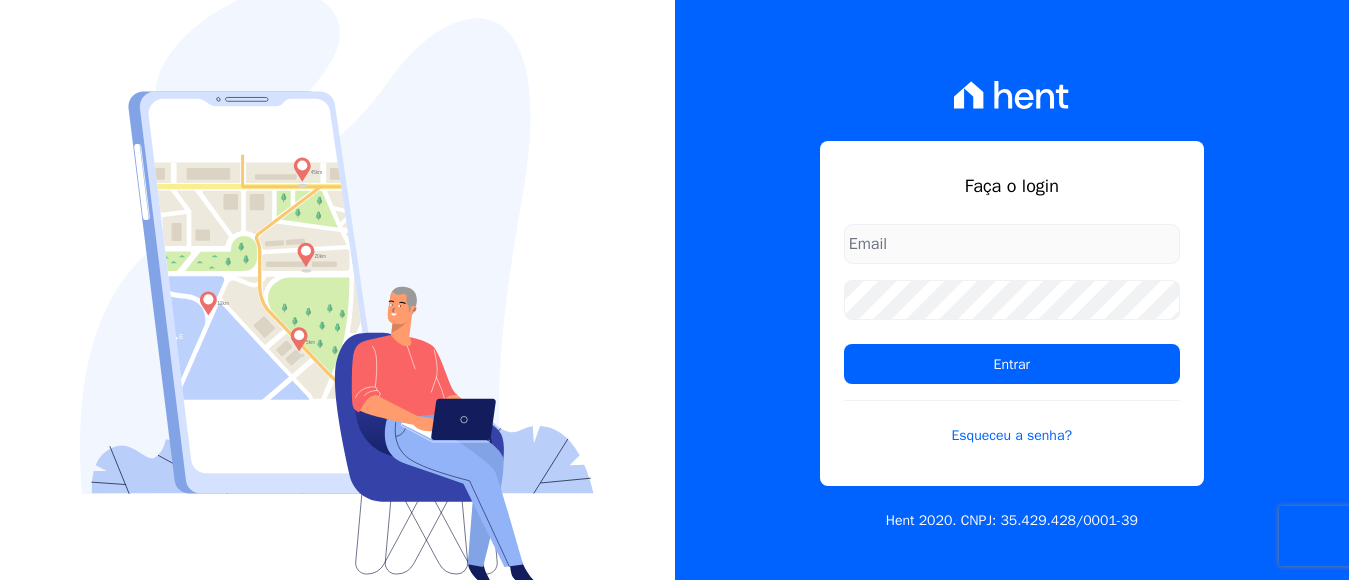 scroll, scrollTop: 0, scrollLeft: 0, axis: both 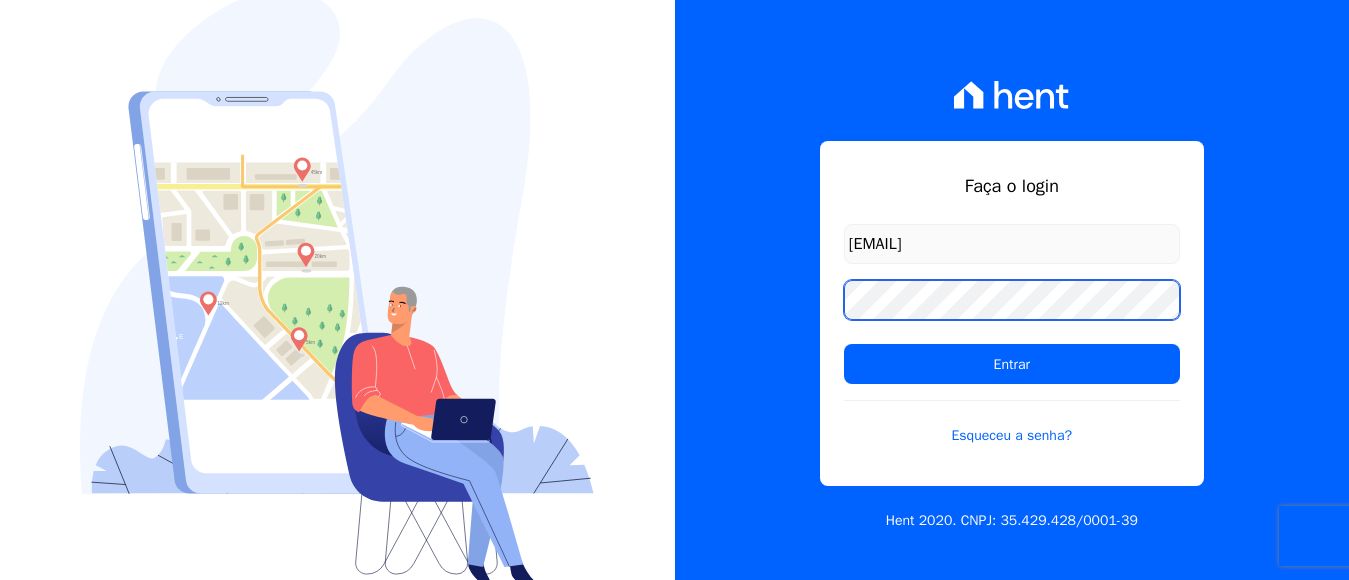 click on "Entrar" at bounding box center [1012, 364] 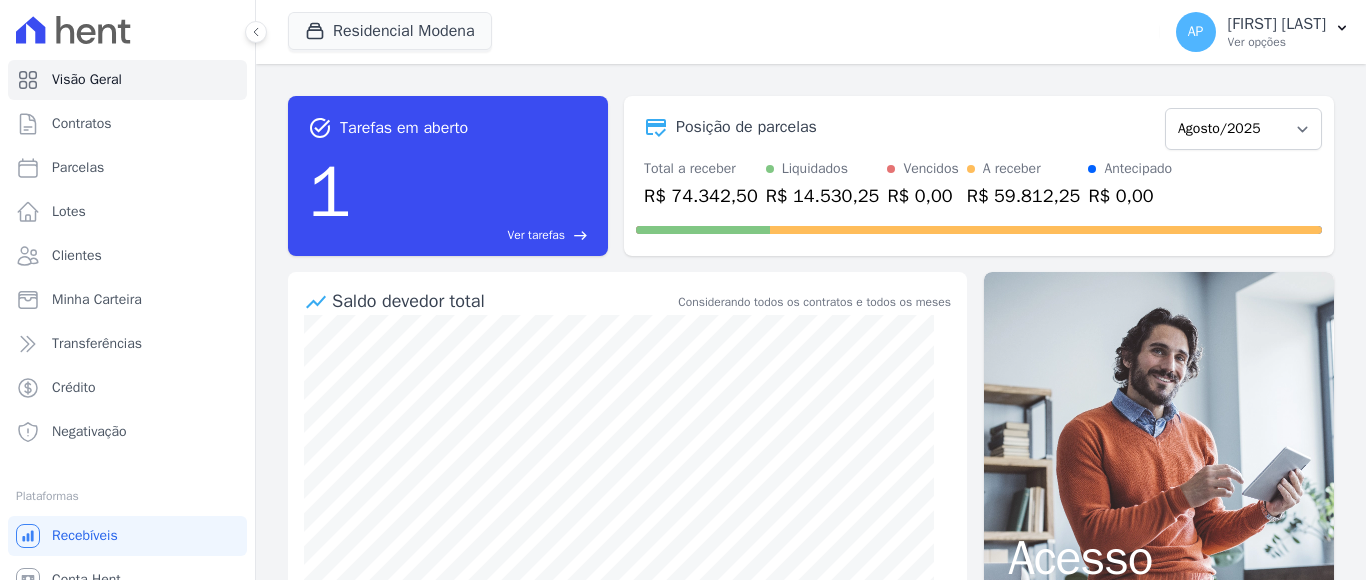 scroll, scrollTop: 0, scrollLeft: 0, axis: both 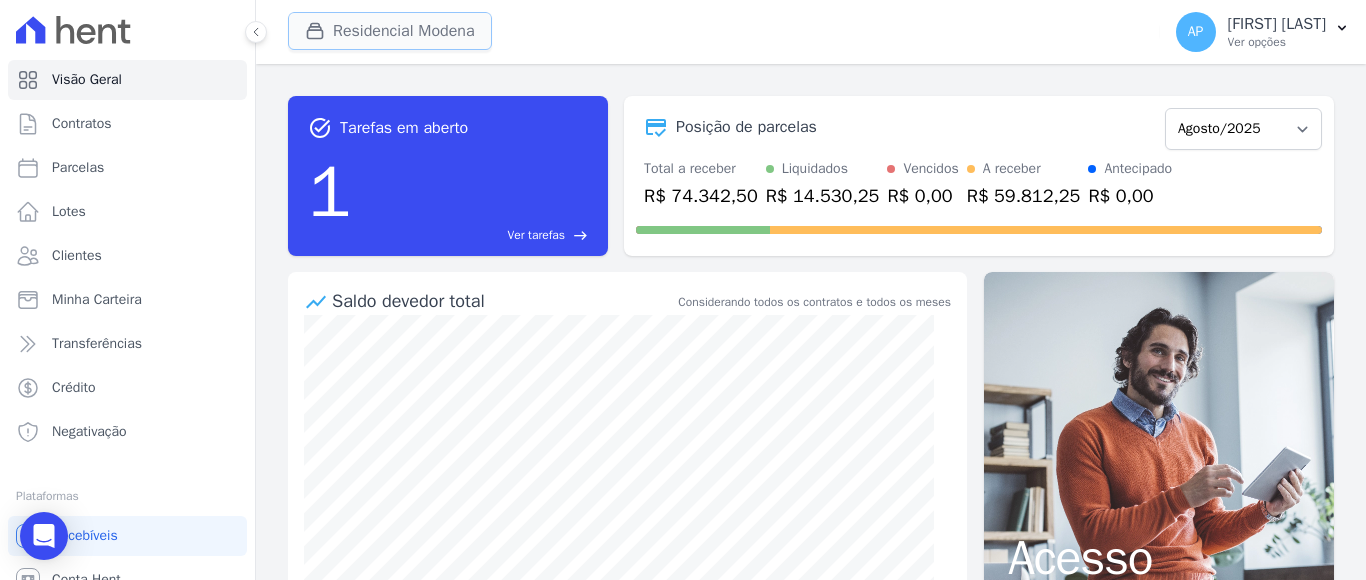click on "Residencial Modena" at bounding box center [390, 31] 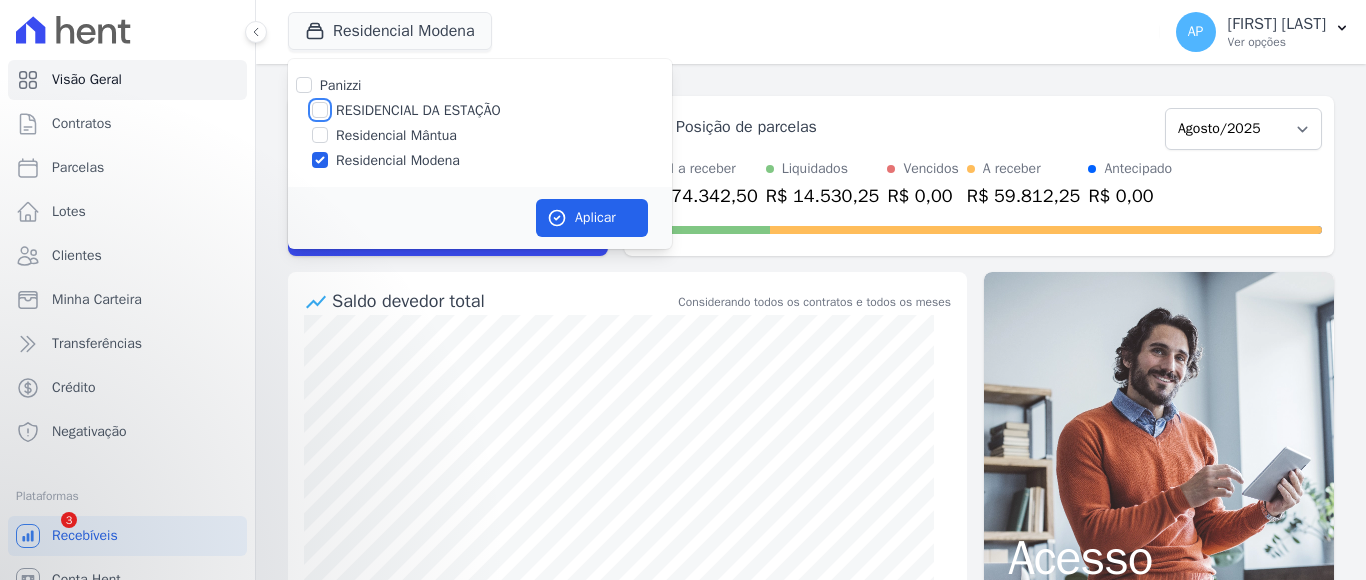 click on "RESIDENCIAL DA ESTAÇÃO" at bounding box center (320, 110) 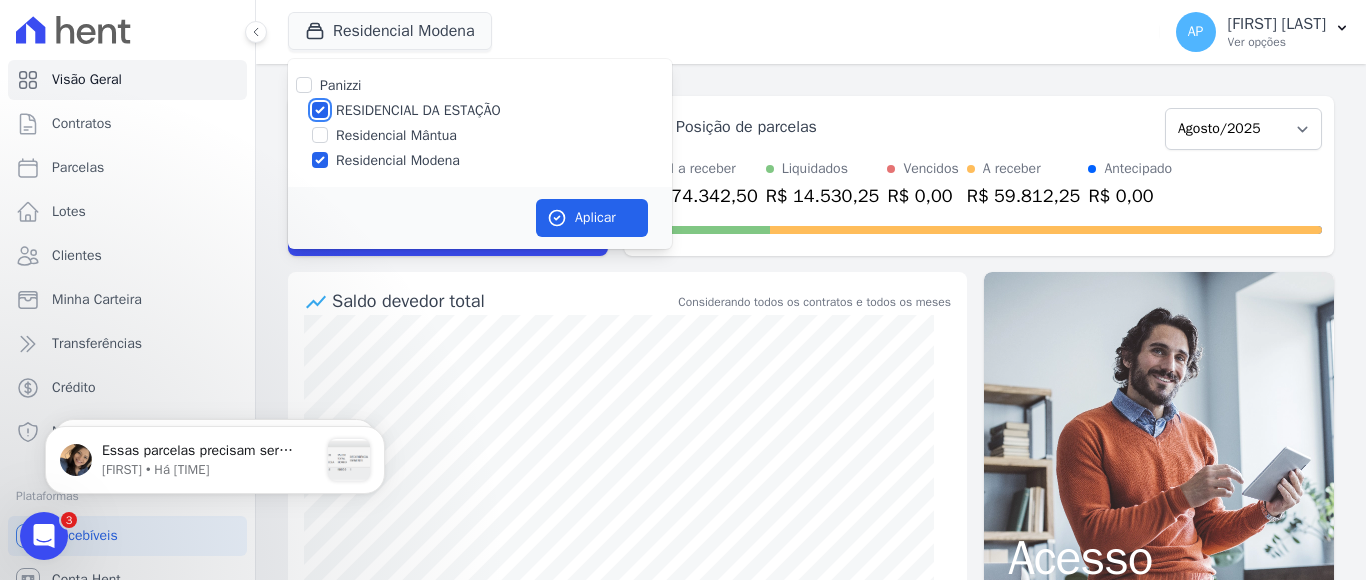 scroll, scrollTop: 0, scrollLeft: 0, axis: both 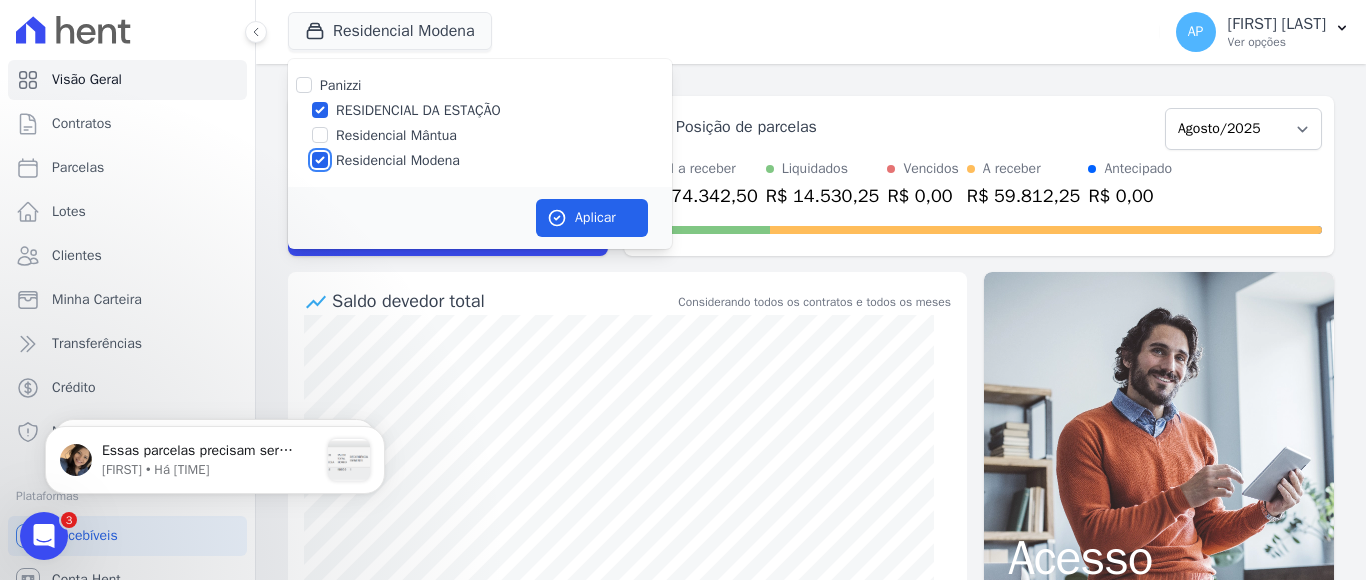 click on "Residencial Modena" at bounding box center (320, 160) 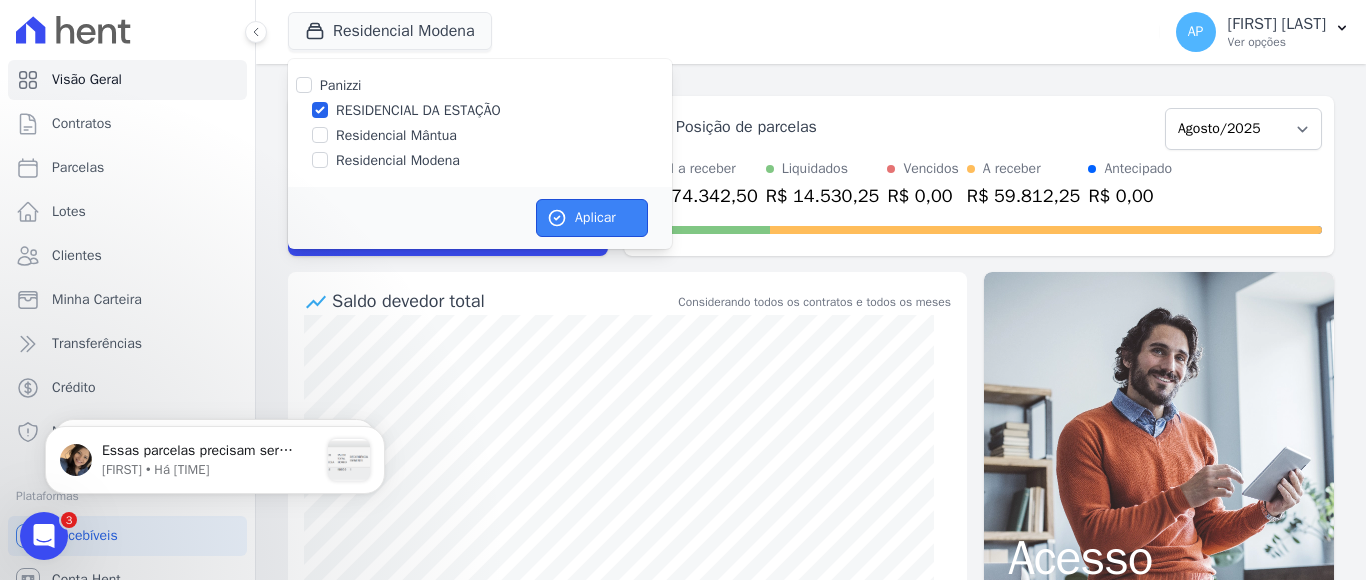 click on "Aplicar" at bounding box center (592, 218) 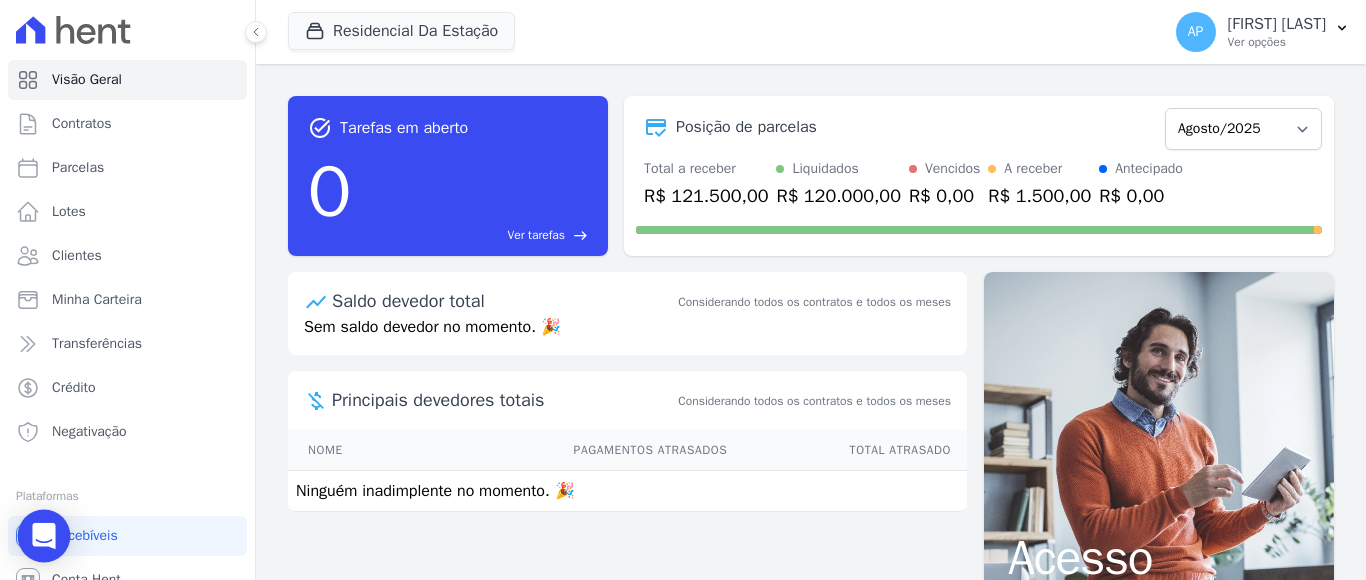 click 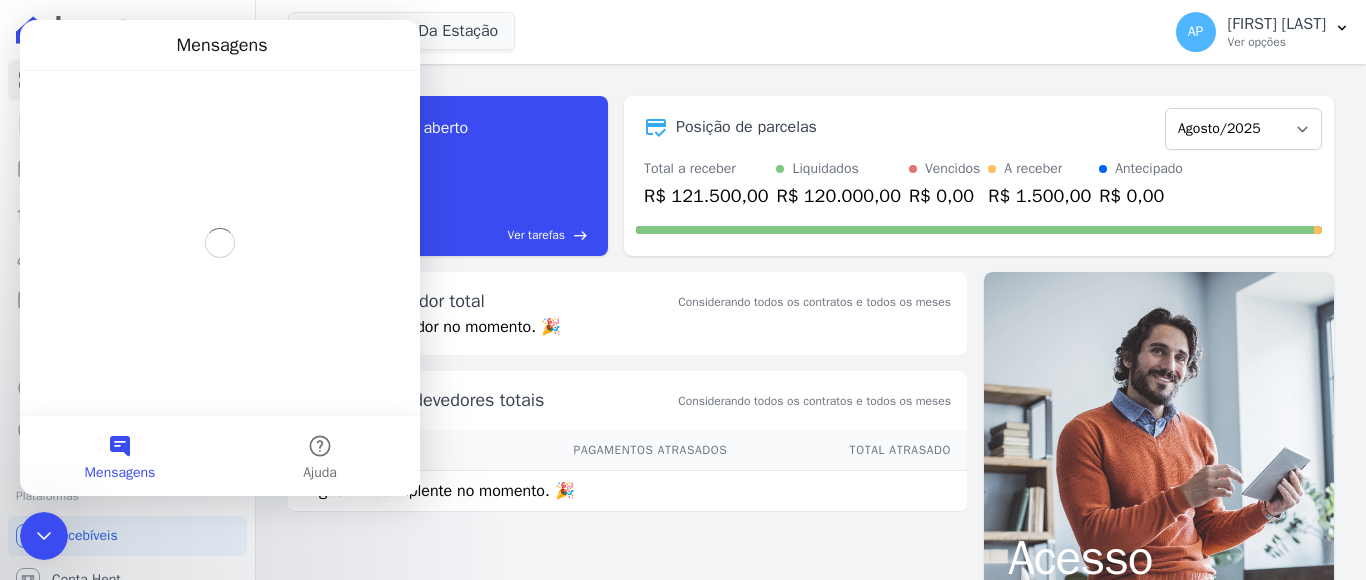 scroll, scrollTop: 0, scrollLeft: 0, axis: both 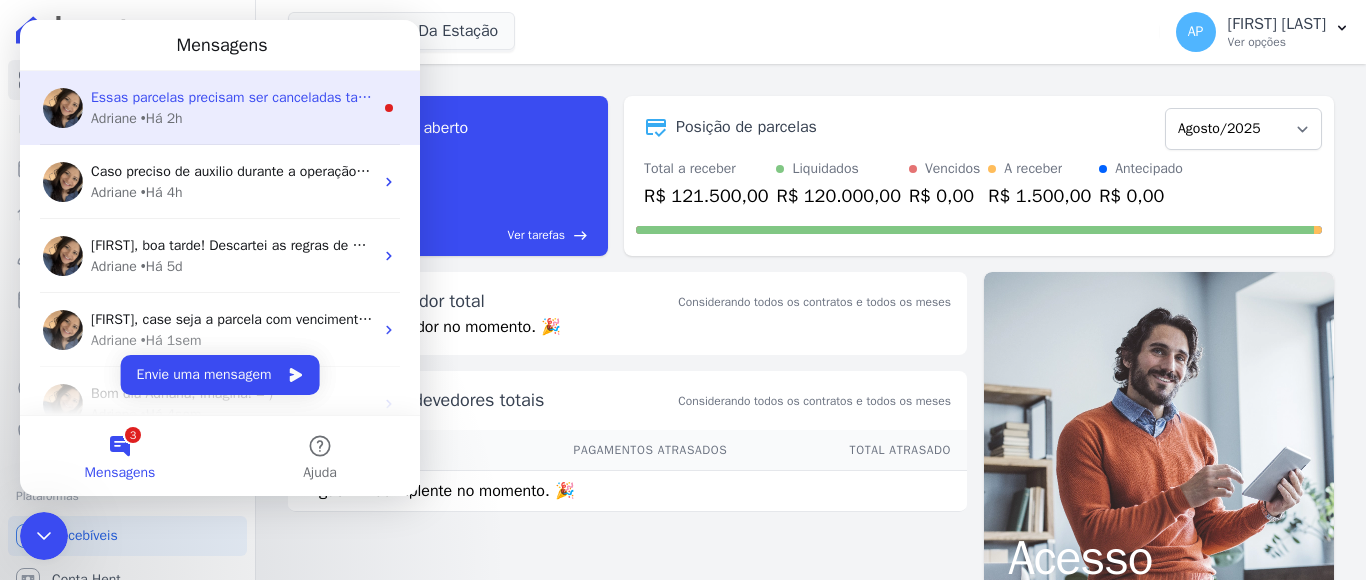 click on "Adriane •  Há 2h" at bounding box center [232, 118] 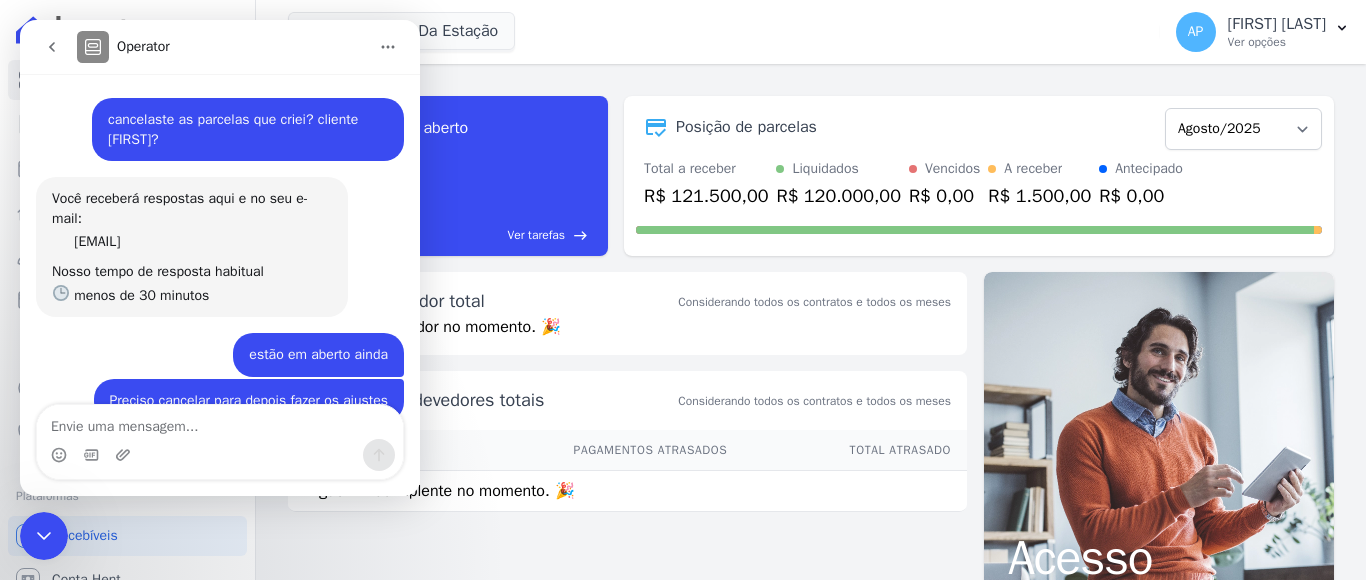 scroll, scrollTop: 23, scrollLeft: 0, axis: vertical 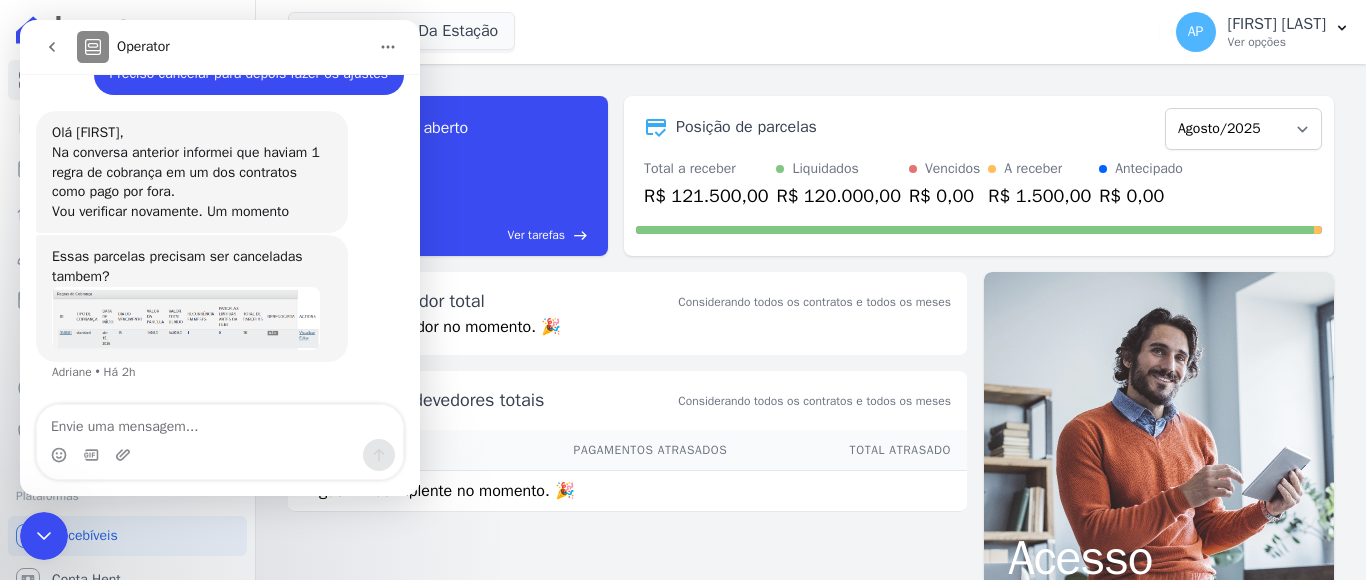 click at bounding box center (186, 318) 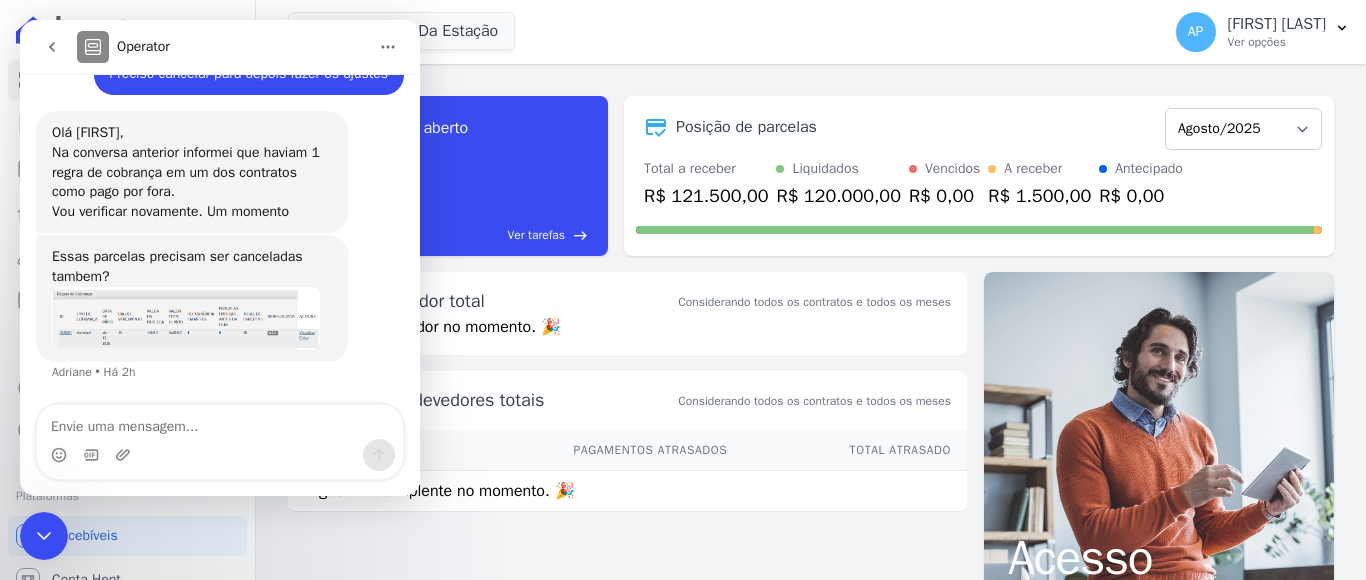 scroll, scrollTop: 0, scrollLeft: 0, axis: both 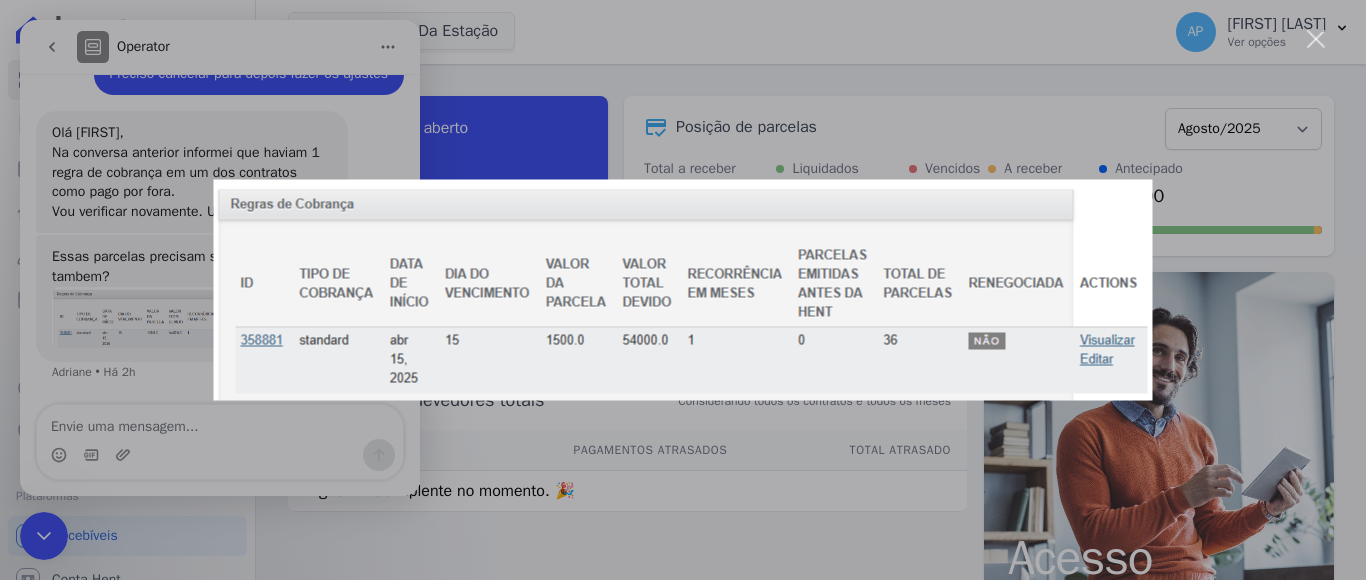 click at bounding box center (1316, 39) 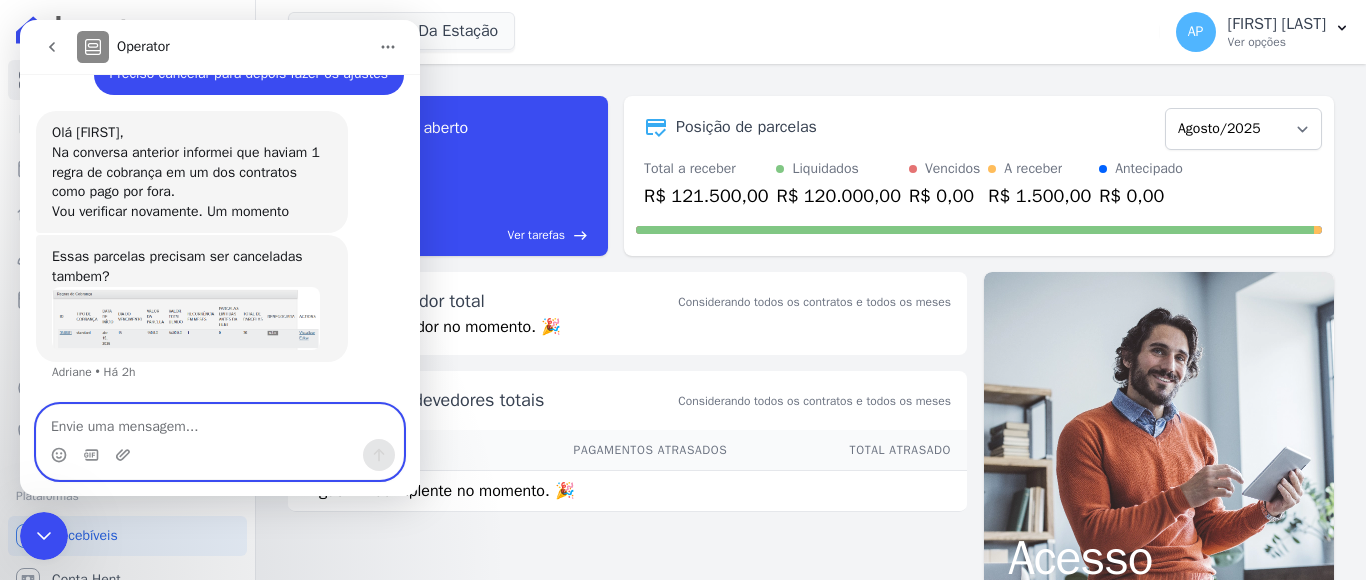 click at bounding box center [220, 422] 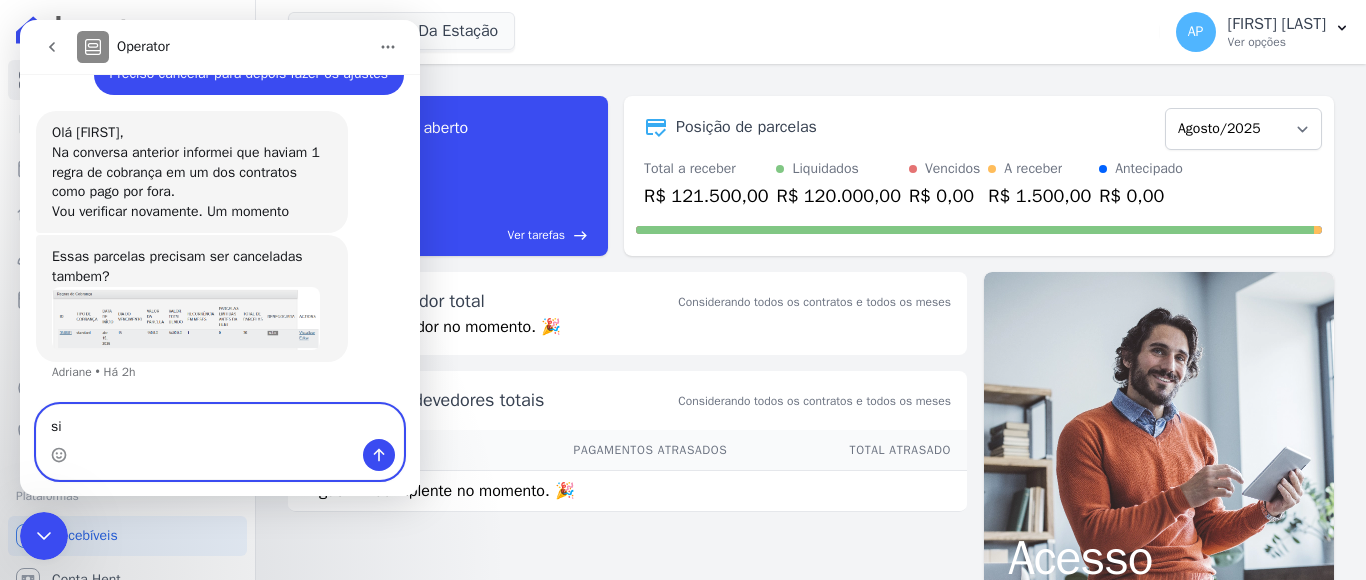 type on "sim" 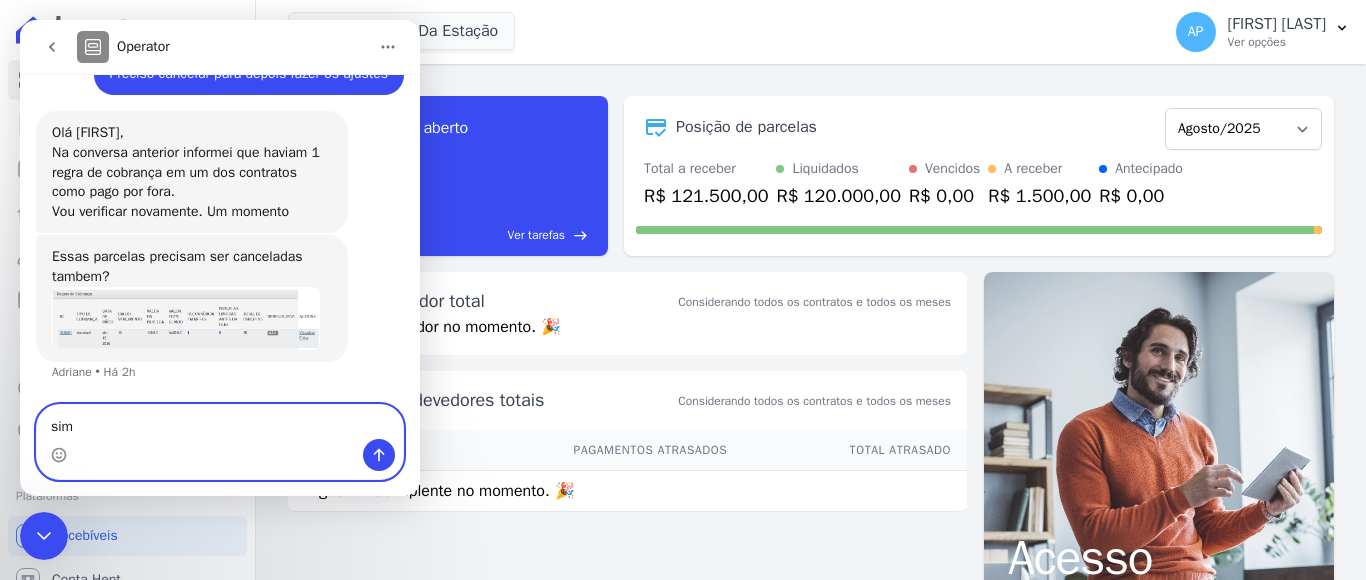 type 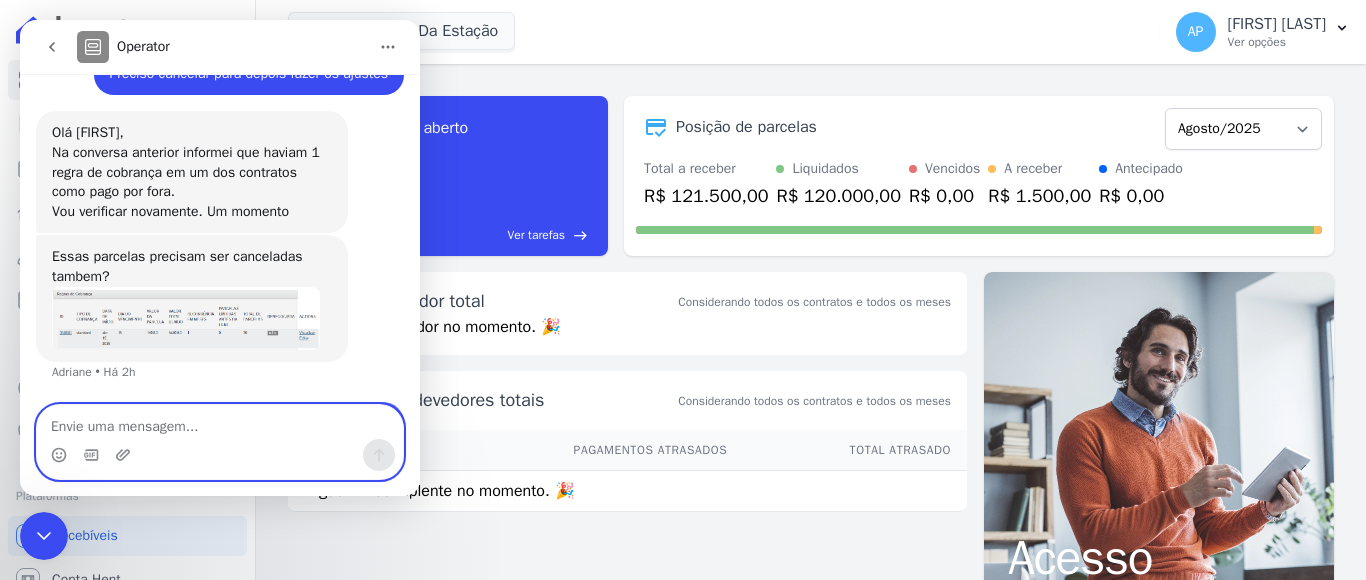 scroll, scrollTop: 383, scrollLeft: 0, axis: vertical 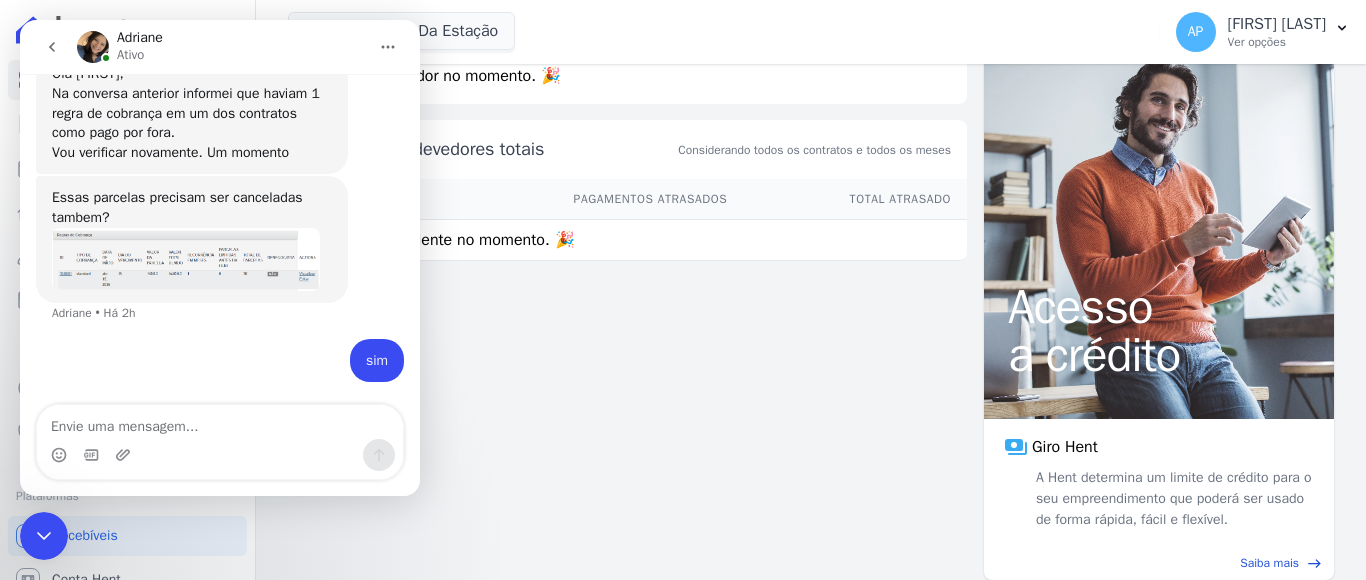 drag, startPoint x: 601, startPoint y: 467, endPoint x: 459, endPoint y: 460, distance: 142.17242 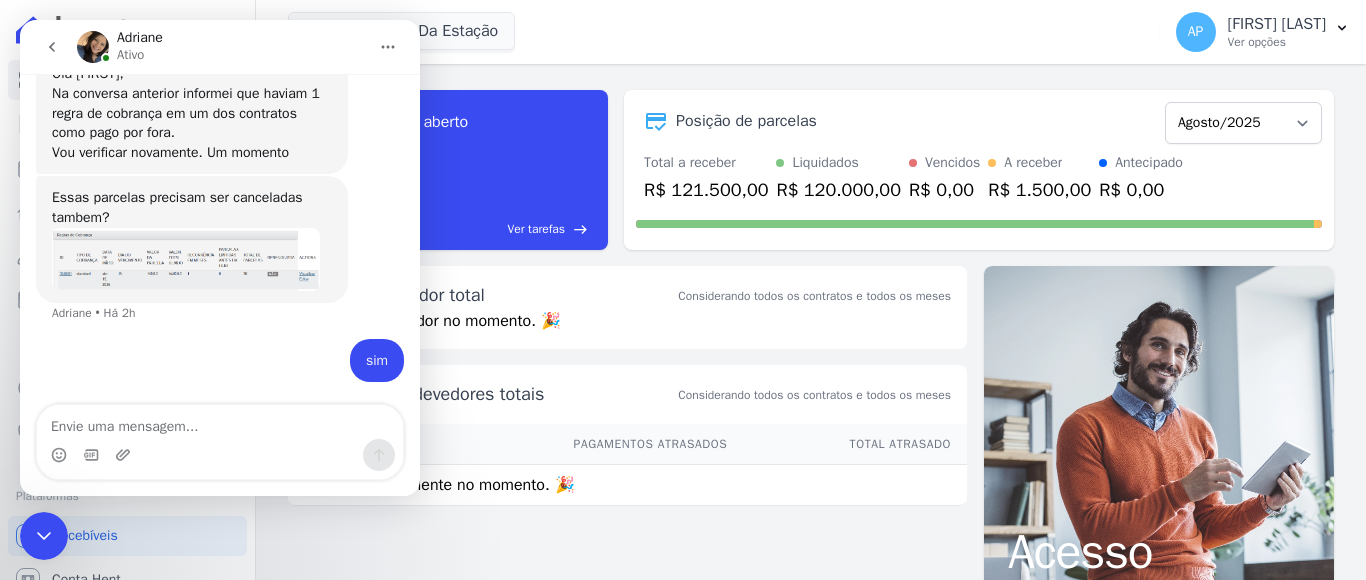 scroll, scrollTop: 0, scrollLeft: 0, axis: both 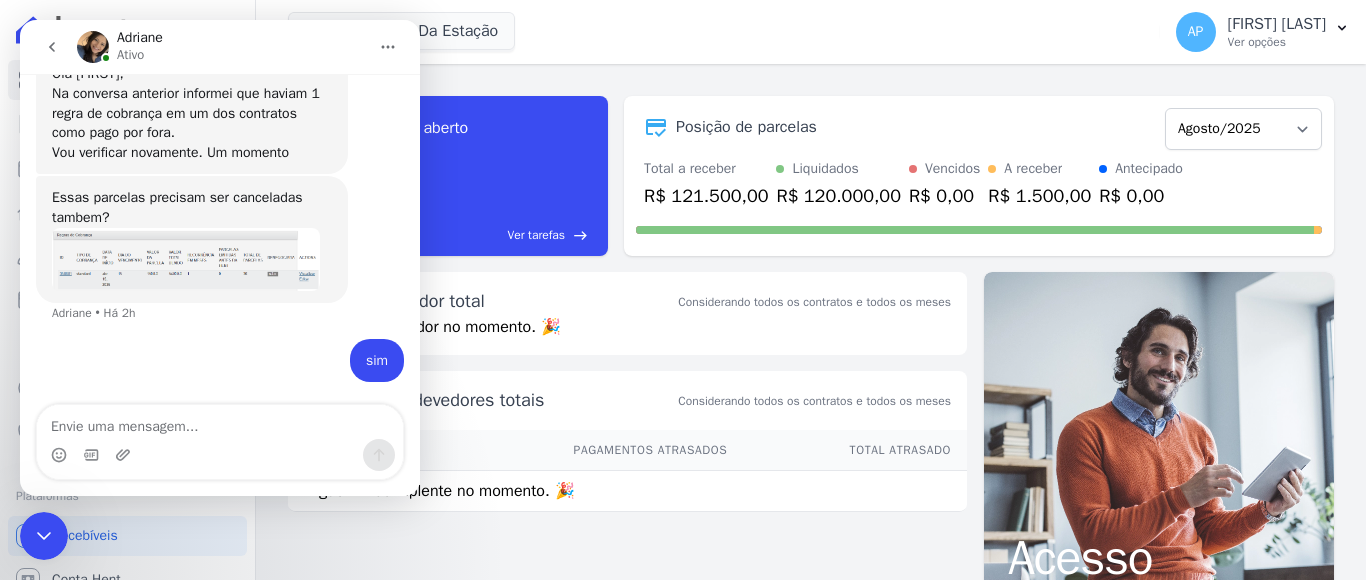 drag, startPoint x: 270, startPoint y: 543, endPoint x: 256, endPoint y: 527, distance: 21.260292 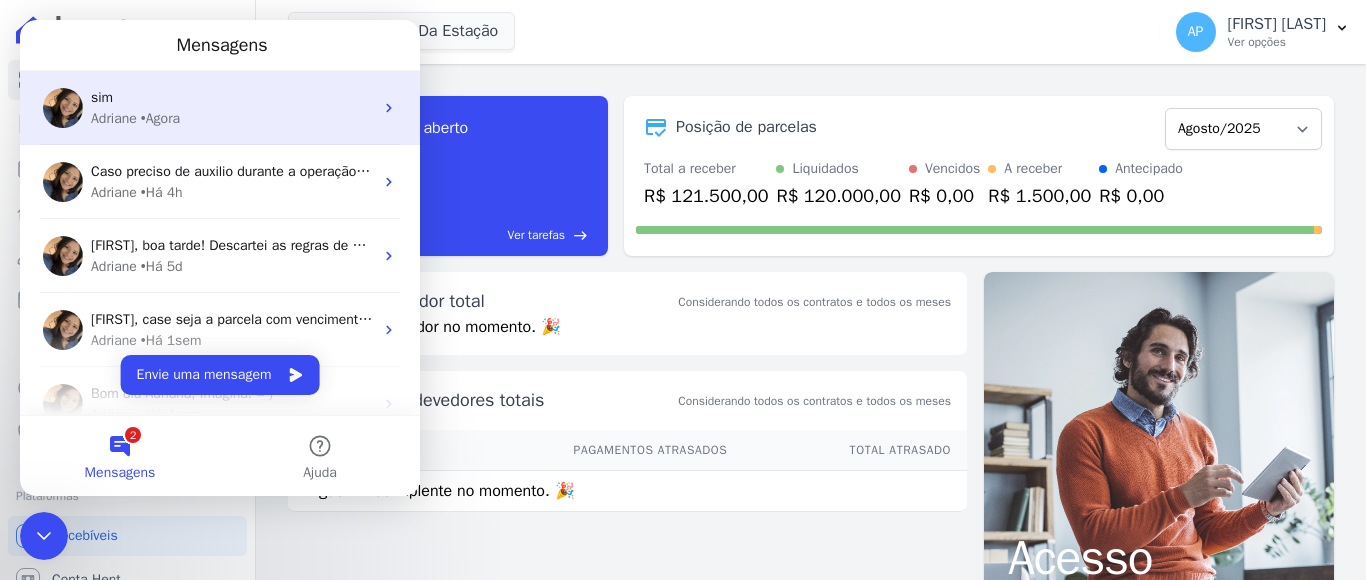 scroll, scrollTop: 0, scrollLeft: 0, axis: both 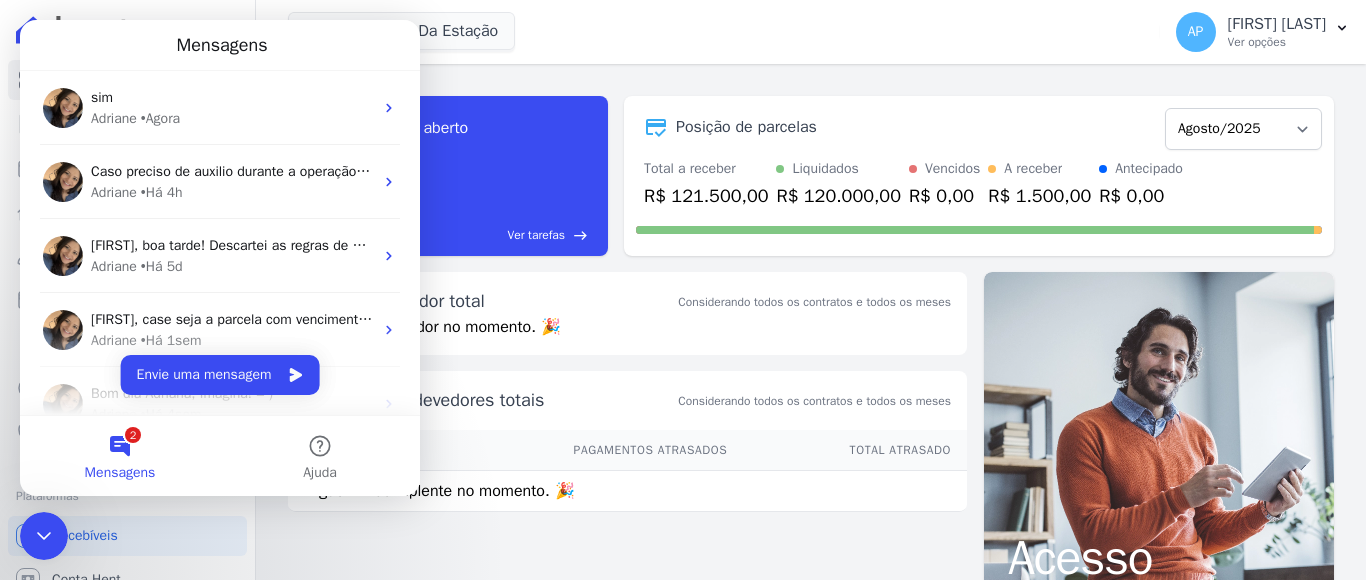 click 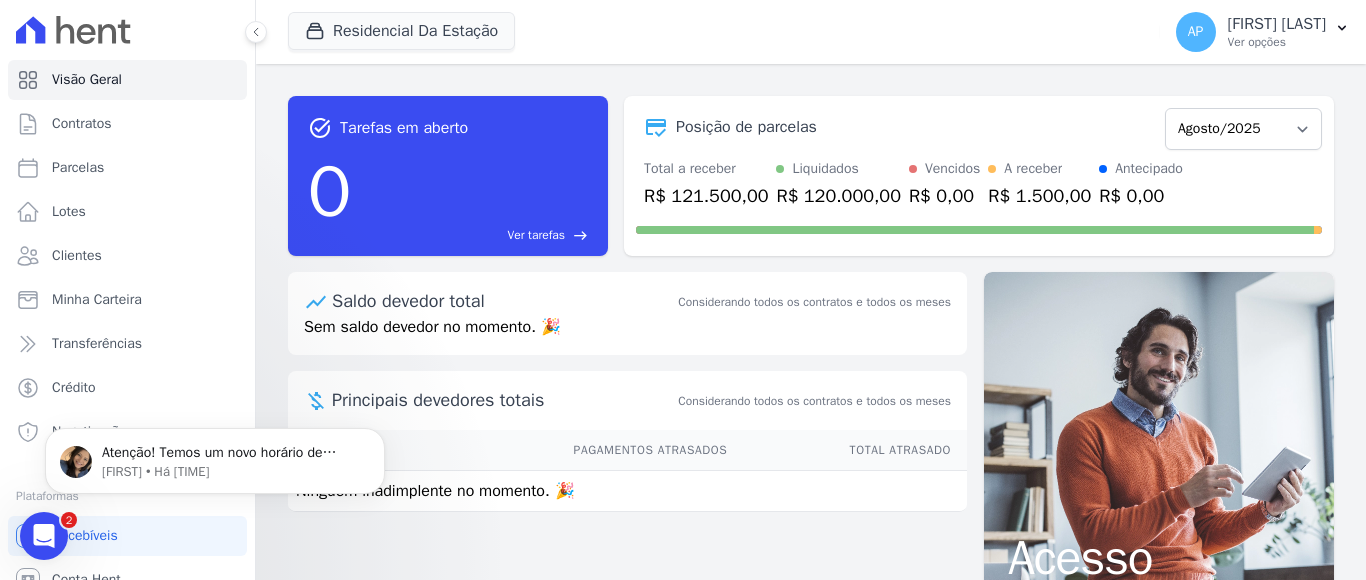scroll, scrollTop: 0, scrollLeft: 0, axis: both 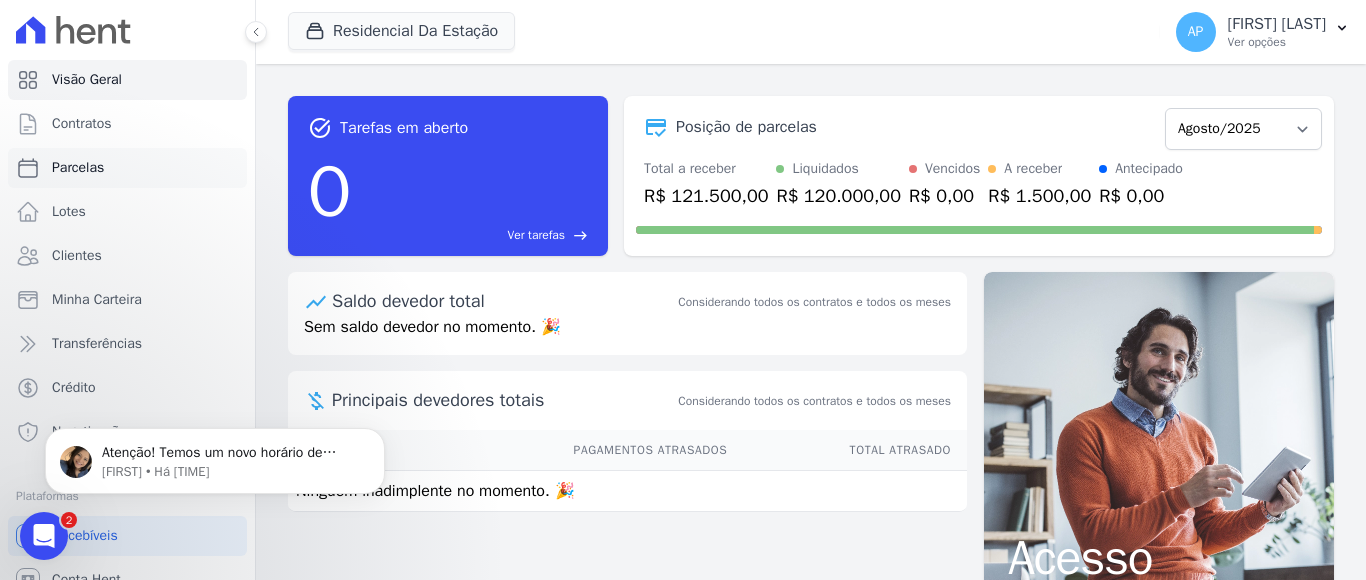 click on "Parcelas" at bounding box center (78, 168) 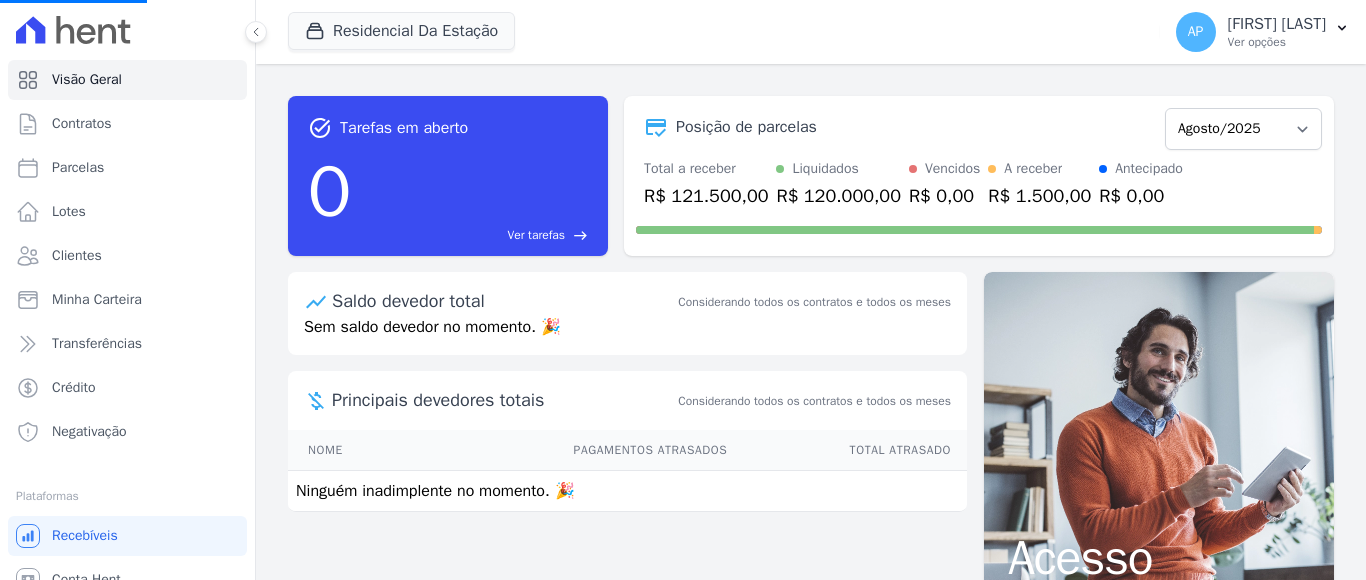 select 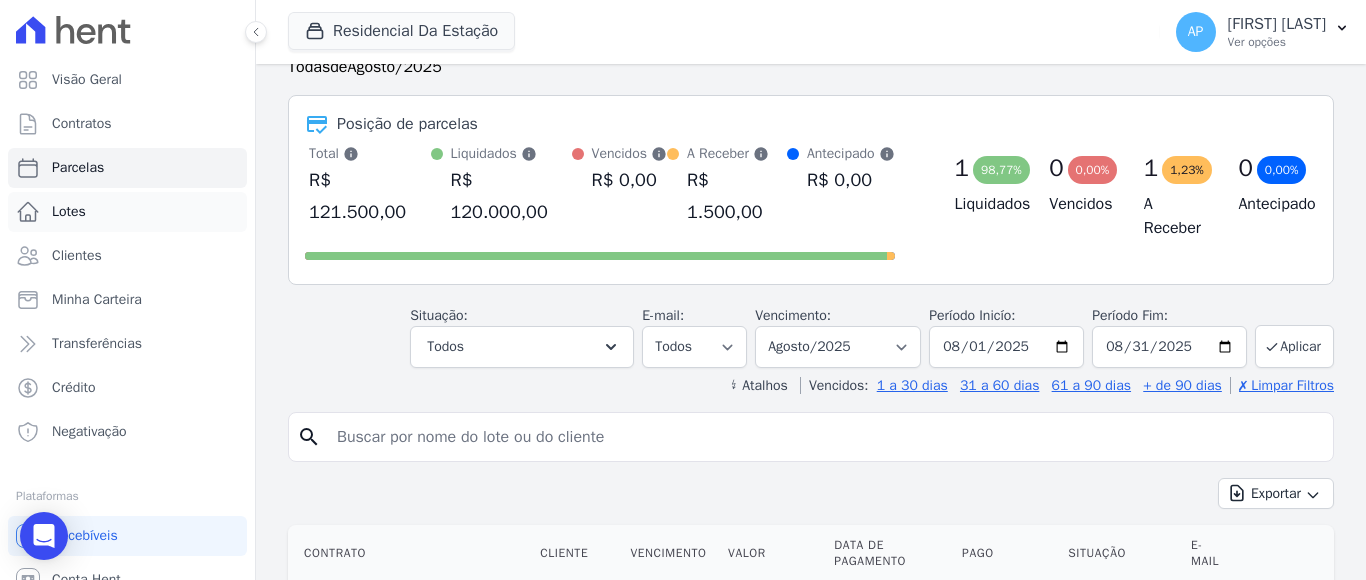 scroll, scrollTop: 42, scrollLeft: 0, axis: vertical 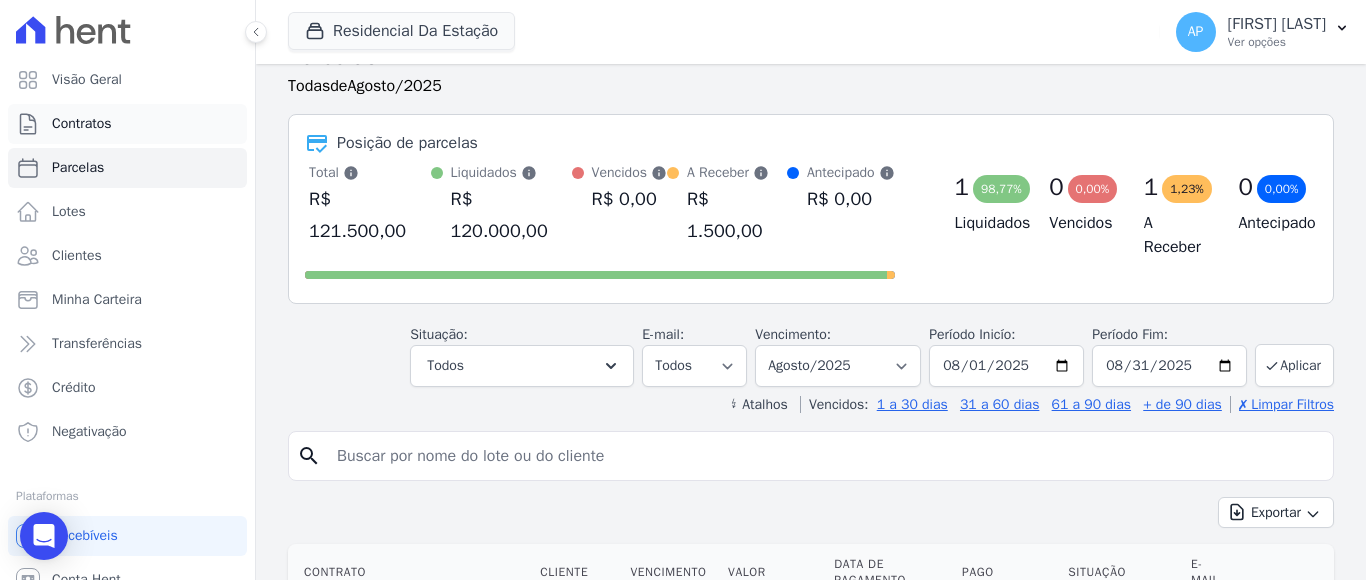 click on "Contratos" at bounding box center [82, 124] 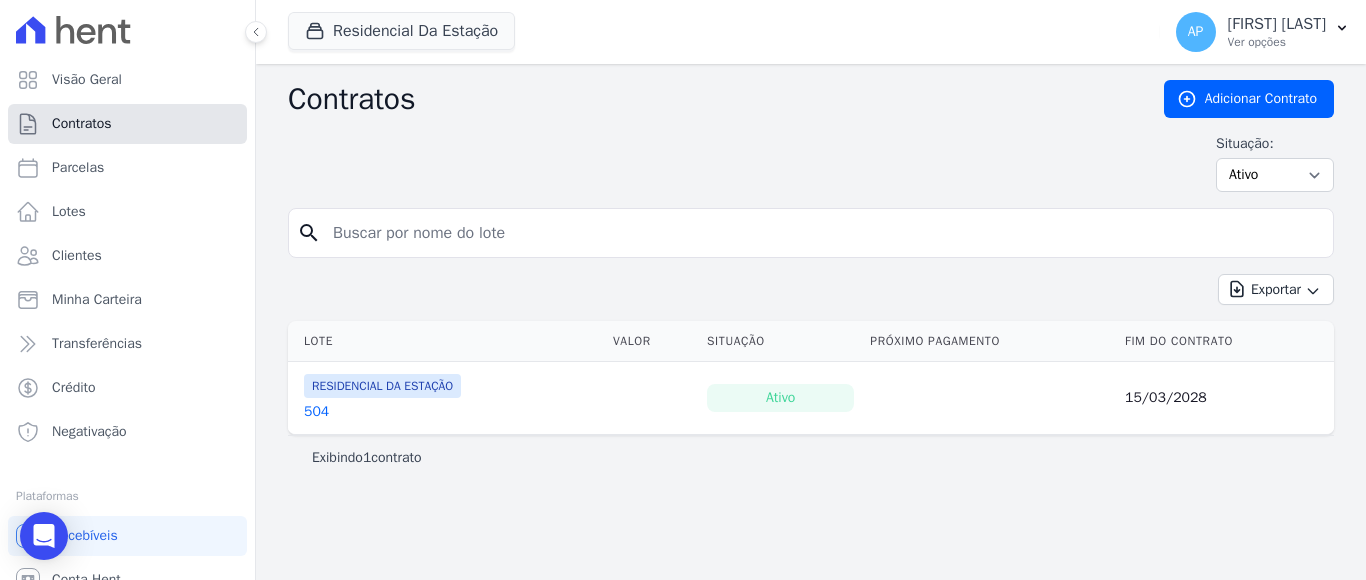 click on "Contratos" at bounding box center (82, 124) 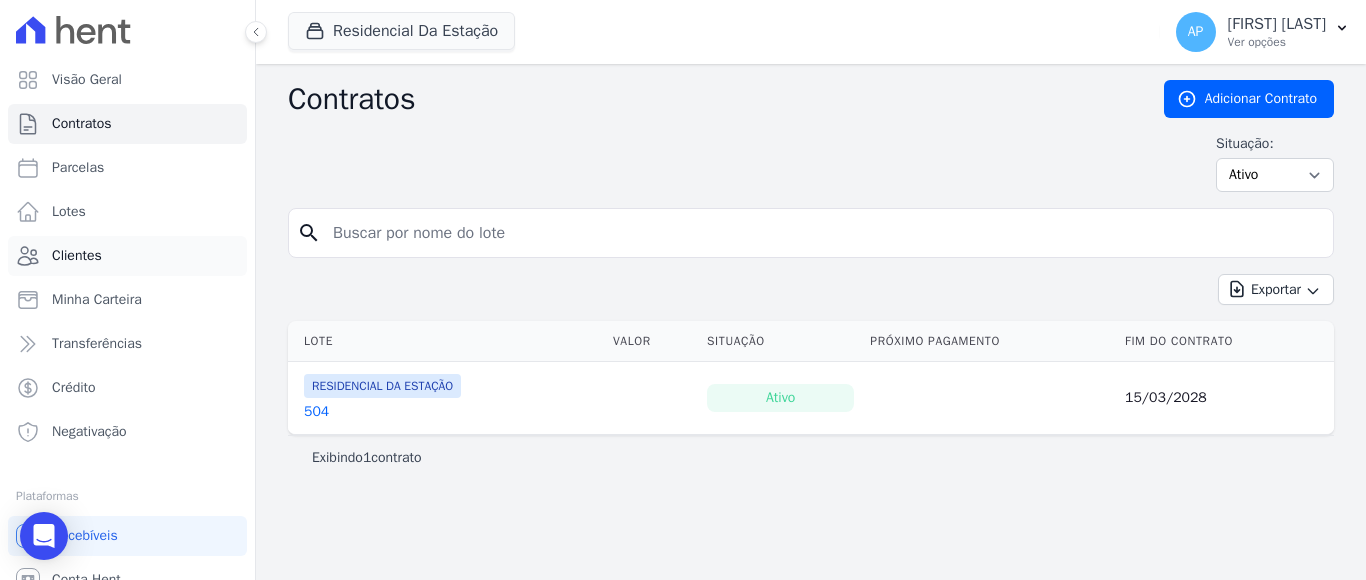 click on "Clientes" at bounding box center [77, 256] 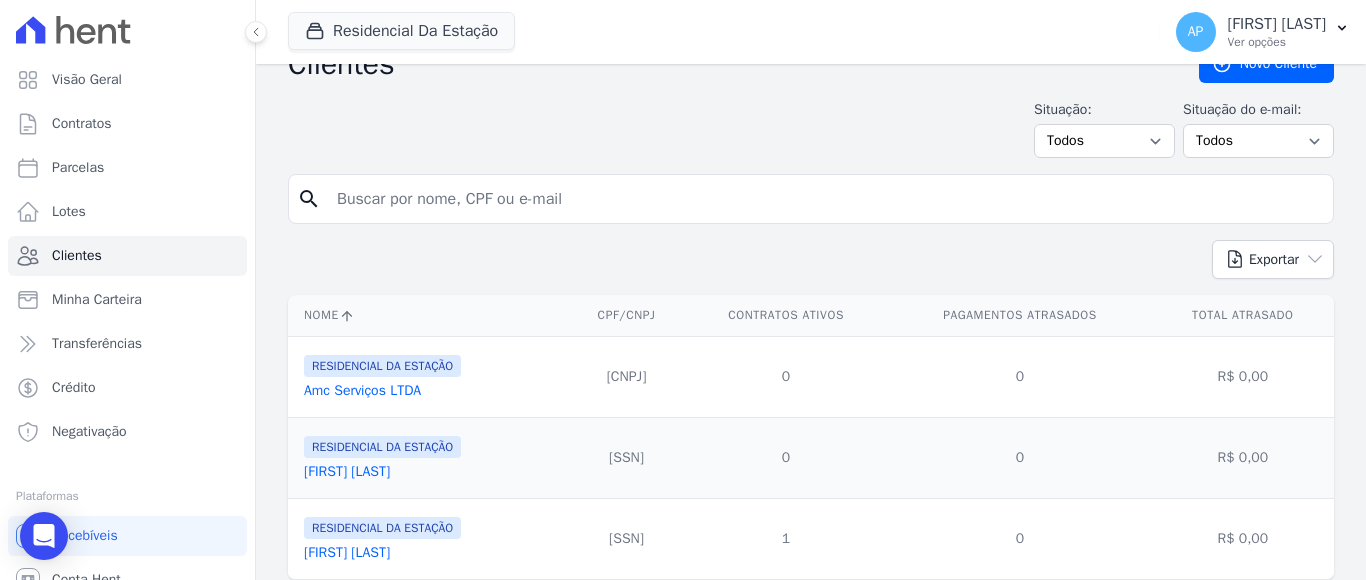 scroll, scrollTop: 97, scrollLeft: 0, axis: vertical 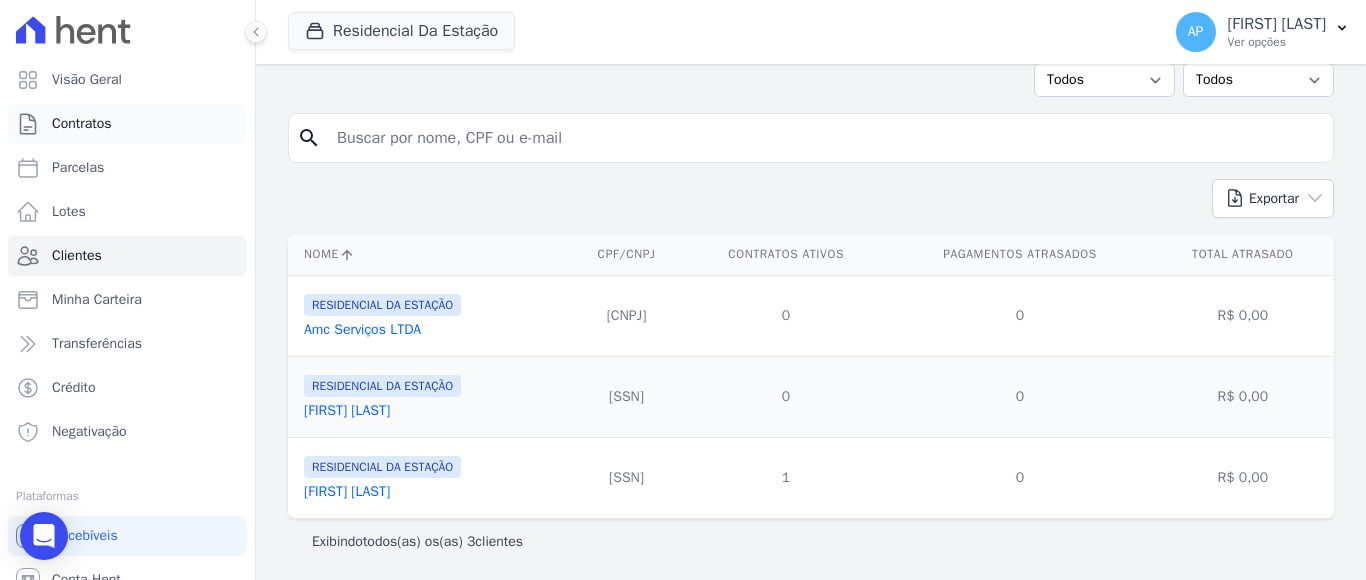 click on "Contratos" at bounding box center [82, 124] 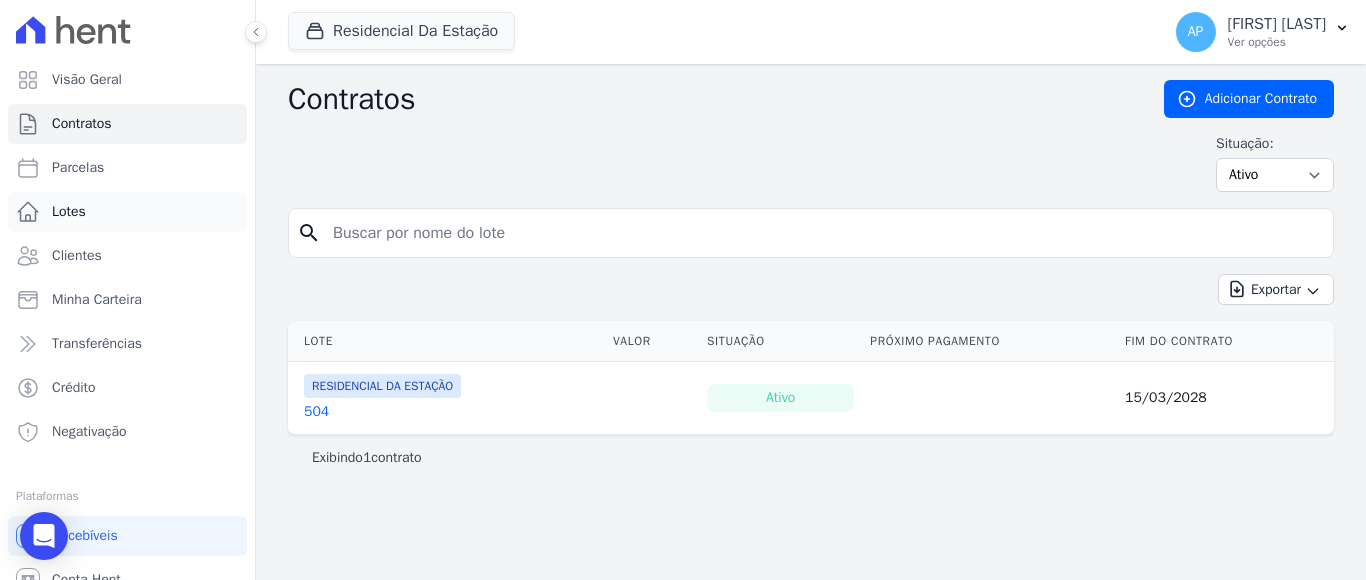 click on "Lotes" at bounding box center [69, 212] 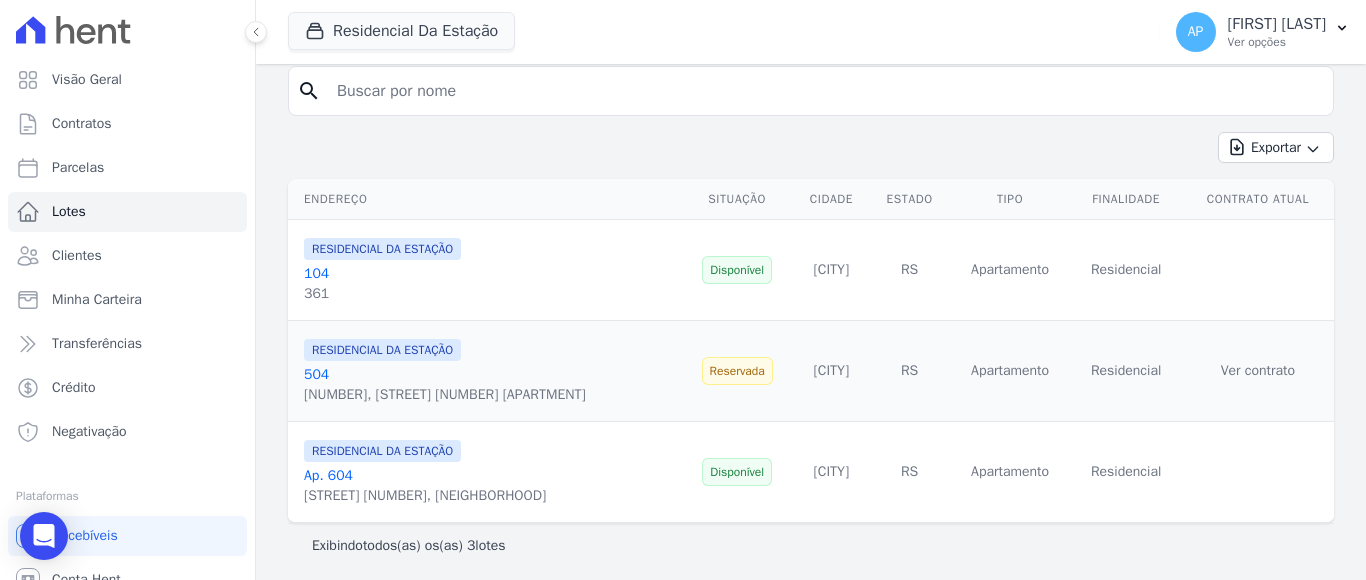 scroll, scrollTop: 146, scrollLeft: 0, axis: vertical 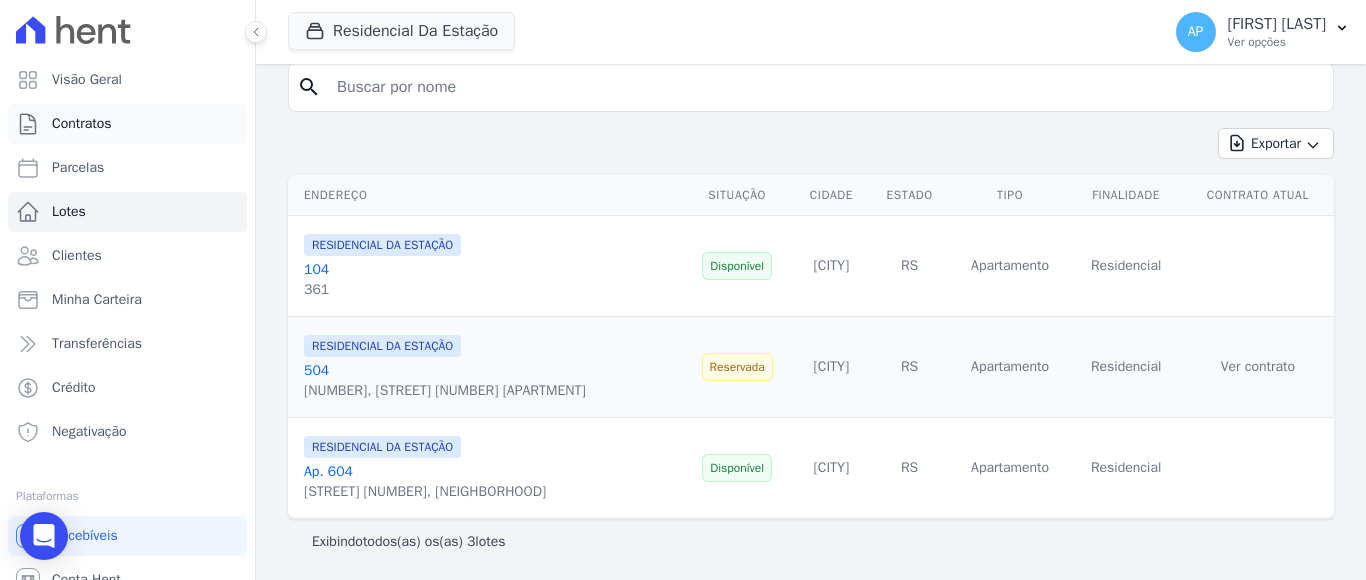 click on "Contratos" at bounding box center [82, 124] 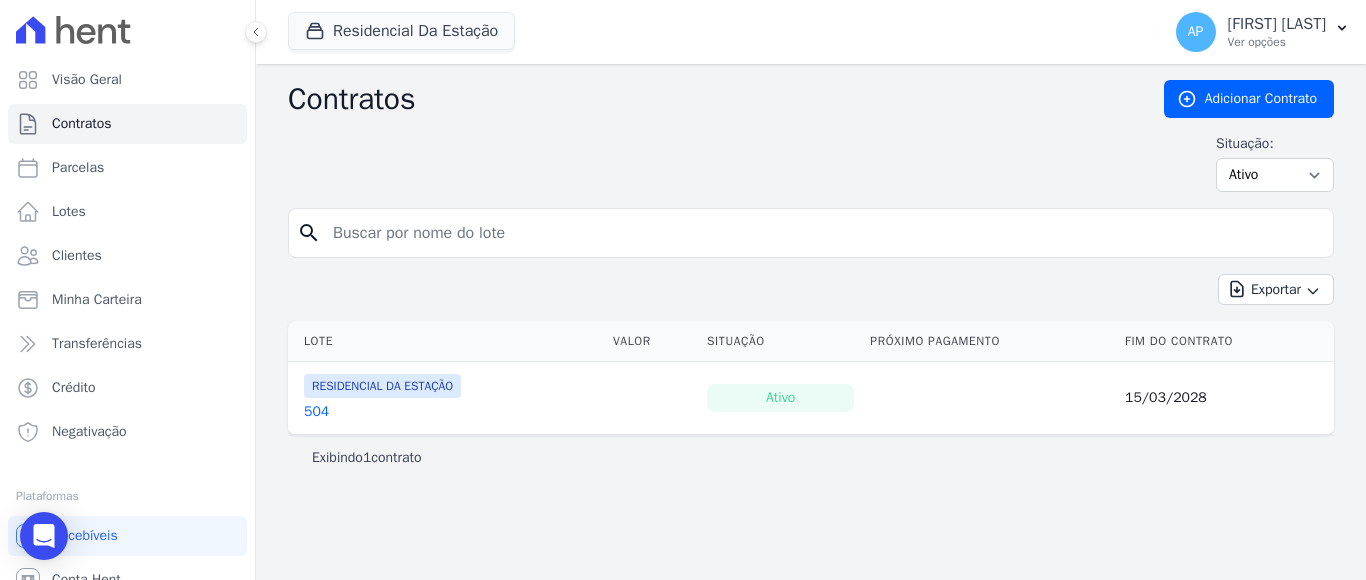 click at bounding box center (823, 233) 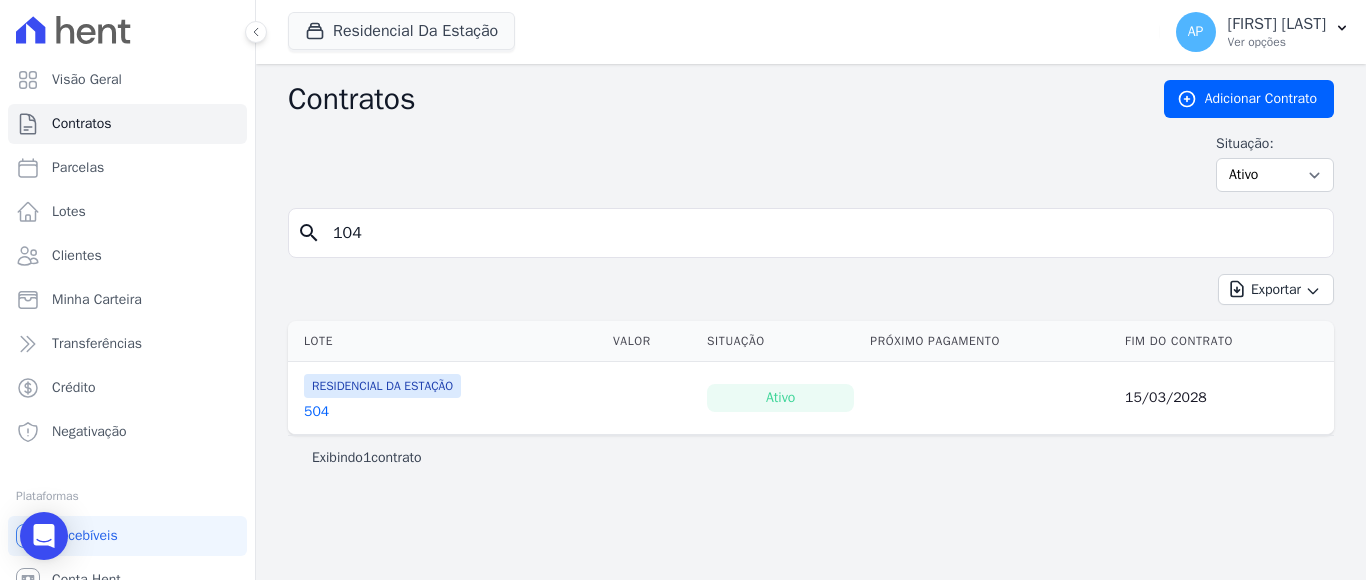 type on "104" 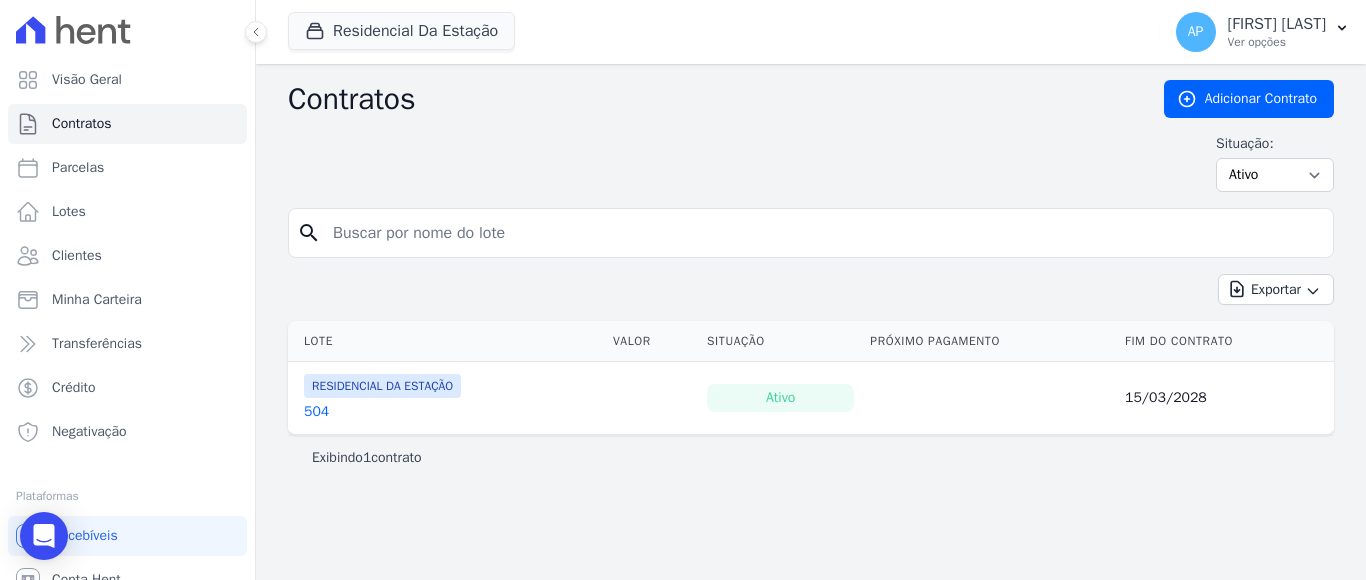 click at bounding box center [823, 233] 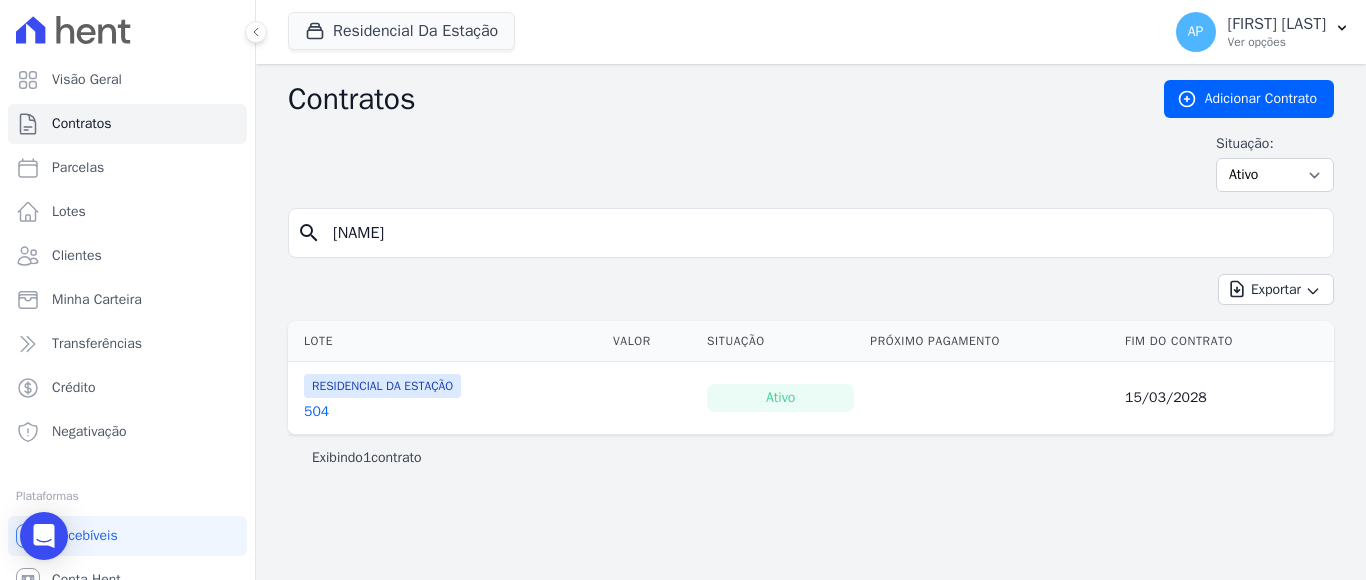 click on "Exibindo  1  contrato" at bounding box center [811, 458] 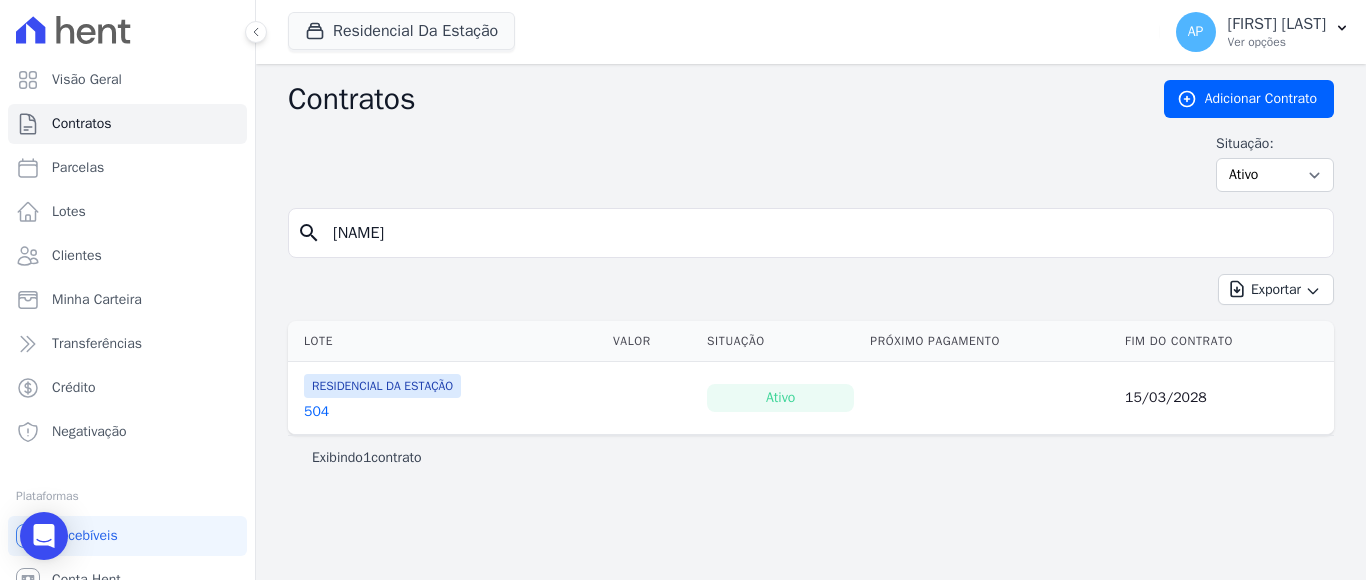 drag, startPoint x: 401, startPoint y: 238, endPoint x: 279, endPoint y: 226, distance: 122.588745 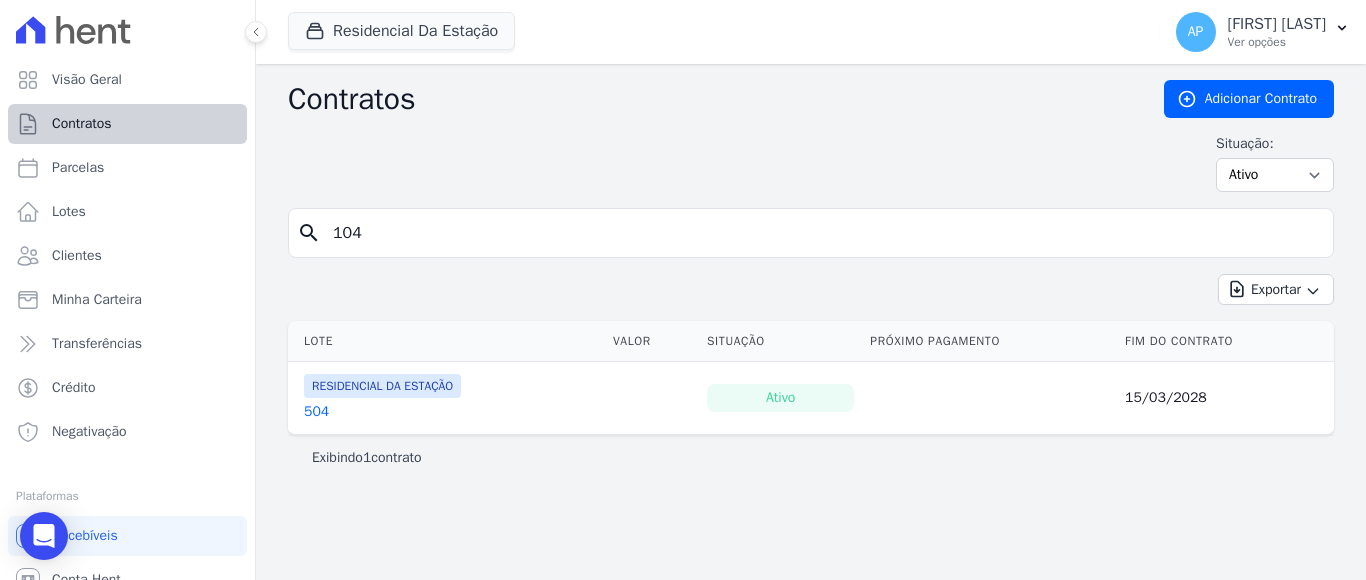 type on "104" 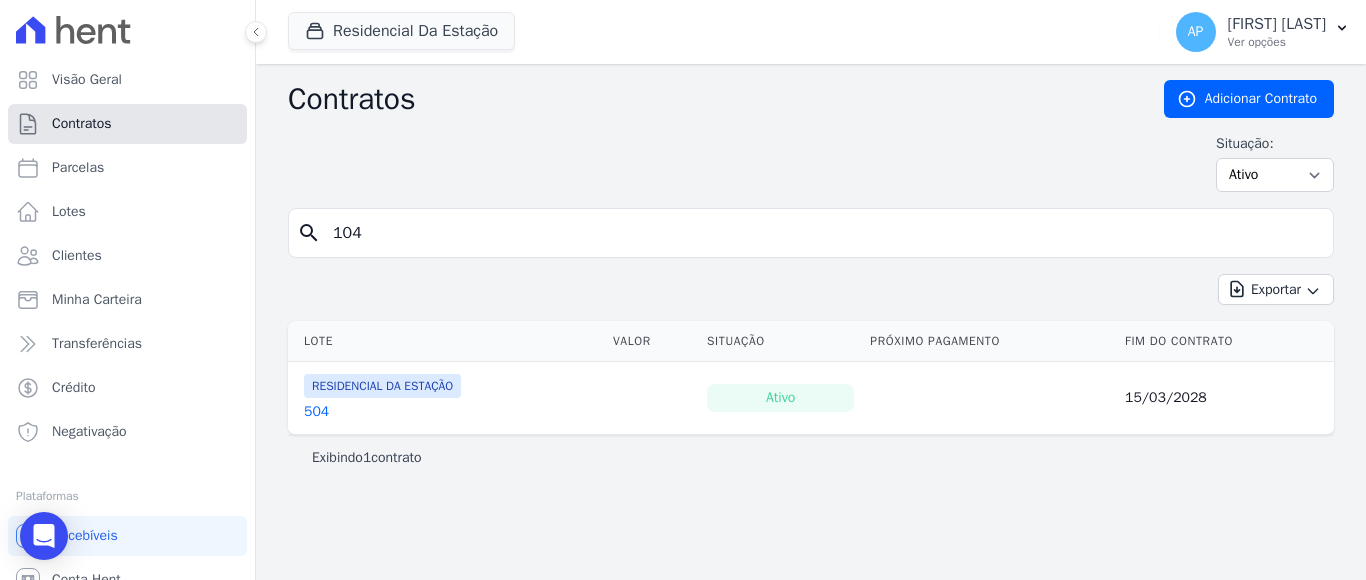 click on "Contratos" at bounding box center [82, 124] 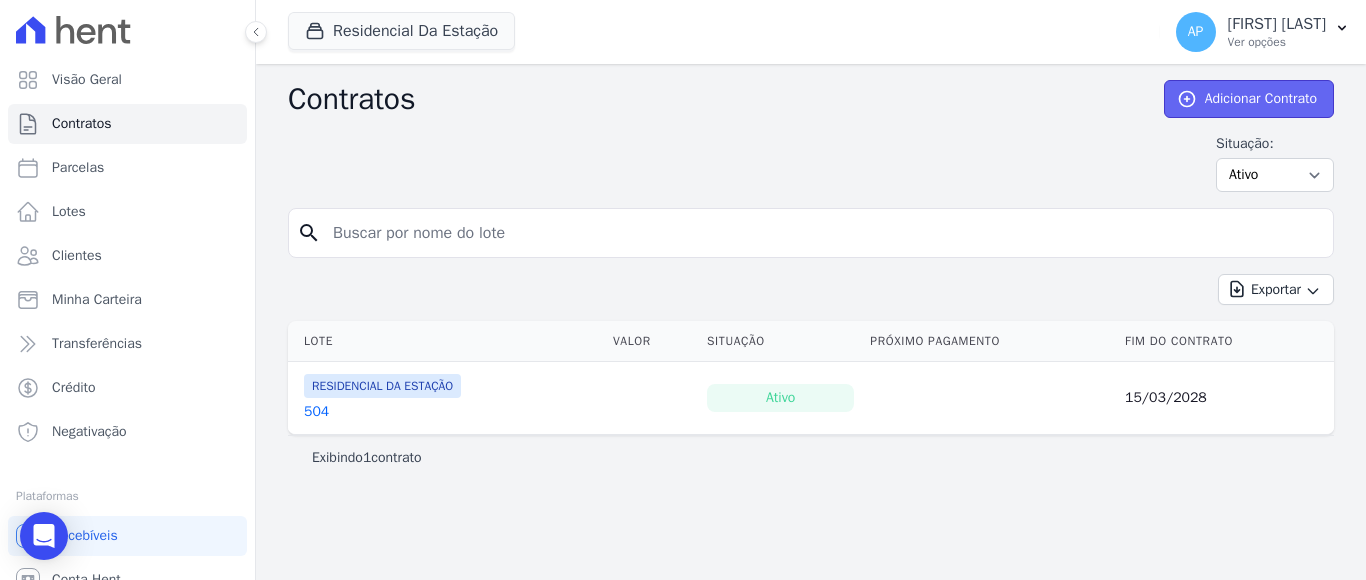 click on "Adicionar Contrato" at bounding box center [1249, 99] 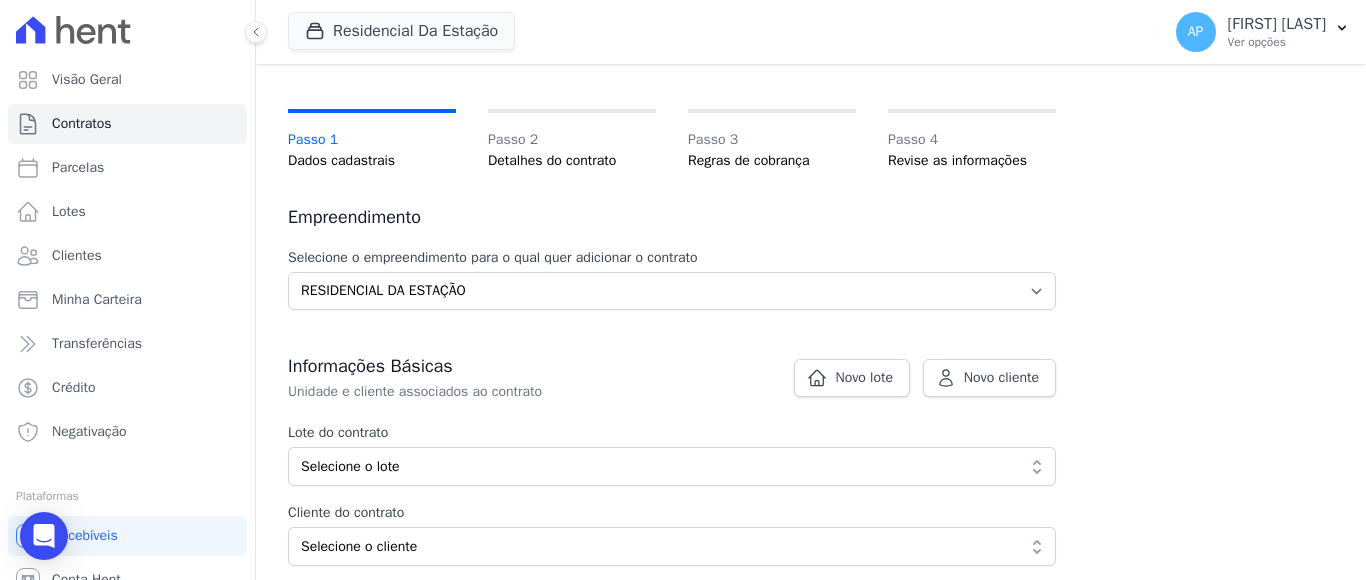 scroll, scrollTop: 200, scrollLeft: 0, axis: vertical 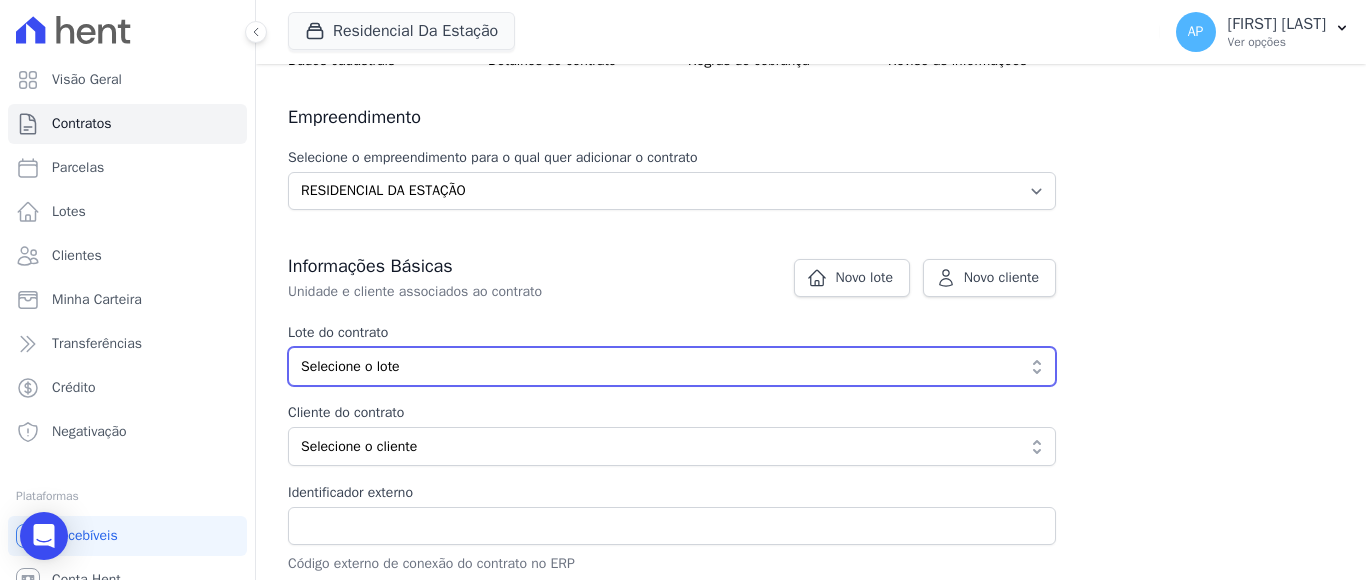 click on "Selecione o lote" at bounding box center [658, 366] 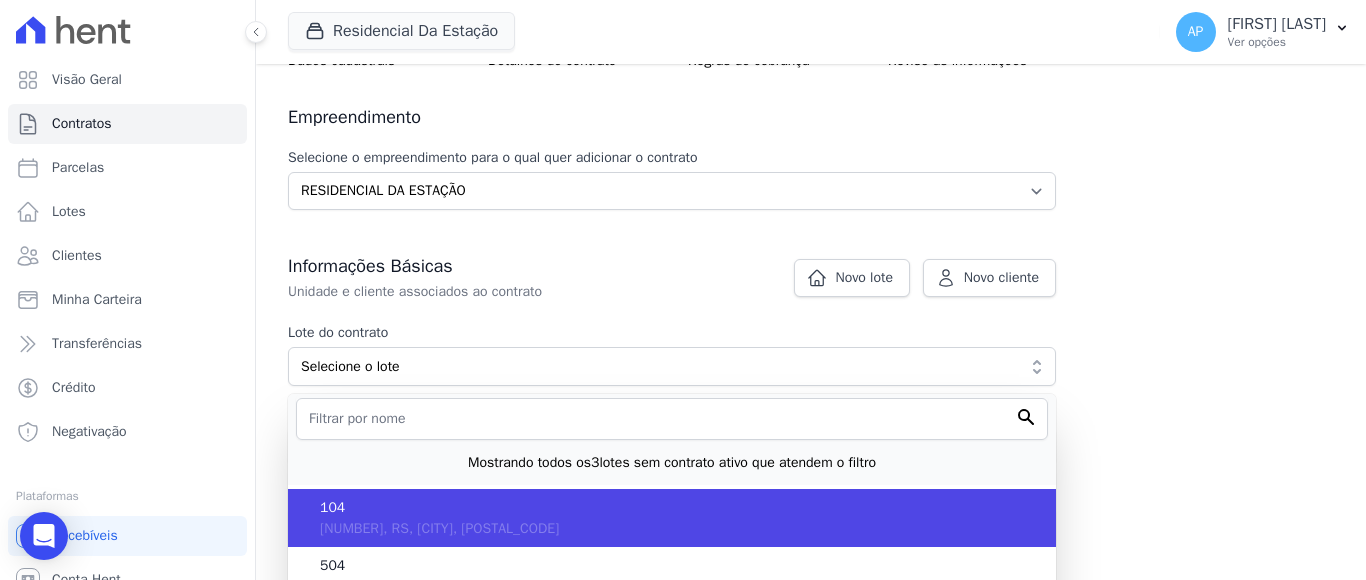 click on "104" at bounding box center [680, 507] 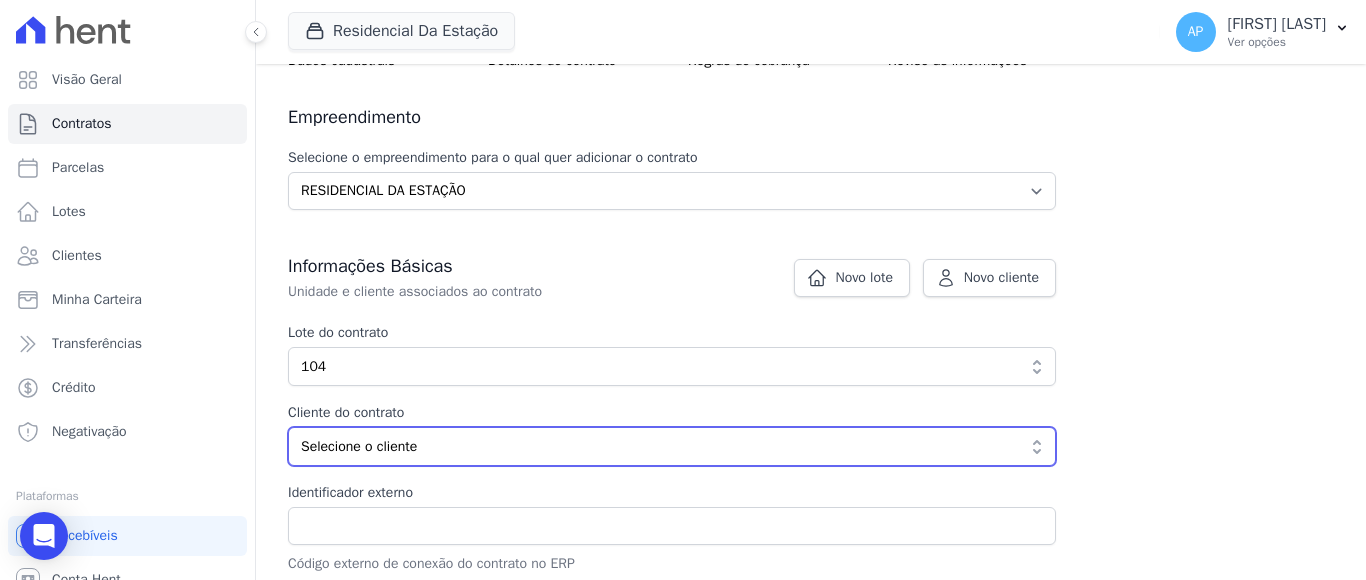 click on "Selecione o cliente" at bounding box center (658, 446) 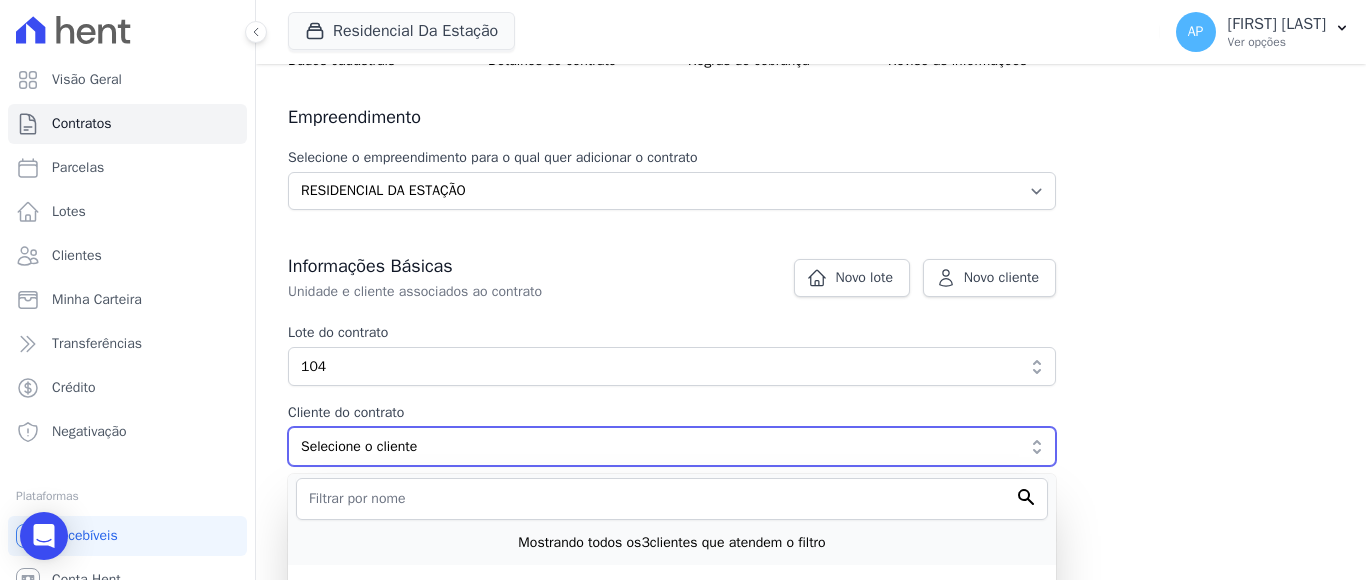 type 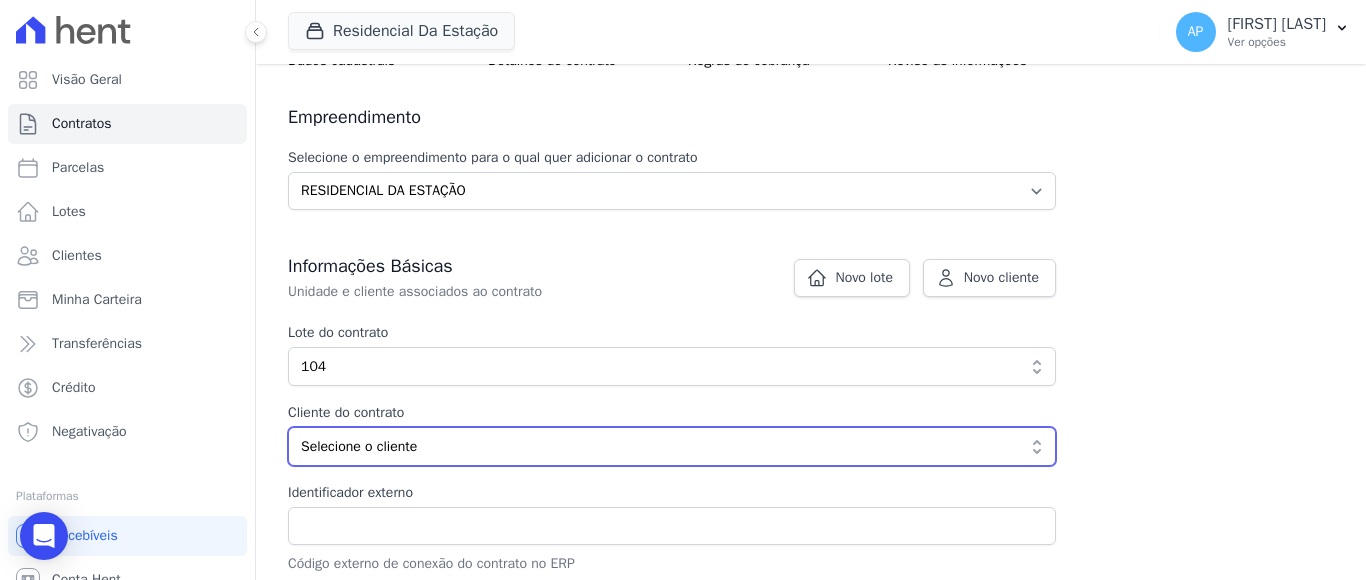 click on "Selecione o cliente" at bounding box center [672, 446] 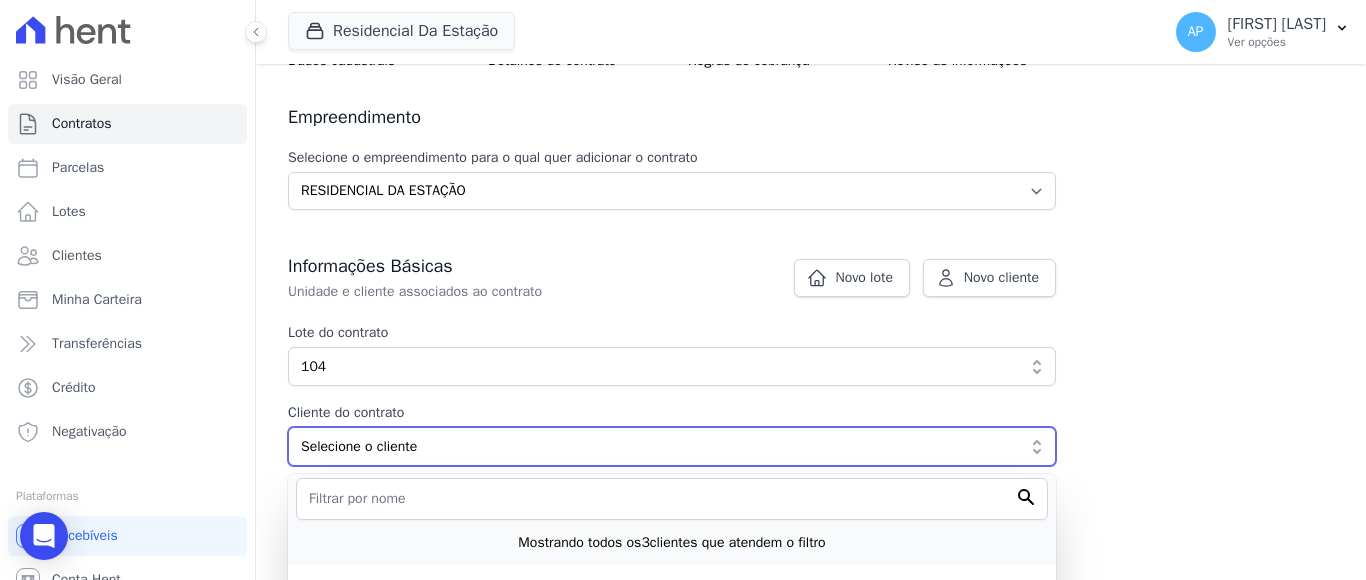click on "Selecione o cliente" at bounding box center [658, 446] 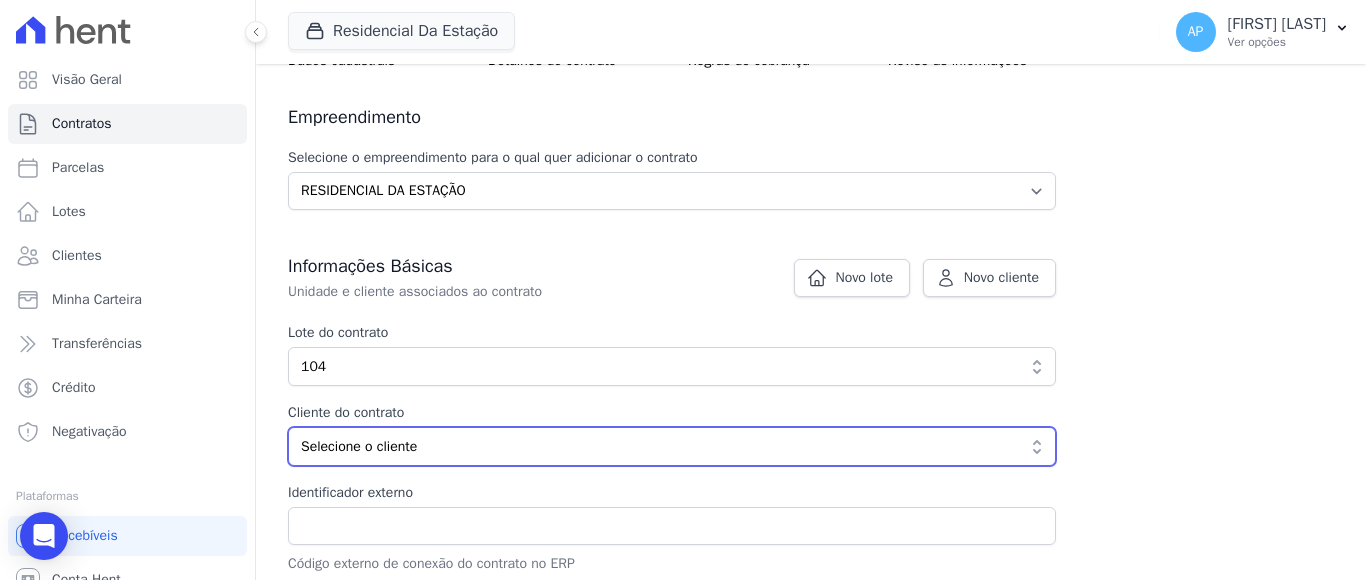 click on "Selecione o cliente" at bounding box center (658, 446) 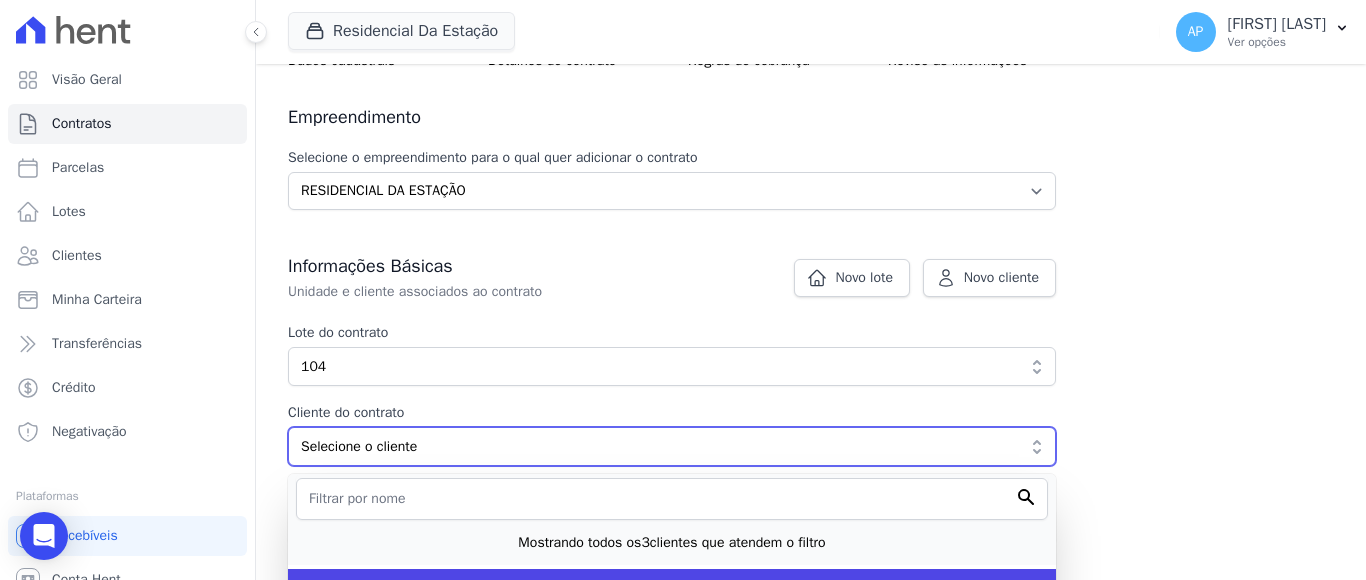 scroll, scrollTop: 367, scrollLeft: 0, axis: vertical 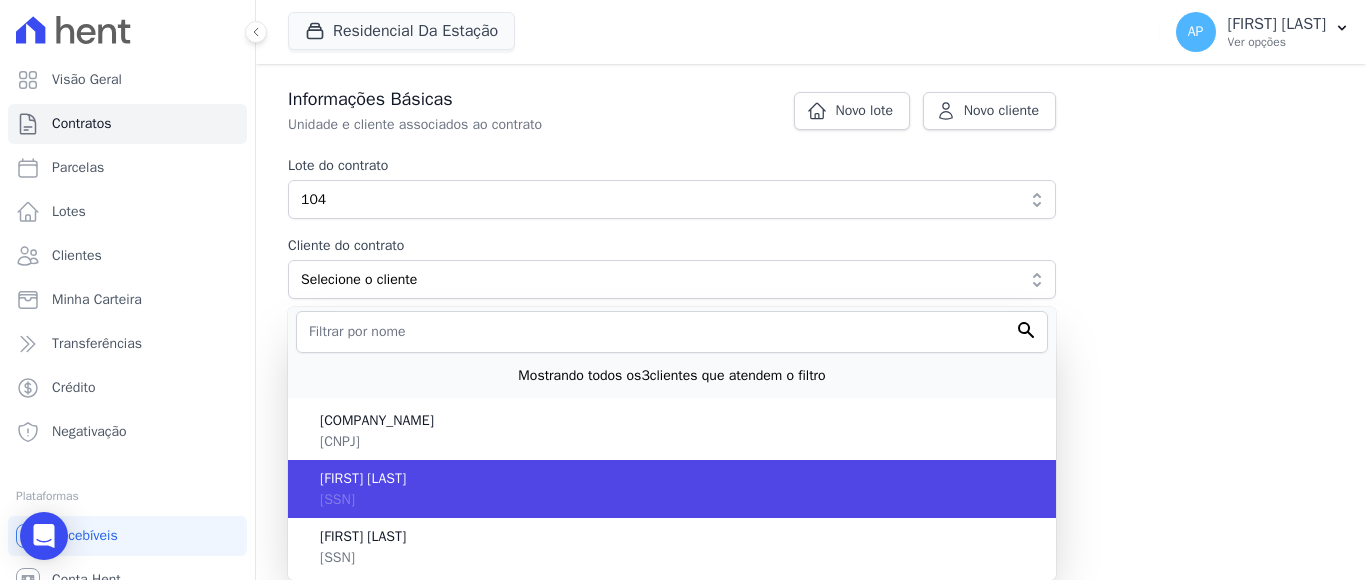 click on "DJONES MICHEL GROFF
029.988.210-14" at bounding box center [672, 489] 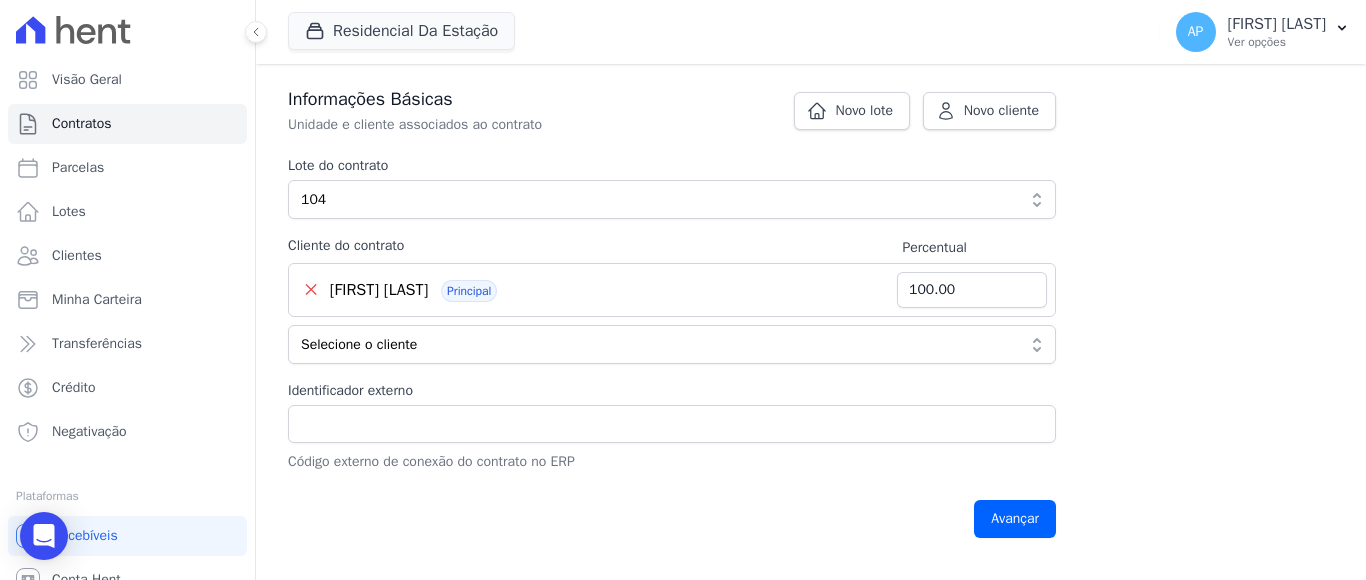 scroll, scrollTop: 374, scrollLeft: 0, axis: vertical 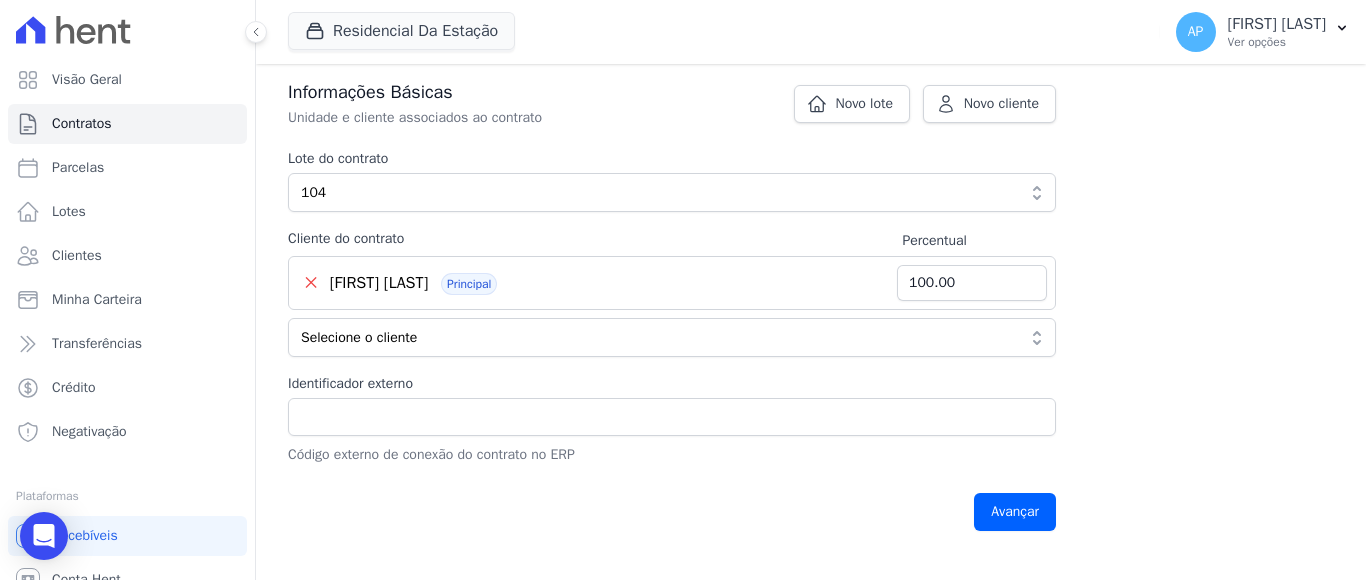click on "Identificador externo" at bounding box center (672, 383) 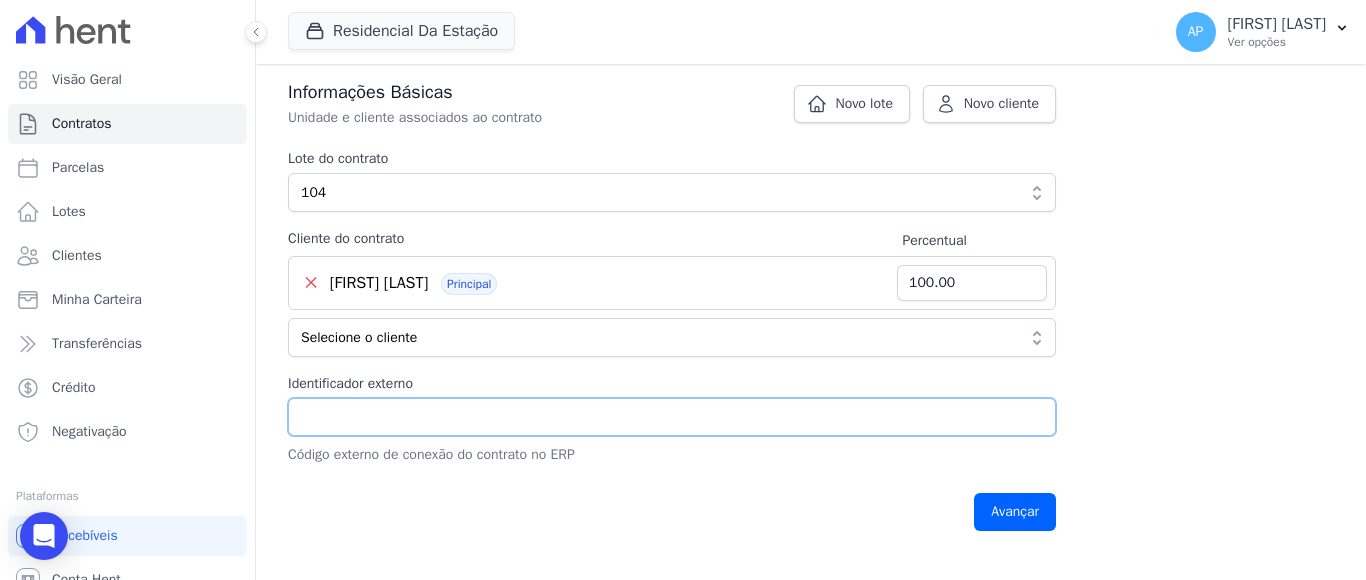 click on "Identificador externo" at bounding box center (672, 417) 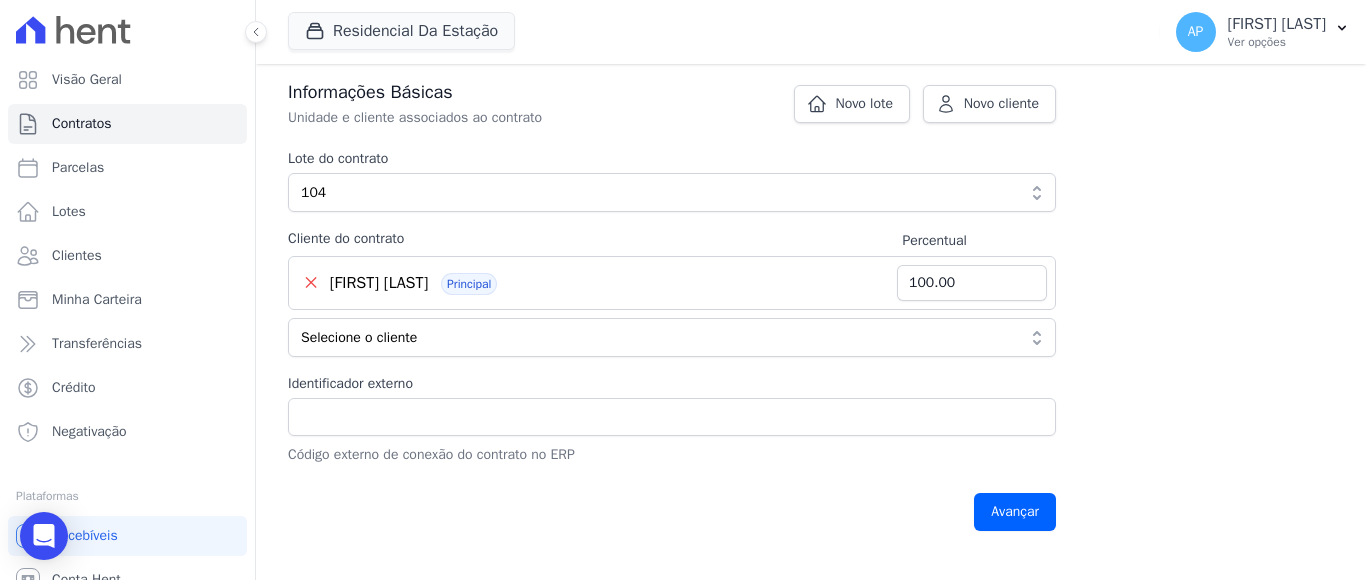 click on "Identificador externo" at bounding box center [672, 383] 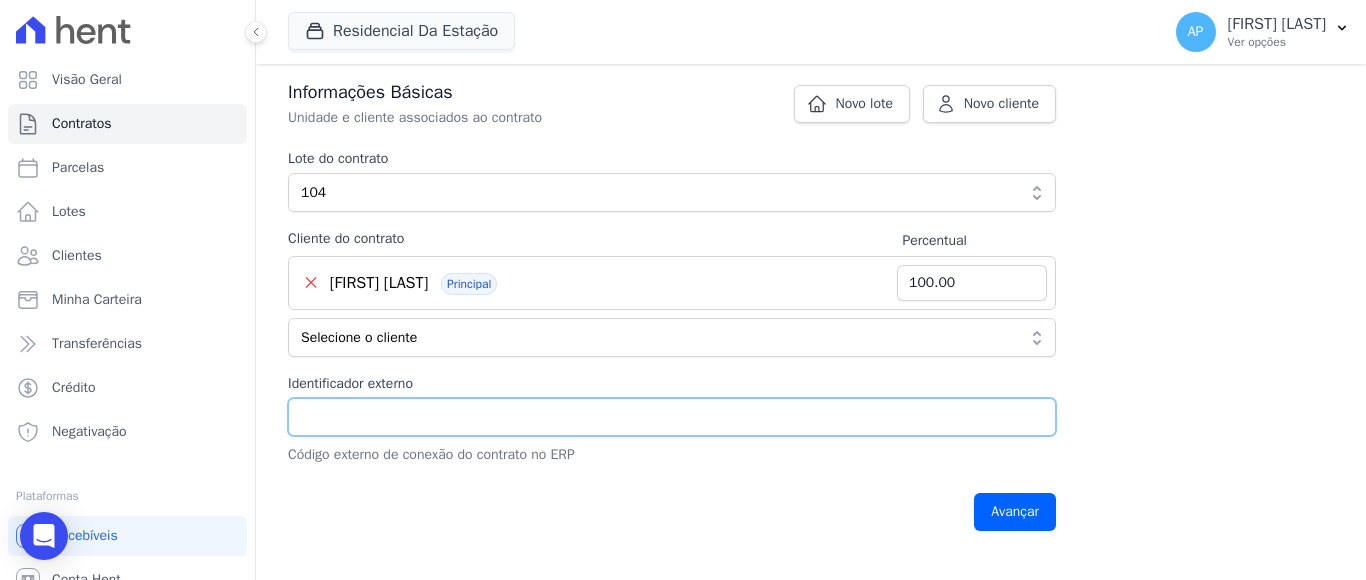 click on "Identificador externo" at bounding box center (672, 417) 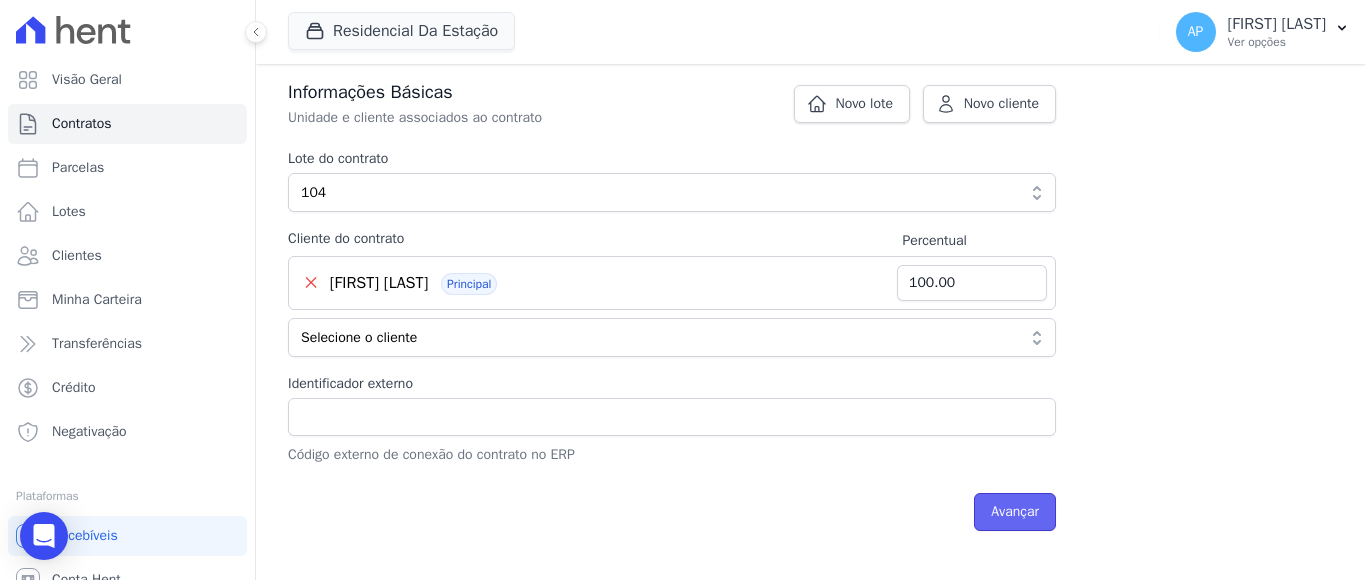 click on "Avançar" at bounding box center [1015, 512] 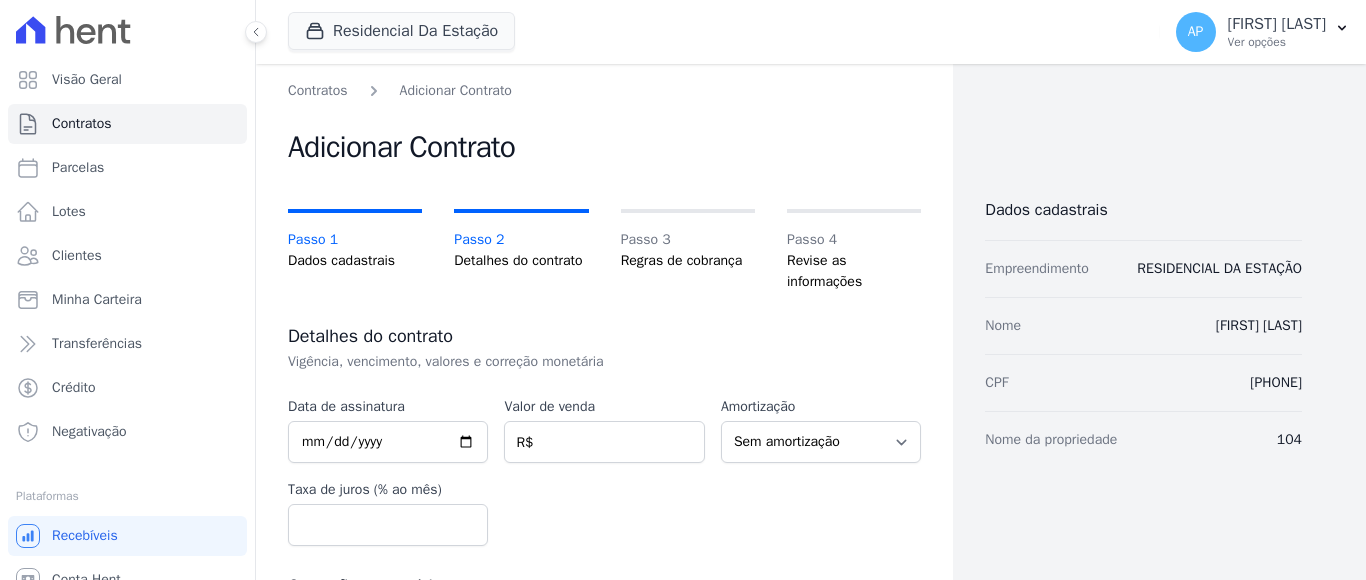scroll, scrollTop: 0, scrollLeft: 0, axis: both 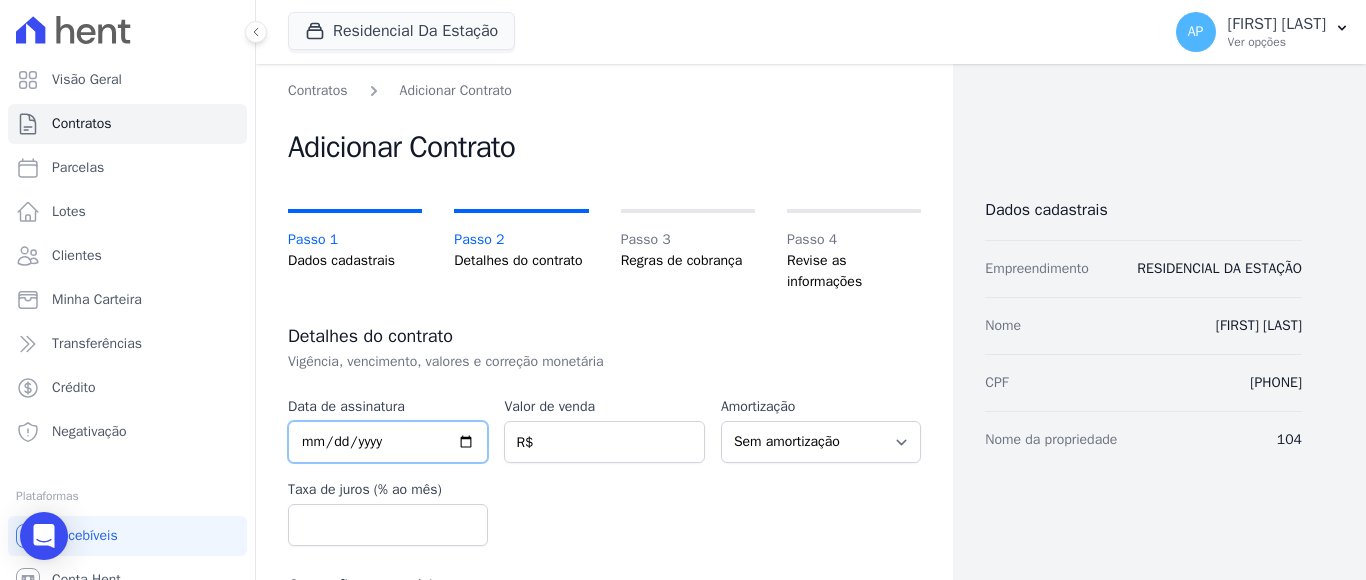click at bounding box center [388, 442] 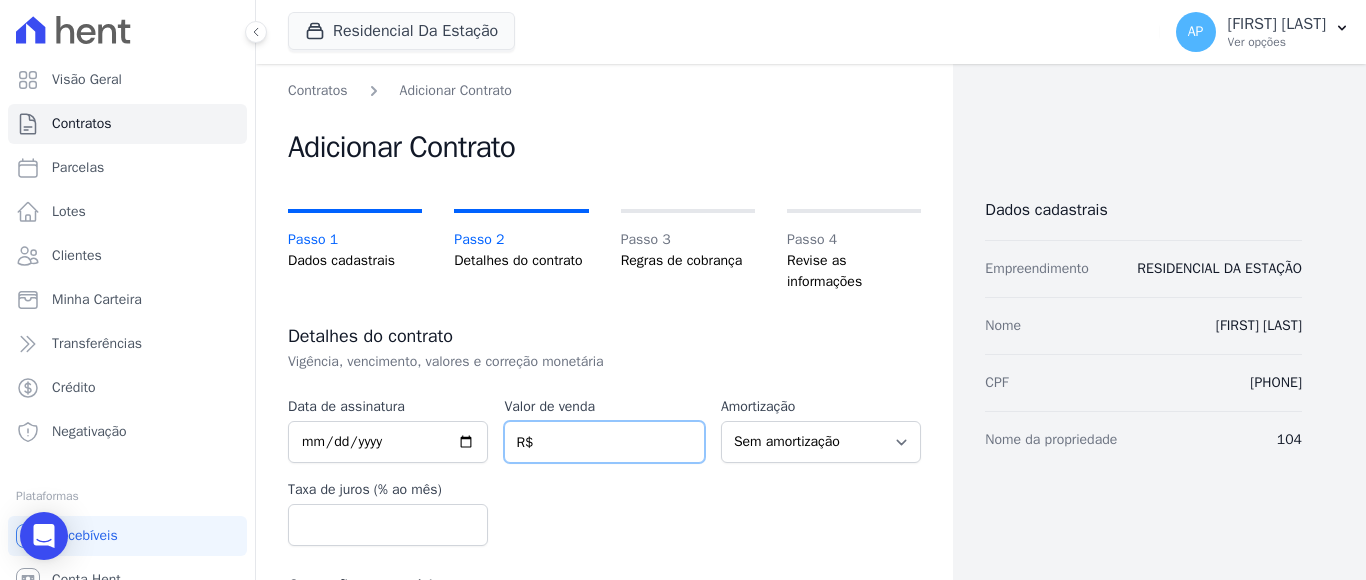 click at bounding box center (604, 442) 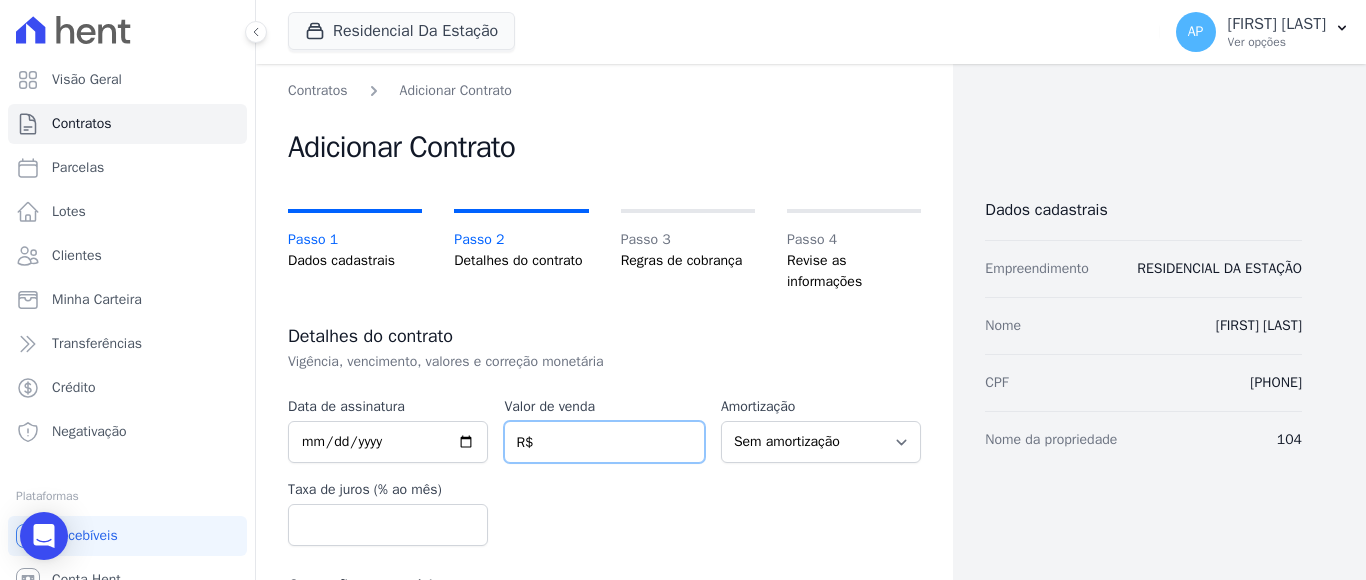 type on "443700.00" 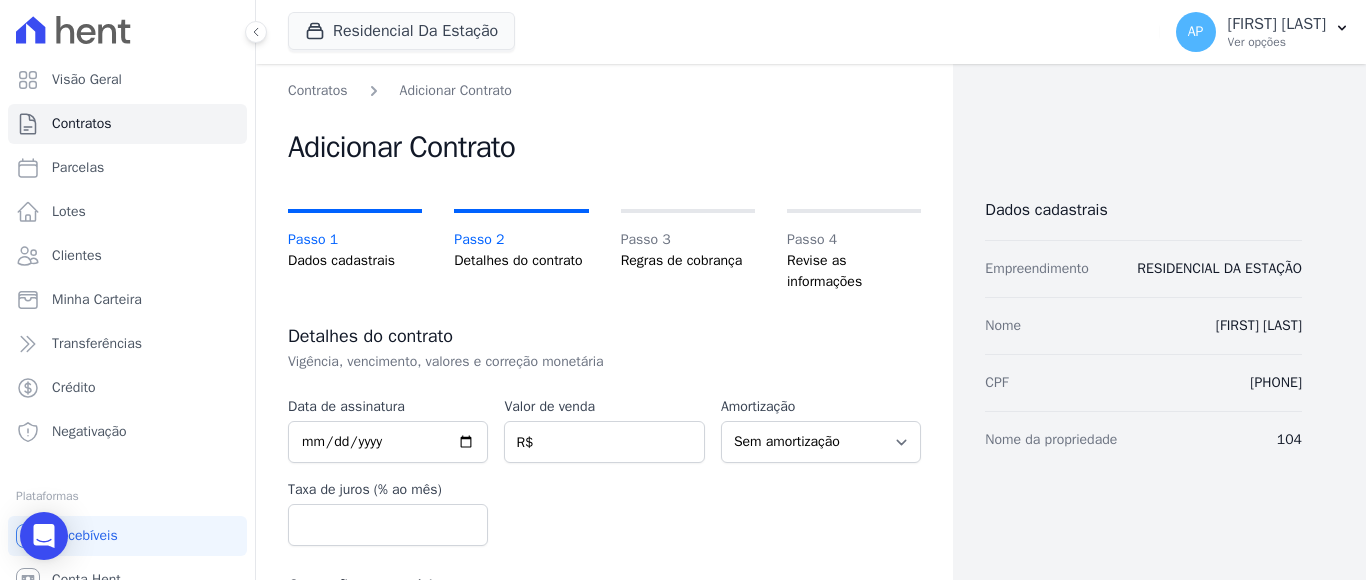 drag, startPoint x: 726, startPoint y: 552, endPoint x: 729, endPoint y: 534, distance: 18.248287 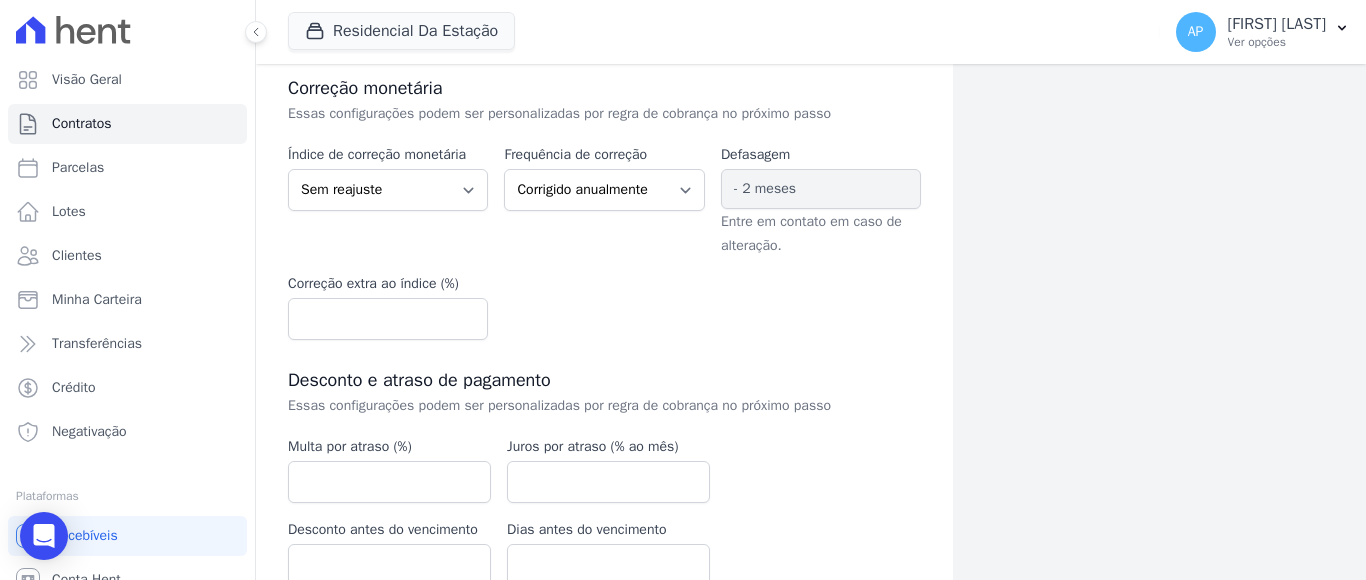 scroll, scrollTop: 598, scrollLeft: 0, axis: vertical 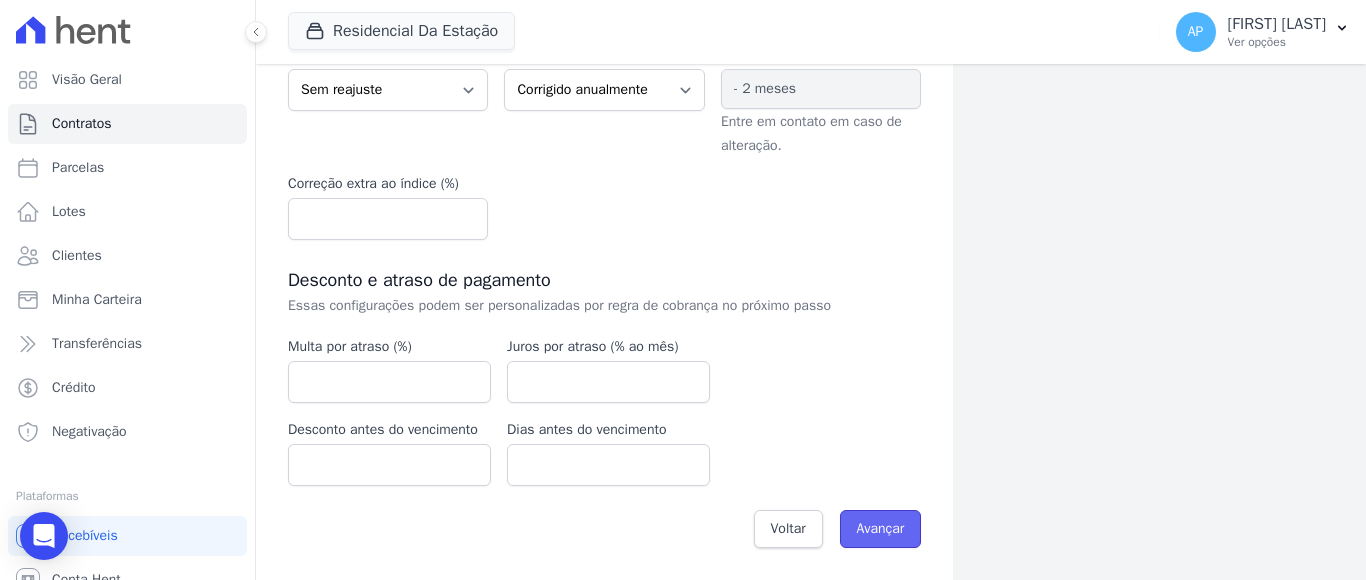 click on "Avançar" at bounding box center [881, 529] 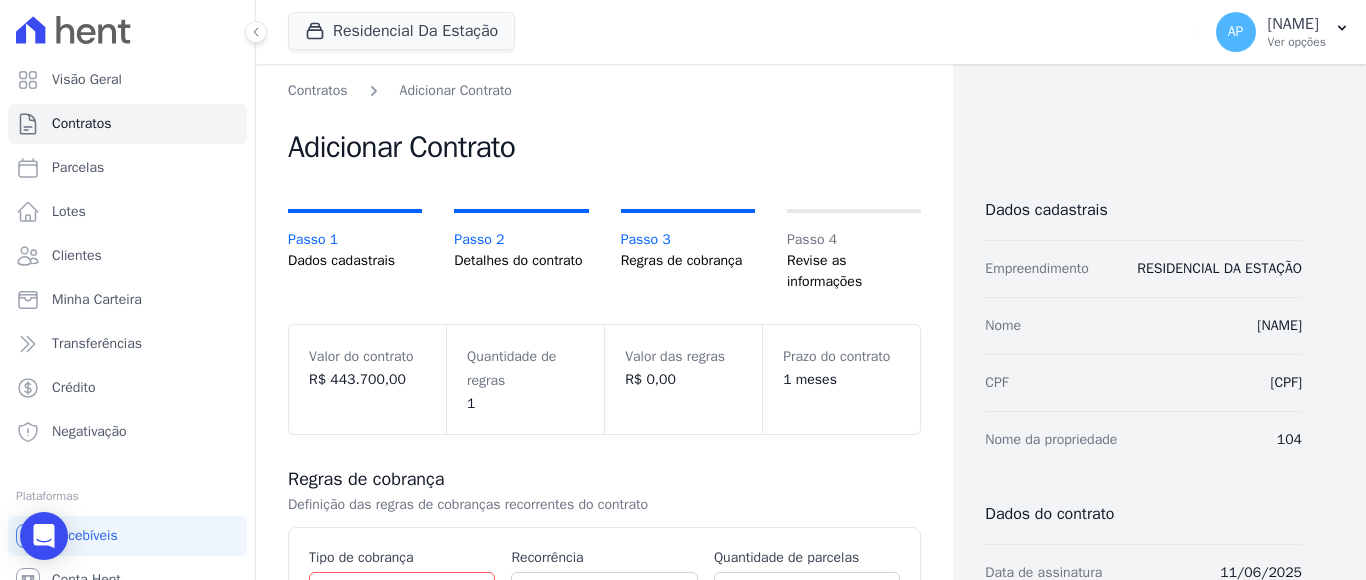 scroll, scrollTop: 0, scrollLeft: 0, axis: both 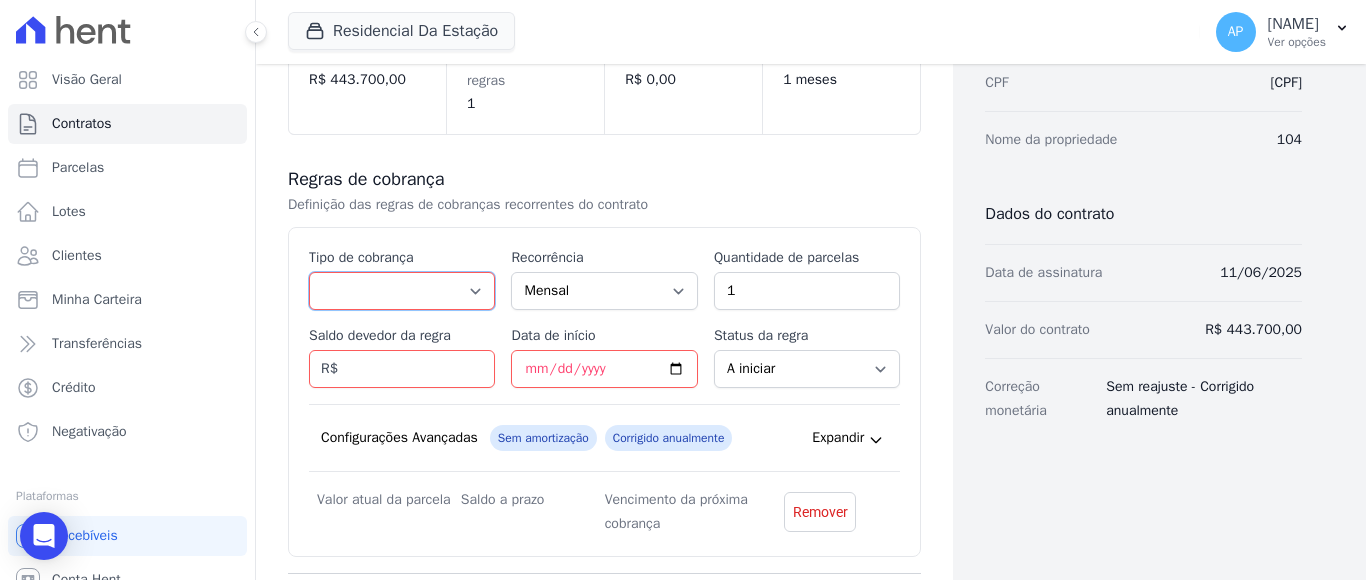 click on "Parcela Normal
Entrada
Sinal
Intercalada
Chaves
Pré-chaves
Pós-chaves
Impostos
Quitação
Outro
Financiamento Bancário" at bounding box center [402, 291] 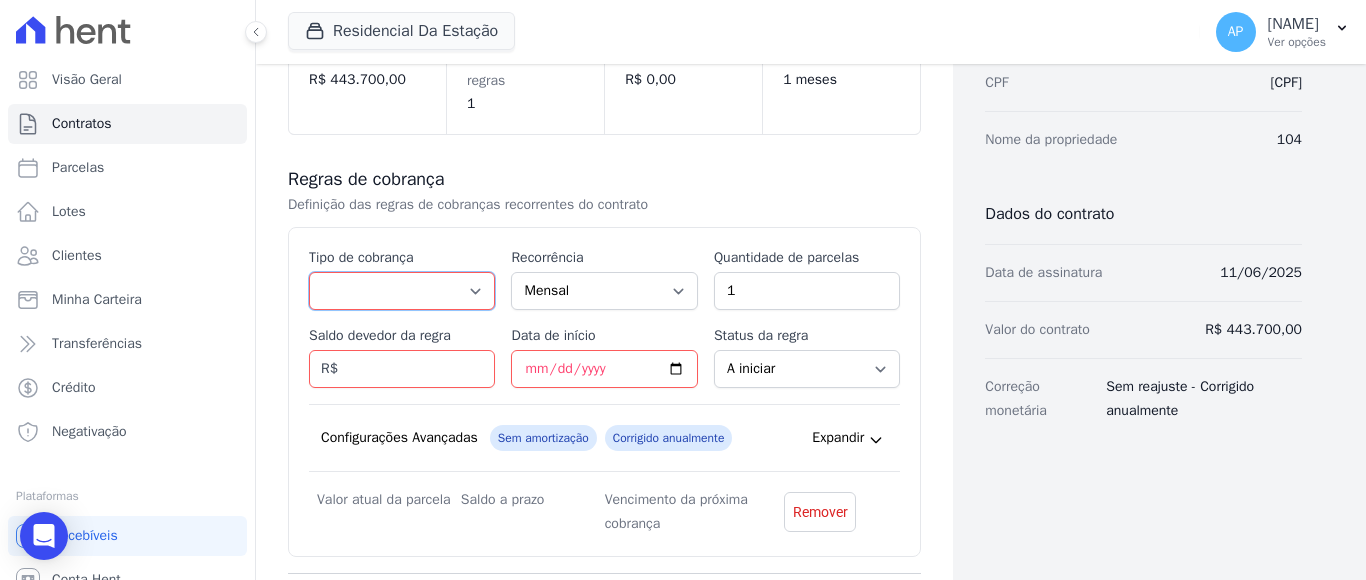select on "down_payment" 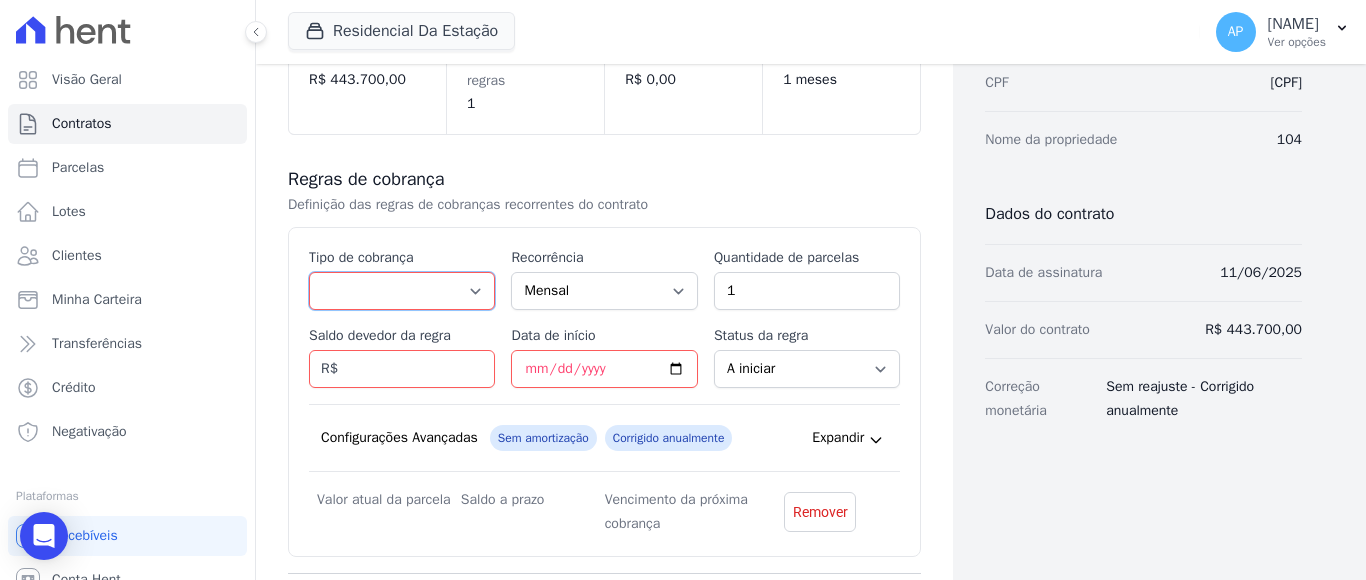click on "Parcela Normal
Entrada
Sinal
Intercalada
Chaves
Pré-chaves
Pós-chaves
Impostos
Quitação
Outro
Financiamento Bancário" at bounding box center [402, 291] 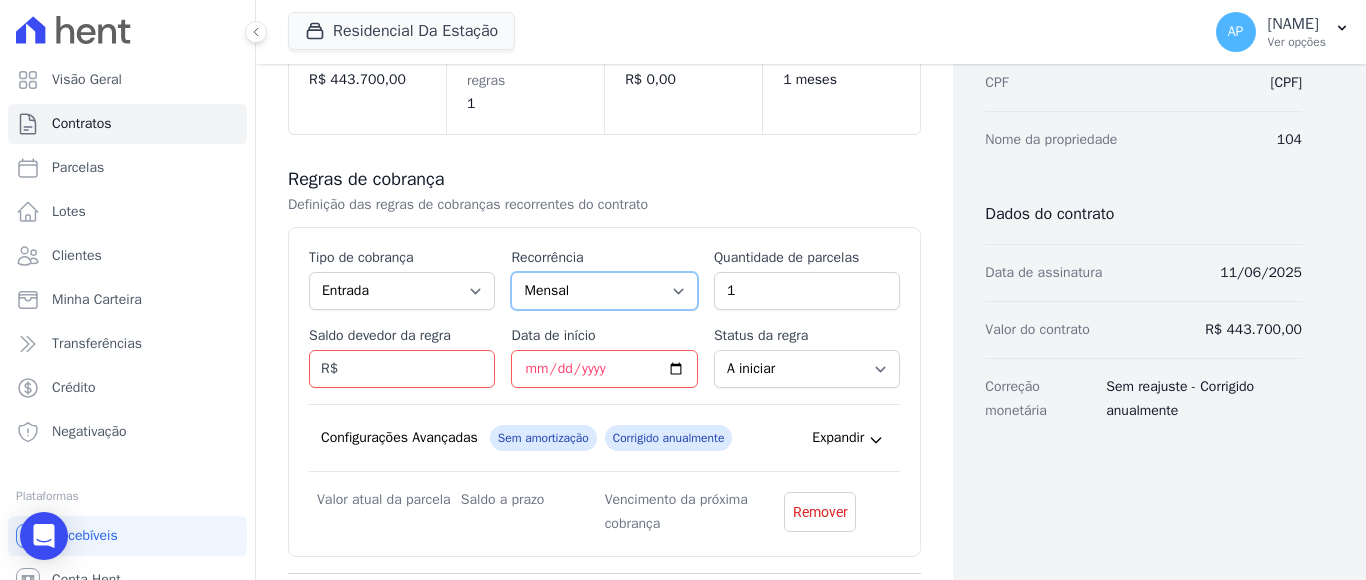 click on "Mensal
Bimestral
Trimestral
Semestral
Anual" at bounding box center (604, 291) 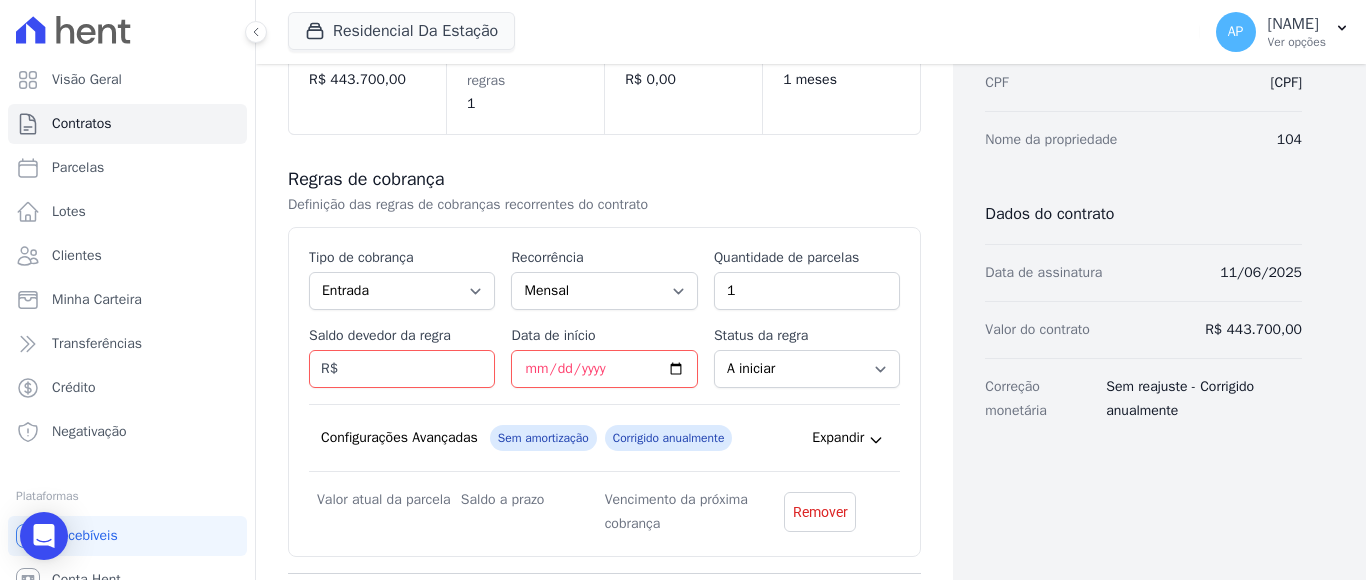 drag, startPoint x: 657, startPoint y: 231, endPoint x: 735, endPoint y: 245, distance: 79.24645 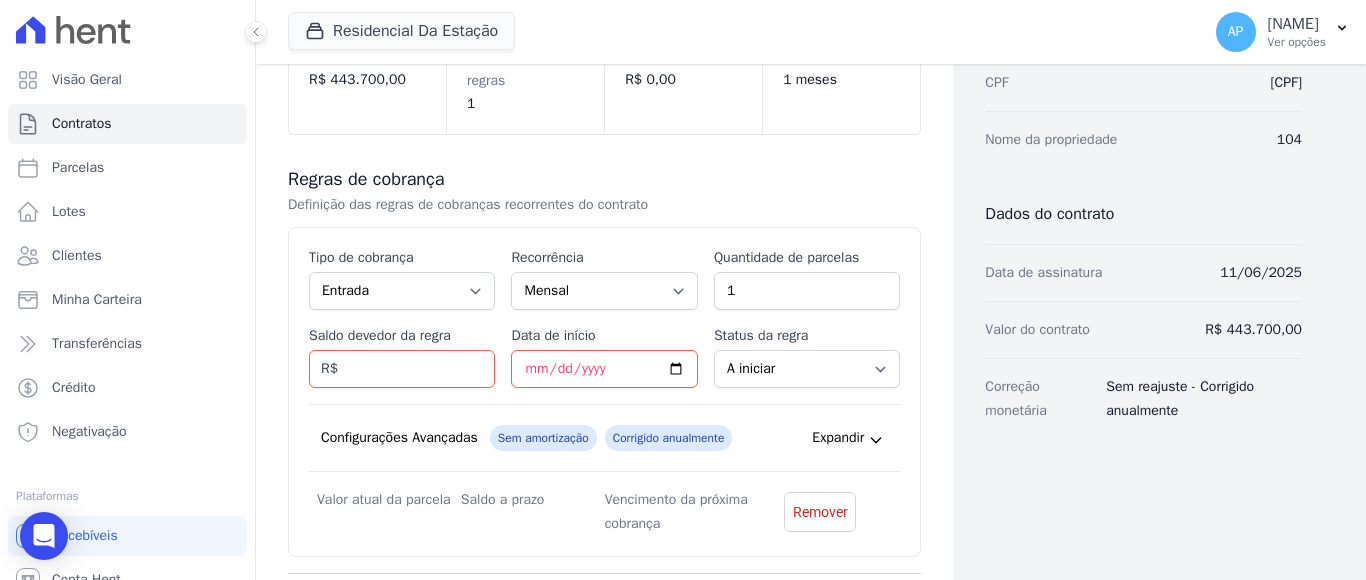 click on "Esse tipo de parcela não entra no saldo devedor do contrato.
Tipo de cobrança
Parcela Normal
Entrada
Sinal
Intercalada
Chaves
Pré-chaves
Pós-chaves
Impostos
Quitação
Outro
Financiamento Bancário
Recorrência
Mensal
Bimestral
Trimestral
Semestral
Anual
Quantidade de parcelas
1
Saldo devedor da regra
R$
Data de início
Status da regra
A iniciar
Em aberto
Quantidade de parcelas pagas
0
Valor atual da parcela
R$
Vencimento da próxima cobrança" at bounding box center (604, 392) 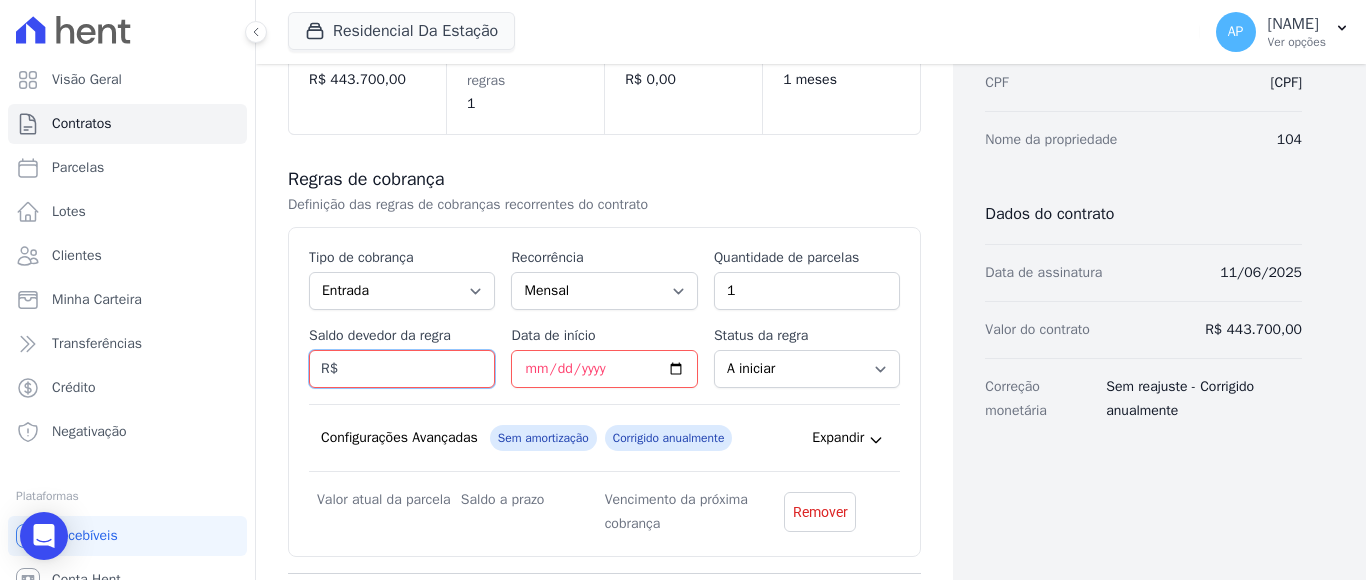 click on "Saldo devedor da regra" at bounding box center [402, 369] 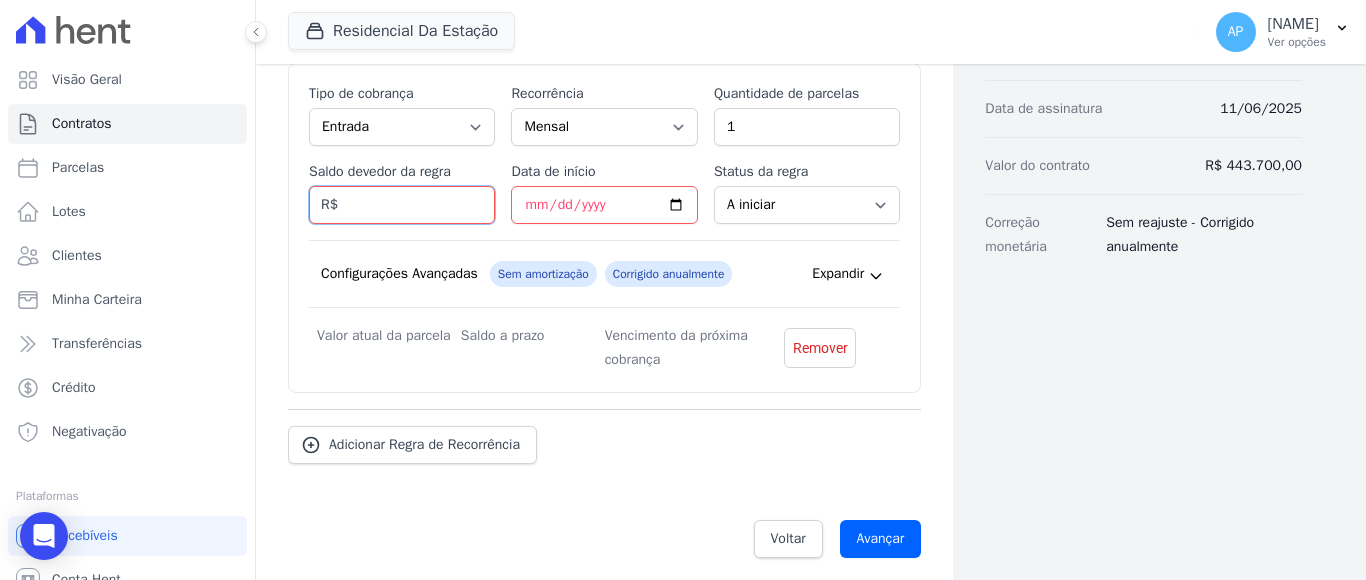 scroll, scrollTop: 474, scrollLeft: 0, axis: vertical 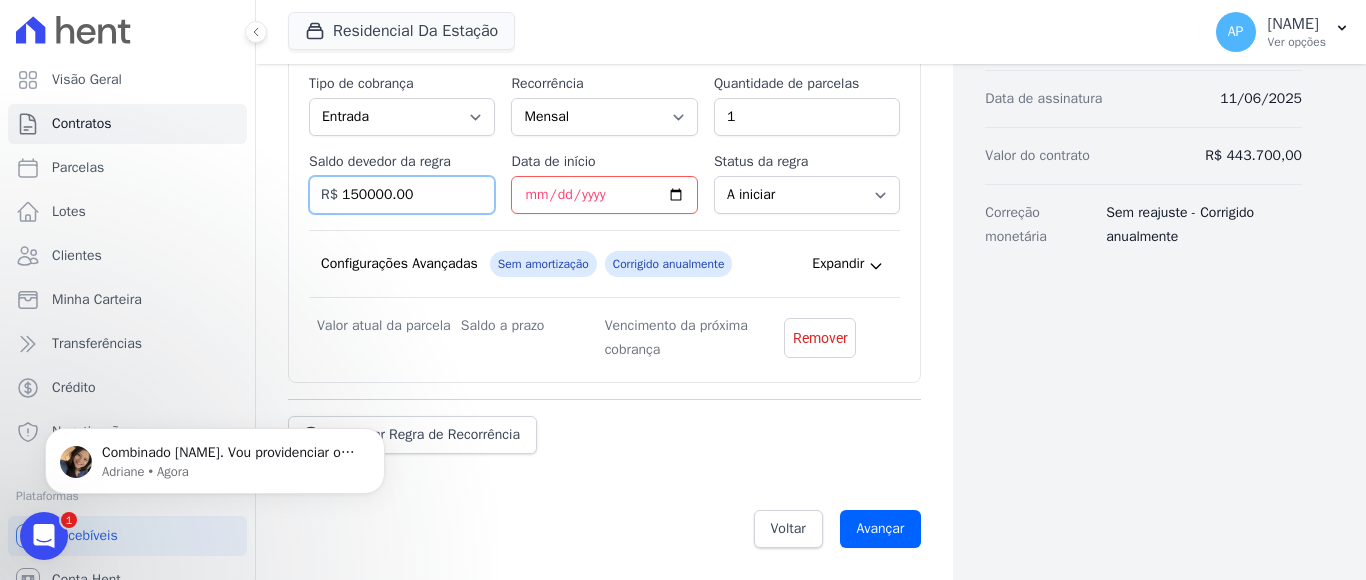 type on "150000.00" 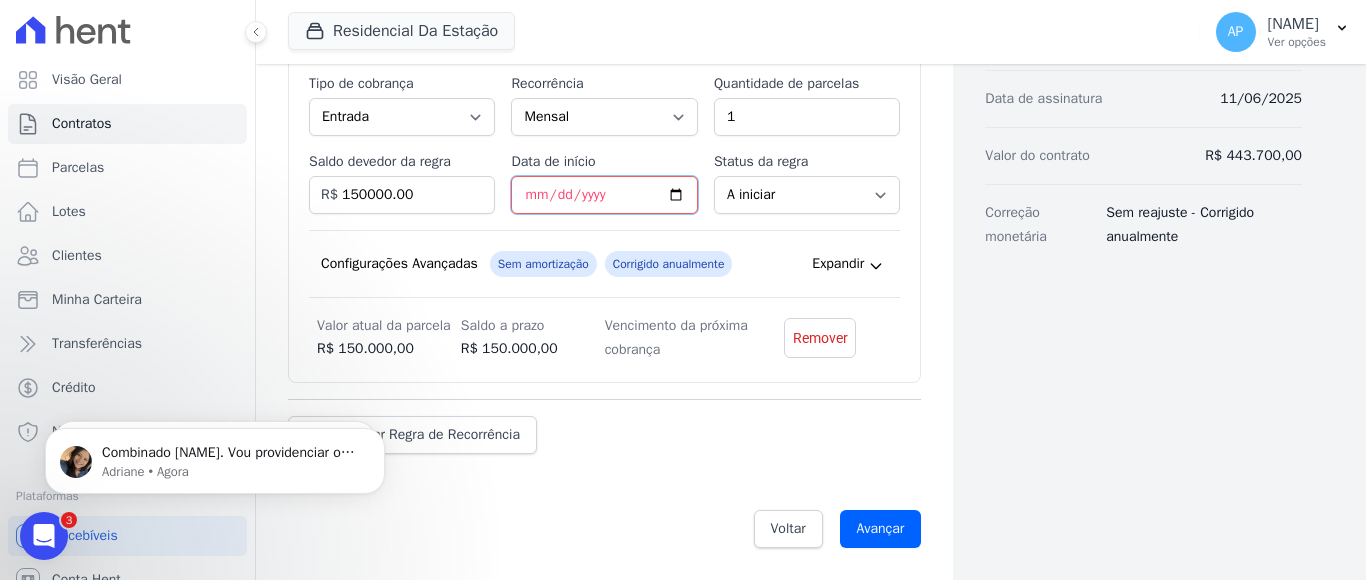 click on "Data de início" at bounding box center (604, 195) 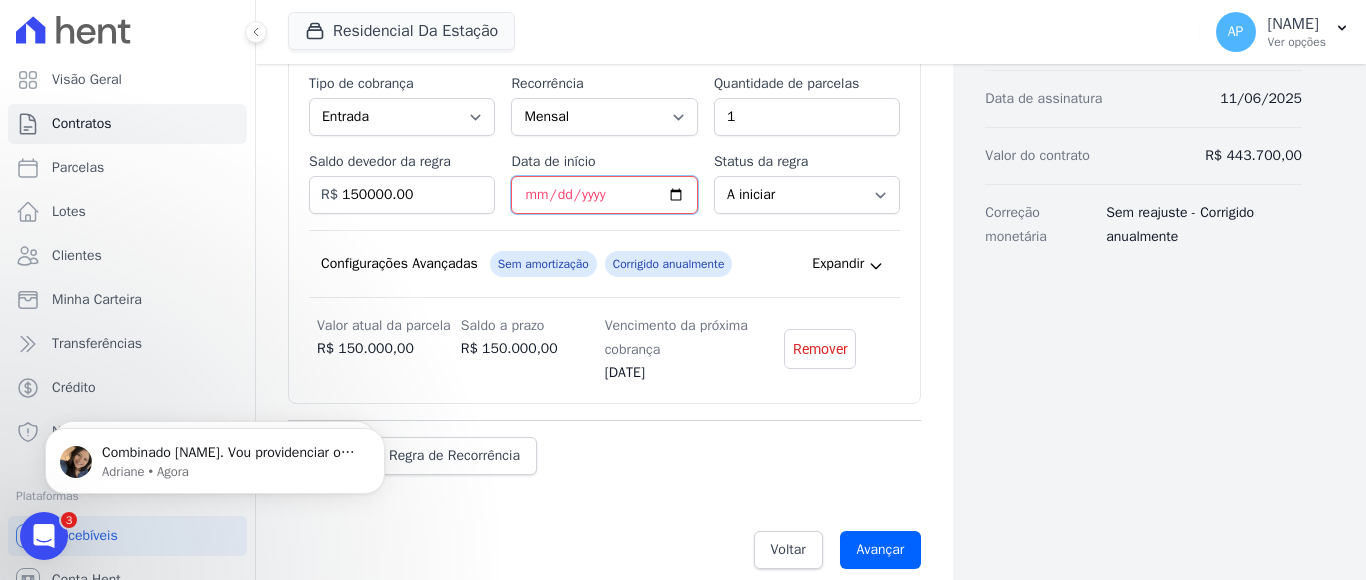 type on "2025-06-16" 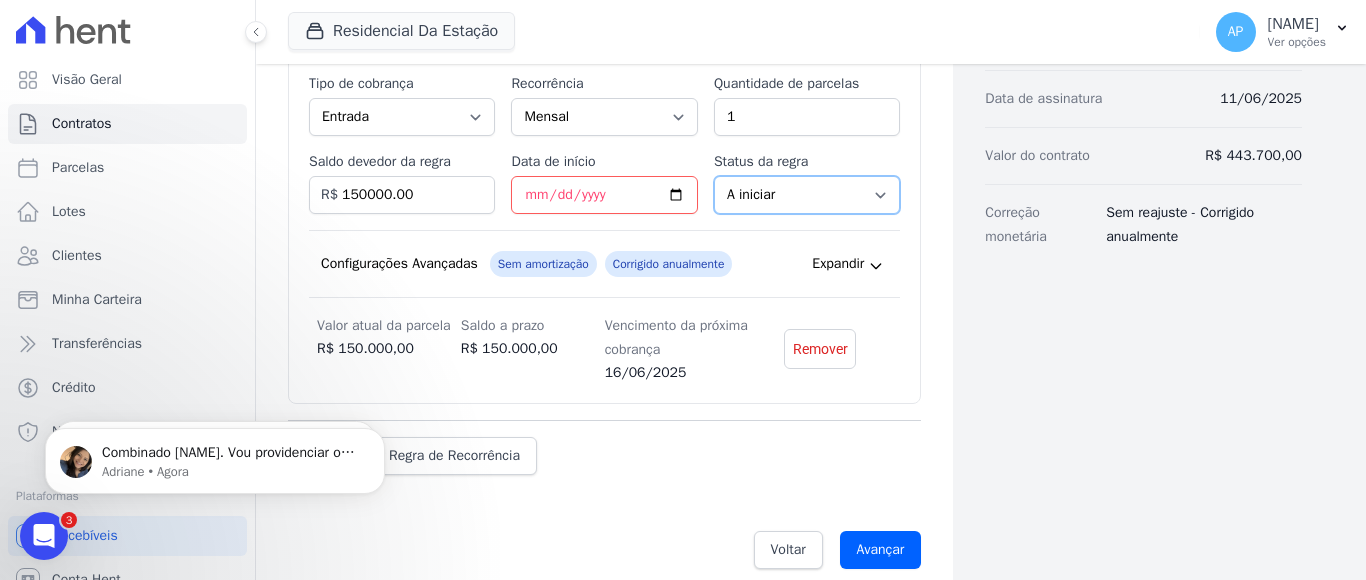 click on "A iniciar
Em aberto" at bounding box center [807, 195] 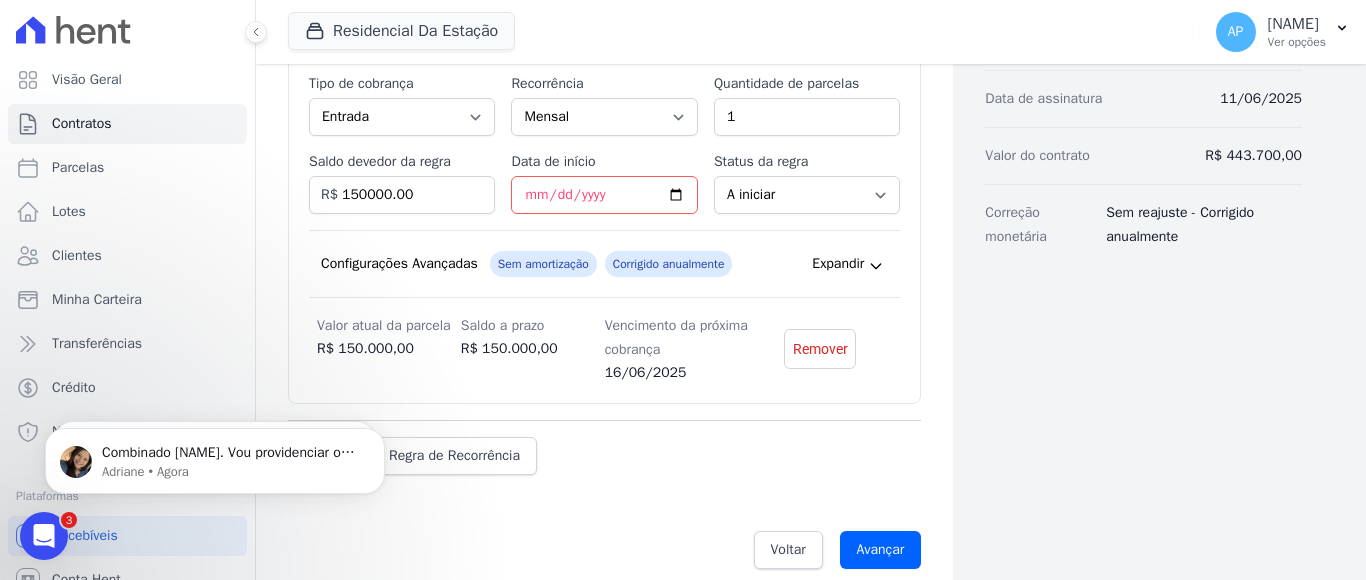 click on "Dados cadastrais
Empreendimento
RESIDENCIAL DA ESTAÇÃO
Nome
DJONES MICHEL GROFF
CPF
029.988.210-14
Nome da propriedade
104
Dados do contrato
Data de assinatura
11/06/2025
Valor do contrato
R$ 443.700,00
Correção monetária
Sem reajuste - Corrigido anualmente" at bounding box center (1127, 95) 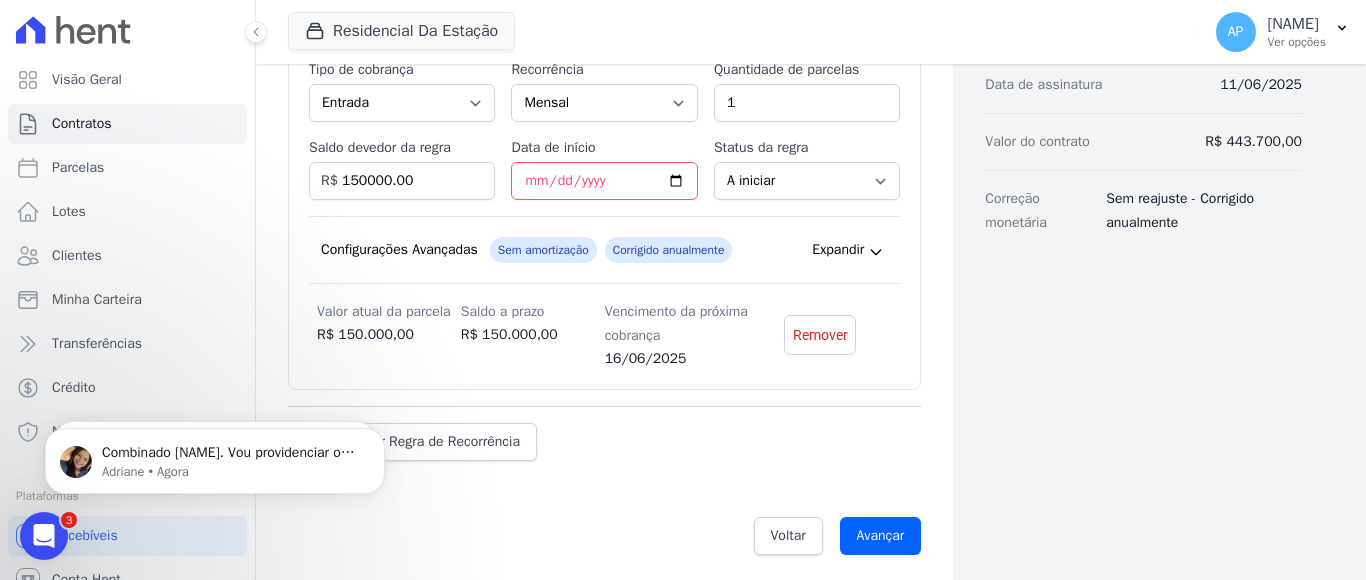 scroll, scrollTop: 495, scrollLeft: 0, axis: vertical 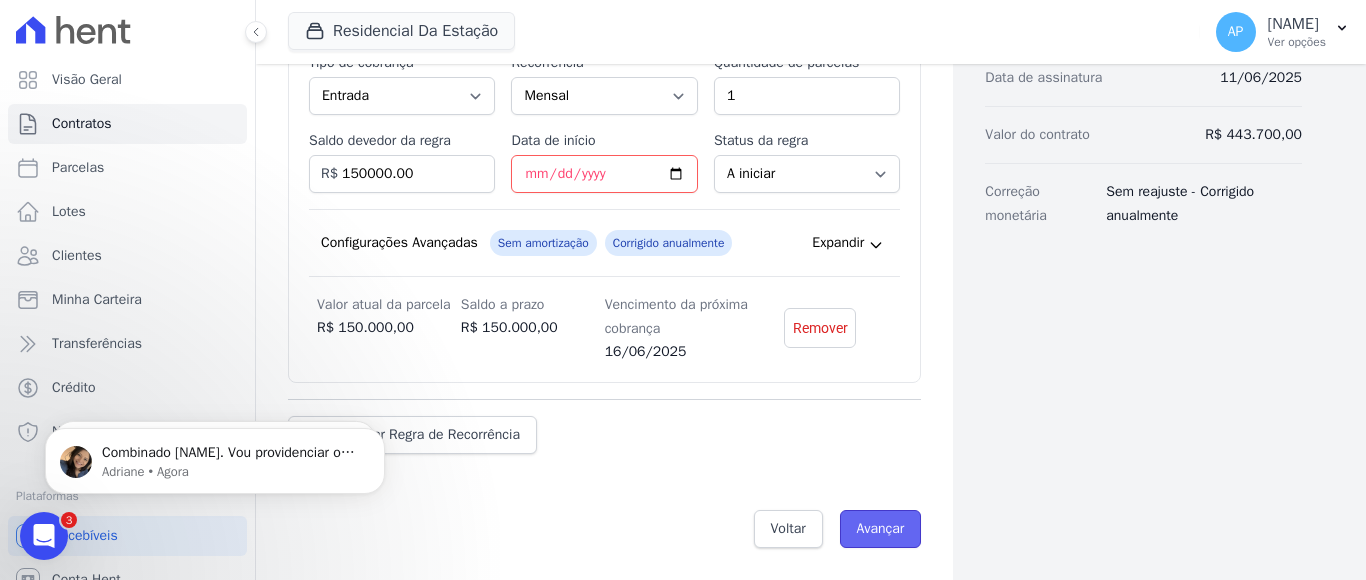 click on "Avançar" at bounding box center [881, 529] 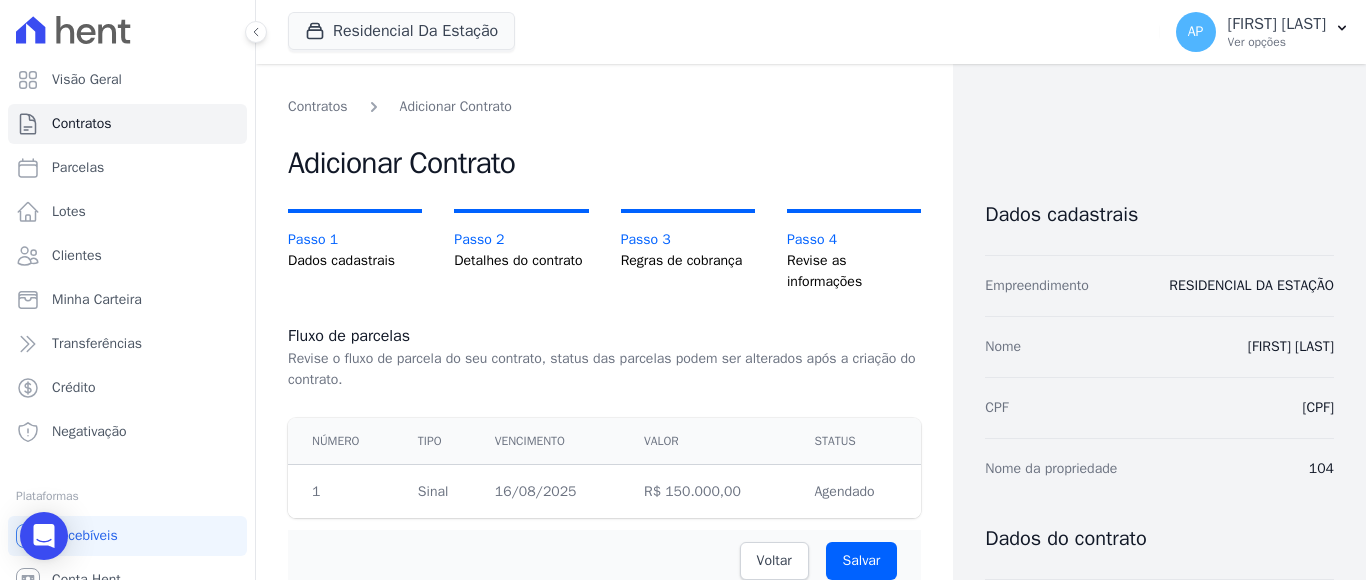scroll, scrollTop: 0, scrollLeft: 0, axis: both 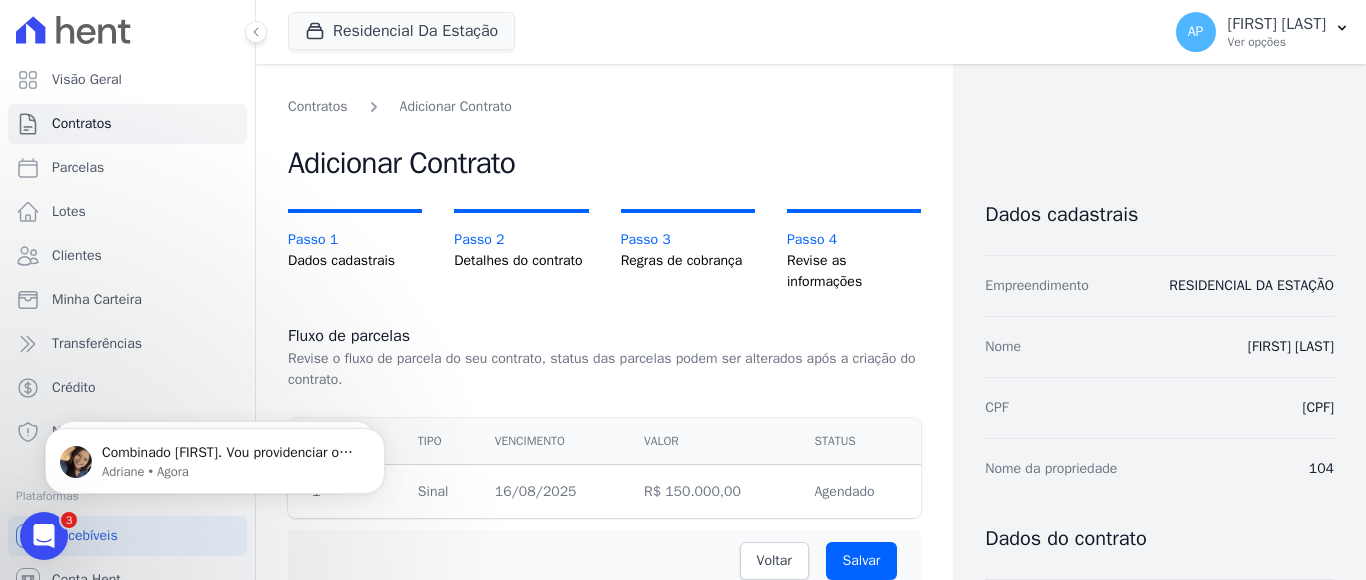click on "Regras de cobrança" at bounding box center [688, 260] 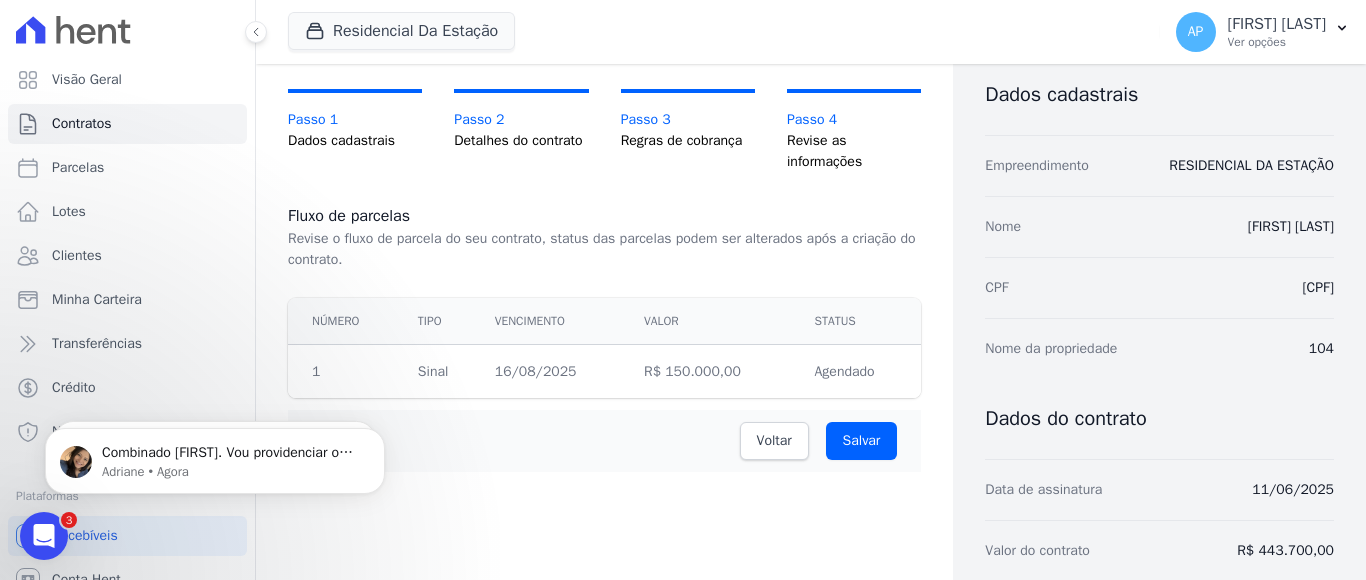 scroll, scrollTop: 220, scrollLeft: 0, axis: vertical 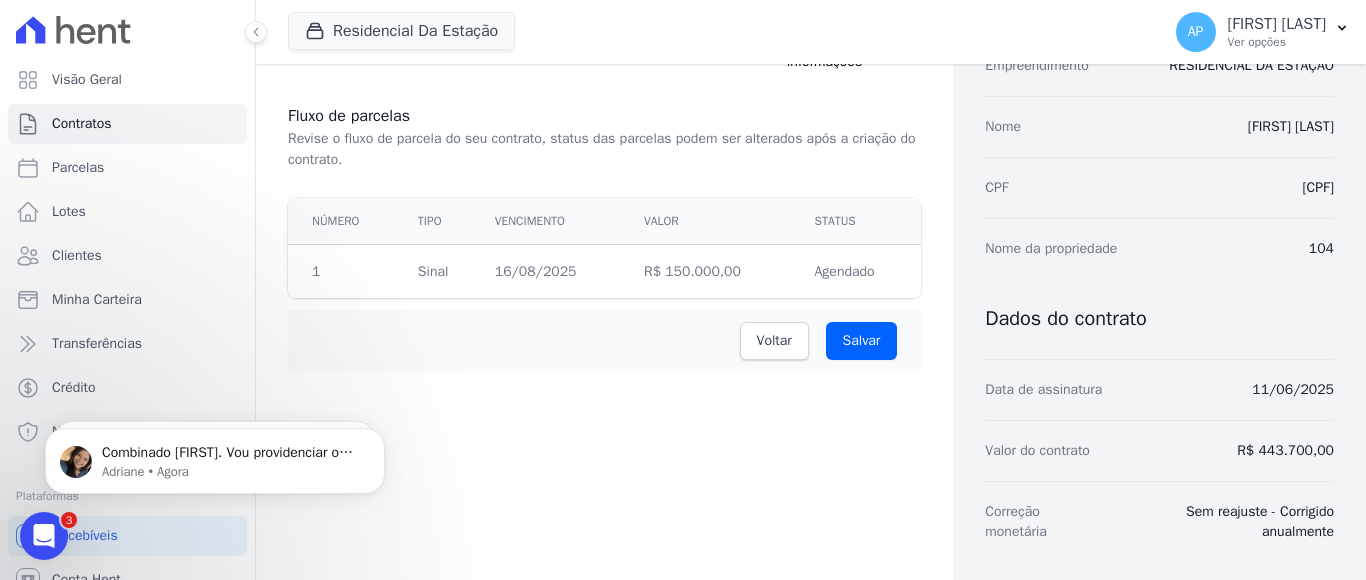 click on "Contratos
Adicionar Contrato
Adicionar Contrato
Passo 1
Dados cadastrais
Passo 2
Detalhes do contrato
Passo 3
Regras de cobrança
Passo 4
Revise as informações
Fluxo de parcelas
Revise o fluxo de parcela do seu contrato, status das parcelas podem ser alterados após a criação do contrato.
Número
Tipo
Vencimento
Valor Status" at bounding box center [604, 312] 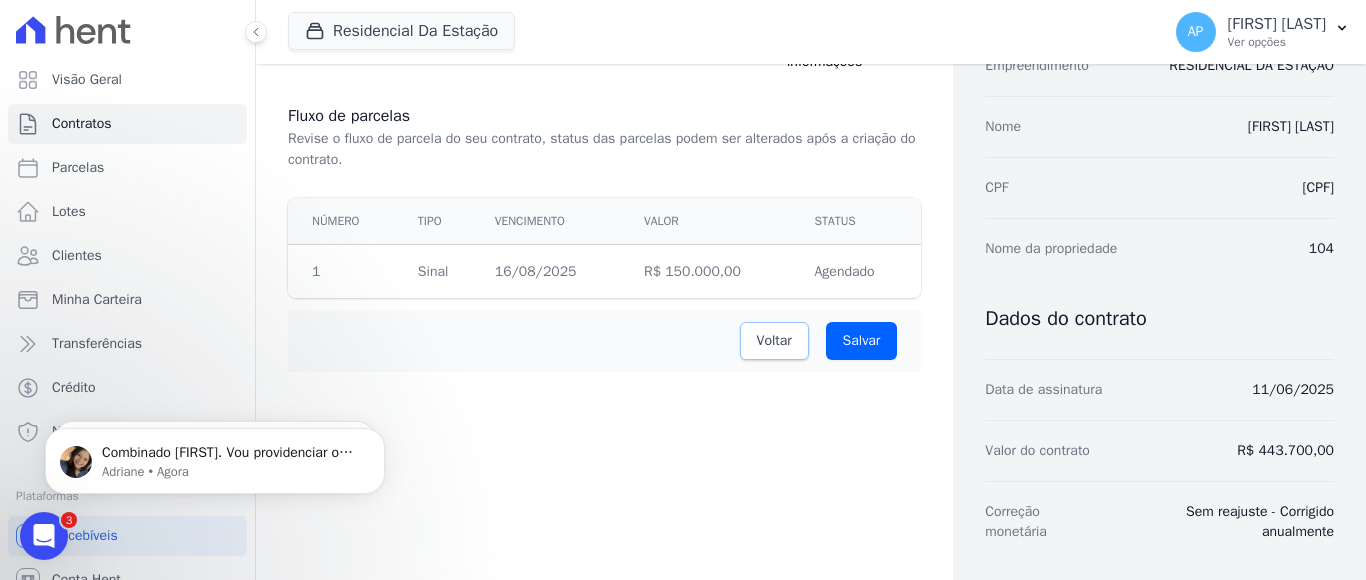 click on "Voltar" at bounding box center (774, 341) 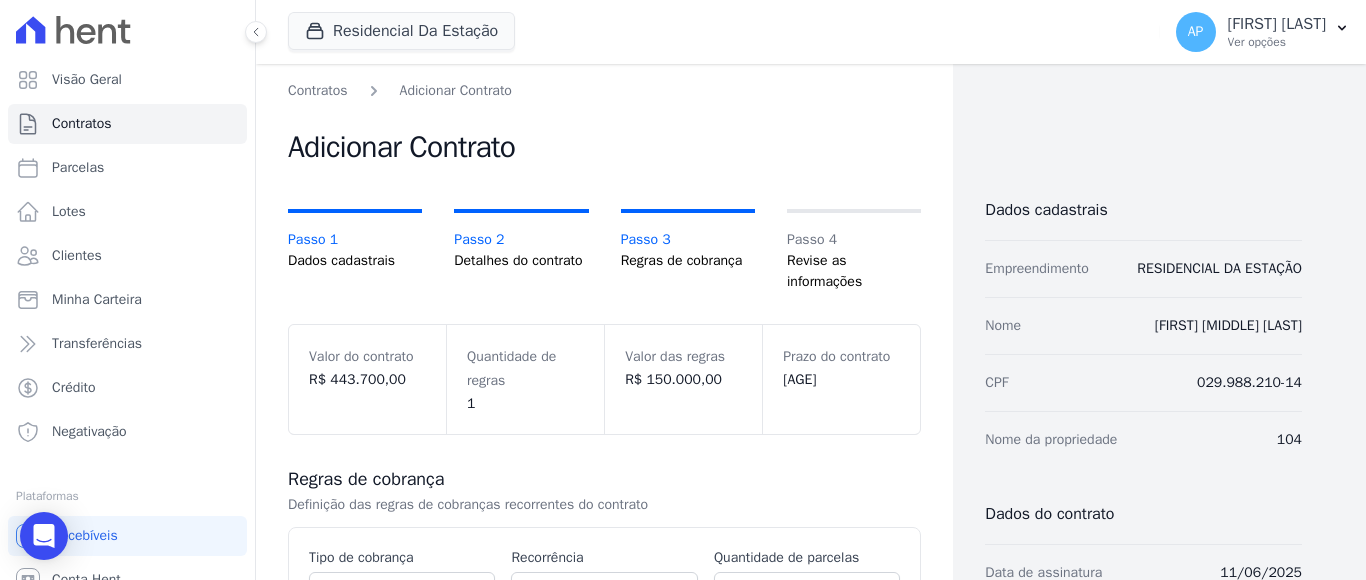 scroll, scrollTop: 0, scrollLeft: 0, axis: both 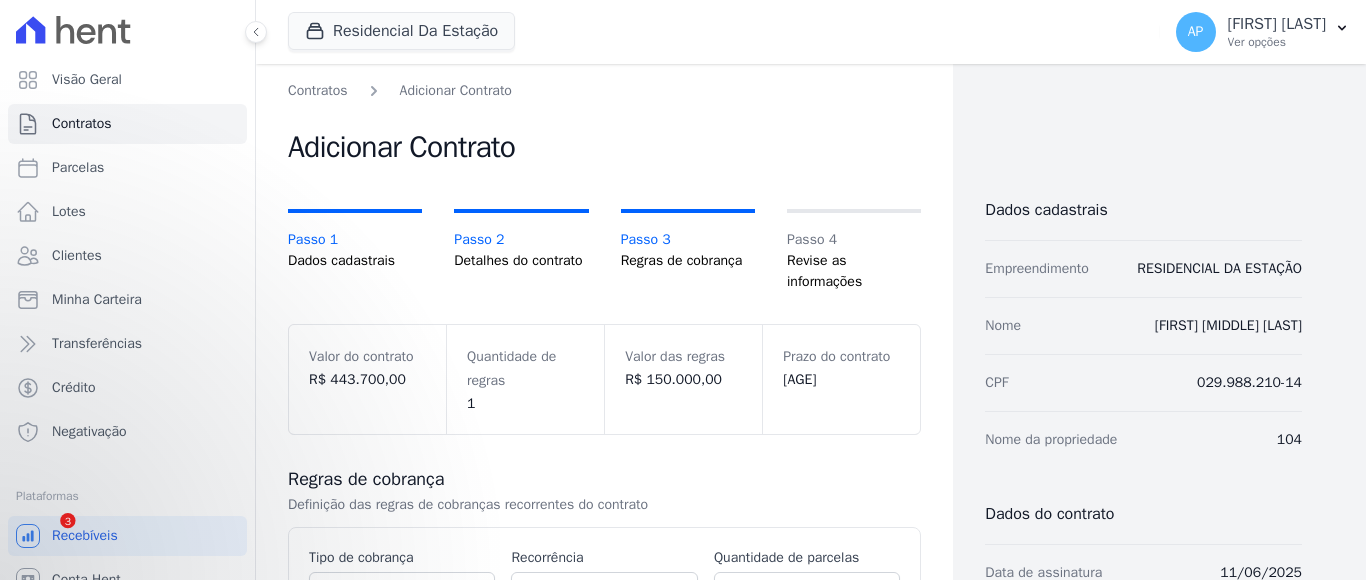 click on "[TIME]" at bounding box center (841, 379) 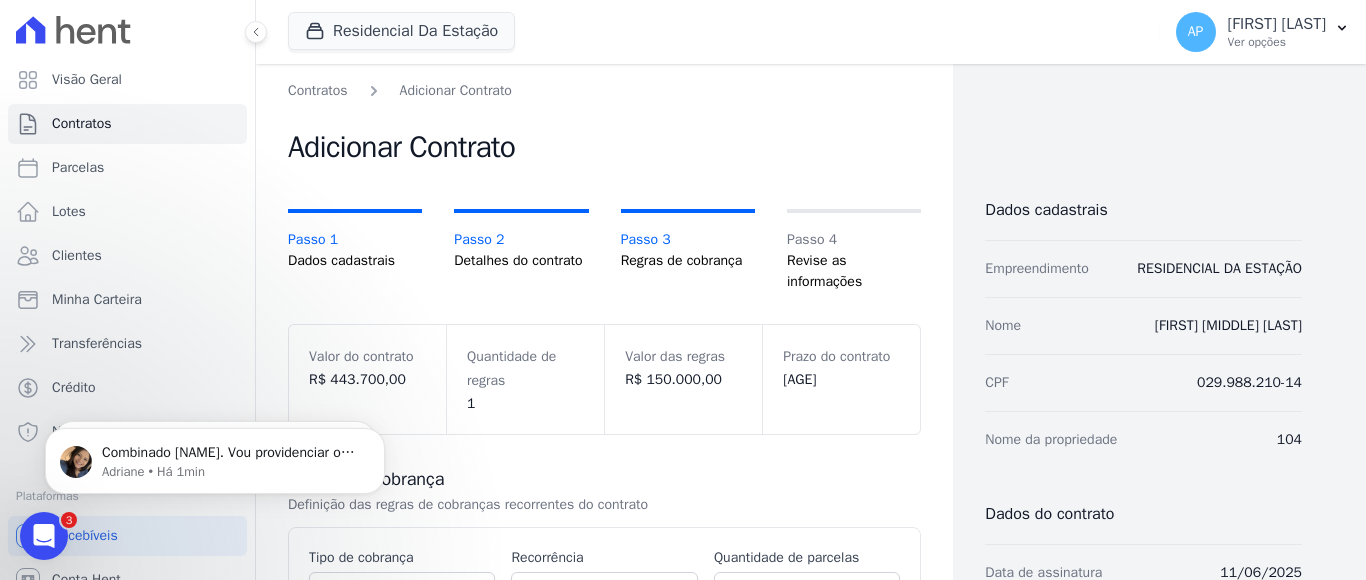 scroll, scrollTop: 0, scrollLeft: 0, axis: both 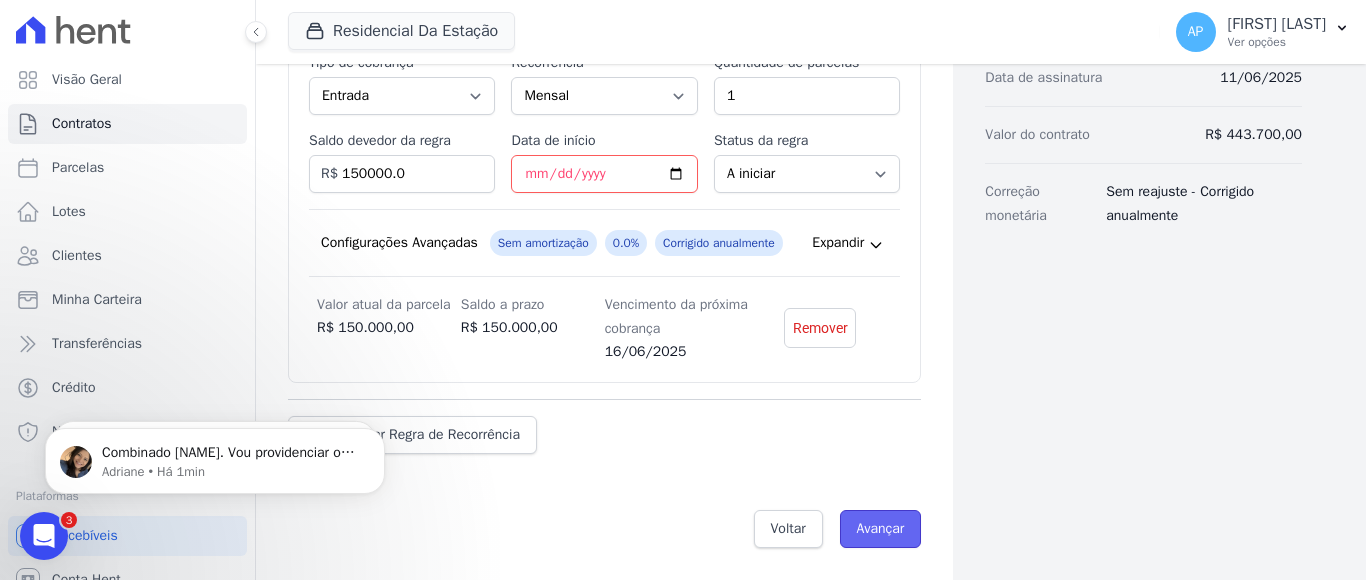 click on "Avançar" at bounding box center [881, 529] 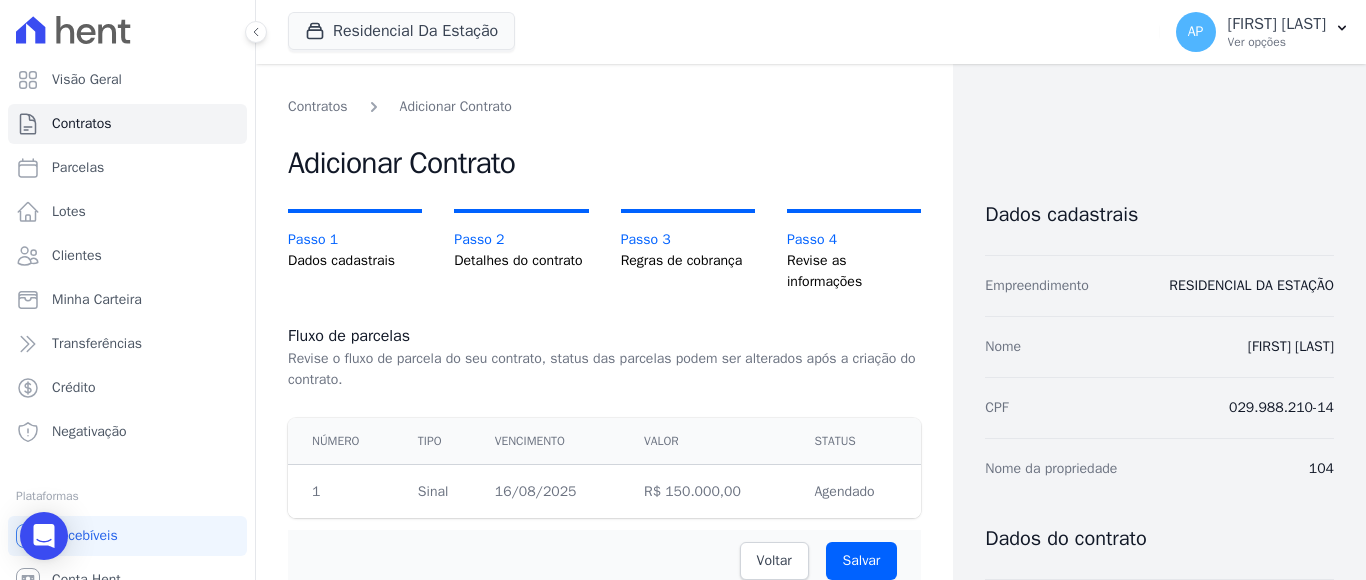 scroll, scrollTop: 0, scrollLeft: 0, axis: both 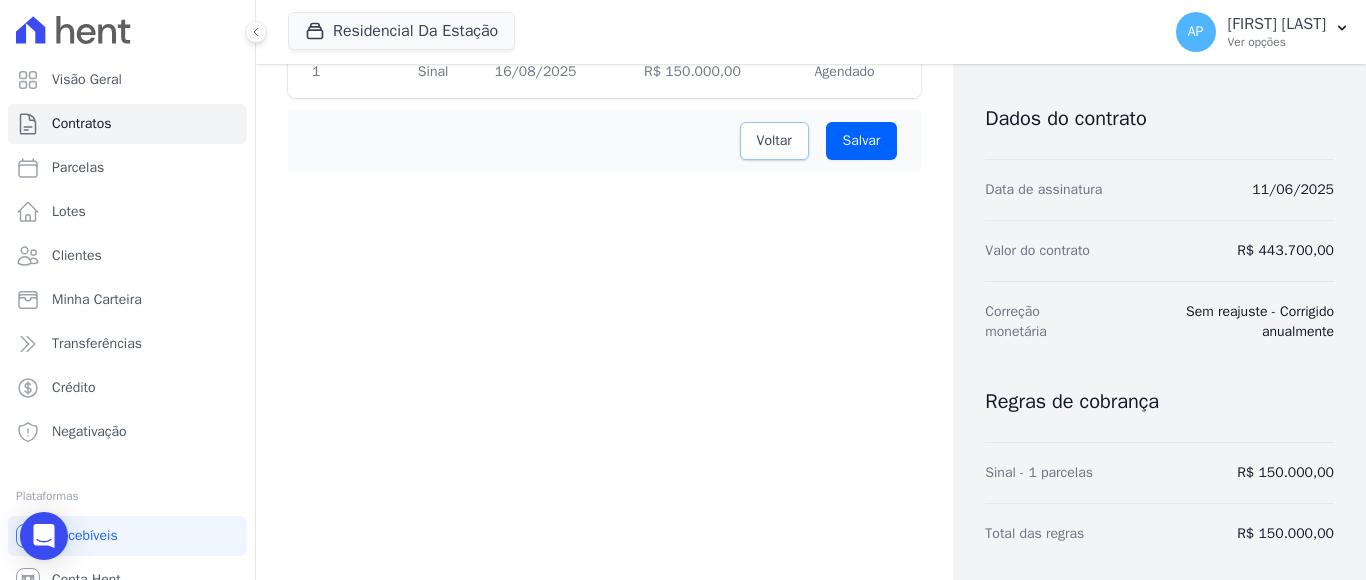 click on "Voltar" at bounding box center [774, 141] 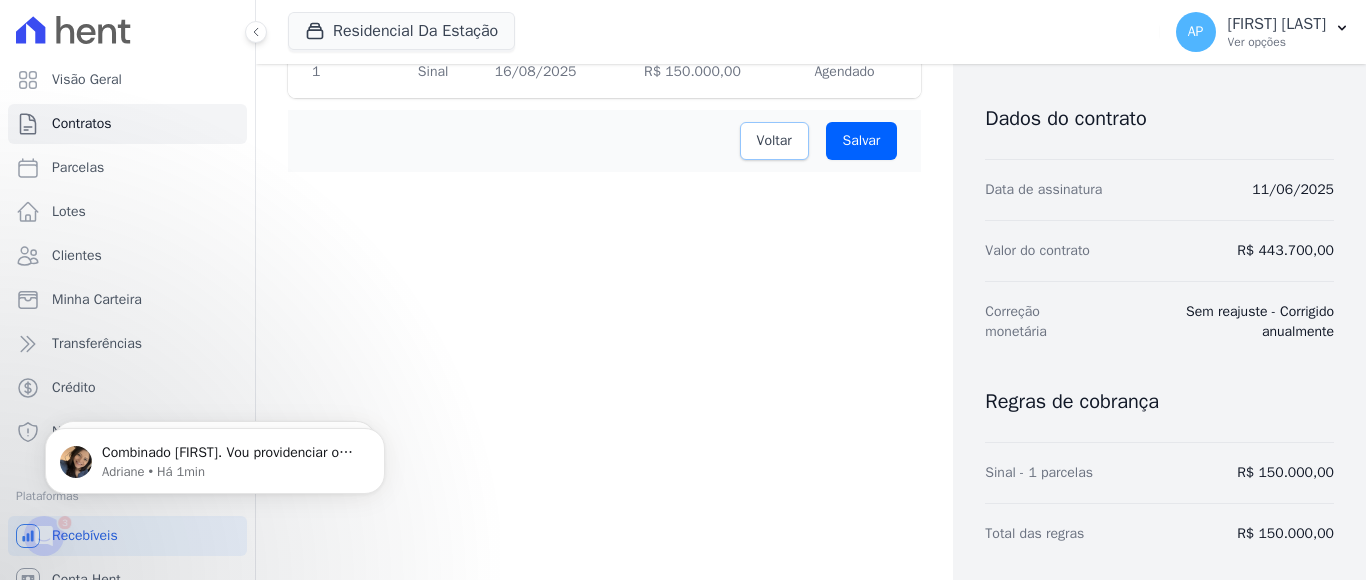 scroll, scrollTop: 0, scrollLeft: 0, axis: both 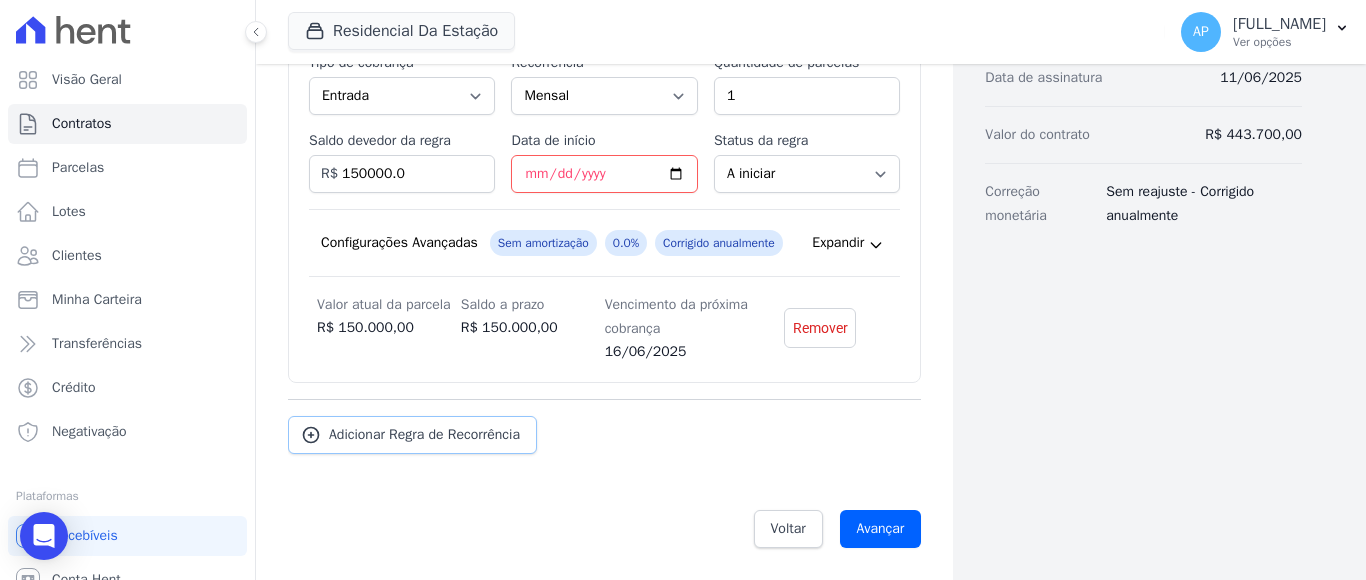 click on "Adicionar Regra de Recorrência" at bounding box center [424, 435] 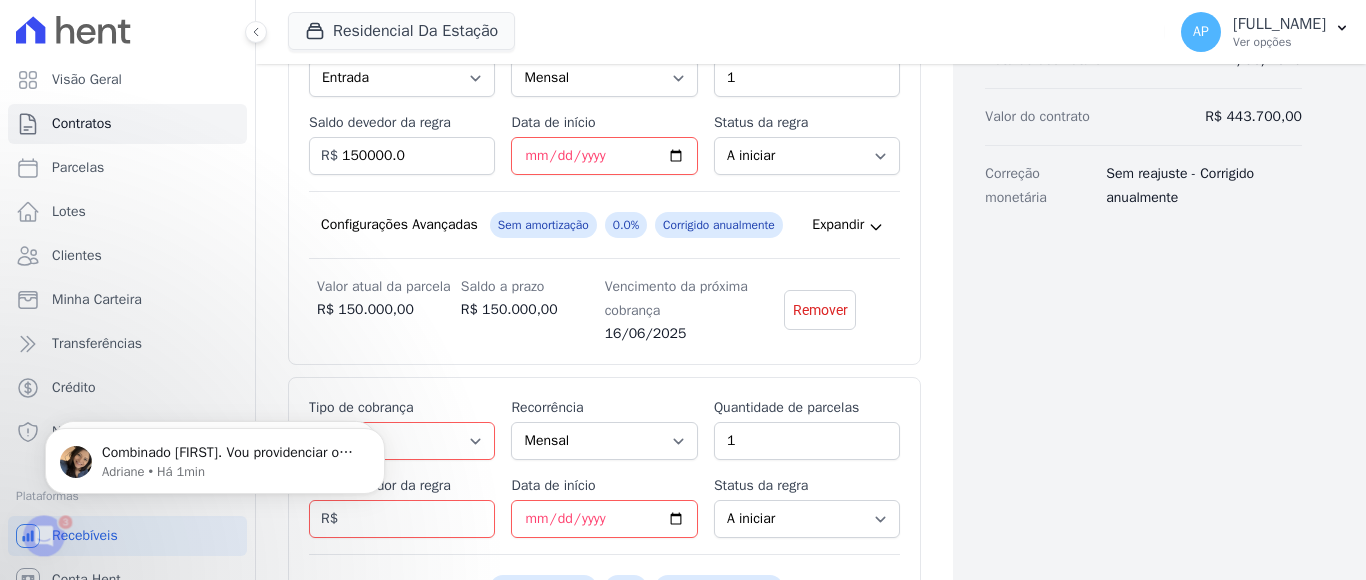 scroll, scrollTop: 0, scrollLeft: 0, axis: both 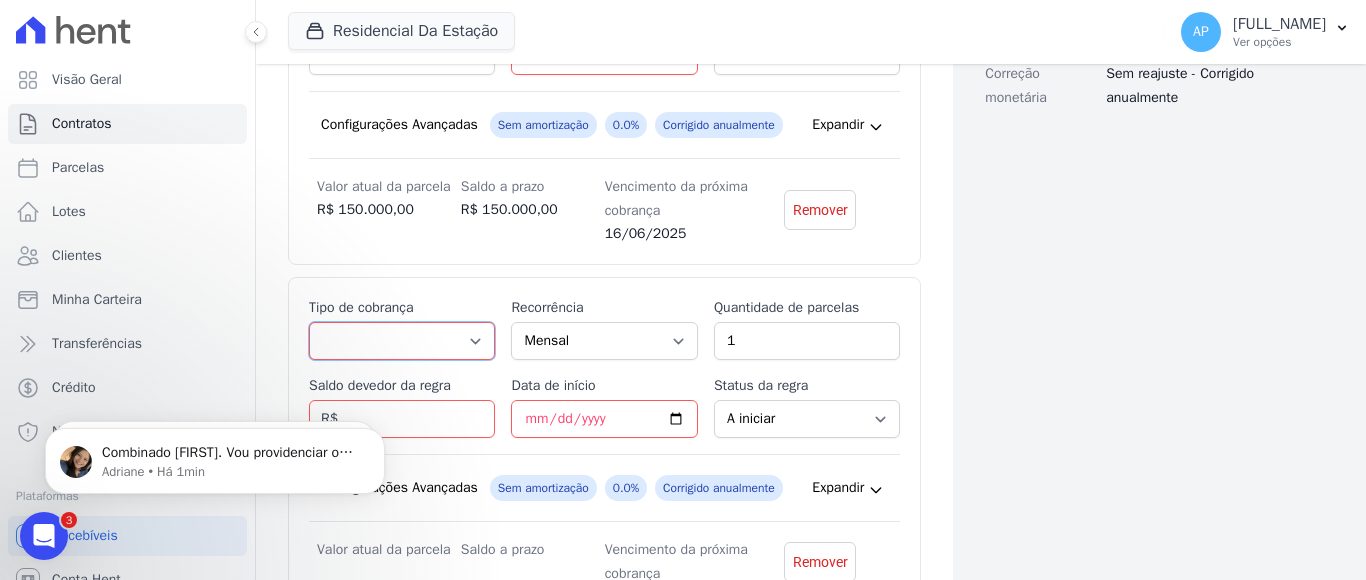 click on "Parcela Normal
Entrada
Sinal
Intercalada
Chaves
Pré-chaves
Pós-chaves
Impostos
Quitação
Outro
Financiamento Bancário" at bounding box center (402, 341) 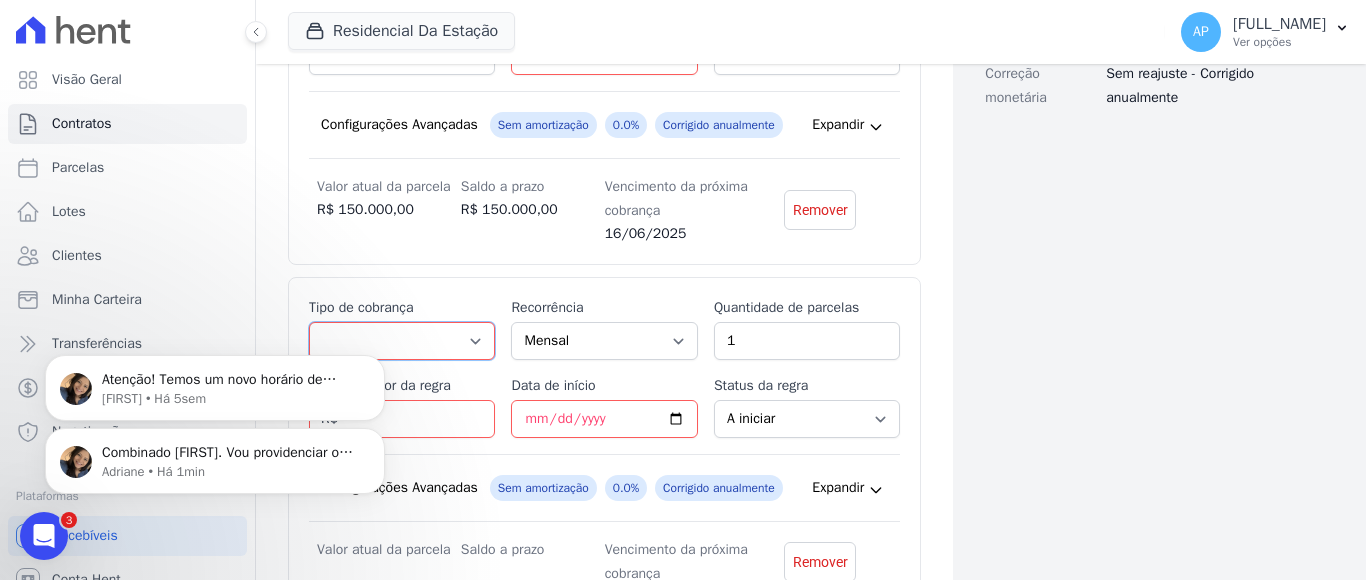 select on "standard" 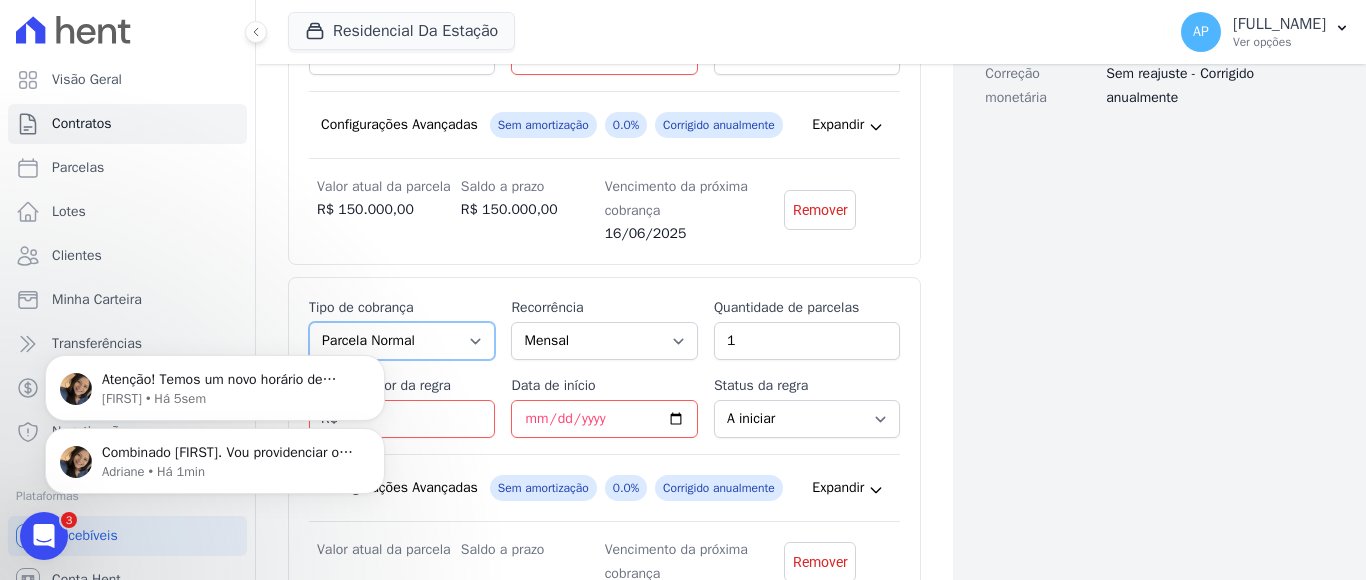 click on "Parcela Normal
Entrada
Sinal
Intercalada
Chaves
Pré-chaves
Pós-chaves
Impostos
Quitação
Outro
Financiamento Bancário" at bounding box center (402, 341) 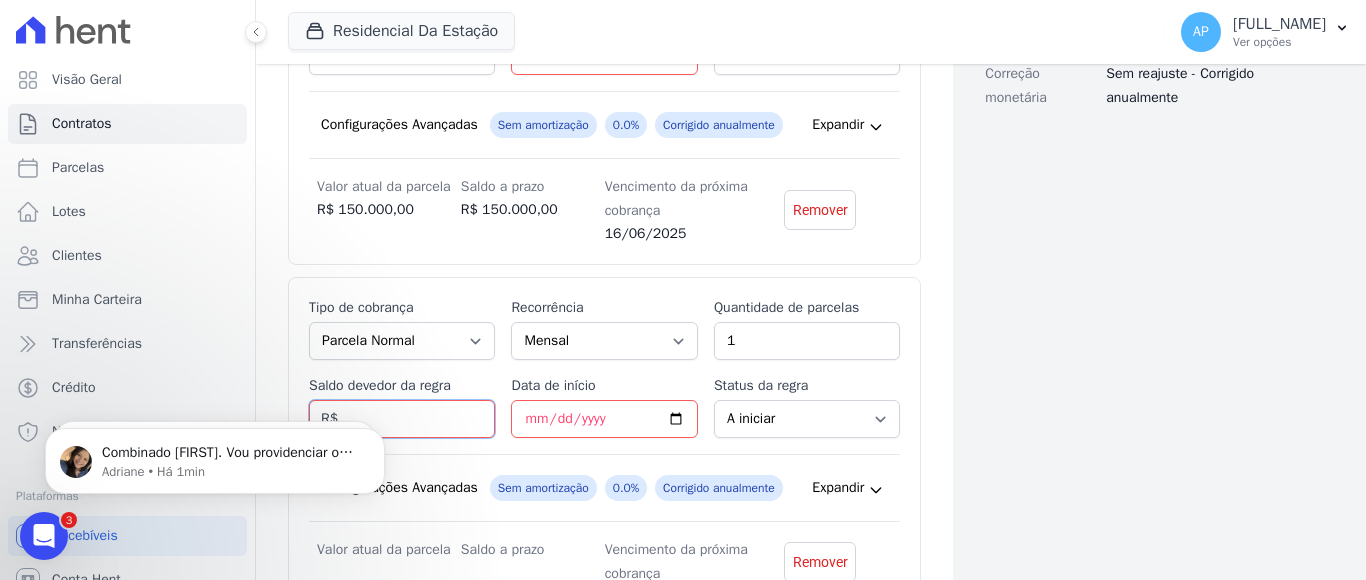 click on "Saldo devedor da regra" at bounding box center (402, 419) 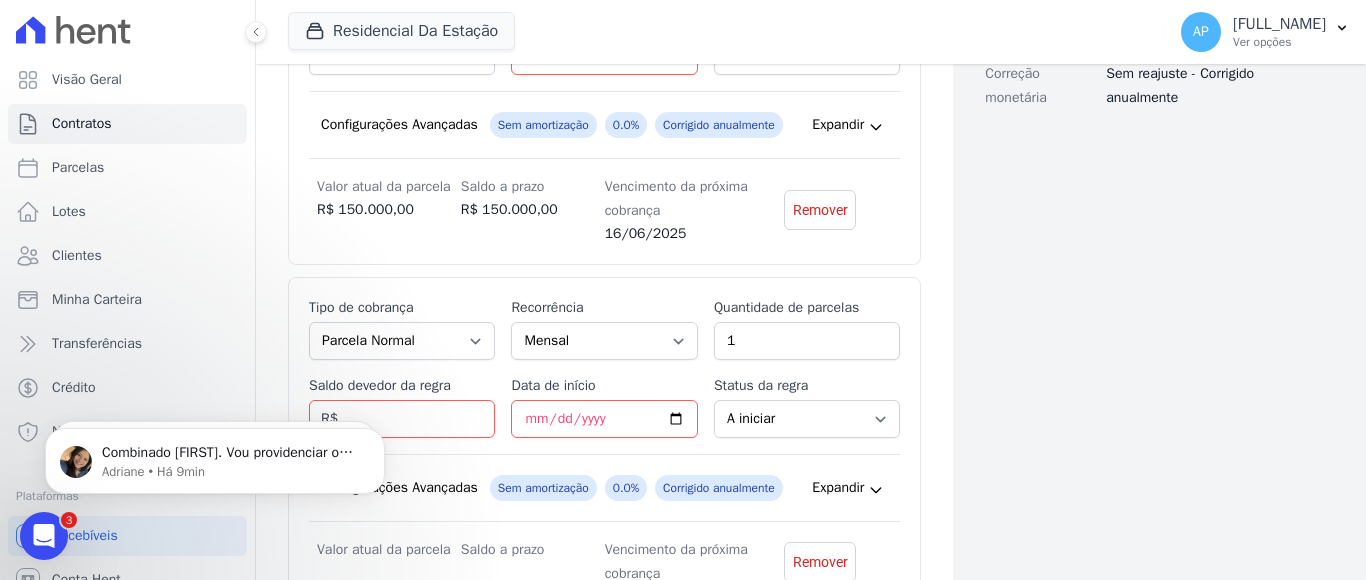 click on "Configurações Avançadas" at bounding box center [399, 488] 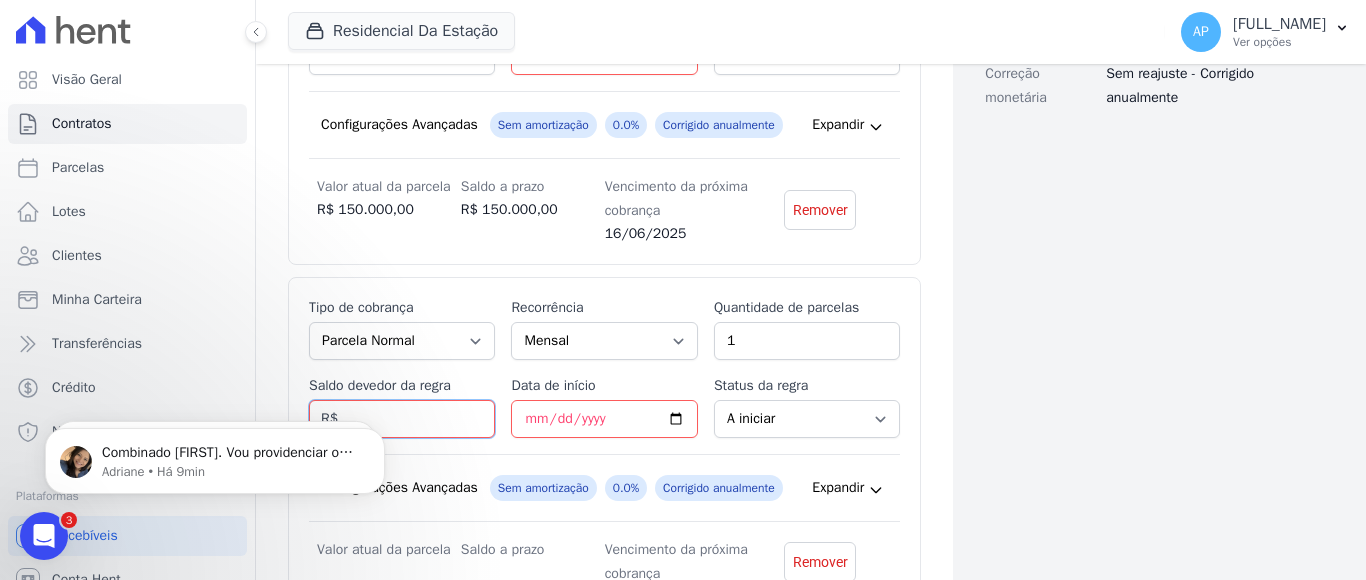 click on "Saldo devedor da regra" at bounding box center (402, 419) 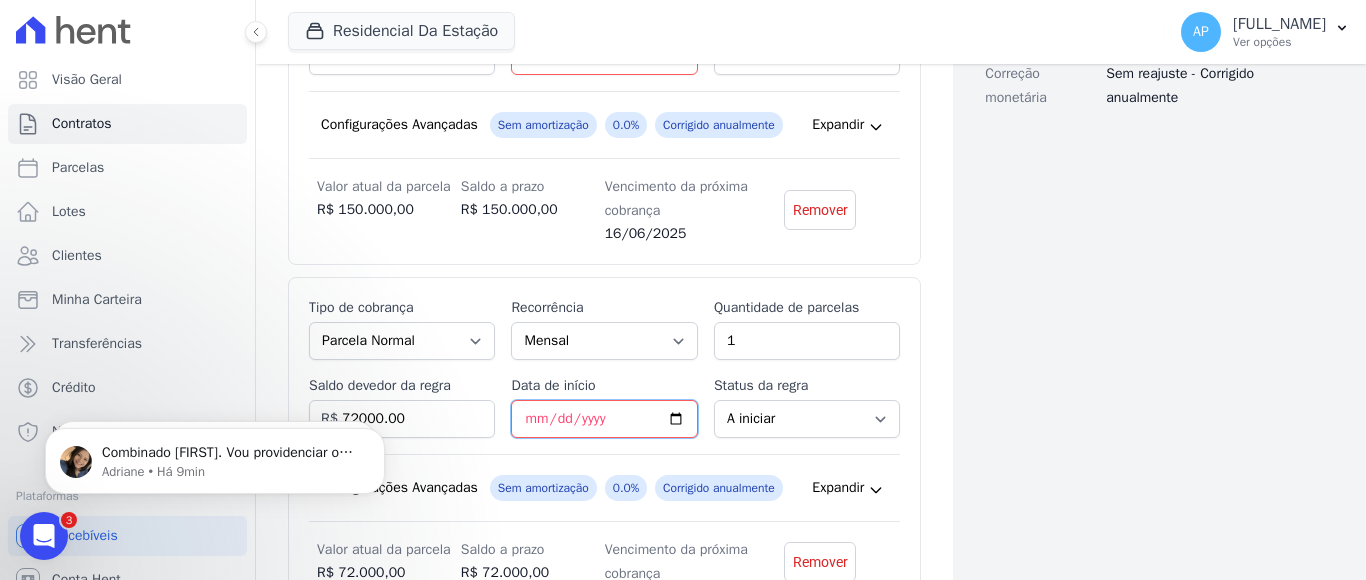 click on "Data de início" at bounding box center (604, 419) 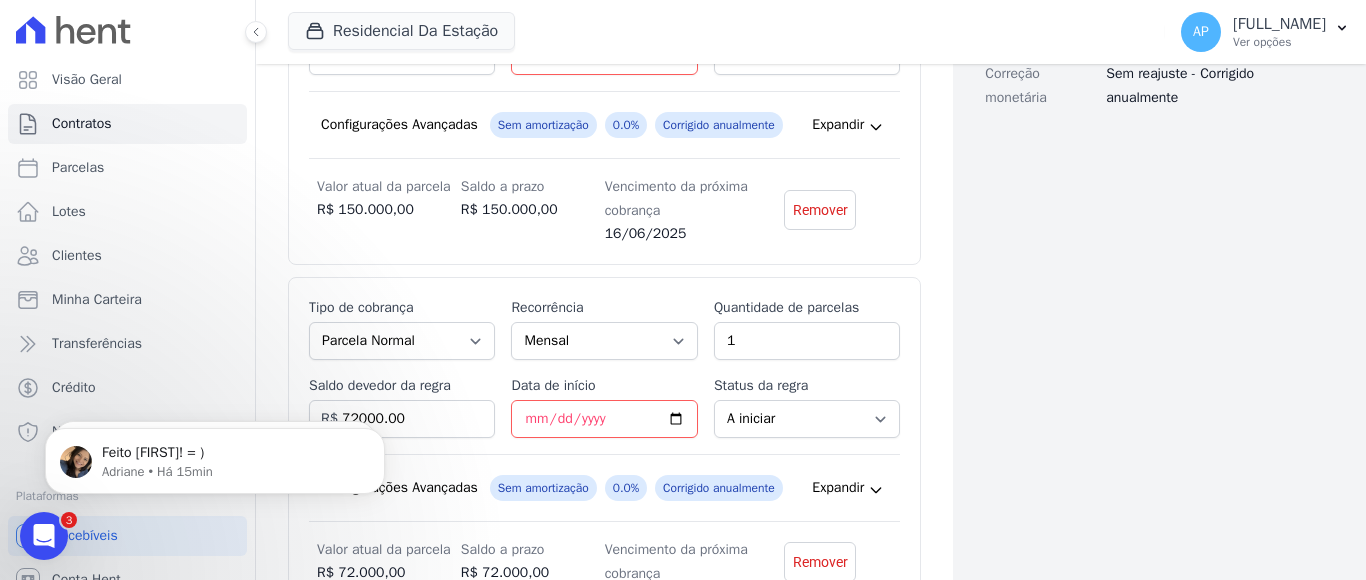 drag, startPoint x: 86, startPoint y: 1029, endPoint x: 59, endPoint y: 528, distance: 501.72702 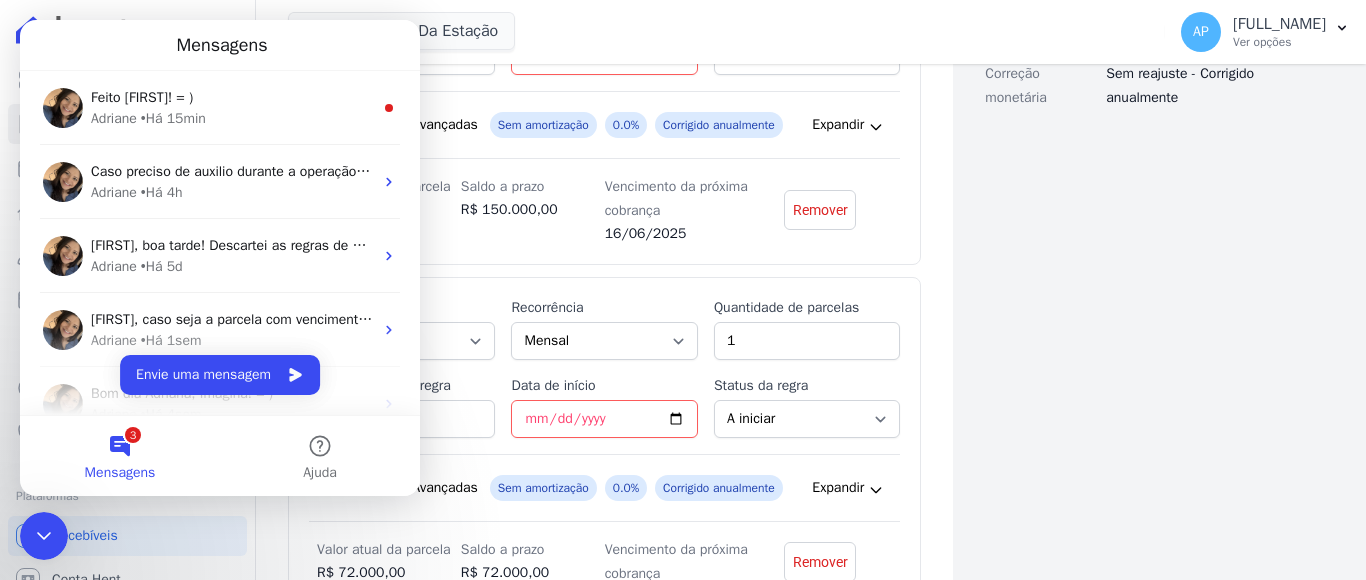 scroll, scrollTop: 0, scrollLeft: 0, axis: both 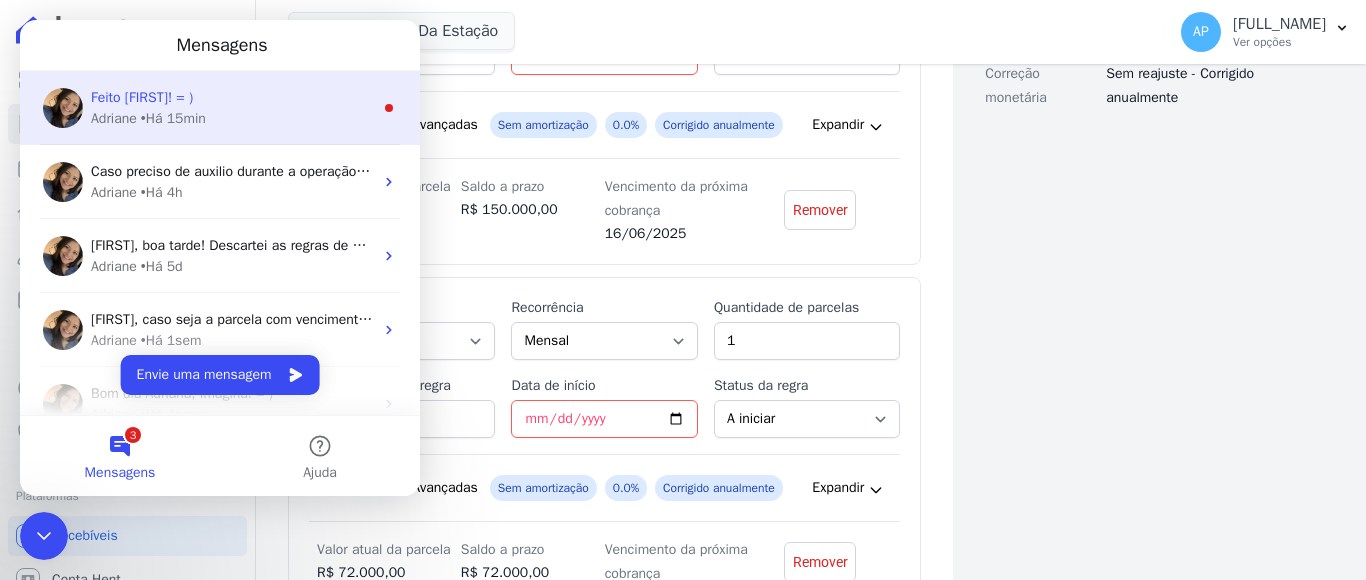 click on "•  Há [TIME]" at bounding box center (173, 118) 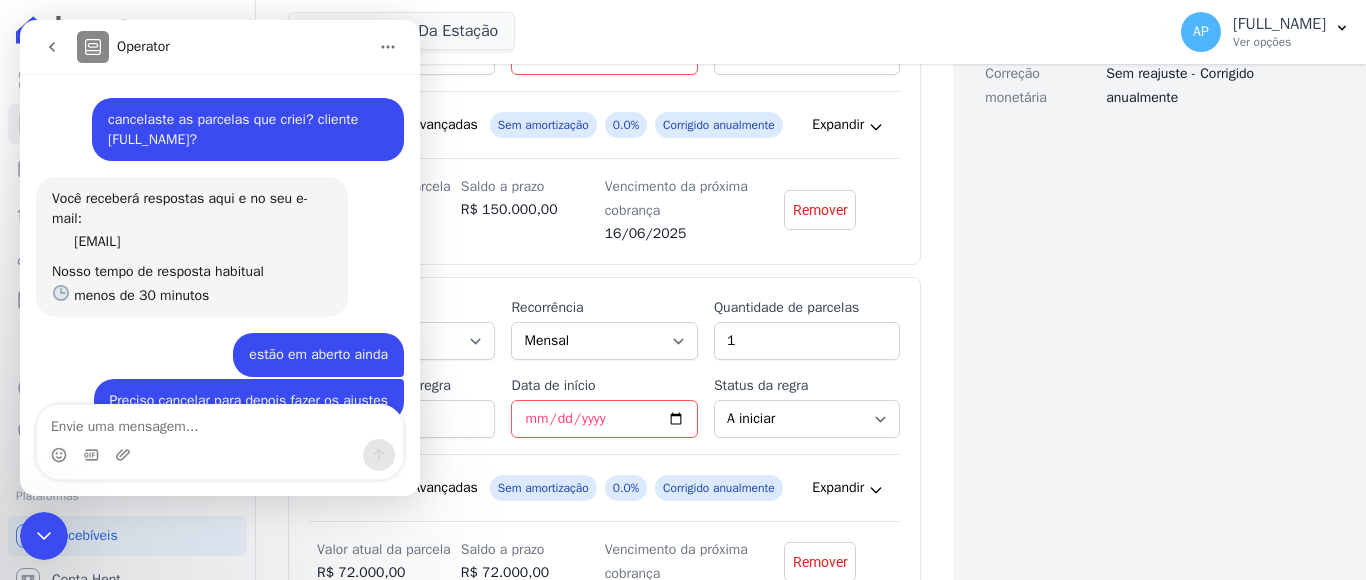 scroll, scrollTop: 125, scrollLeft: 0, axis: vertical 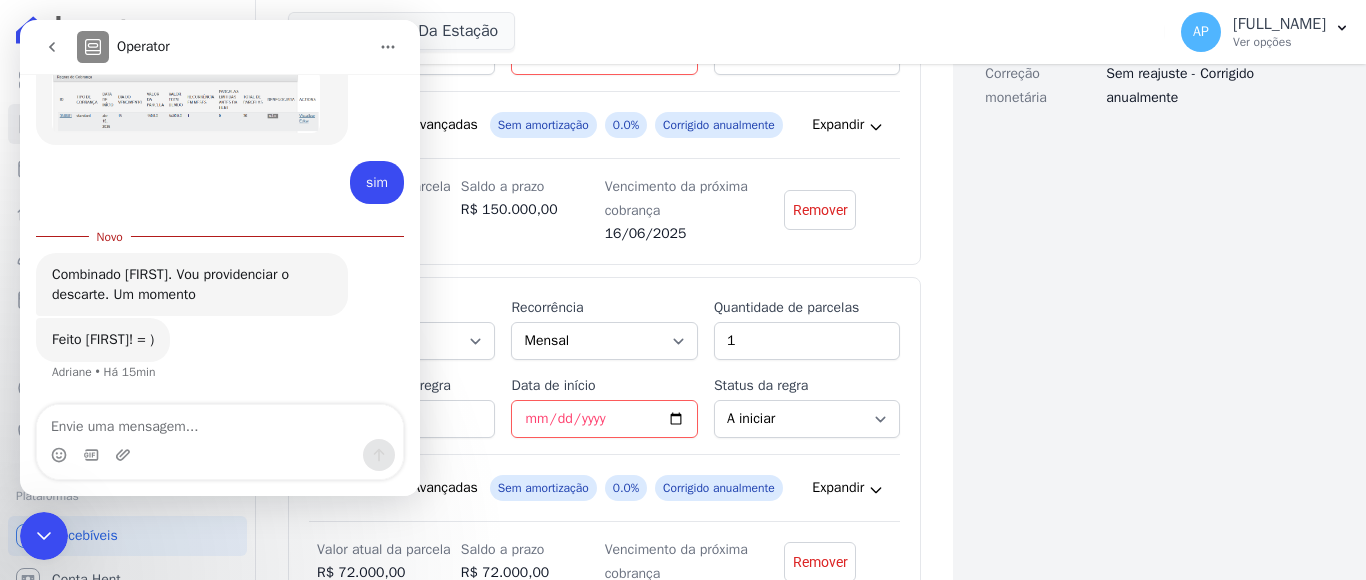 click 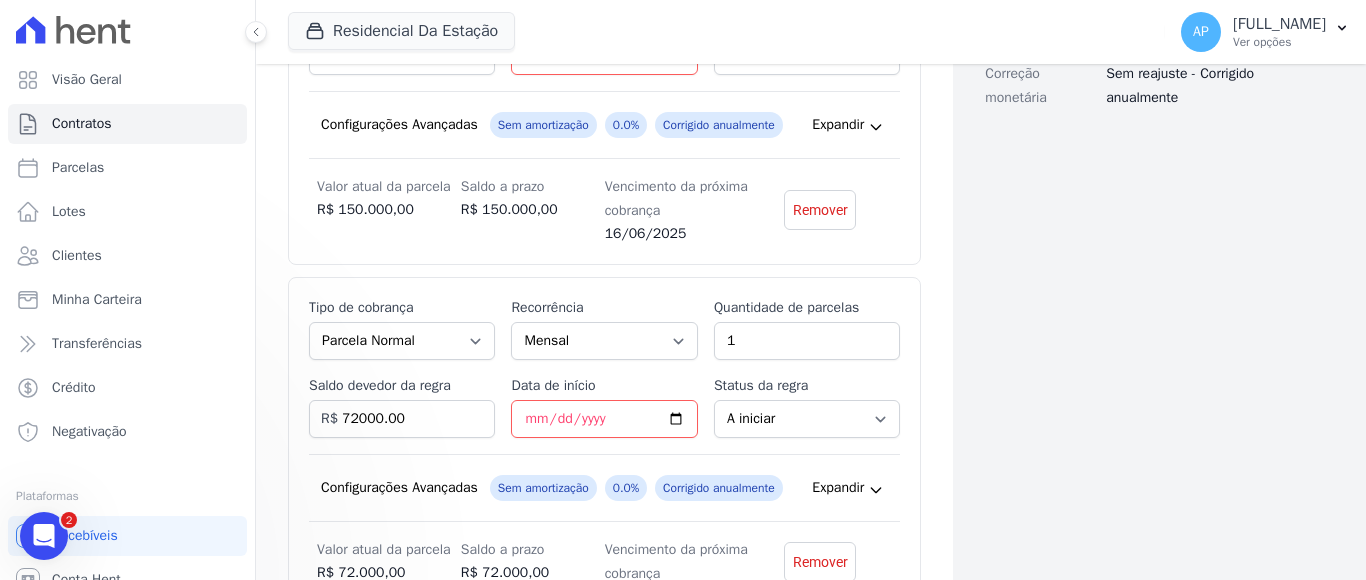 scroll, scrollTop: 0, scrollLeft: 0, axis: both 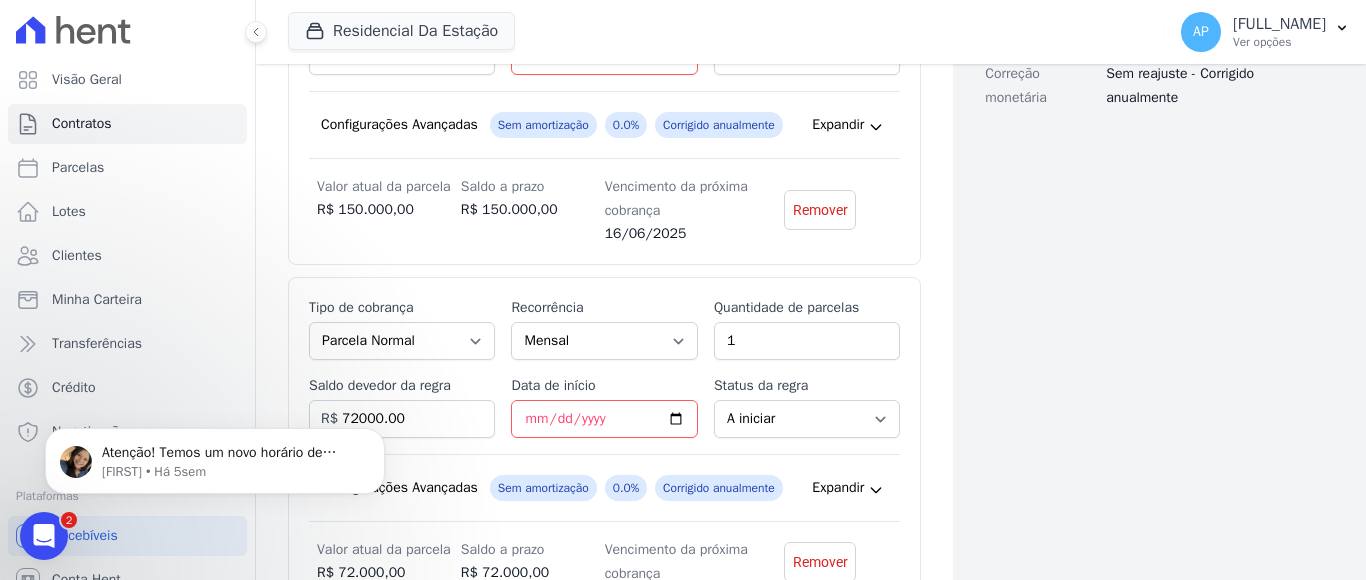 click on "Dados cadastrais
Empreendimento
RESIDENCIAL DA ESTAÇÃO
Nome
DJONES MICHEL GROFF
CPF
029.988.210-14
Nome da propriedade
104
Dados do contrato
Data de assinatura
11/06/2025
Valor do contrato
R$ 443.700,00
Correção monetária
Sem reajuste - Corrigido anualmente" at bounding box center (1127, 127) 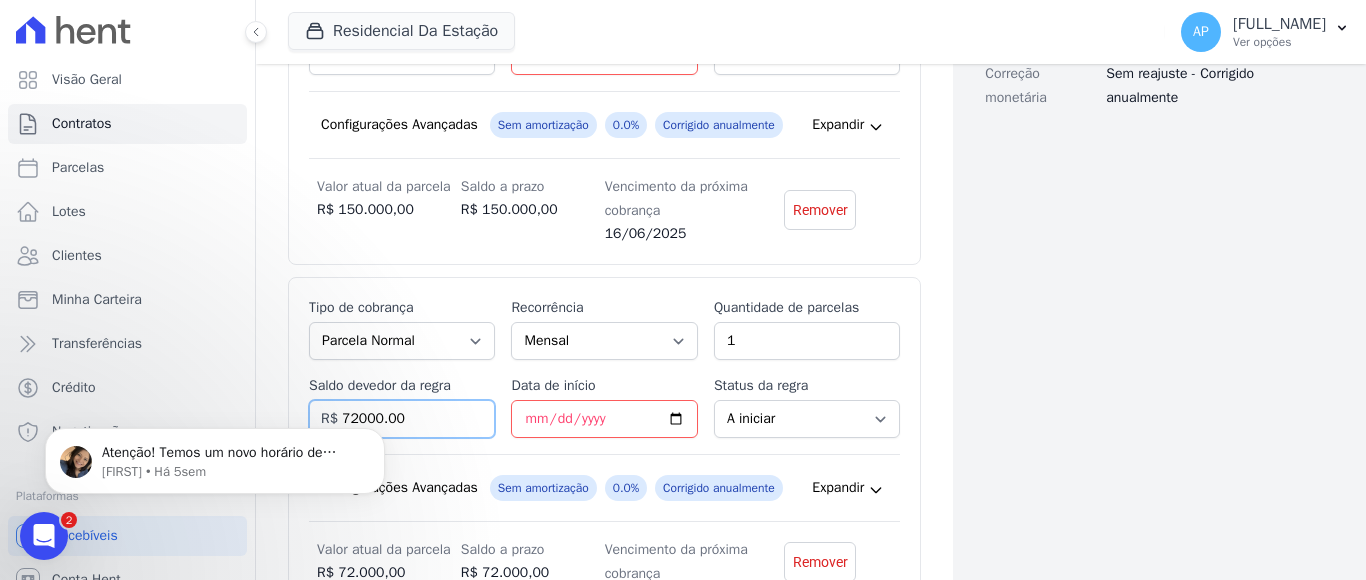 click on "72000.00" at bounding box center [402, 419] 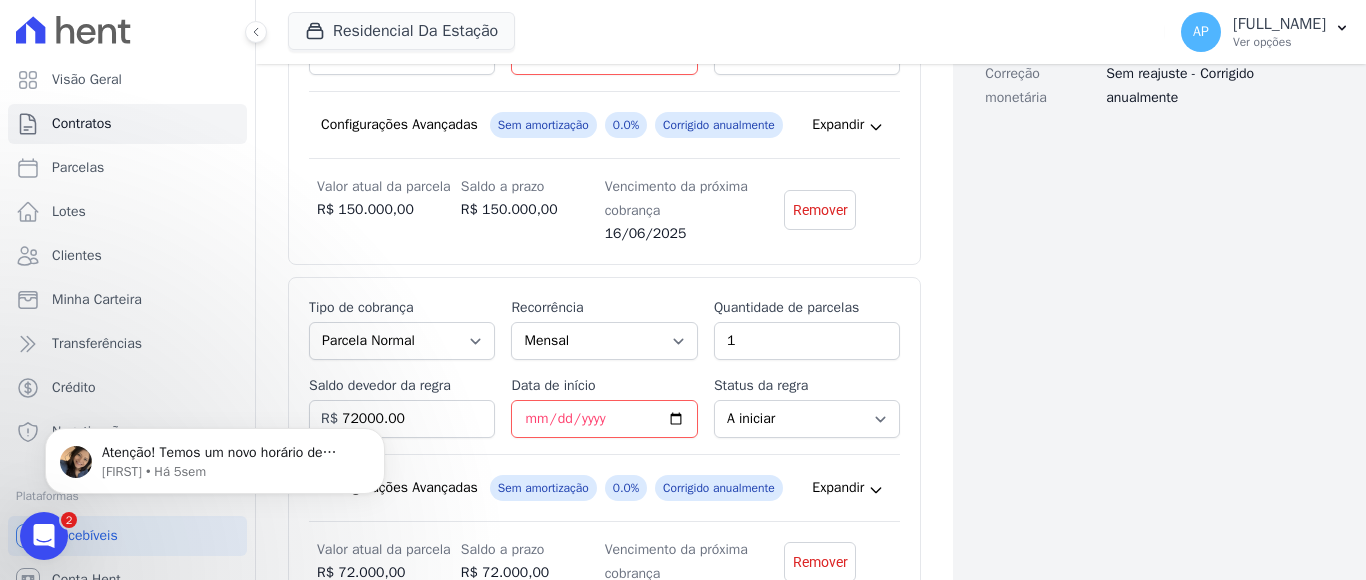 click on "Atenção! Temos um novo horário de atendimento 😊   Pensando em melhorar ainda mais a comunicação com os nossos clientes, ajustamos nosso horário de atendimento.   🕘Das 8h às 17h30, de segunda a sexta-feira (Pausa para o almoço: das 12h às 13h30)   Estaremos por aqui com o mesmo compromisso de sempre: atender com agilidade e atenção nas tratativas!   Qualquer dúvida, é só chamar. 💬 ​ Adriane • Há 5sem" at bounding box center (215, 456) 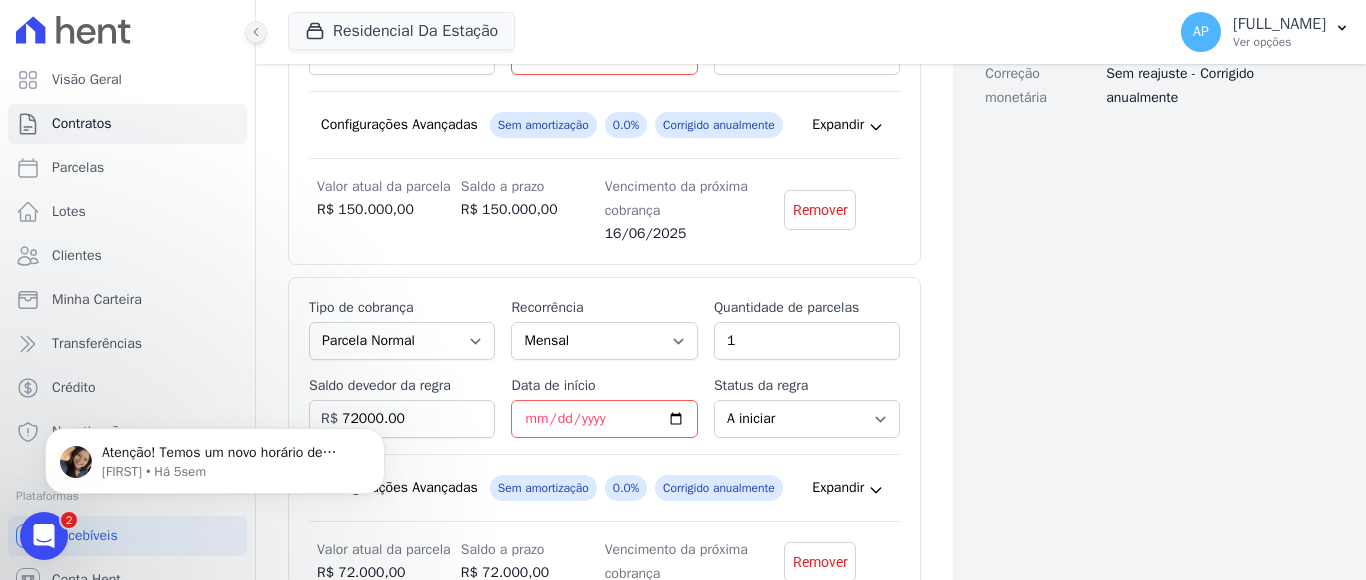 click 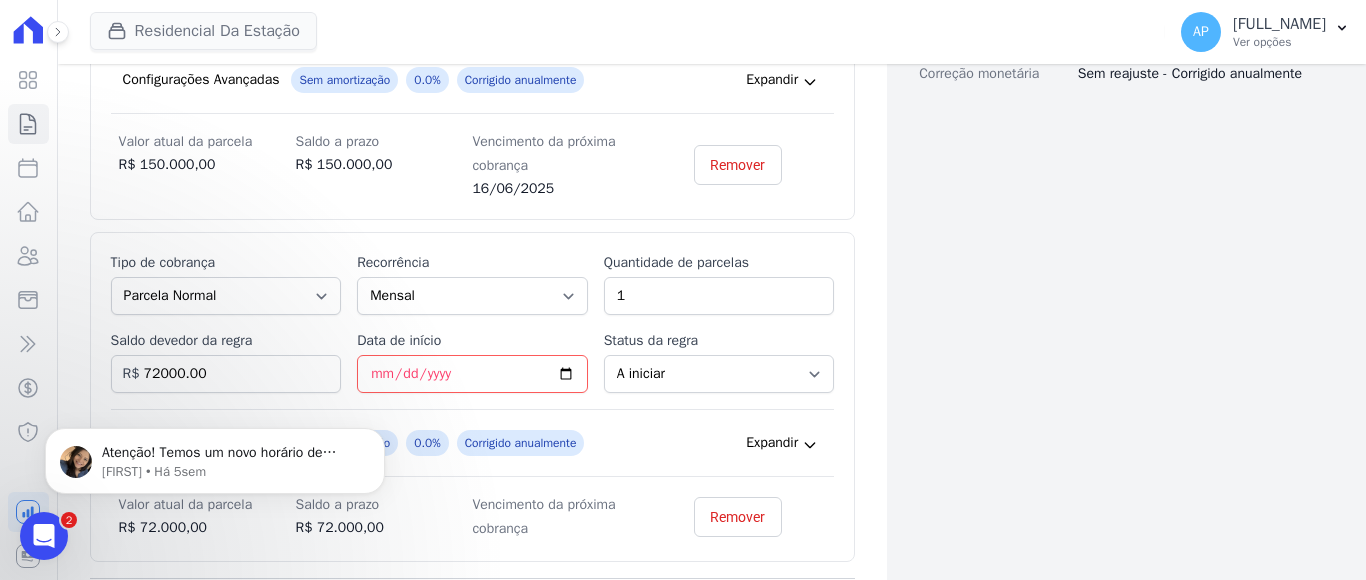 scroll, scrollTop: 568, scrollLeft: 0, axis: vertical 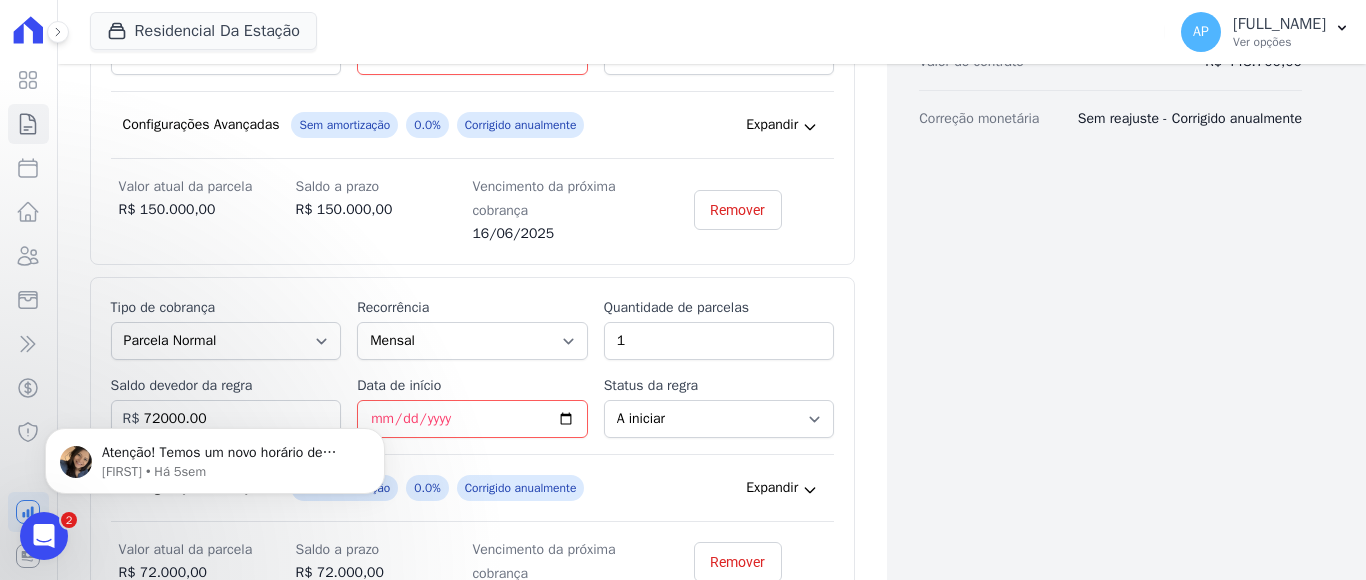 drag, startPoint x: 239, startPoint y: 412, endPoint x: 212, endPoint y: 421, distance: 28.460499 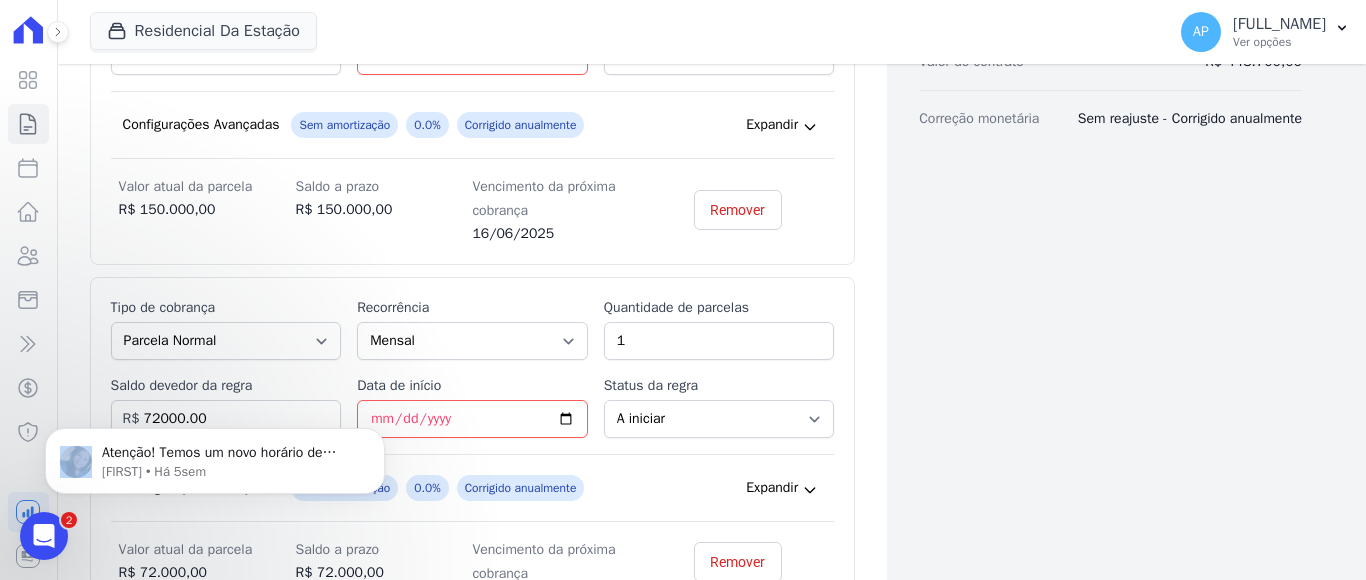 click on "Atenção! Temos um novo horário de atendimento 😊   Pensando em melhorar ainda mais a comunicação com os nossos clientes, ajustamos nosso horário de atendimento.   🕘Das 8h às 17h30, de segunda a sexta-feira (Pausa para o almoço: das 12h às 13h30)   Estaremos por aqui com o mesmo compromisso de sempre: atender com agilidade e atenção nas tratativas!   Qualquer dúvida, é só chamar. 💬 ​ Adriane • Há 5sem" at bounding box center (215, 369) 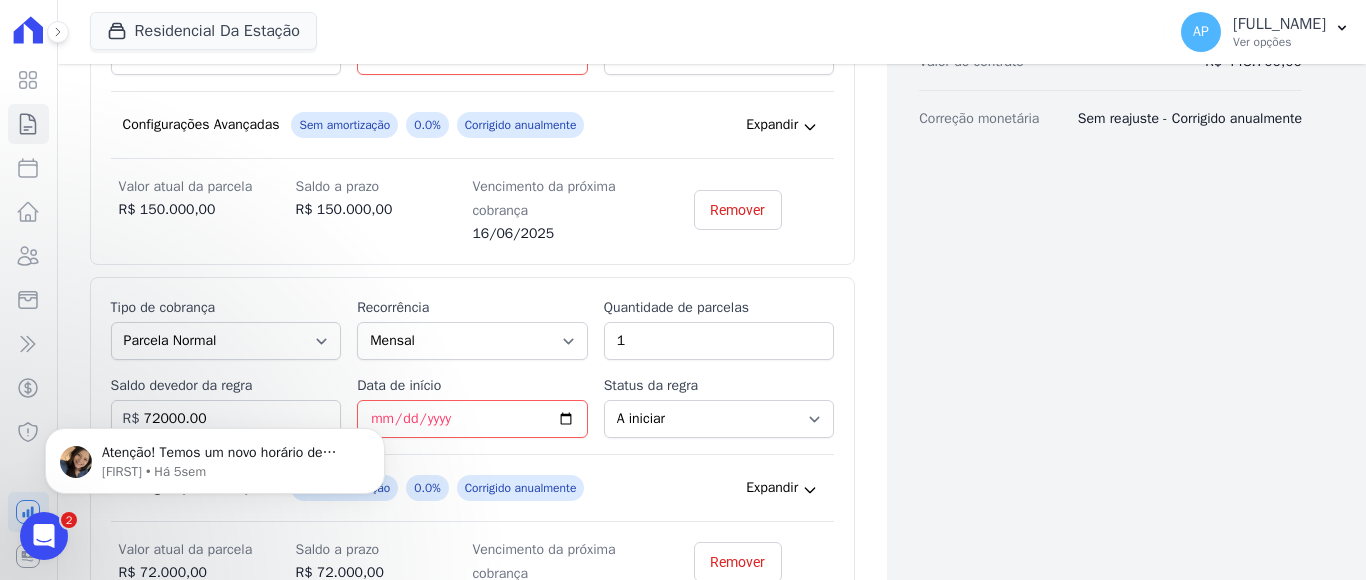 click on "Atenção! Temos um novo horário de atendimento 😊   Pensando em melhorar ainda mais a comunicação com os nossos clientes, ajustamos nosso horário de atendimento.   🕘Das 8h às 17h30, de segunda a sexta-feira (Pausa para o almoço: das 12h às 13h30)   Estaremos por aqui com o mesmo compromisso de sempre: atender com agilidade e atenção nas tratativas!   Qualquer dúvida, é só chamar. 💬 ​ Adriane • Há 5sem" at bounding box center [215, 456] 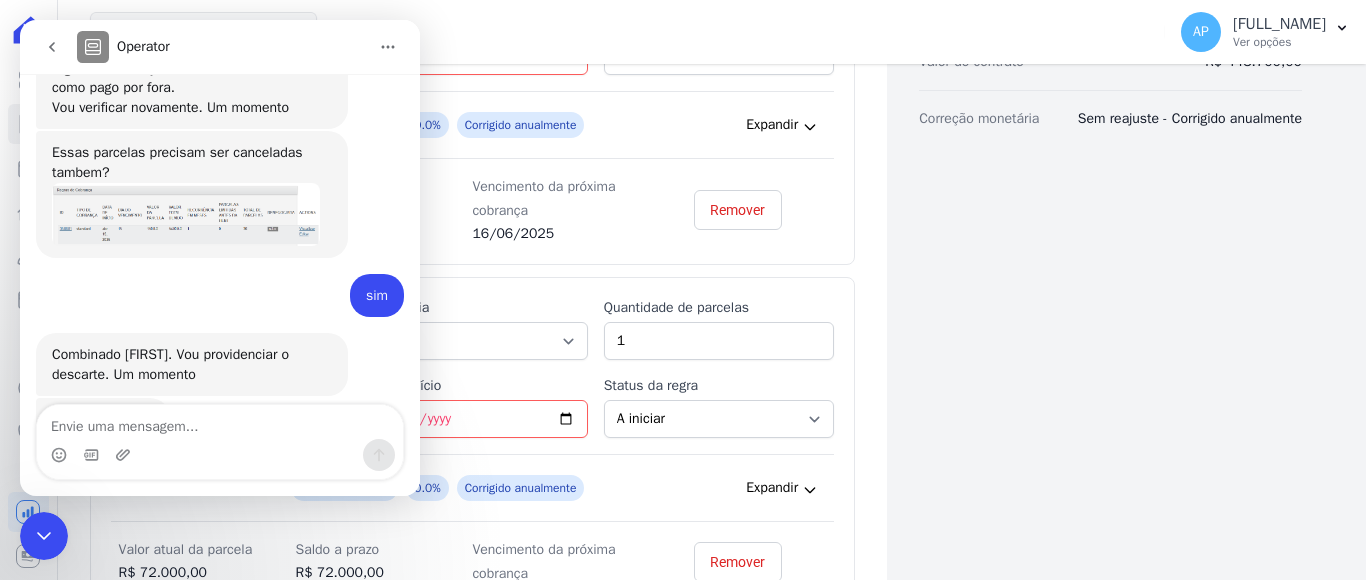scroll, scrollTop: 508, scrollLeft: 0, axis: vertical 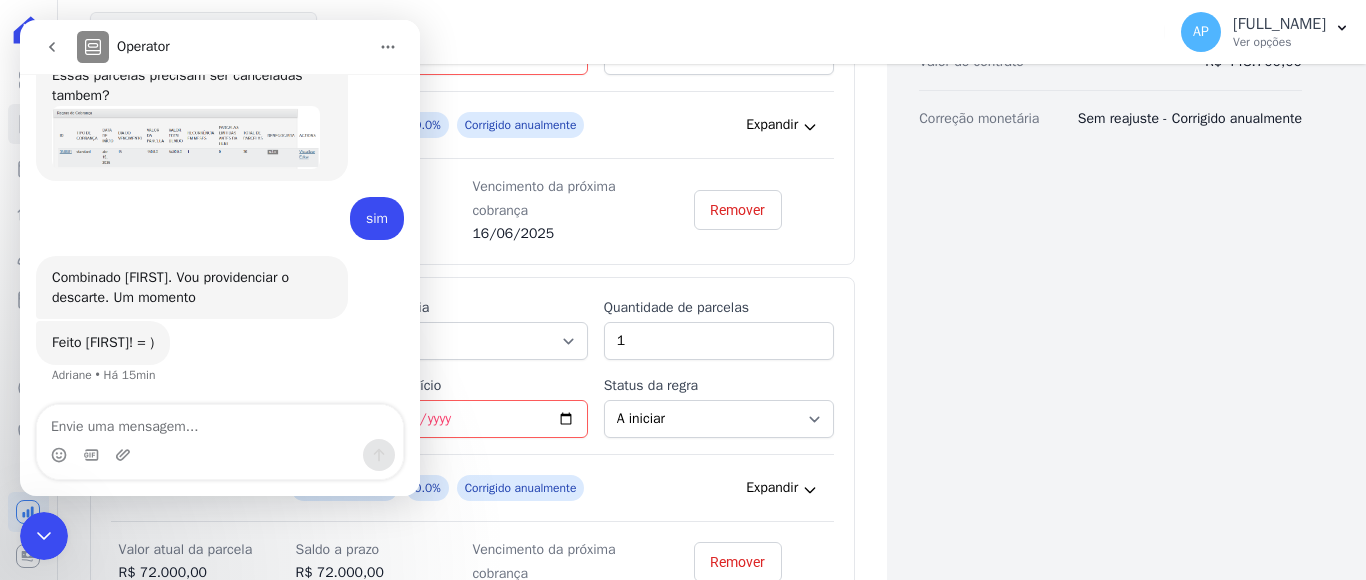 click at bounding box center [220, 455] 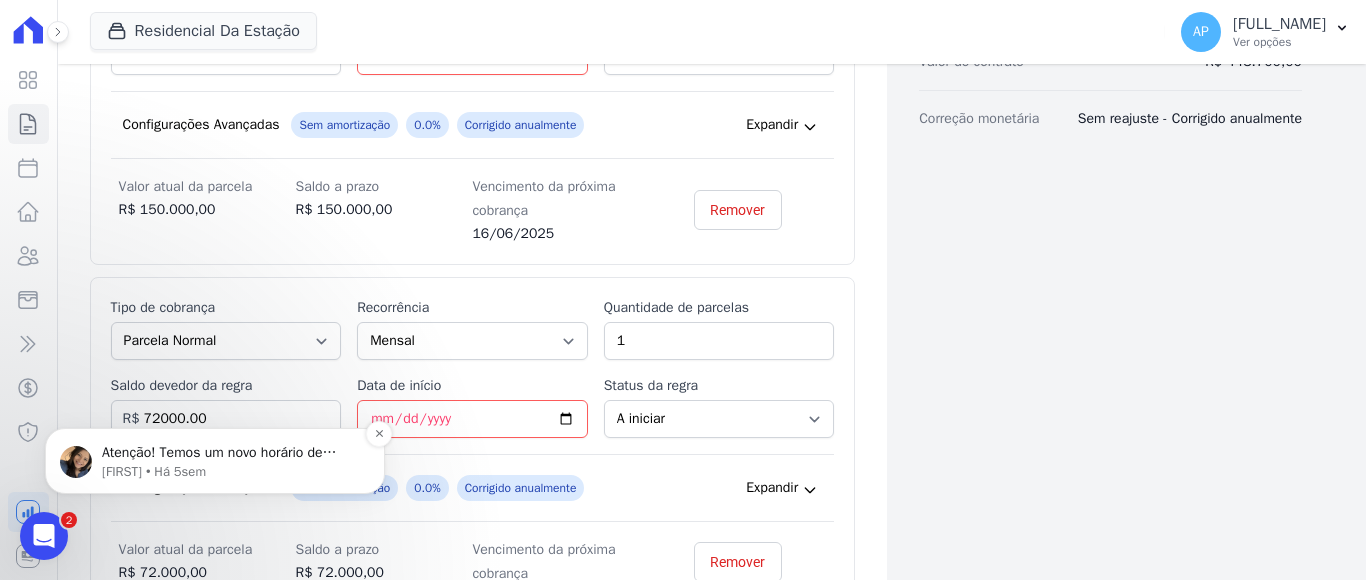 scroll, scrollTop: 0, scrollLeft: 0, axis: both 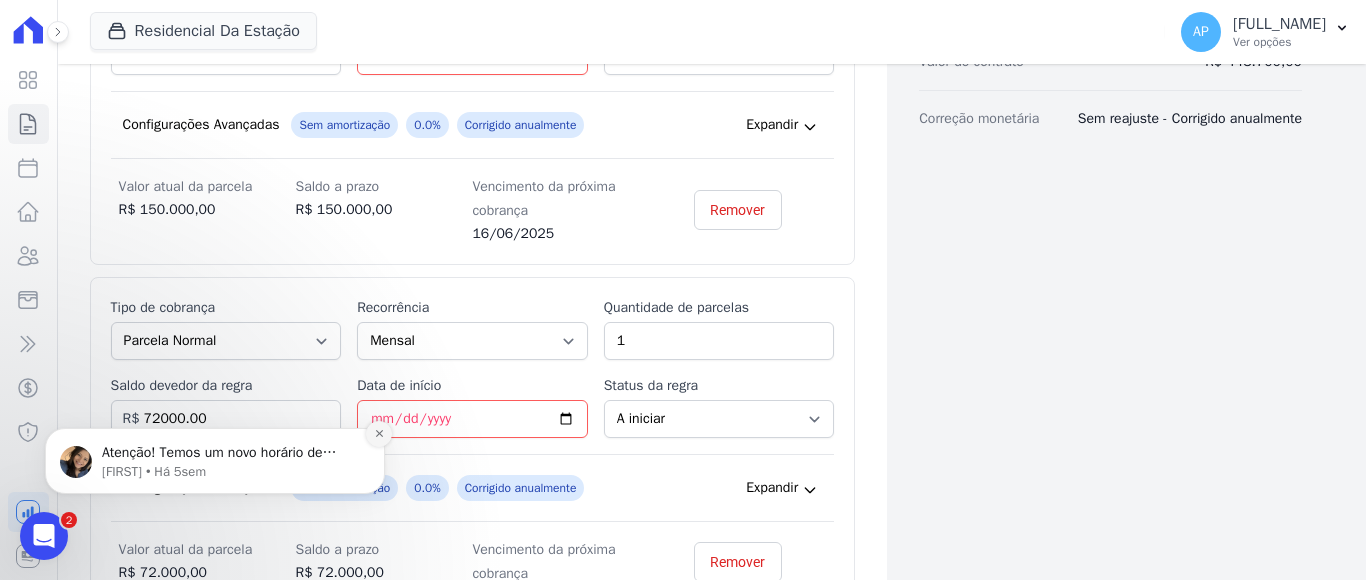 click 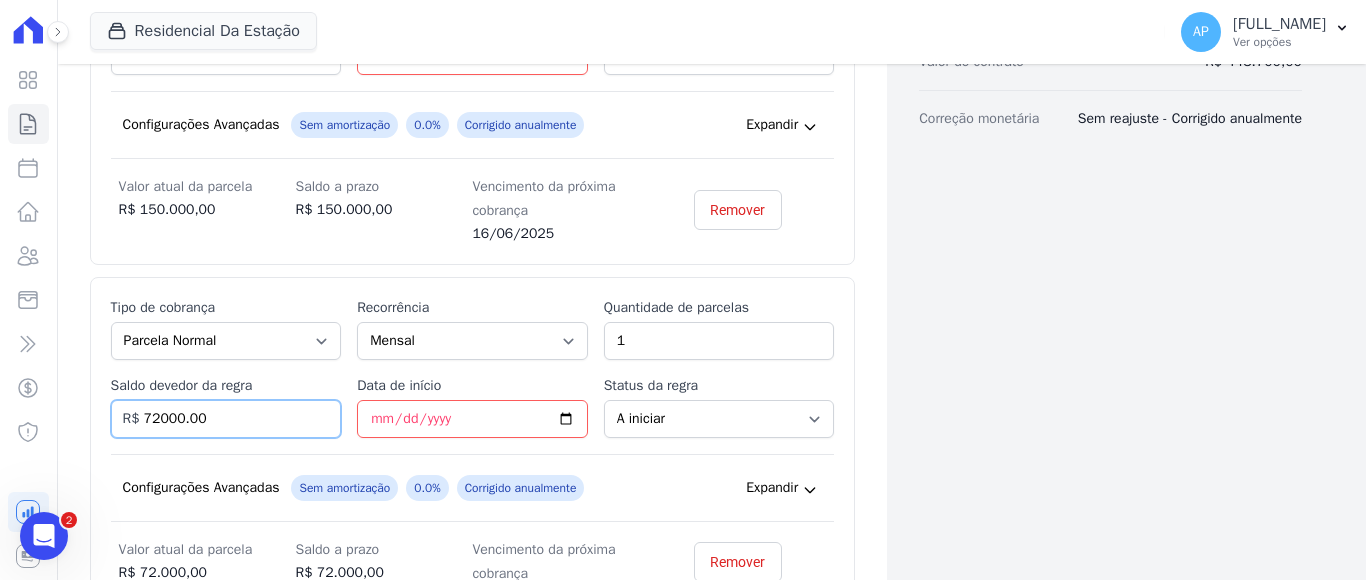 drag, startPoint x: 222, startPoint y: 417, endPoint x: 75, endPoint y: 409, distance: 147.21753 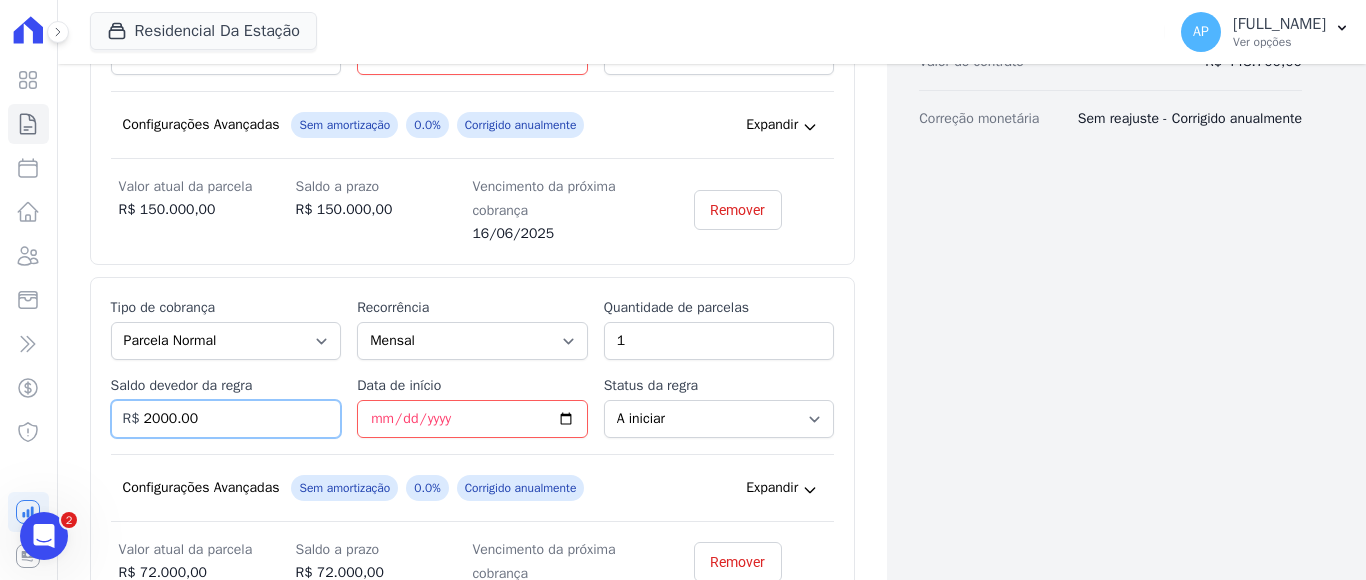 type on "2000.00" 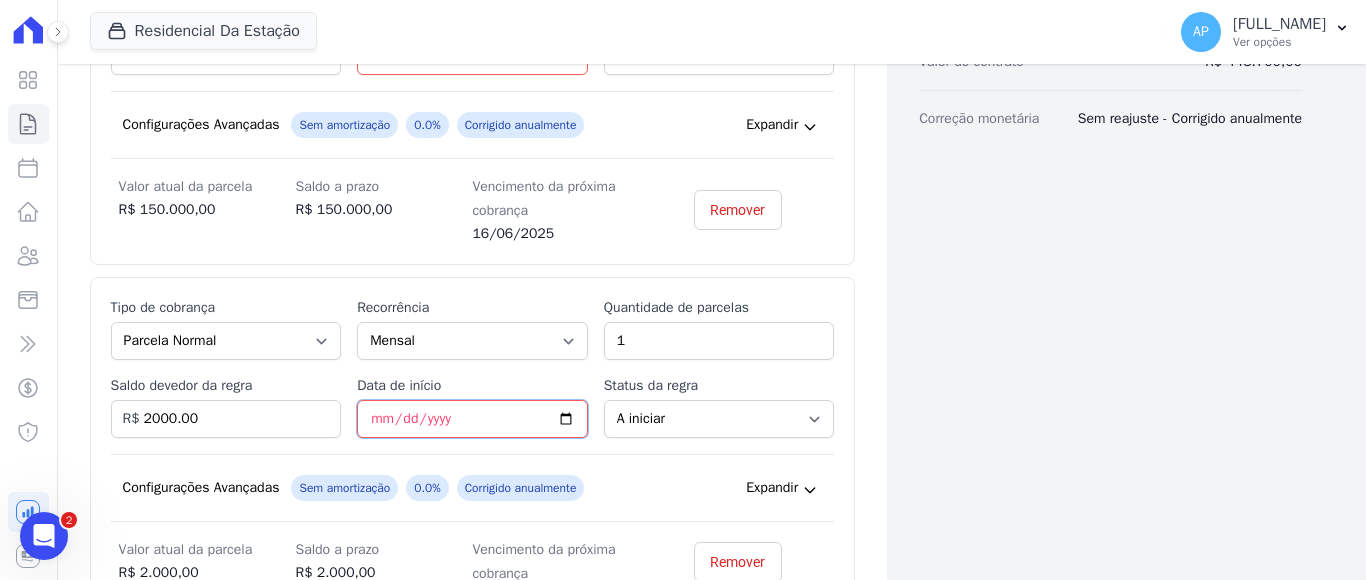 click on "Data de início" at bounding box center (472, 419) 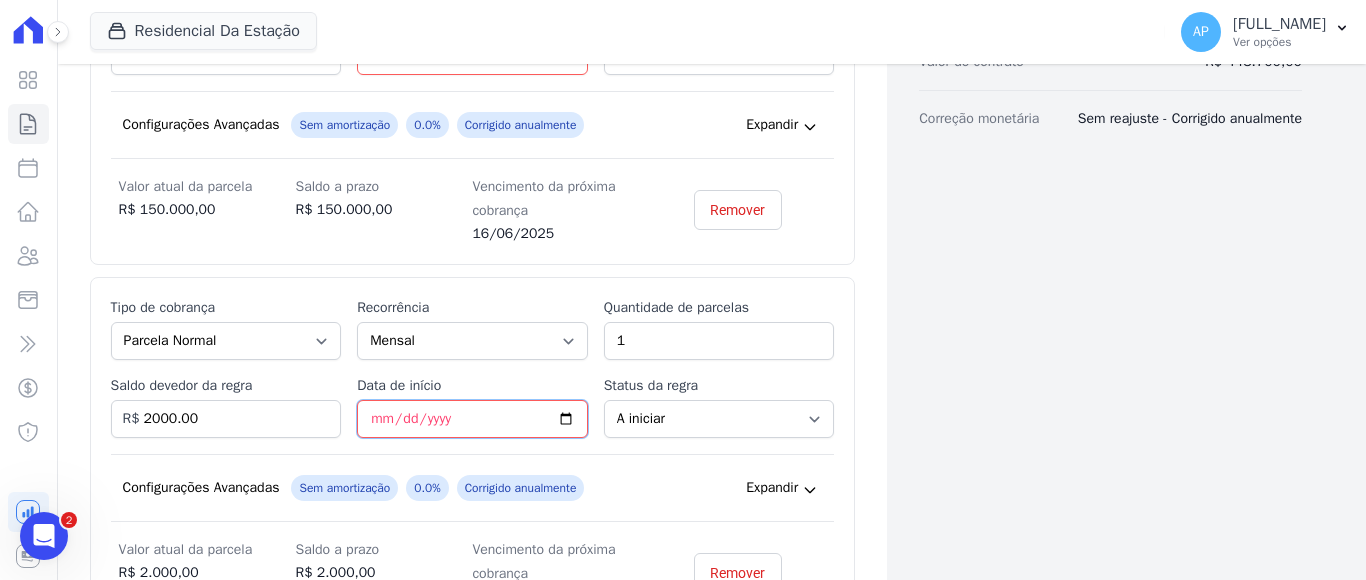 type on "2025-07-15" 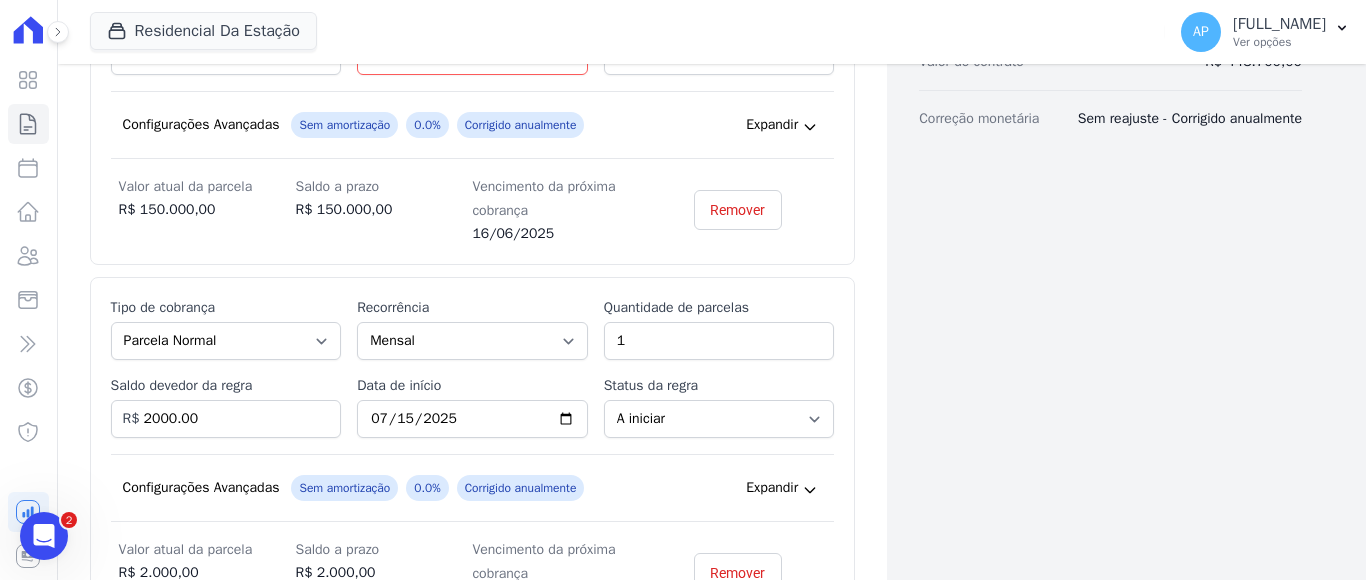 click on "Dados cadastrais
Empreendimento
RESIDENCIAL DA ESTAÇÃO
Nome
DJONES MICHEL GROFF
CPF
029.988.210-14
Nome da propriedade
104
Dados do contrato
Data de assinatura
11/06/2025
Valor do contrato
R$ 443.700,00
Correção monetária
Sem reajuste - Corrigido anualmente" at bounding box center (1094, 160) 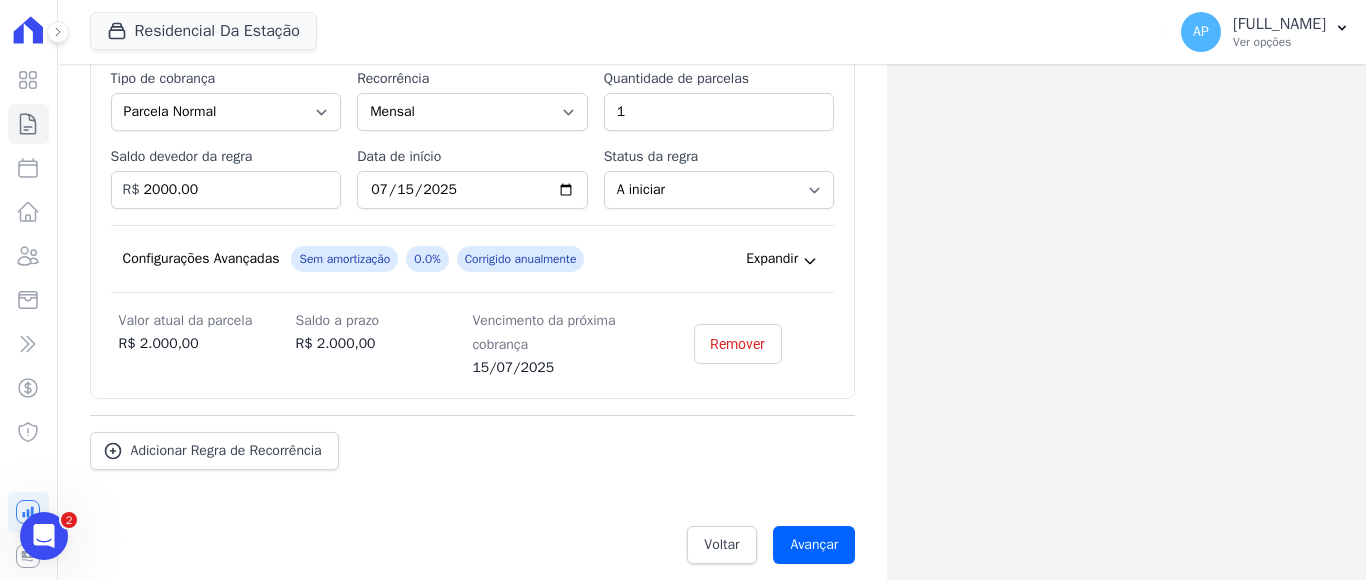 scroll, scrollTop: 813, scrollLeft: 0, axis: vertical 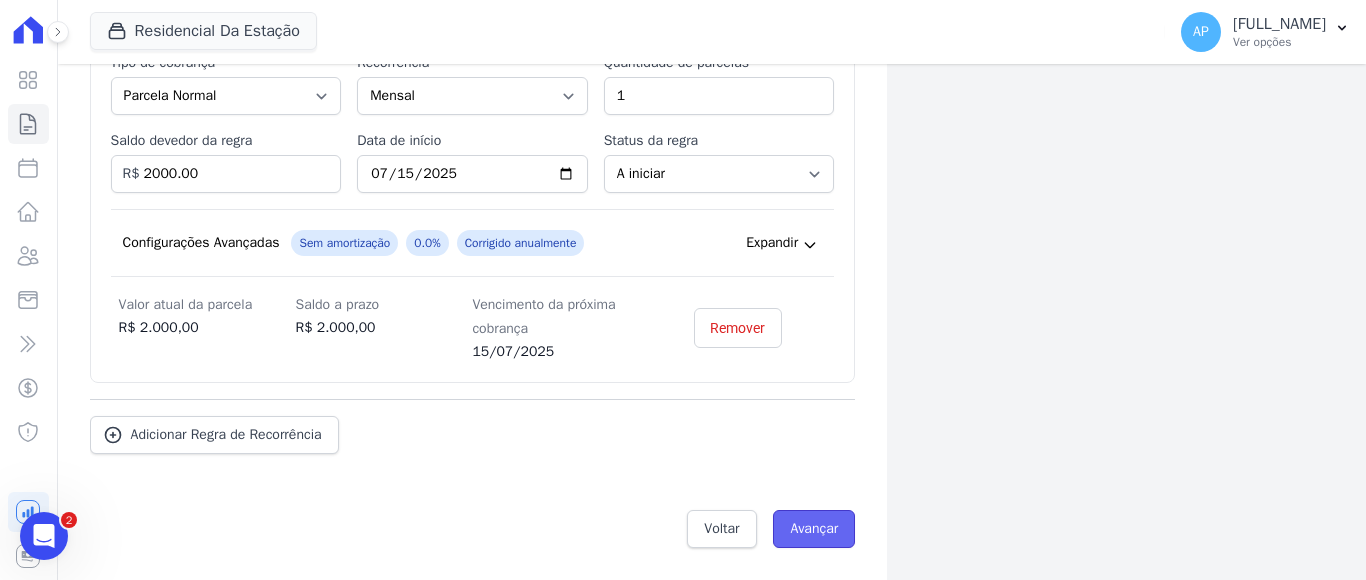 click on "Avançar" at bounding box center (814, 529) 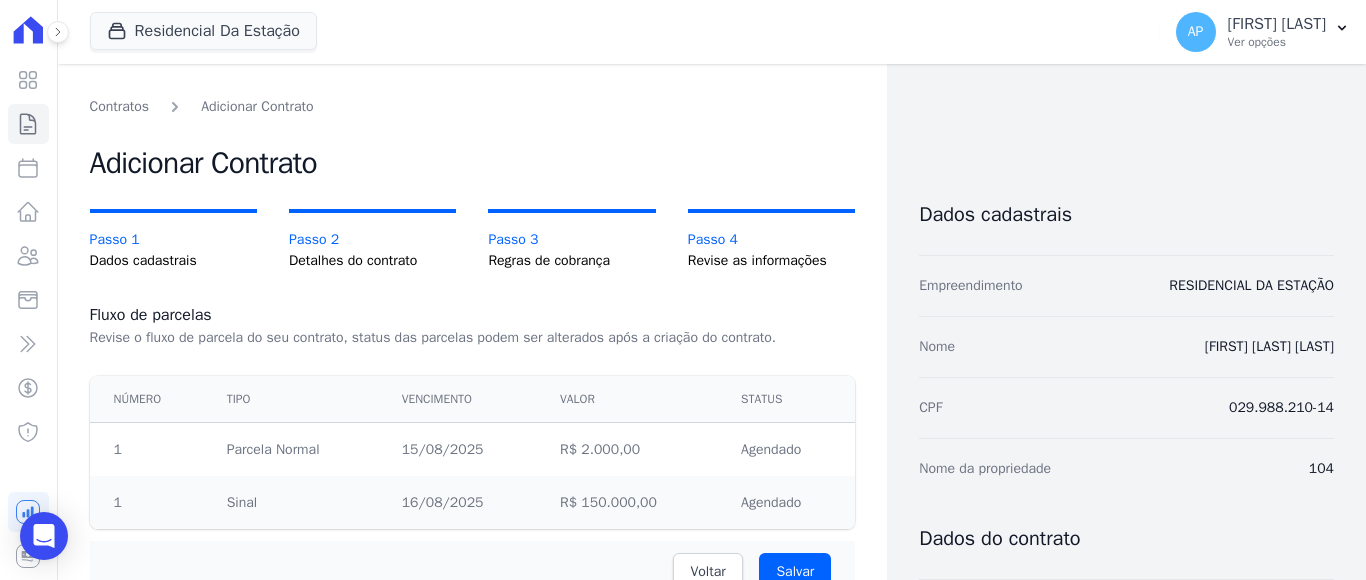 scroll, scrollTop: 0, scrollLeft: 0, axis: both 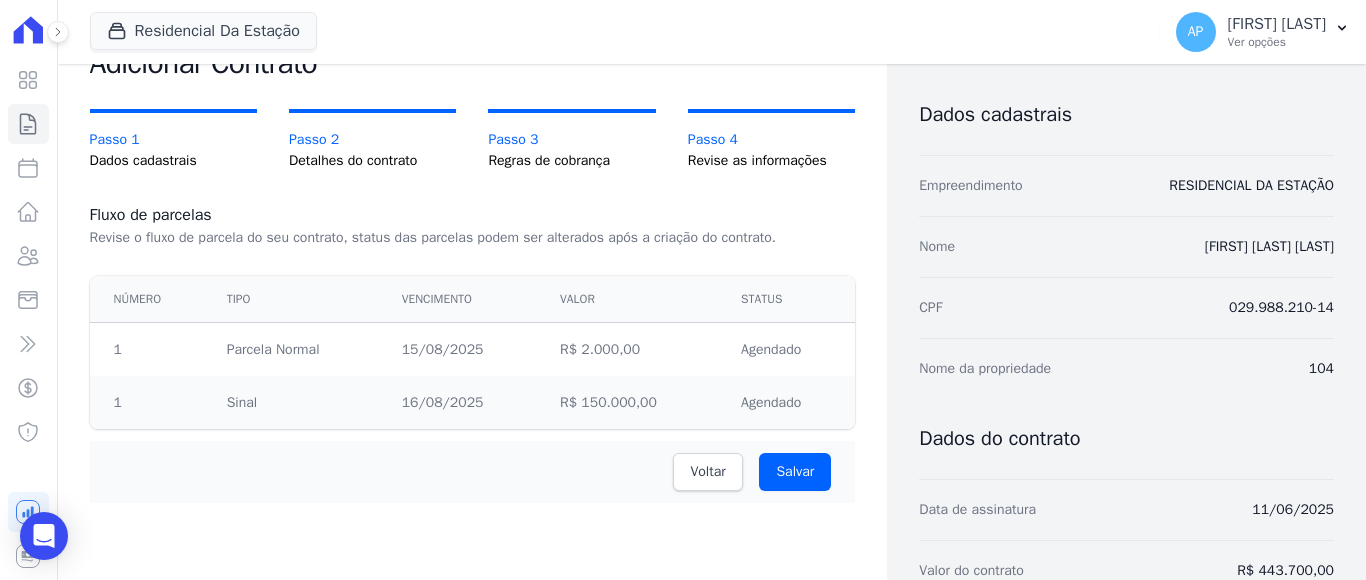click on "Regras de cobrança" at bounding box center (571, 160) 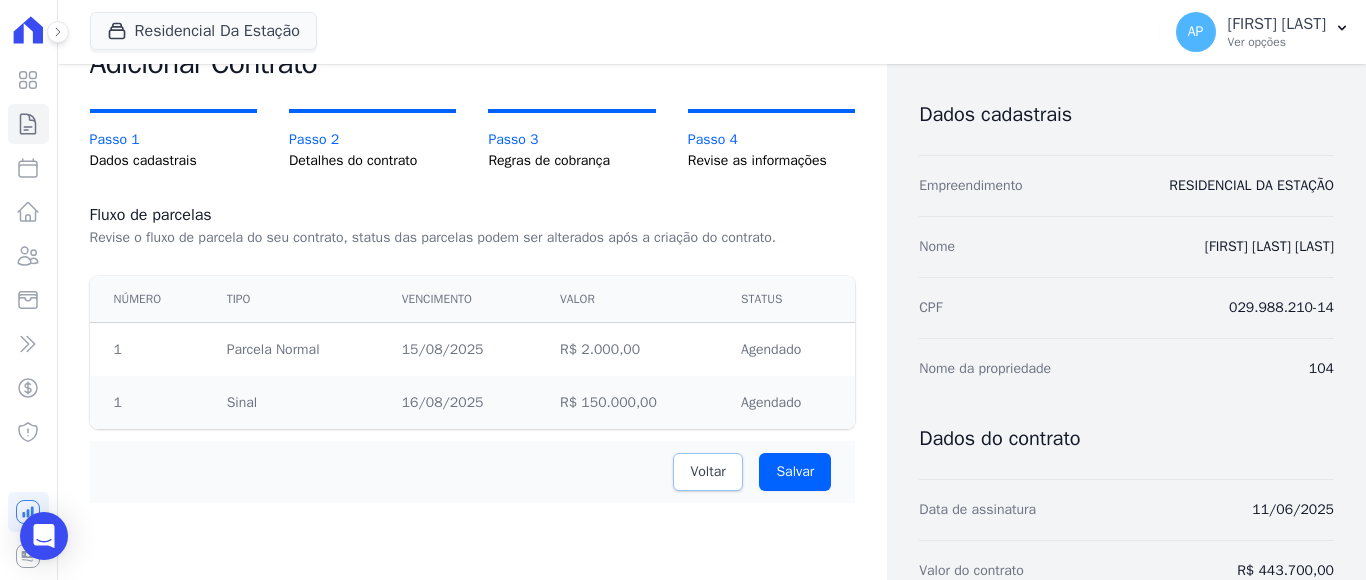 click on "Voltar" at bounding box center [707, 472] 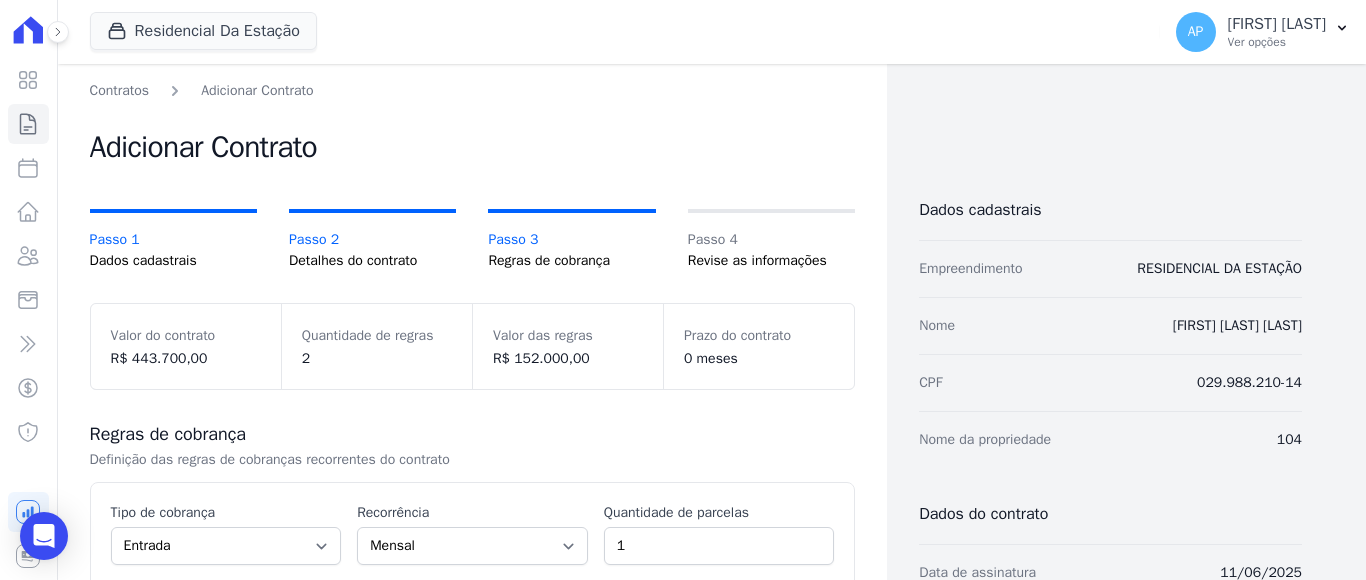 scroll, scrollTop: 0, scrollLeft: 0, axis: both 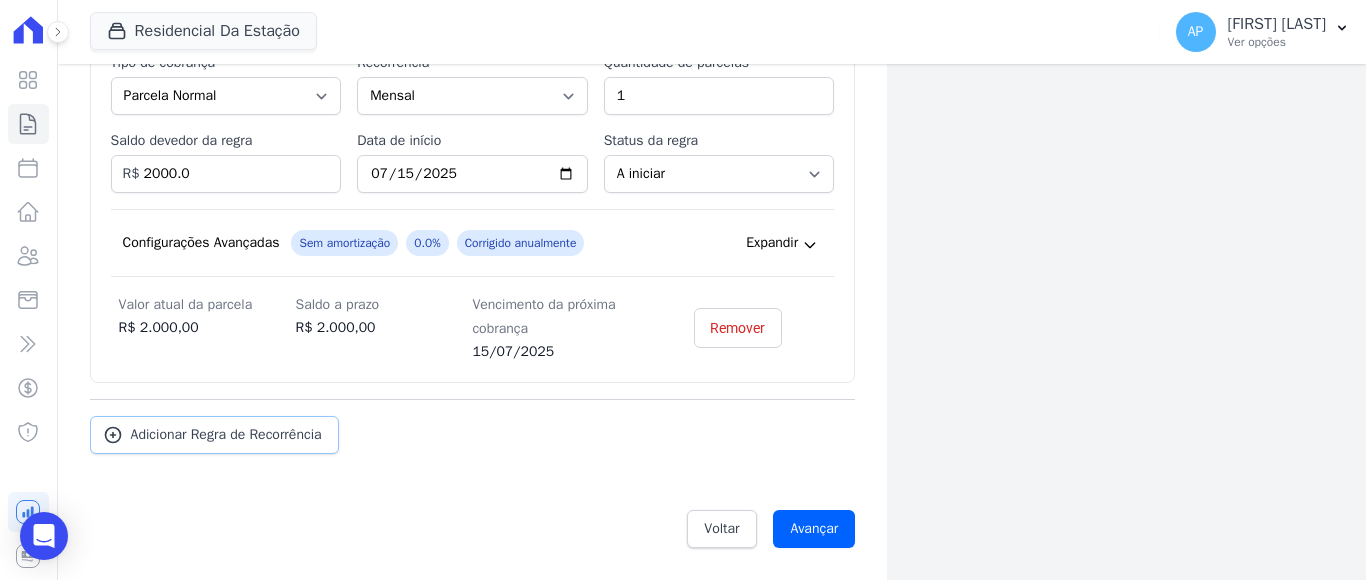 click on "Adicionar Regra de Recorrência" at bounding box center [226, 435] 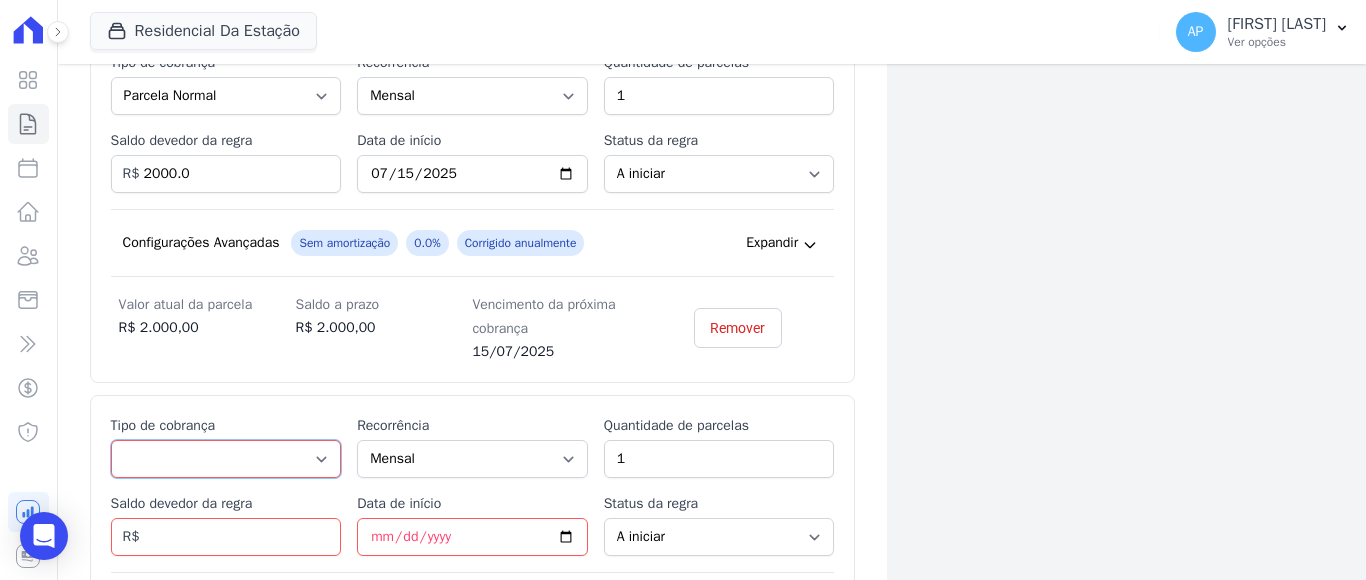 click on "Parcela Normal
Entrada
Sinal
Intercalada
Chaves
Pré-chaves
Pós-chaves
Impostos
Quitação
Outro
Financiamento Bancário" at bounding box center [226, 459] 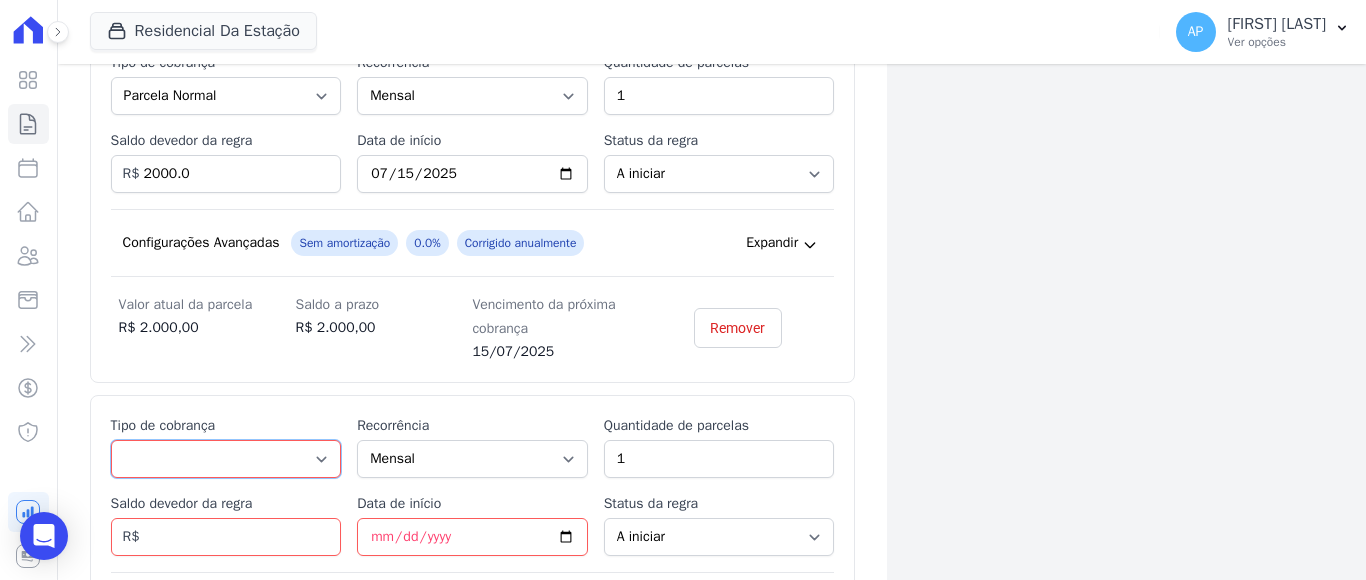 select on "standard" 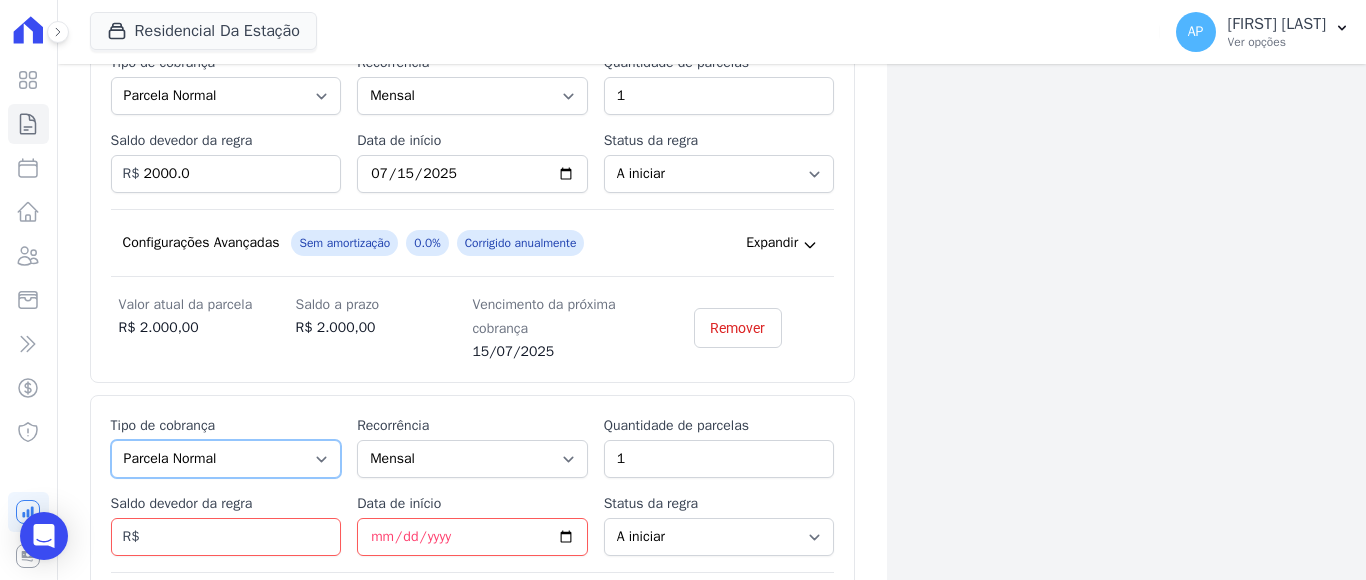 click on "Parcela Normal
Entrada
Sinal
Intercalada
Chaves
Pré-chaves
Pós-chaves
Impostos
Quitação
Outro
Financiamento Bancário" at bounding box center (226, 459) 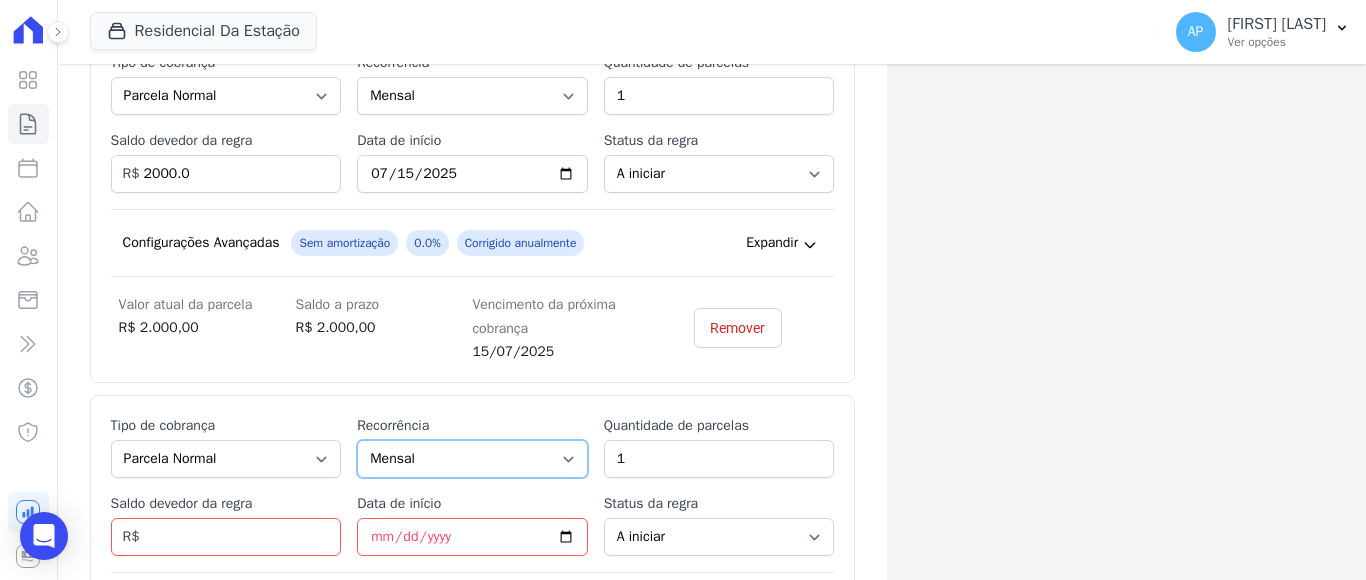 click on "Mensal
Bimestral
Trimestral
Semestral
Anual" at bounding box center (472, 459) 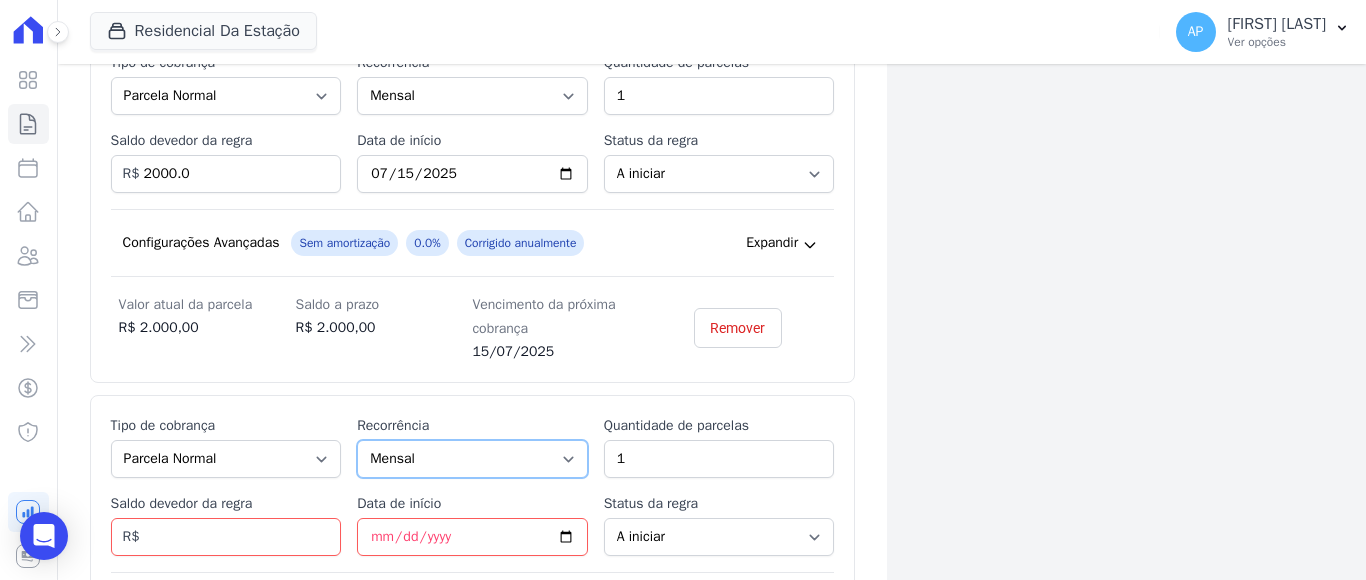 click on "Mensal
Bimestral
Trimestral
Semestral
Anual" at bounding box center [472, 459] 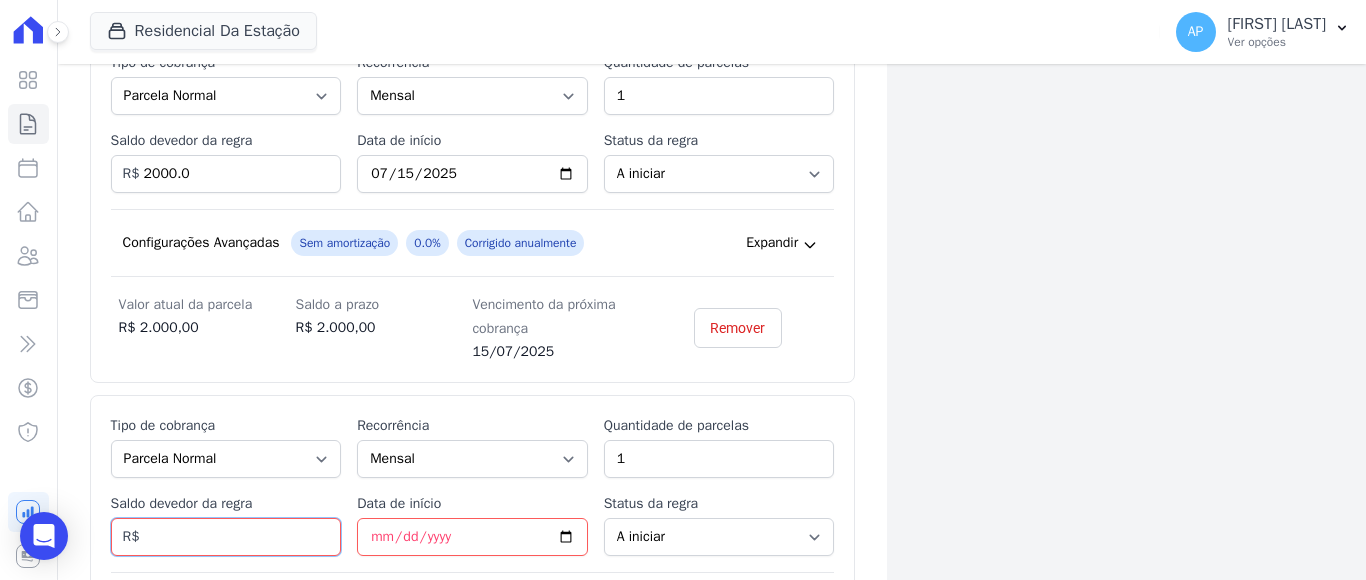 click on "Saldo devedor da regra" at bounding box center (226, 537) 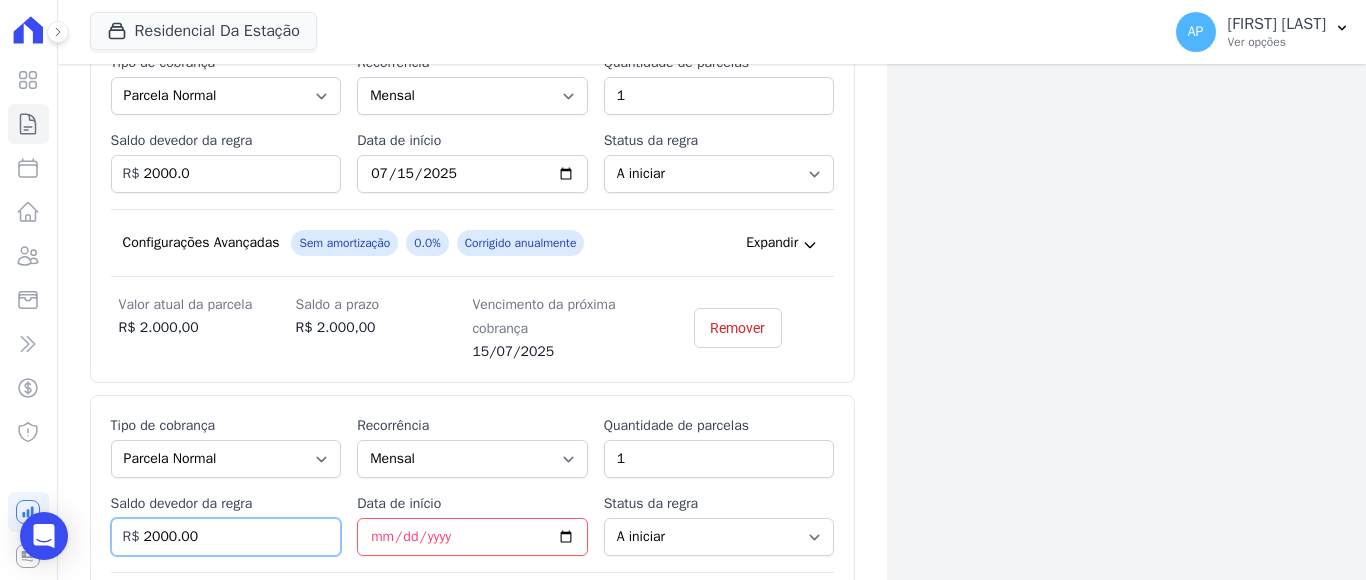 type on "2000.00" 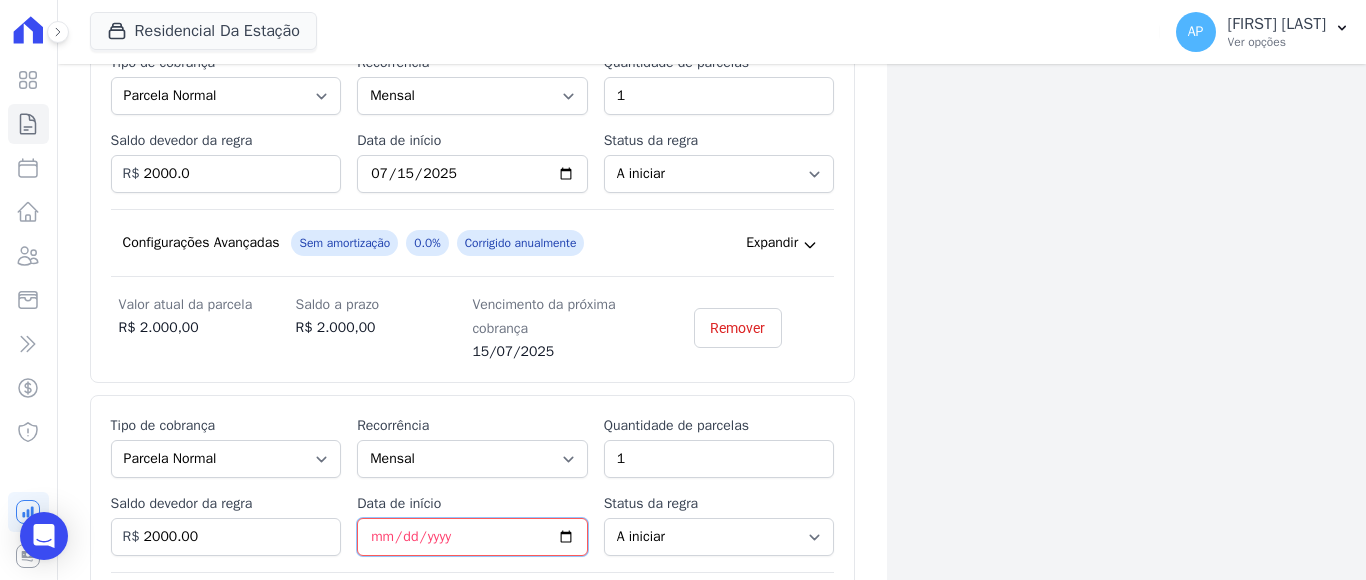 click on "Data de início" at bounding box center [472, 537] 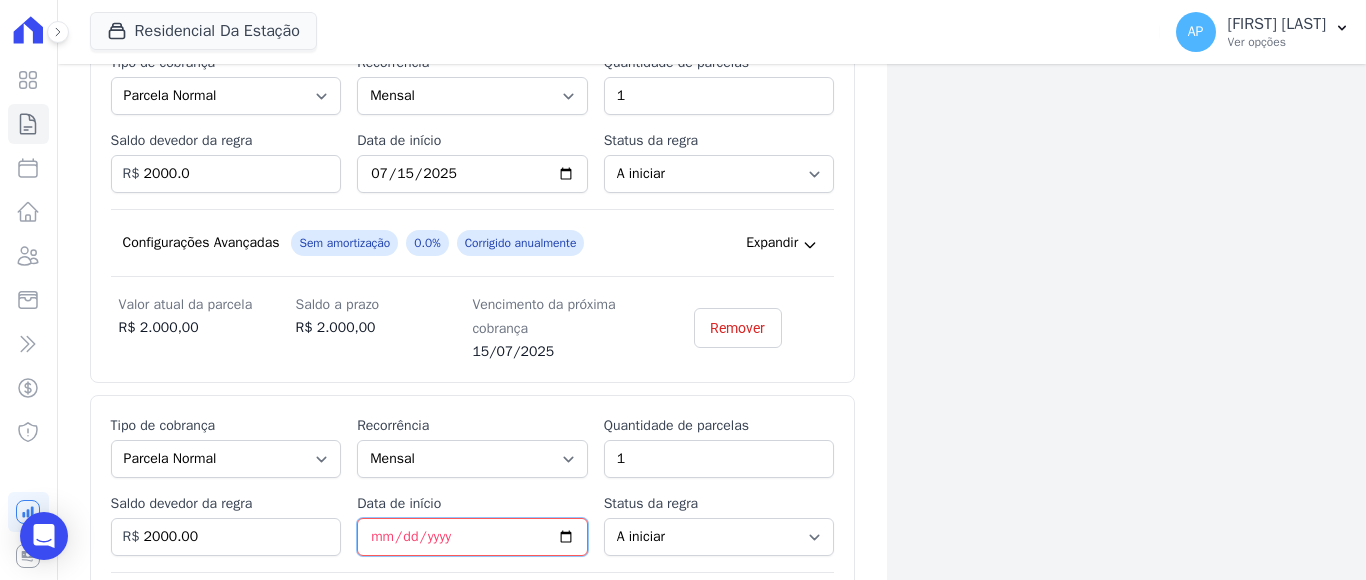 type on "2025-08-15" 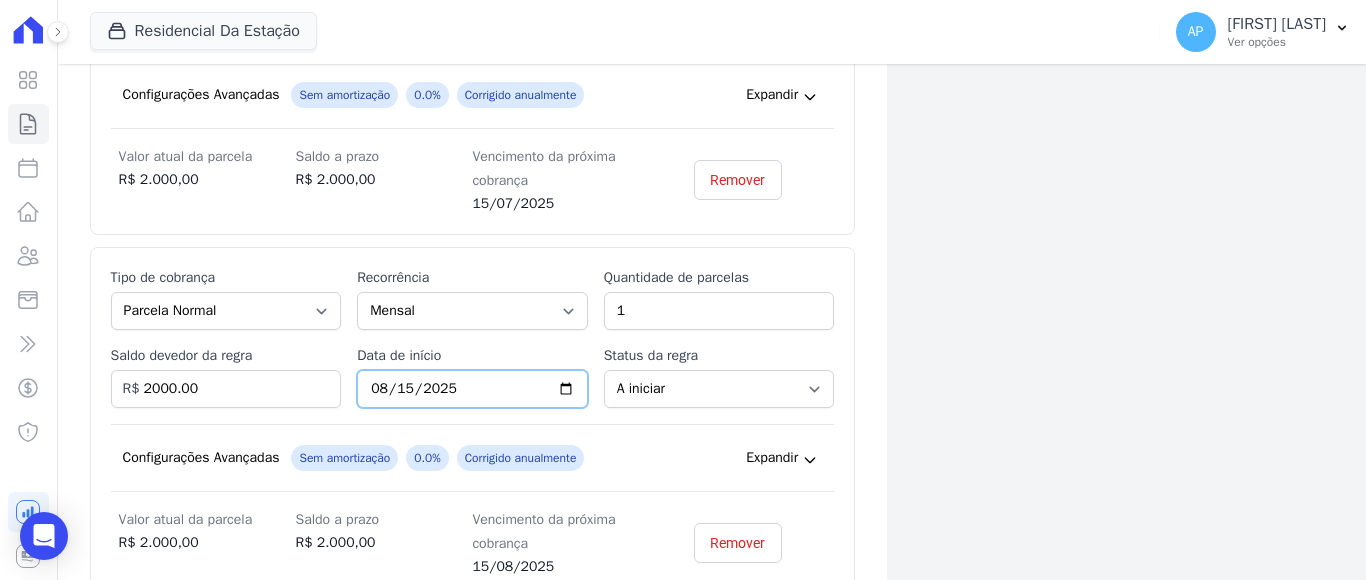 scroll, scrollTop: 1013, scrollLeft: 0, axis: vertical 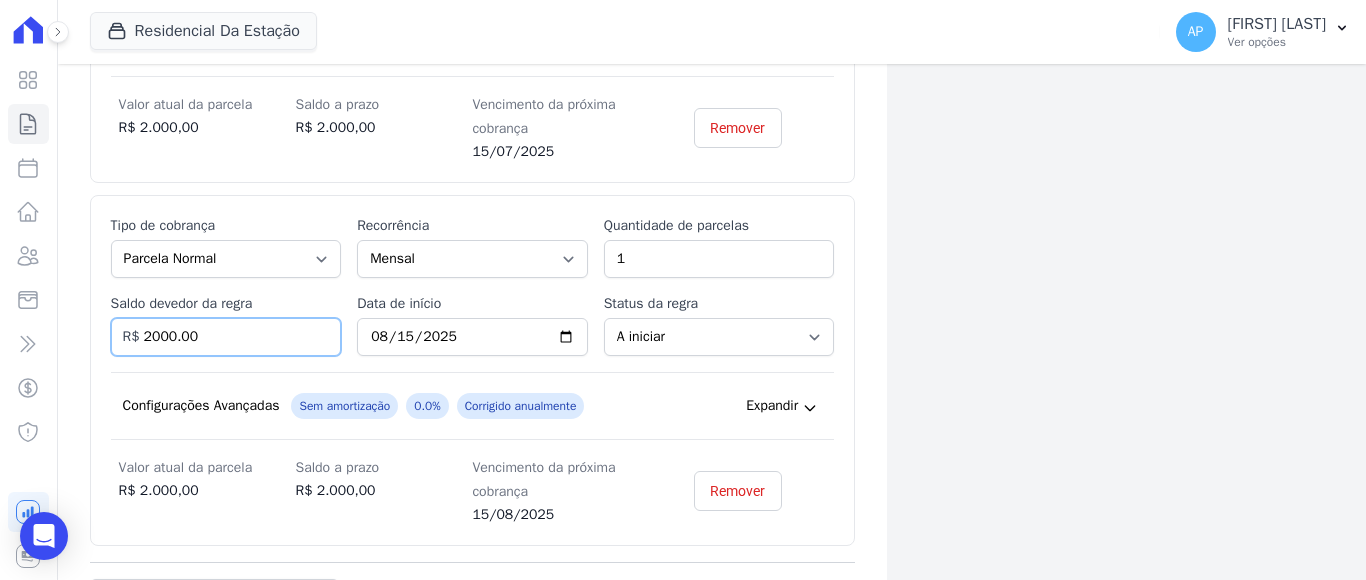 drag, startPoint x: 194, startPoint y: 334, endPoint x: 141, endPoint y: 343, distance: 53.75872 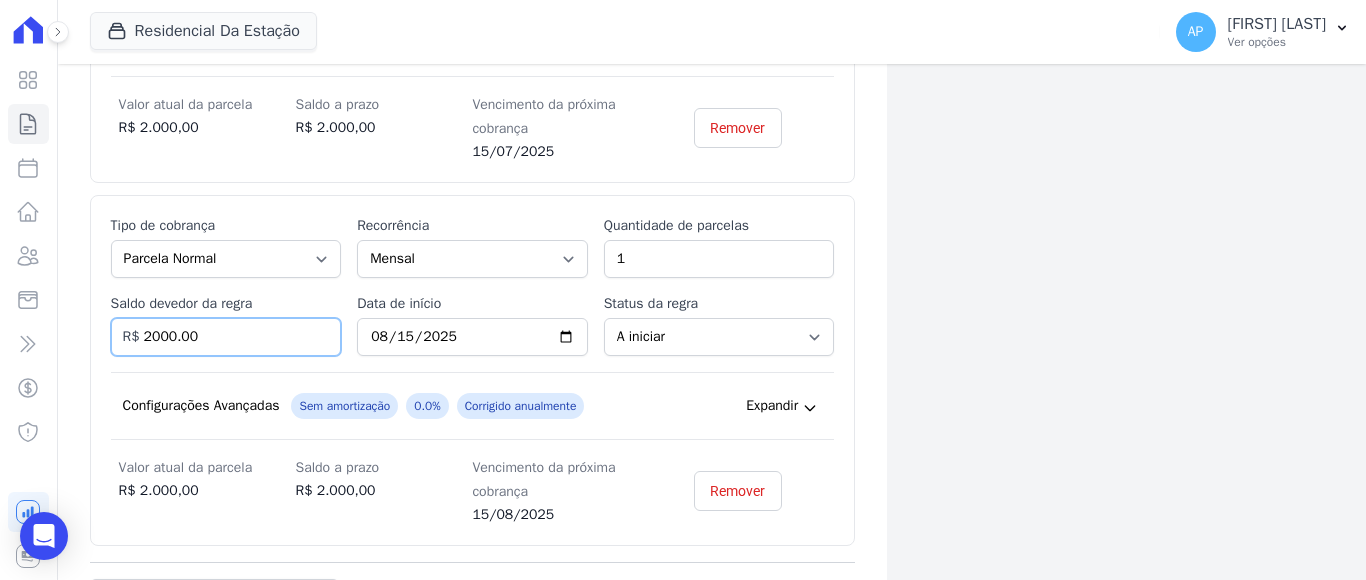 click on "2000.00" at bounding box center (226, 337) 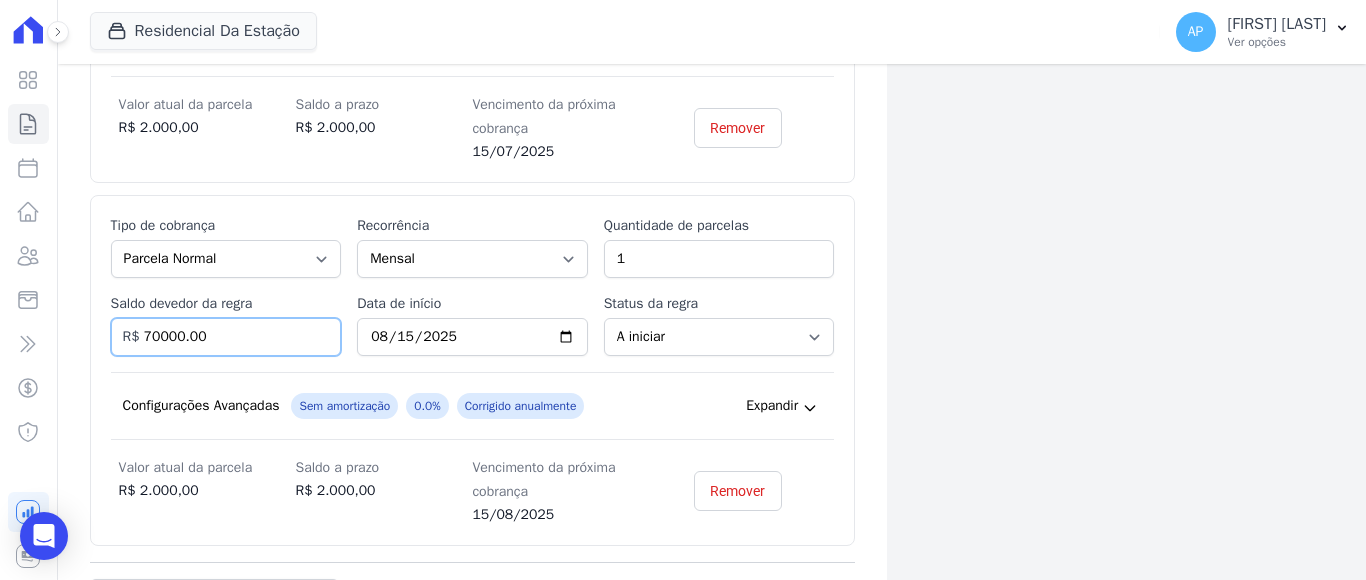 type on "70000.00" 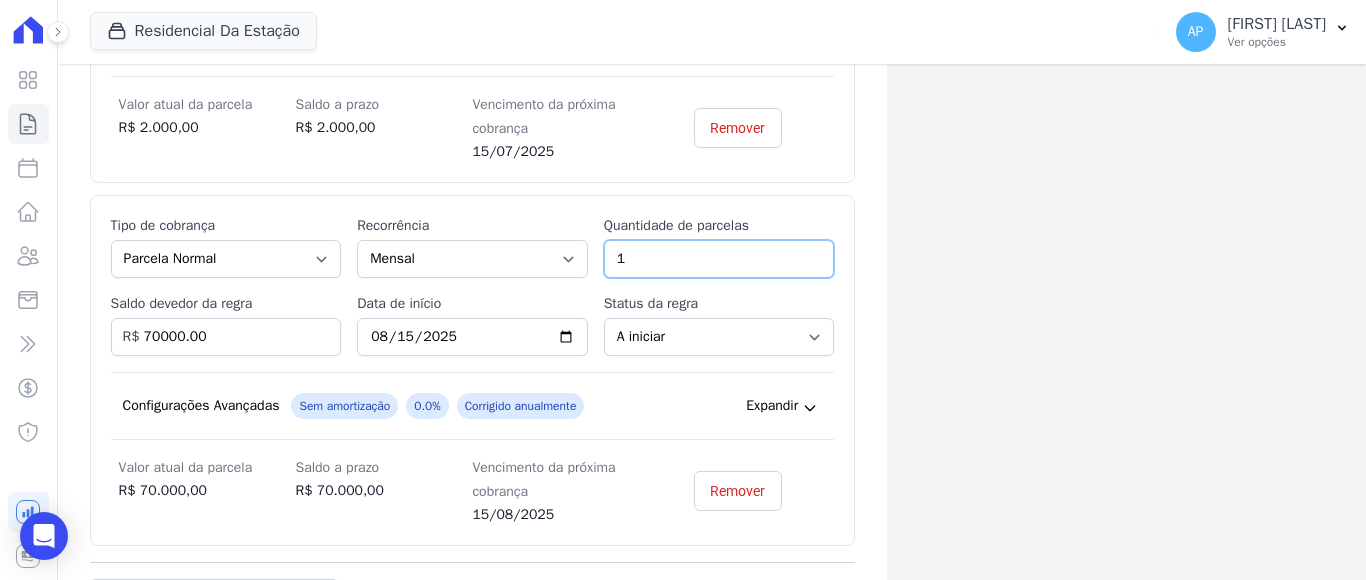 drag, startPoint x: 629, startPoint y: 266, endPoint x: 577, endPoint y: 268, distance: 52.03845 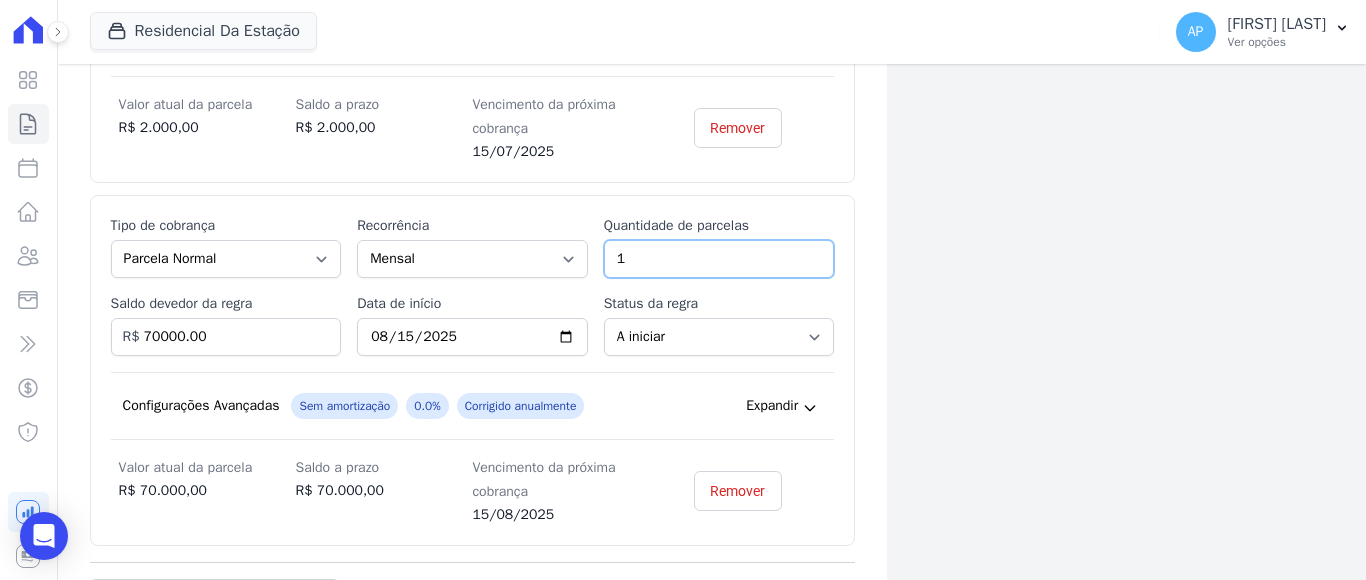 click on "Esse tipo de parcela não entra no saldo devedor do contrato.
Tipo de cobrança
Parcela Normal
Entrada
Sinal
Intercalada
Chaves
Pré-chaves
Pós-chaves
Impostos
Quitação
Outro
Financiamento Bancário
Recorrência
Mensal
Bimestral
Trimestral
Semestral
Anual
Quantidade de parcelas
1
Saldo devedor da regra
70000.00
R$
Data de início
2025-08-15
Status da regra
A iniciar
Em aberto
Quantidade de parcelas pagas
0
Valor atual da parcela
R$
Vencimento da próxima cobrança" at bounding box center (473, 370) 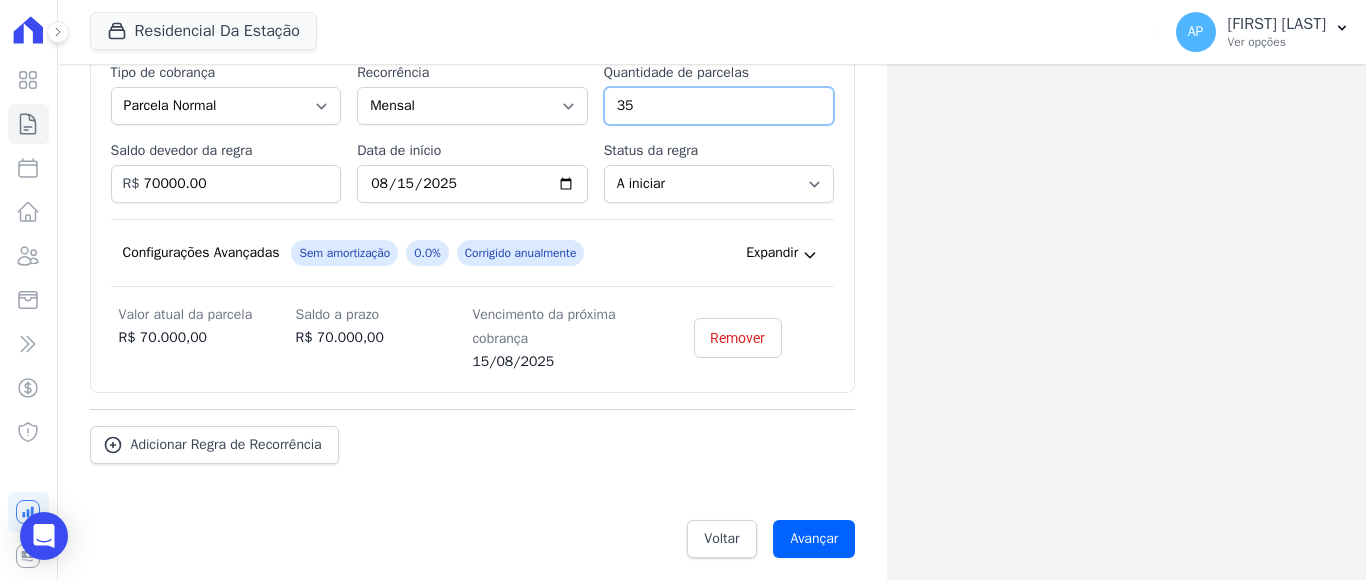 scroll, scrollTop: 1176, scrollLeft: 0, axis: vertical 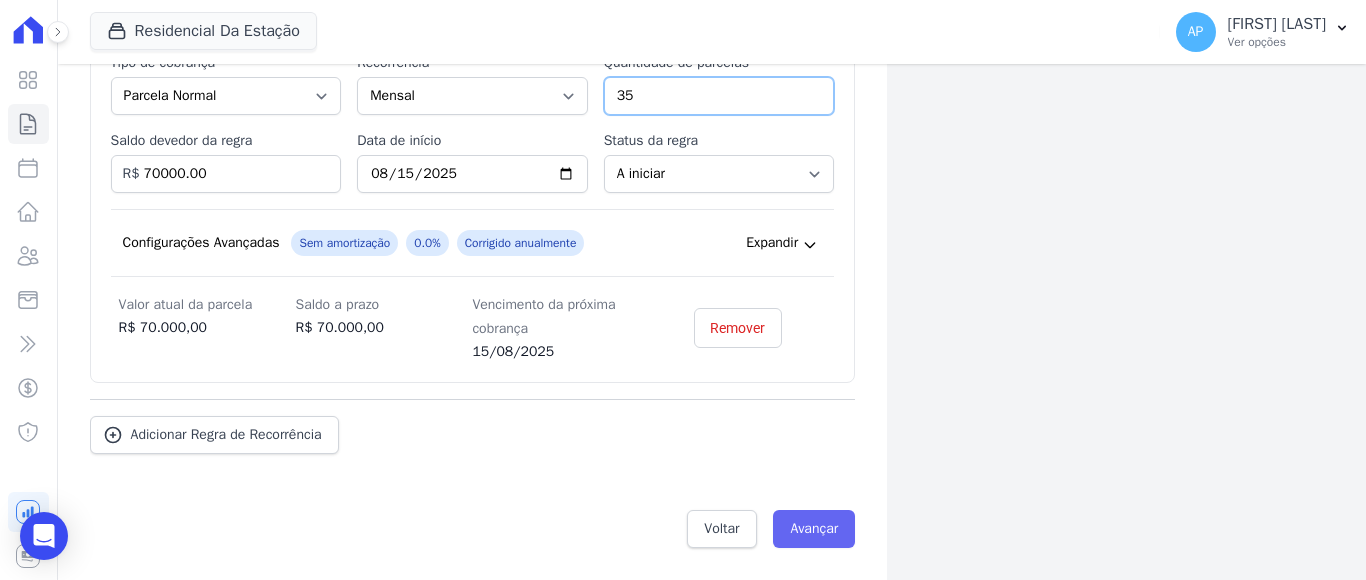 type on "35" 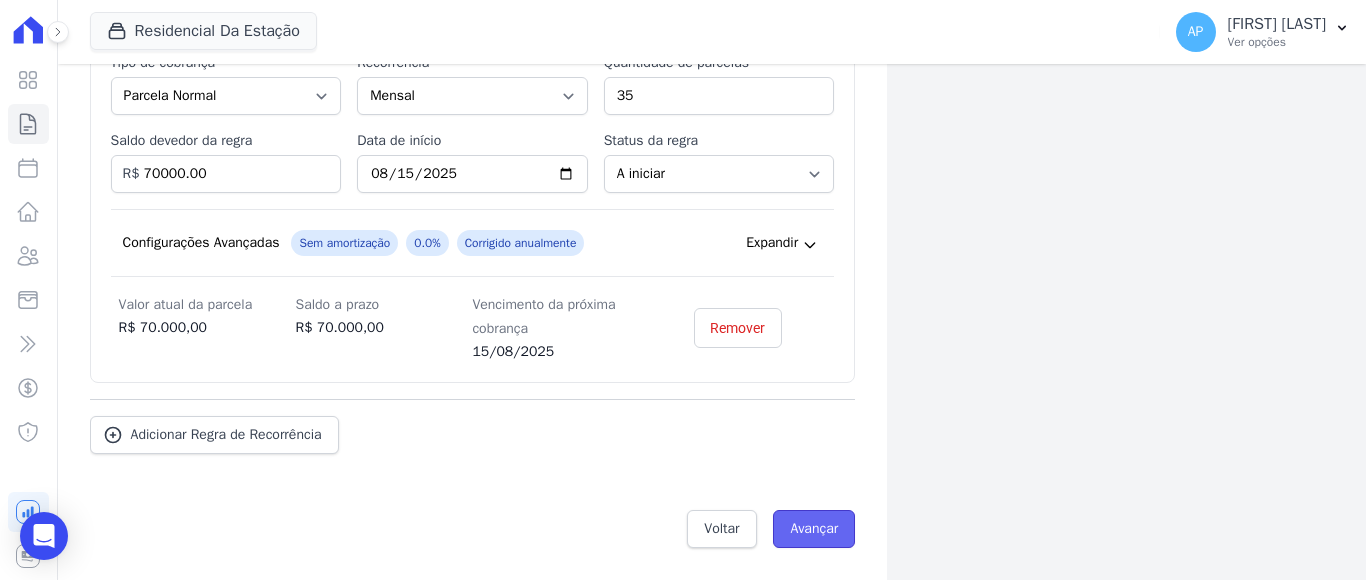 click on "Avançar" at bounding box center [814, 529] 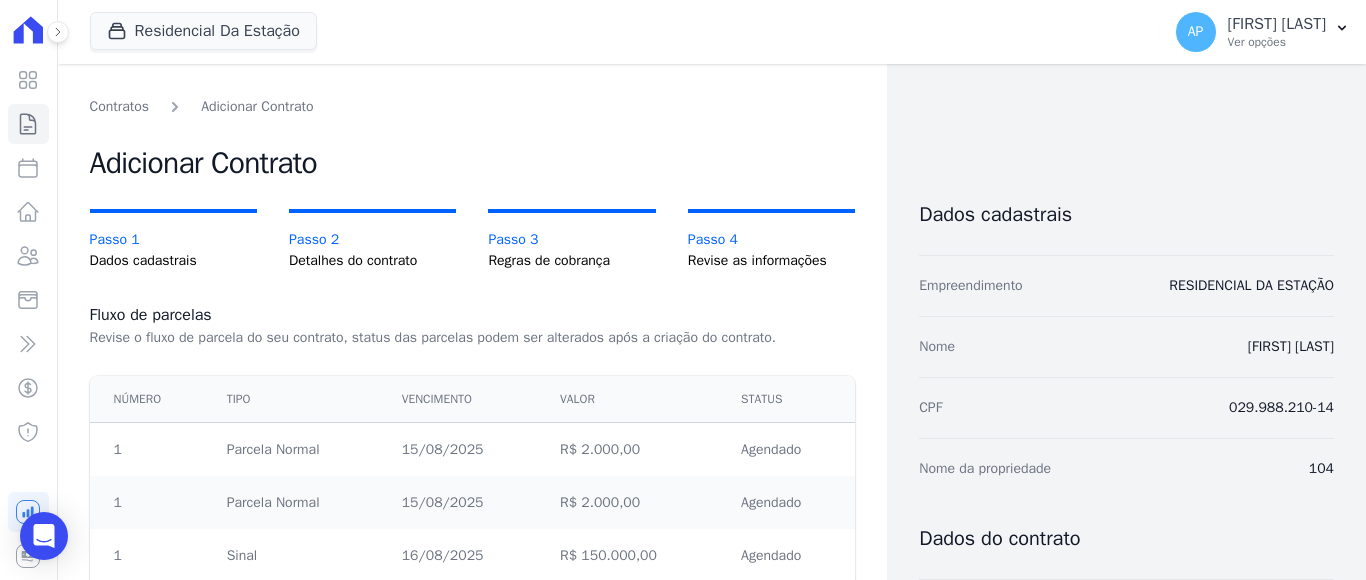 scroll, scrollTop: 0, scrollLeft: 0, axis: both 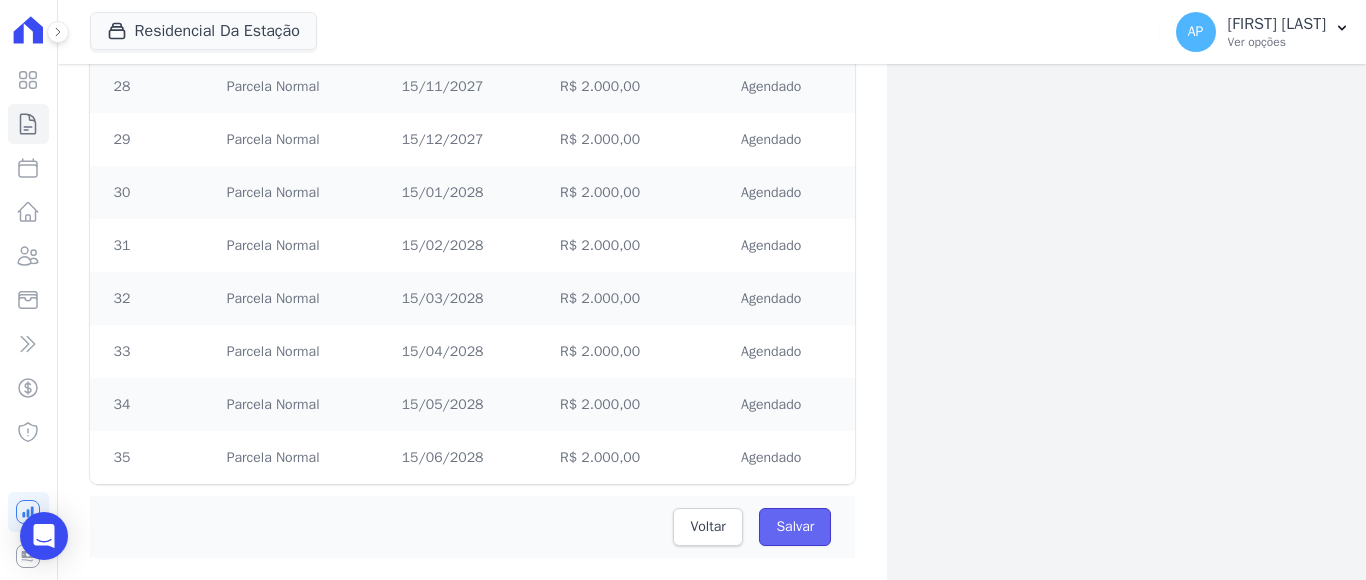 click on "Salvar" at bounding box center (795, 527) 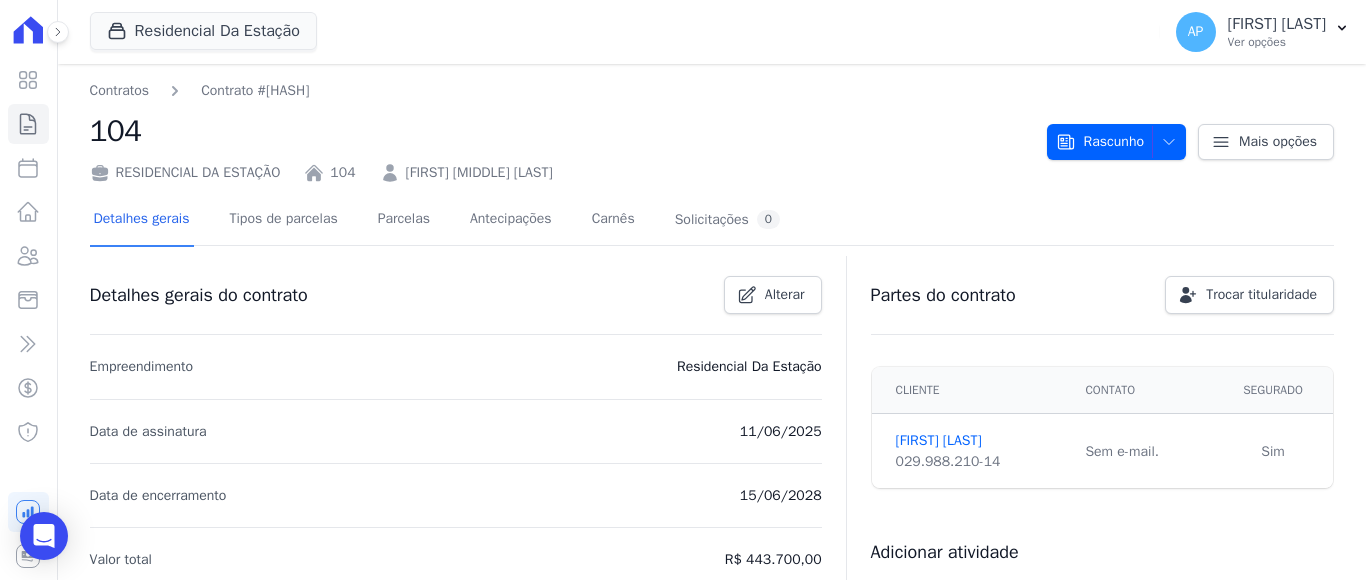 scroll, scrollTop: 0, scrollLeft: 0, axis: both 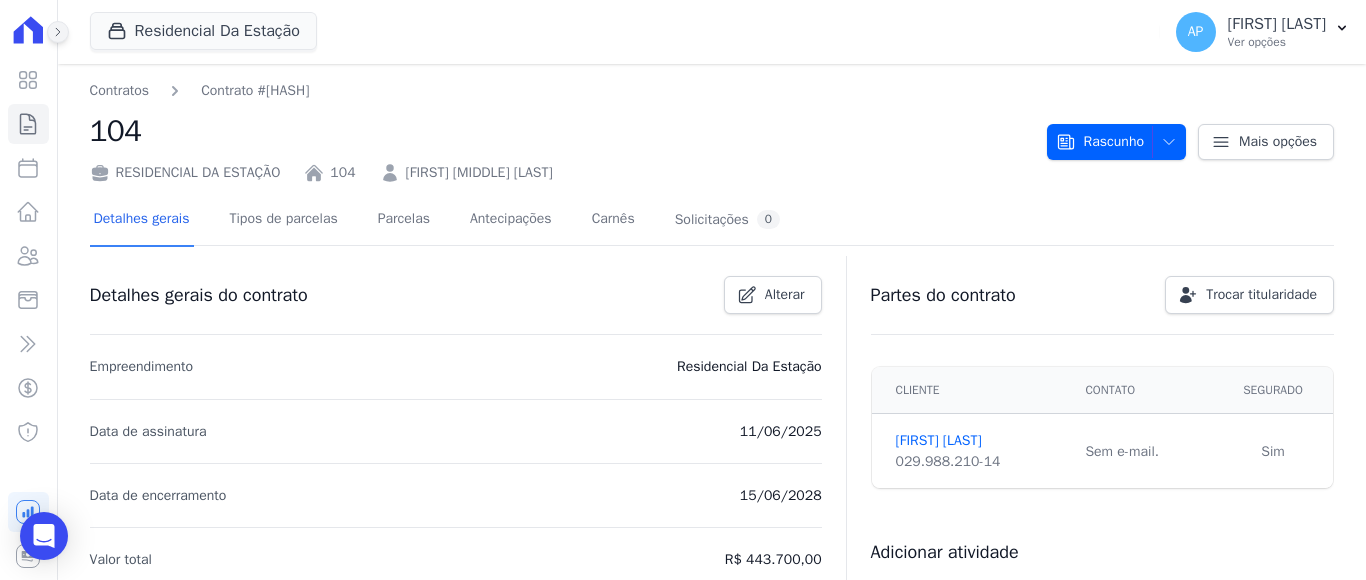 click 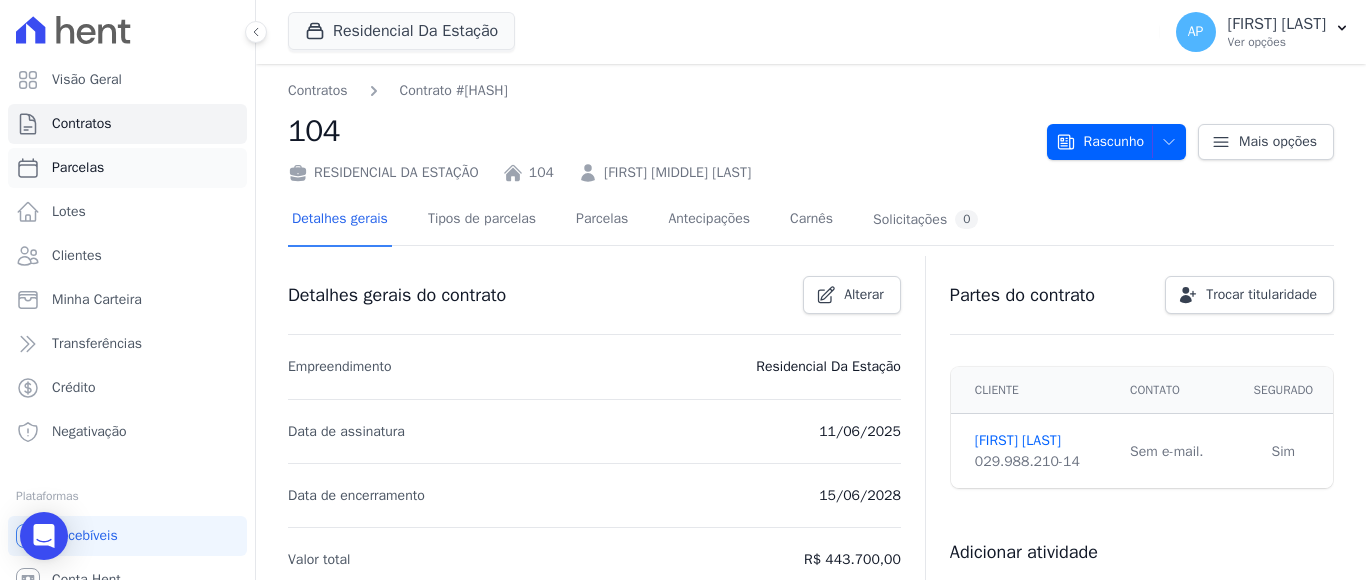 click on "Parcelas" at bounding box center [78, 168] 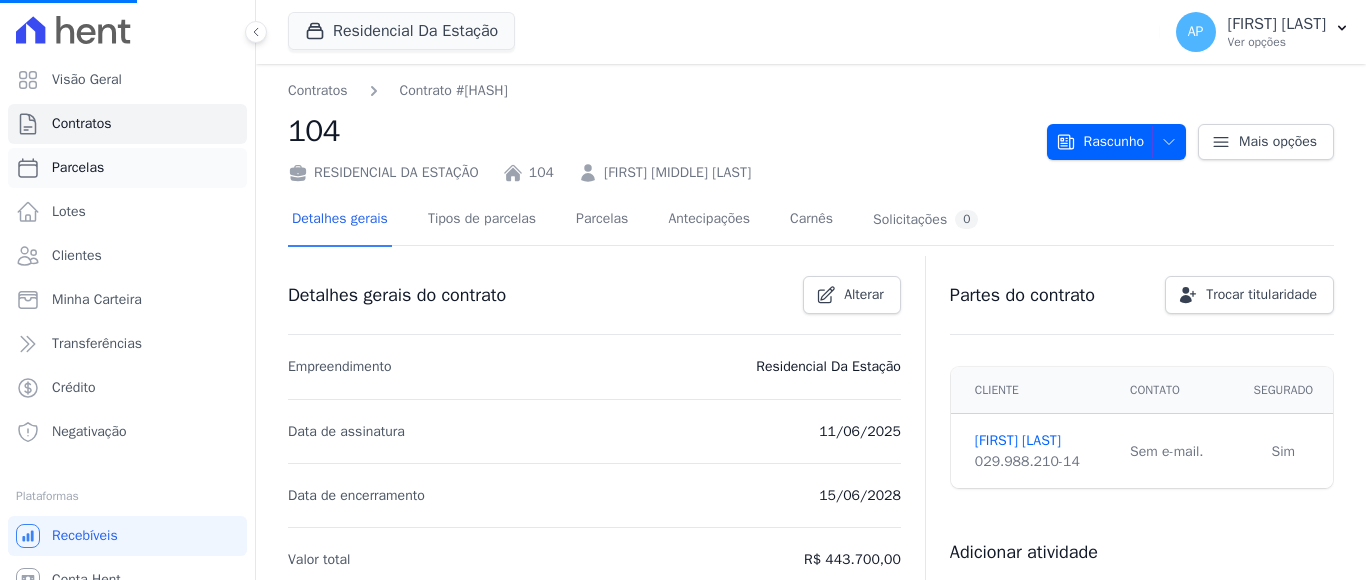 select 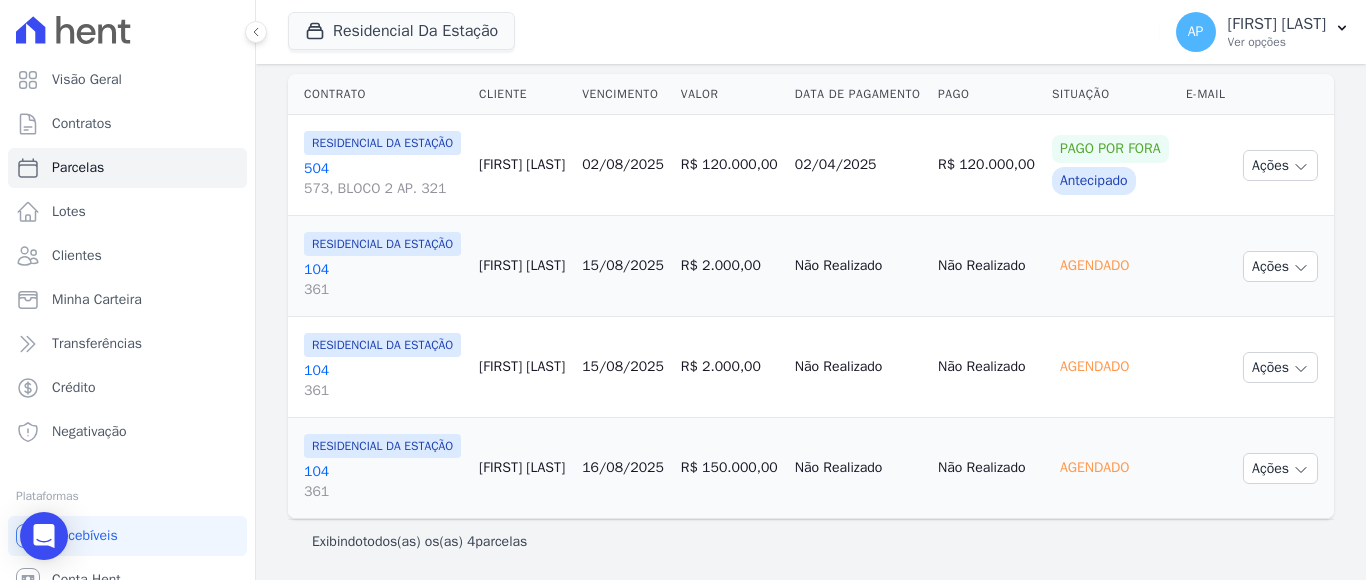 scroll, scrollTop: 608, scrollLeft: 0, axis: vertical 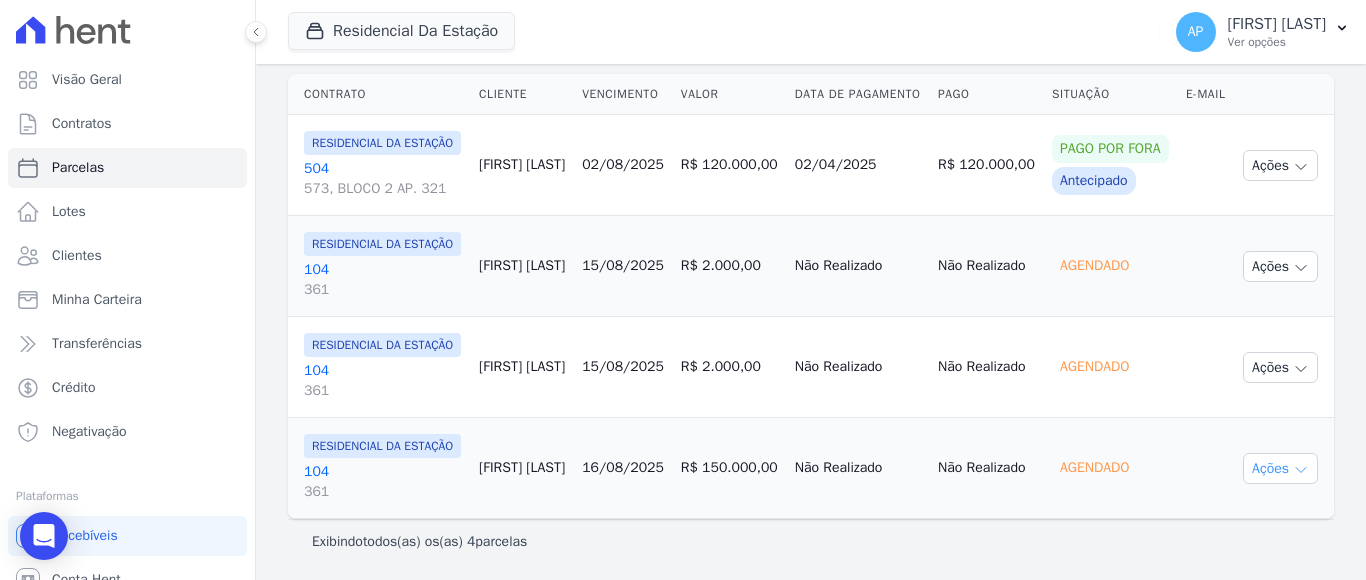 click on "Ações" at bounding box center (1280, 468) 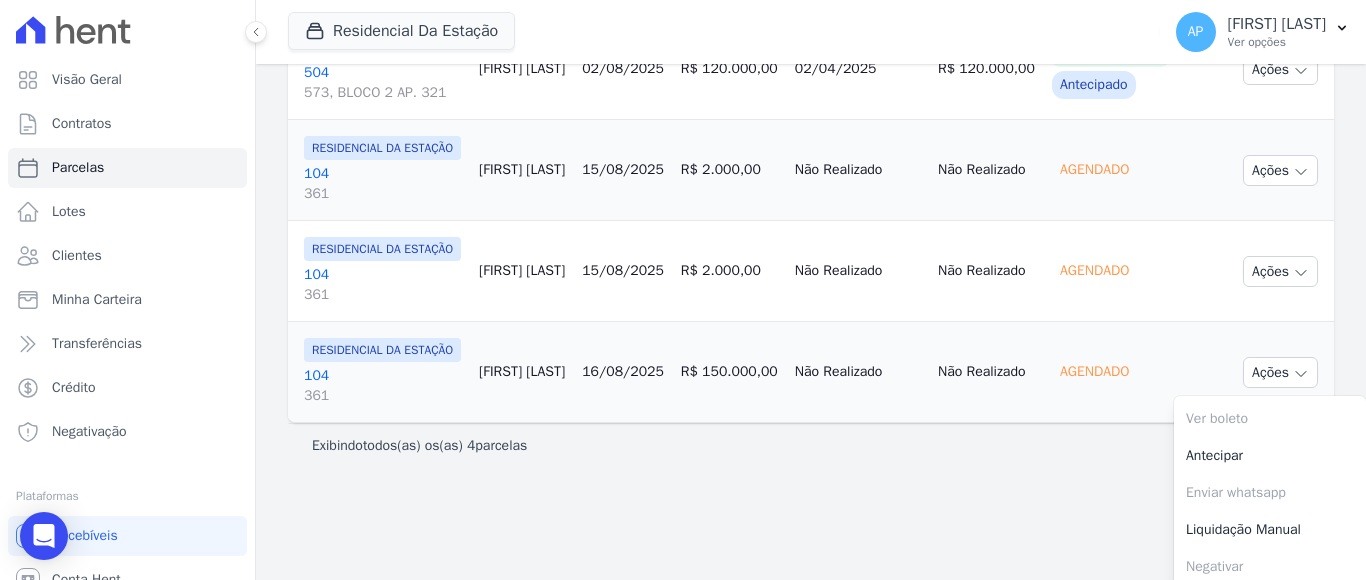 scroll, scrollTop: 703, scrollLeft: 0, axis: vertical 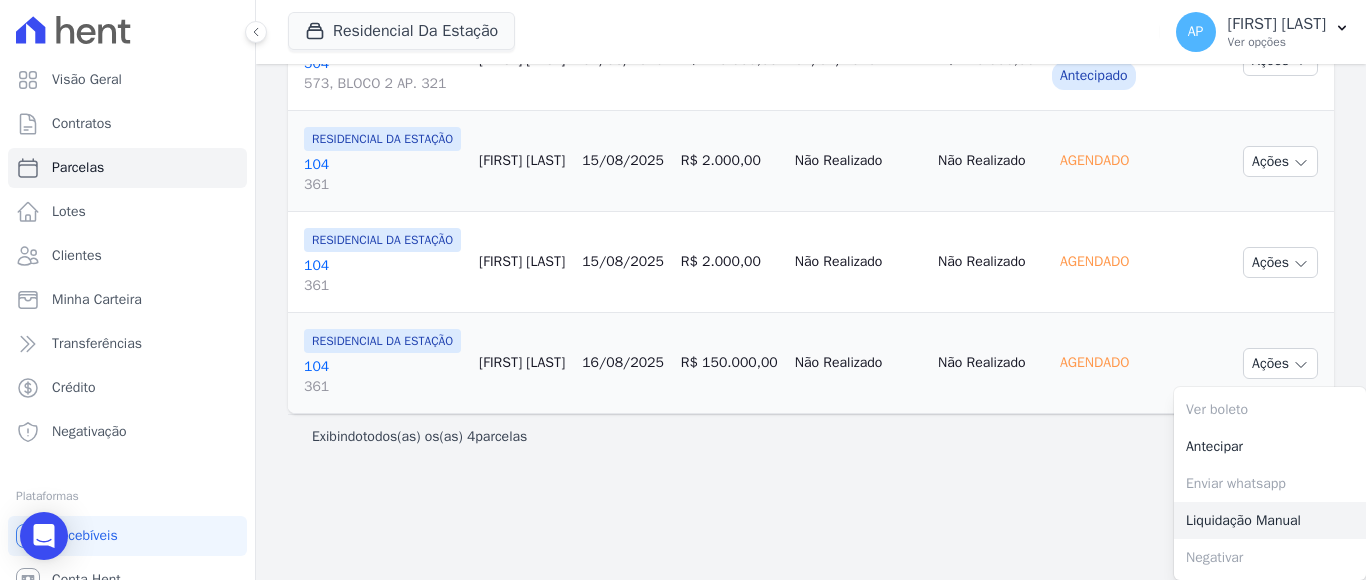 click on "Liquidação Manual" at bounding box center (1270, 520) 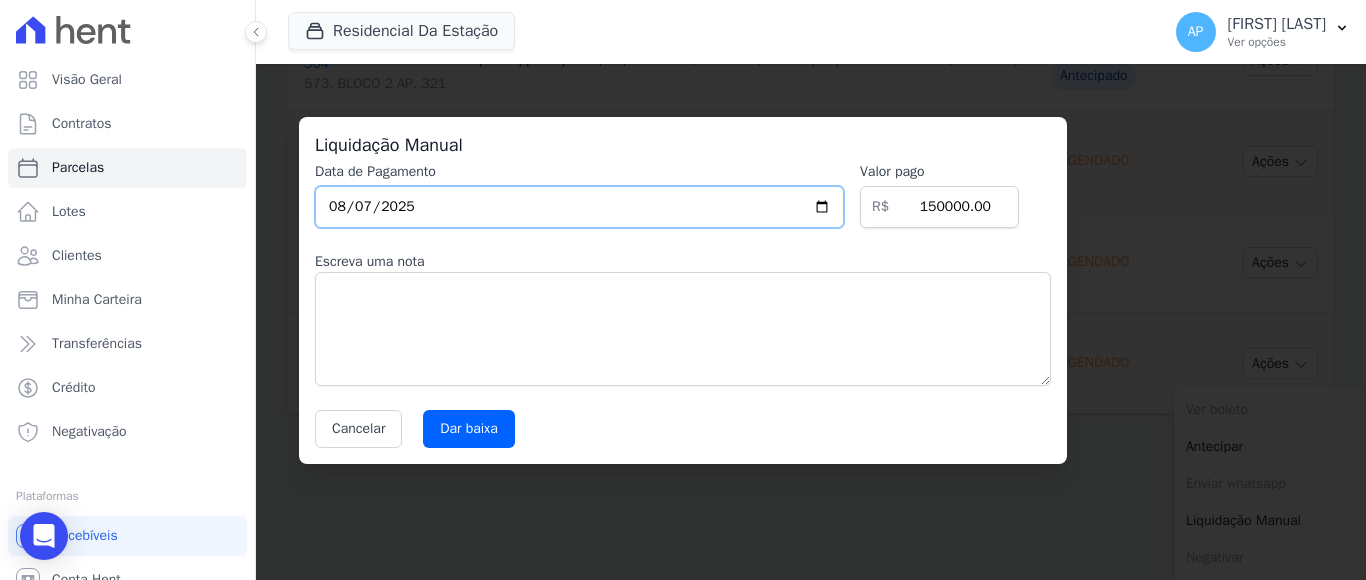 click on "2025-08-07" at bounding box center (579, 207) 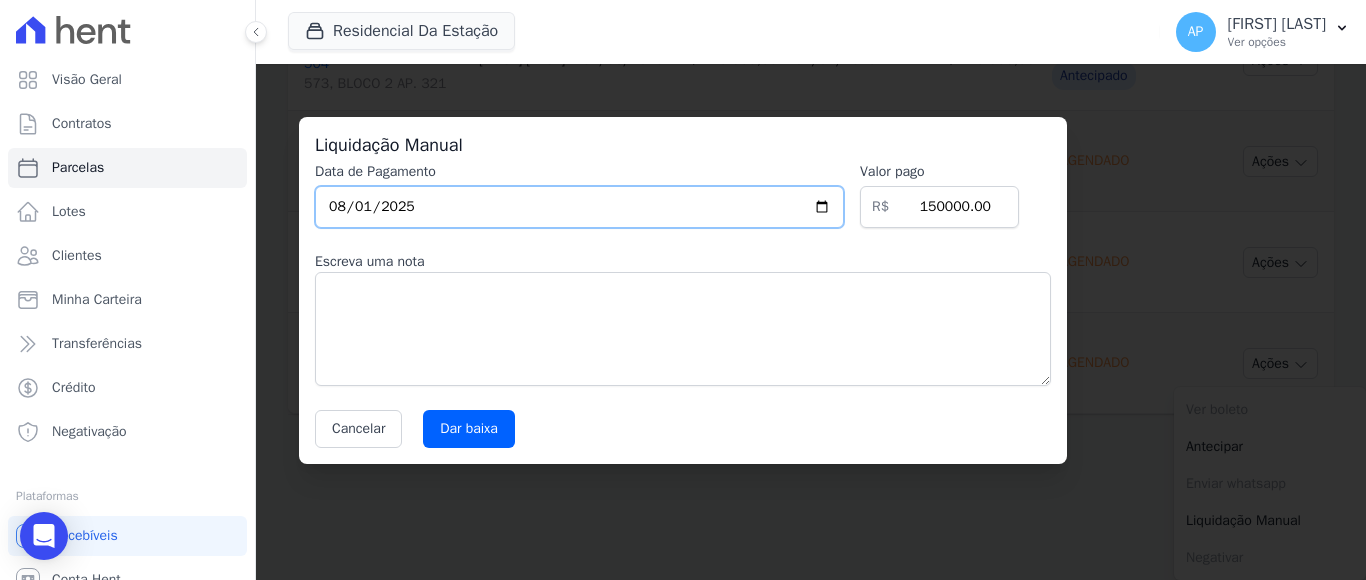 type on "[DATE]" 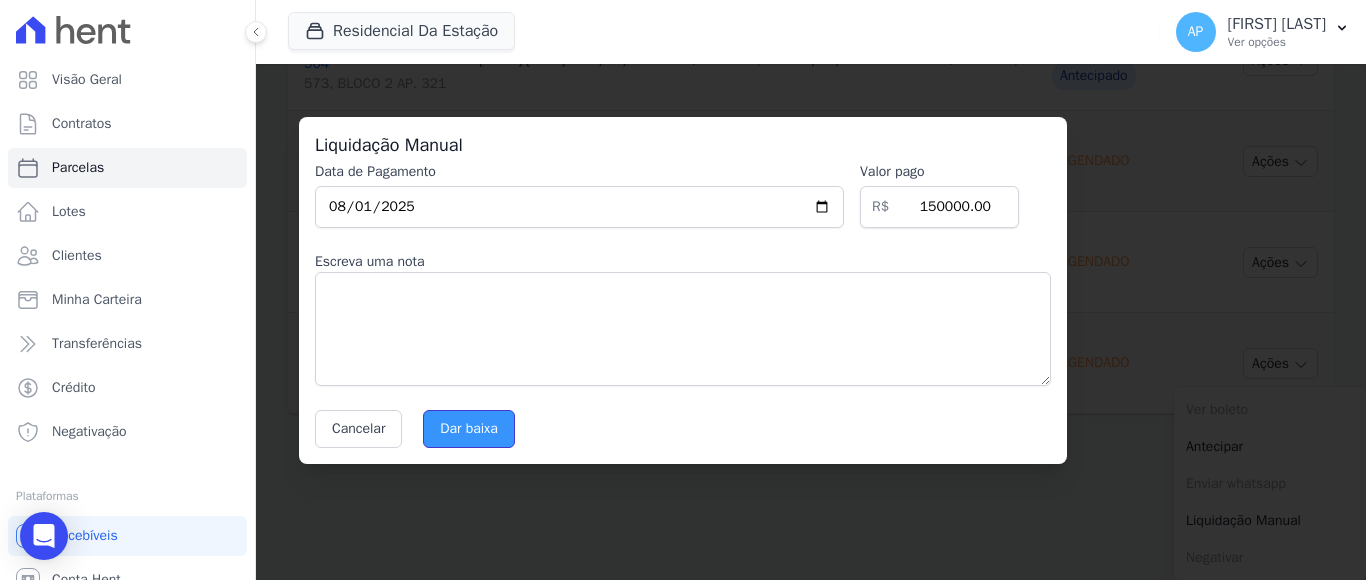 click on "Dar baixa" at bounding box center (469, 429) 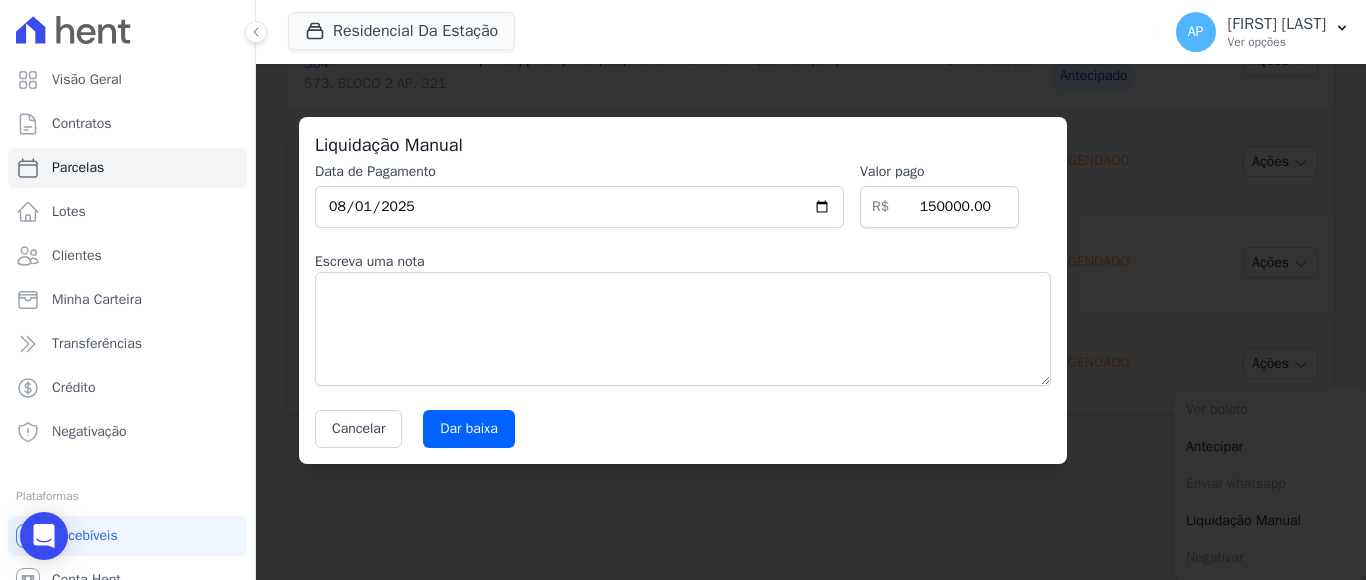 select 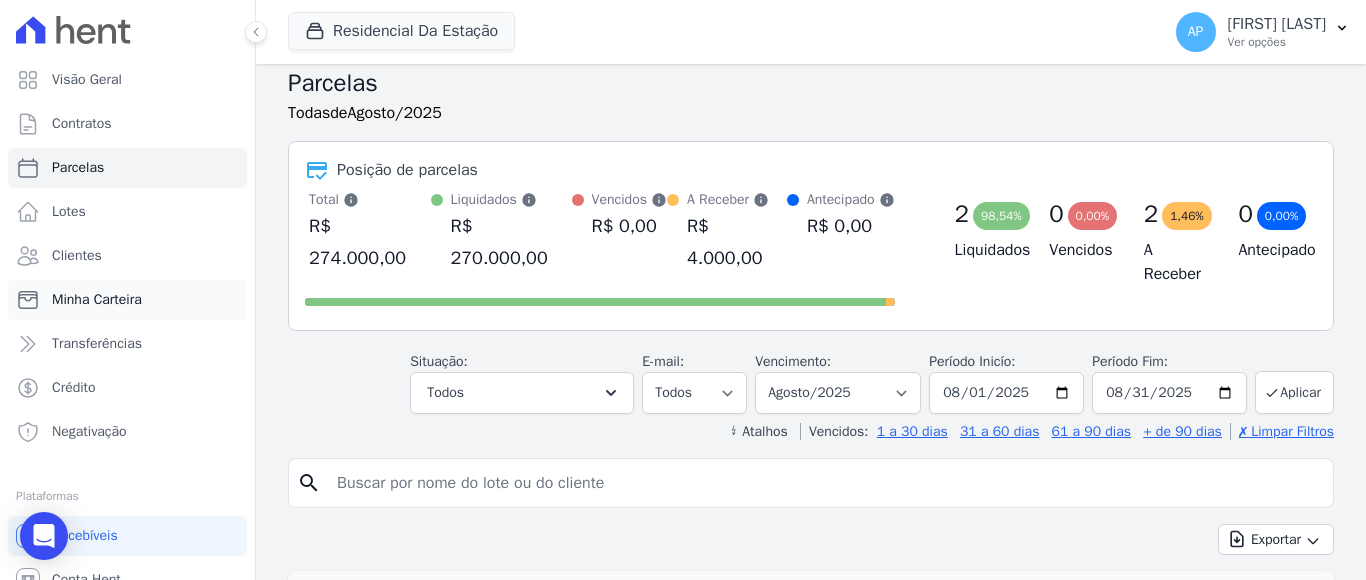 scroll, scrollTop: 0, scrollLeft: 0, axis: both 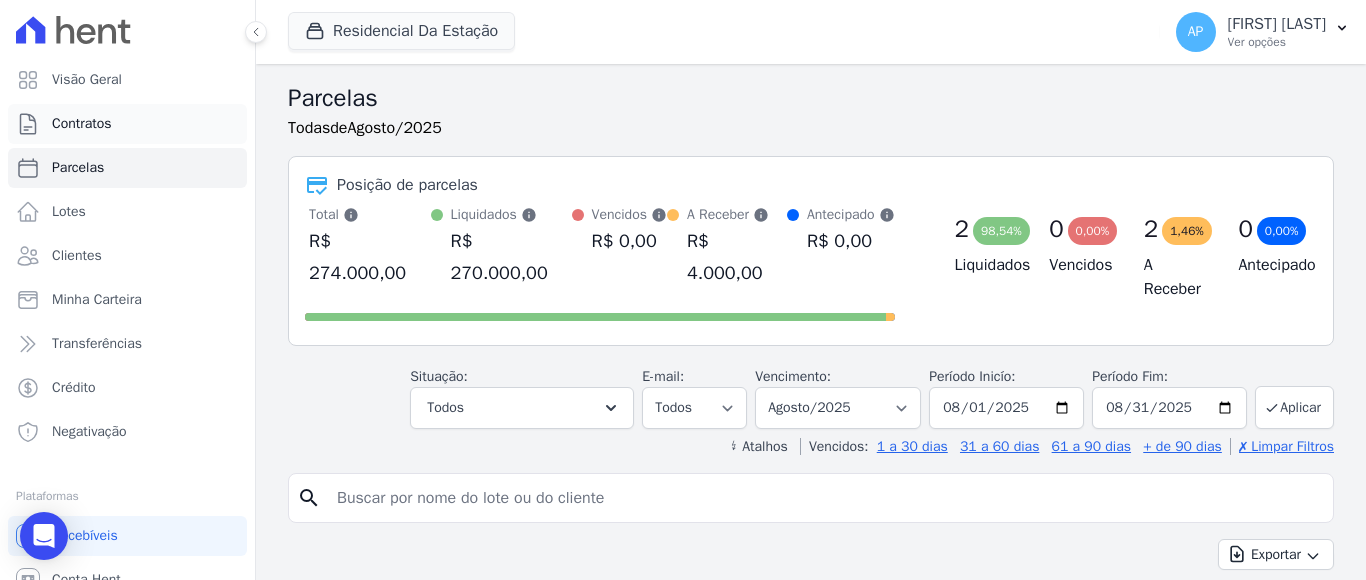 click on "Contratos" at bounding box center [82, 124] 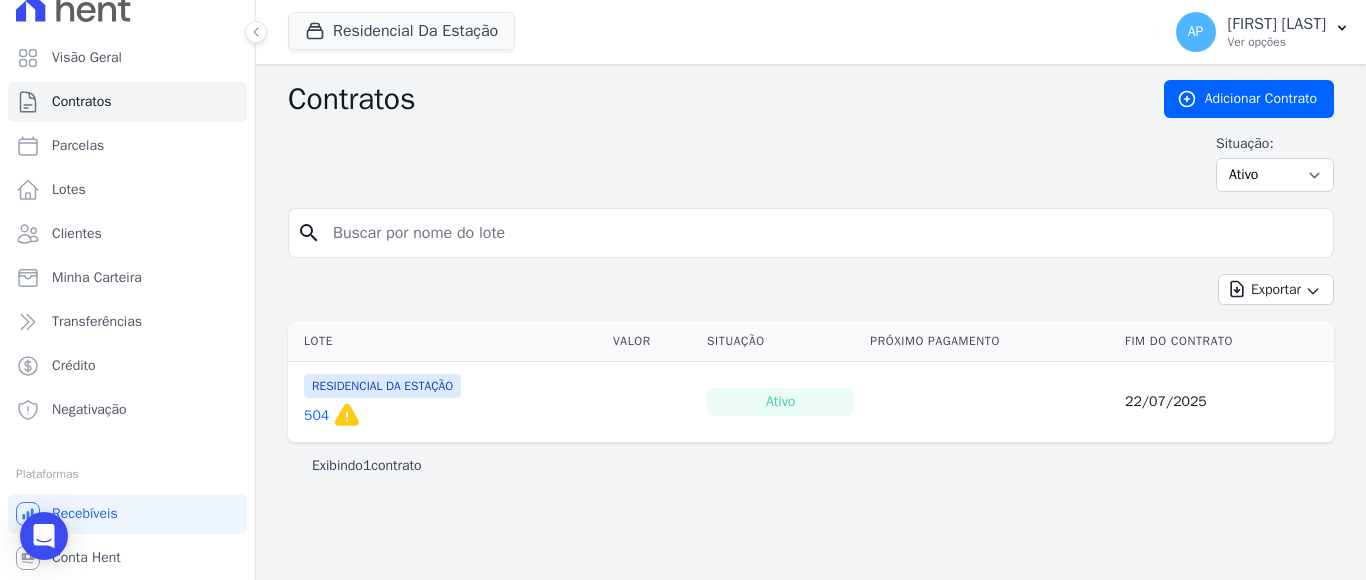scroll, scrollTop: 0, scrollLeft: 0, axis: both 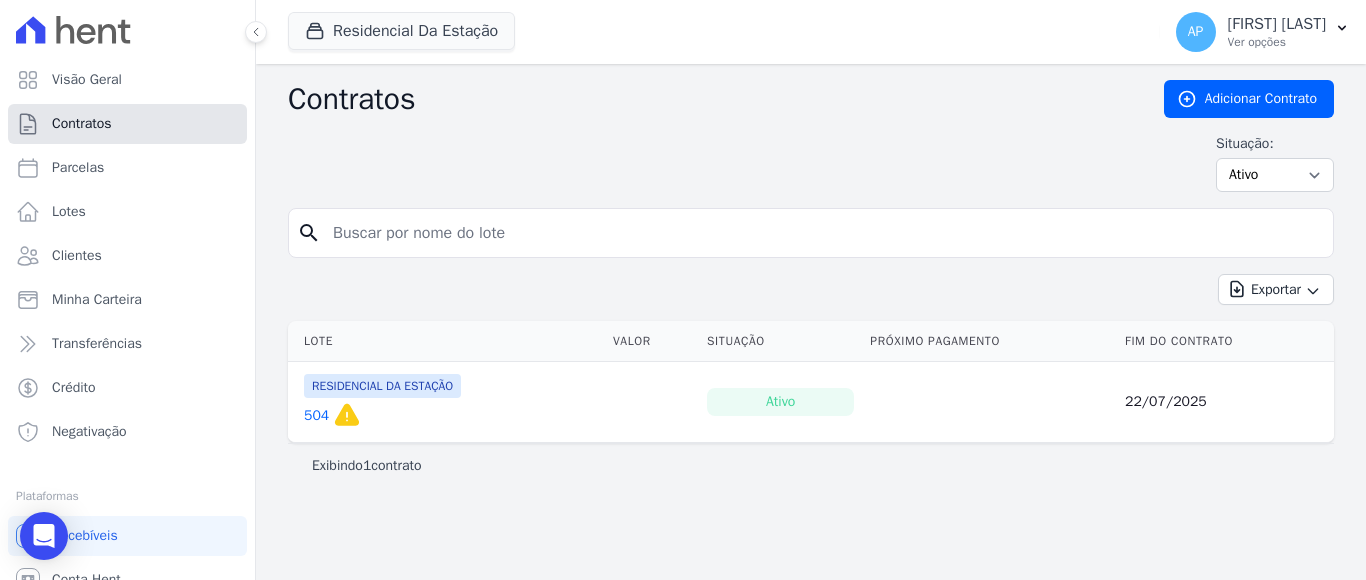 click on "Contratos" at bounding box center (82, 124) 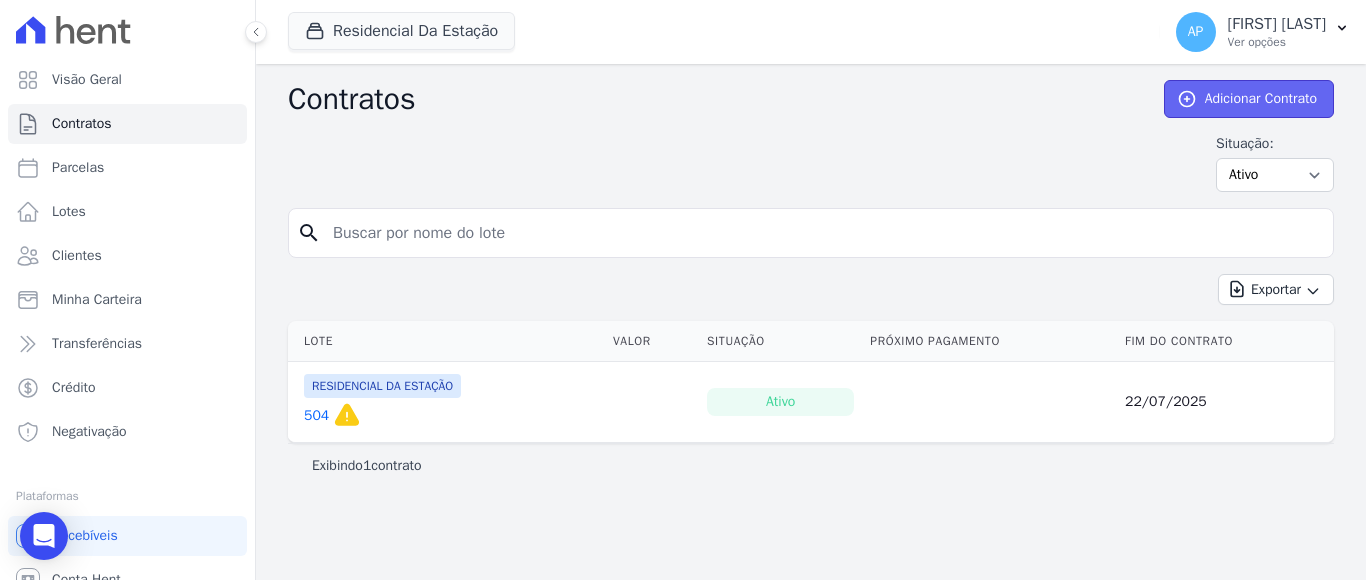 click on "Adicionar Contrato" at bounding box center [1249, 99] 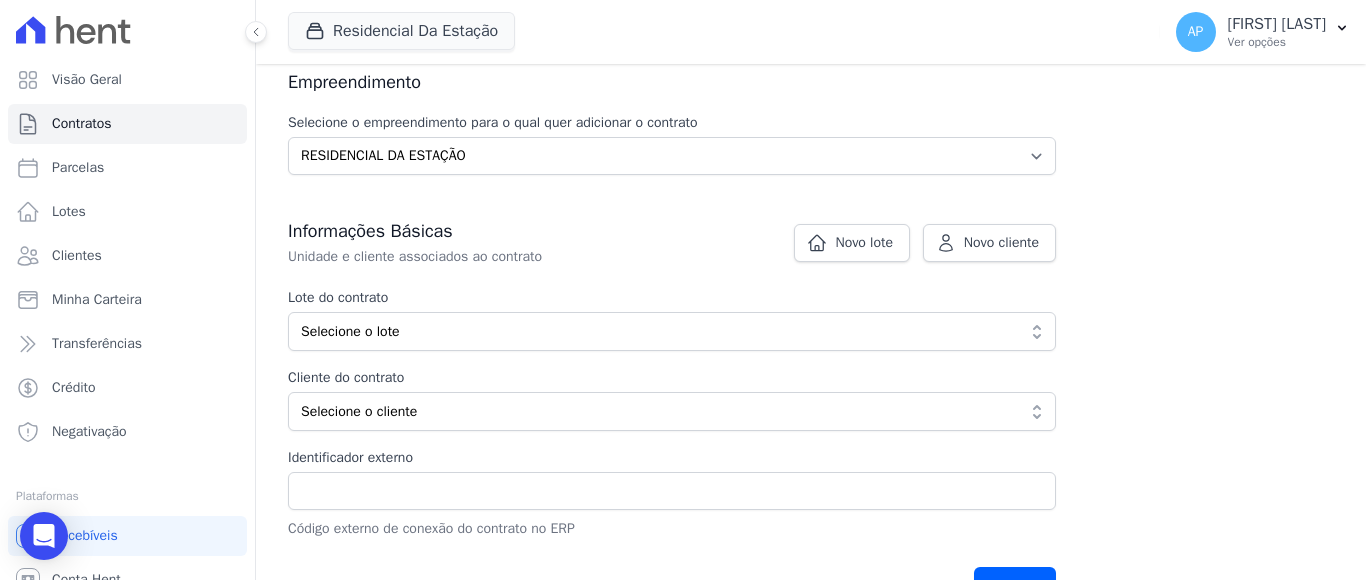 scroll, scrollTop: 0, scrollLeft: 0, axis: both 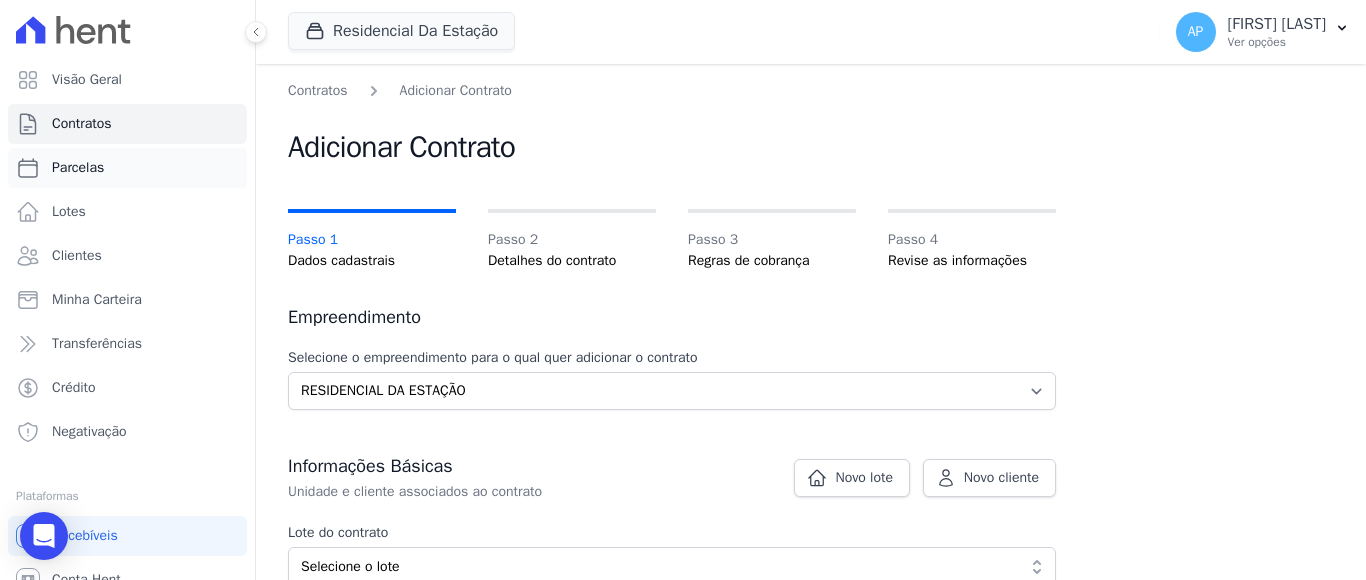 click on "Parcelas" at bounding box center (78, 168) 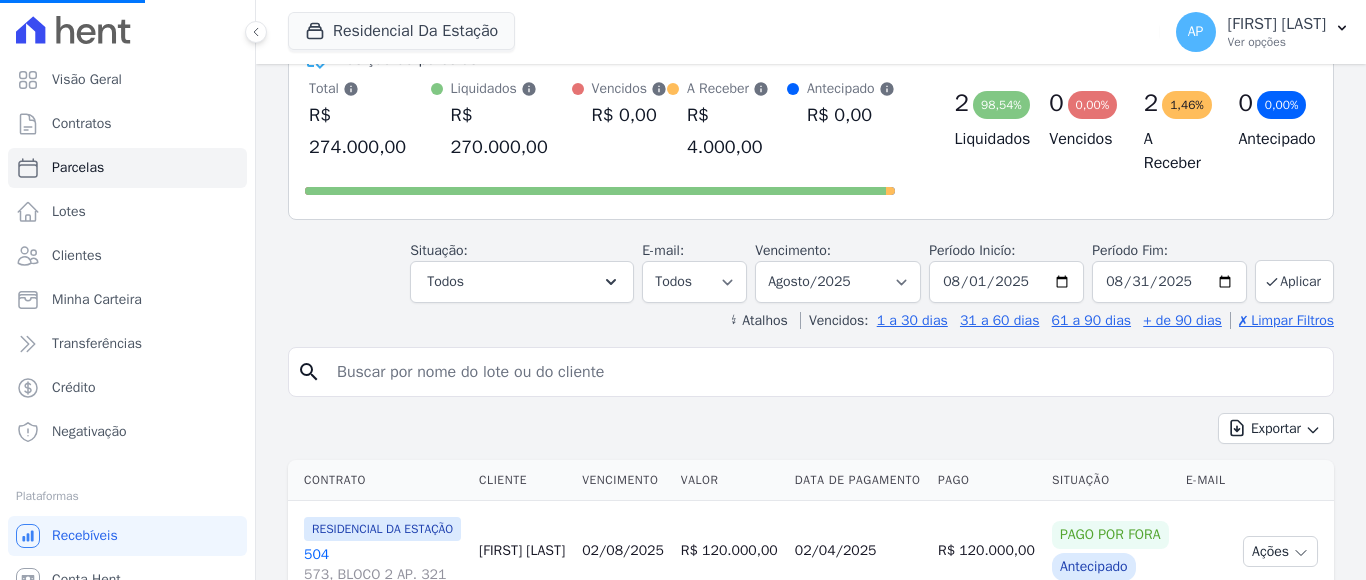 scroll, scrollTop: 500, scrollLeft: 0, axis: vertical 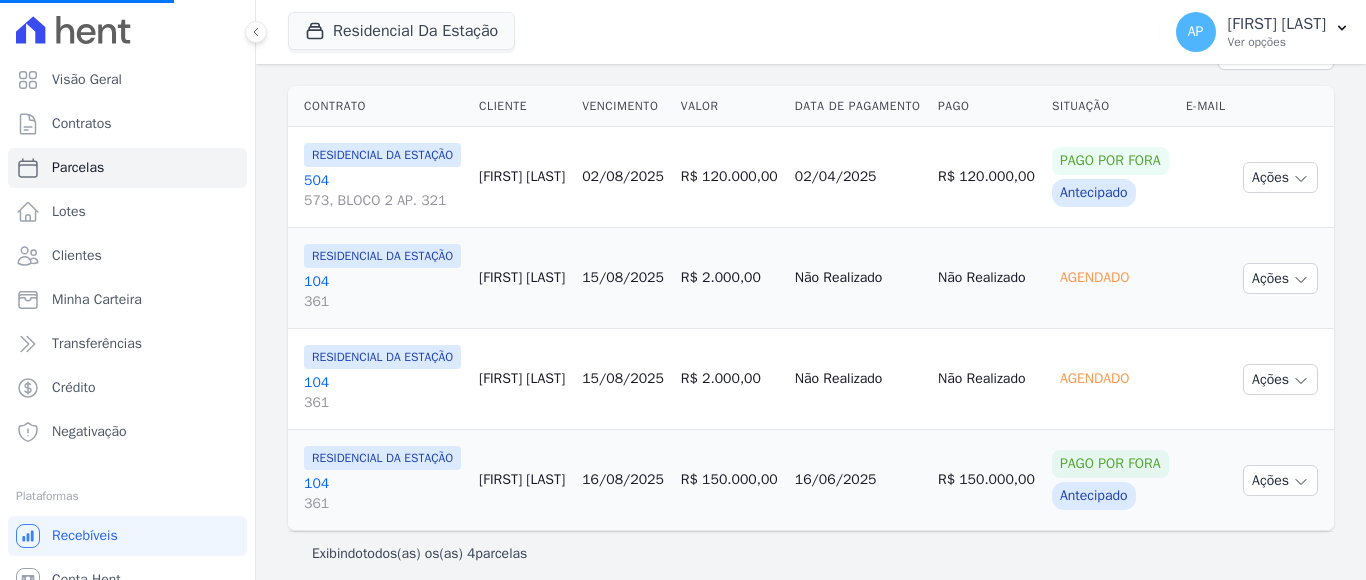 select 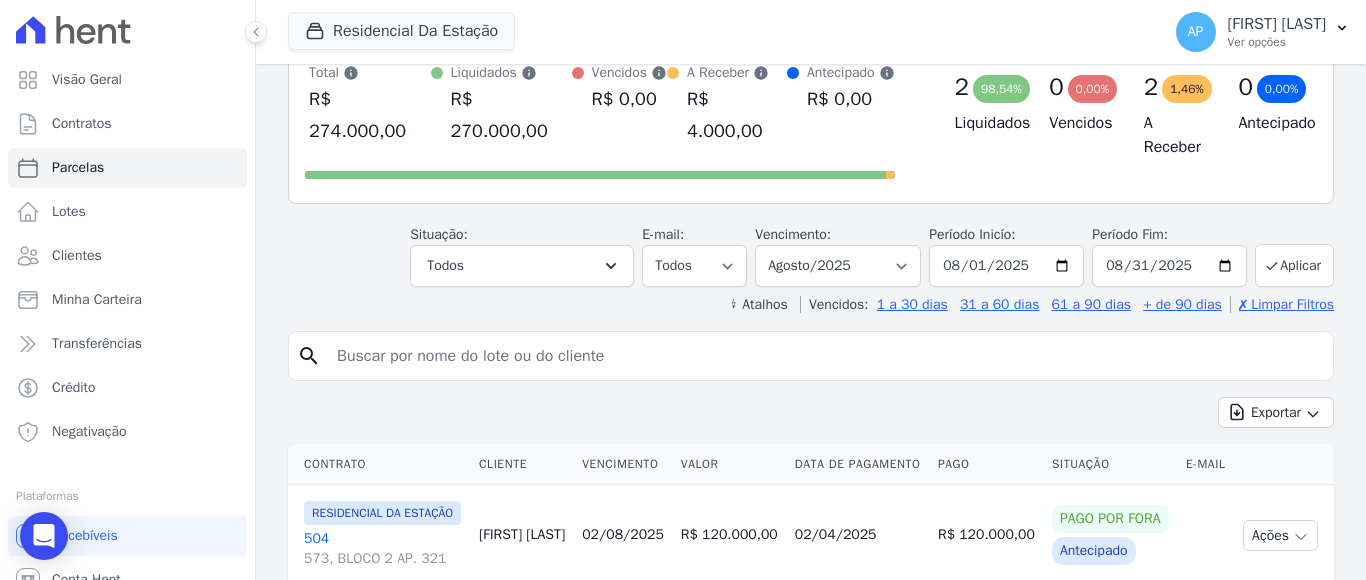 scroll, scrollTop: 84, scrollLeft: 0, axis: vertical 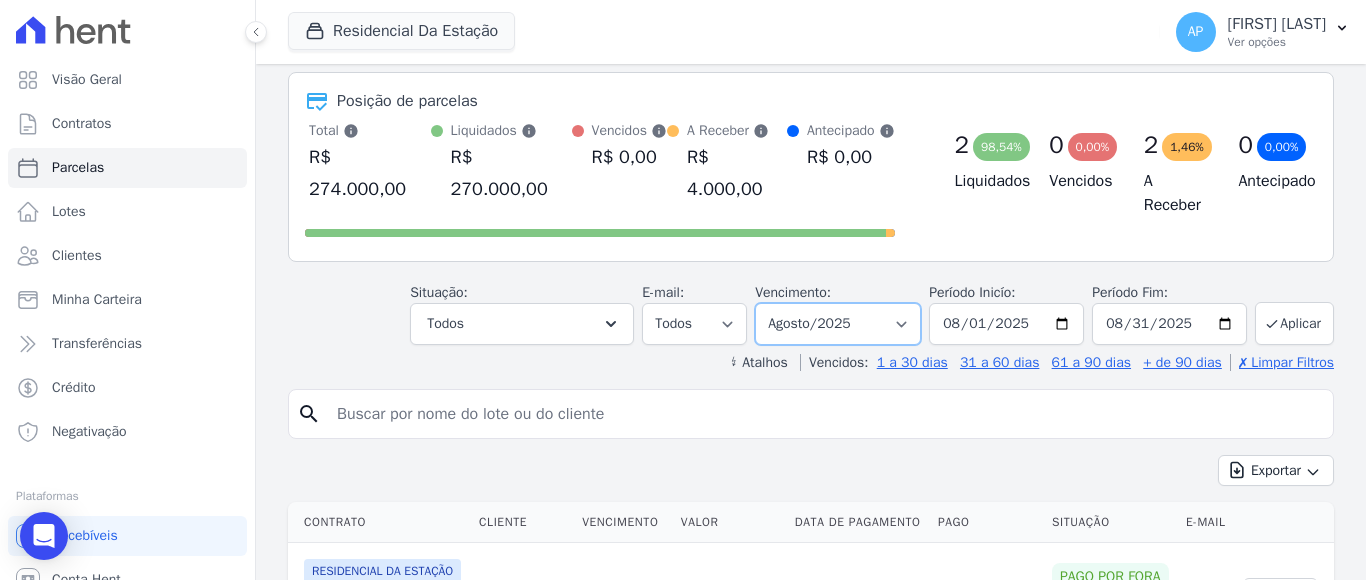 click on "Filtrar por período
────────
Todos os meses
Agosto/[YEAR]
Setembro/[YEAR]
Outubro/[YEAR]
Novembro/[YEAR]
Dezembro/[YEAR]
Janeiro/[YEAR]
Fevereiro/[YEAR]
Março/[YEAR]
Abril/[YEAR]
Maio/[YEAR]
Junho/[YEAR]
Julho/[YEAR]
Agosto/[YEAR]
Setembro/[YEAR]
Outubro/[YEAR]
Novembro/[YEAR]
Dezembro/[YEAR]
Janeiro/[YEAR]
Fevereiro/[YEAR]
Março/[YEAR]
Abril/[YEAR]
Maio/[YEAR]
Junho/[YEAR]
Julho/[YEAR]
Agosto/[YEAR]
Setembro/[YEAR]
Outubro/[YEAR]
Novembro/[YEAR]
Dezembro/[YEAR]
Janeiro/[YEAR]
Fevereiro/[YEAR]
Março/[YEAR]
Abril/[YEAR]
Maio/[YEAR]
Junho/[YEAR]
Julho/[YEAR]" at bounding box center (838, 324) 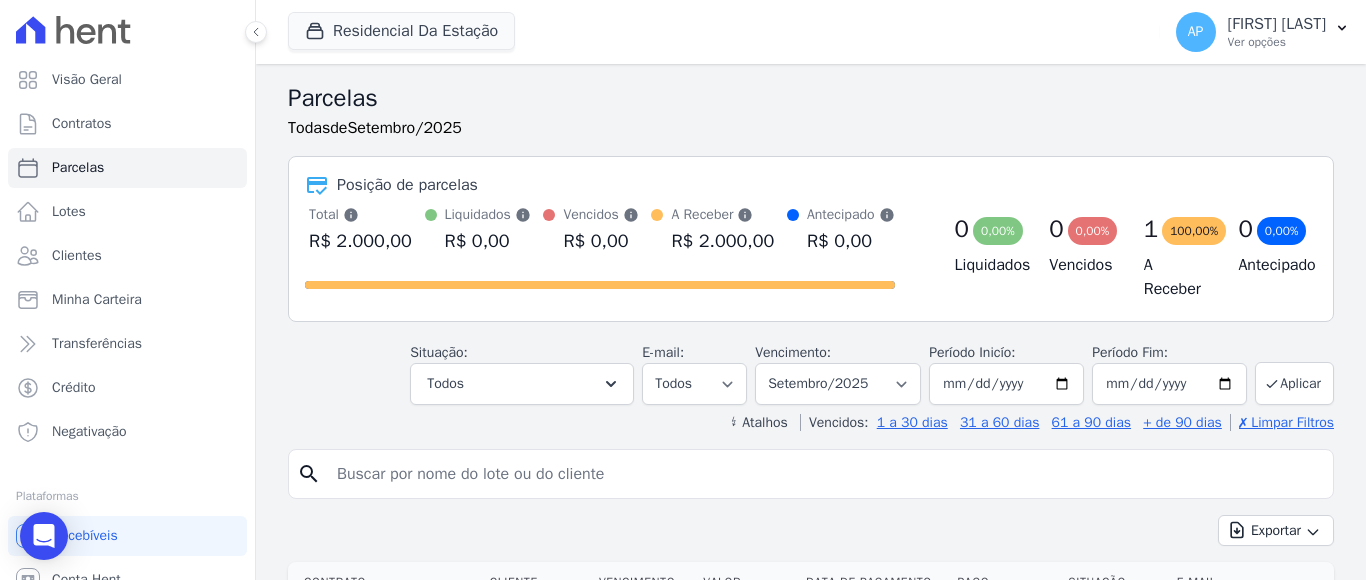select 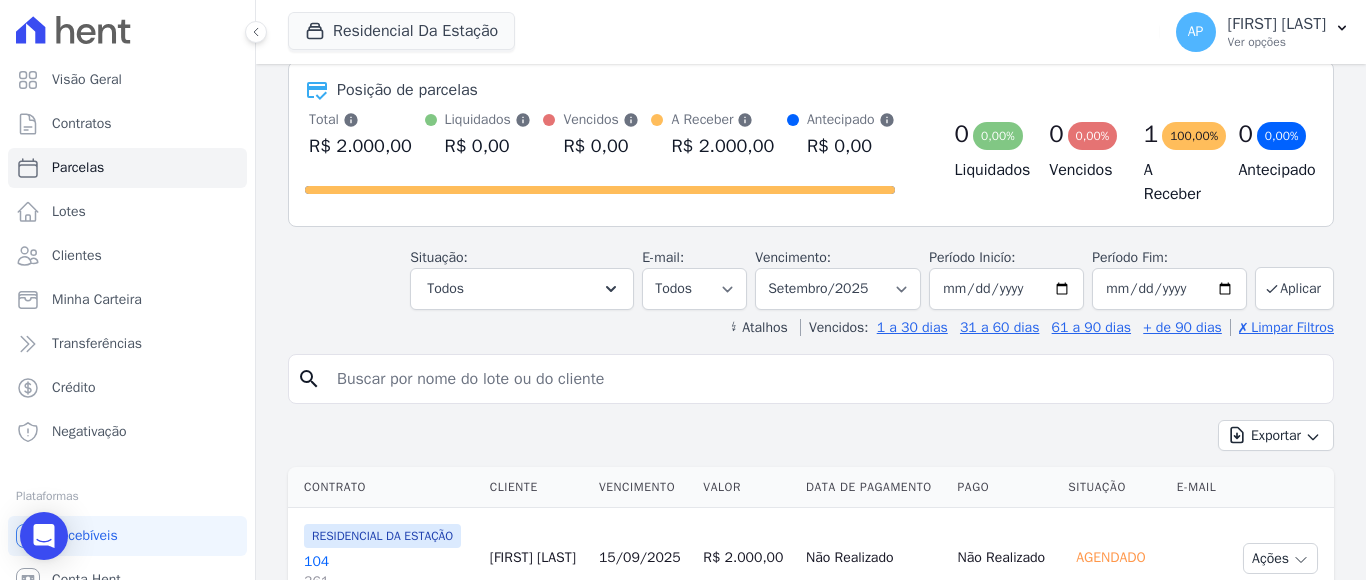 scroll, scrollTop: 0, scrollLeft: 0, axis: both 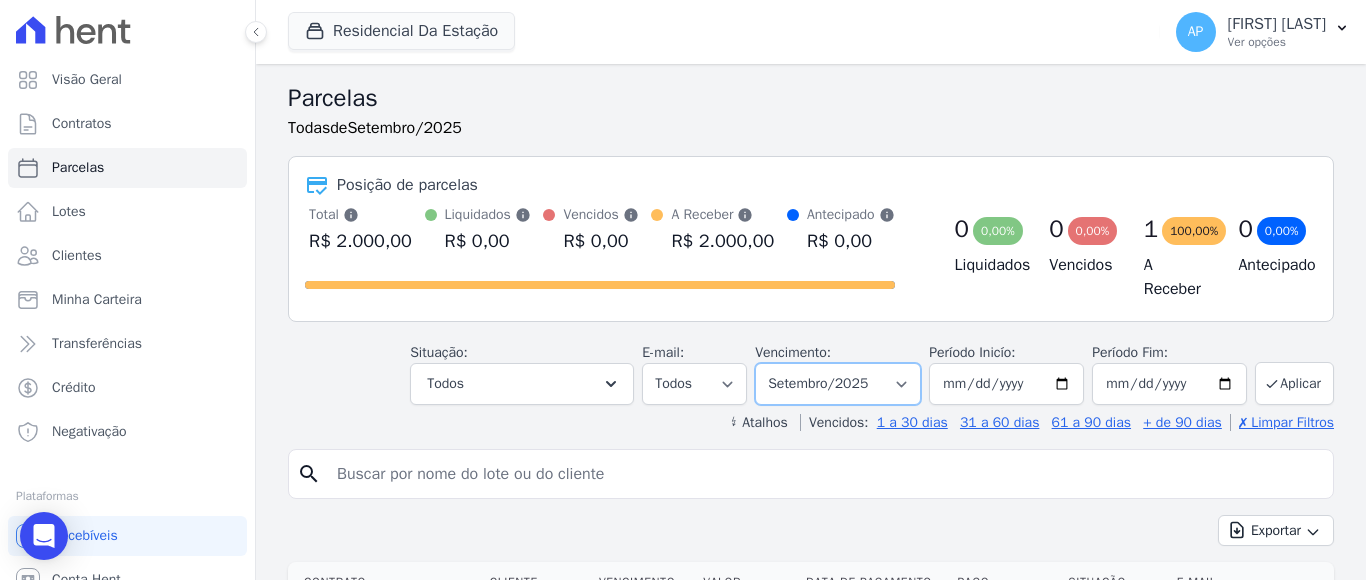 click on "Filtrar por período
────────
Todos os meses
Agosto/[YEAR]
Setembro/[YEAR]
Outubro/[YEAR]
Novembro/[YEAR]
Dezembro/[YEAR]
Janeiro/[YEAR]
Fevereiro/[YEAR]
Março/[YEAR]
Abril/[YEAR]
Maio/[YEAR]
Junho/[YEAR]
Julho/[YEAR]
Agosto/[YEAR]
Setembro/[YEAR]
Outubro/[YEAR]
Novembro/[YEAR]
Dezembro/[YEAR]
Janeiro/[YEAR]
Fevereiro/[YEAR]
Março/[YEAR]
Abril/[YEAR]
Maio/[YEAR]
Junho/[YEAR]
Julho/[YEAR]
Agosto/[YEAR]
Setembro/[YEAR]
Outubro/[YEAR]
Novembro/[YEAR]
Dezembro/[YEAR]
Janeiro/[YEAR]
Fevereiro/[YEAR]
Março/[YEAR]
Abril/[YEAR]
Maio/[YEAR]
Junho/[YEAR]
Julho/[YEAR]" at bounding box center (838, 384) 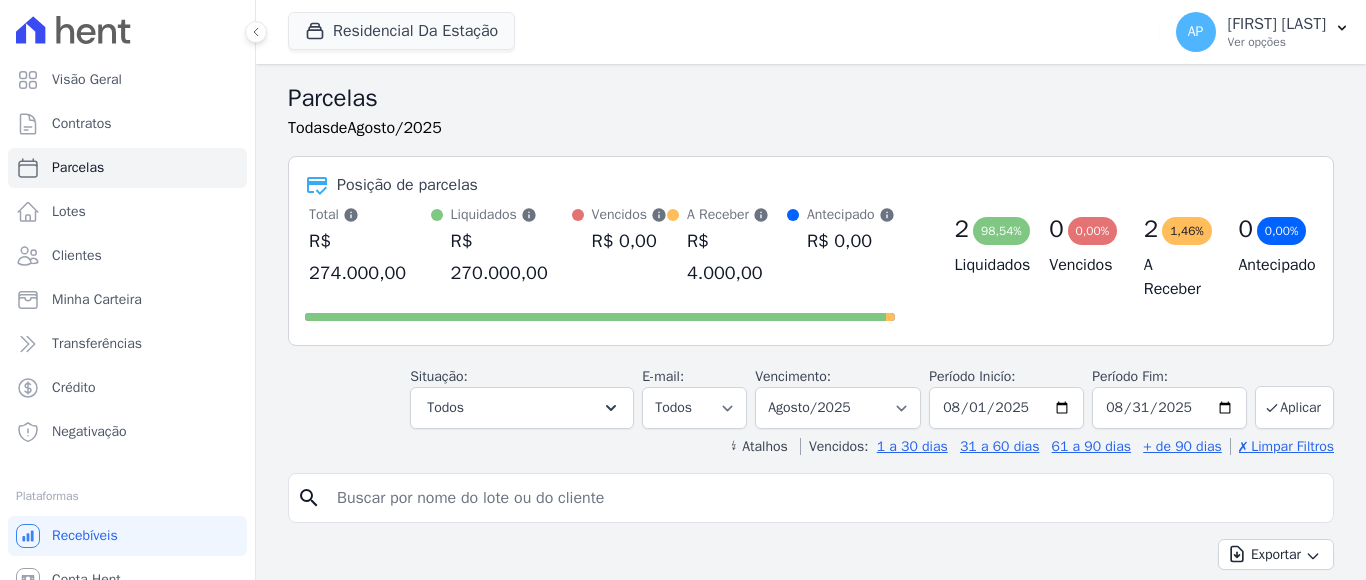 select 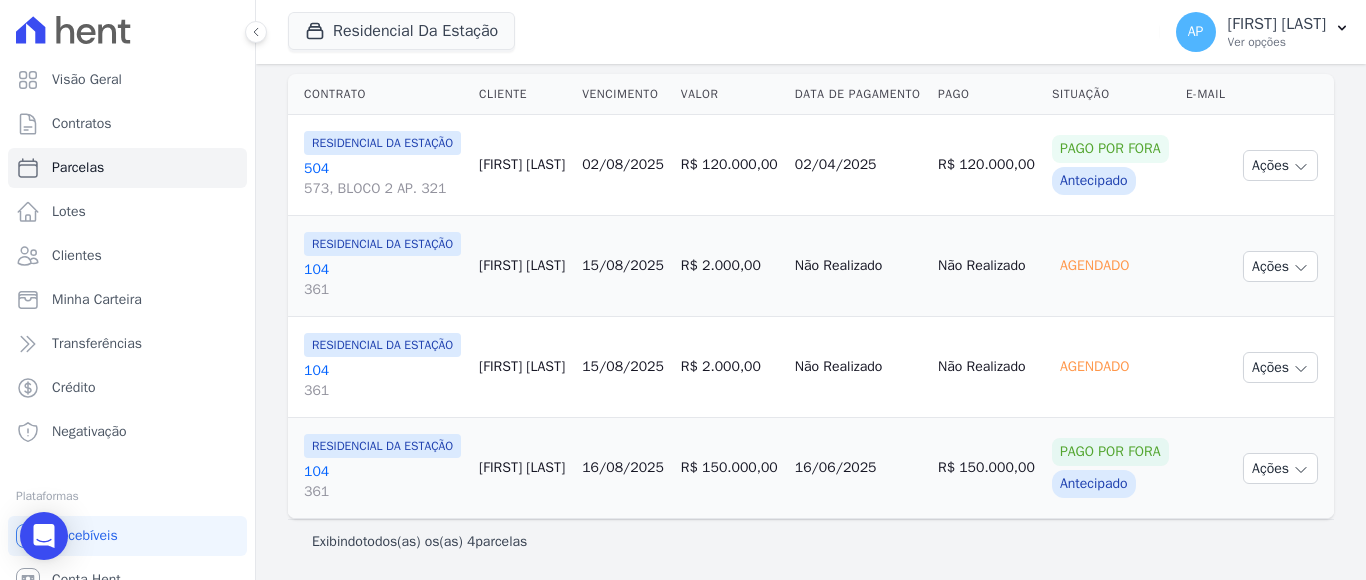 scroll, scrollTop: 584, scrollLeft: 0, axis: vertical 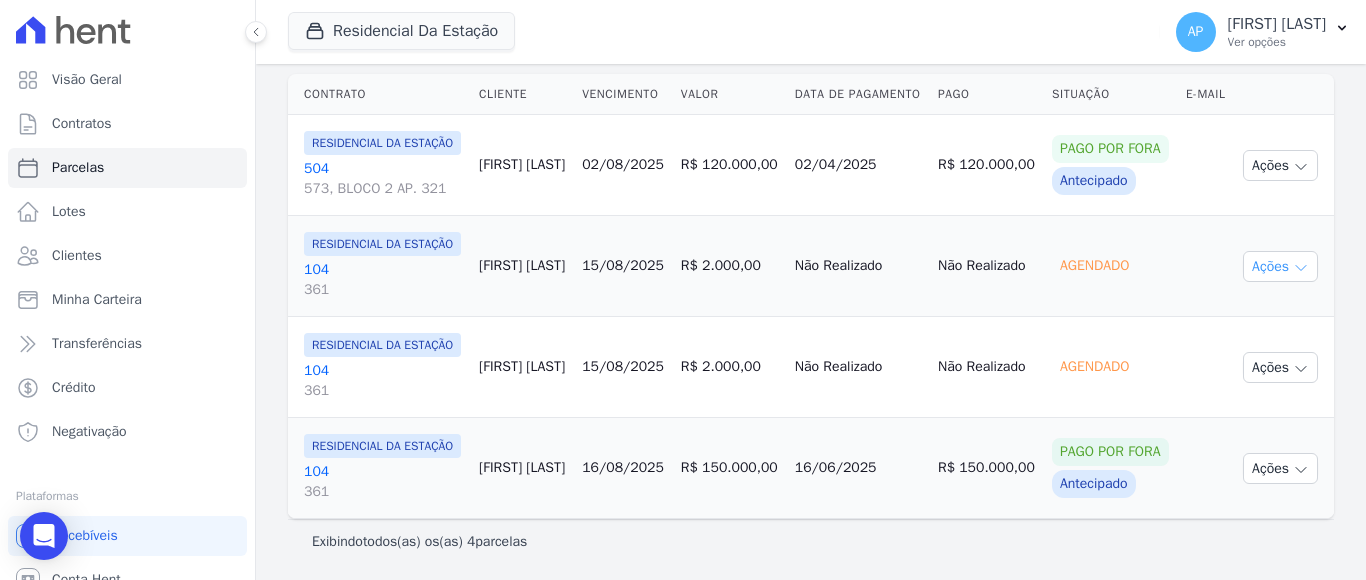 click on "Ações" at bounding box center [1280, 266] 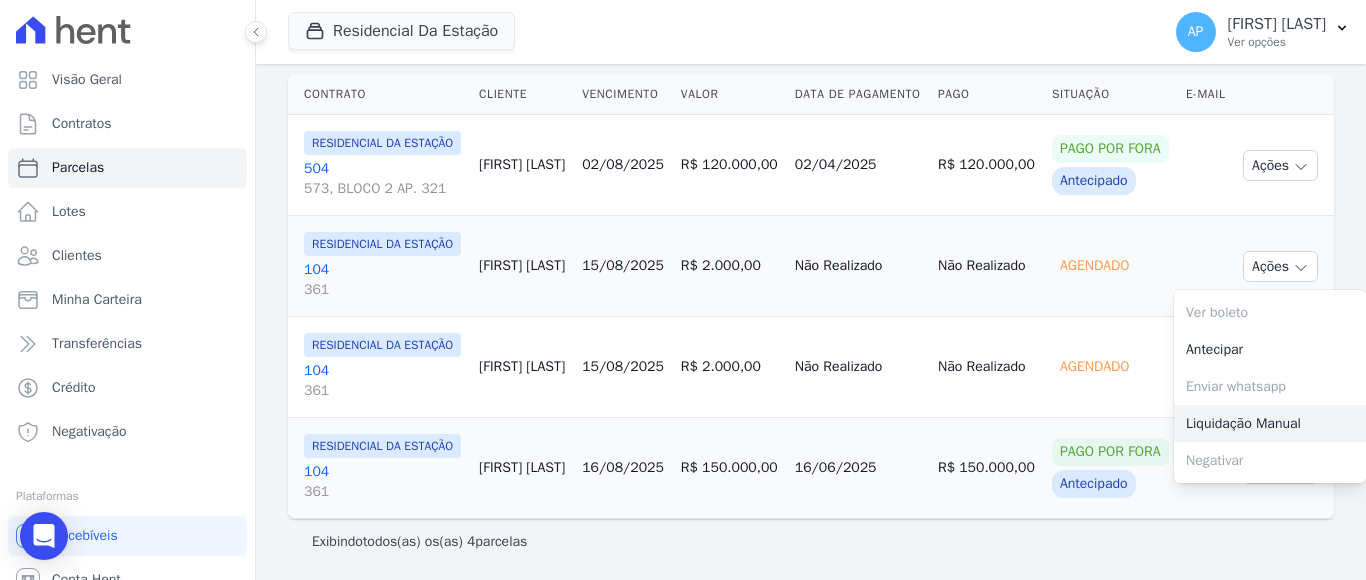 click on "Liquidação Manual" at bounding box center [1270, 423] 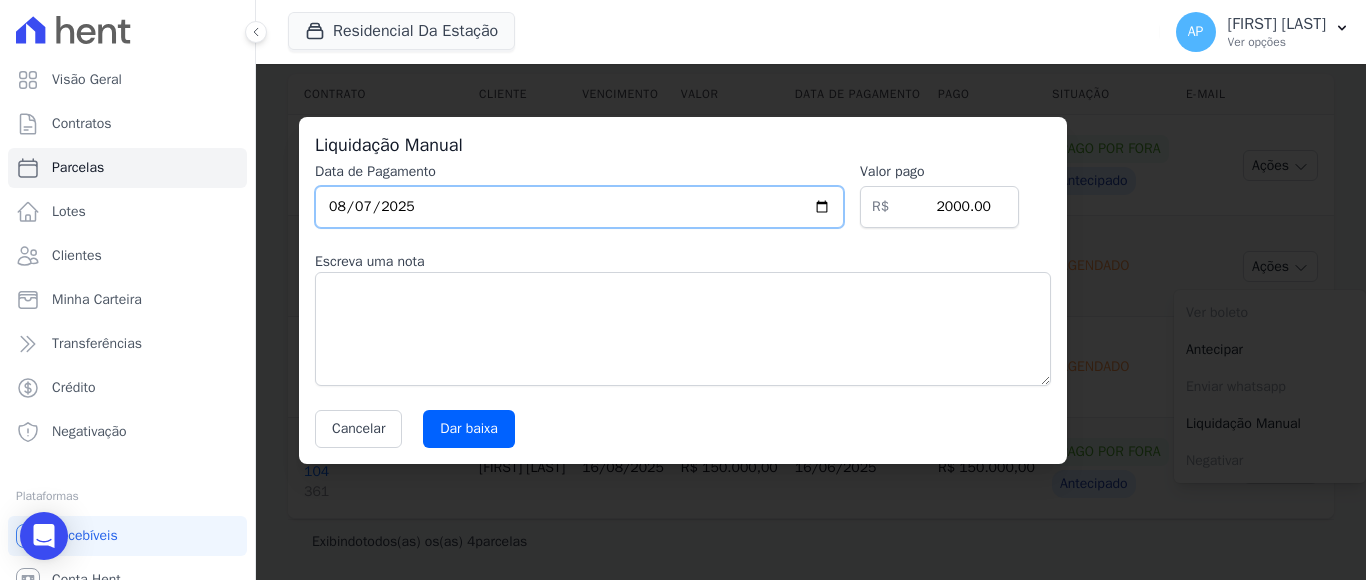 click on "2025-08-07" at bounding box center [579, 207] 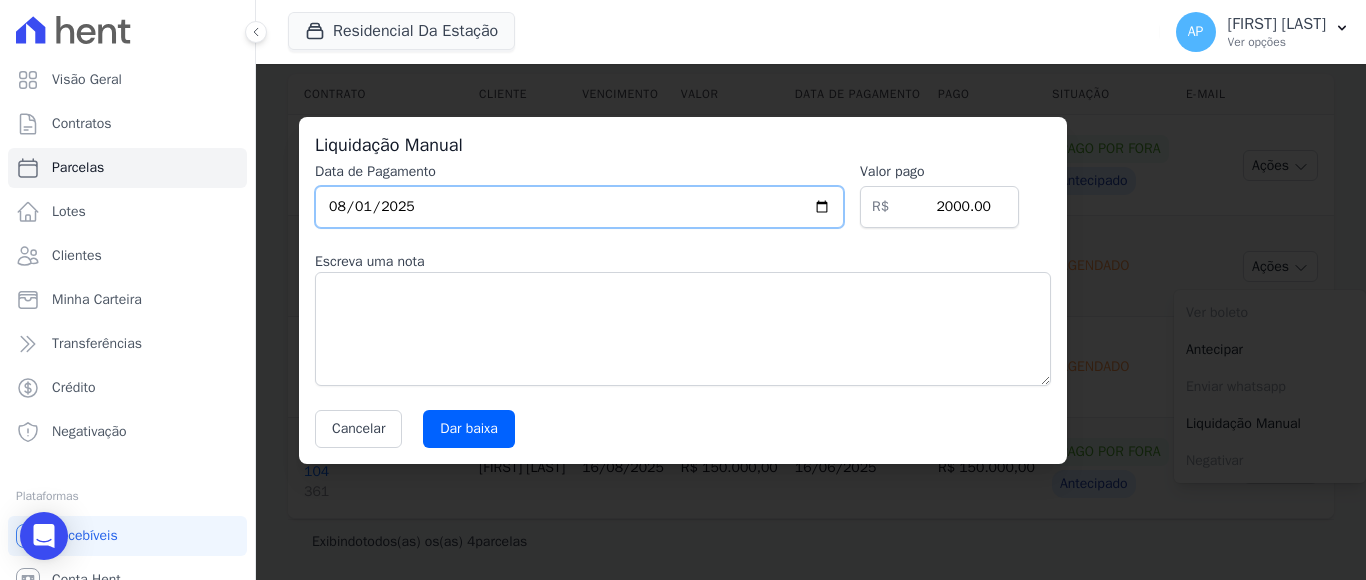 type on "2025-08-15" 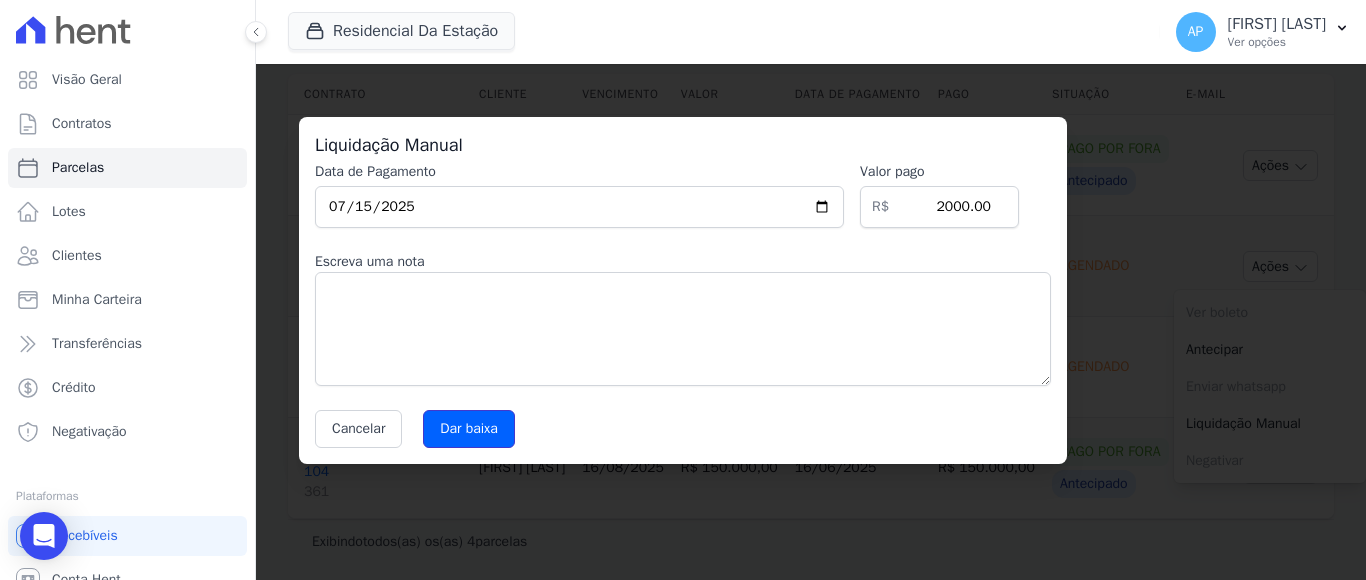 drag, startPoint x: 459, startPoint y: 427, endPoint x: 477, endPoint y: 400, distance: 32.449963 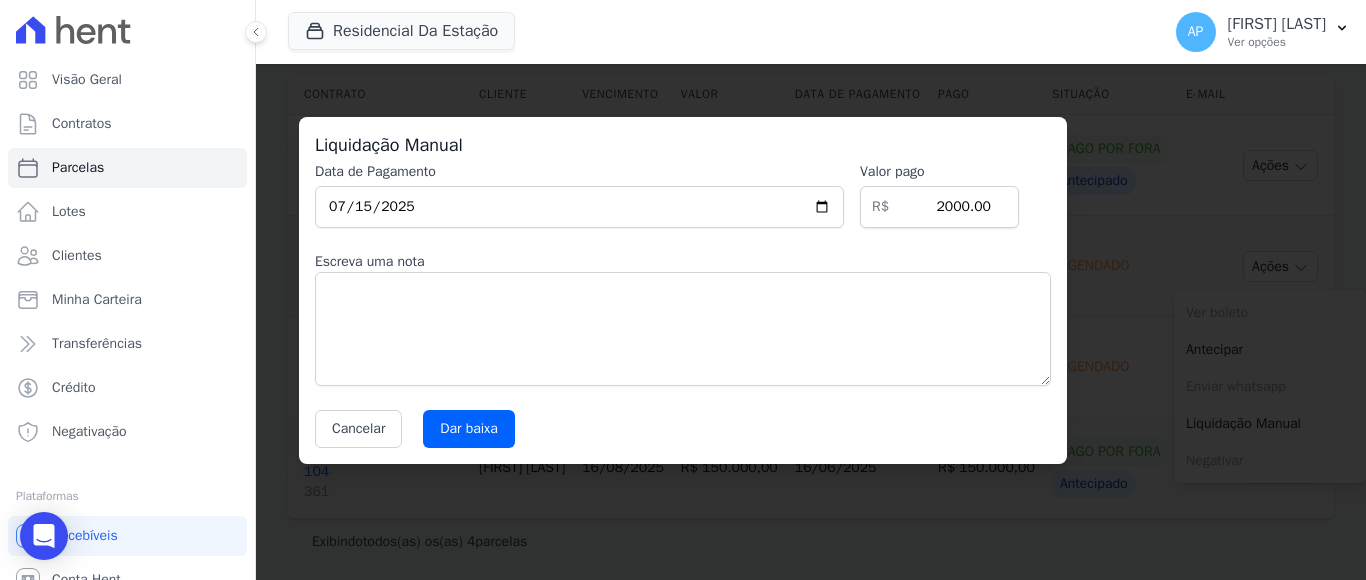 select 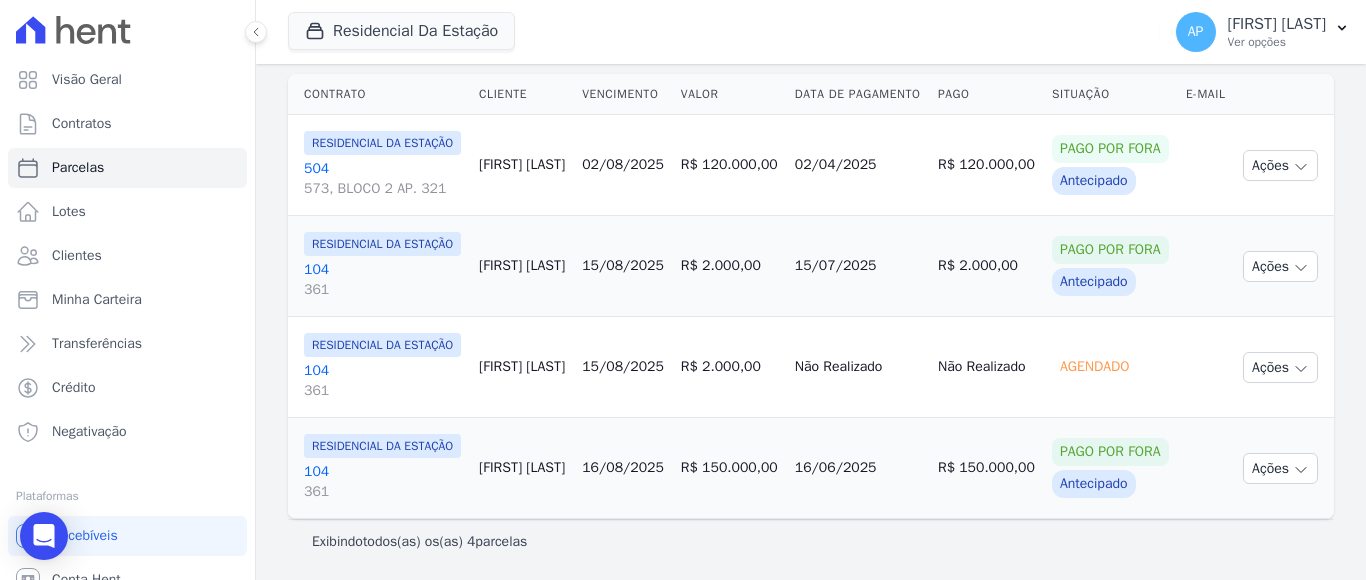 scroll, scrollTop: 584, scrollLeft: 0, axis: vertical 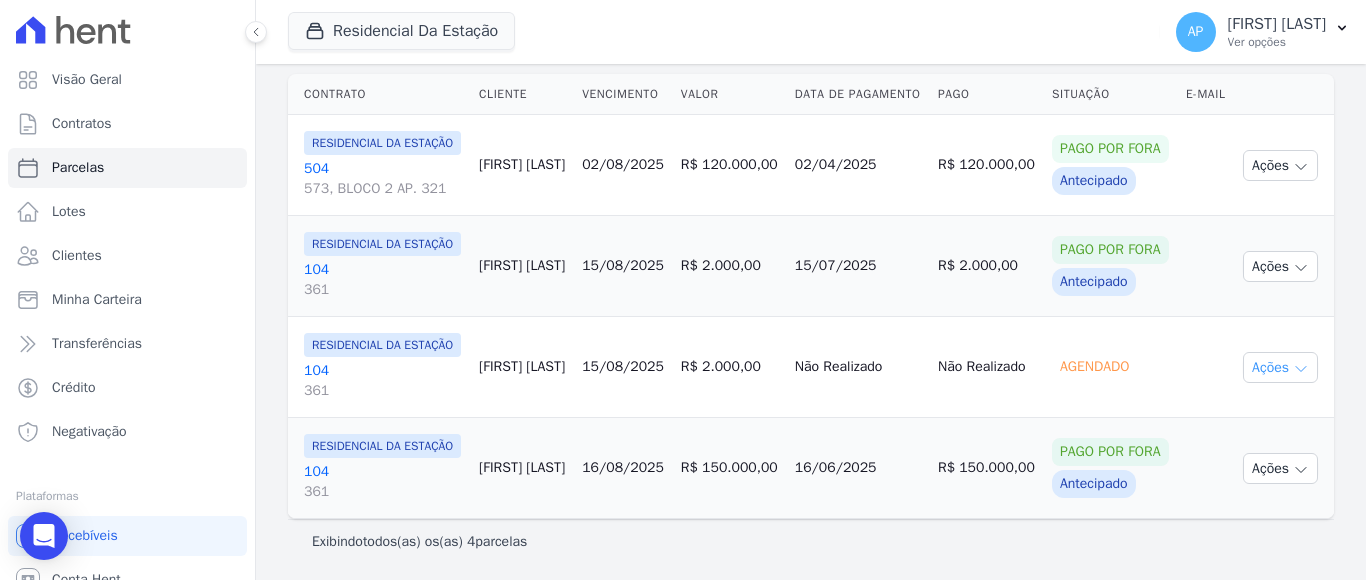 click 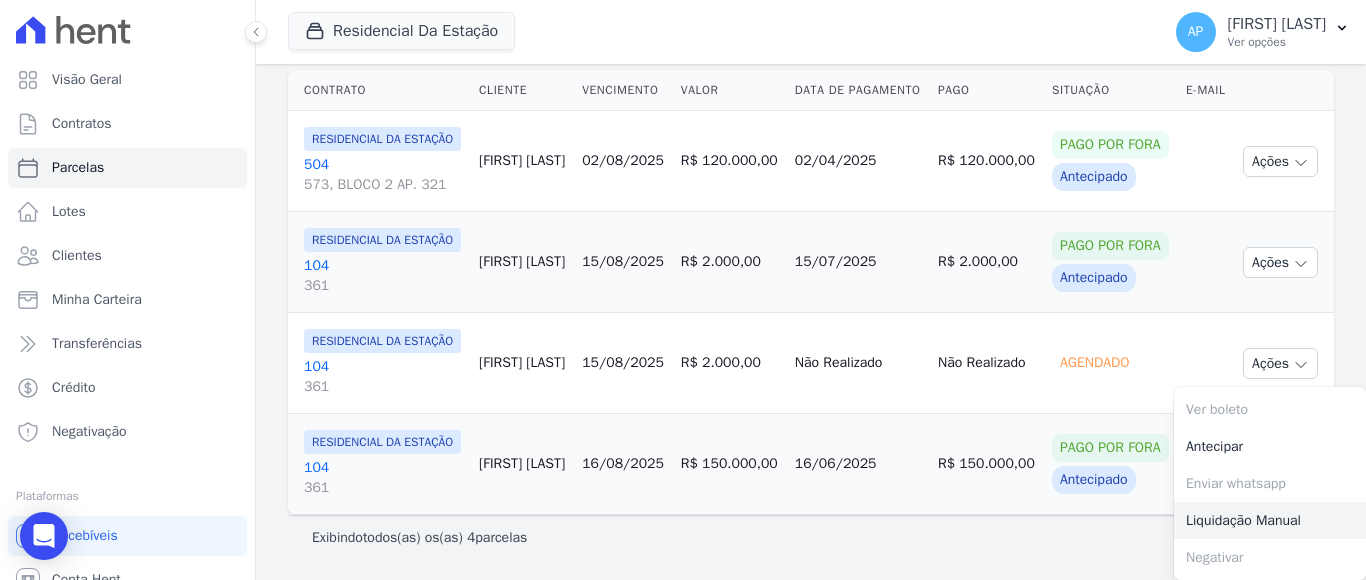 click on "Liquidação Manual" at bounding box center (1270, 520) 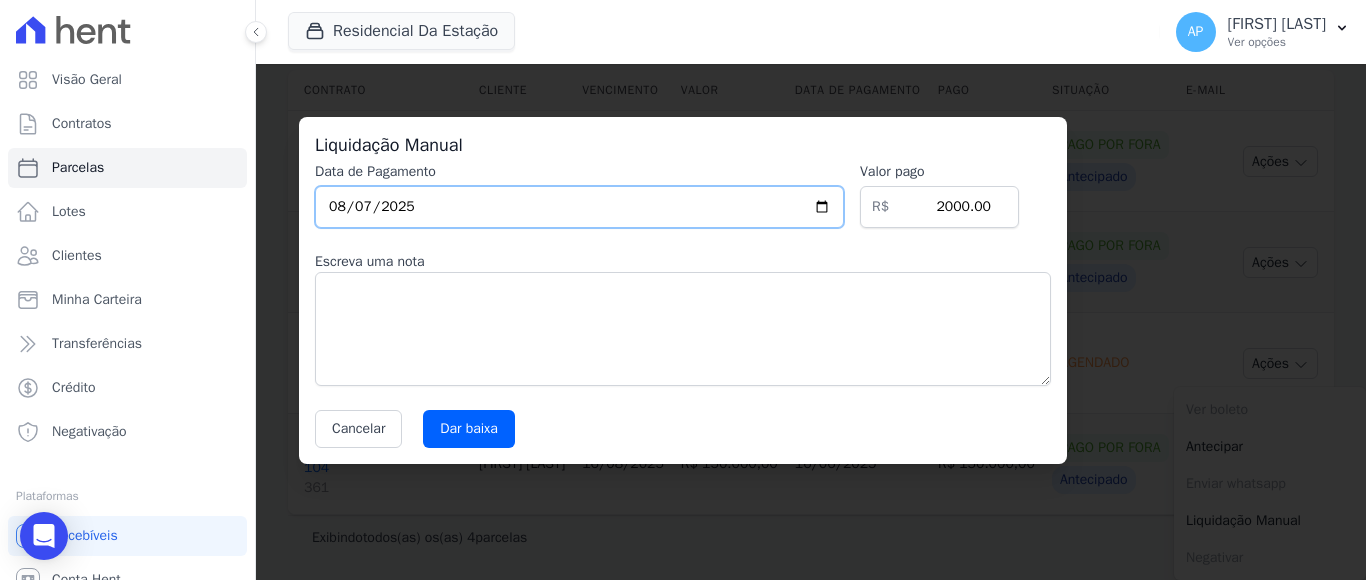 click on "2025-08-07" at bounding box center (579, 207) 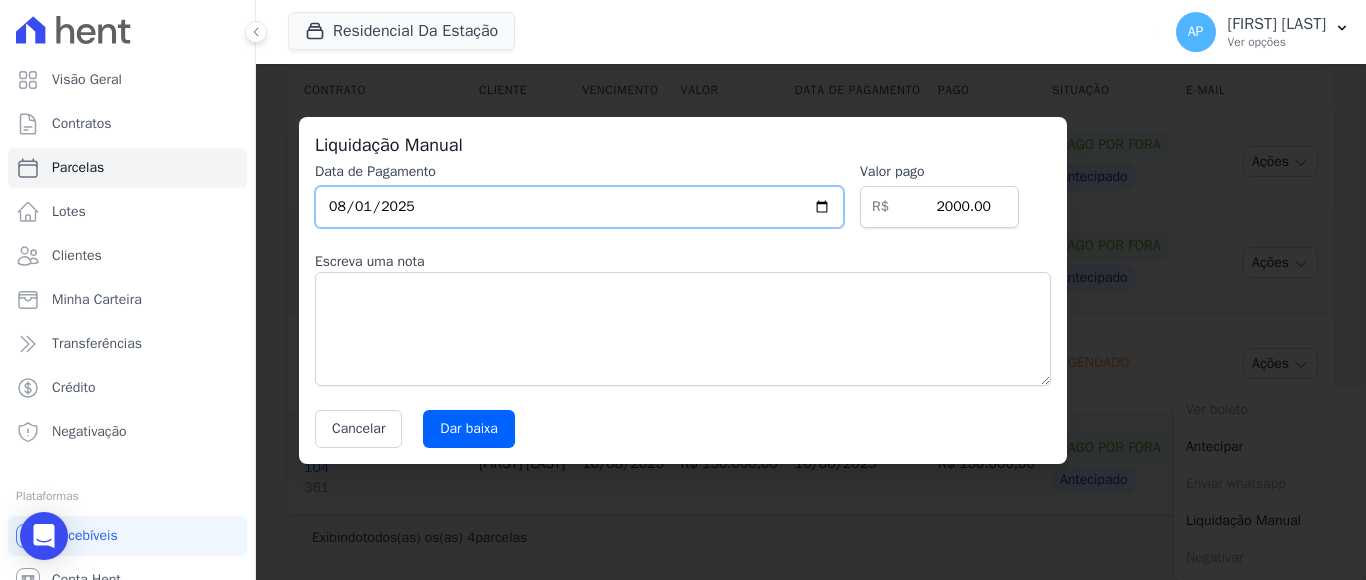 type on "2025-08-15" 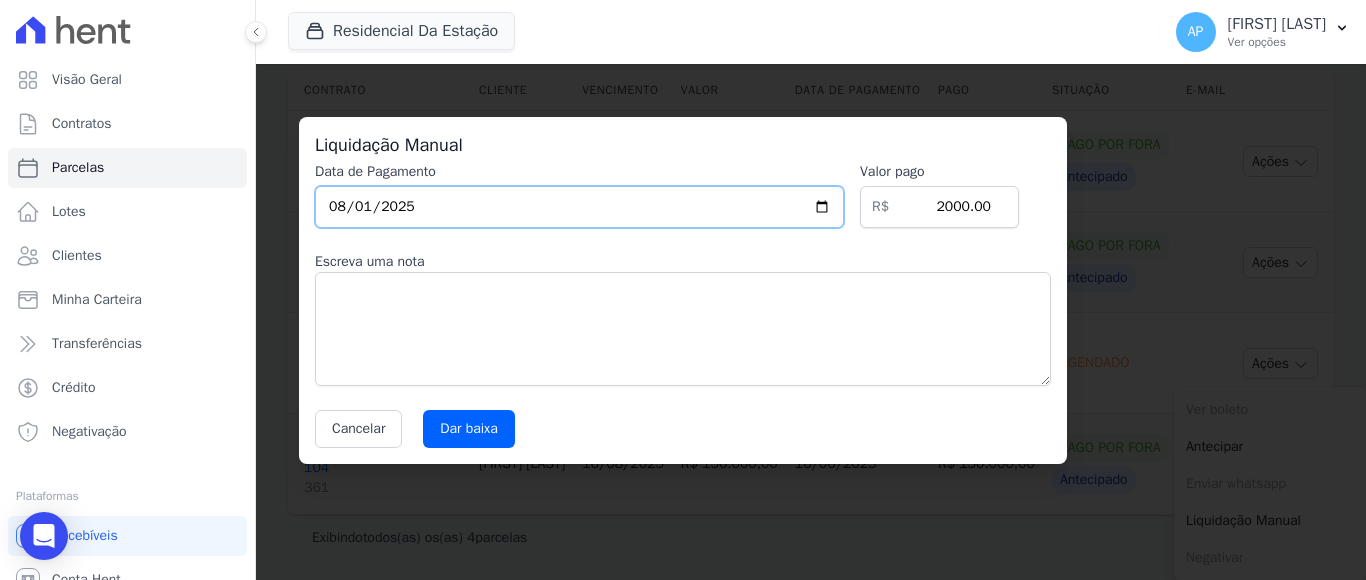 type on "2025-07-15" 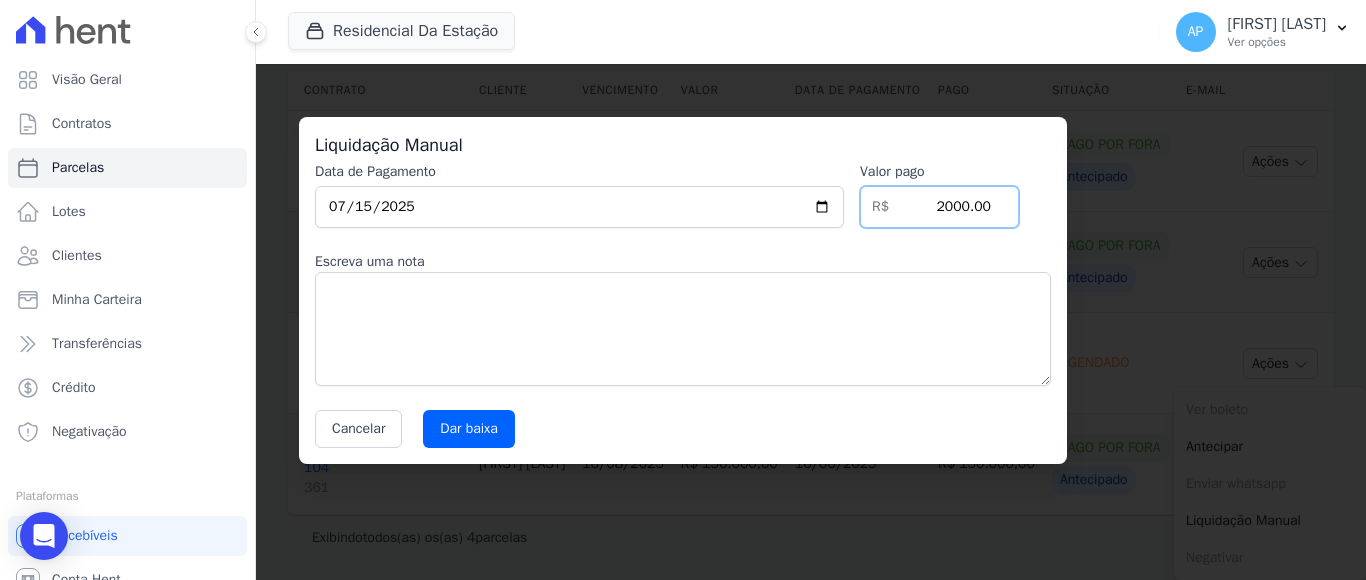 drag, startPoint x: 942, startPoint y: 213, endPoint x: 993, endPoint y: 212, distance: 51.009804 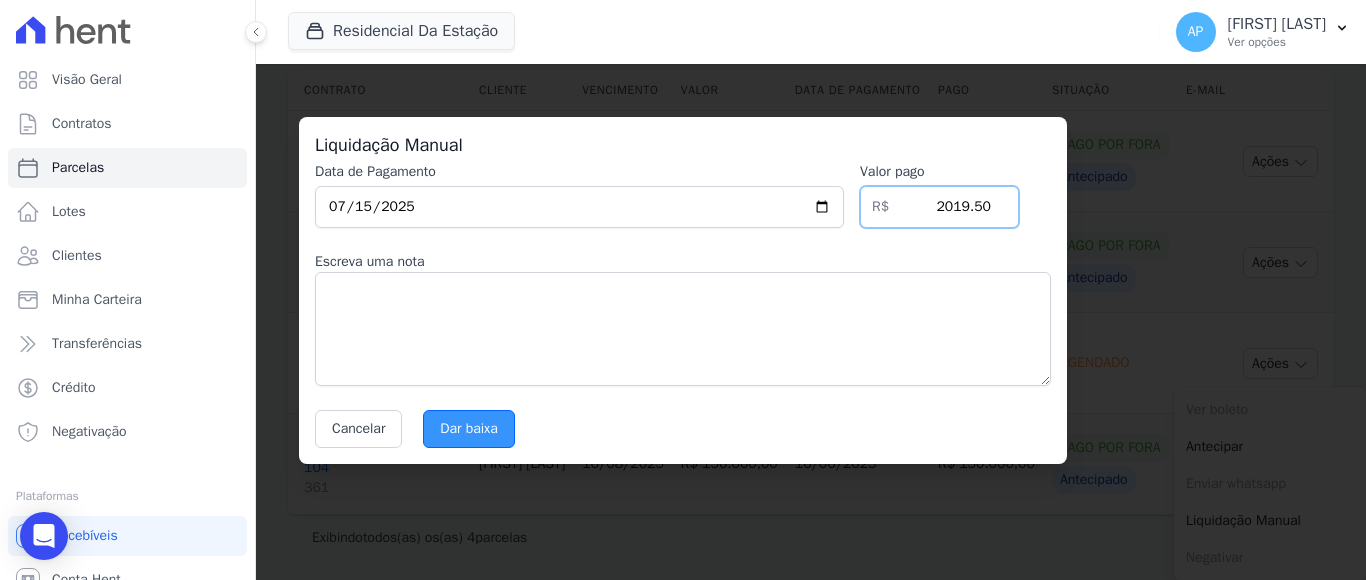 type on "2019.50" 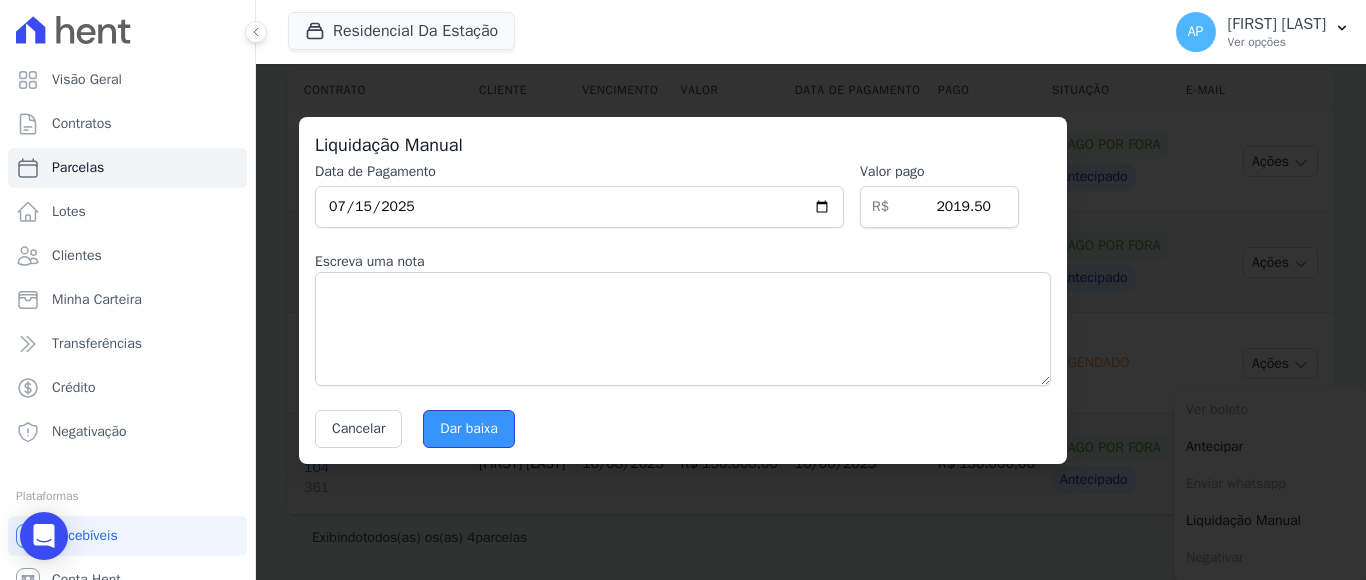 click on "Dar baixa" at bounding box center [469, 429] 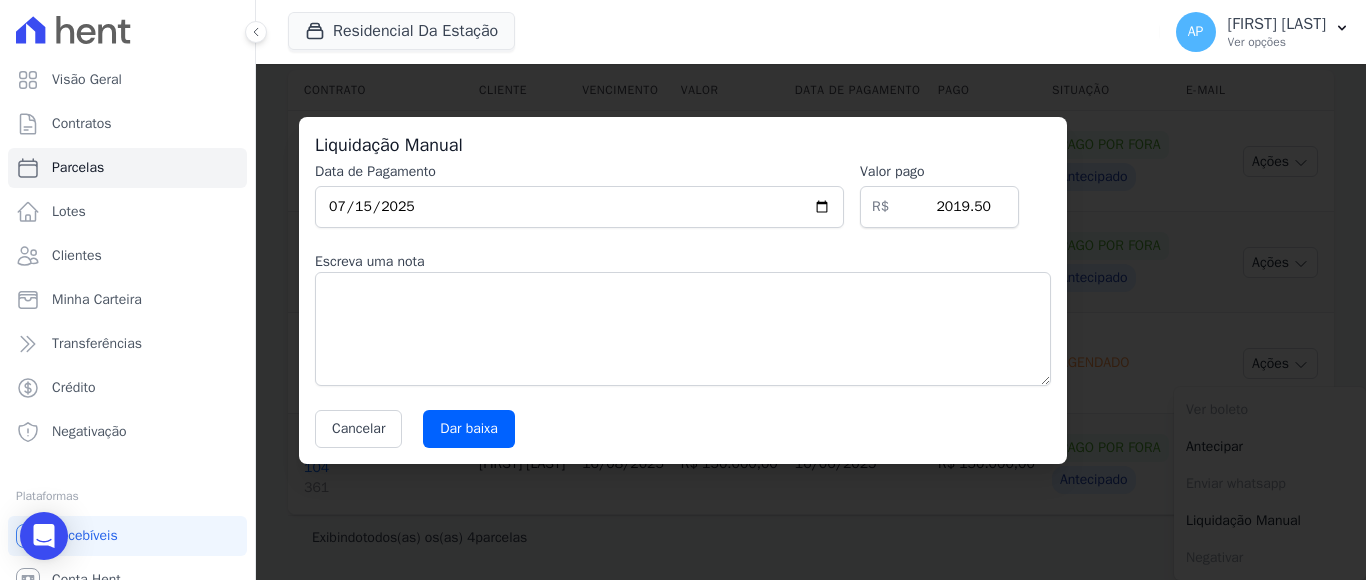 select 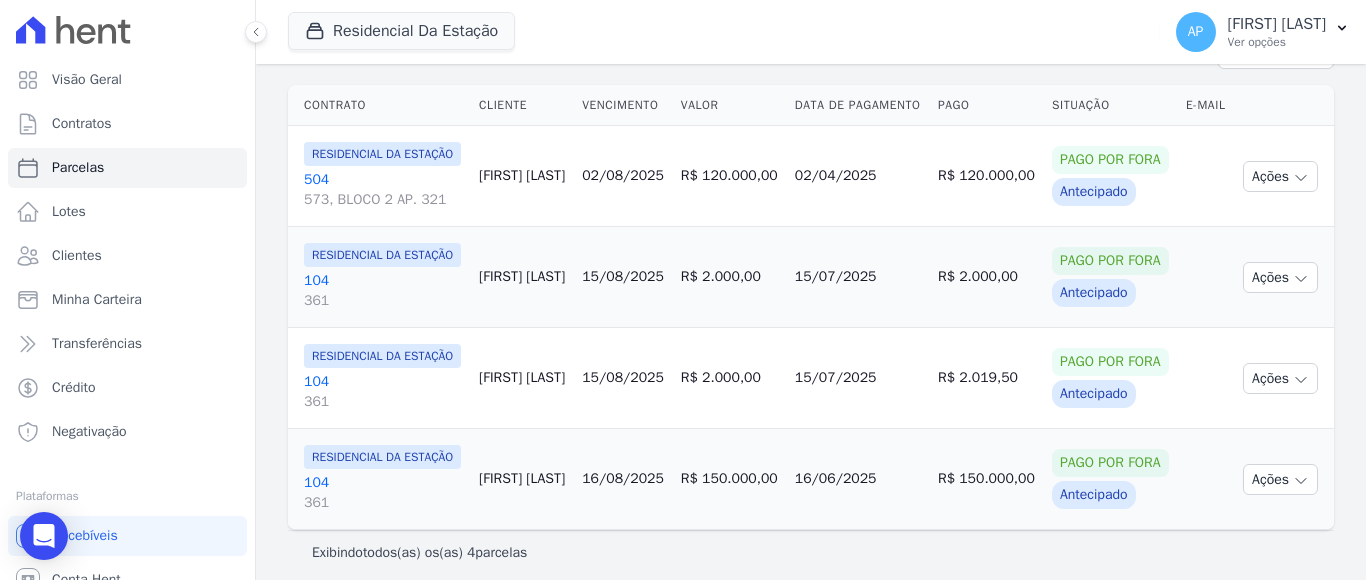 scroll, scrollTop: 584, scrollLeft: 0, axis: vertical 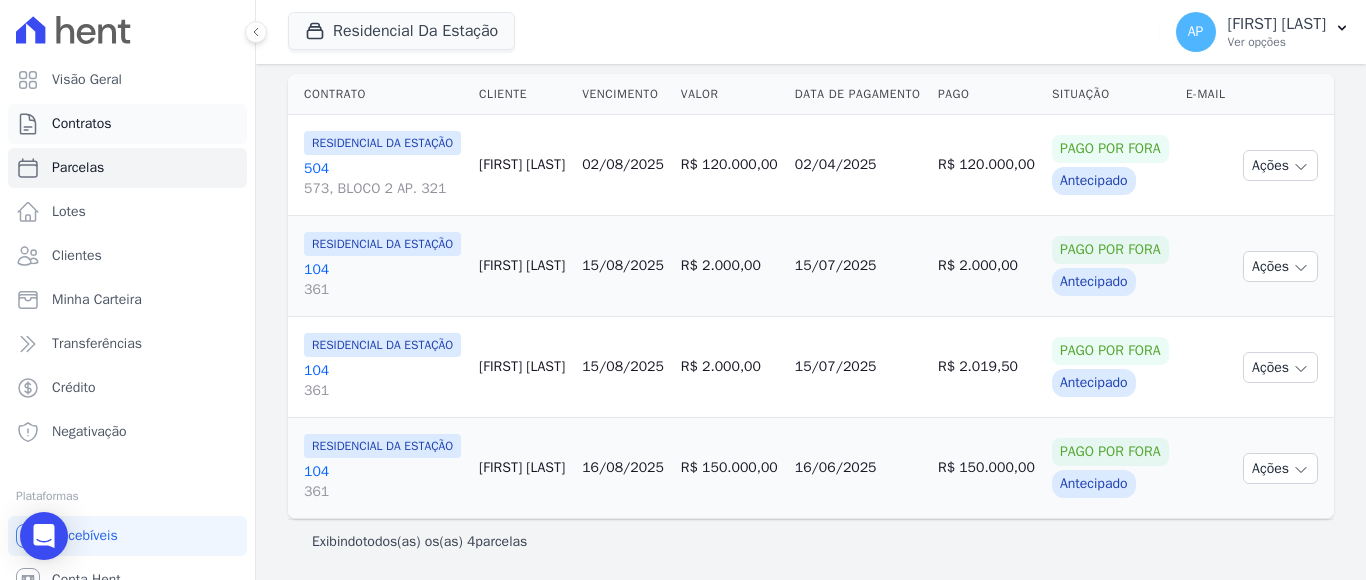 click on "Contratos" at bounding box center (82, 124) 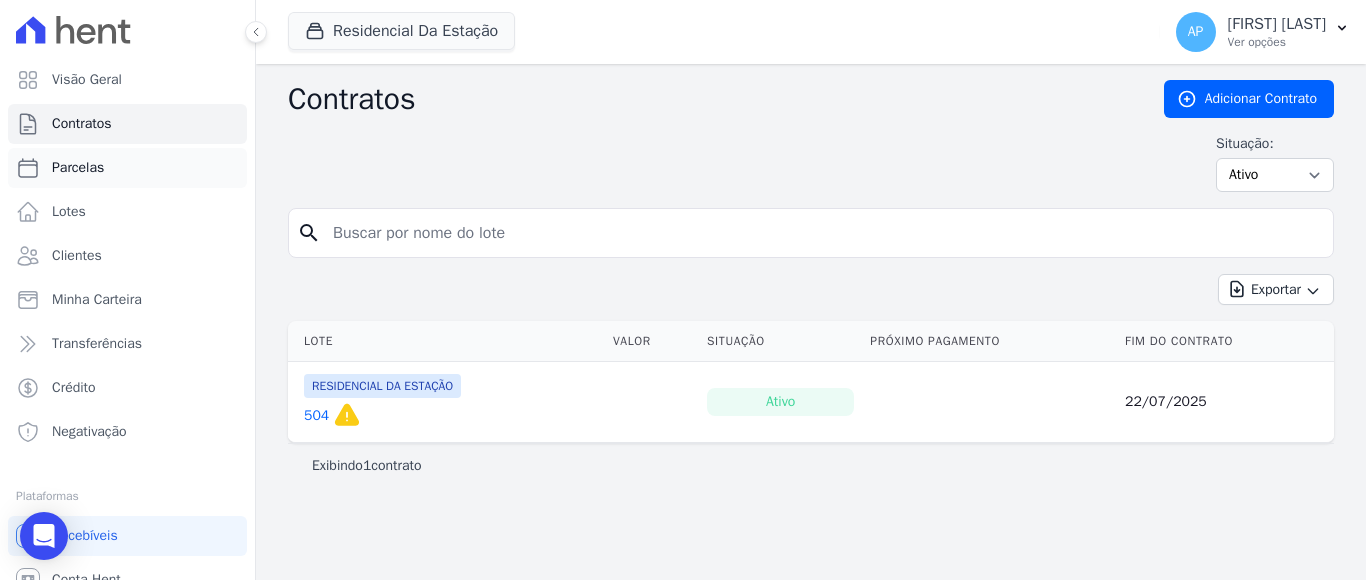 click on "Parcelas" at bounding box center (78, 168) 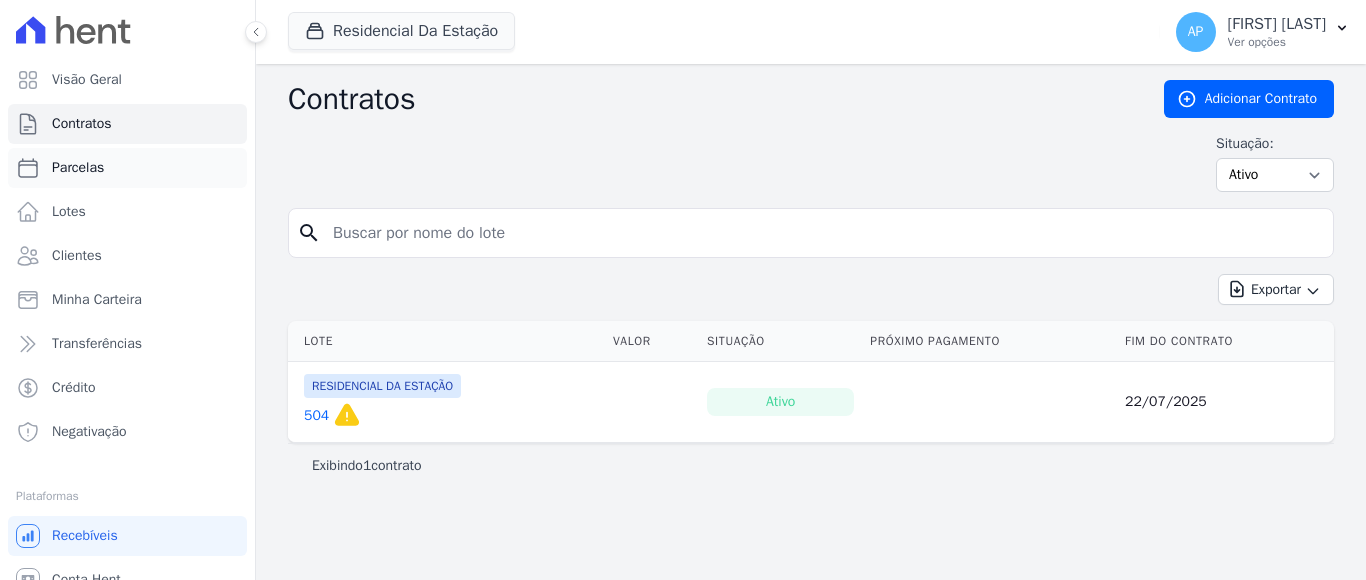 select 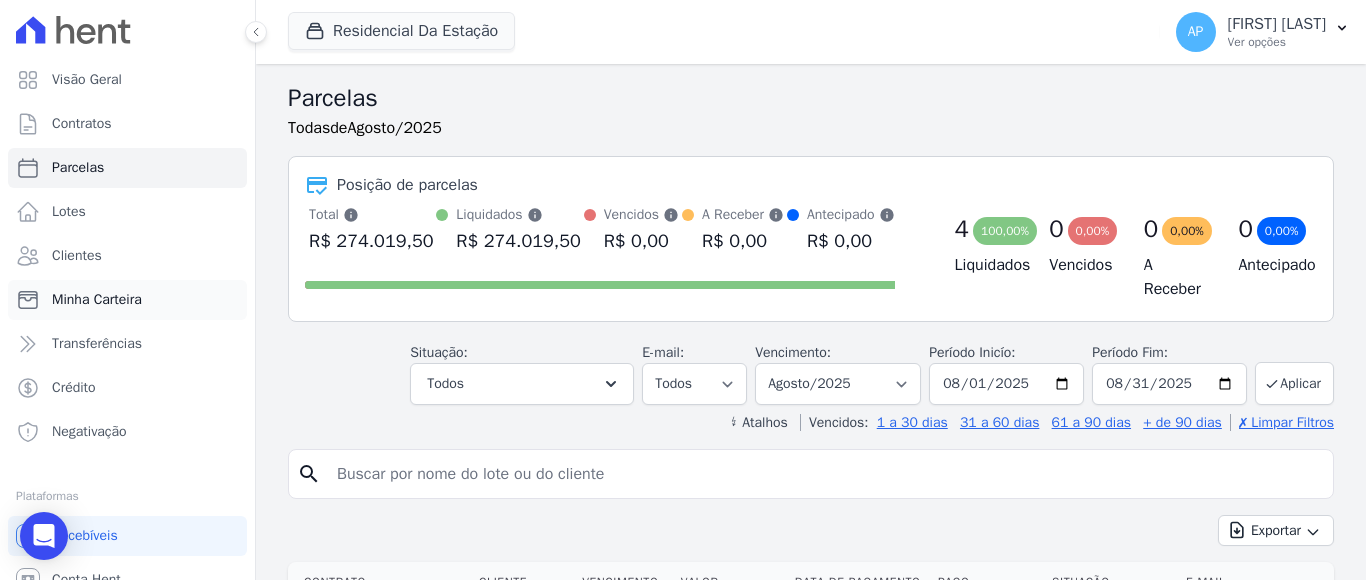 click on "Minha Carteira" at bounding box center [97, 300] 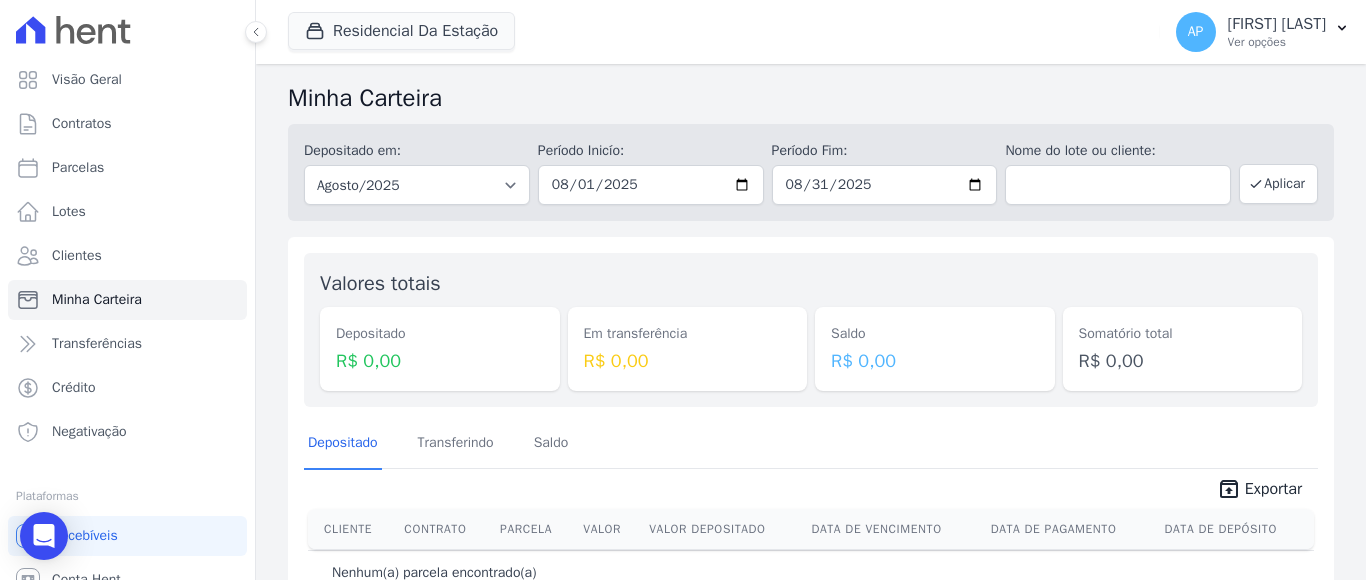 scroll, scrollTop: 51, scrollLeft: 0, axis: vertical 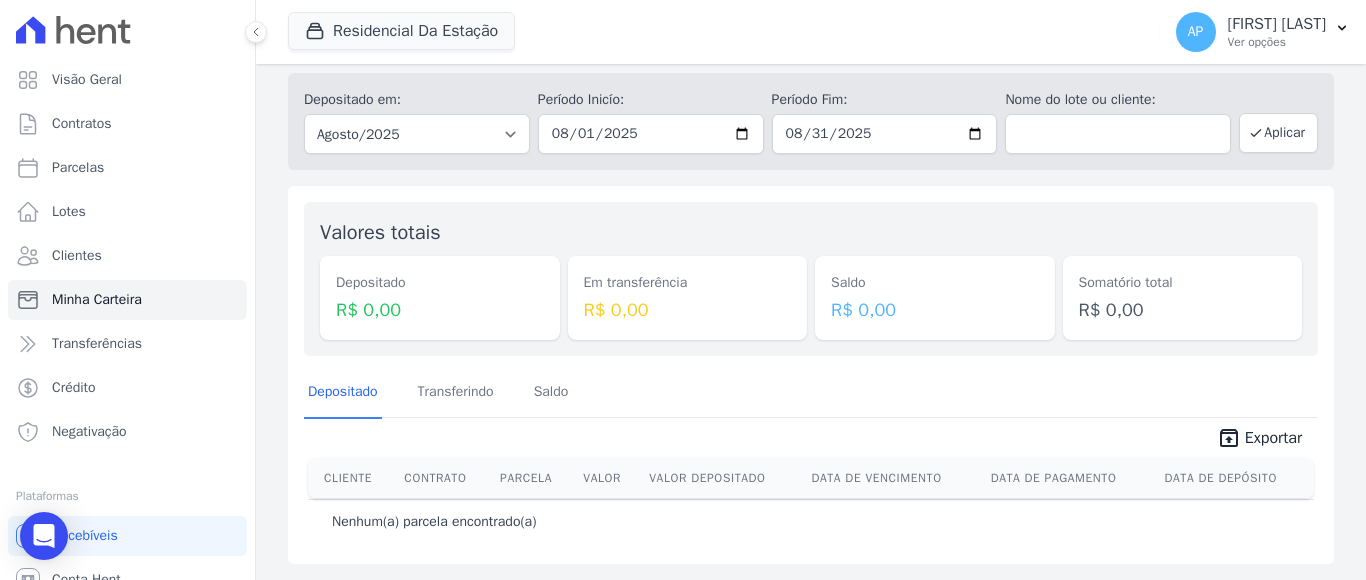 click on "Contrato" at bounding box center (444, 478) 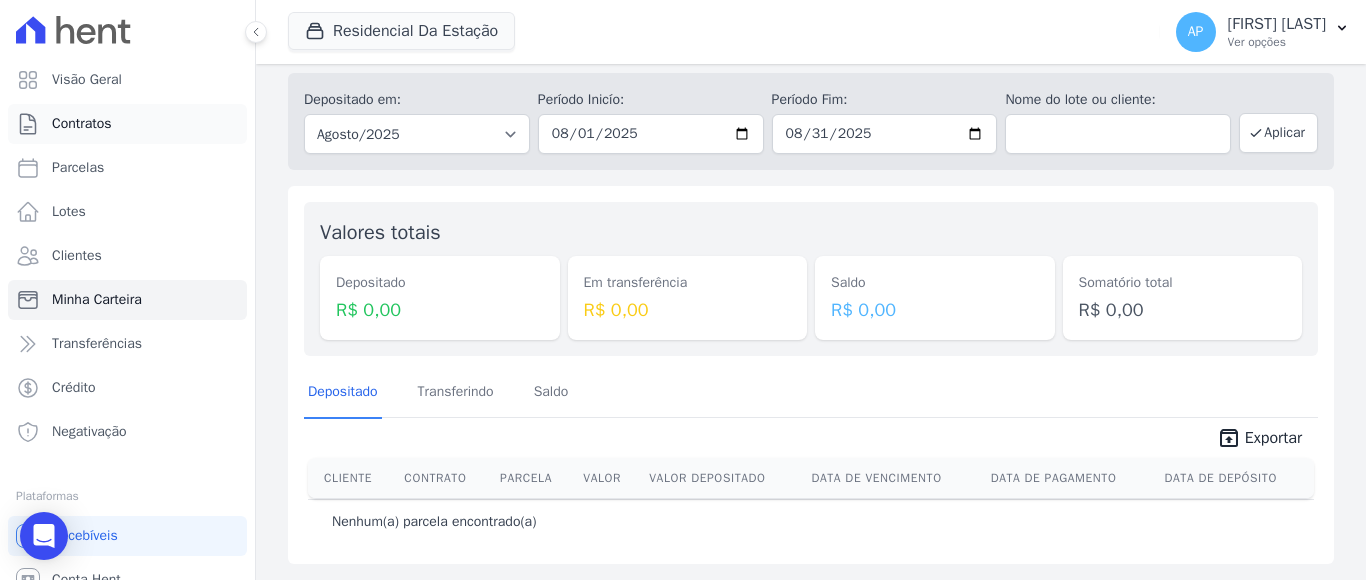 click on "Contratos" at bounding box center [82, 124] 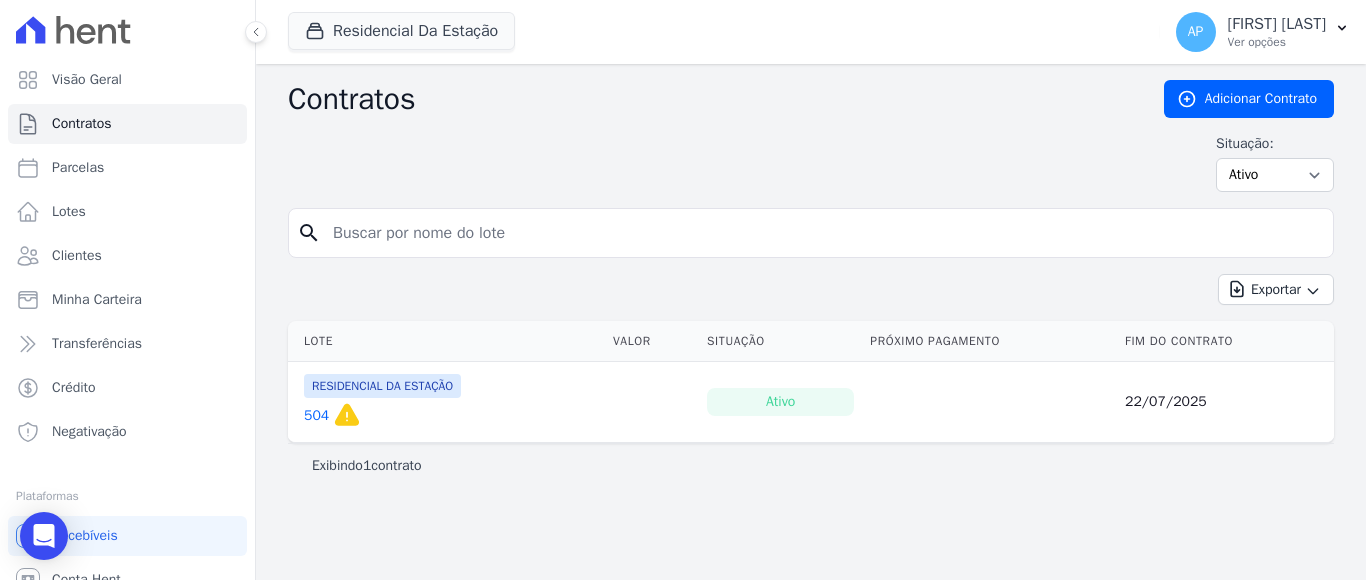 click on "504" at bounding box center (316, 416) 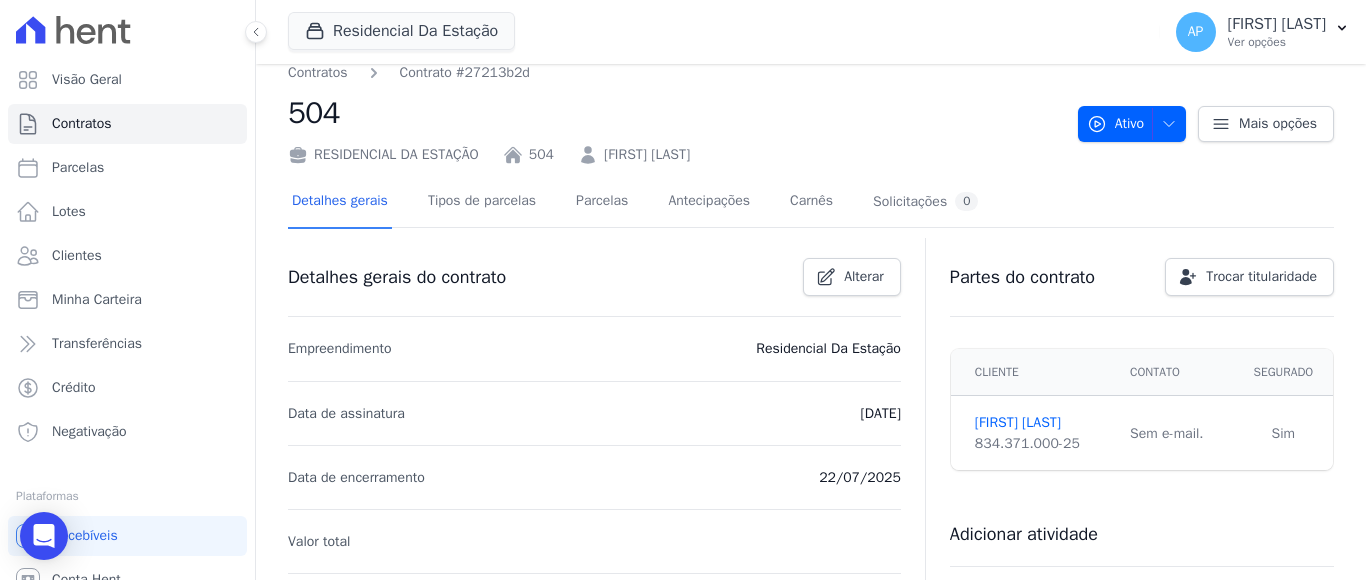 scroll, scrollTop: 11, scrollLeft: 0, axis: vertical 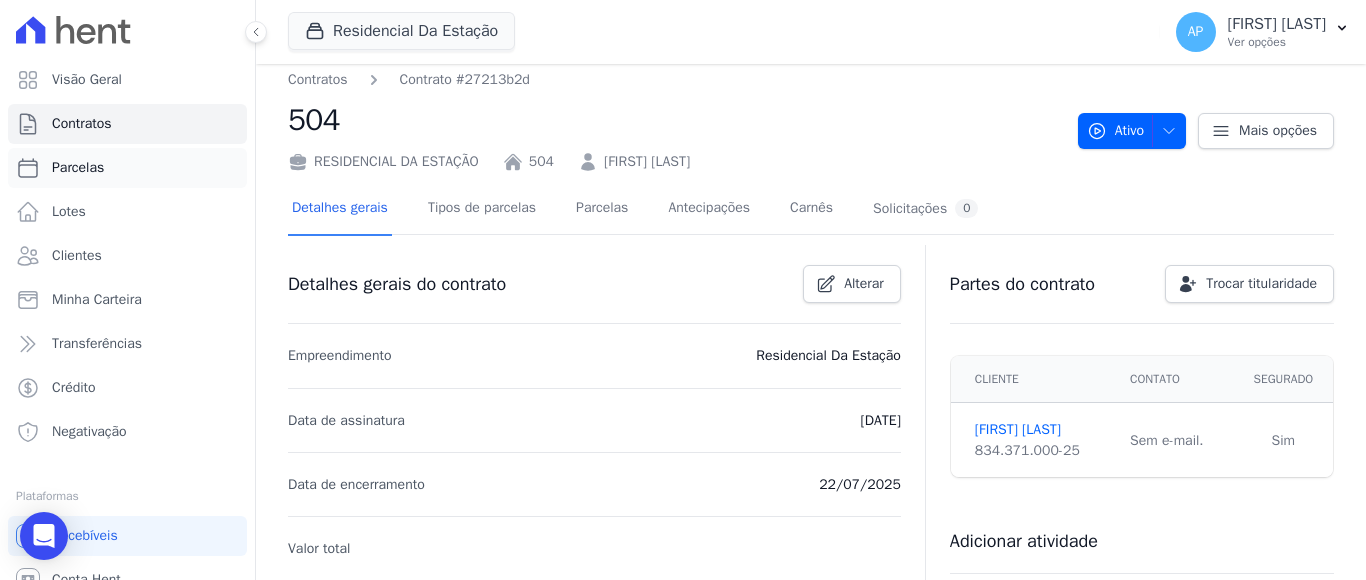 click on "Parcelas" at bounding box center [78, 168] 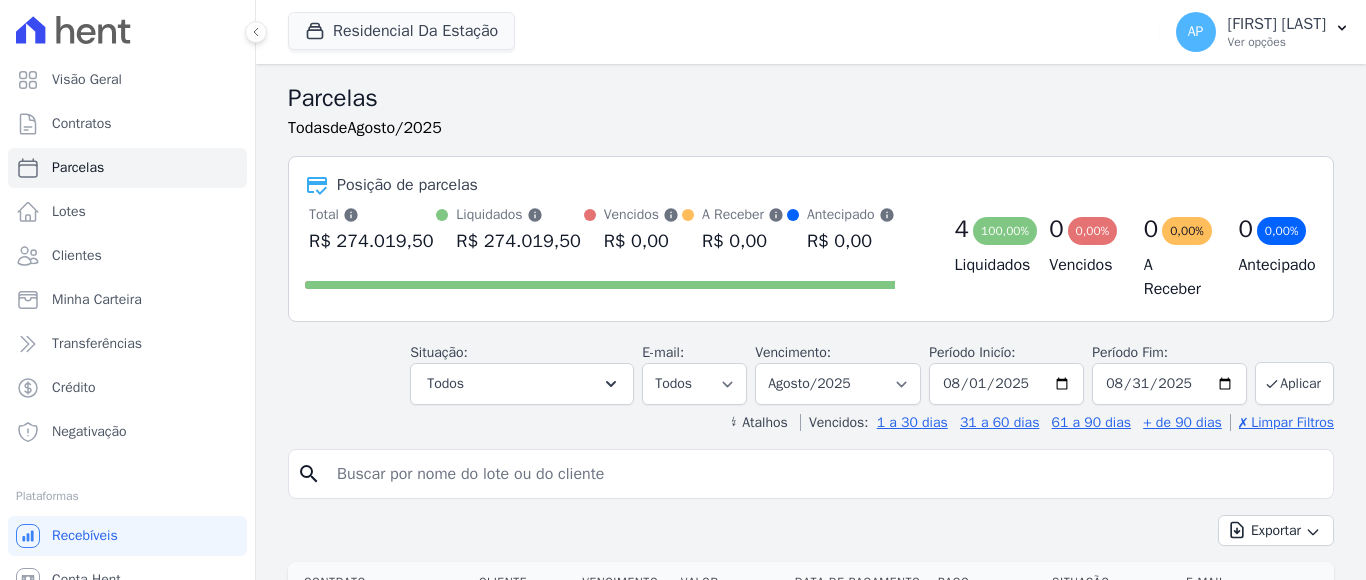select 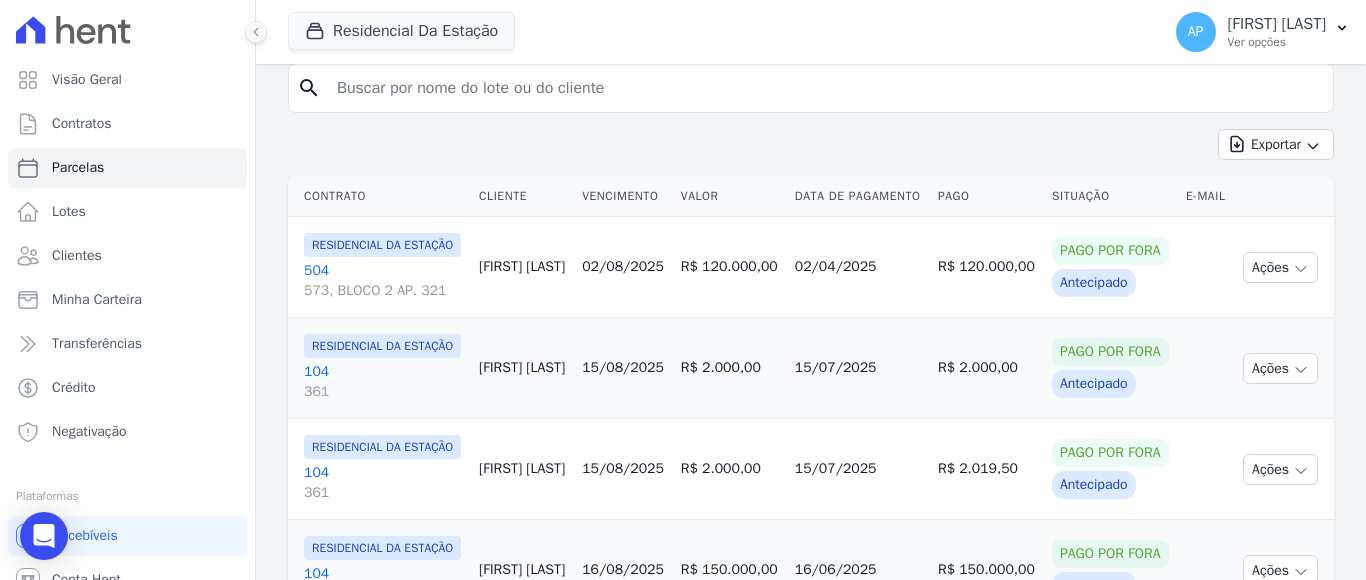 scroll, scrollTop: 484, scrollLeft: 0, axis: vertical 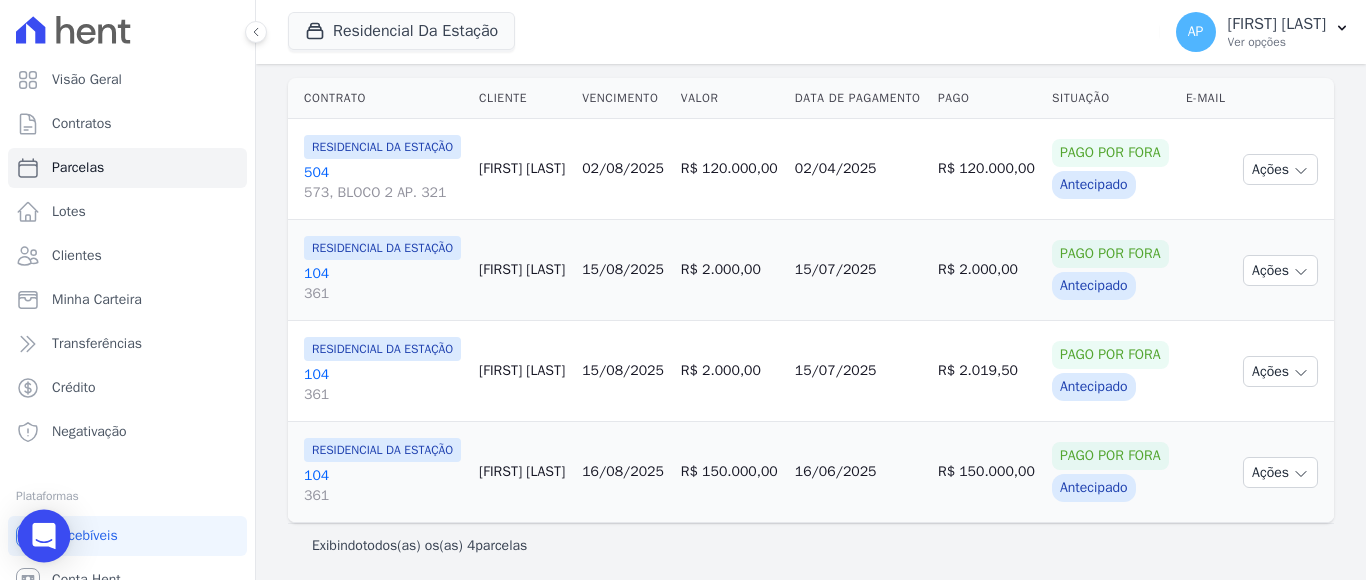click 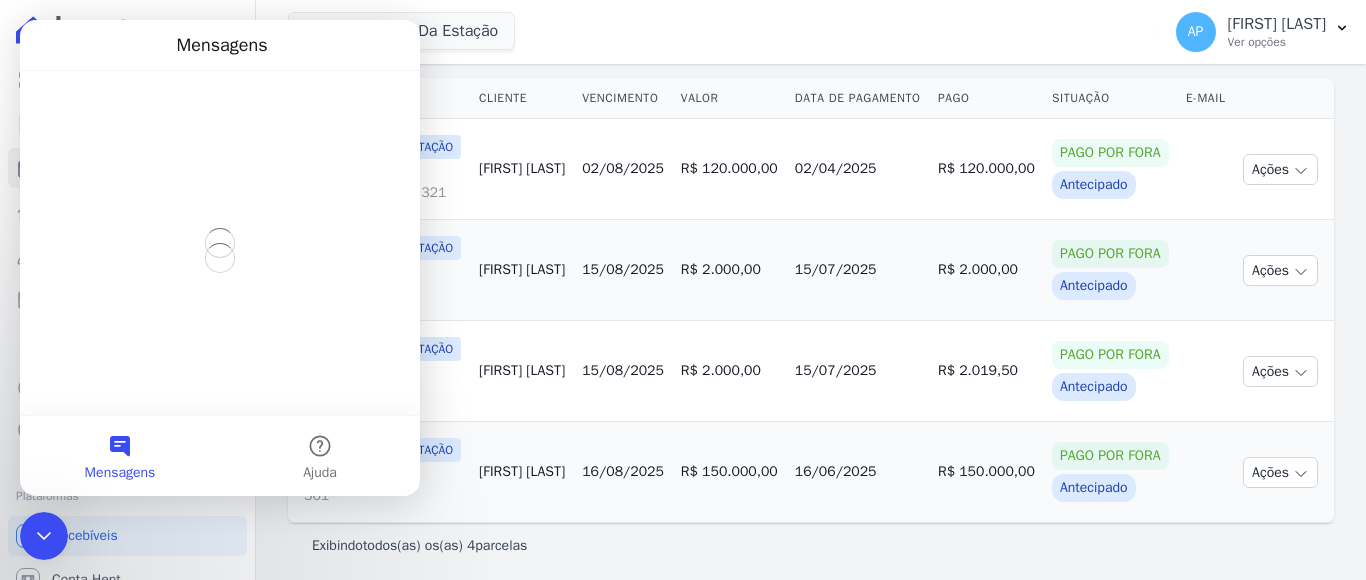 scroll, scrollTop: 0, scrollLeft: 0, axis: both 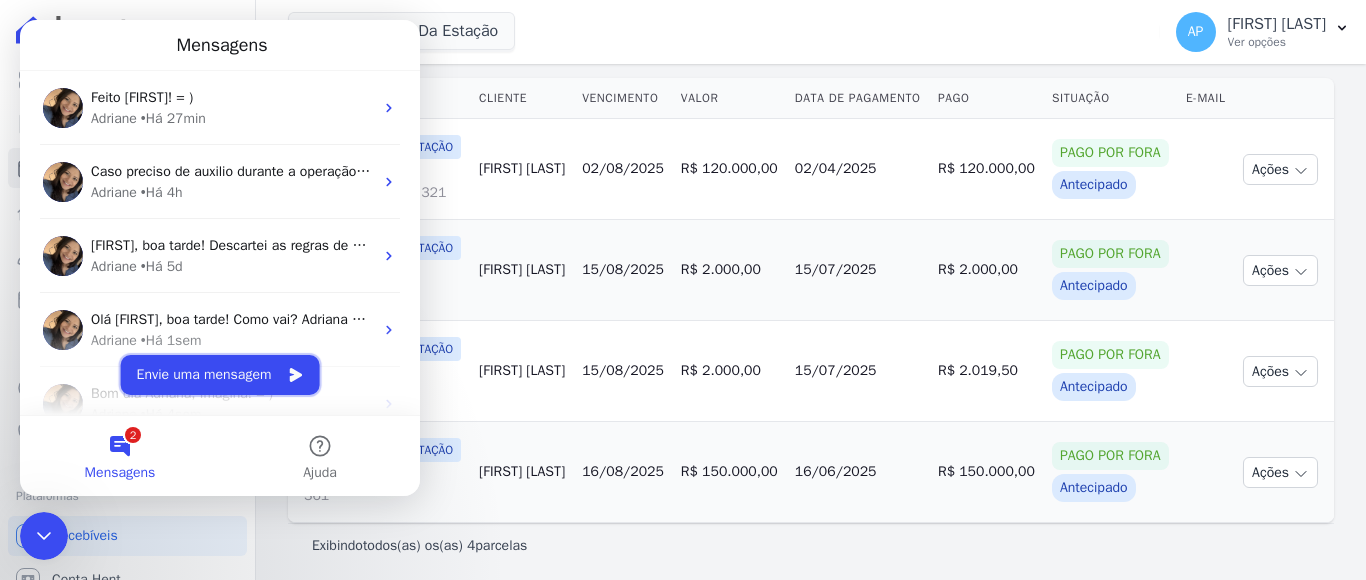 click on "Envie uma mensagem" at bounding box center [220, 375] 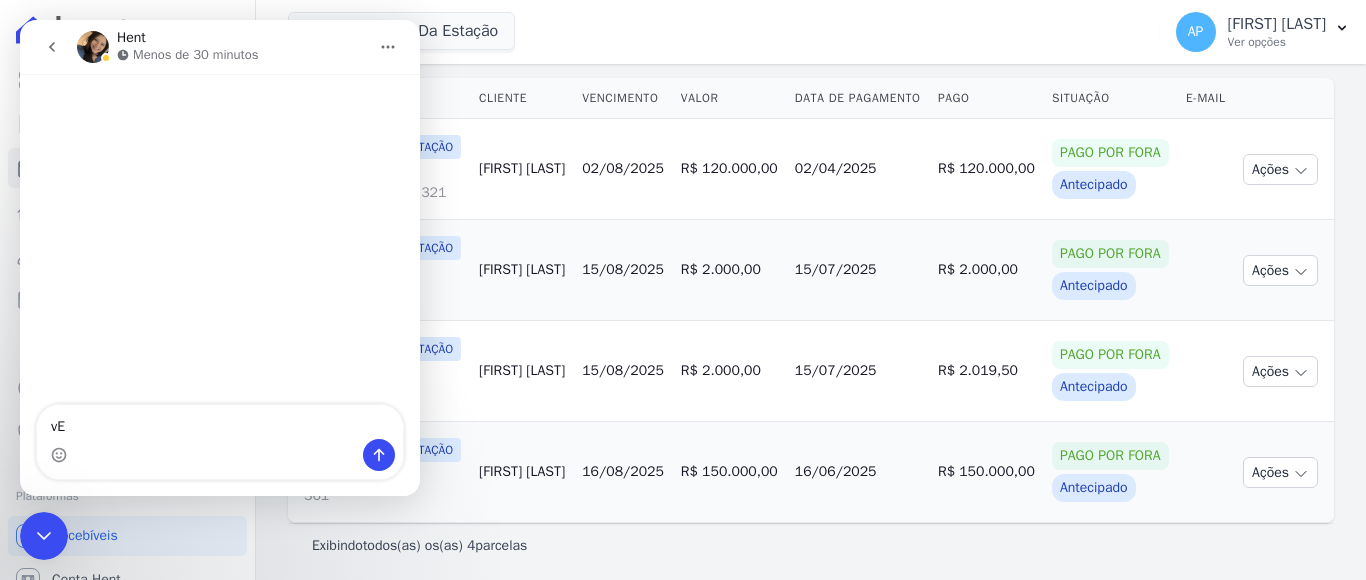type on "v" 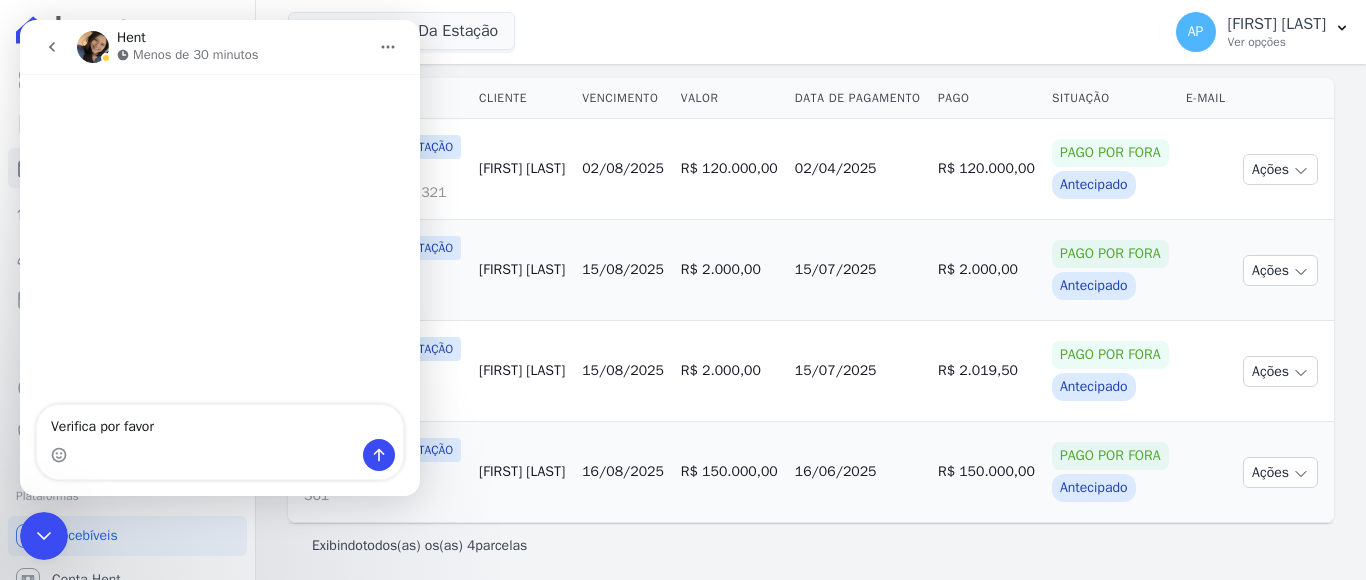type on "Verifica por favor," 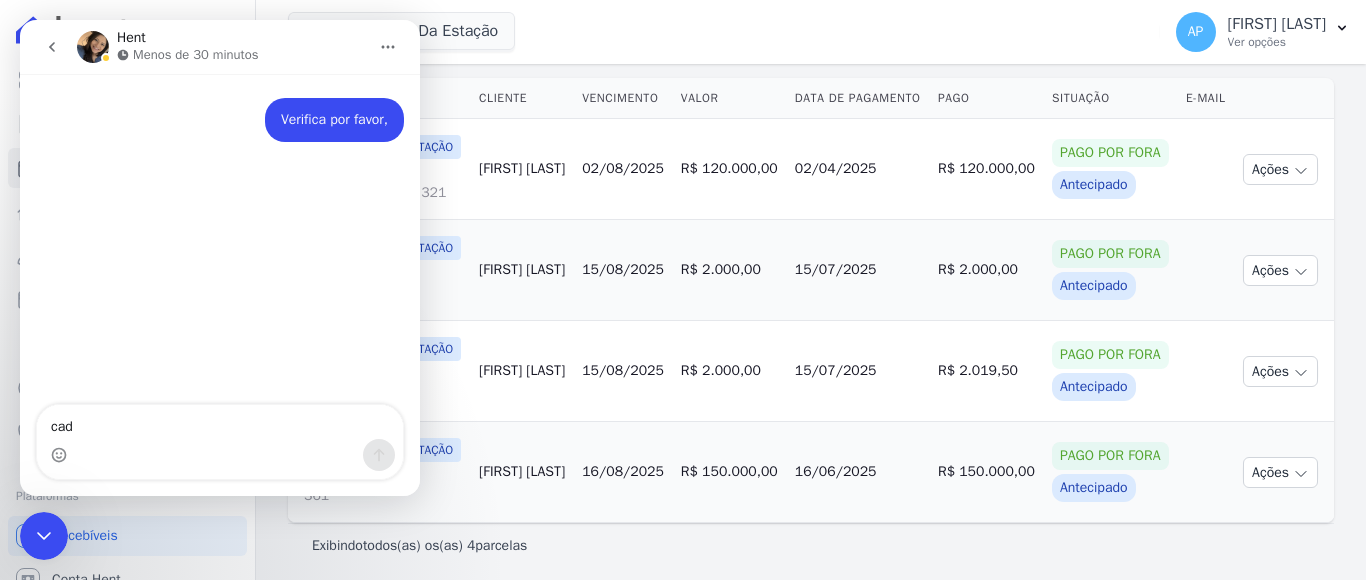 type on "cada" 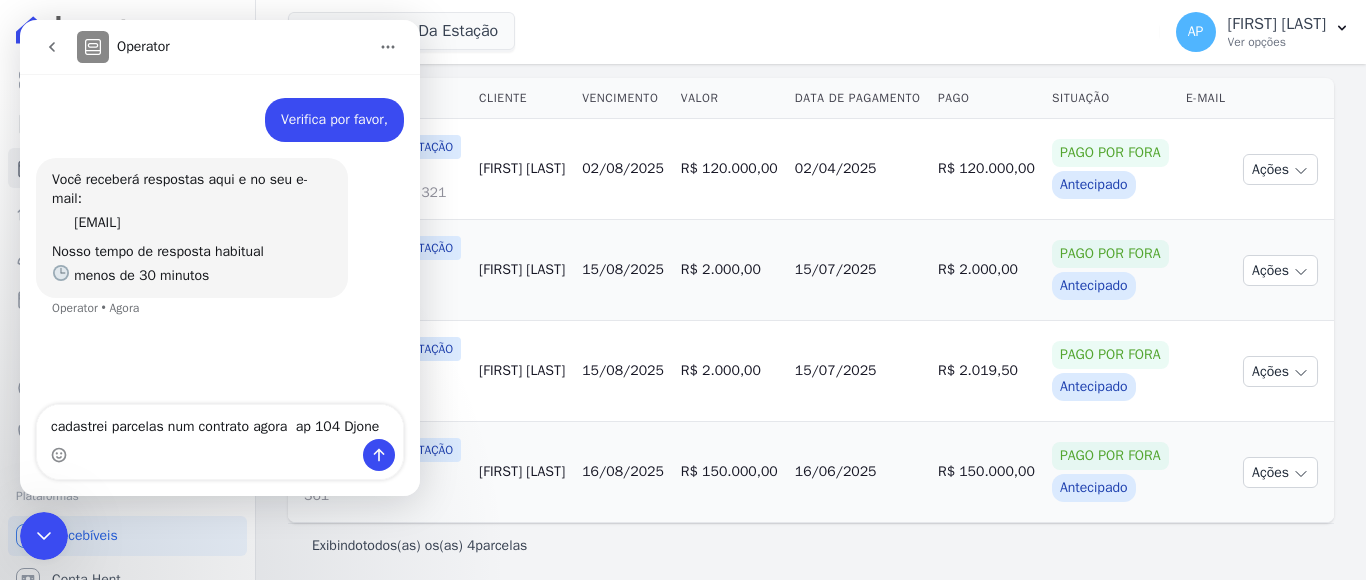 type on "cadastrei parcelas num contrato agora  ap 104 Djones" 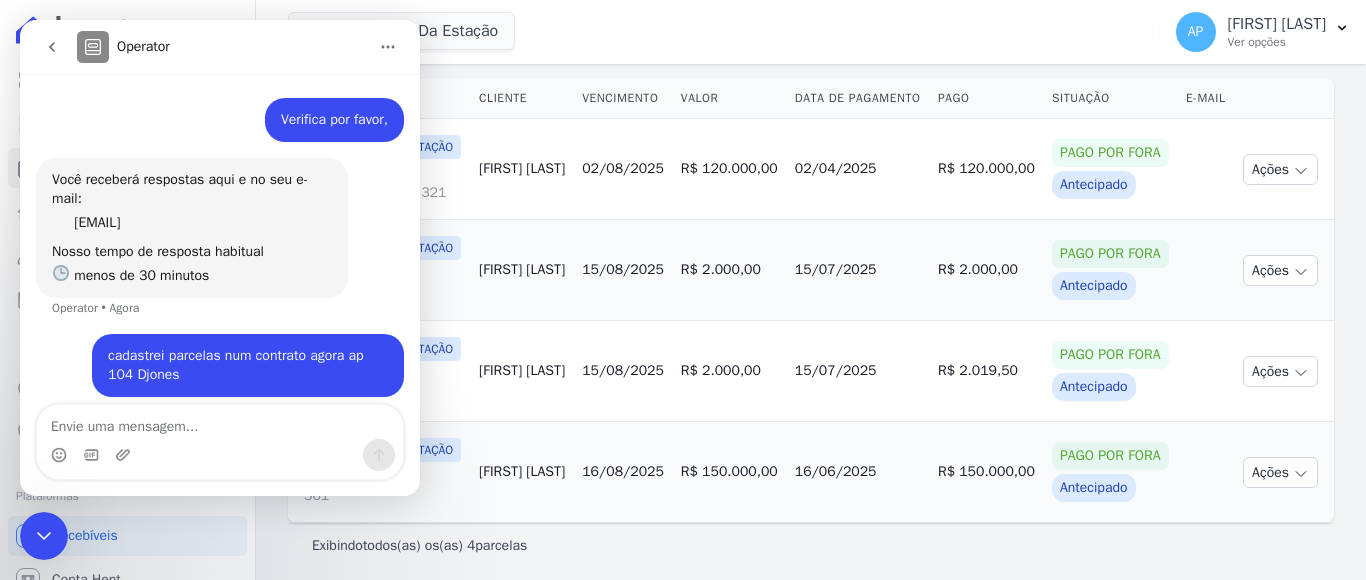 scroll, scrollTop: 12, scrollLeft: 0, axis: vertical 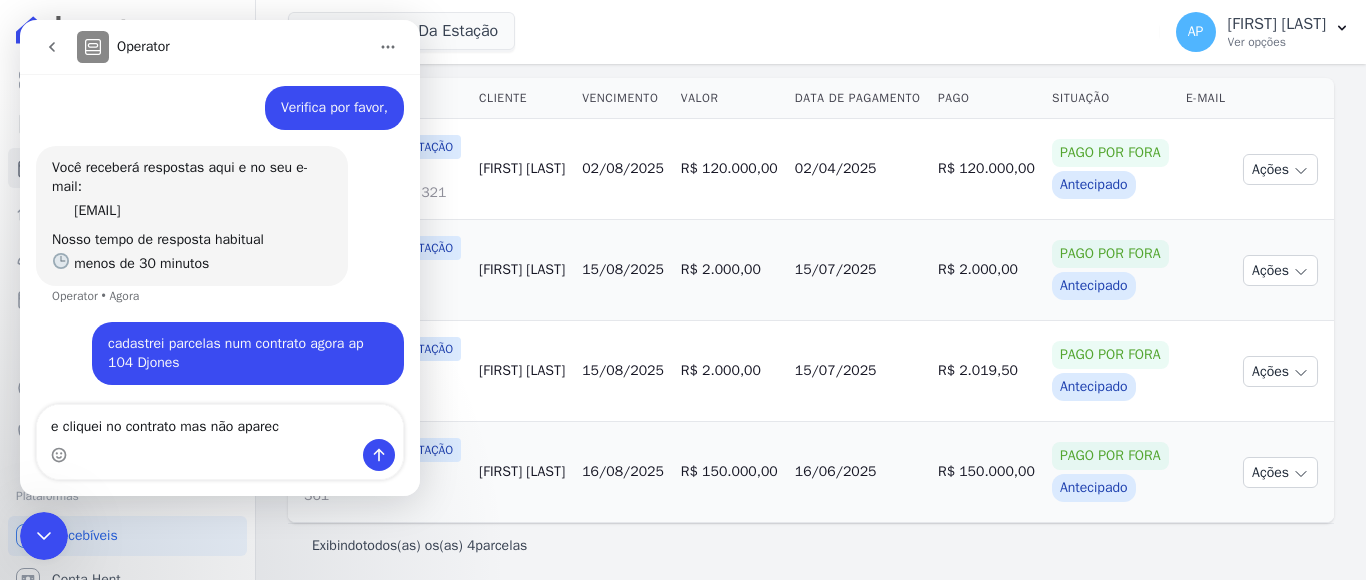 type on "e cliquei no contrato mas não aparece" 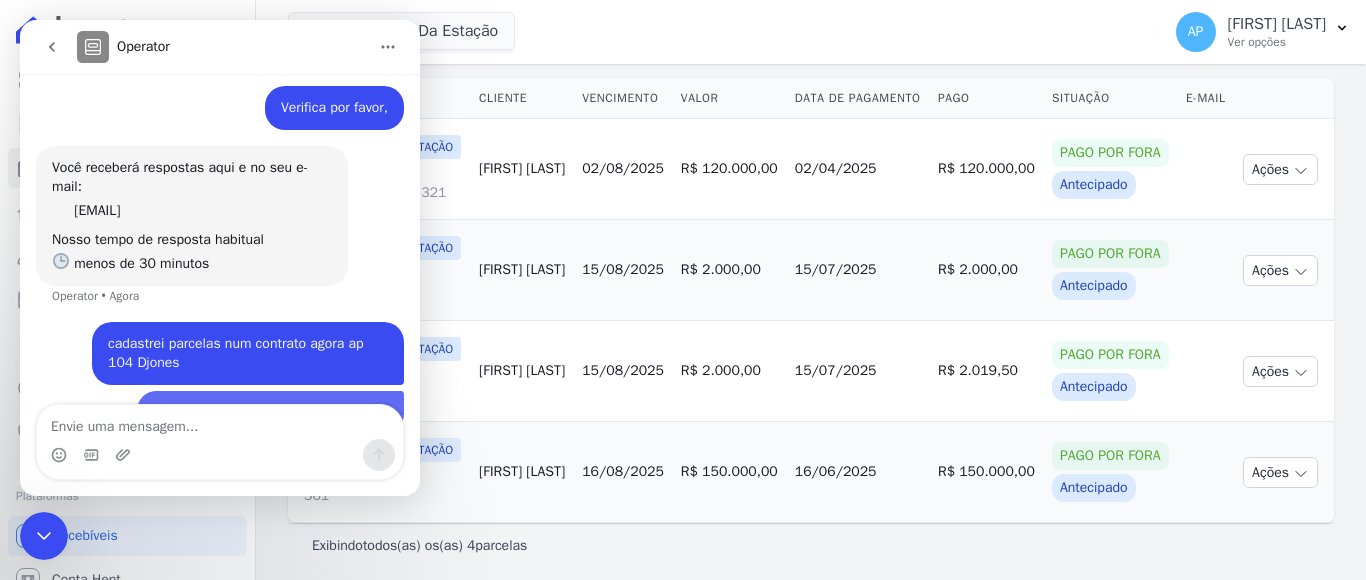 scroll, scrollTop: 57, scrollLeft: 0, axis: vertical 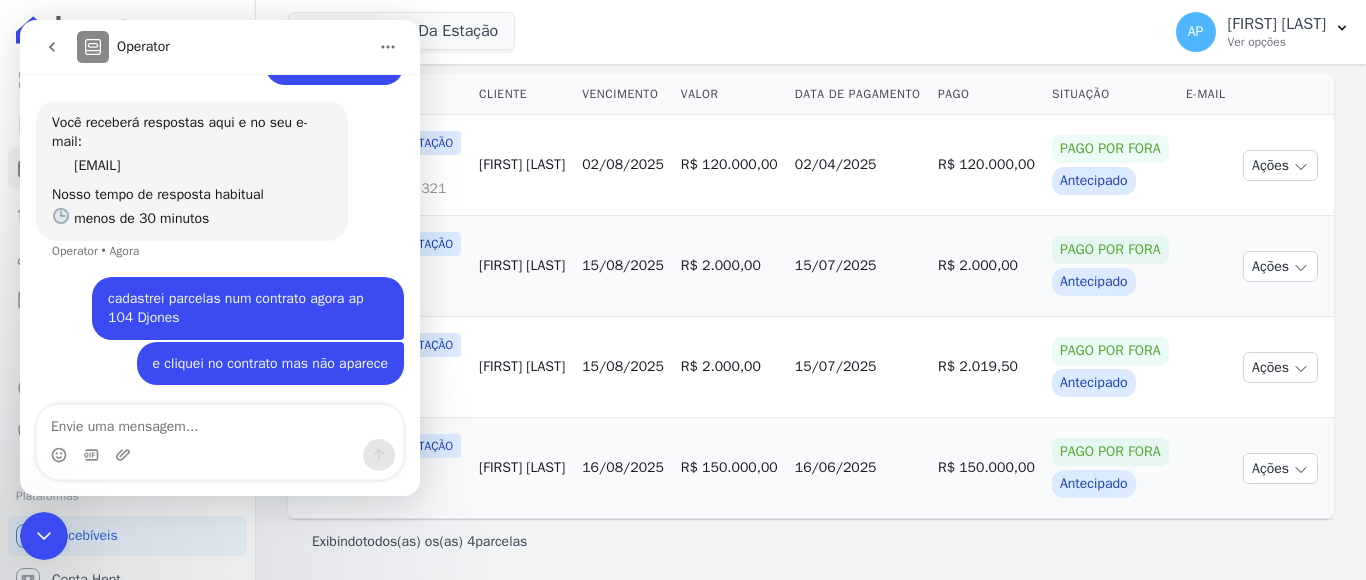 type 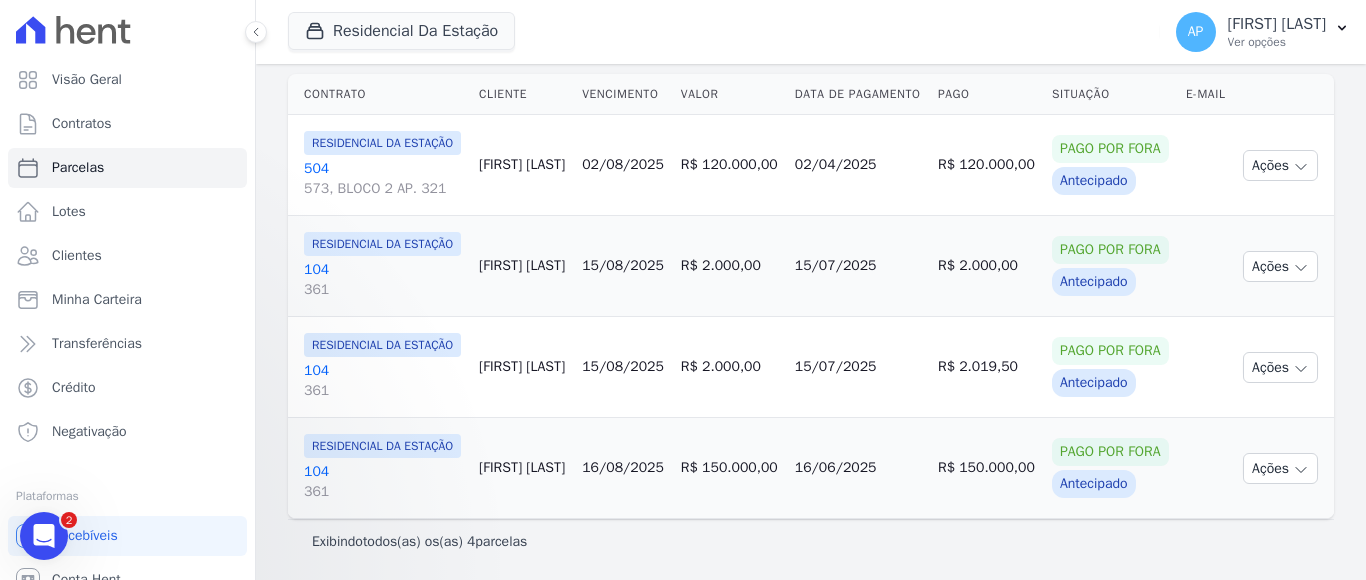 scroll, scrollTop: 0, scrollLeft: 0, axis: both 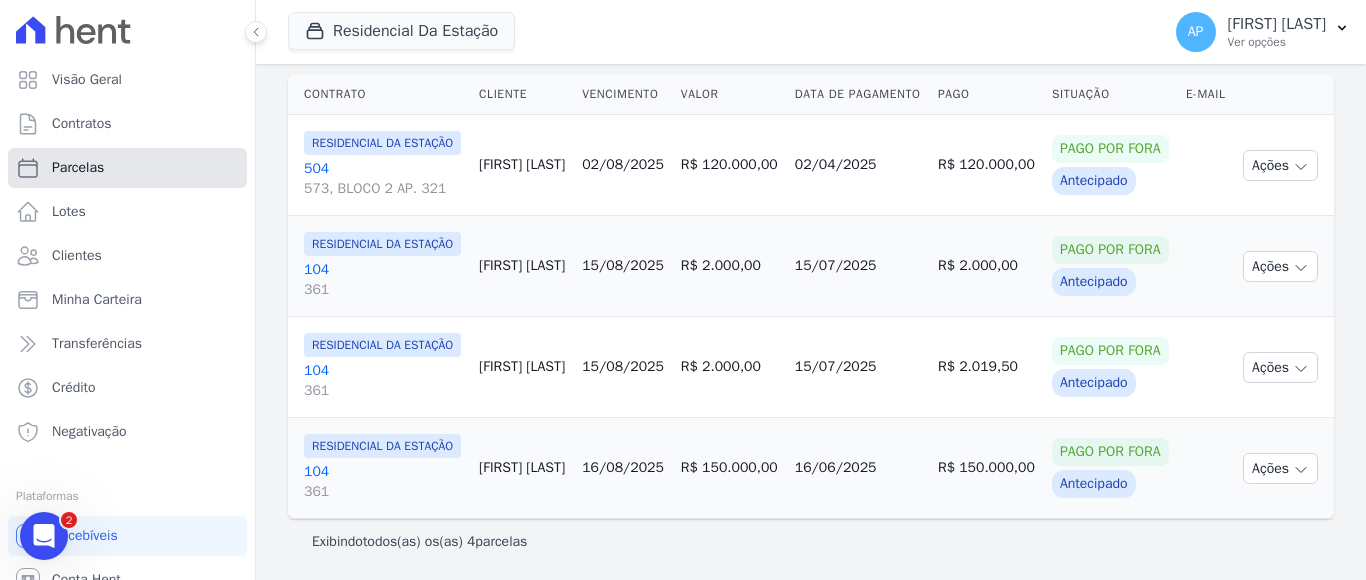click on "Parcelas" at bounding box center [78, 168] 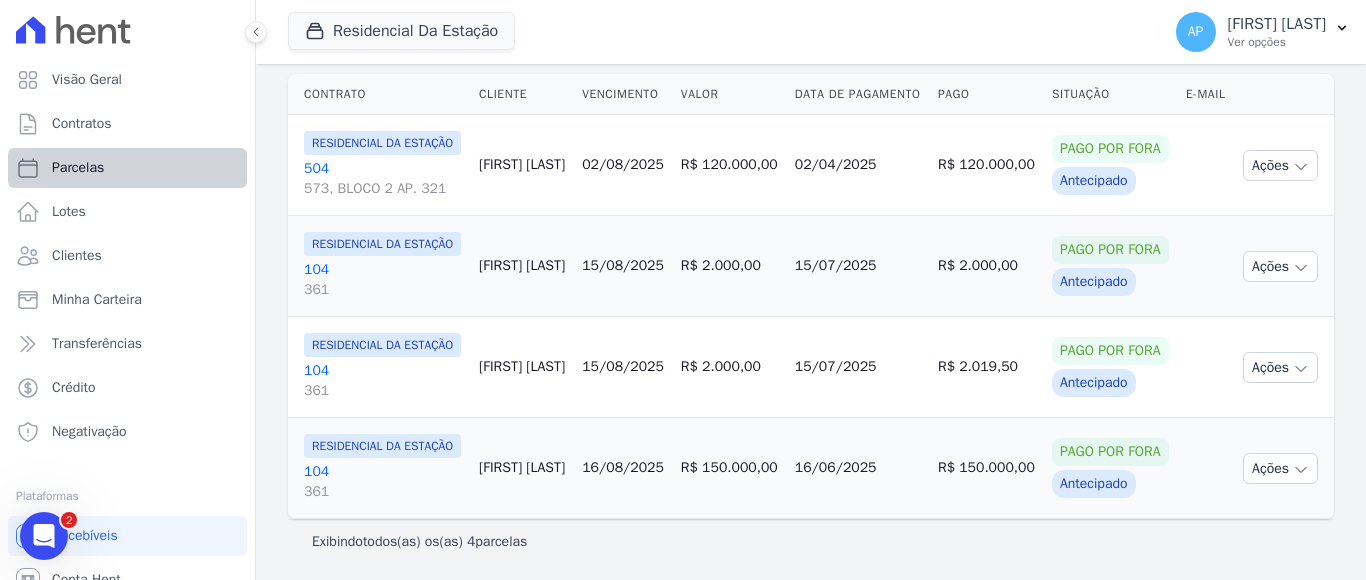 select 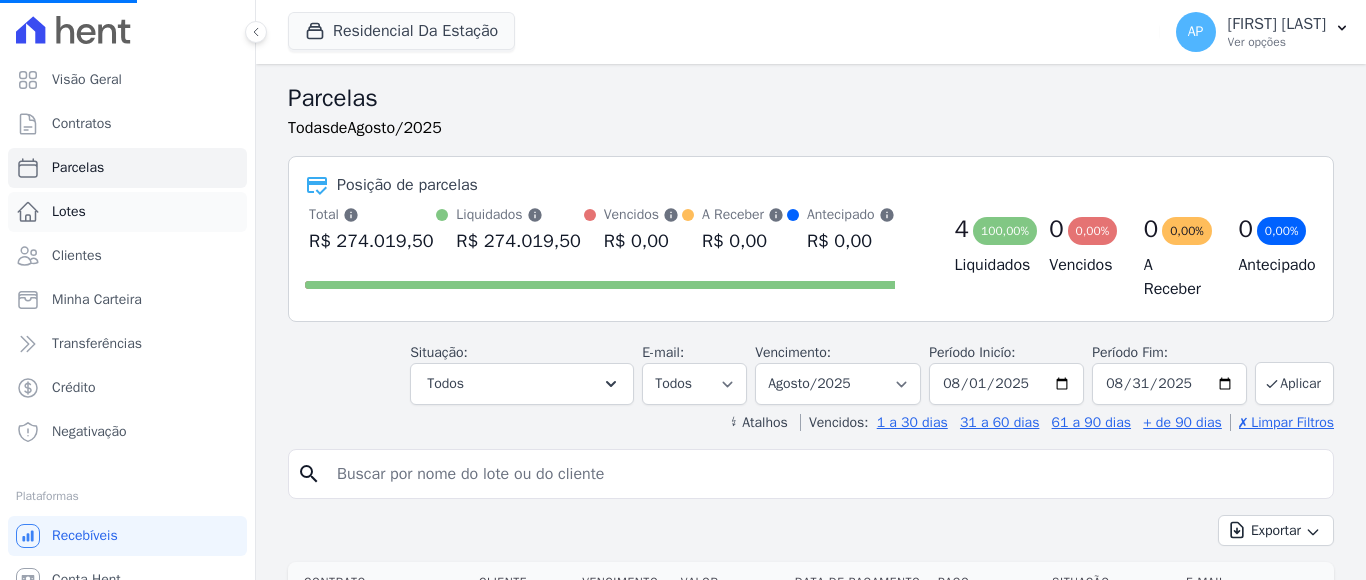 select 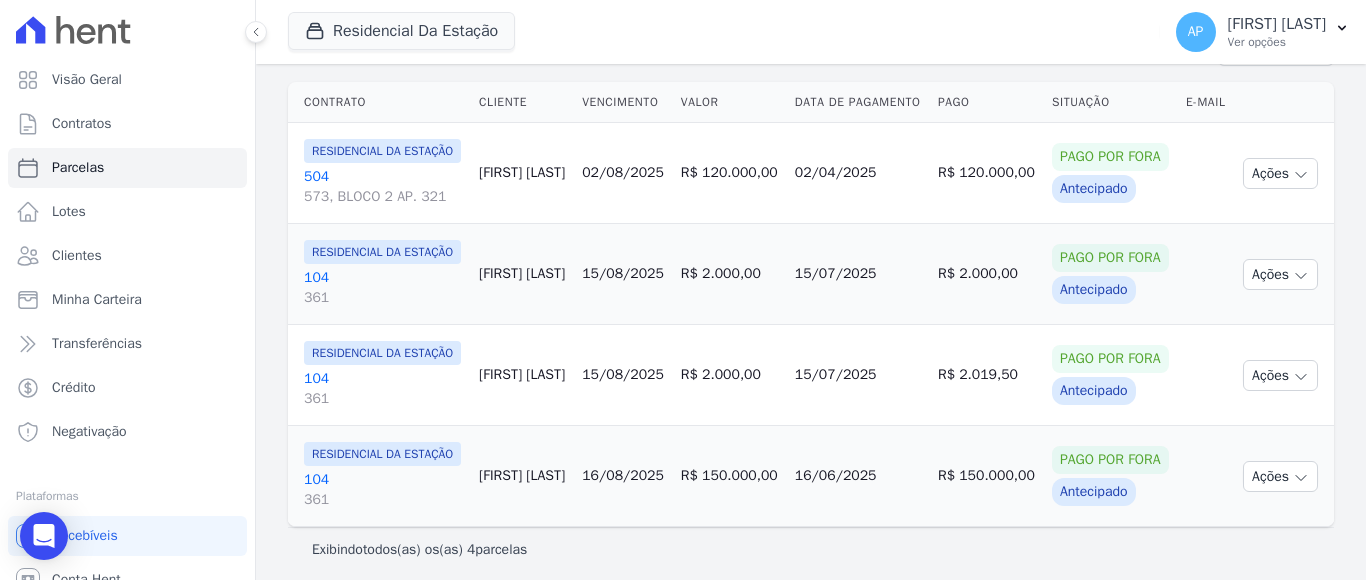 scroll, scrollTop: 584, scrollLeft: 0, axis: vertical 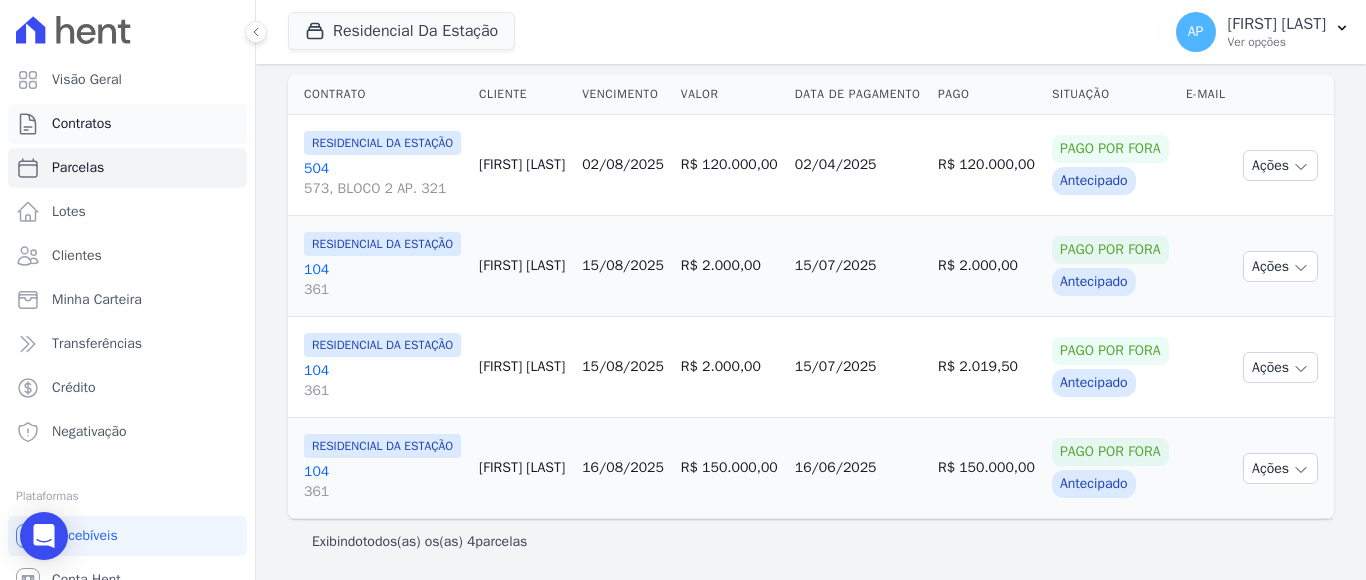 click on "Contratos" at bounding box center (82, 124) 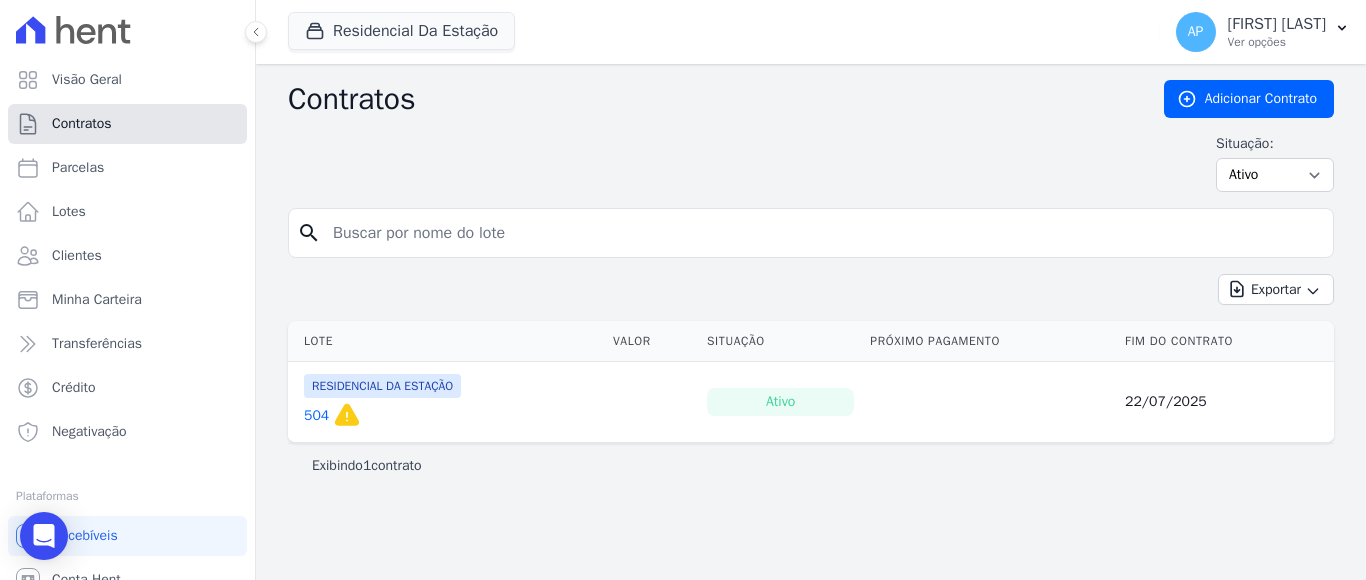 click on "Contratos" at bounding box center [82, 124] 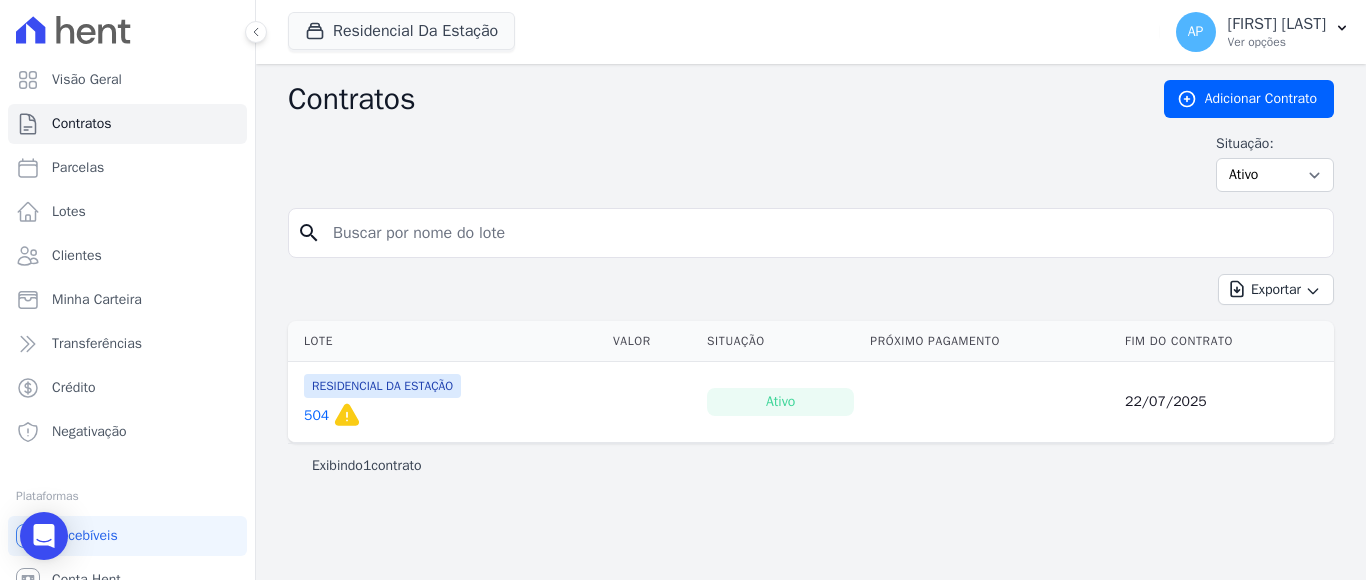 click on "504" at bounding box center (316, 416) 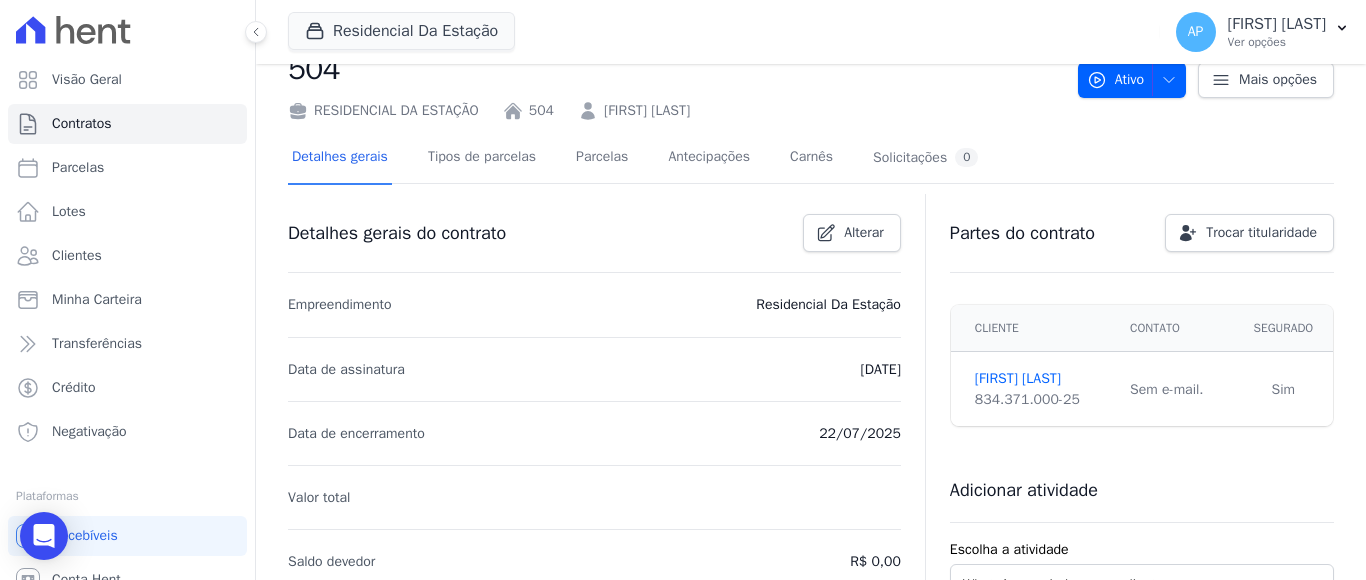 scroll, scrollTop: 0, scrollLeft: 0, axis: both 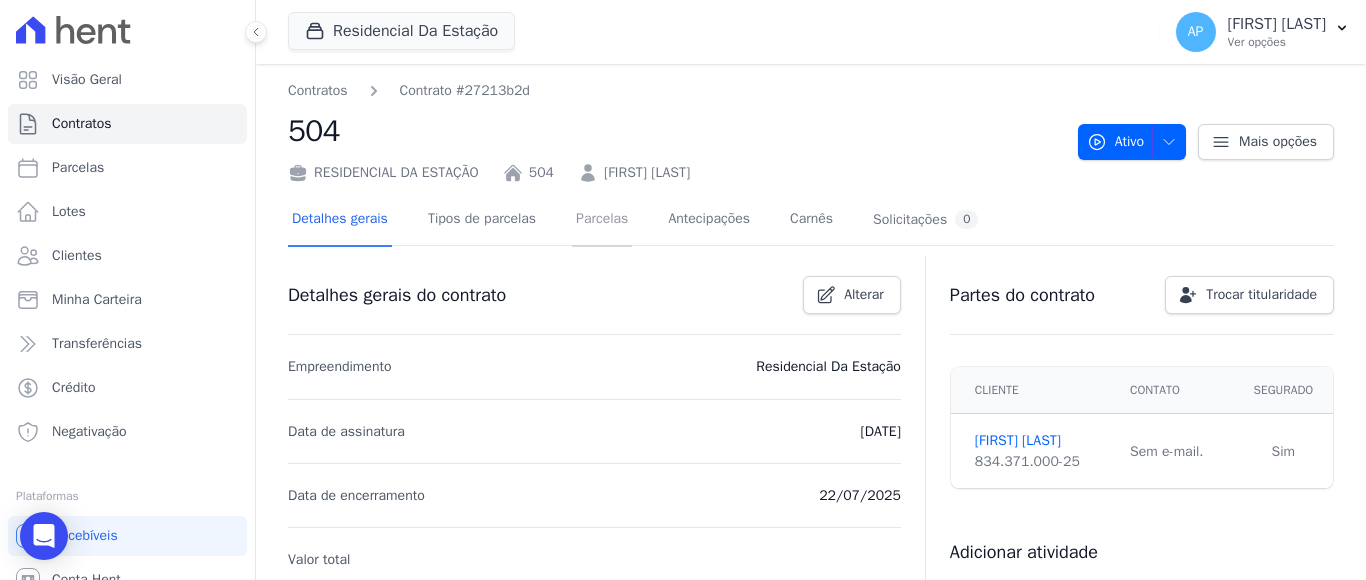 click on "Parcelas" at bounding box center [602, 220] 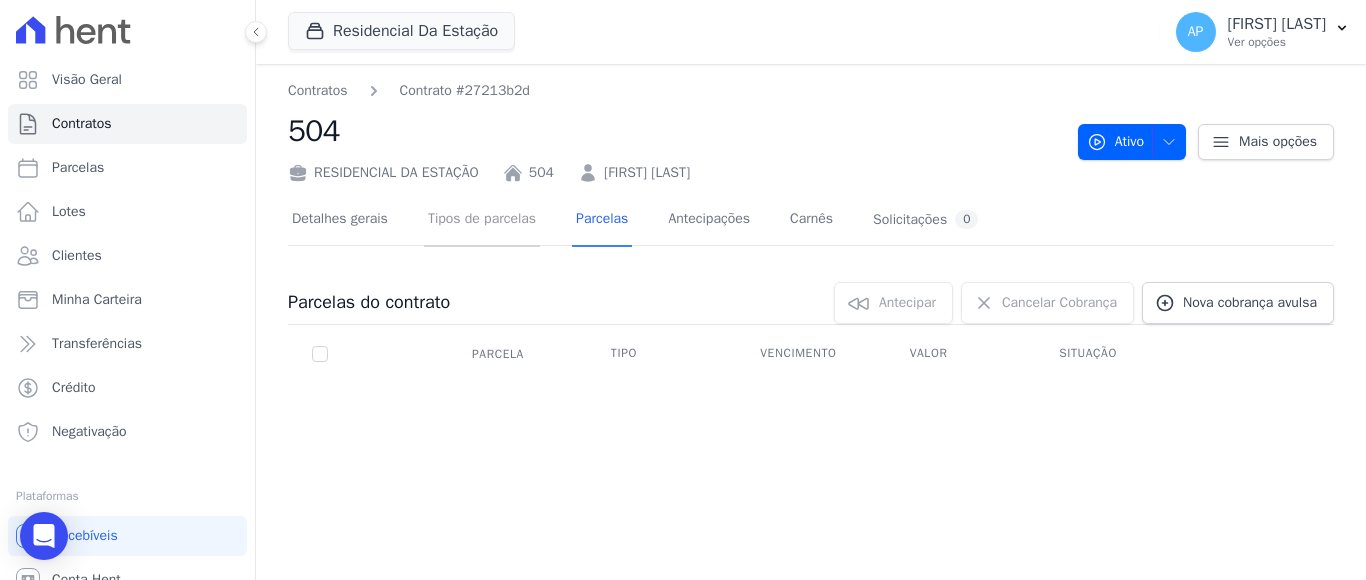 click on "Tipos de parcelas" at bounding box center (482, 220) 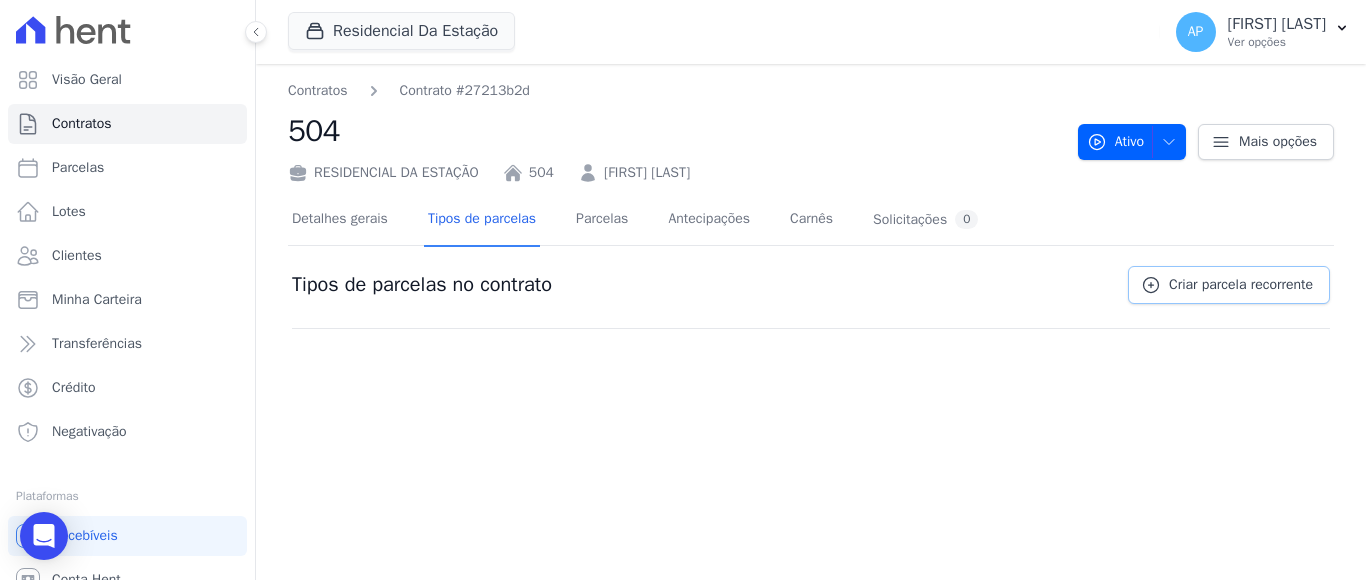 click on "Criar parcela recorrente" at bounding box center (1241, 285) 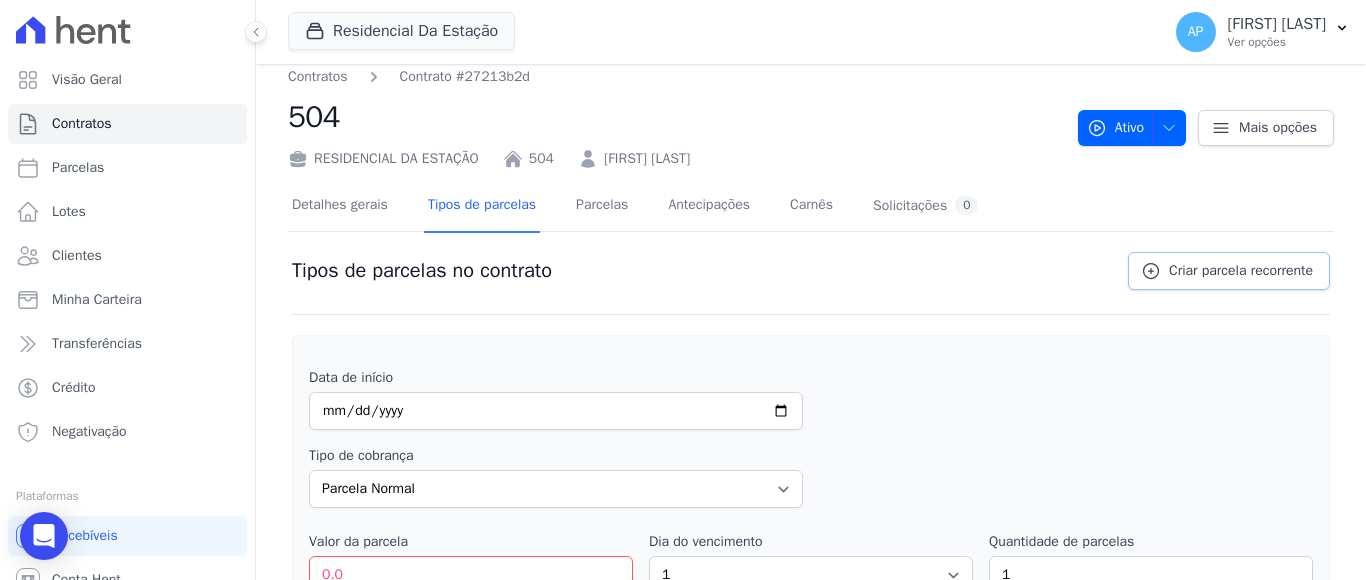 scroll, scrollTop: 0, scrollLeft: 0, axis: both 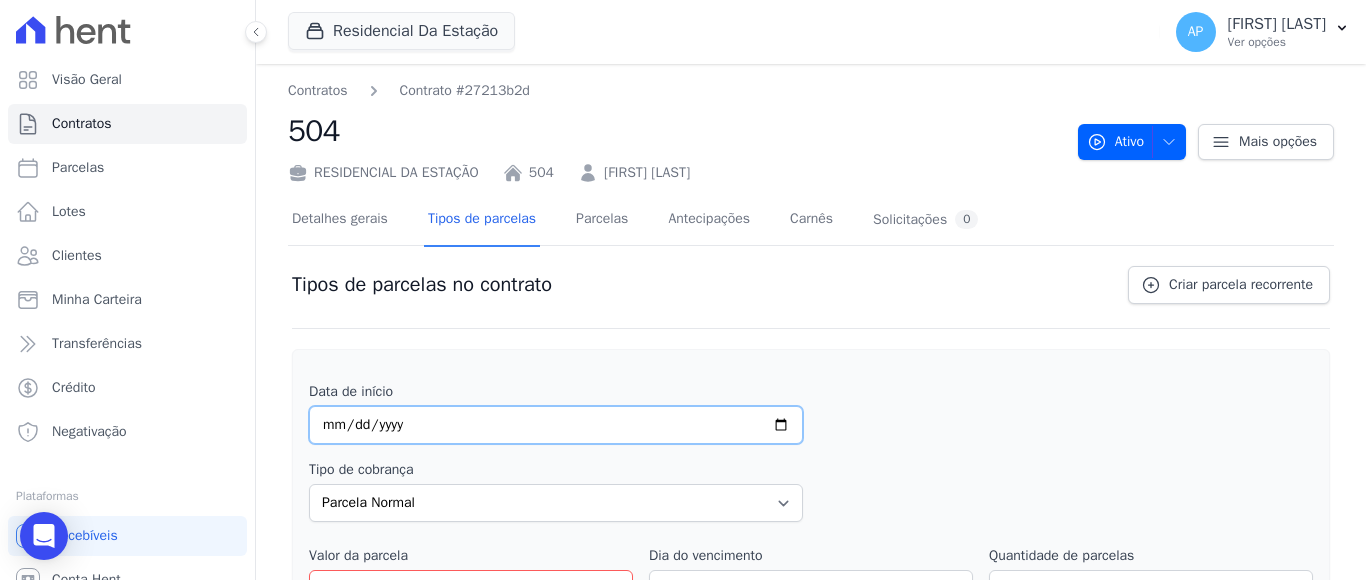 click at bounding box center [556, 425] 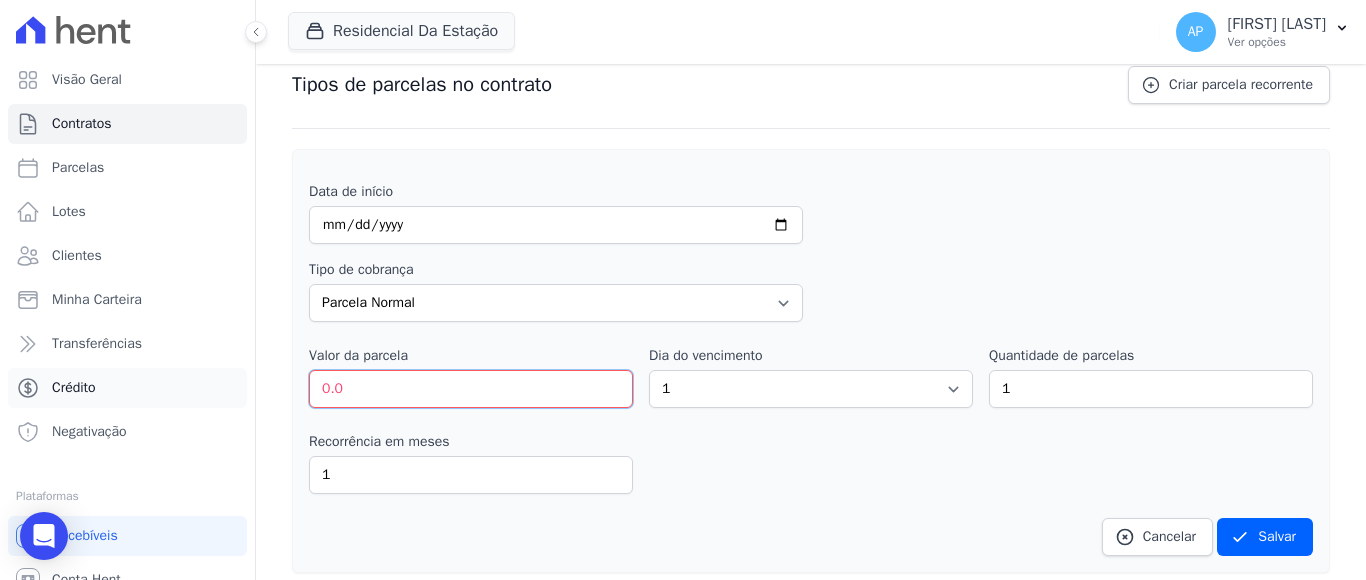 drag, startPoint x: 419, startPoint y: 386, endPoint x: 218, endPoint y: 405, distance: 201.89601 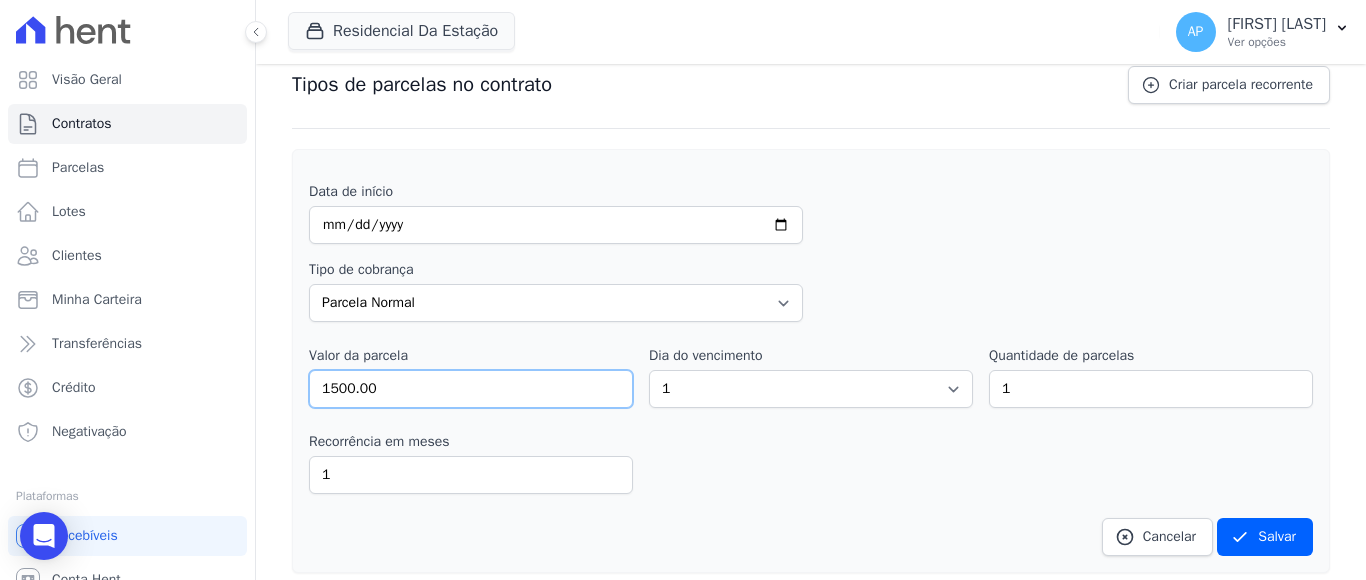 type on "1500.00" 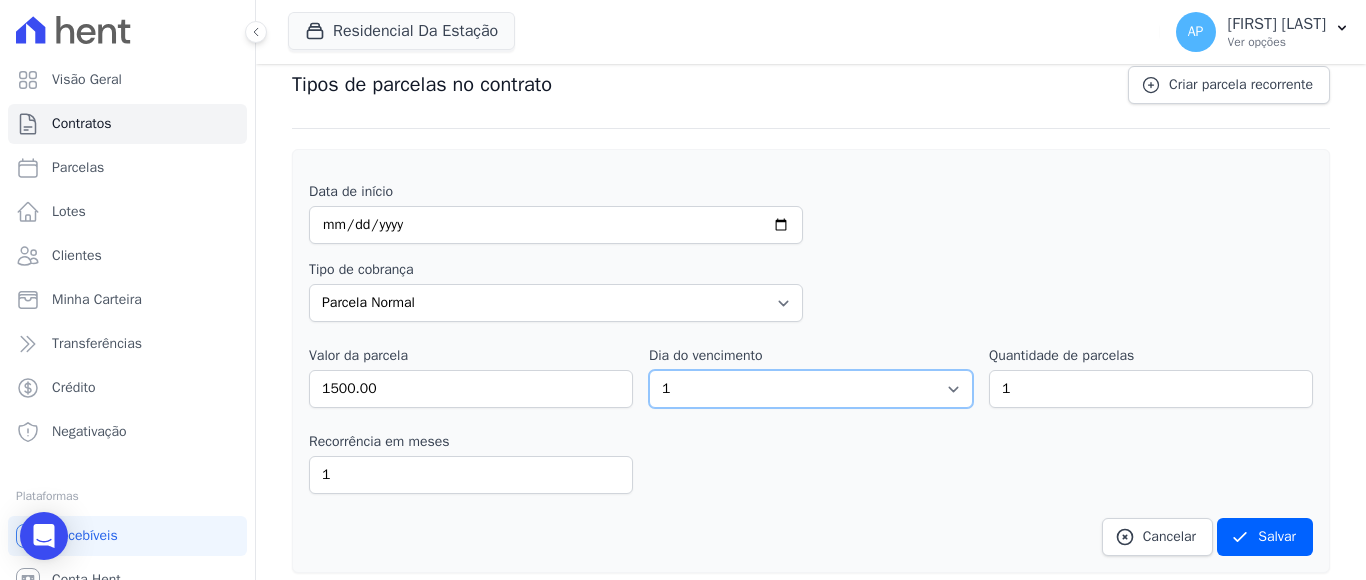 click on "1
2
3
4
5
6
7
8
9
10
11
12
13
14
15
16
17
18
19
20
21
22
23
24
25
26
27
28
29
30
31" at bounding box center (811, 389) 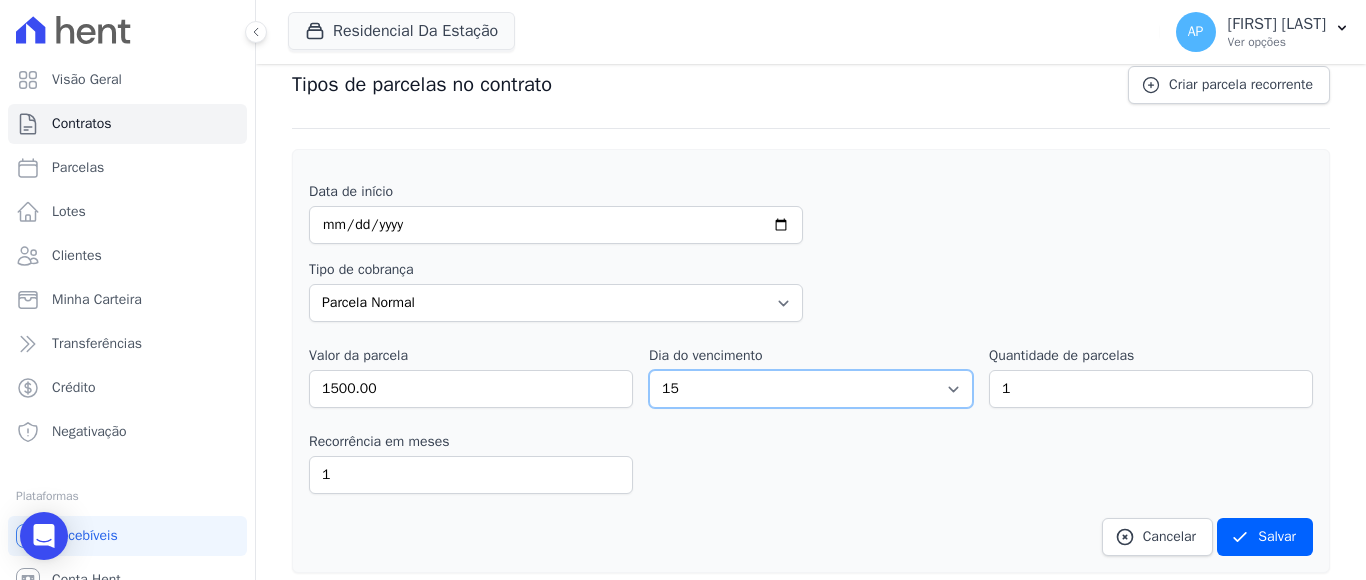 click on "1
2
3
4
5
6
7
8
9
10
11
12
13
14
15
16
17
18
19
20
21
22
23
24
25
26
27
28
29
30
31" at bounding box center [811, 389] 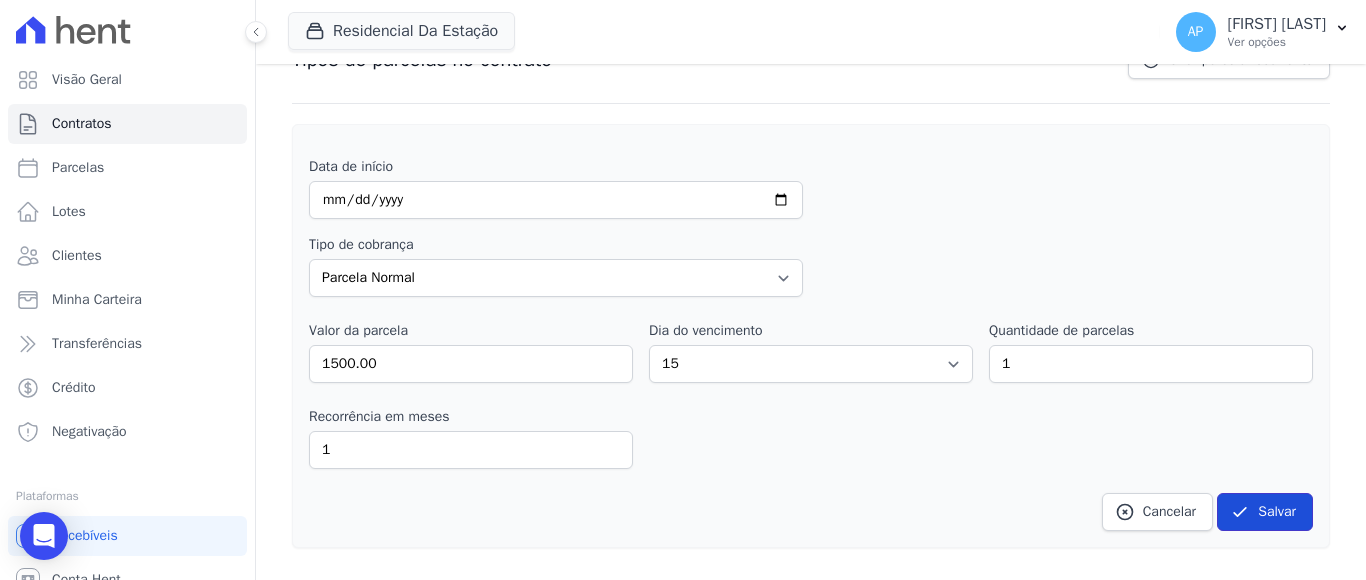 click on "Salvar" at bounding box center (1265, 512) 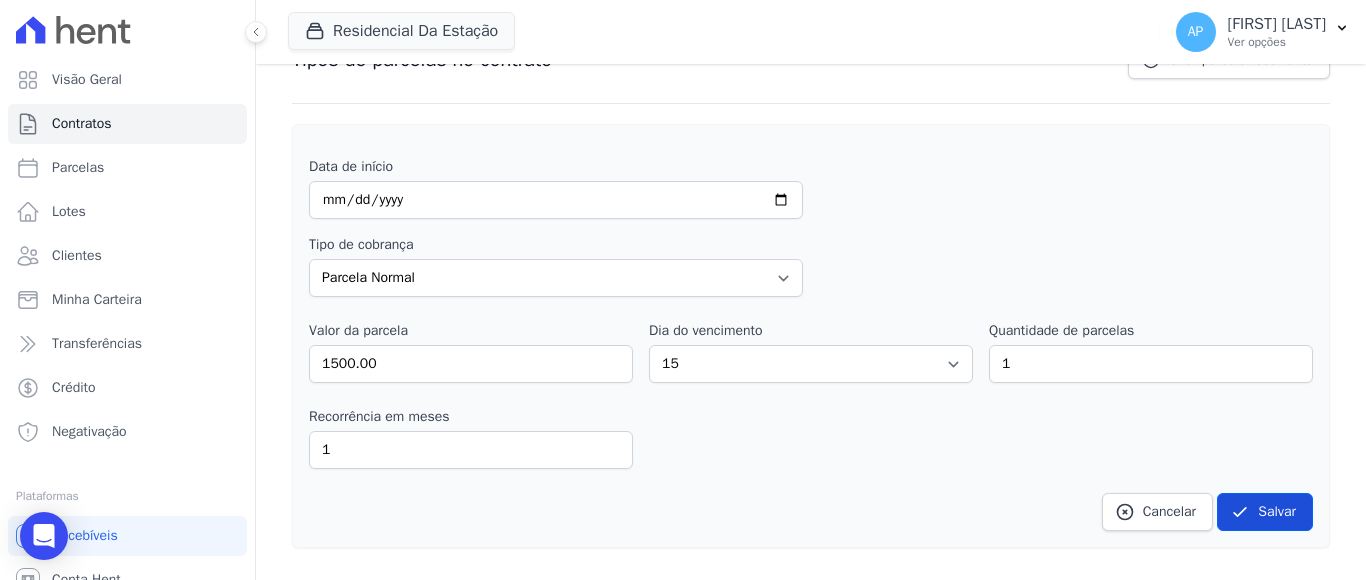 scroll, scrollTop: 0, scrollLeft: 0, axis: both 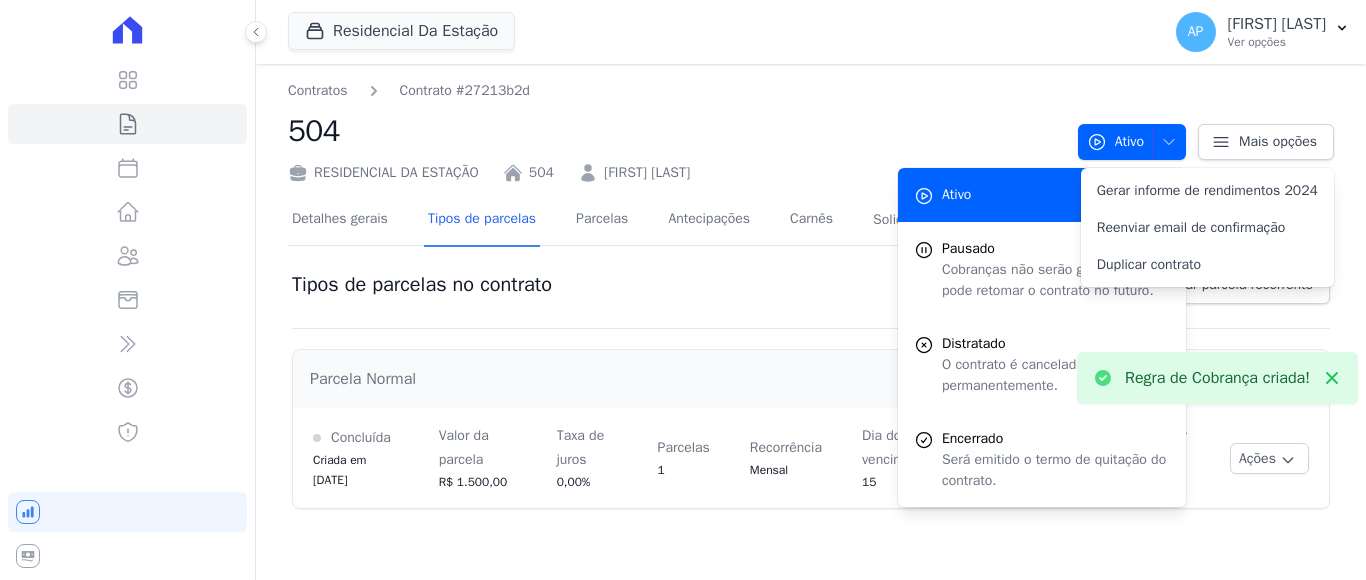 click on "Contratos
Contrato
#27213b2d
504
RESIDENCIAL DA ESTAÇÃO
504
MATEUS MALABARBA
Ativo
Ativo
Pausado
Cobranças não serão geradas e você pode retomar o contrato no futuro.
Distratado" at bounding box center (811, 322) 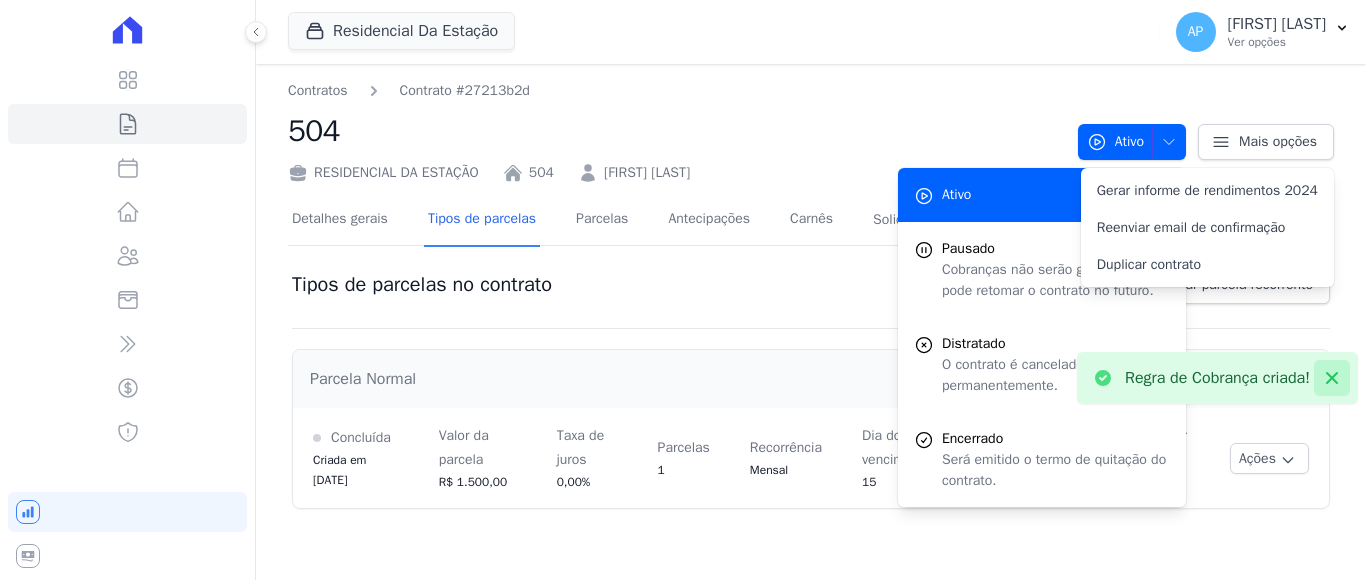 click 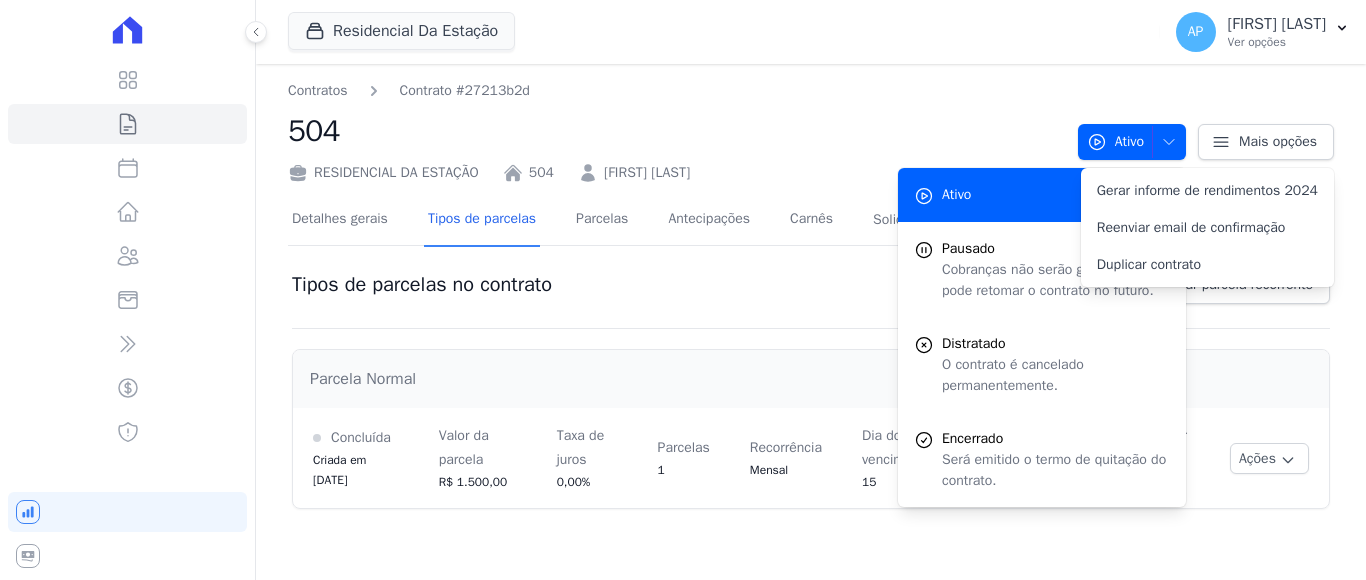 click on "Regra de Cobrança criada!
Parcela Normal
Concluída
Criada em 07/08/2025
Valor da parcela
R$ 1.500,00
Taxa de juros
0,00%
Parcelas
1
Recorrência
Mensal
15" at bounding box center [811, 427] 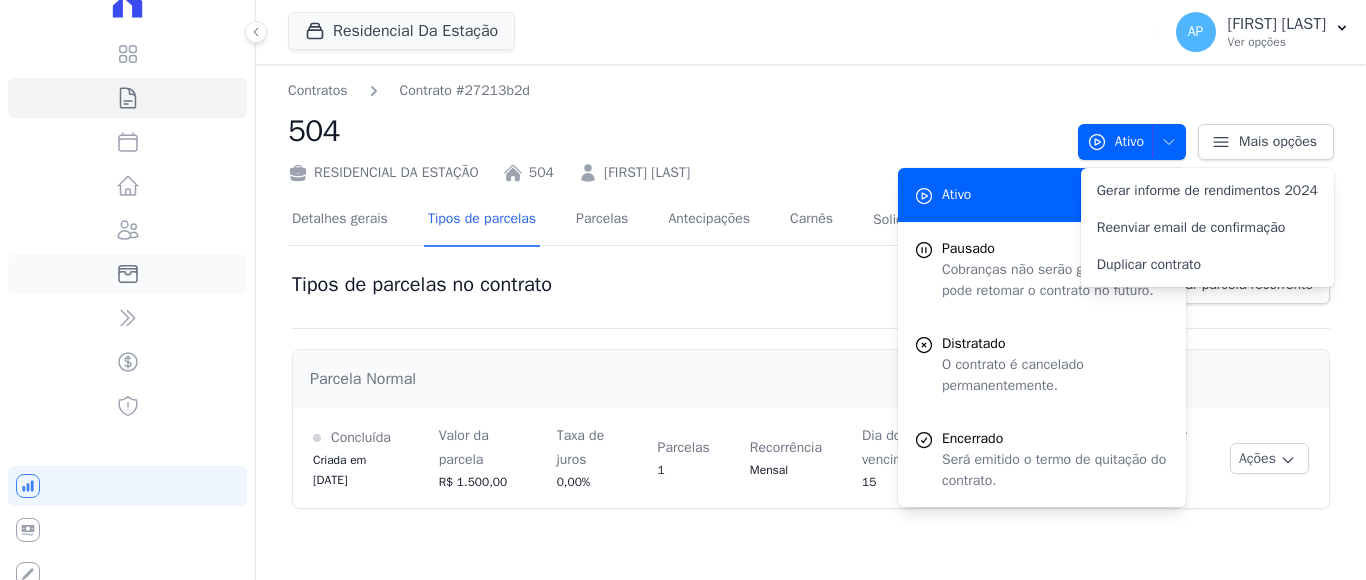scroll, scrollTop: 40, scrollLeft: 0, axis: vertical 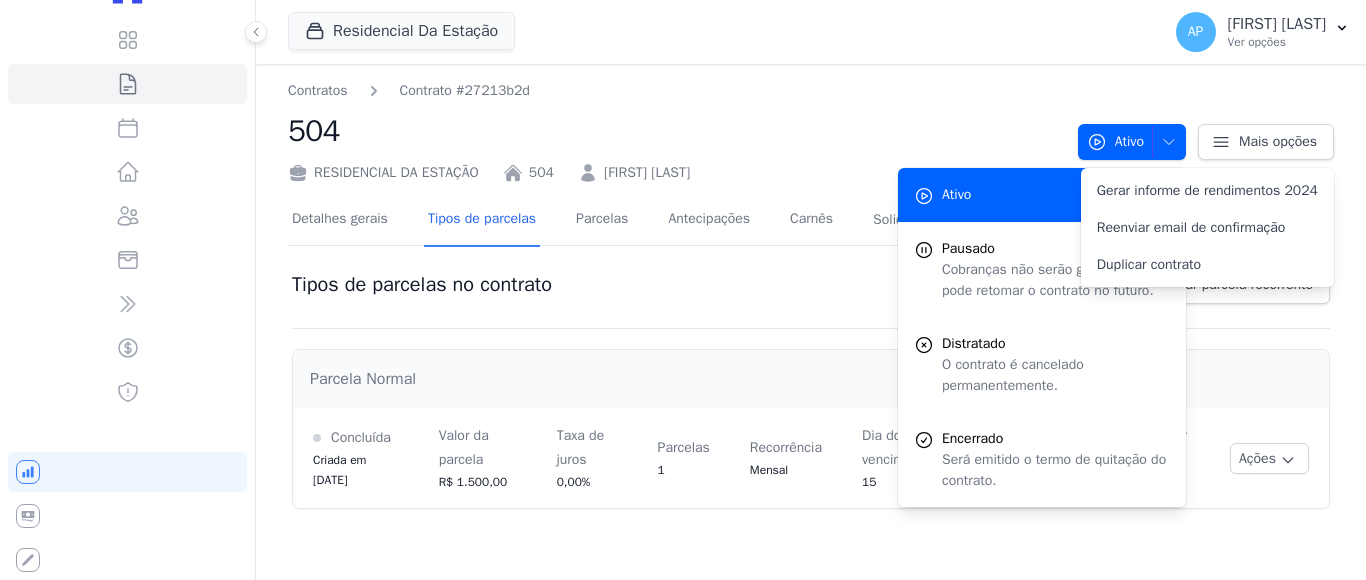 click on "Contratos
Contrato
#27213b2d
504
RESIDENCIAL DA ESTAÇÃO
504
MATEUS MALABARBA
Ativo
Ativo
Pausado
Cobranças não serão geradas e você pode retomar o contrato no futuro.
Distratado" at bounding box center [811, 322] 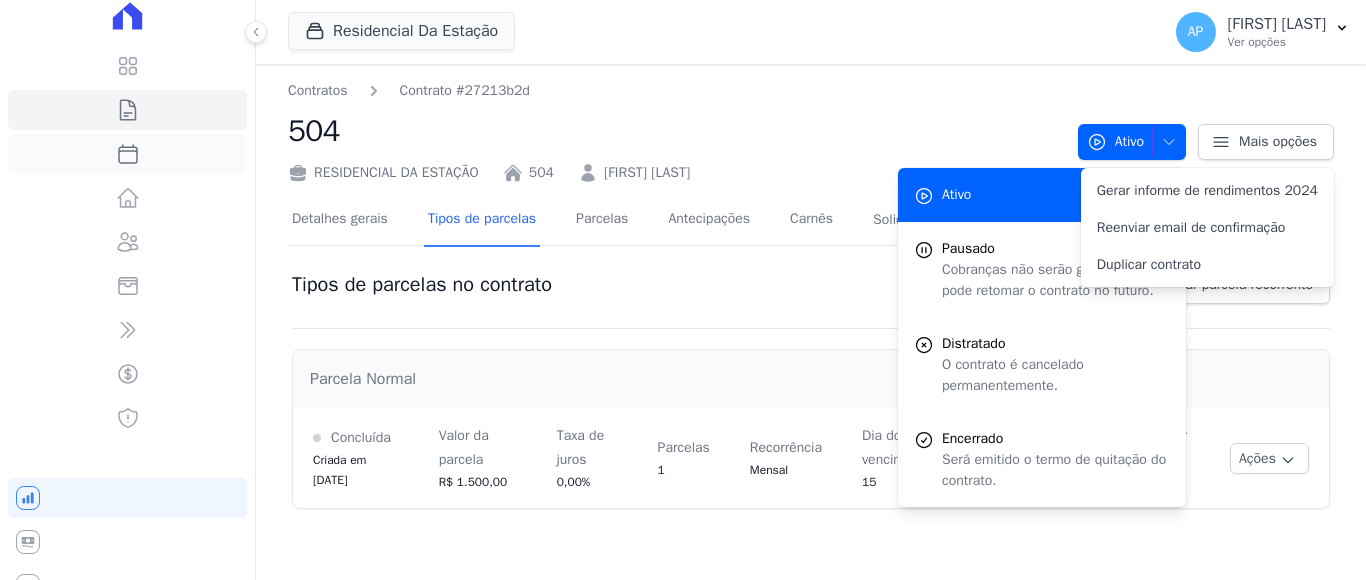 scroll, scrollTop: 0, scrollLeft: 0, axis: both 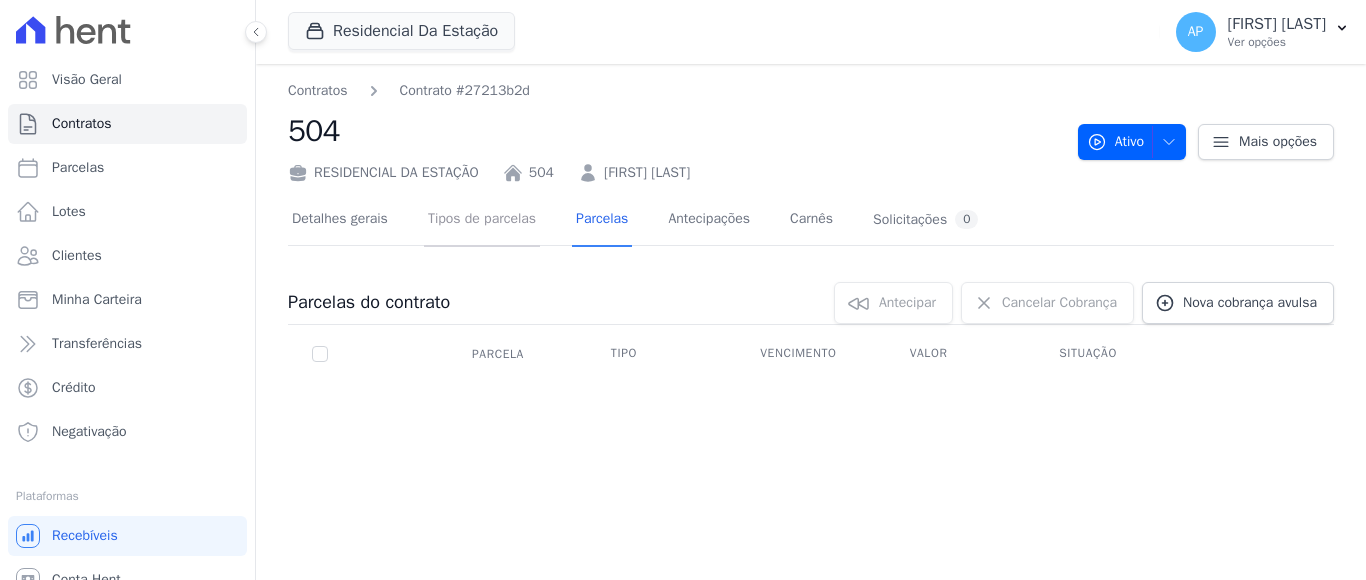 click on "Tipos de parcelas" at bounding box center [482, 220] 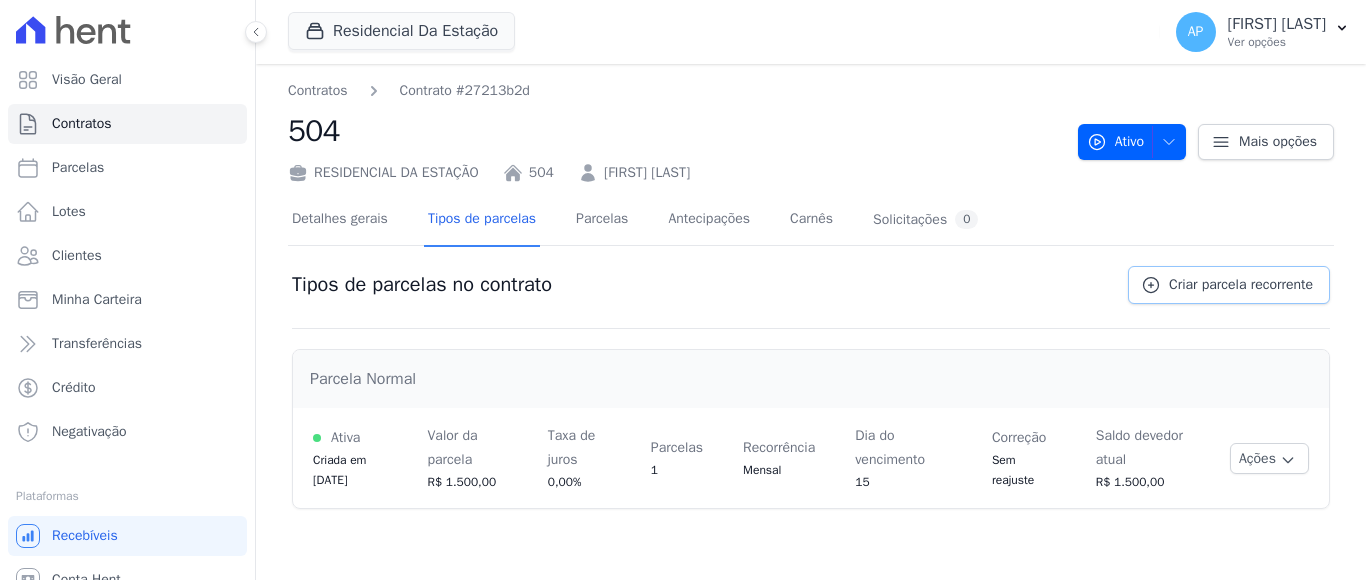 click on "Criar parcela recorrente" at bounding box center [1241, 285] 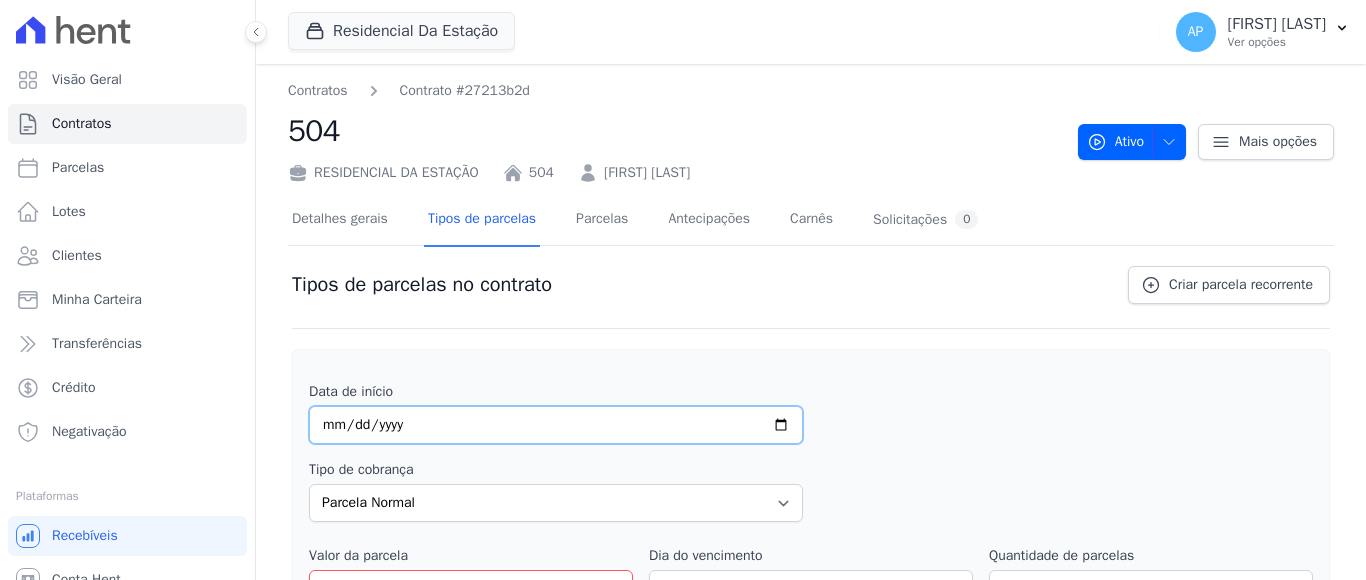 click at bounding box center (556, 425) 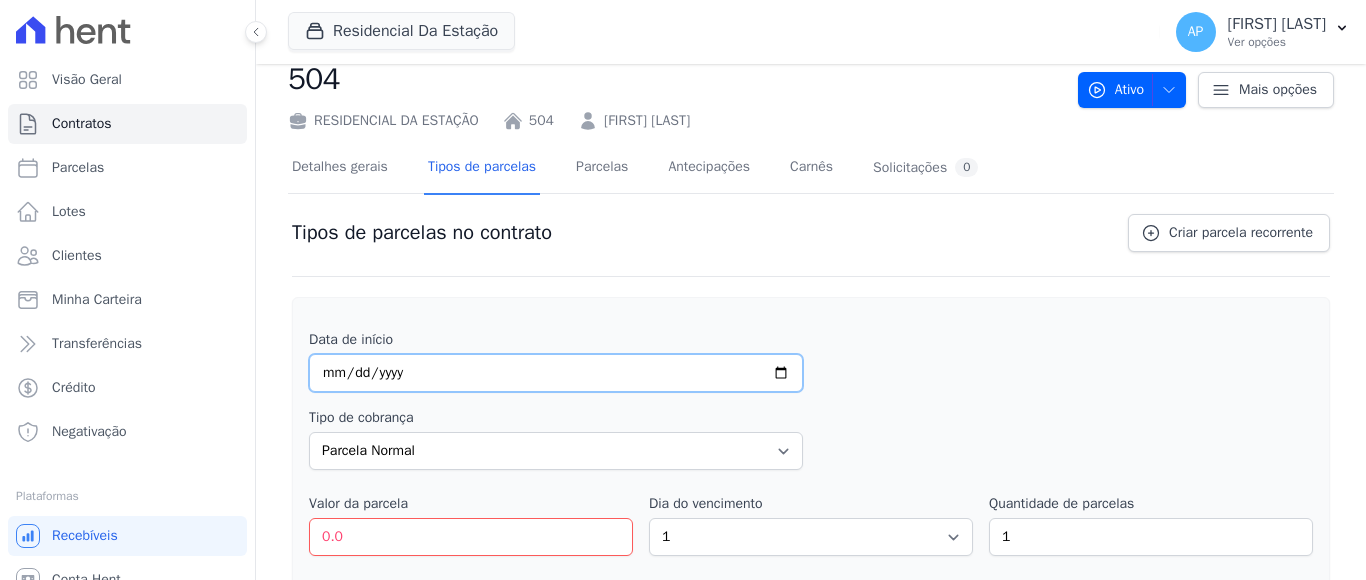 scroll, scrollTop: 200, scrollLeft: 0, axis: vertical 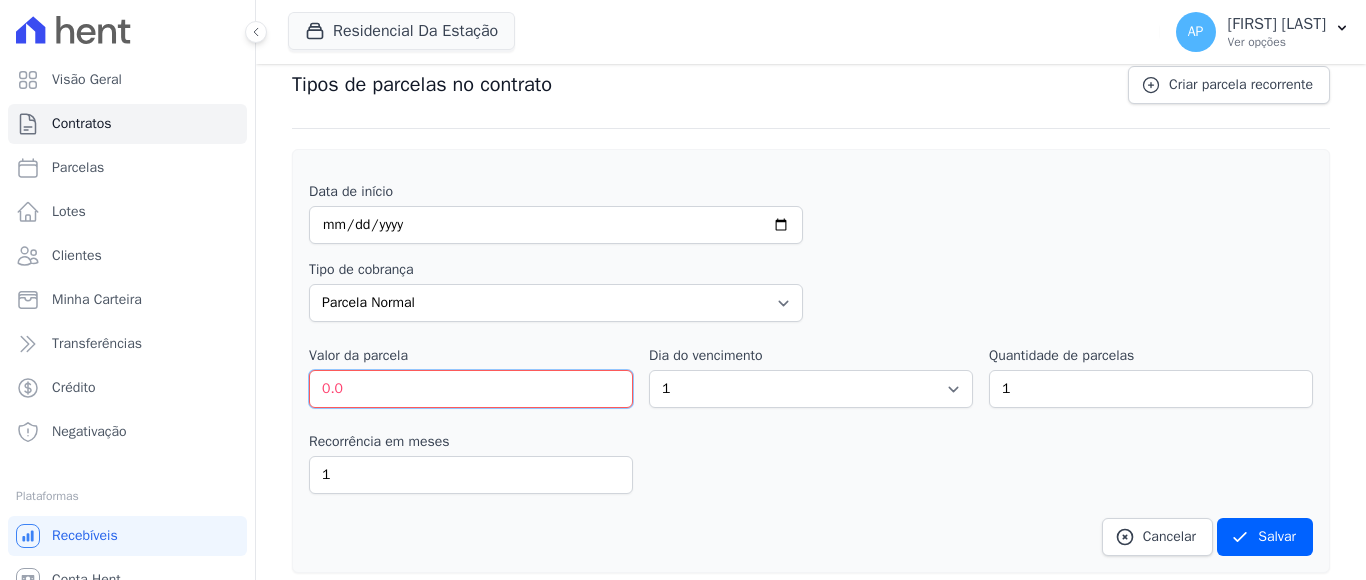 click on "0.0" at bounding box center [471, 389] 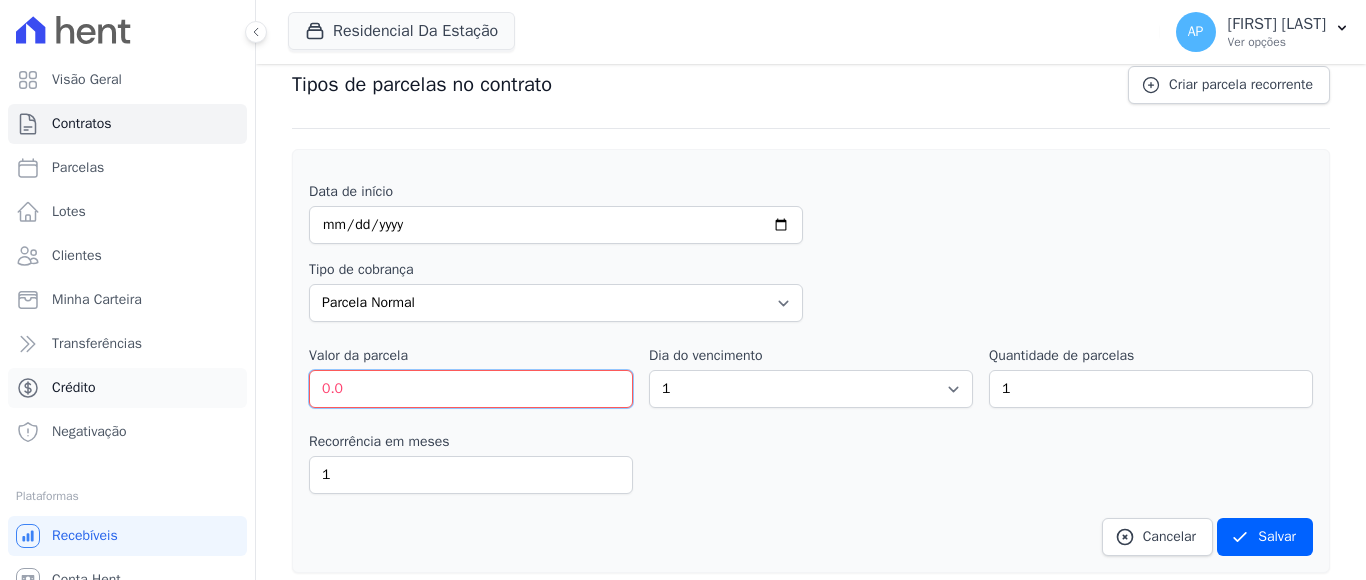 drag, startPoint x: 472, startPoint y: 393, endPoint x: 190, endPoint y: 390, distance: 282.01596 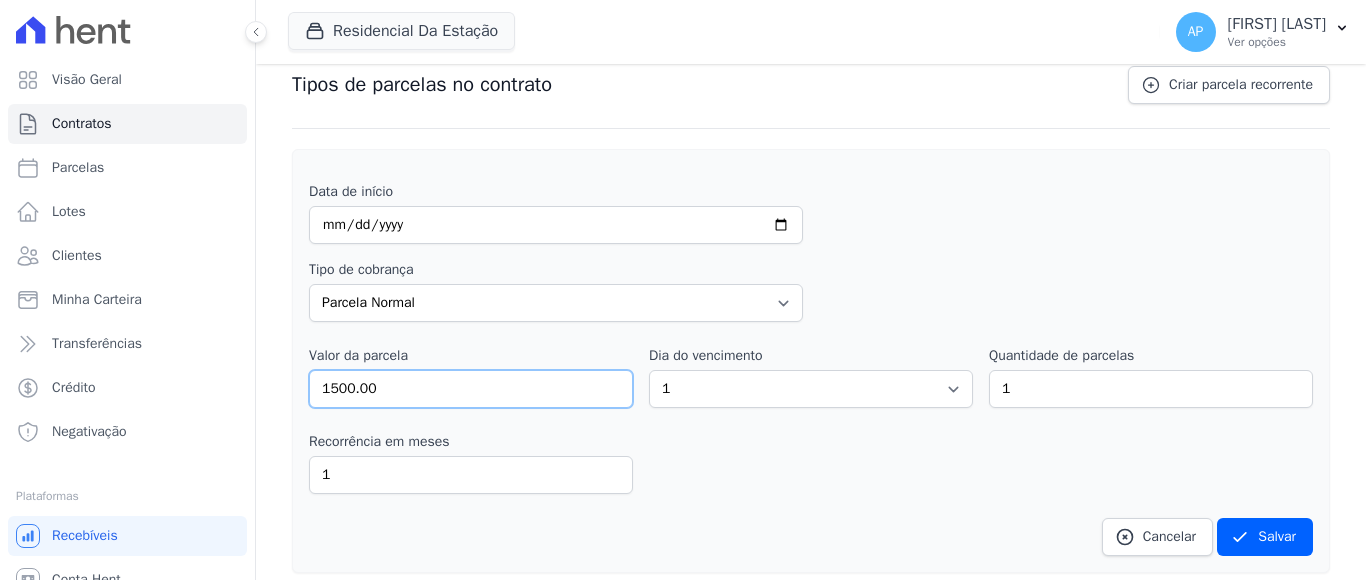 click on "1500.00" at bounding box center [471, 389] 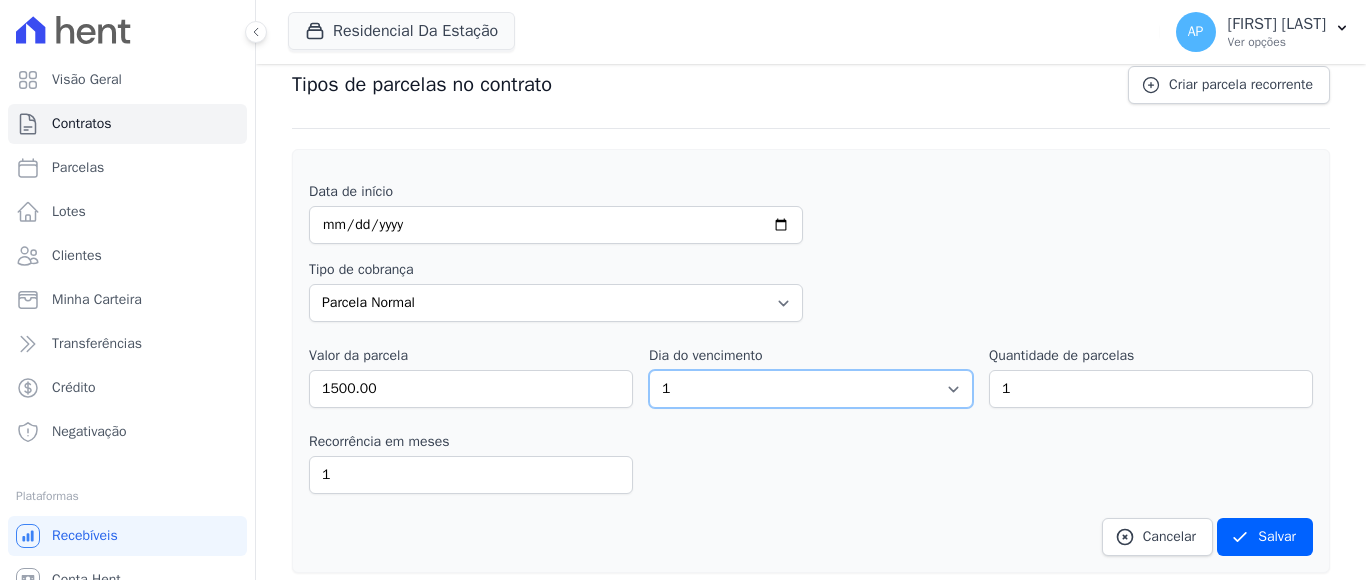 click on "1
2
3
4
5
6
7
8
9
10
11
12
13
14
15
16
17
18
19
20
21
22
23
24
25
26
27
28
29
30
31" at bounding box center (811, 389) 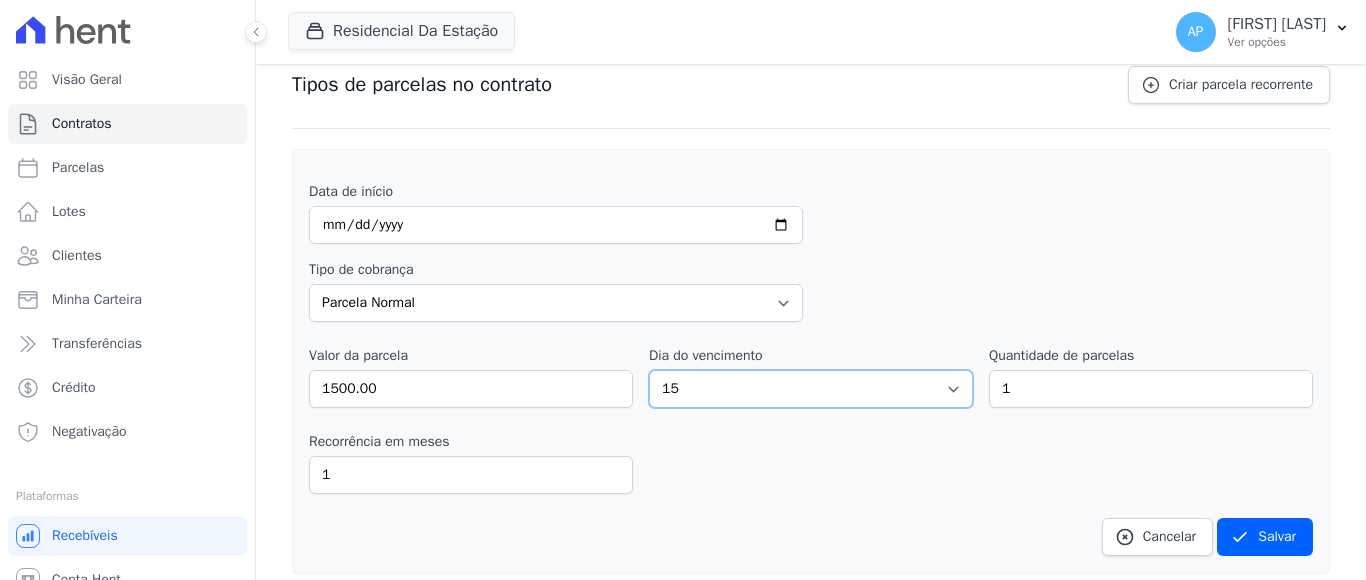 click on "1
2
3
4
5
6
7
8
9
10
11
12
13
14
15
16
17
18
19
20
21
22
23
24
25
26
27
28
29
30
31" at bounding box center [811, 389] 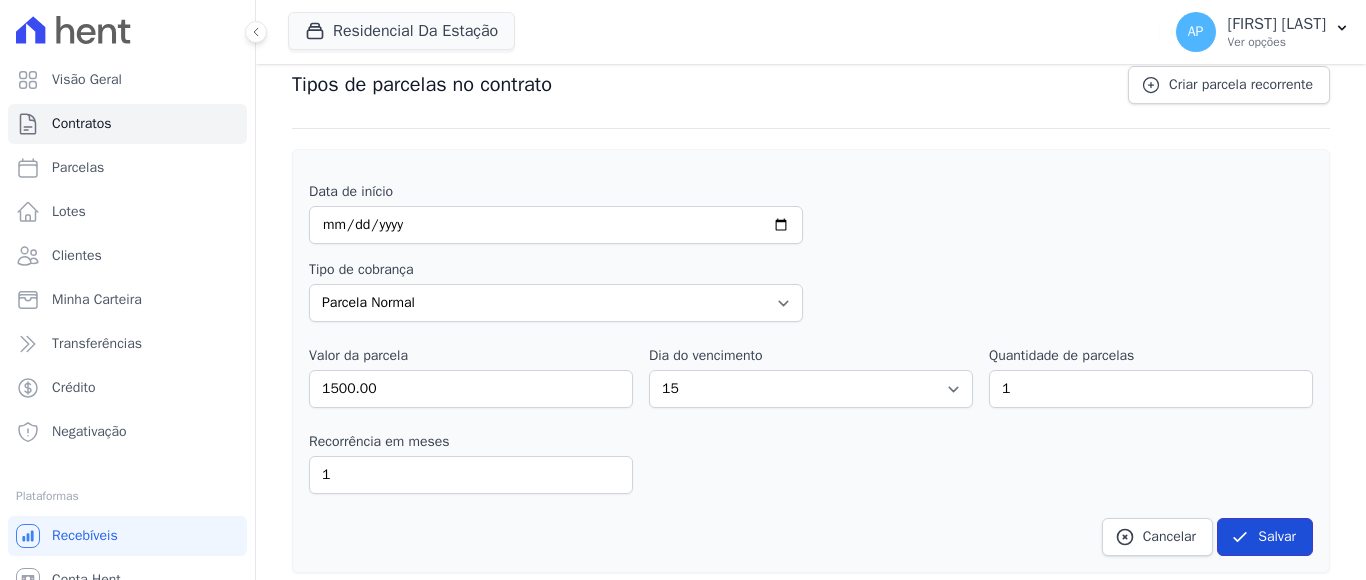 click on "Salvar" at bounding box center [1265, 537] 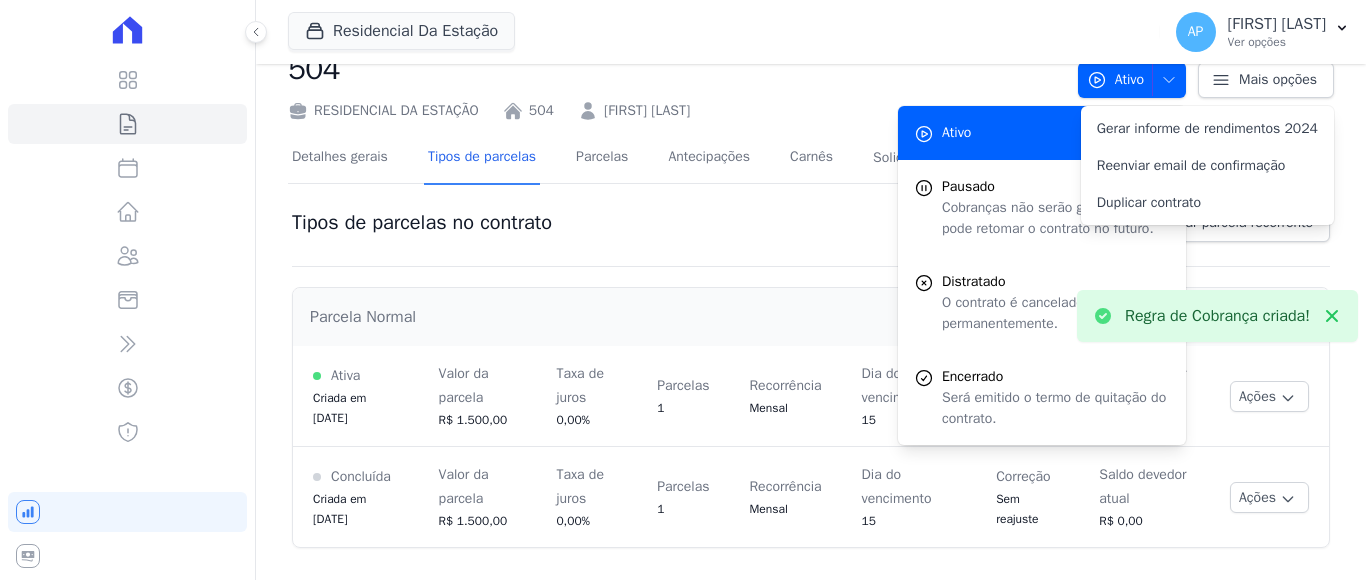 scroll, scrollTop: 110, scrollLeft: 0, axis: vertical 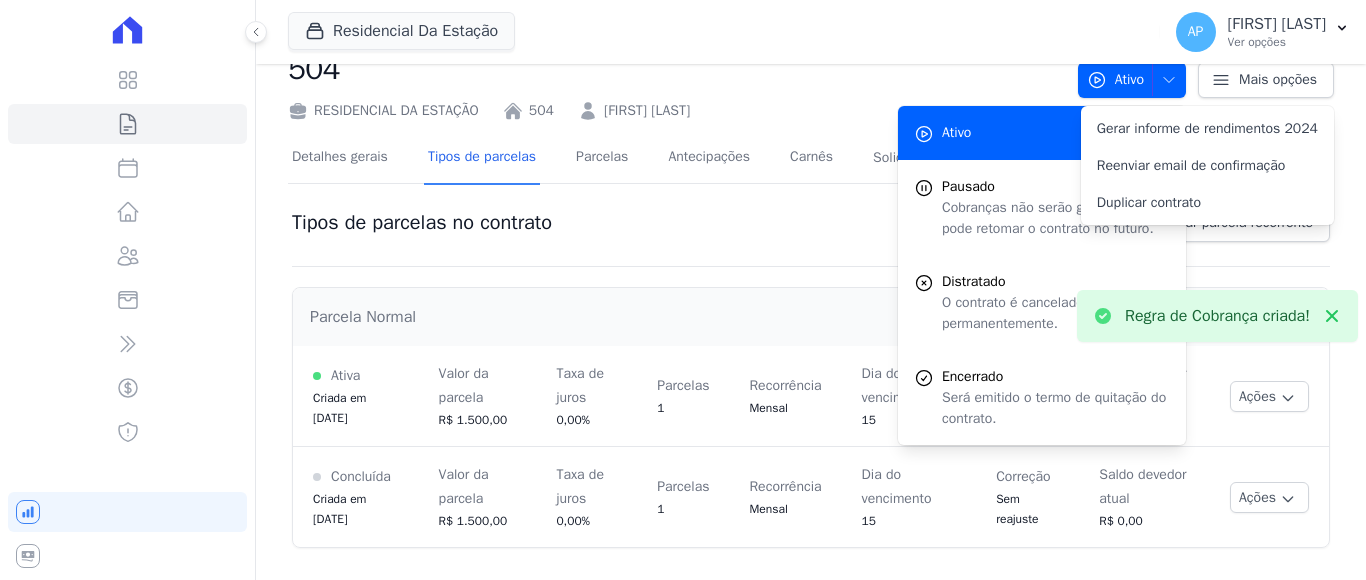click on "Regra de Cobrança criada!
Parcela Normal
Ativa
Criada em 07/08/2025
Valor da parcela
R$ 1.500,00
Taxa de juros
0,00%
Parcelas
1
Recorrência
Mensal
15" at bounding box center [811, 415] 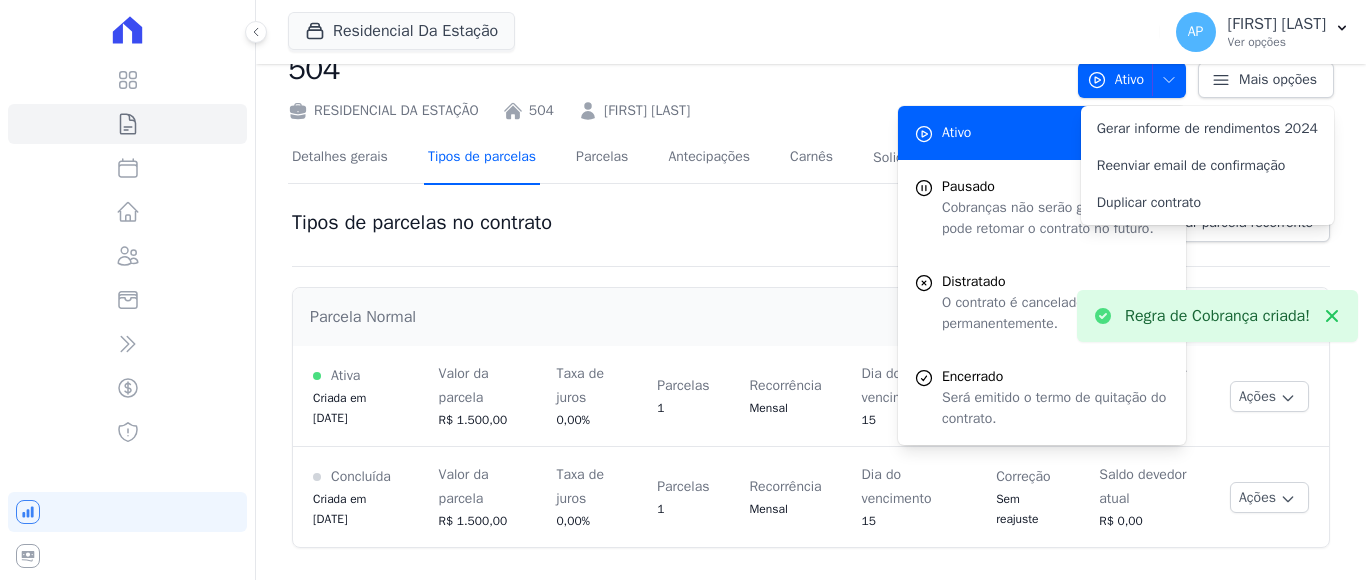 click on "Tipos de parcelas" at bounding box center [482, 158] 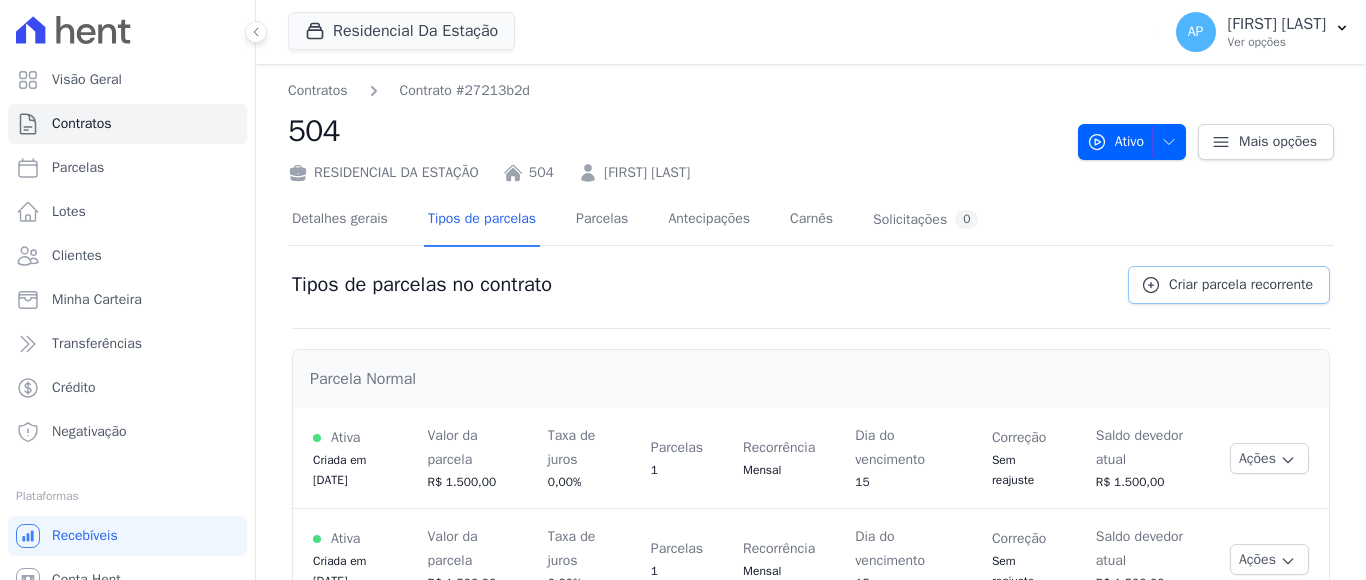 click on "Criar parcela recorrente" at bounding box center (1241, 285) 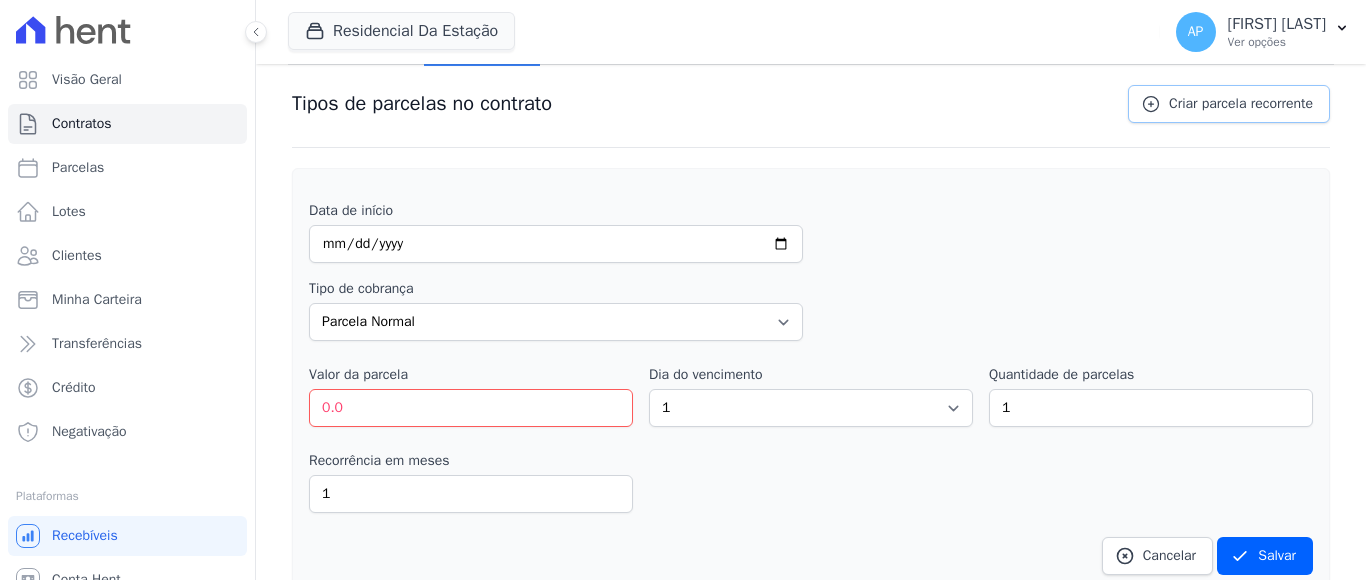 scroll, scrollTop: 200, scrollLeft: 0, axis: vertical 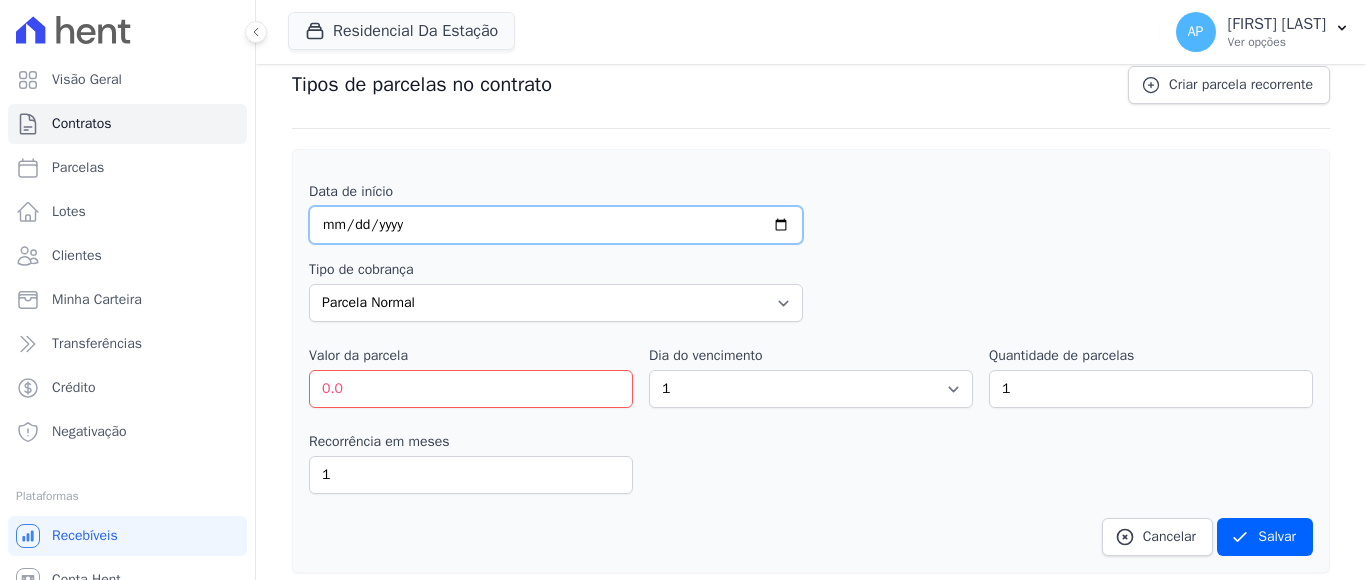 click at bounding box center (556, 225) 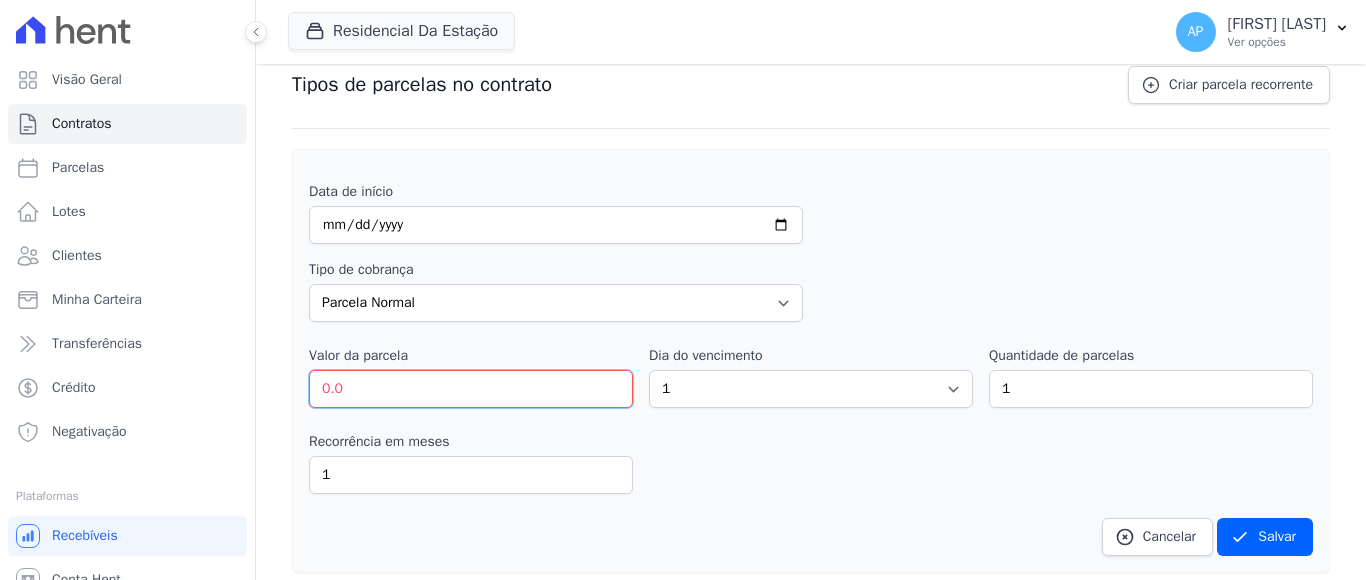 drag, startPoint x: 370, startPoint y: 380, endPoint x: 266, endPoint y: 375, distance: 104.120125 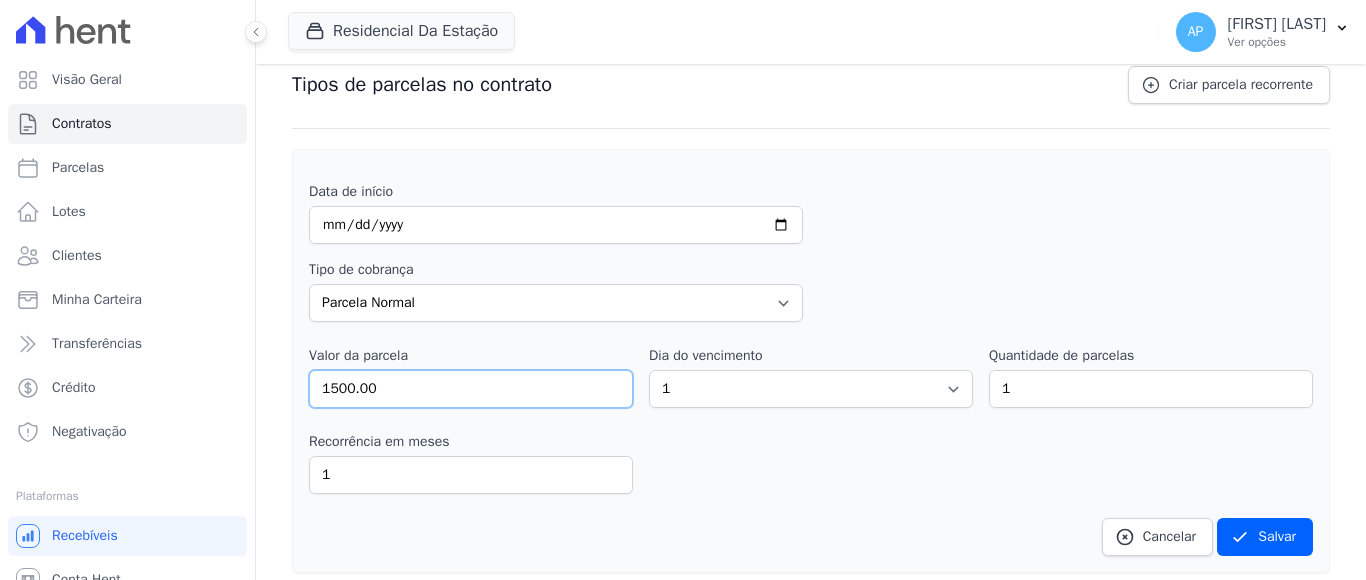 type on "1500.00" 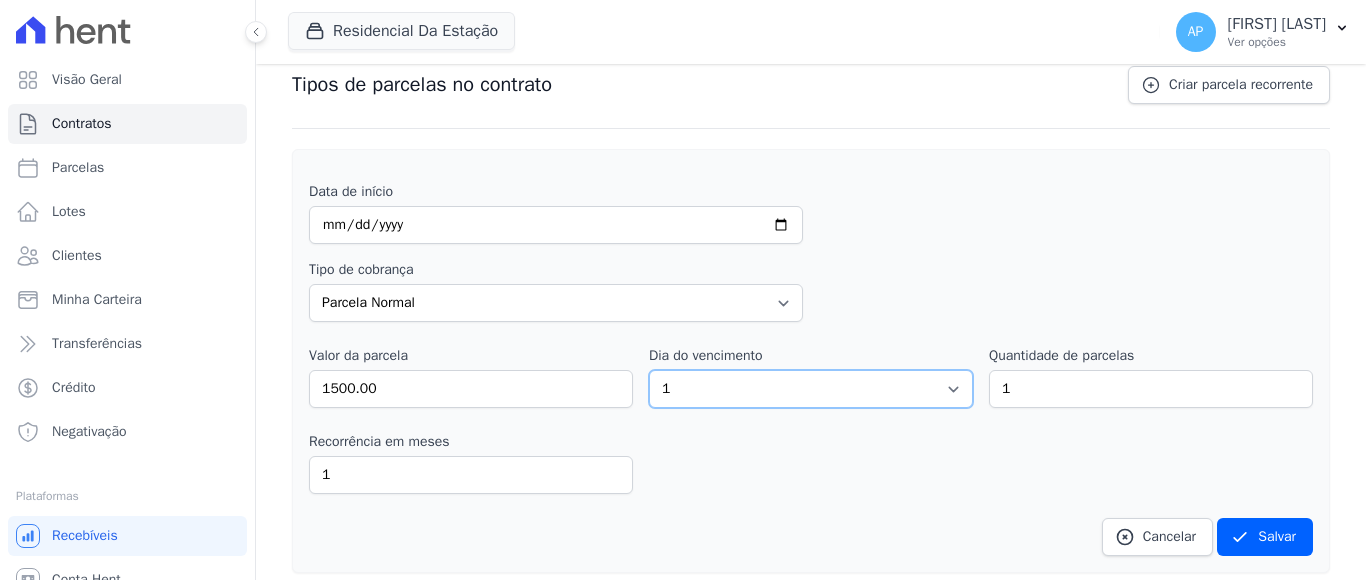 click on "1
2
3
4
5
6
7
8
9
10
11
12
13
14
15
16
17
18
19
20
21
22
23
24
25
26
27
28
29
30
31" at bounding box center [811, 389] 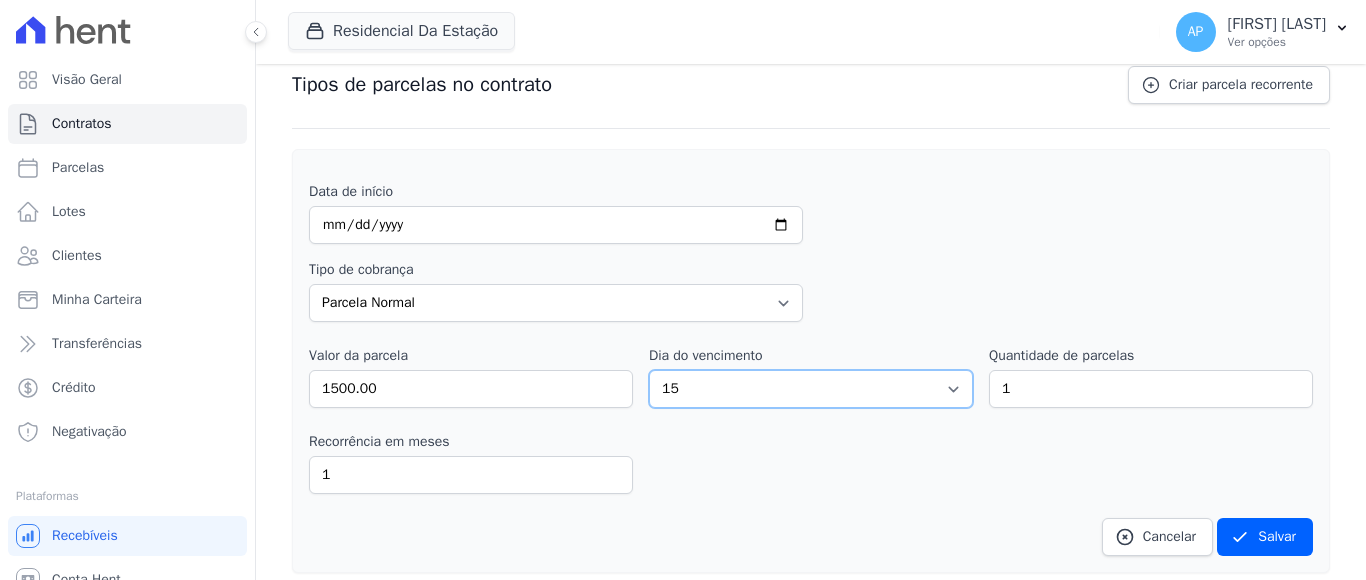 click on "1
2
3
4
5
6
7
8
9
10
11
12
13
14
15
16
17
18
19
20
21
22
23
24
25
26
27
28
29
30
31" at bounding box center (811, 389) 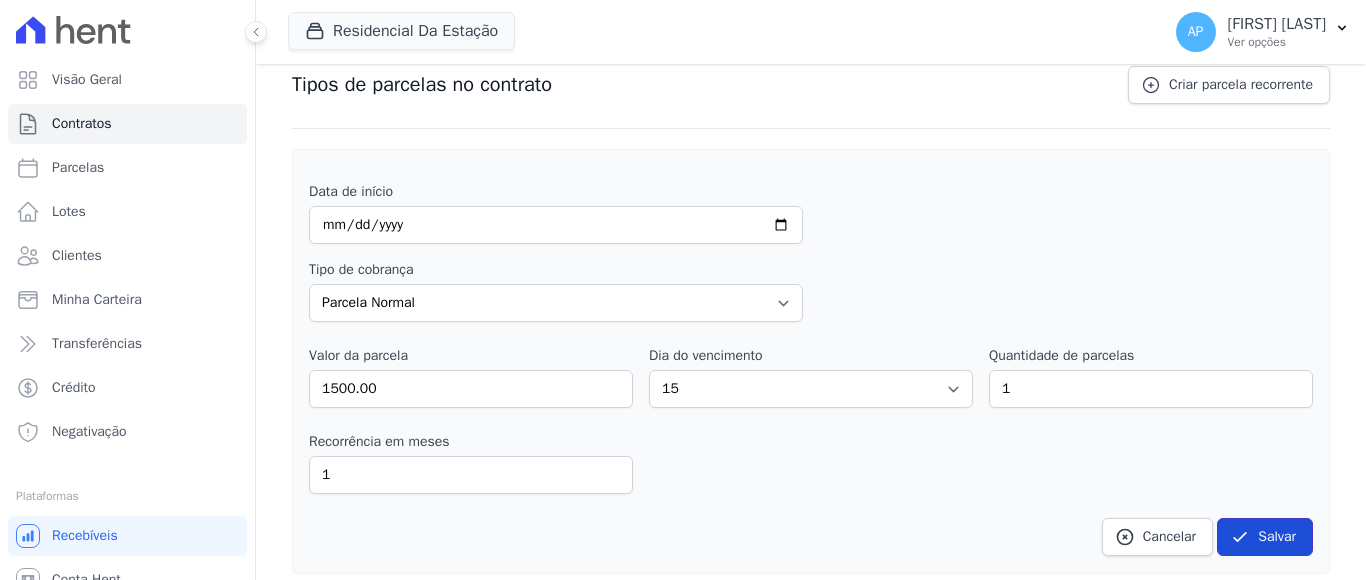 click on "Salvar" at bounding box center (1265, 537) 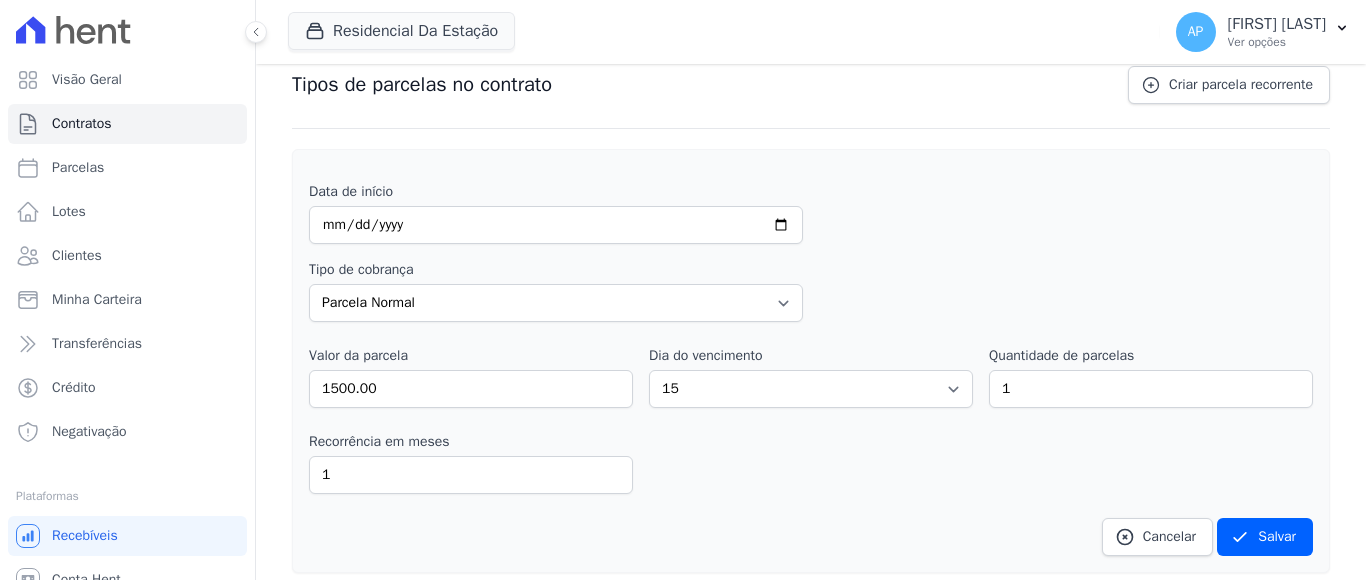 scroll, scrollTop: 235, scrollLeft: 0, axis: vertical 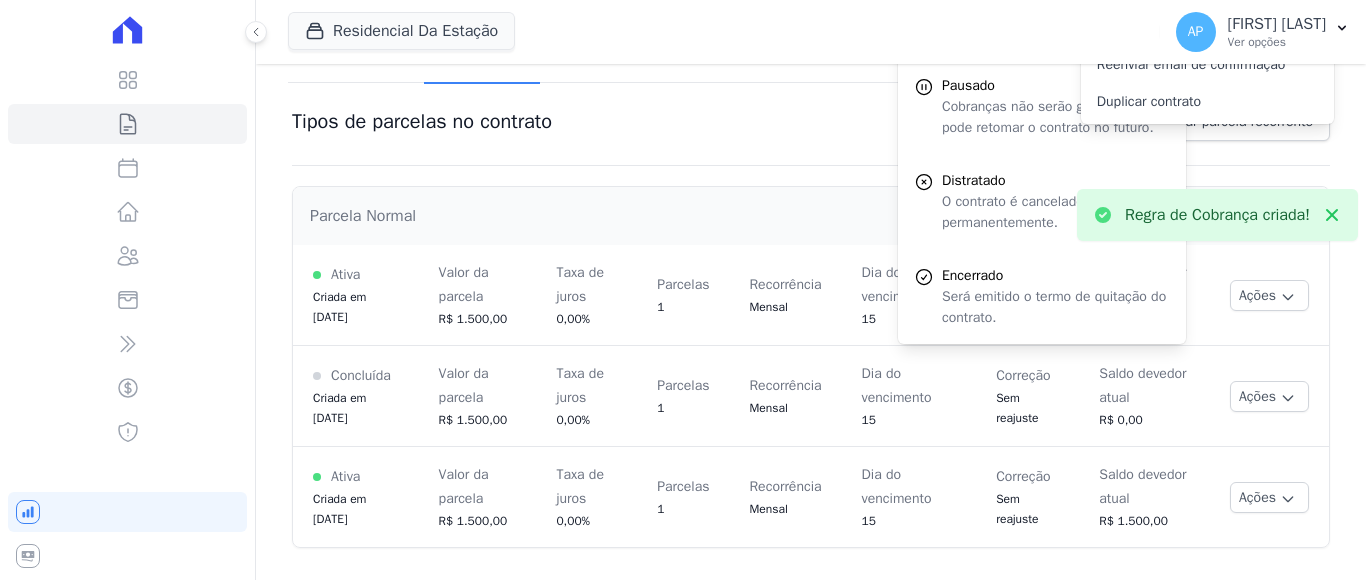 click on "Parcela Normal" at bounding box center [811, 216] 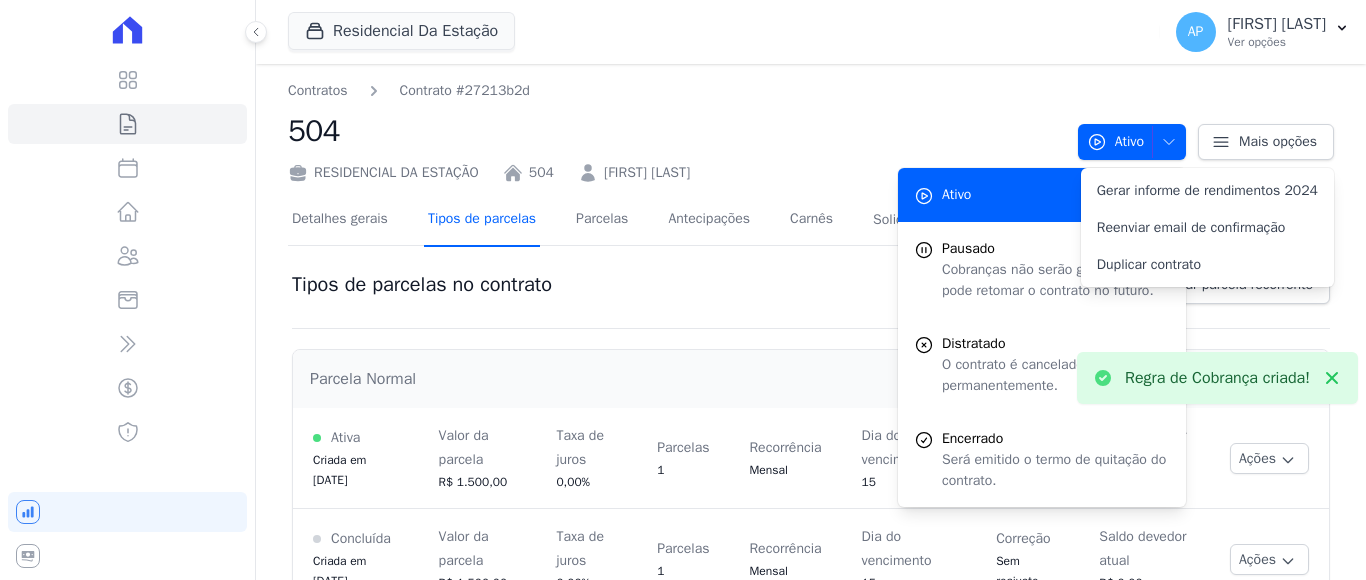 click on "Tipos de parcelas" at bounding box center (482, 220) 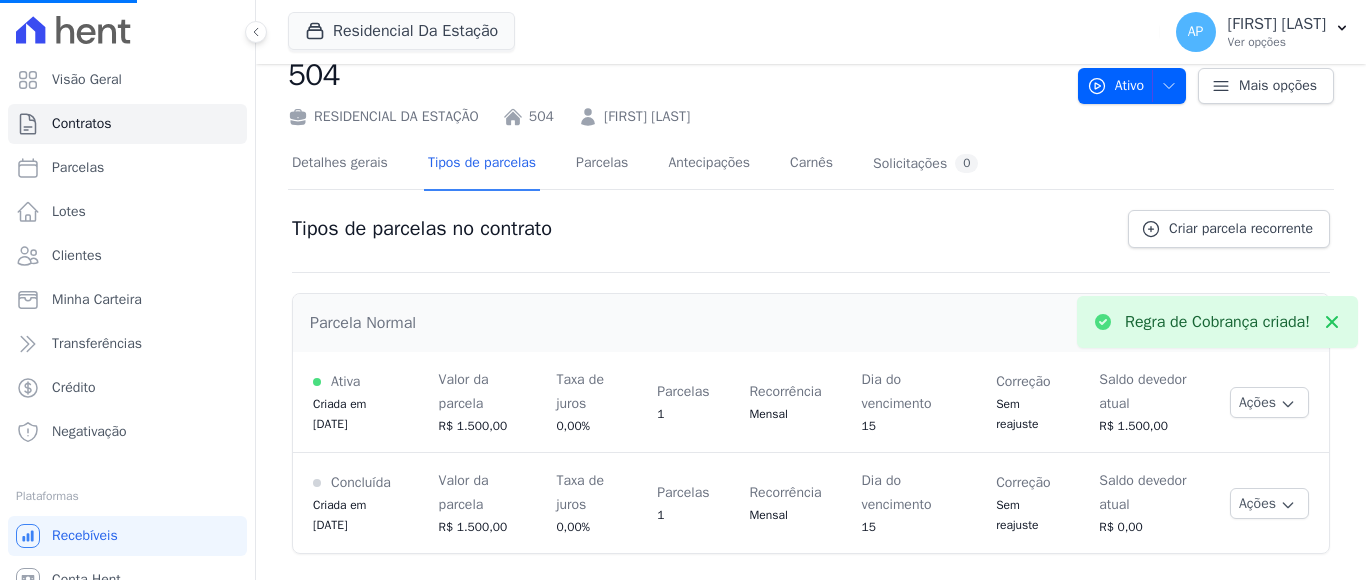 scroll, scrollTop: 110, scrollLeft: 0, axis: vertical 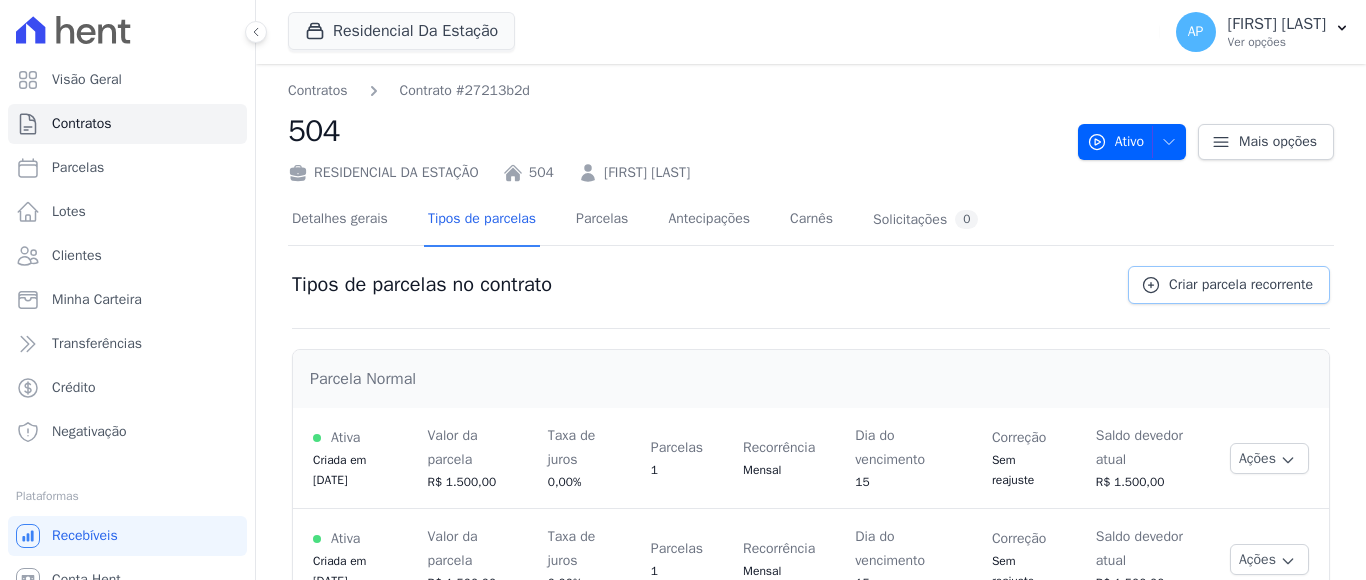 click on "Criar parcela recorrente" at bounding box center [1241, 285] 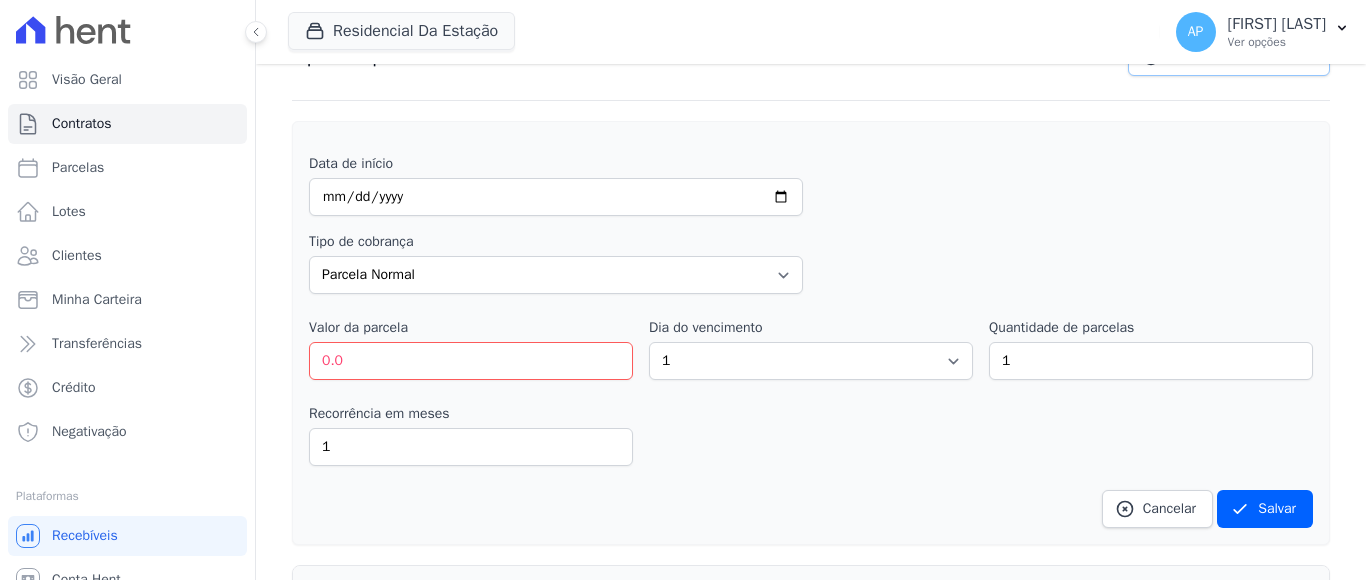 scroll, scrollTop: 200, scrollLeft: 0, axis: vertical 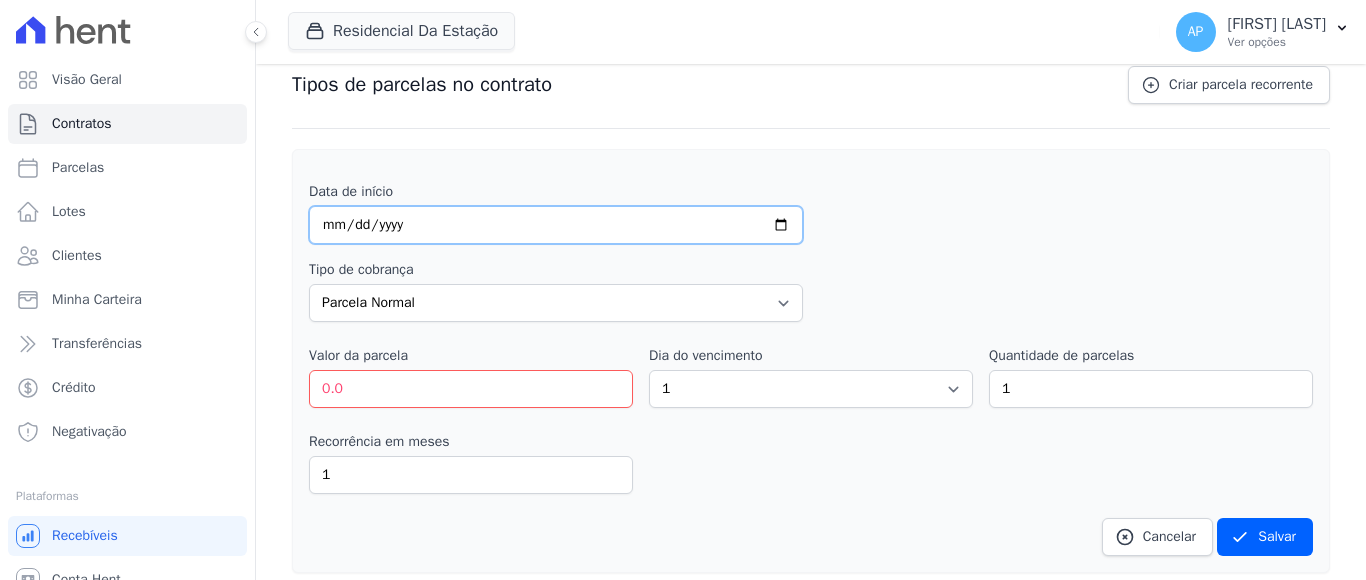 click at bounding box center [556, 225] 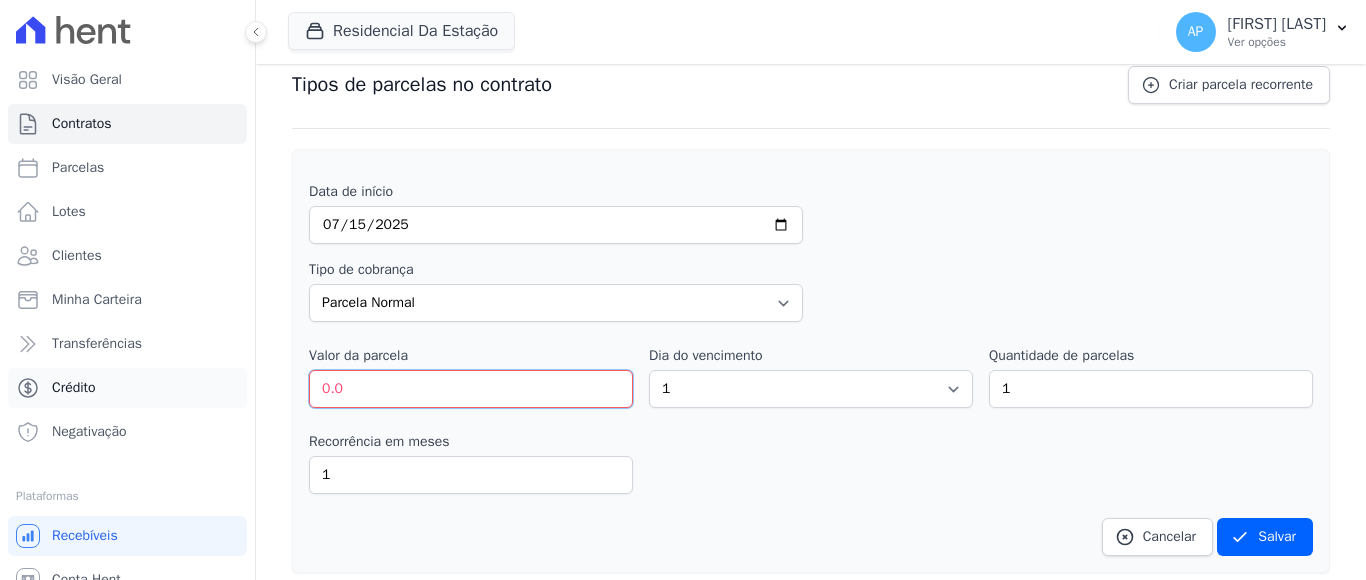 drag, startPoint x: 385, startPoint y: 389, endPoint x: 212, endPoint y: 382, distance: 173.14156 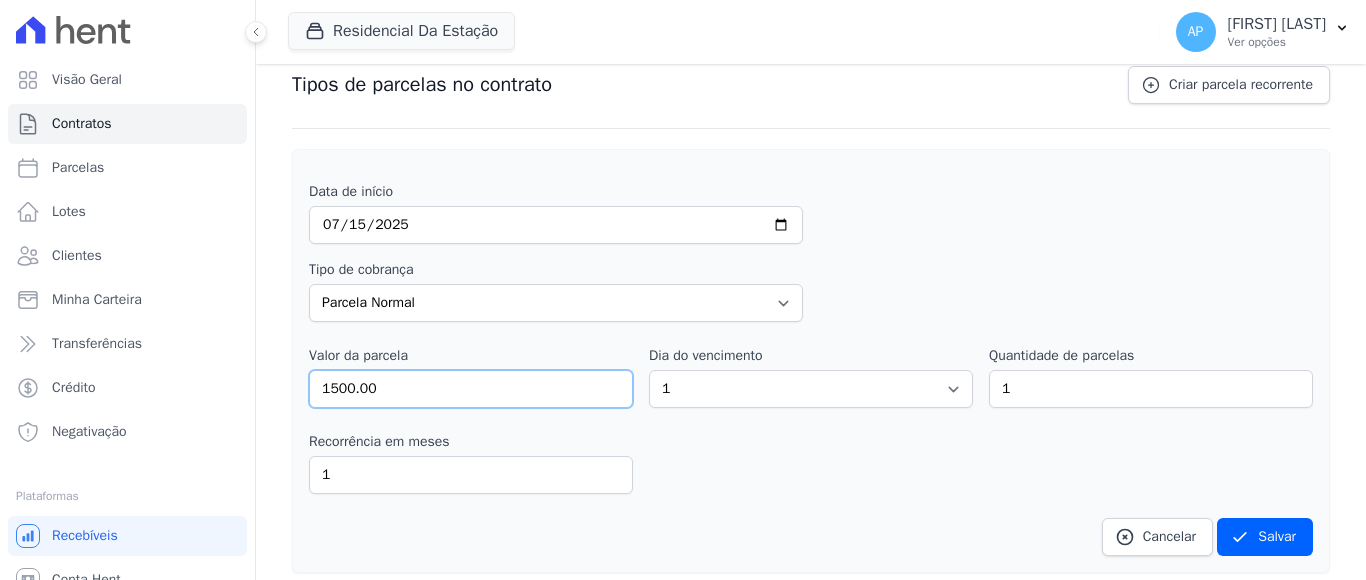 type on "1500.00" 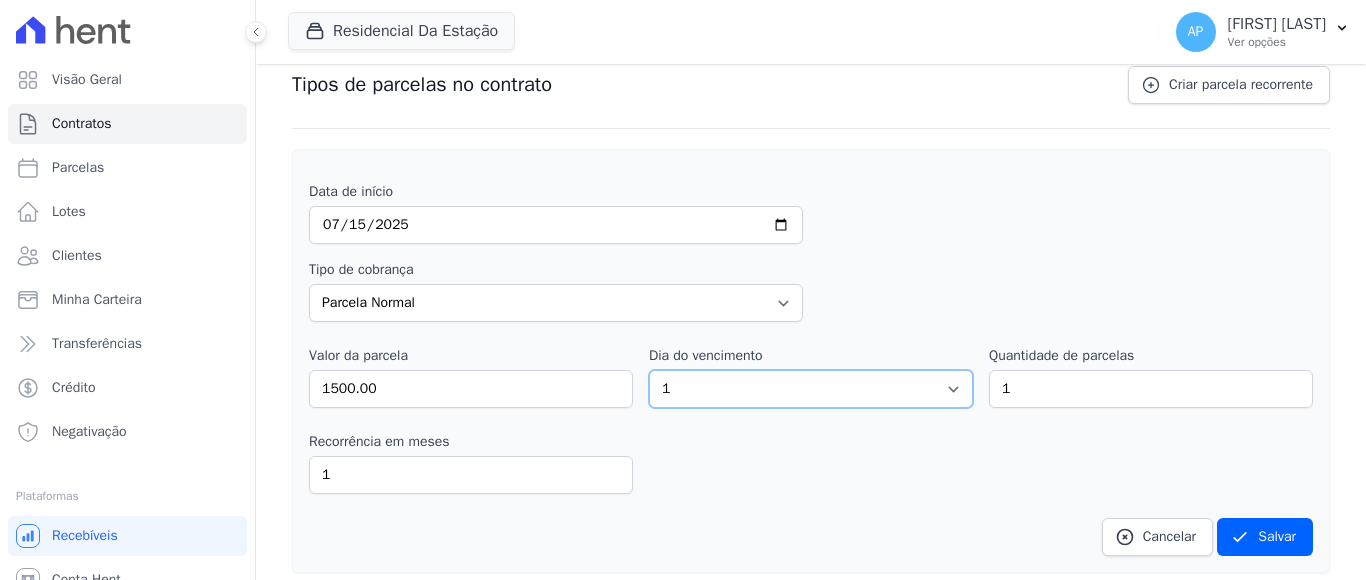 click on "1
2
3
4
5
6
7
8
9
10
11
12
13
14
15
16
17
18
19
20
21
22
23
24
25
26
27
28
29
30
31" at bounding box center [811, 389] 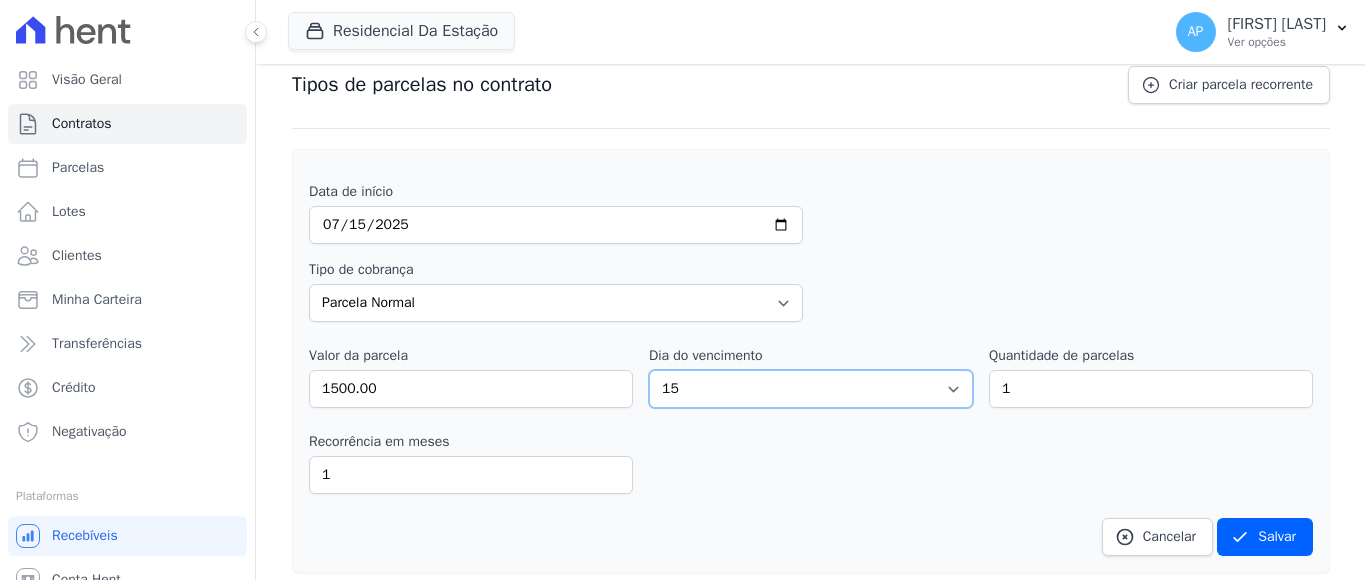 click on "1
2
3
4
5
6
7
8
9
10
11
12
13
14
15
16
17
18
19
20
21
22
23
24
25
26
27
28
29
30
31" at bounding box center (811, 389) 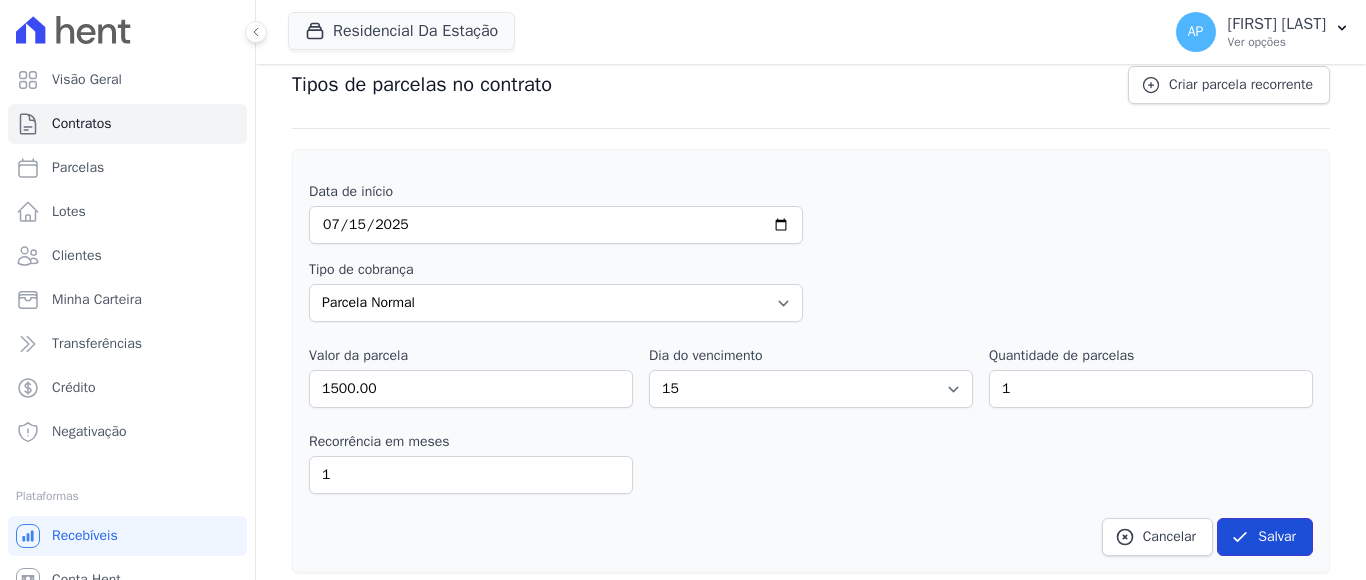 click 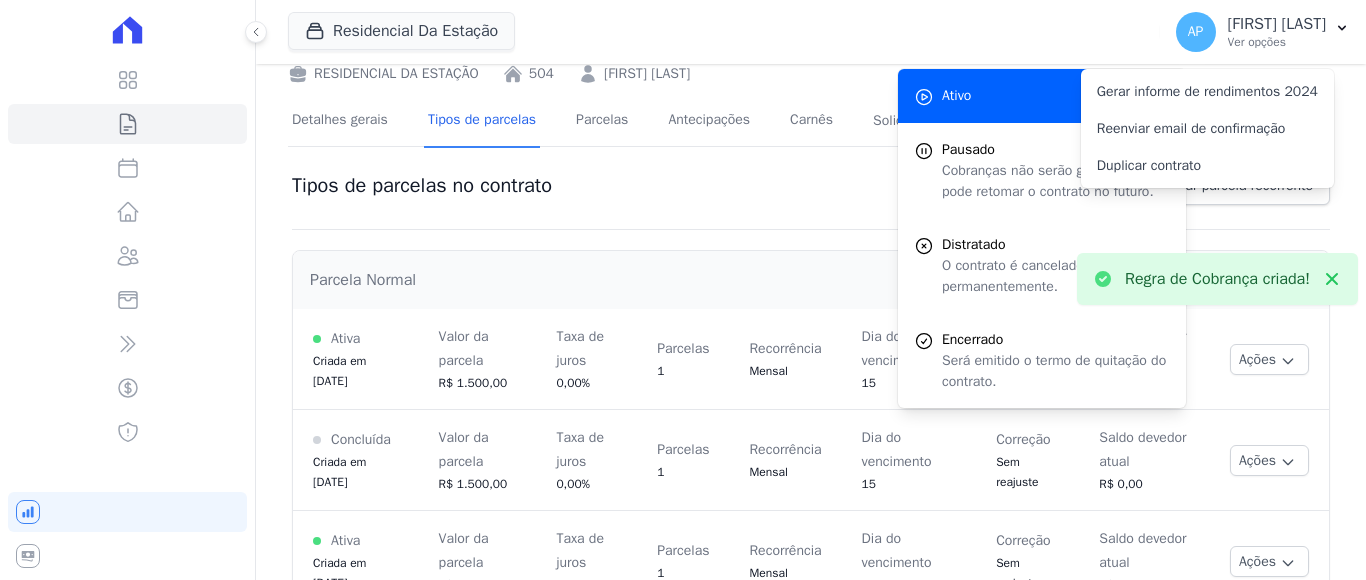 scroll, scrollTop: 0, scrollLeft: 0, axis: both 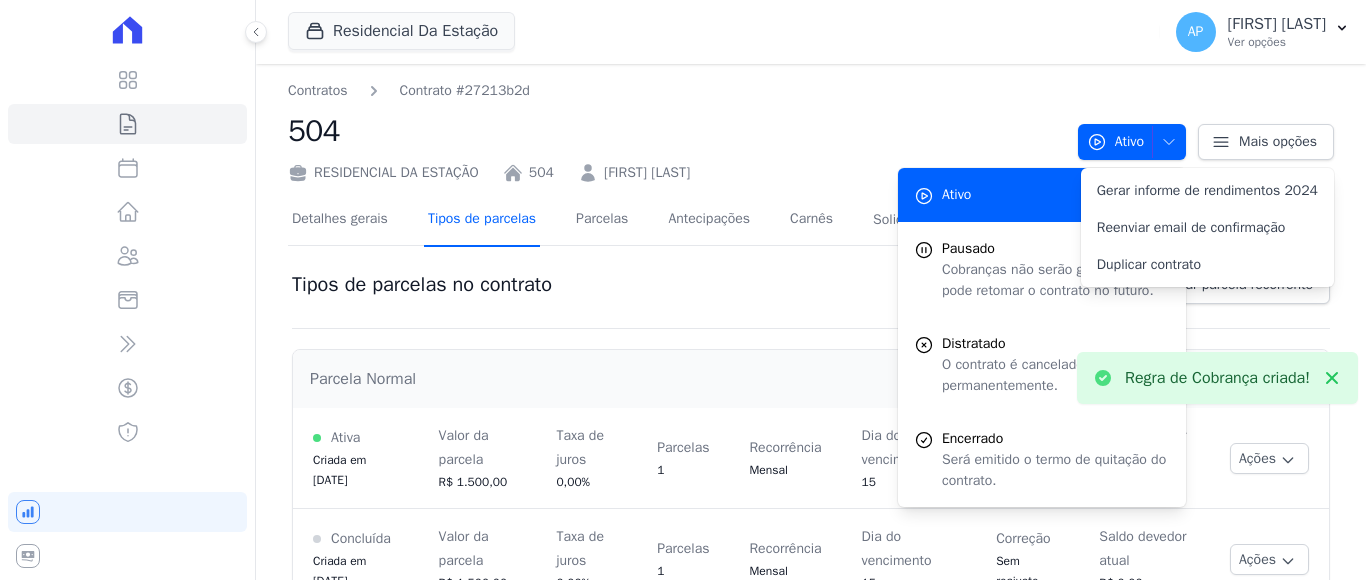click on "Tipos de parcelas" at bounding box center [482, 220] 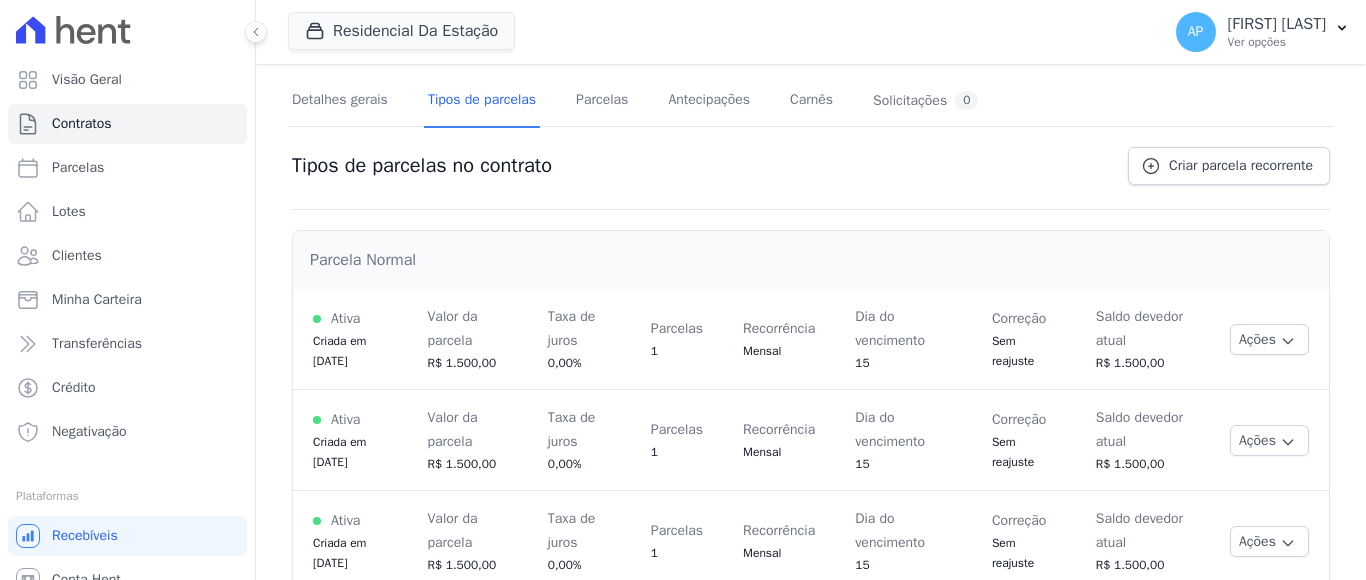 scroll, scrollTop: 0, scrollLeft: 0, axis: both 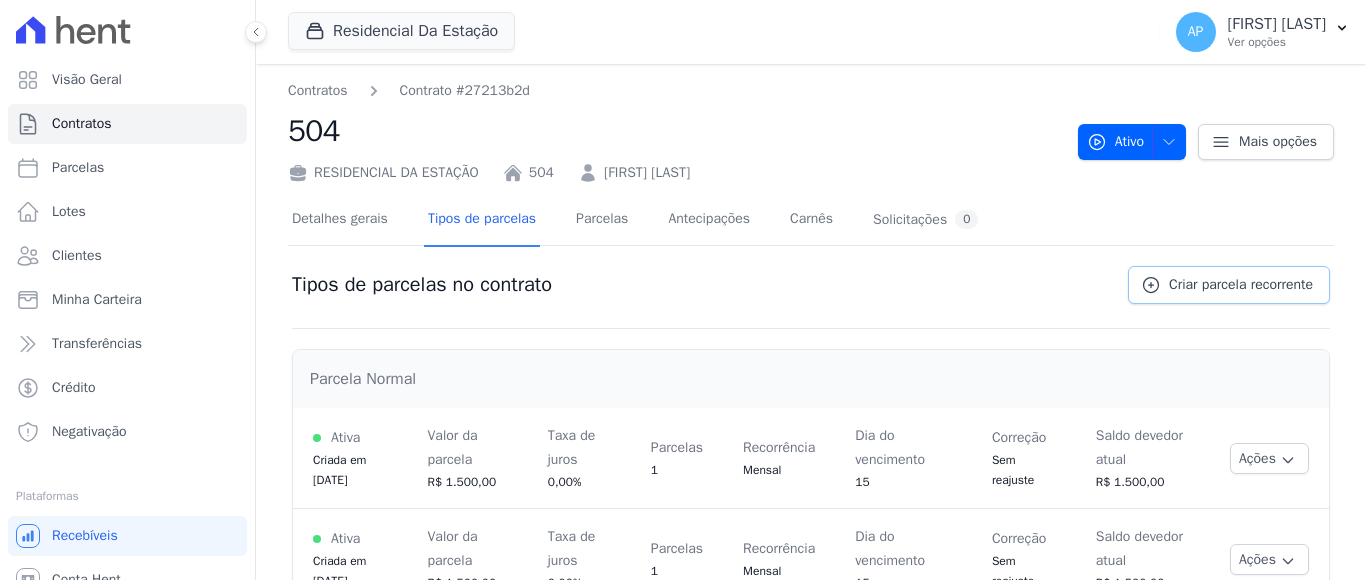 click on "Criar parcela recorrente" at bounding box center (1241, 285) 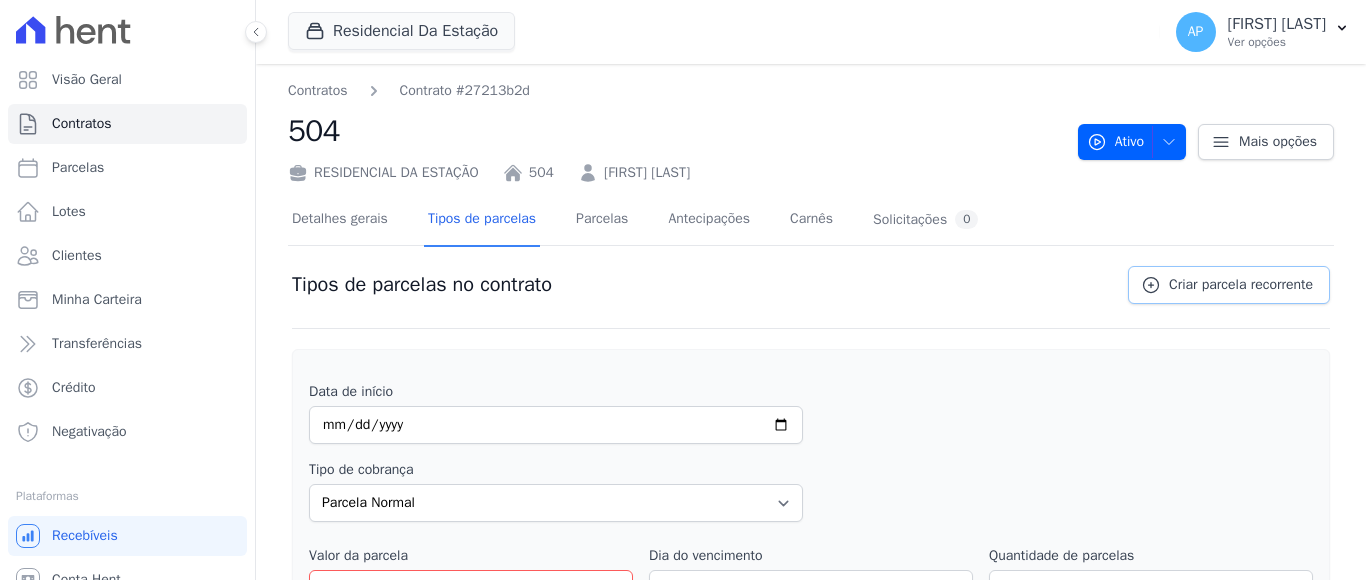 scroll, scrollTop: 300, scrollLeft: 0, axis: vertical 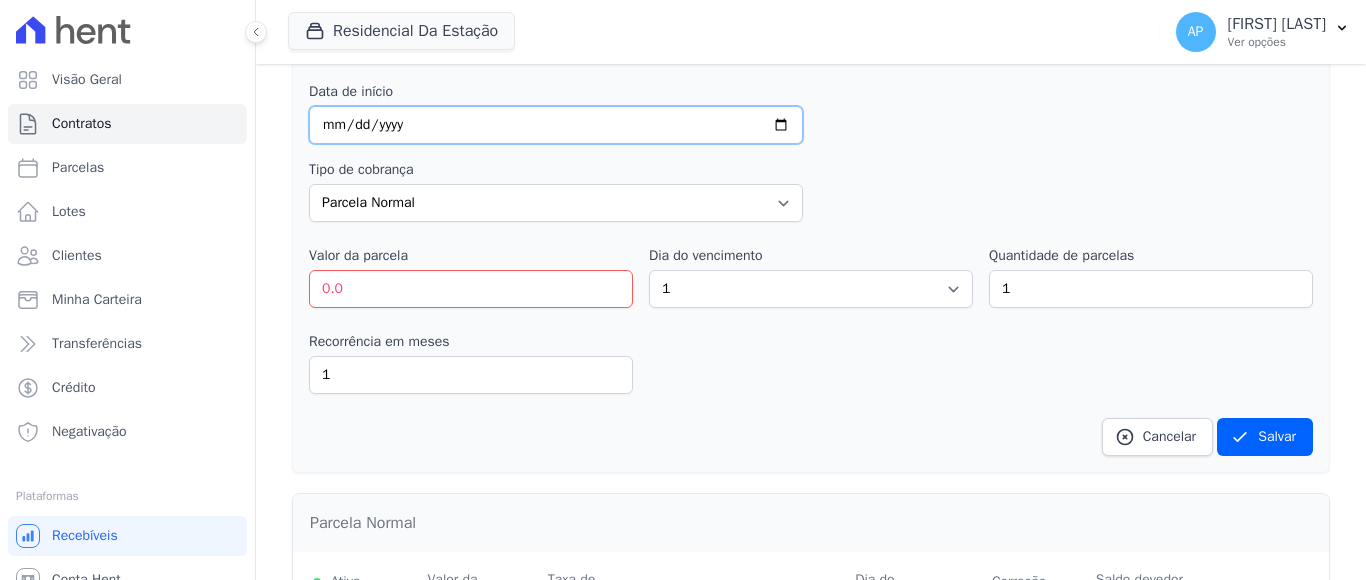 click at bounding box center [556, 125] 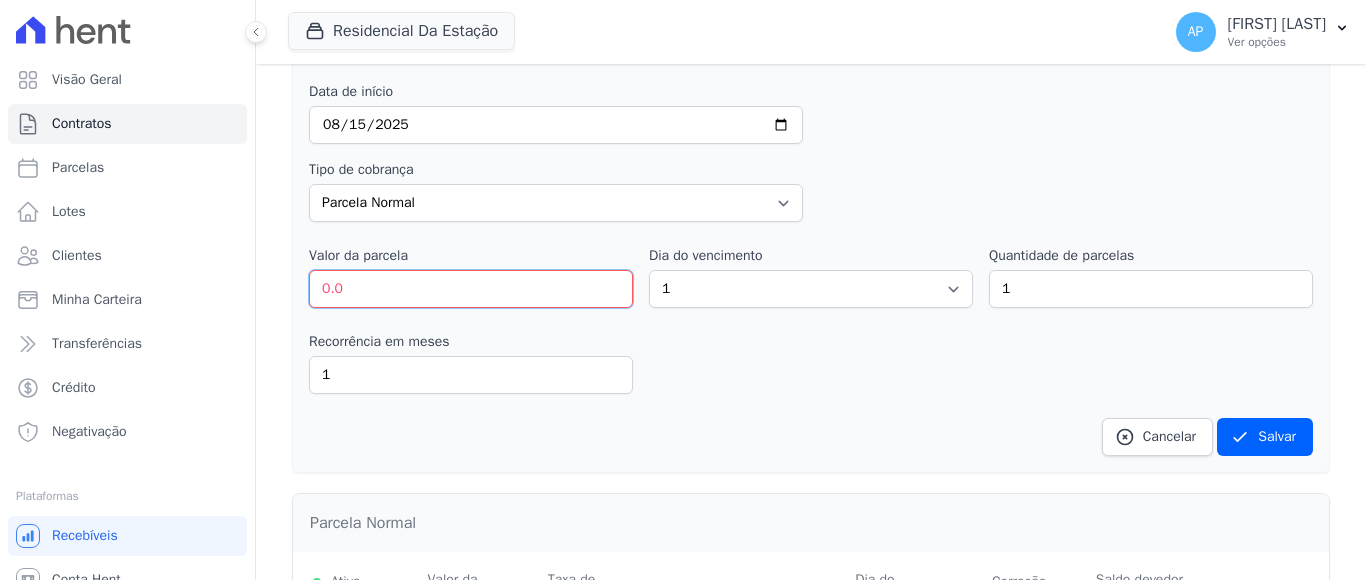 drag, startPoint x: 380, startPoint y: 288, endPoint x: 255, endPoint y: 291, distance: 125.035995 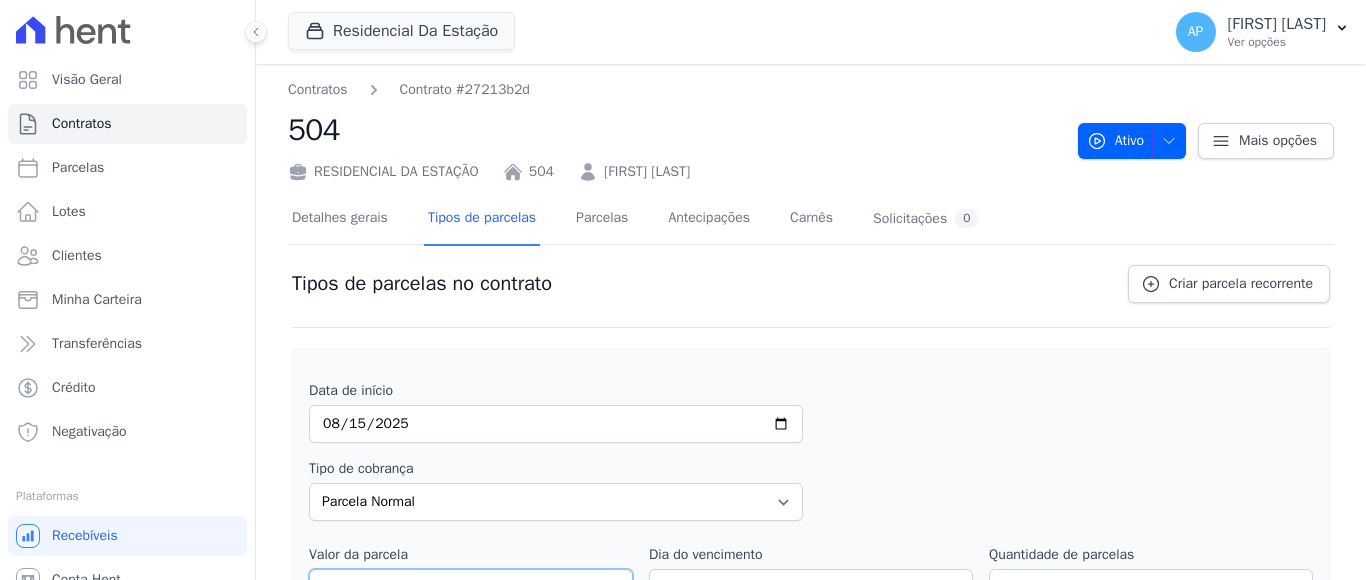 scroll, scrollTop: 0, scrollLeft: 0, axis: both 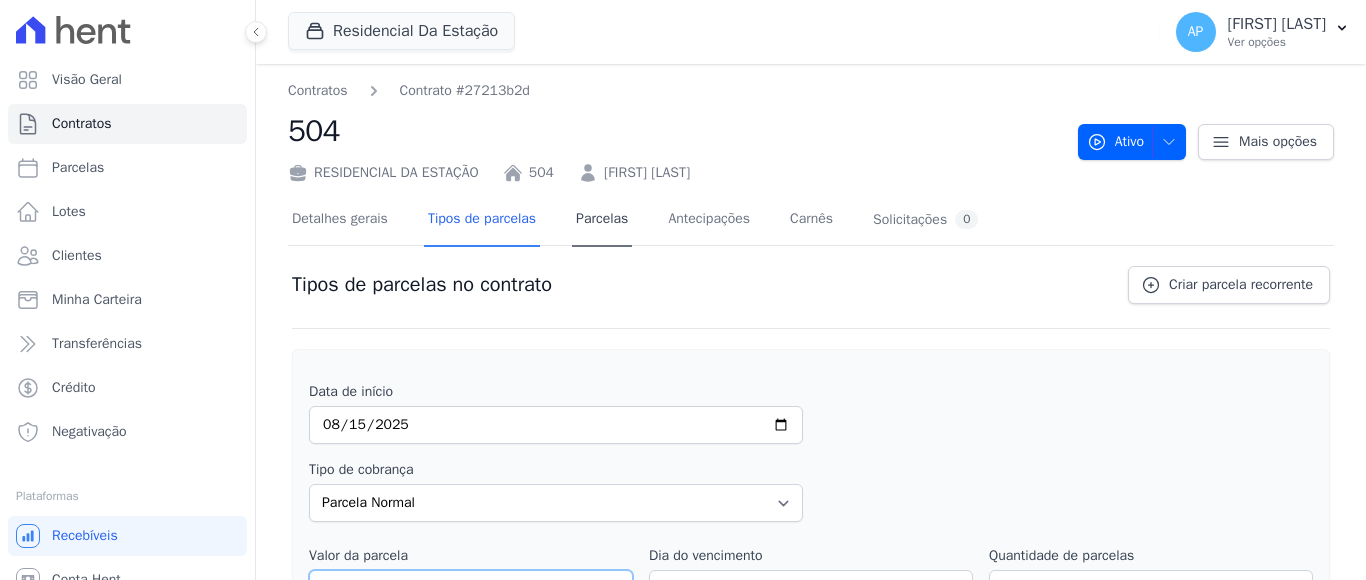 type on "1499.99" 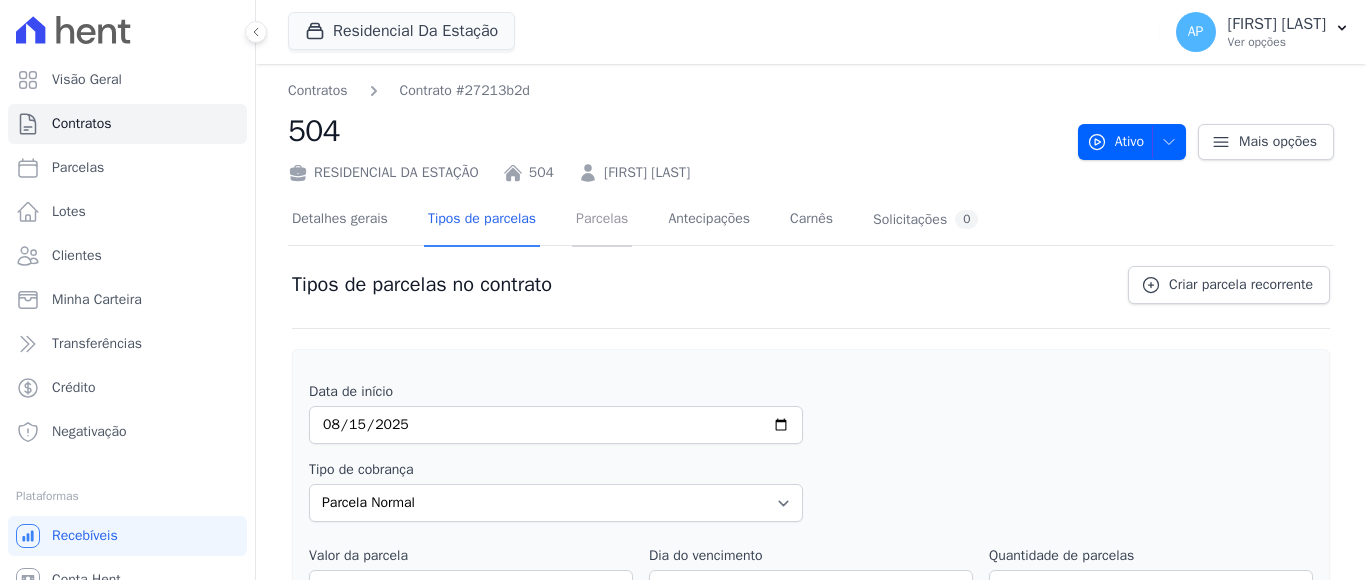 click on "Parcelas" at bounding box center [602, 220] 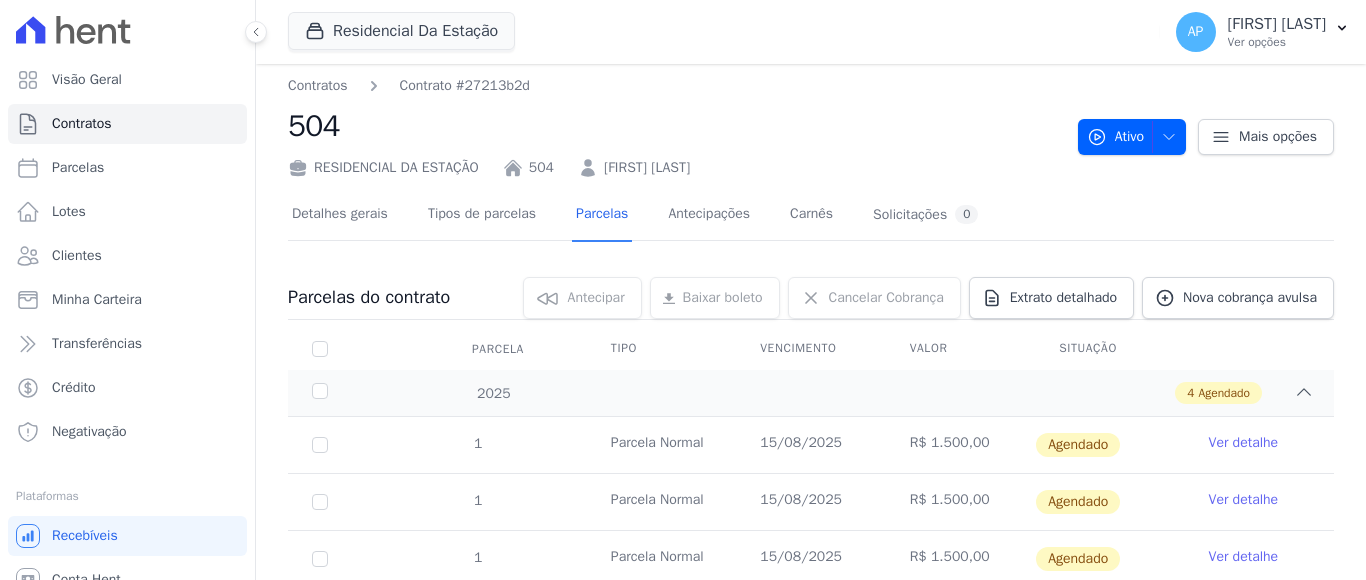 scroll, scrollTop: 0, scrollLeft: 0, axis: both 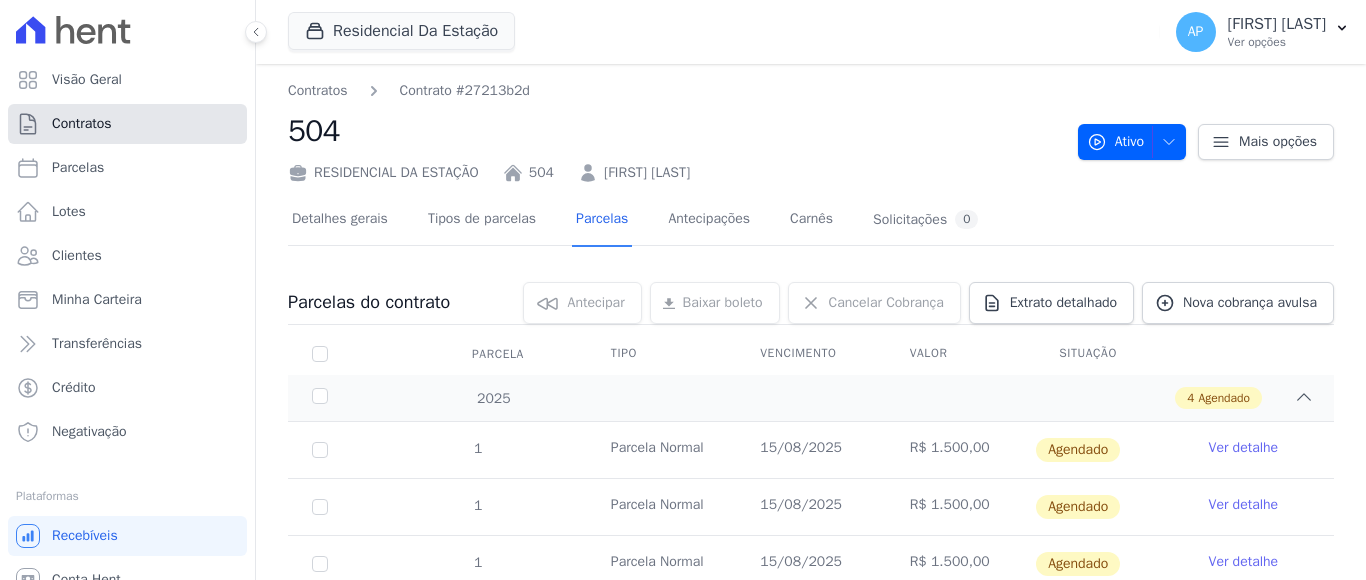 click on "Contratos" at bounding box center [82, 124] 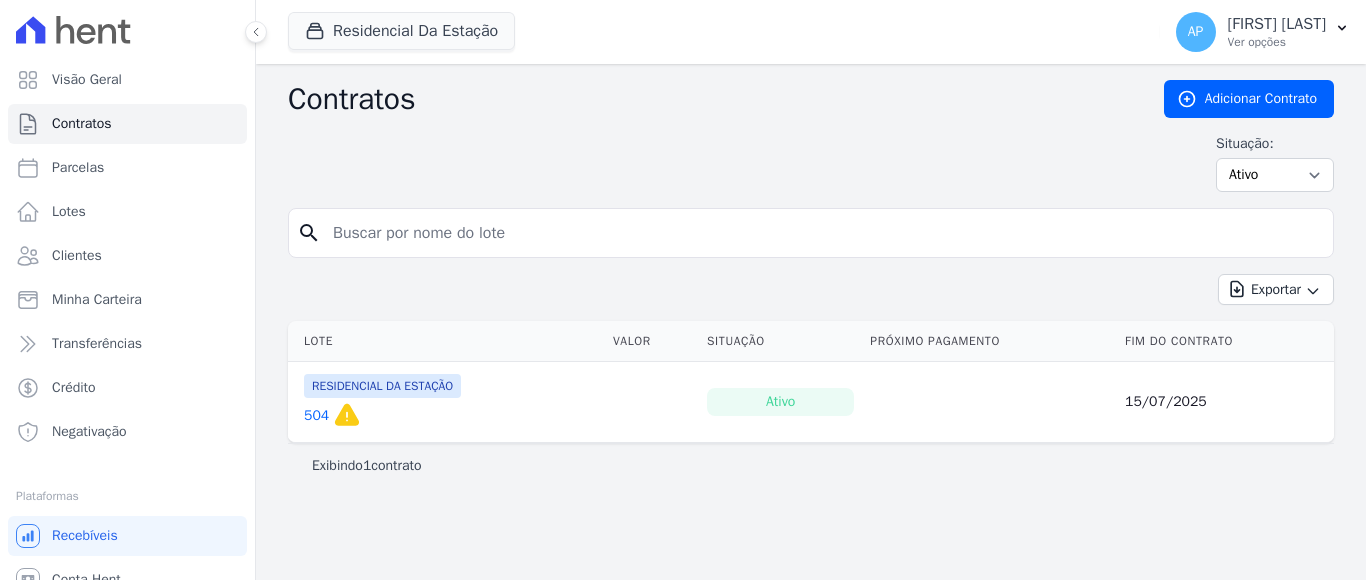 click on "504" at bounding box center (316, 416) 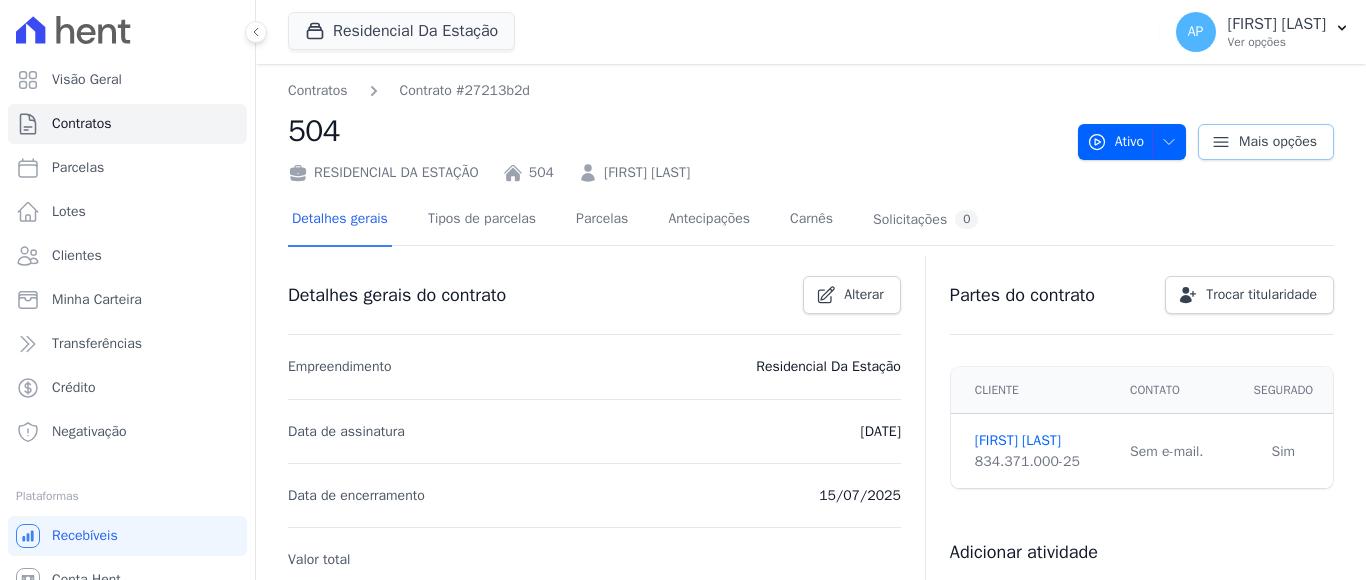 click on "Mais opções" at bounding box center [1278, 142] 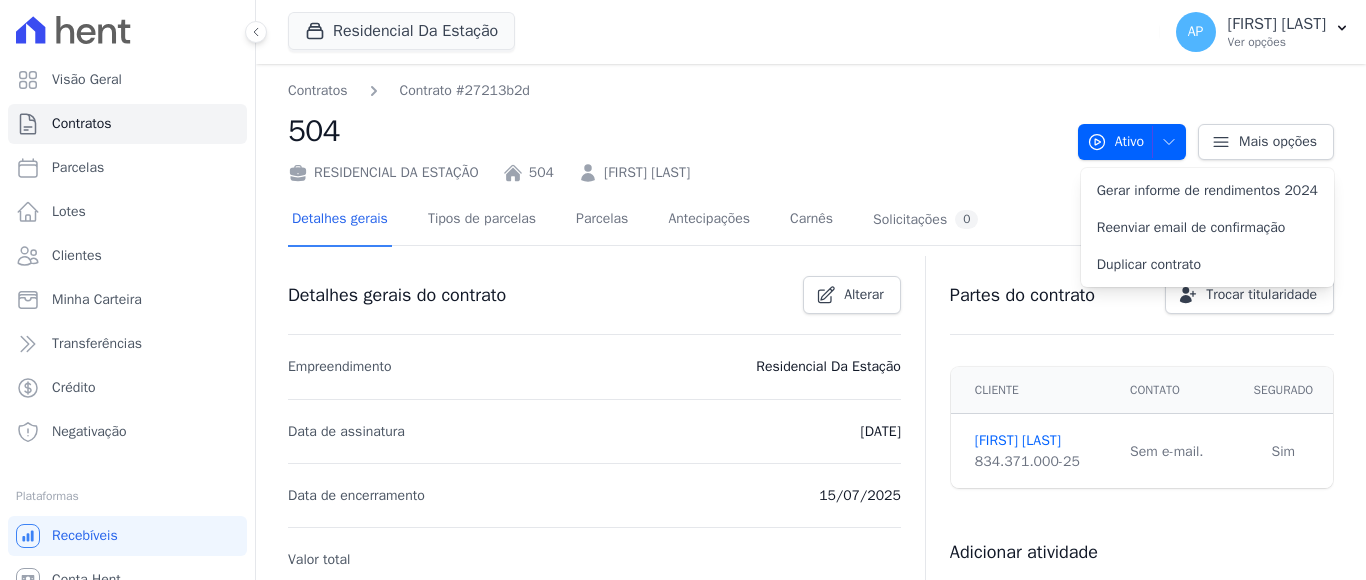 click on "Detalhes gerais
Tipos de parcelas
Parcelas
Antecipações
Carnês
Solicitações
0" at bounding box center [811, 220] 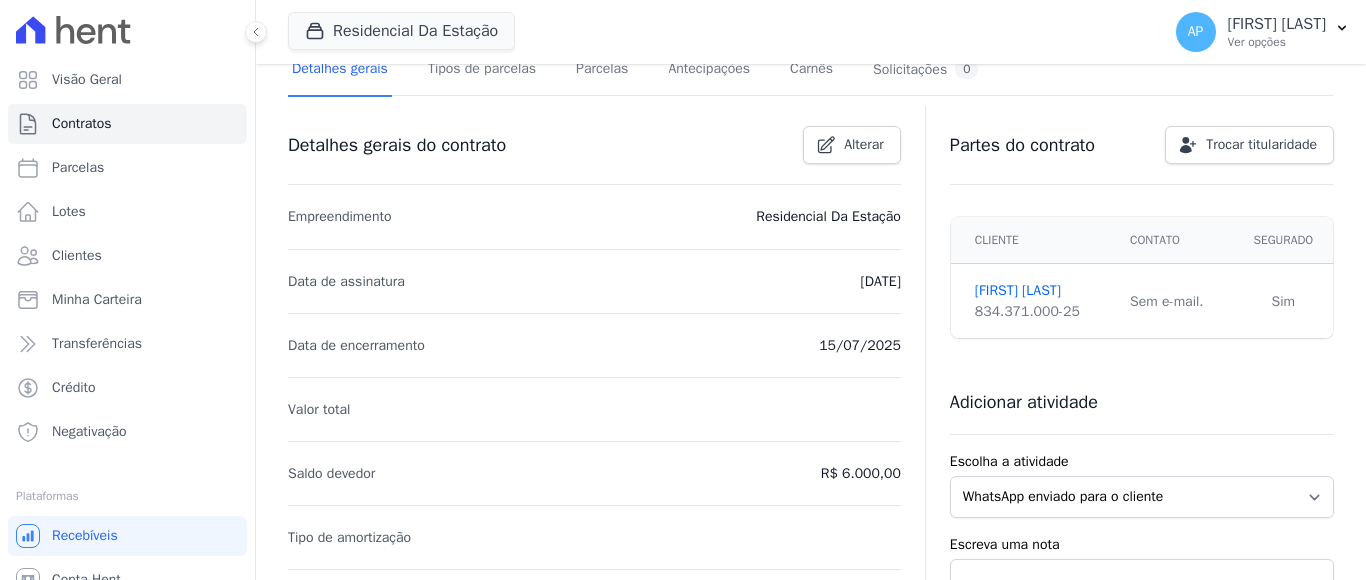scroll, scrollTop: 0, scrollLeft: 0, axis: both 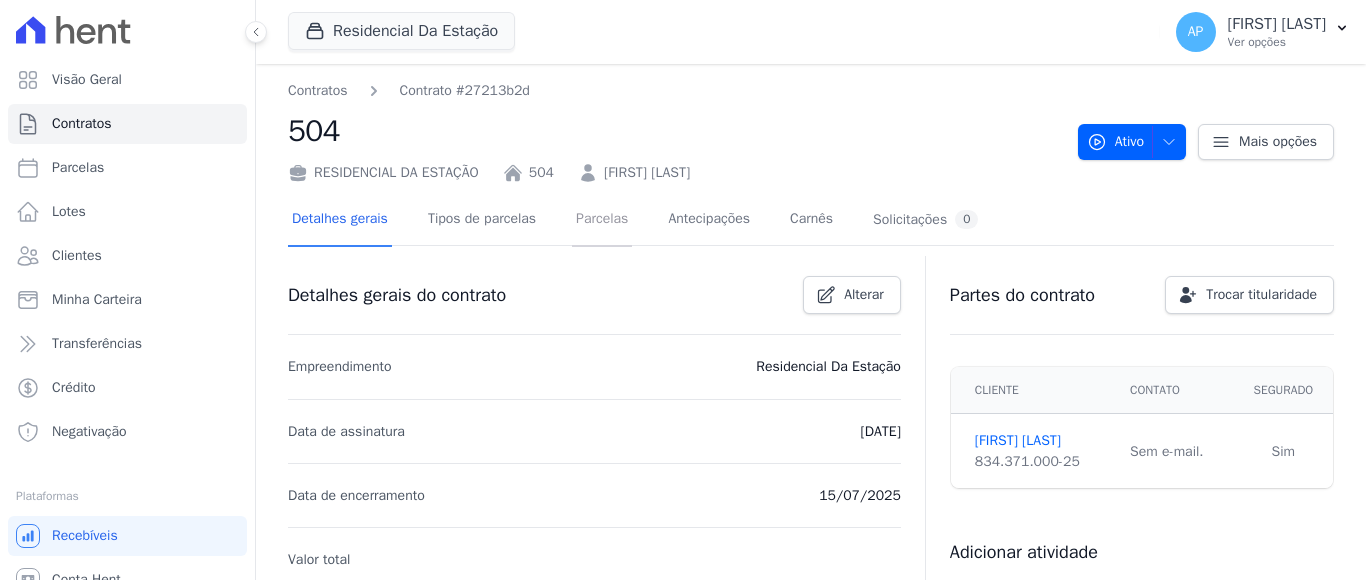 click on "Parcelas" at bounding box center [602, 220] 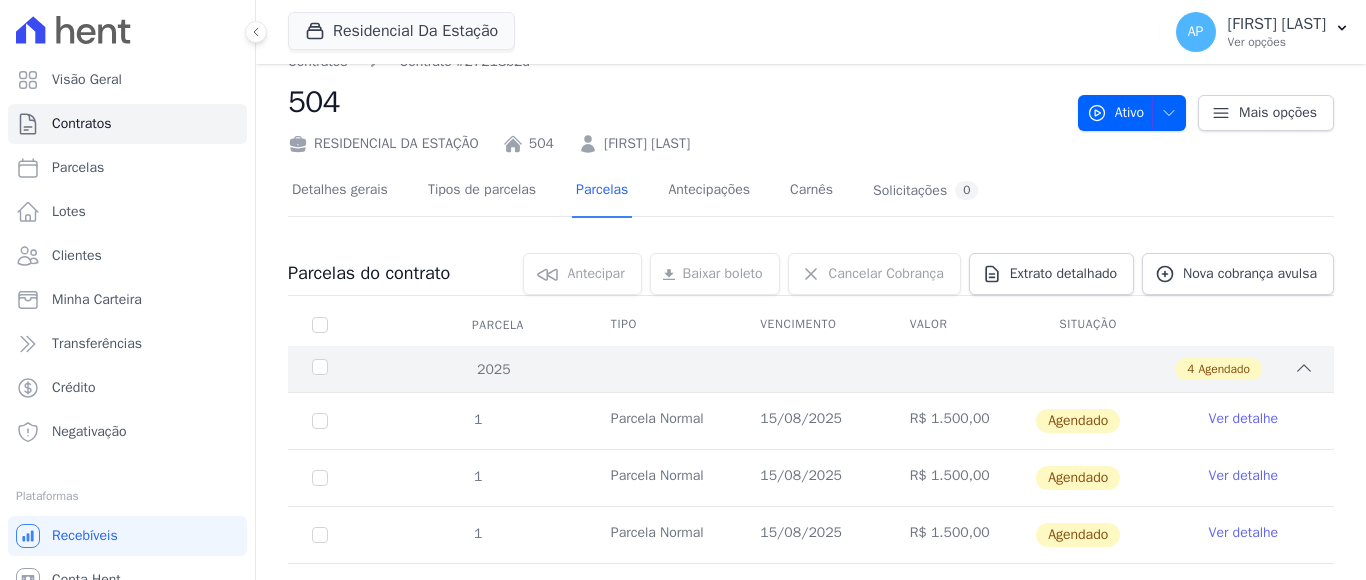 scroll, scrollTop: 0, scrollLeft: 0, axis: both 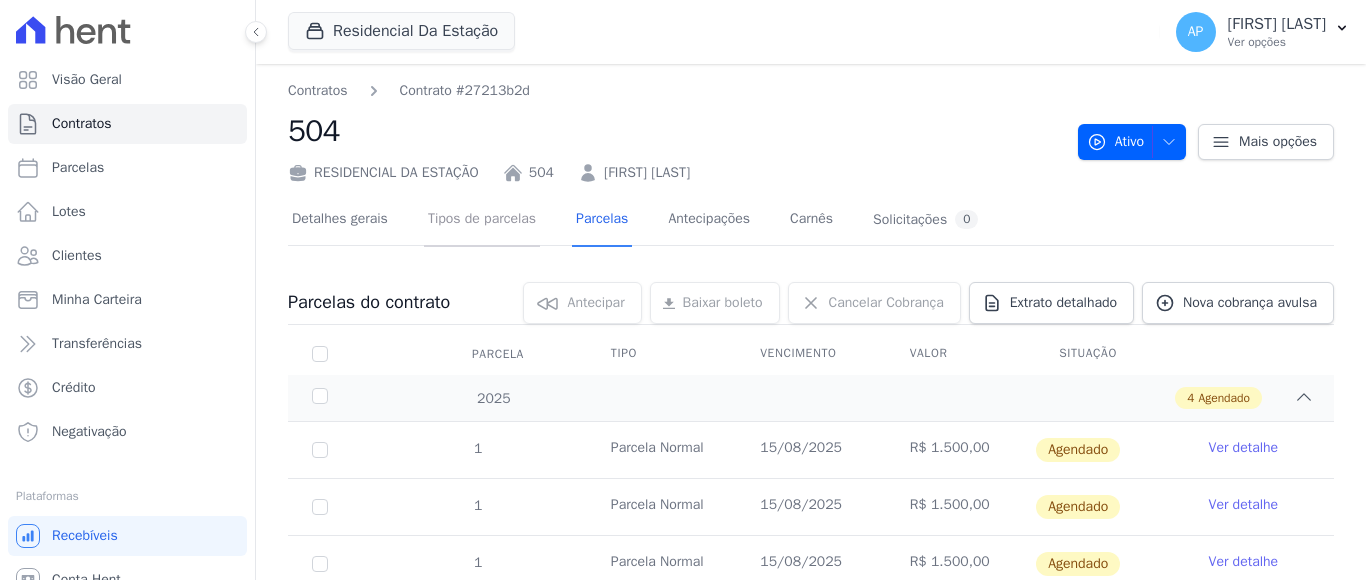 click on "Tipos de parcelas" at bounding box center [482, 220] 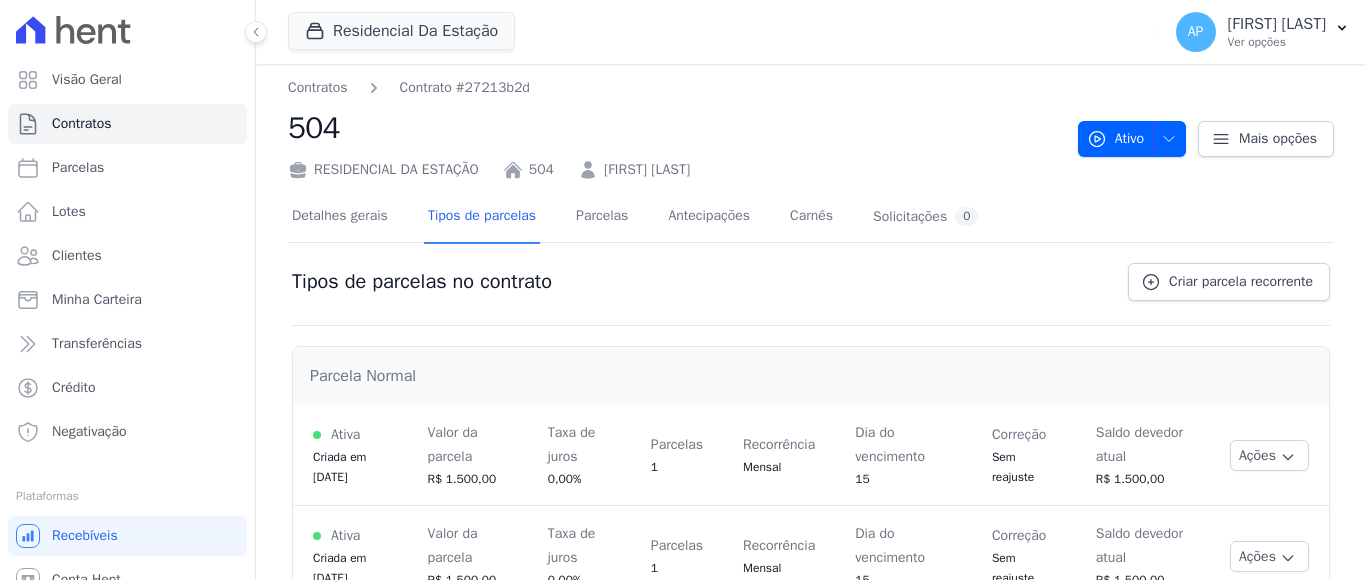 scroll, scrollTop: 0, scrollLeft: 0, axis: both 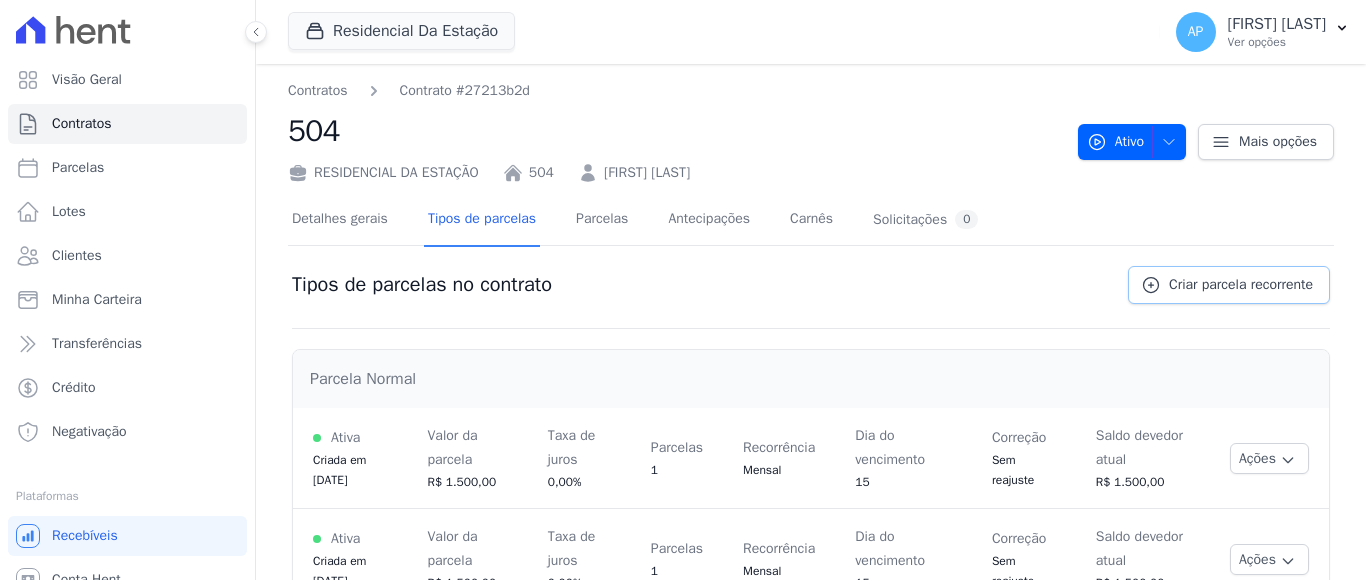 click on "Criar parcela recorrente" at bounding box center (1241, 285) 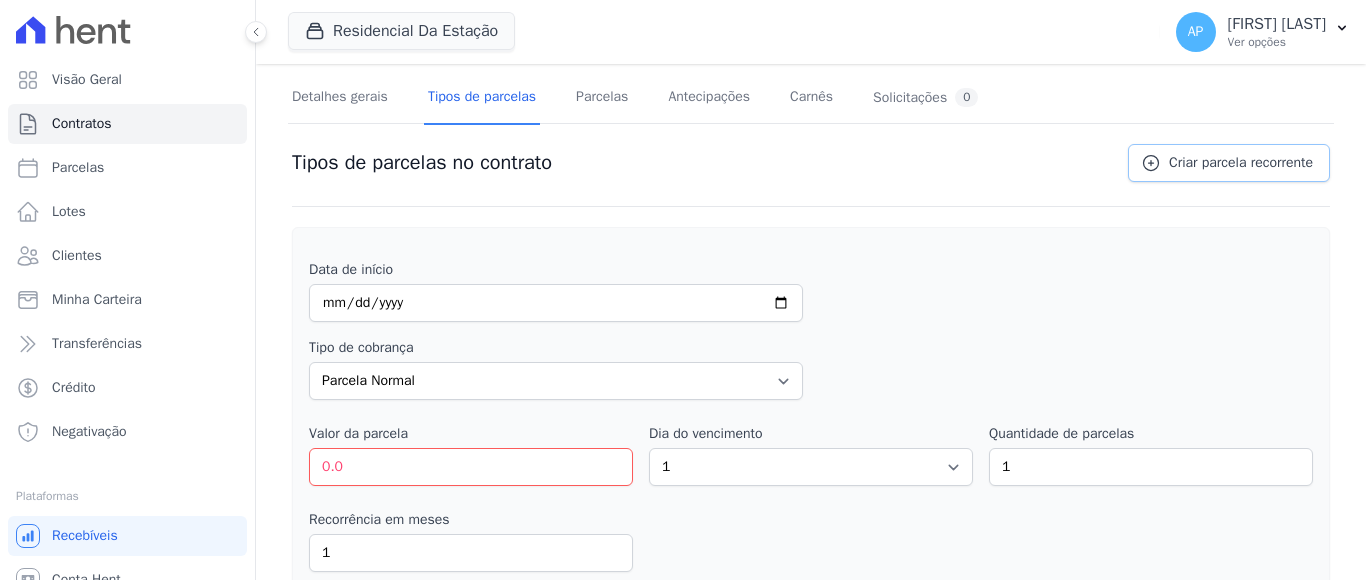 scroll, scrollTop: 108, scrollLeft: 0, axis: vertical 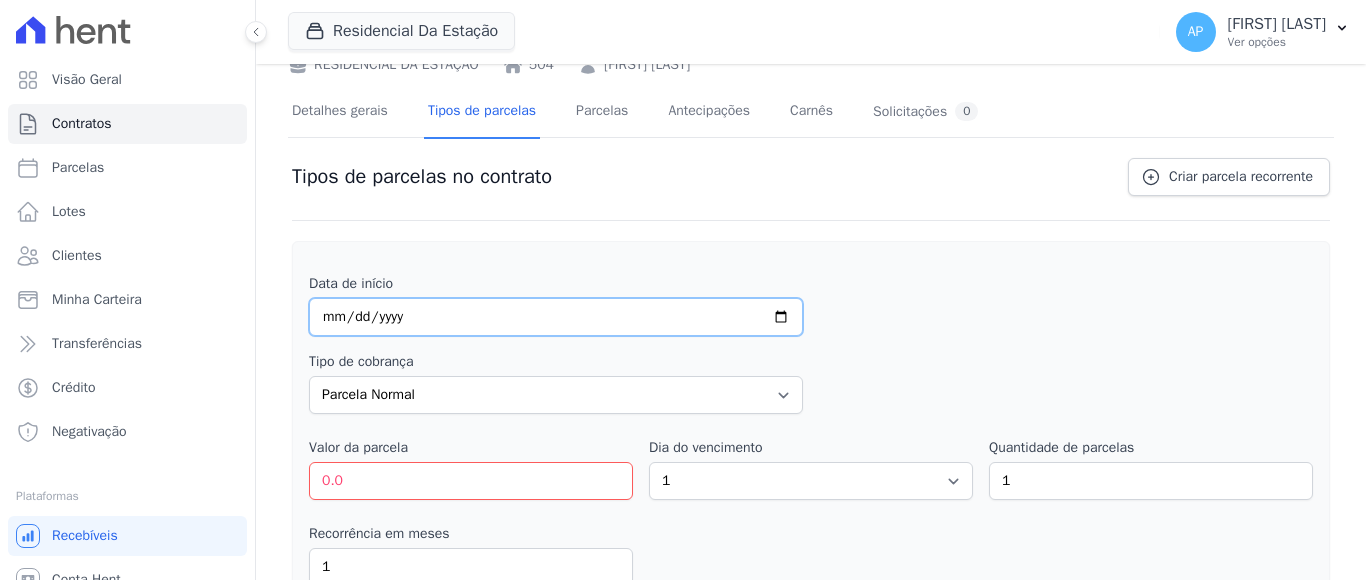 click at bounding box center [556, 317] 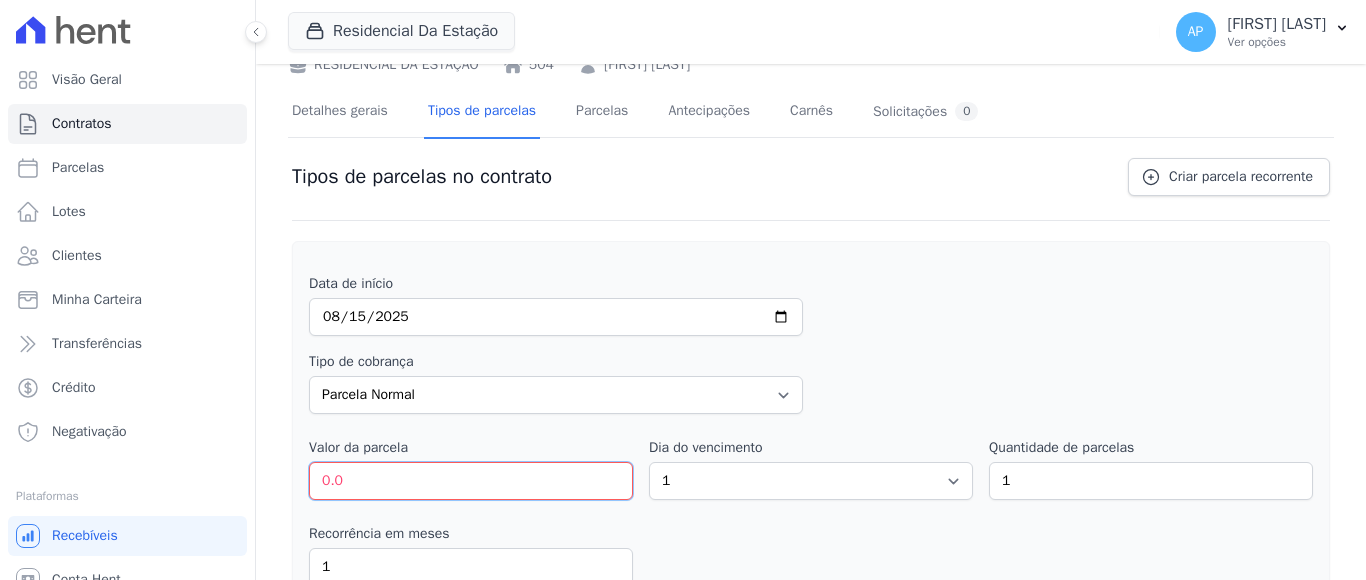 drag, startPoint x: 416, startPoint y: 480, endPoint x: 228, endPoint y: 500, distance: 189.06084 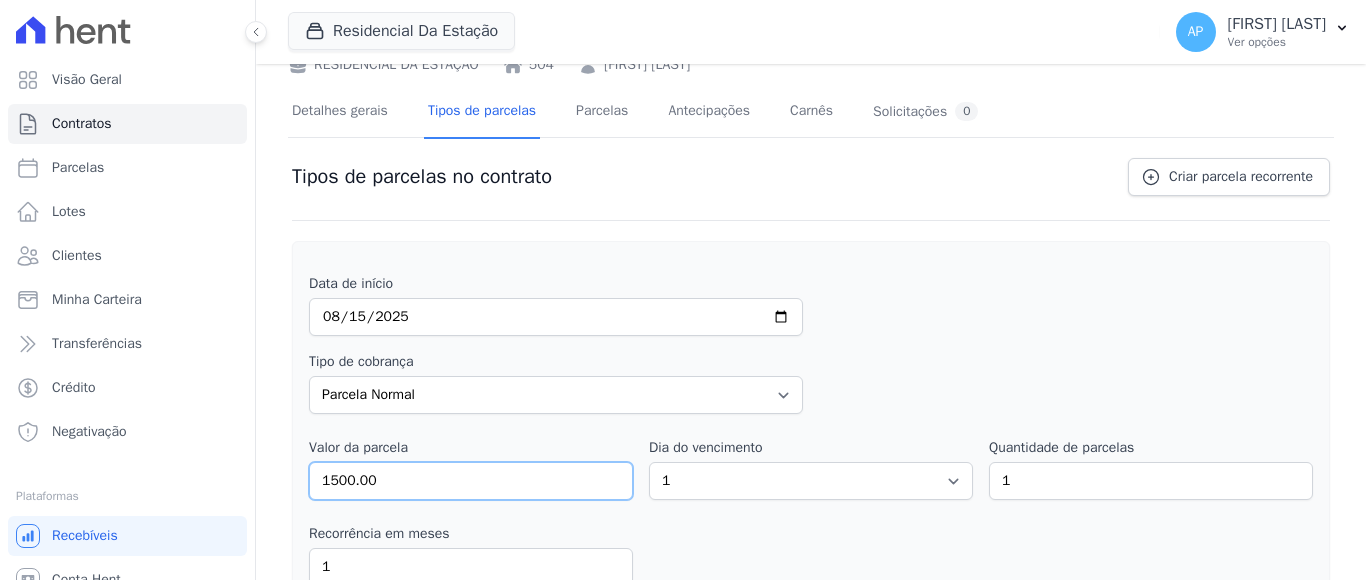 type on "1500.00" 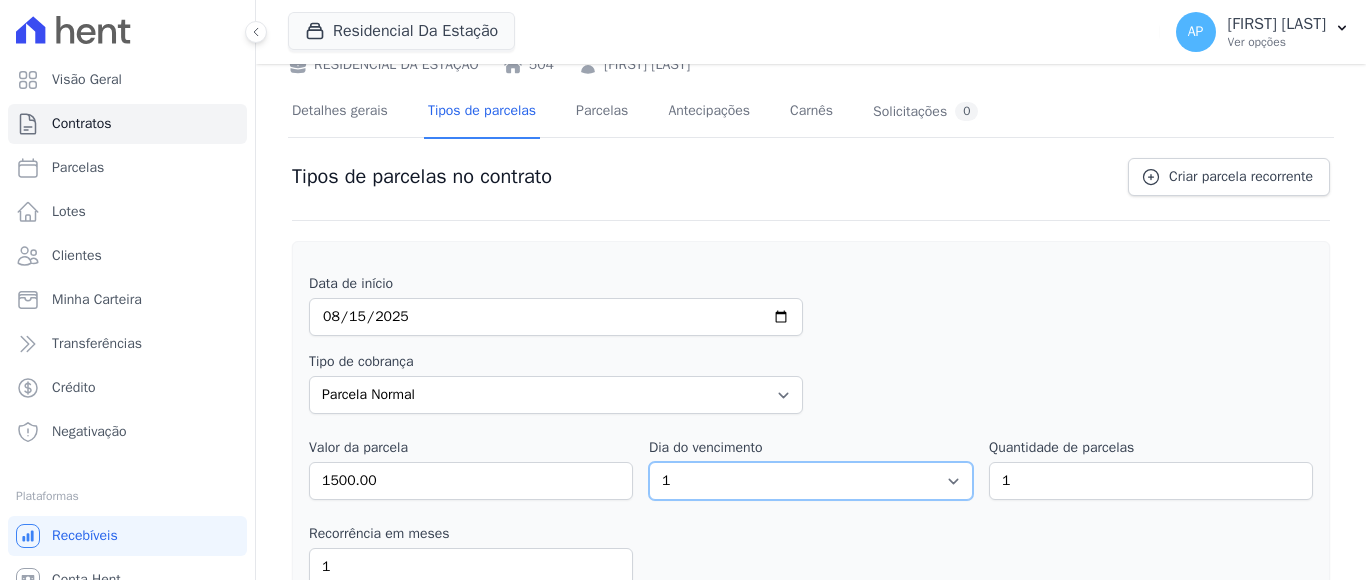 click on "1
2
3
4
5
6
7
8
9
10
11
12
13
14
15
16
17
18
19
20
21
22
23
24
25
26
27
28
29
30
31" at bounding box center [811, 481] 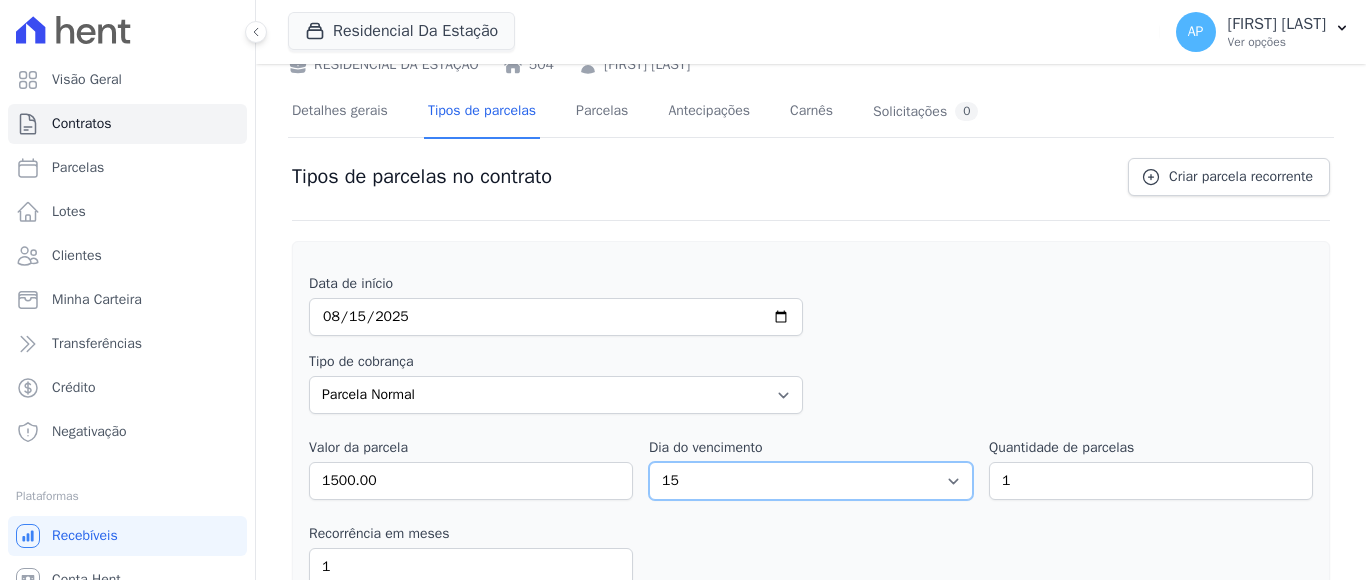 click on "1
2
3
4
5
6
7
8
9
10
11
12
13
14
15
16
17
18
19
20
21
22
23
24
25
26
27
28
29
30
31" at bounding box center [811, 481] 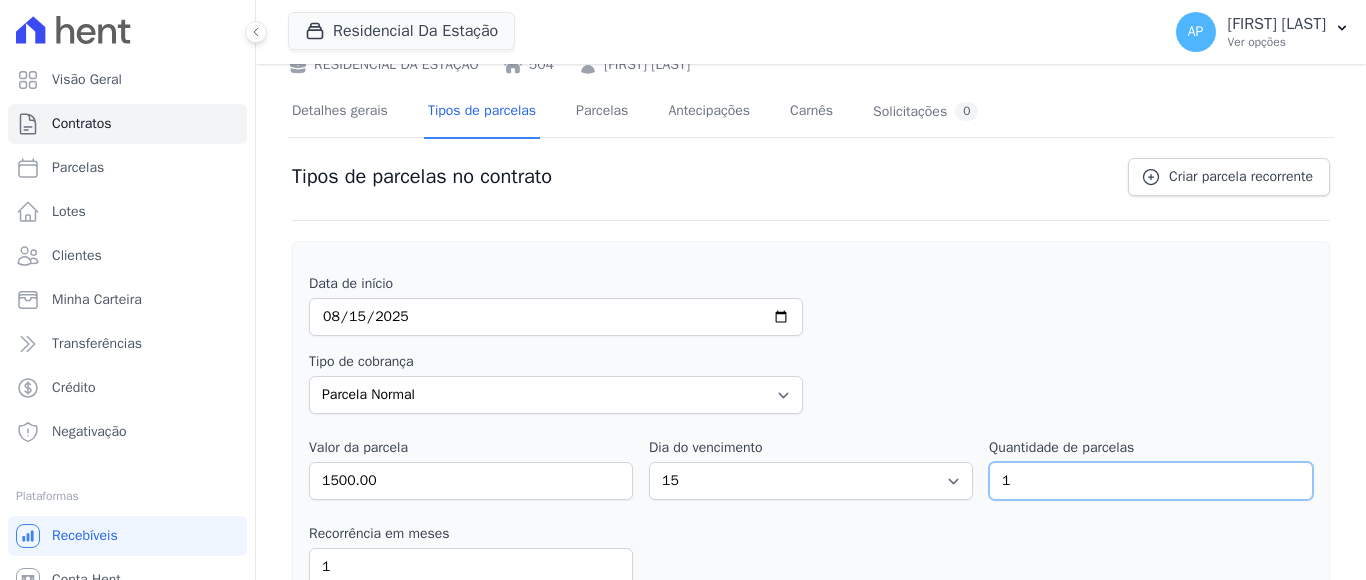 drag, startPoint x: 1035, startPoint y: 472, endPoint x: 791, endPoint y: 505, distance: 246.22145 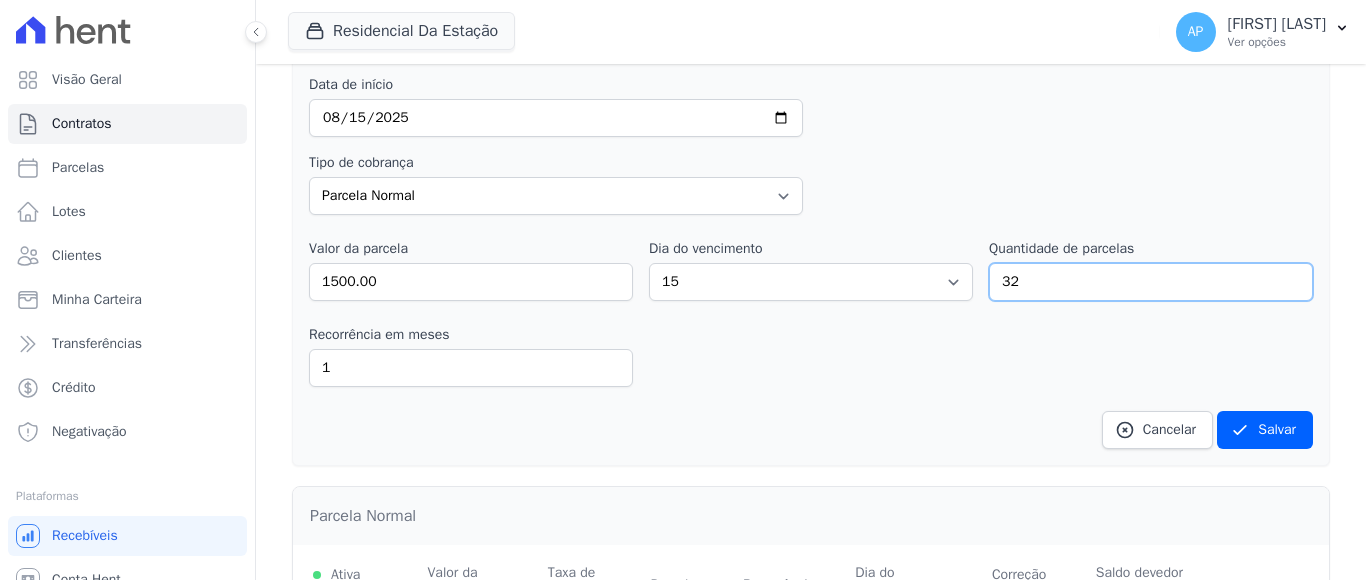 scroll, scrollTop: 308, scrollLeft: 0, axis: vertical 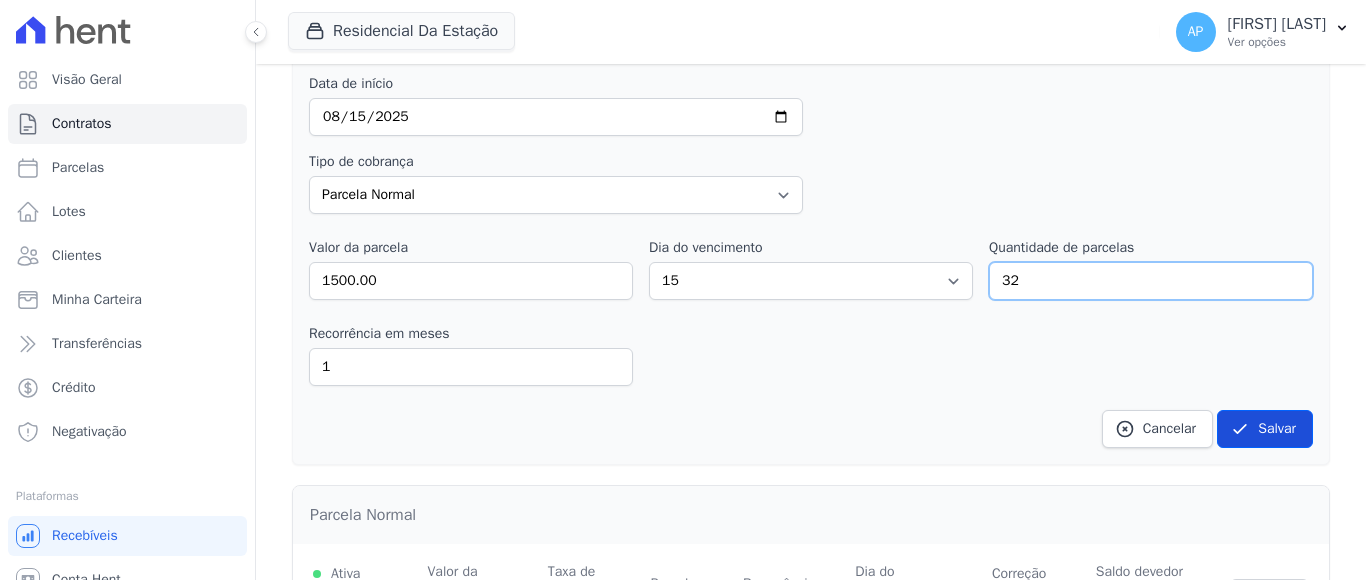 type on "32" 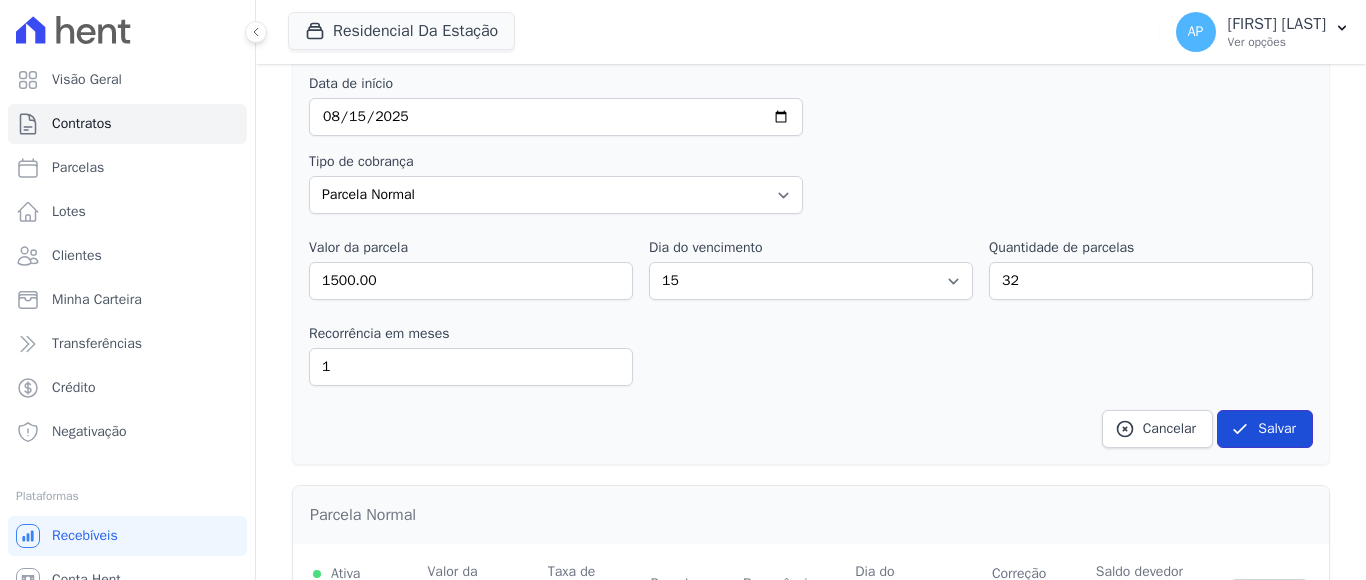 click 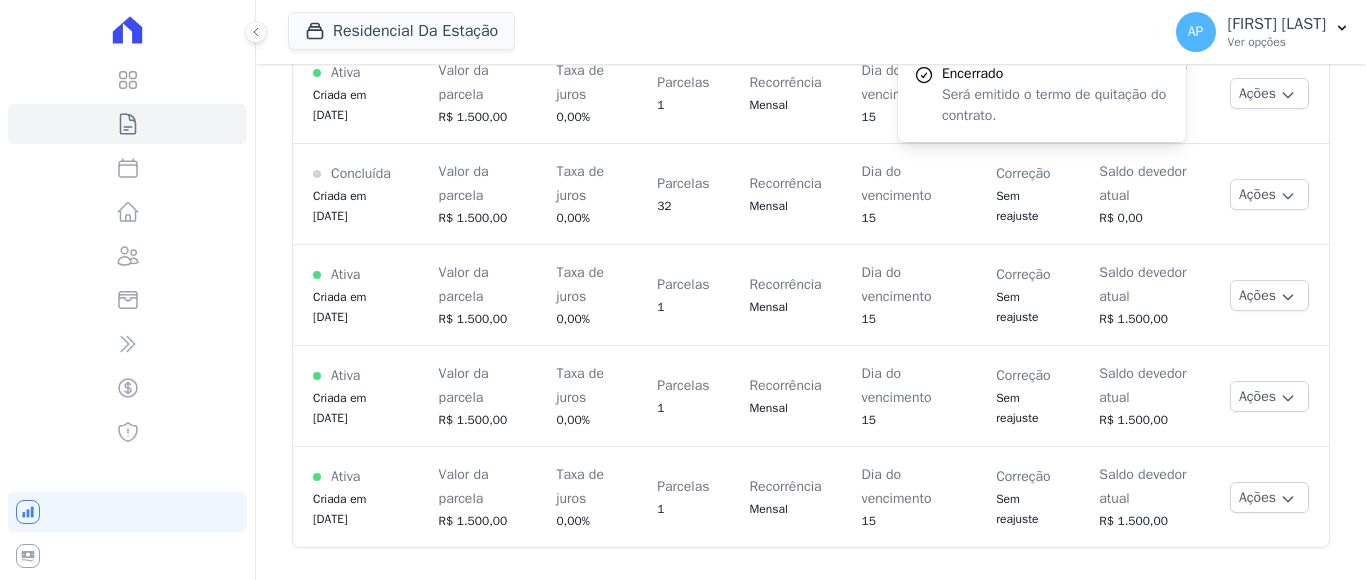 scroll, scrollTop: 0, scrollLeft: 0, axis: both 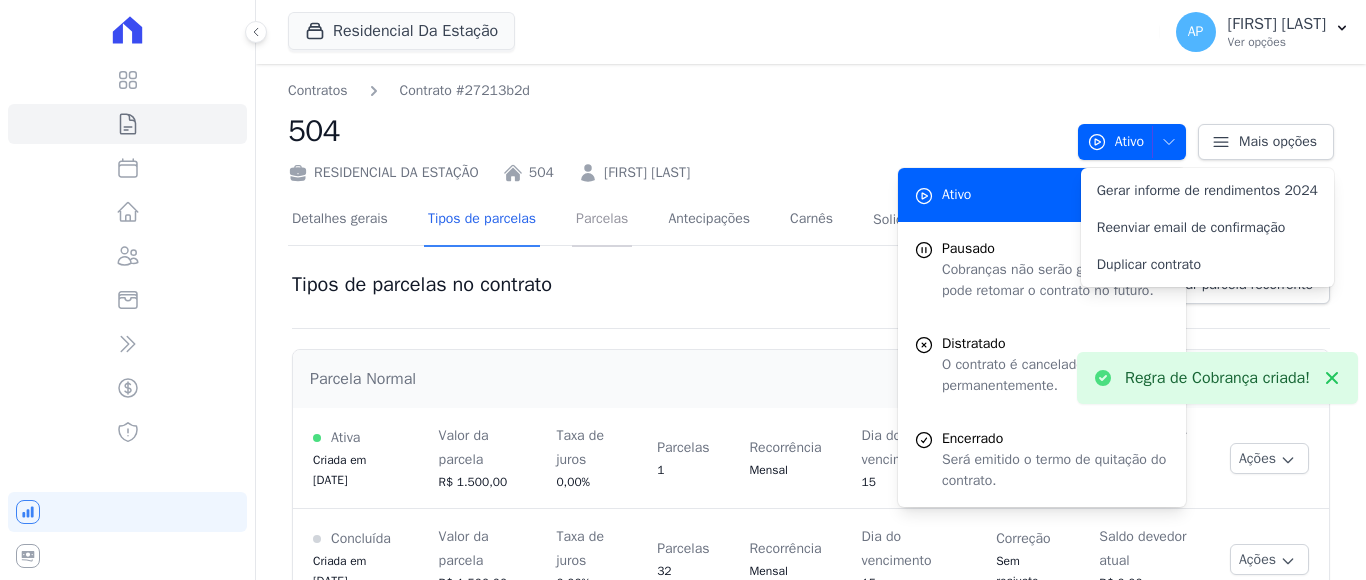 click on "Parcelas" at bounding box center (602, 220) 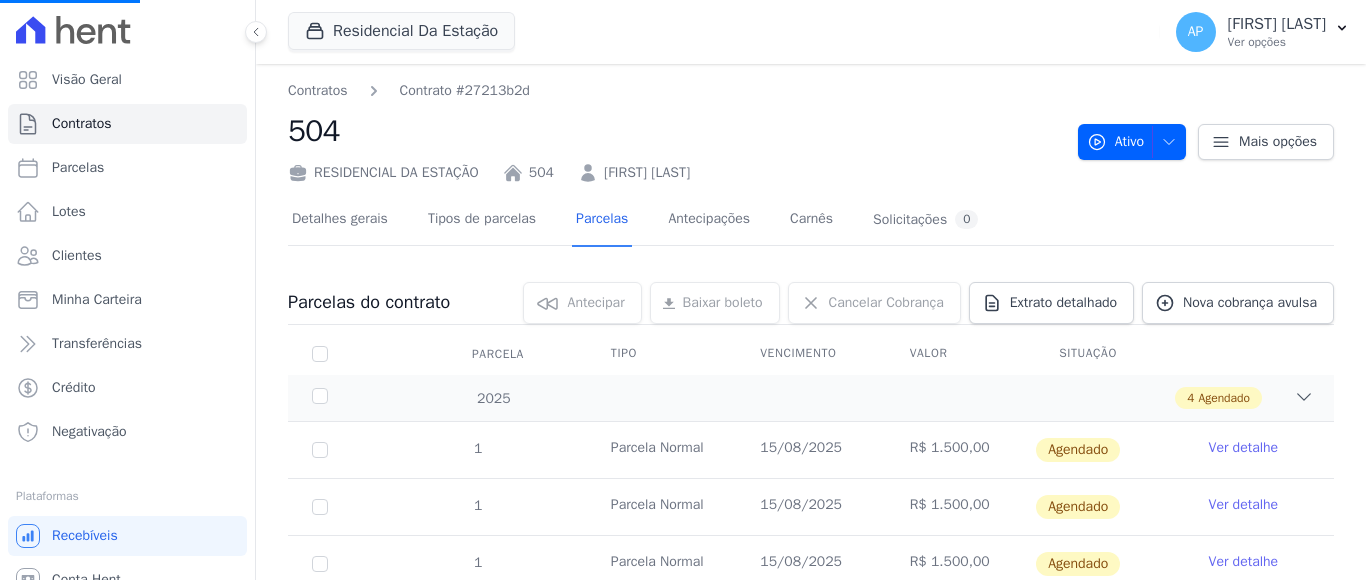 scroll, scrollTop: 62, scrollLeft: 0, axis: vertical 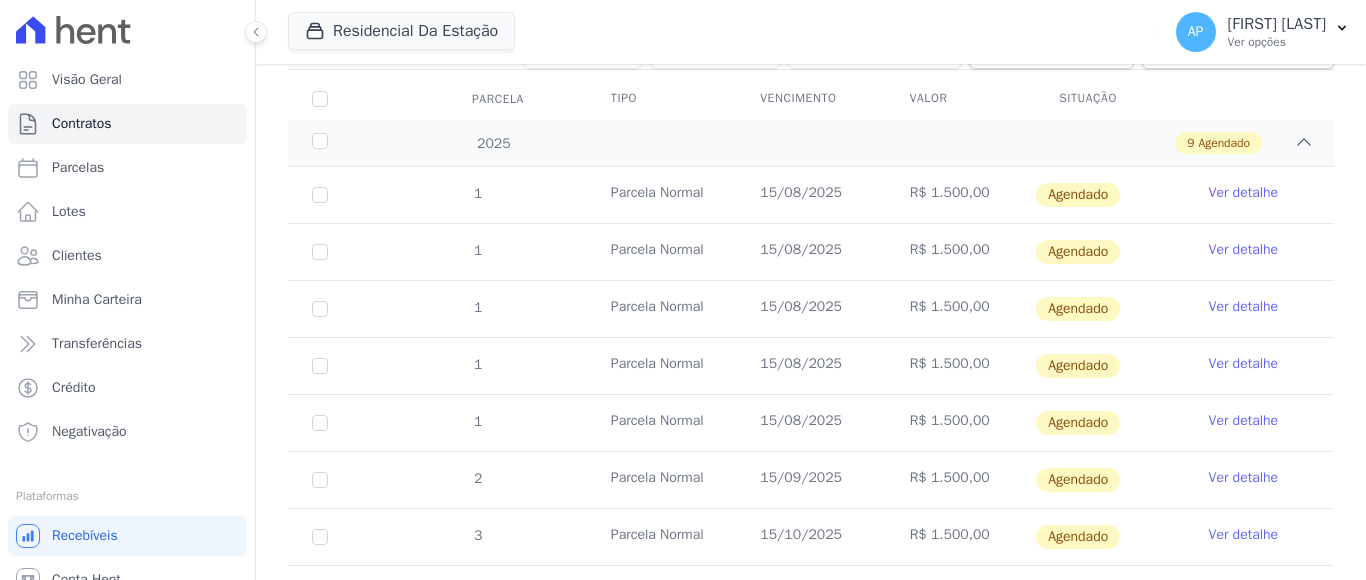 click on "Ver detalhe" at bounding box center (1244, 193) 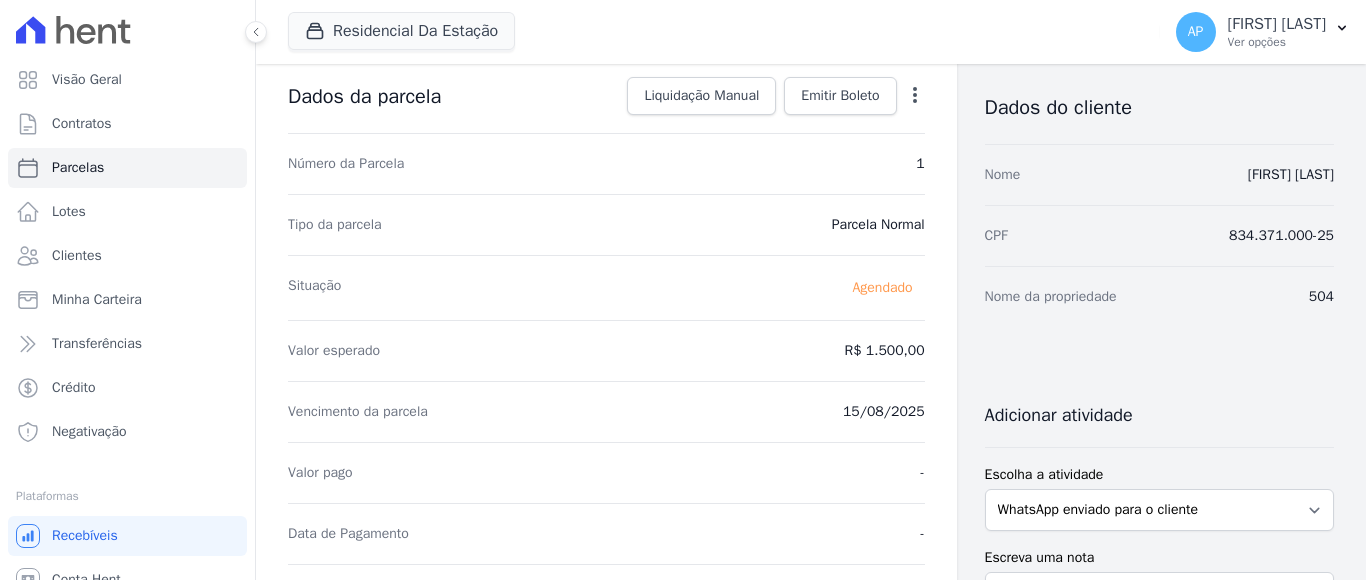 scroll, scrollTop: 0, scrollLeft: 0, axis: both 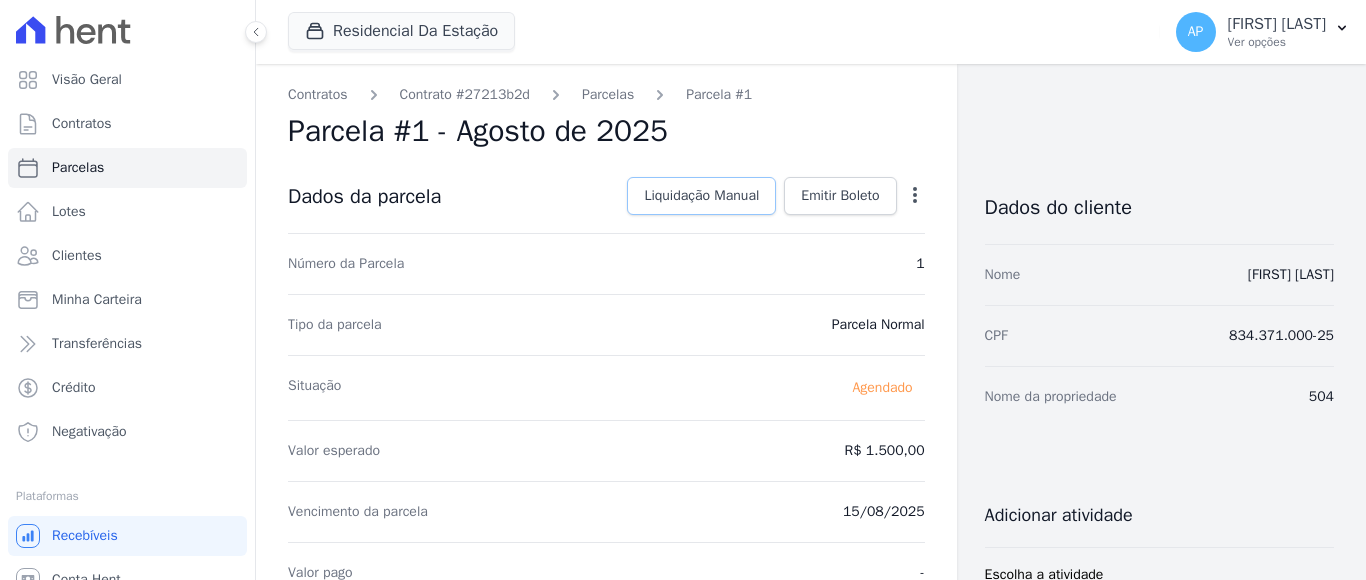 click on "Liquidação Manual" at bounding box center [701, 196] 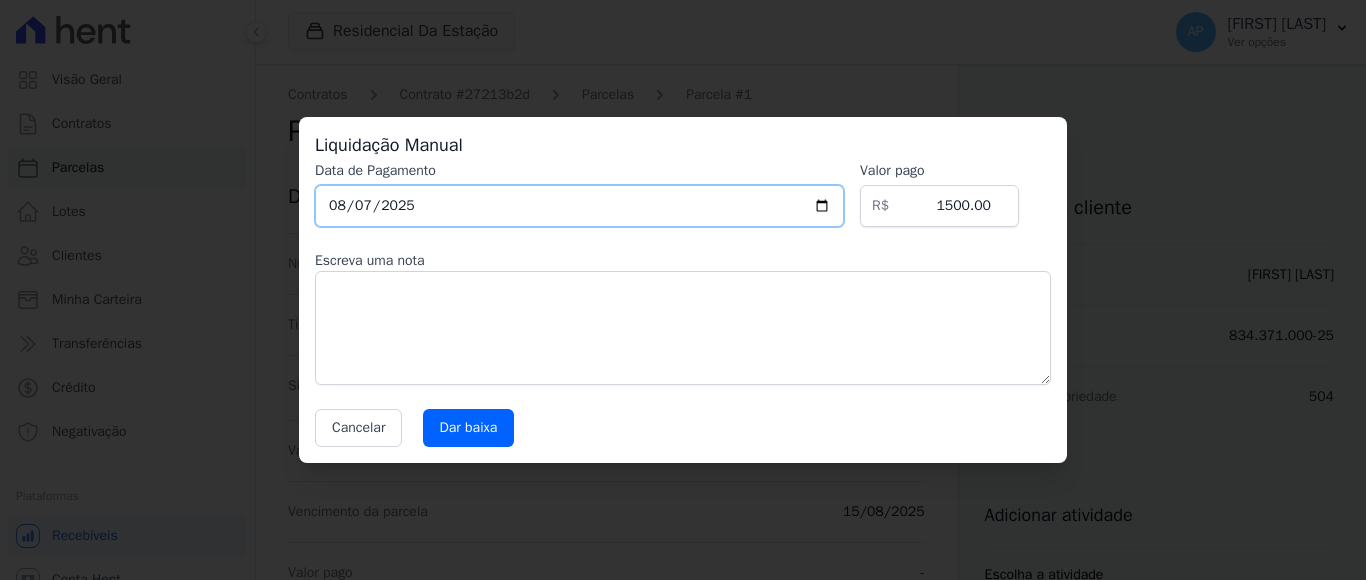 click on "2025-08-07" at bounding box center (579, 206) 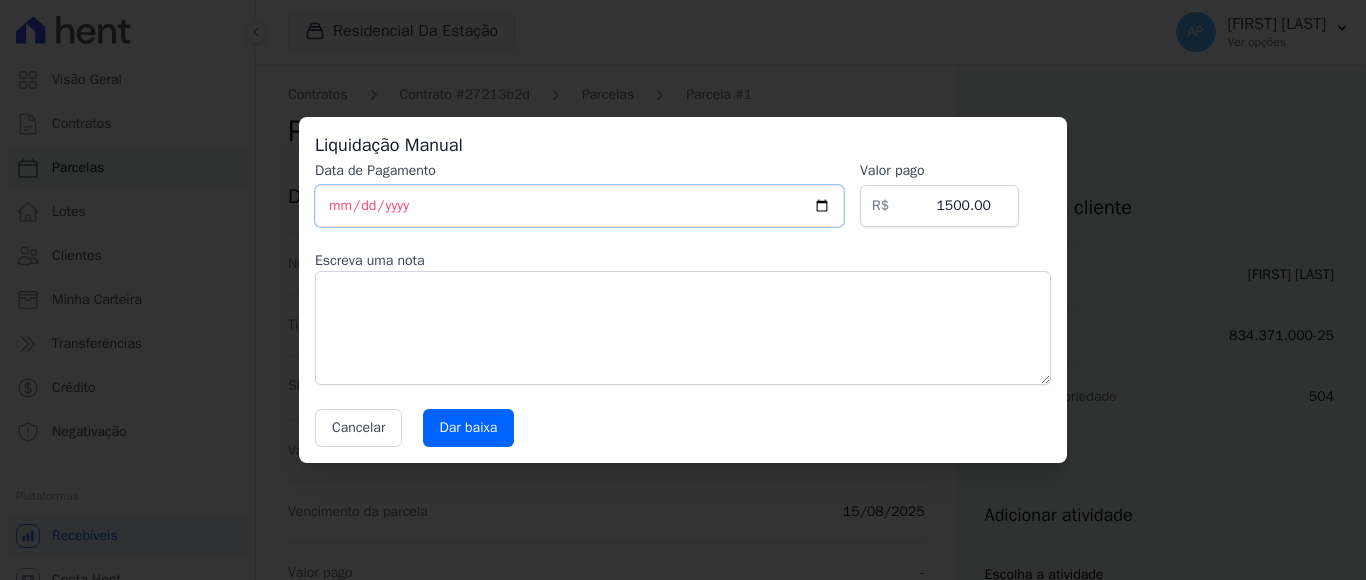 type on "2025-04-07" 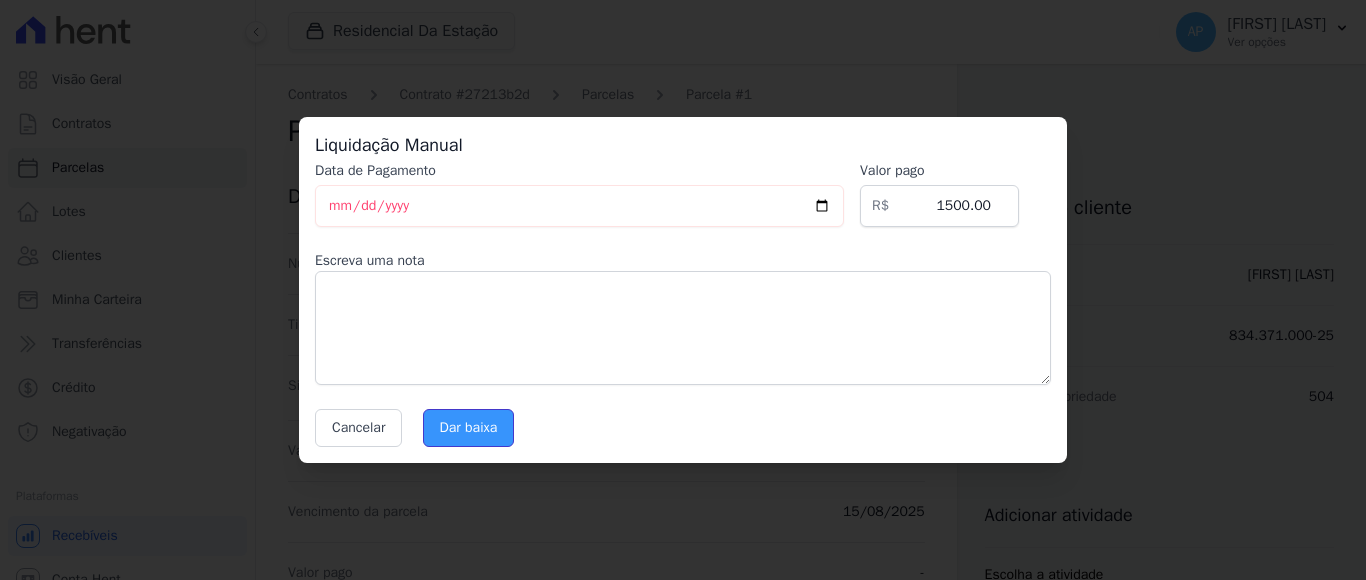 click on "Dar baixa" at bounding box center [469, 428] 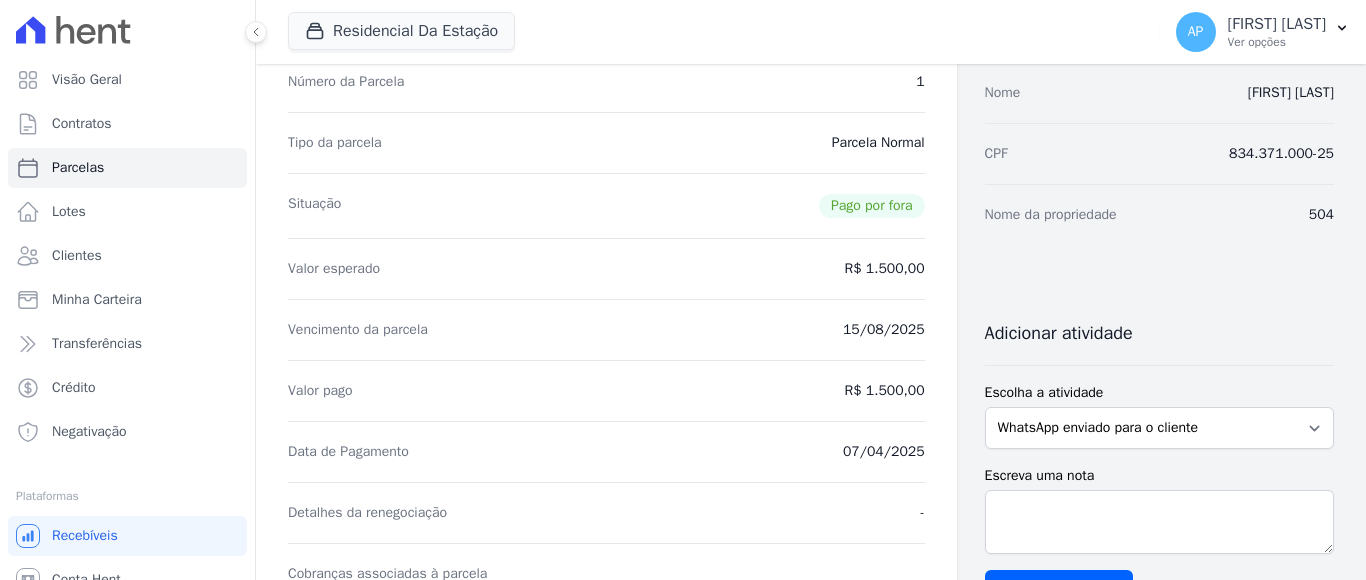 scroll, scrollTop: 0, scrollLeft: 0, axis: both 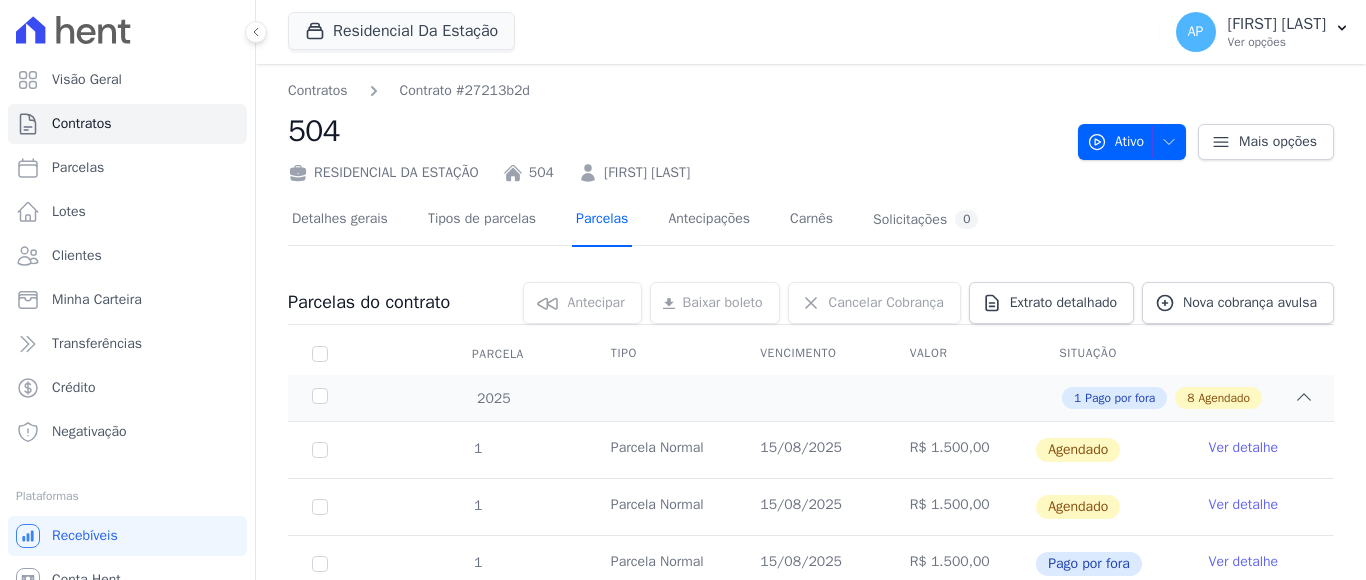 click on "Parcelas" at bounding box center (602, 220) 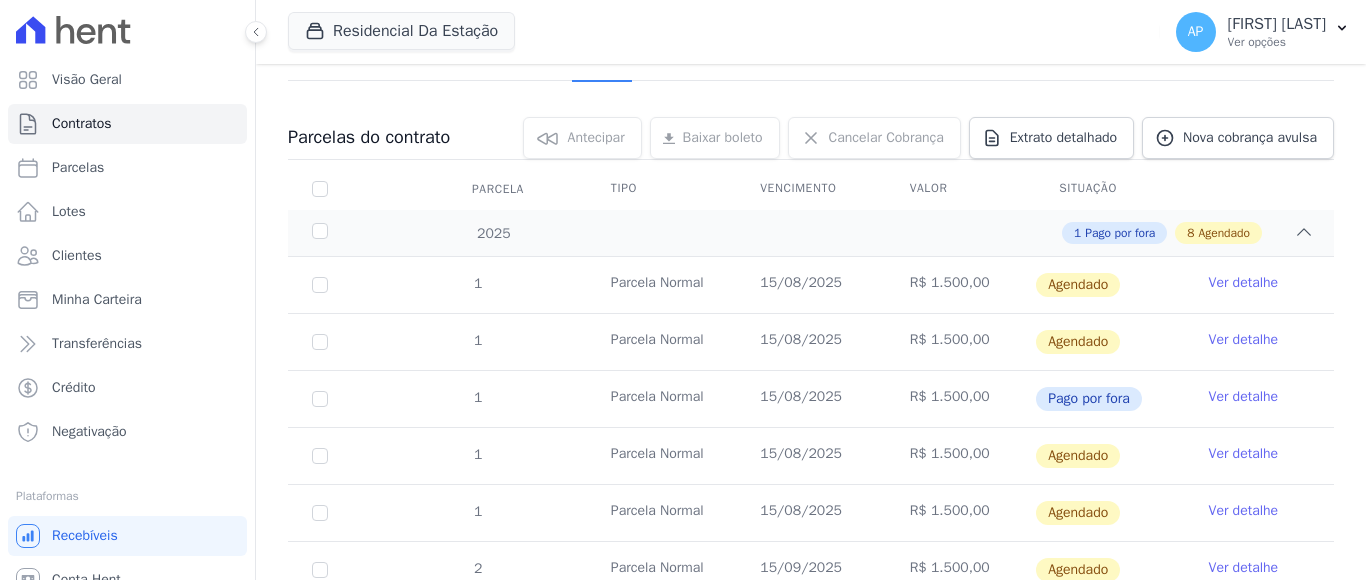 scroll, scrollTop: 200, scrollLeft: 0, axis: vertical 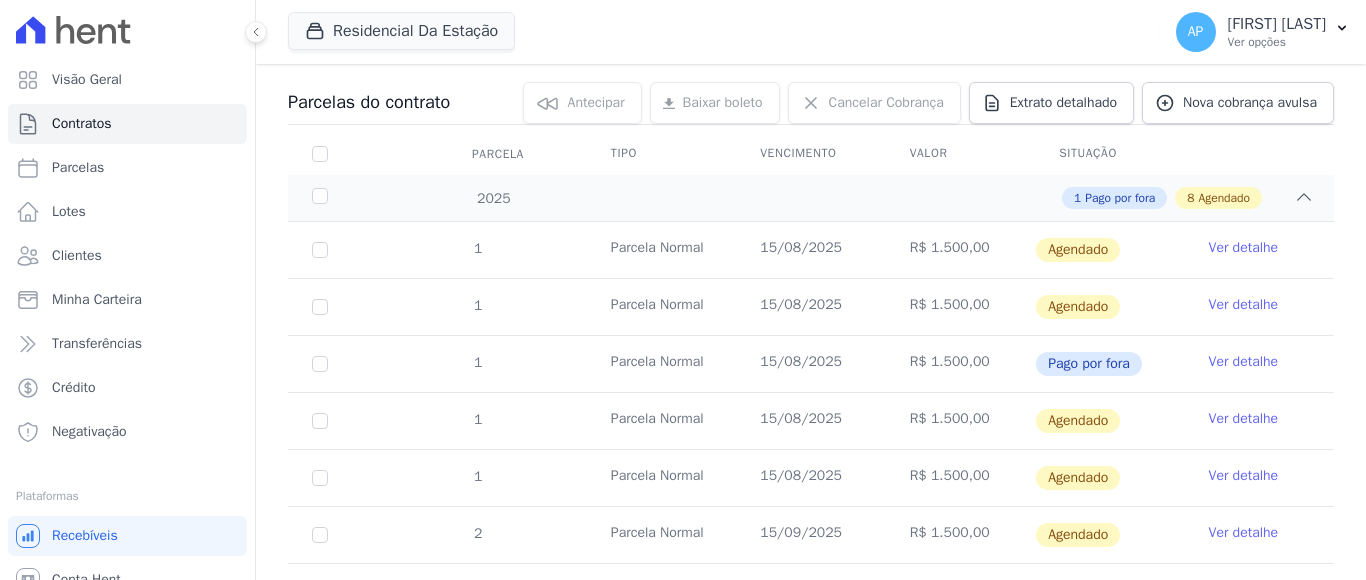 click on "Ver detalhe" at bounding box center (1244, 248) 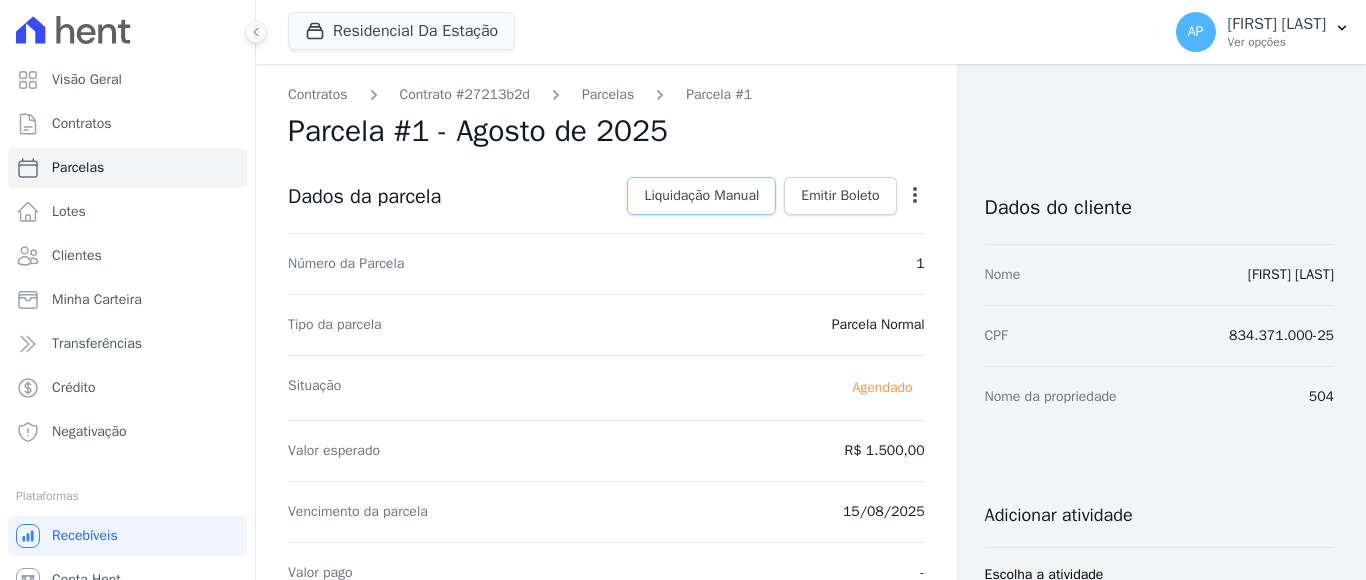 click on "Liquidação Manual" at bounding box center [701, 196] 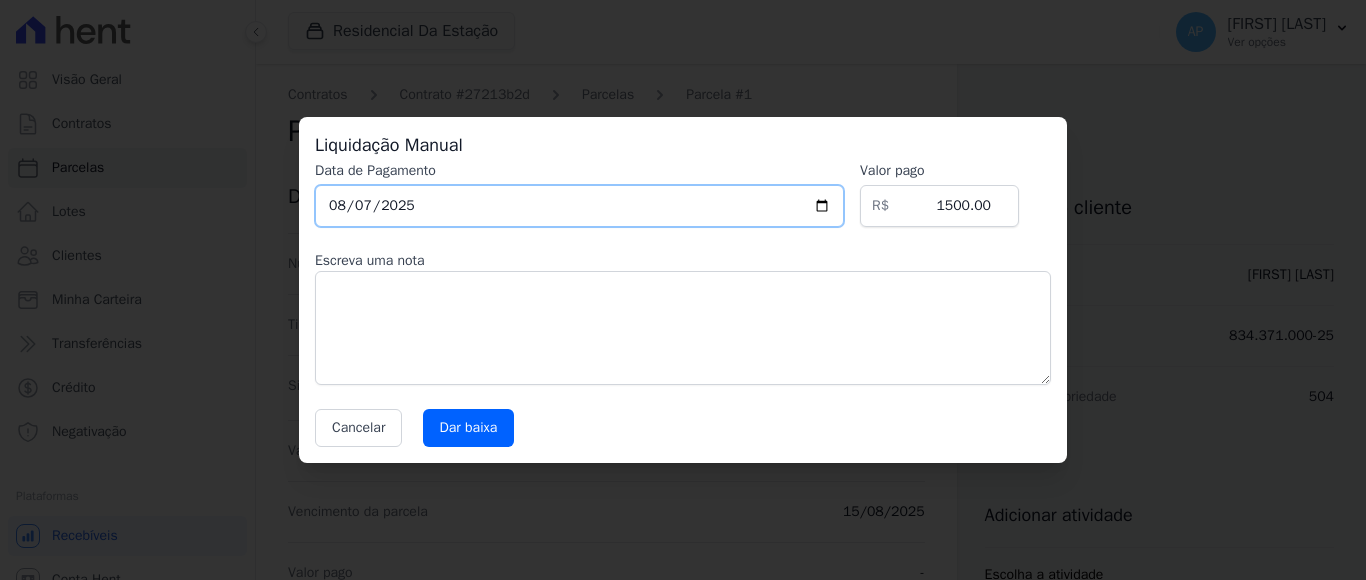 click on "2025-08-07" at bounding box center [579, 206] 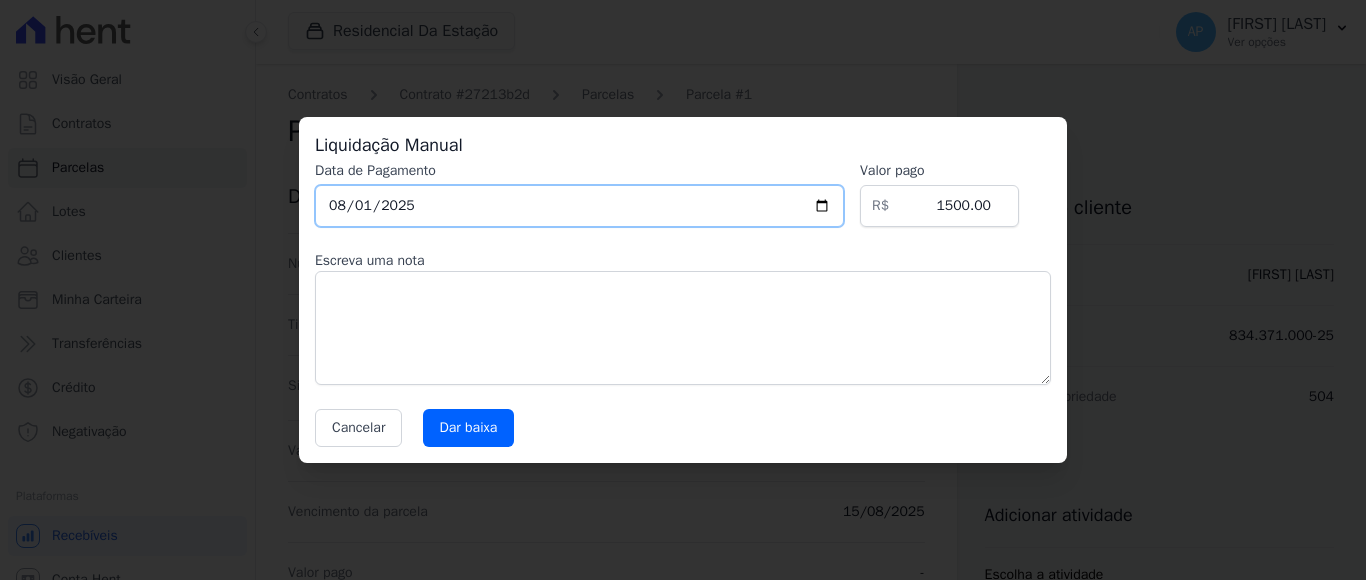 type on "2025-08-15" 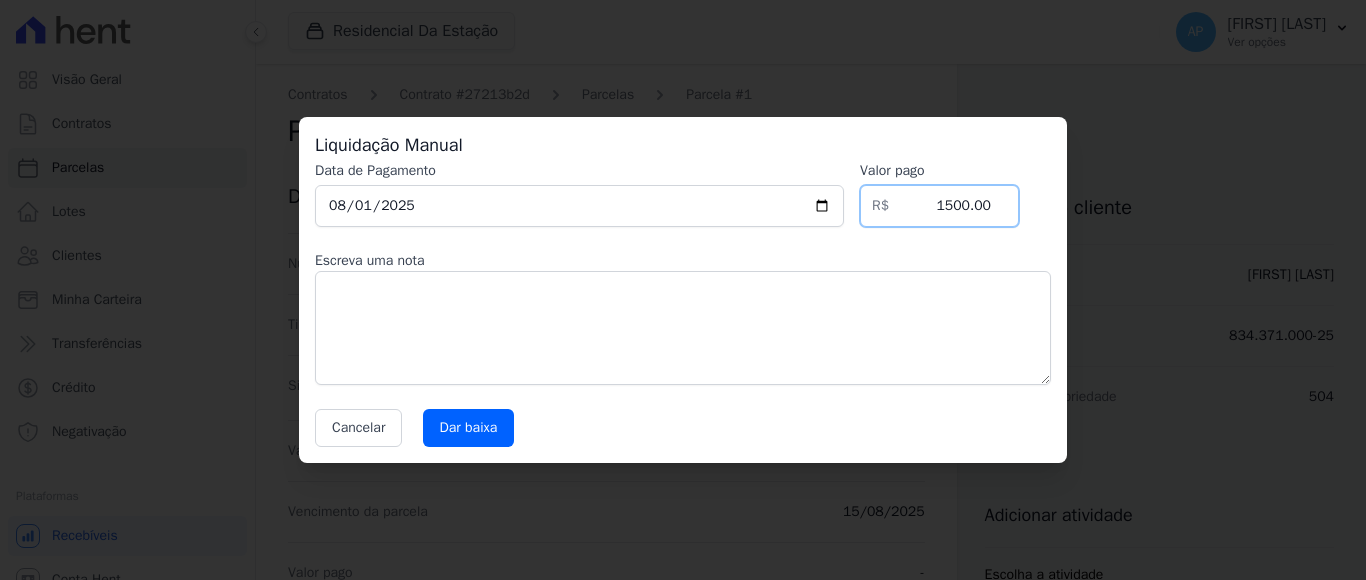 drag, startPoint x: 942, startPoint y: 206, endPoint x: 1015, endPoint y: 190, distance: 74.73286 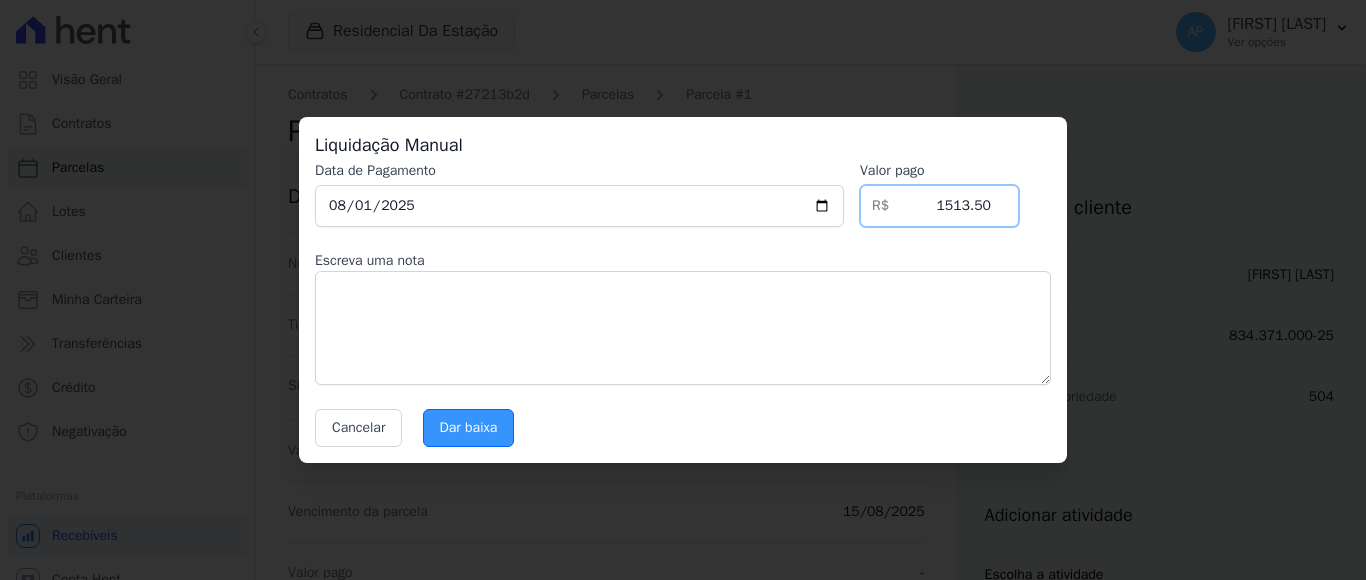 type on "1513.50" 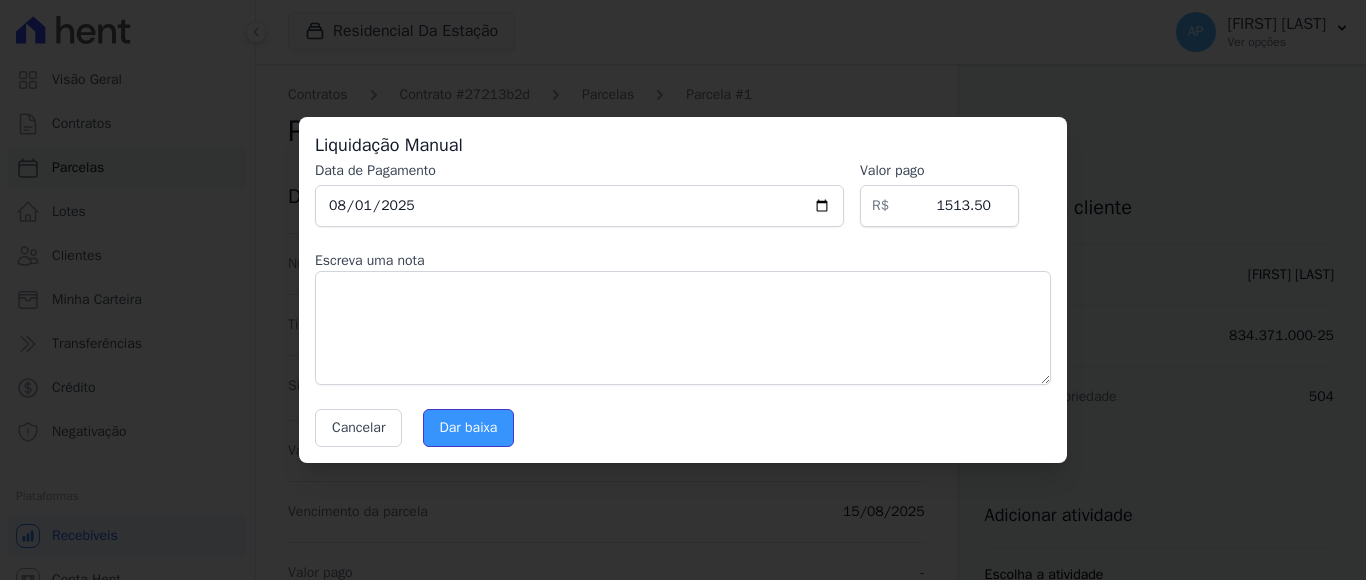 click on "Dar baixa" at bounding box center [469, 428] 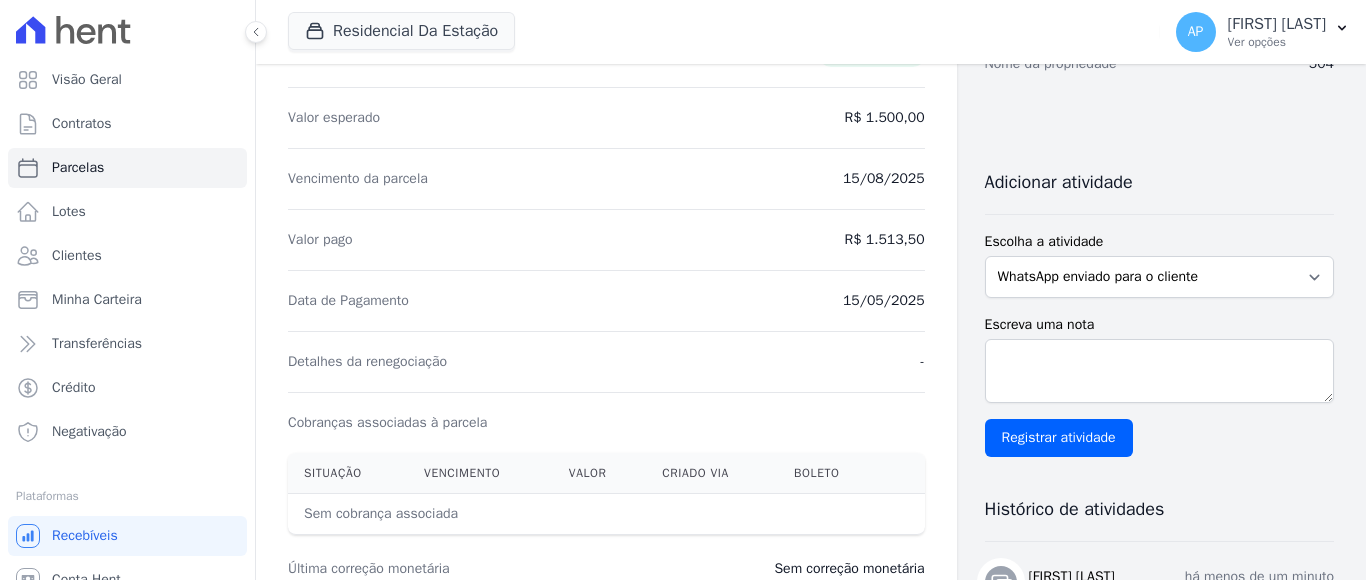 scroll, scrollTop: 0, scrollLeft: 0, axis: both 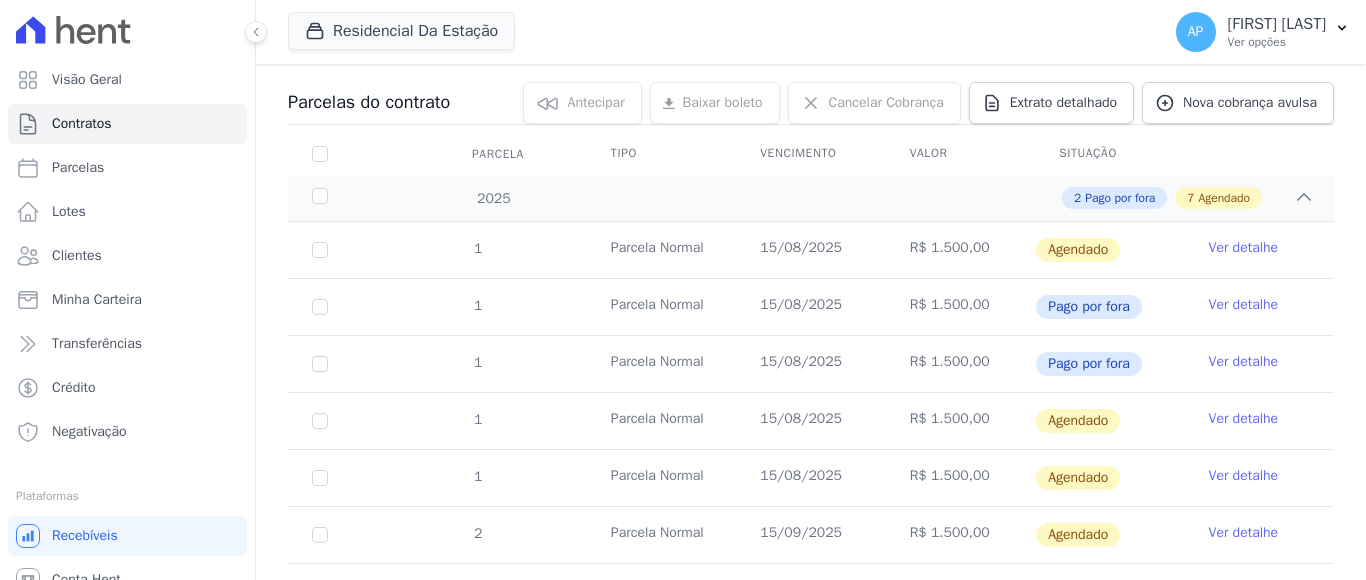 click on "Ver detalhe" at bounding box center [1244, 248] 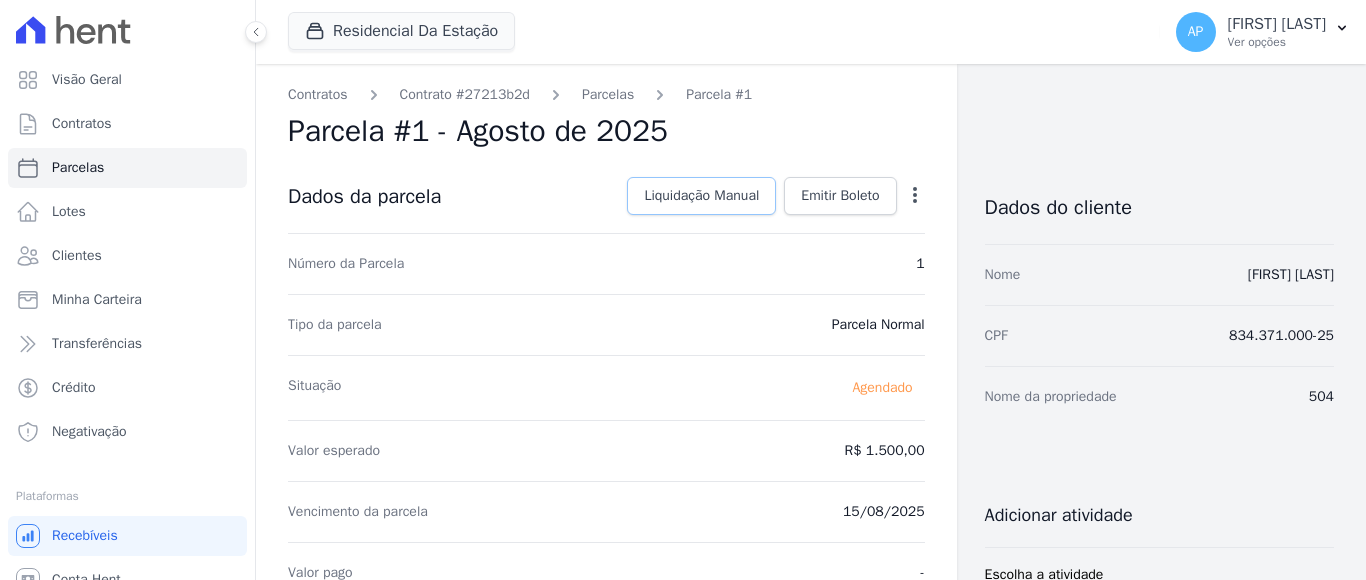 click on "Liquidação Manual" at bounding box center [701, 196] 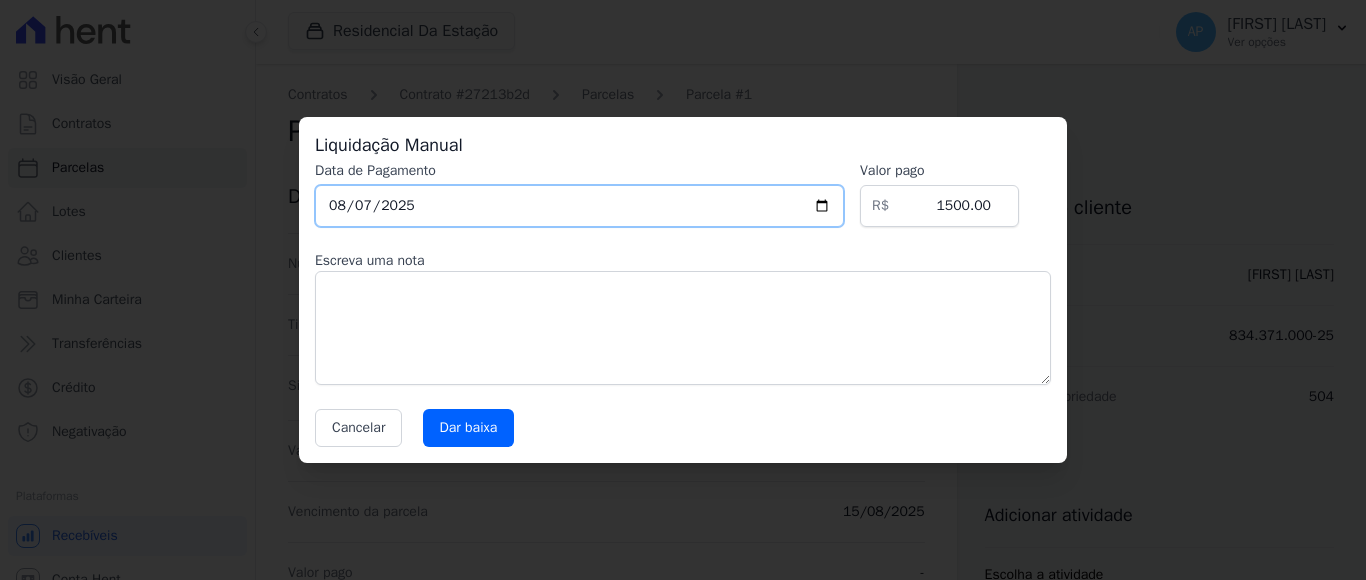 click on "2025-08-07" at bounding box center (579, 206) 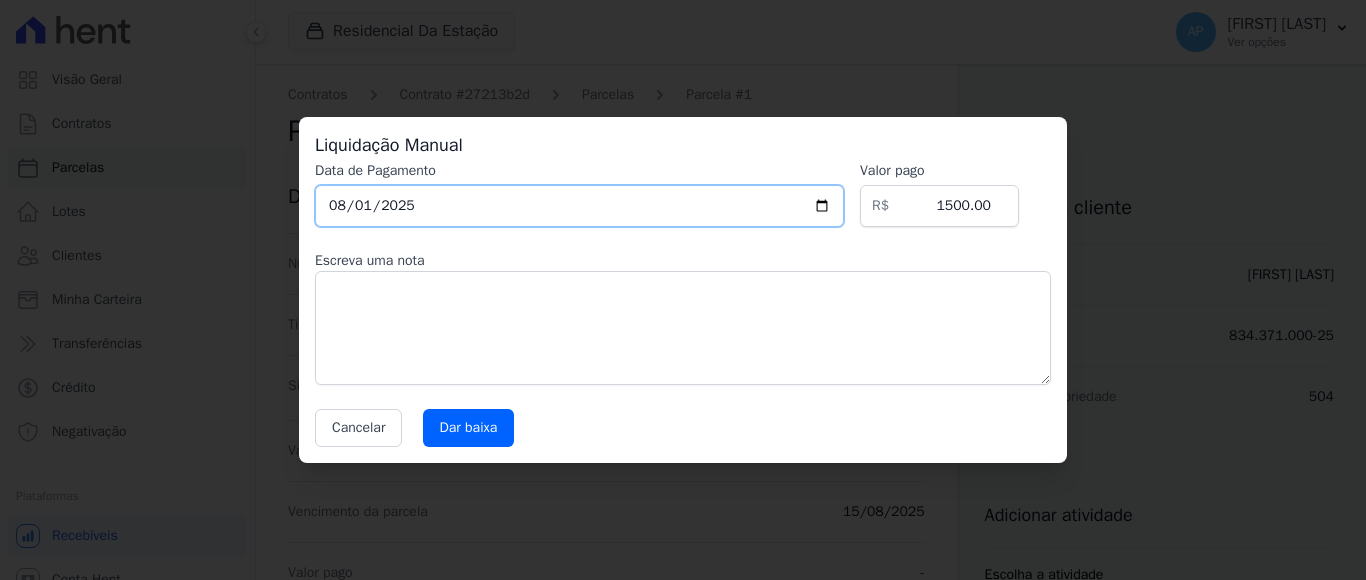 type on "2025-08-13" 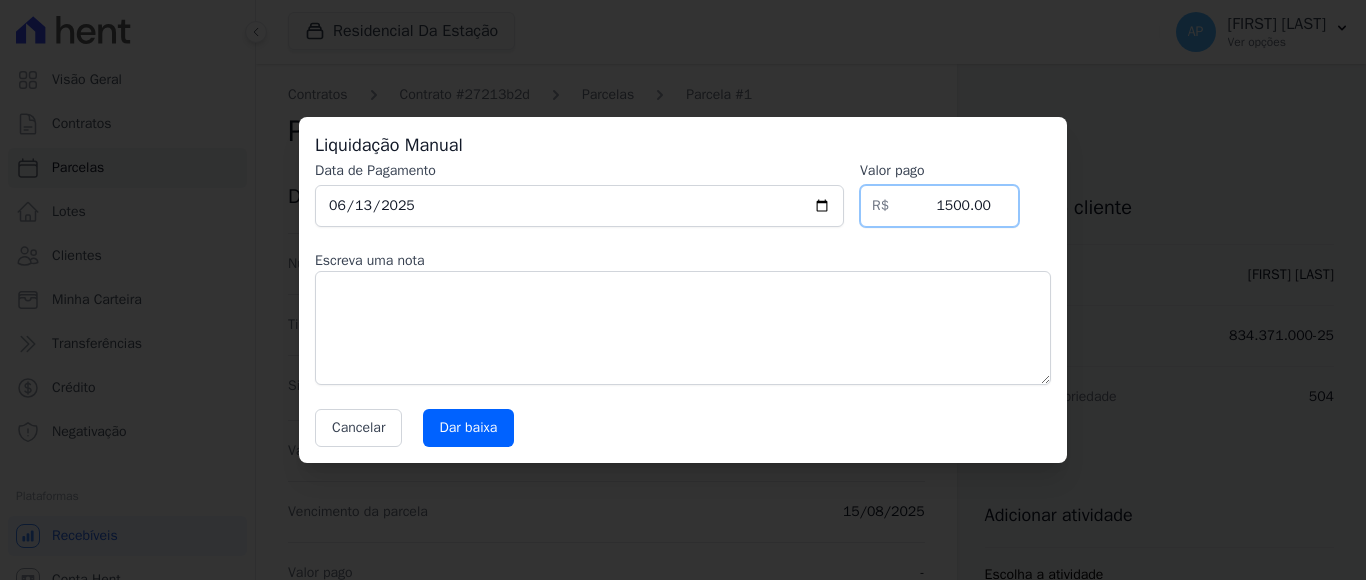 drag, startPoint x: 948, startPoint y: 204, endPoint x: 1037, endPoint y: 216, distance: 89.80534 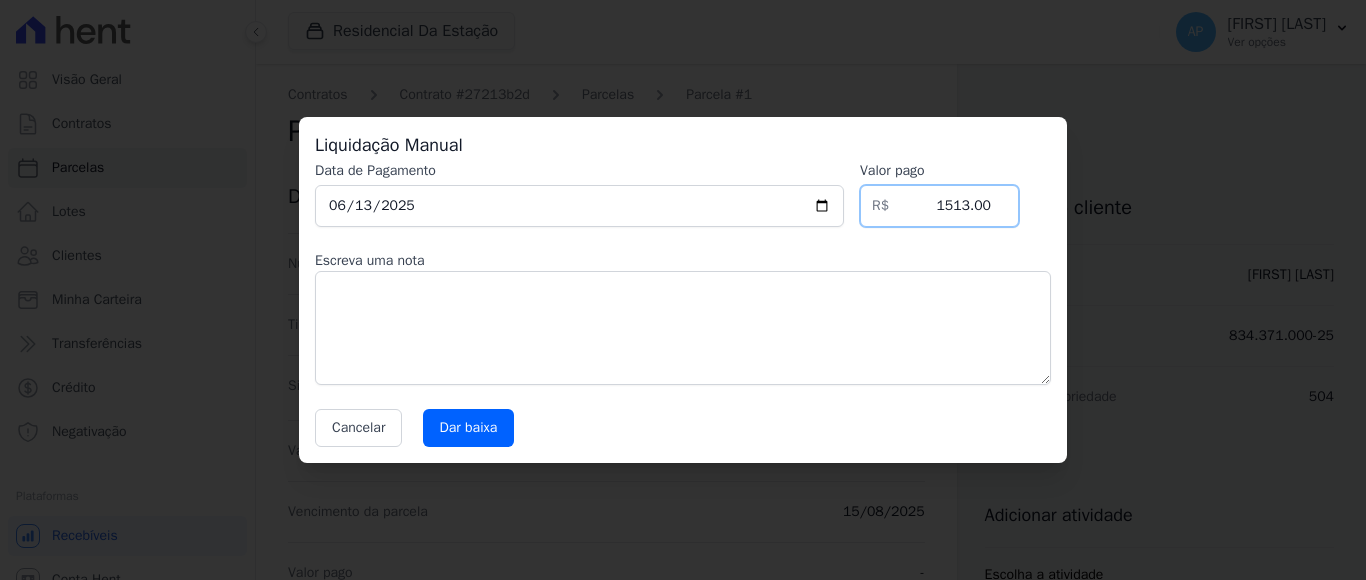 click on "1513.00" at bounding box center [939, 206] 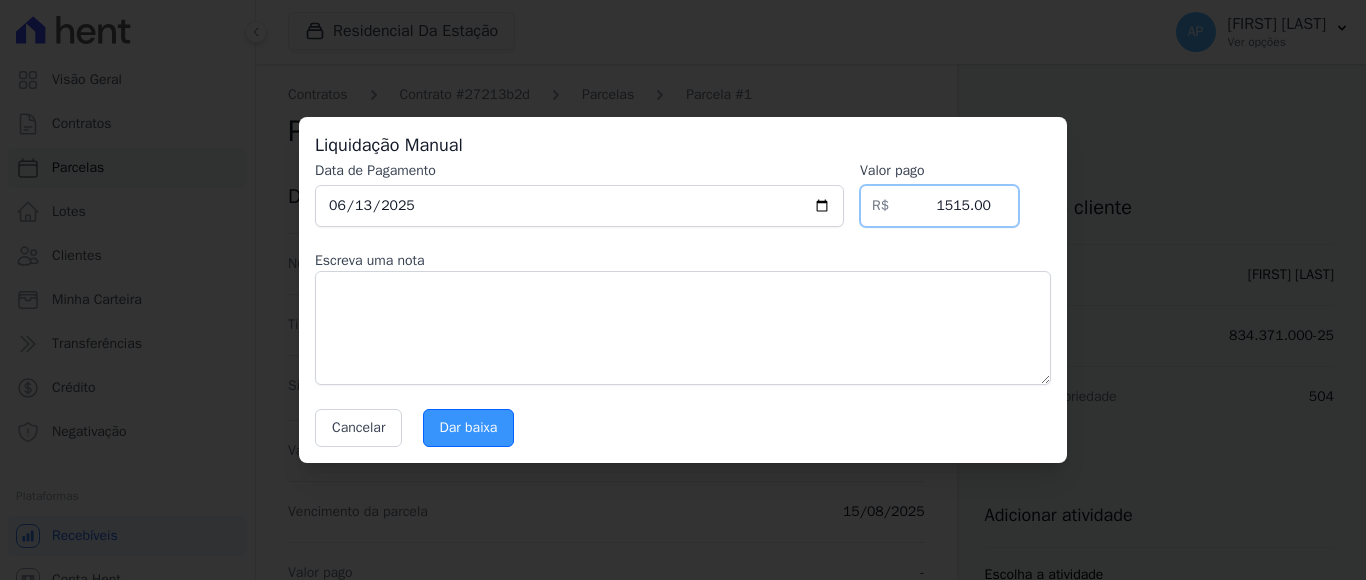type on "1515.00" 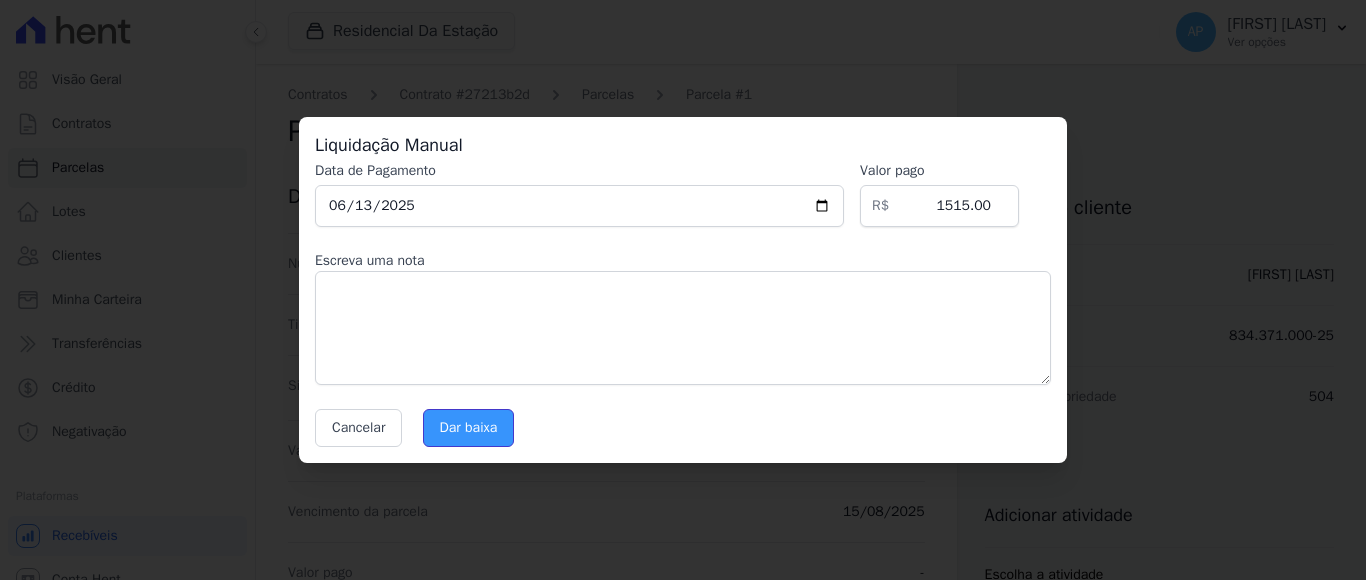 click on "Dar baixa" at bounding box center (469, 428) 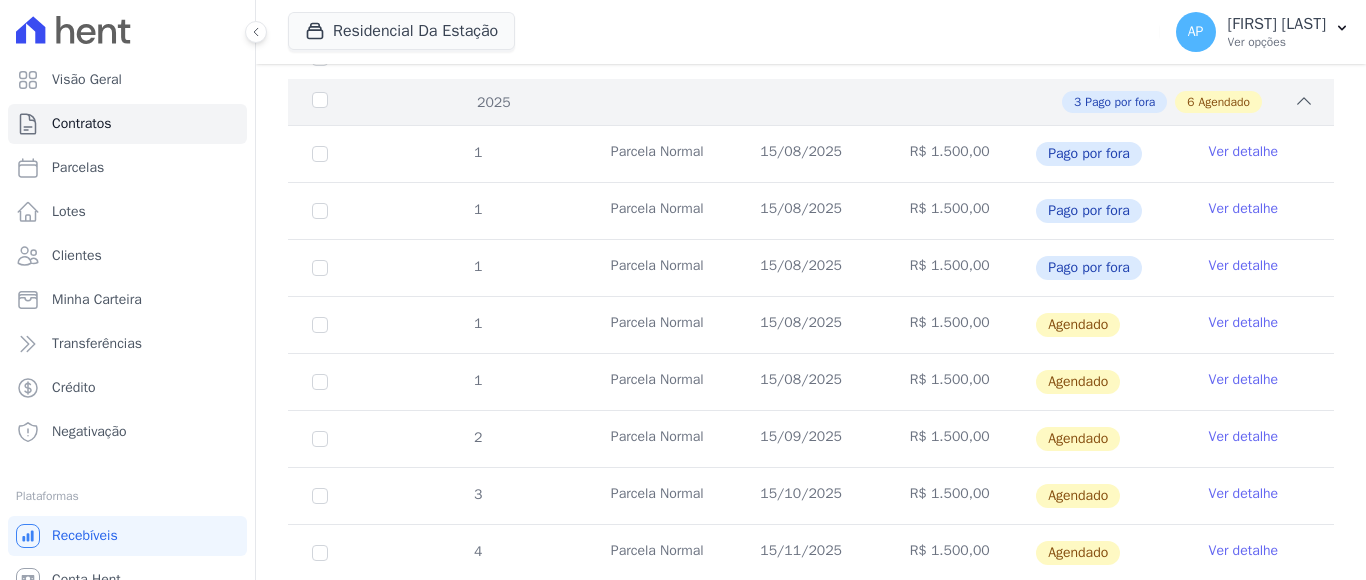 scroll, scrollTop: 300, scrollLeft: 0, axis: vertical 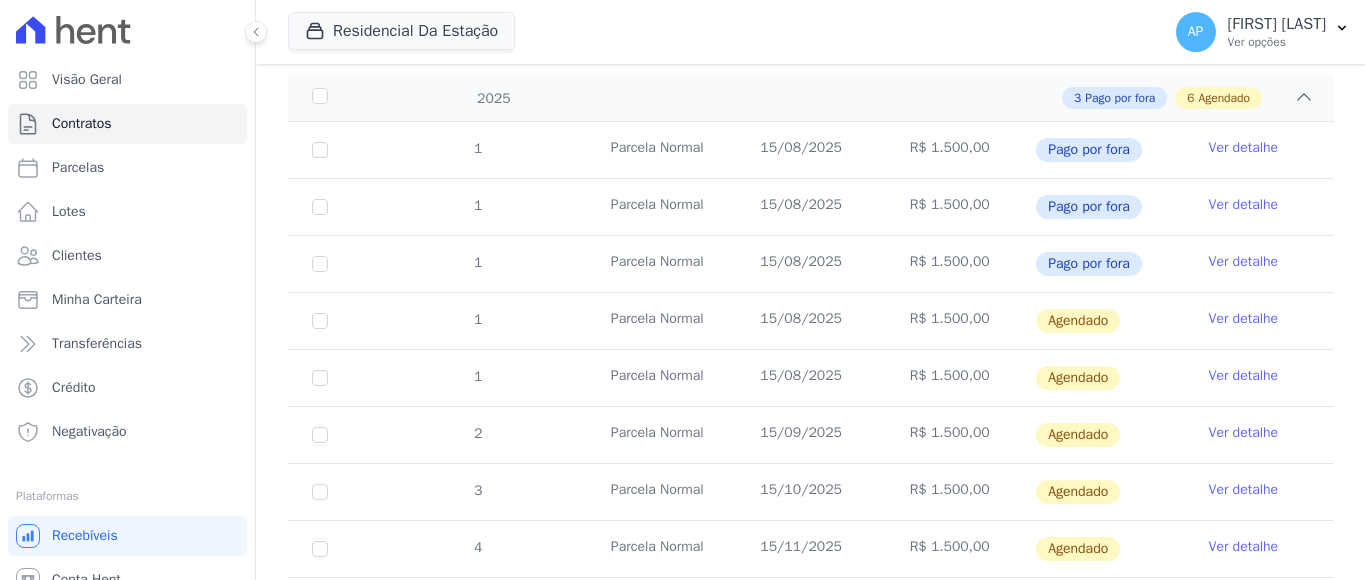 click on "Ver detalhe" at bounding box center (1244, 319) 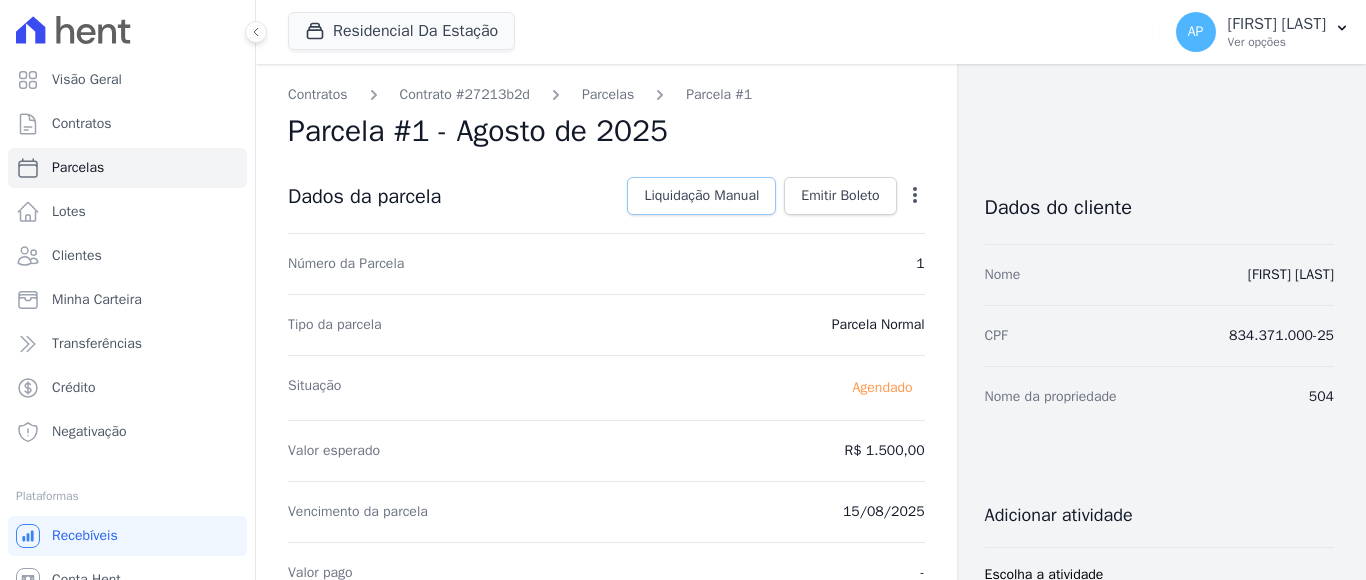 click on "Liquidação Manual" at bounding box center [701, 196] 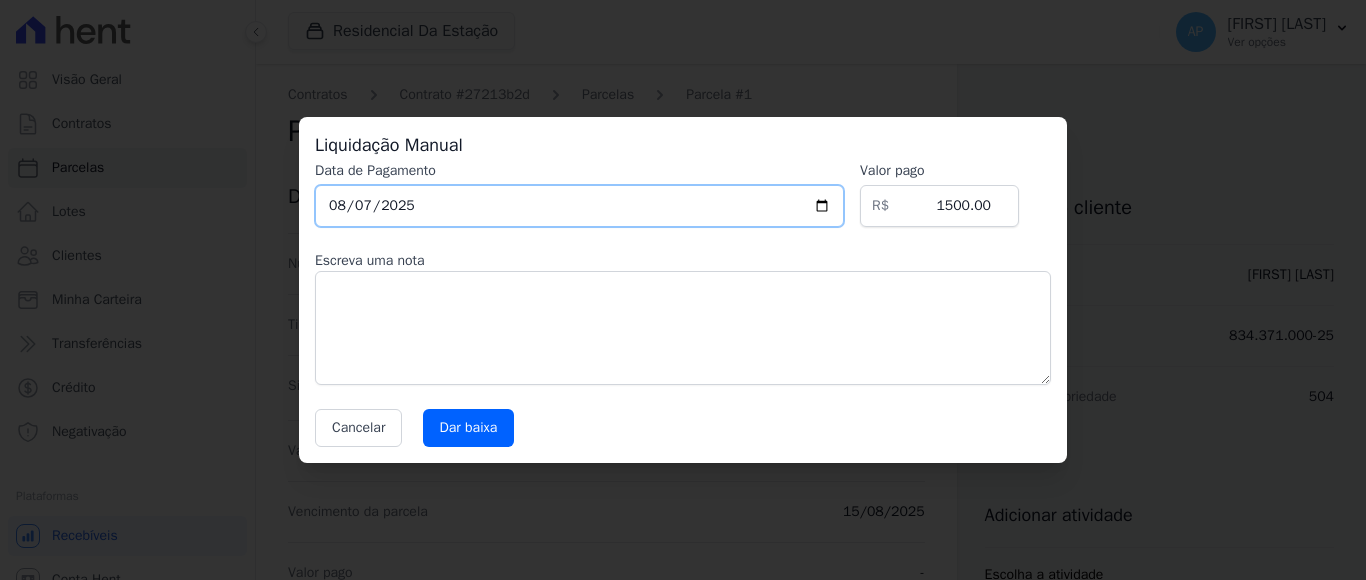 click on "2025-08-07" at bounding box center [579, 206] 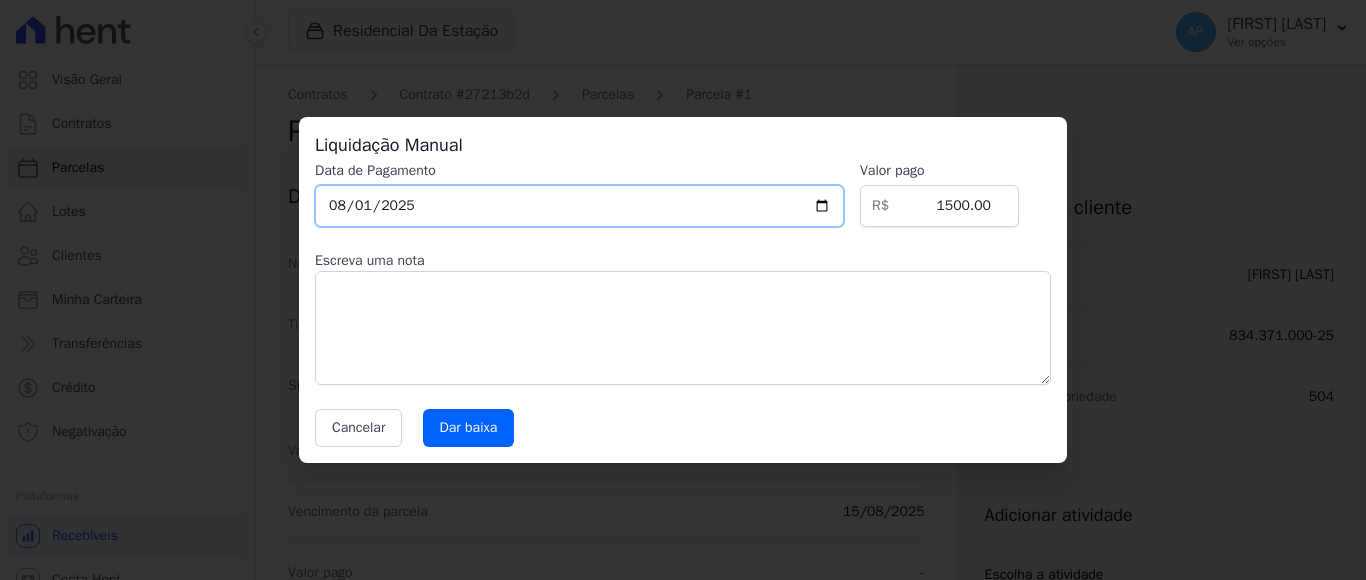 type on "2025-08-10" 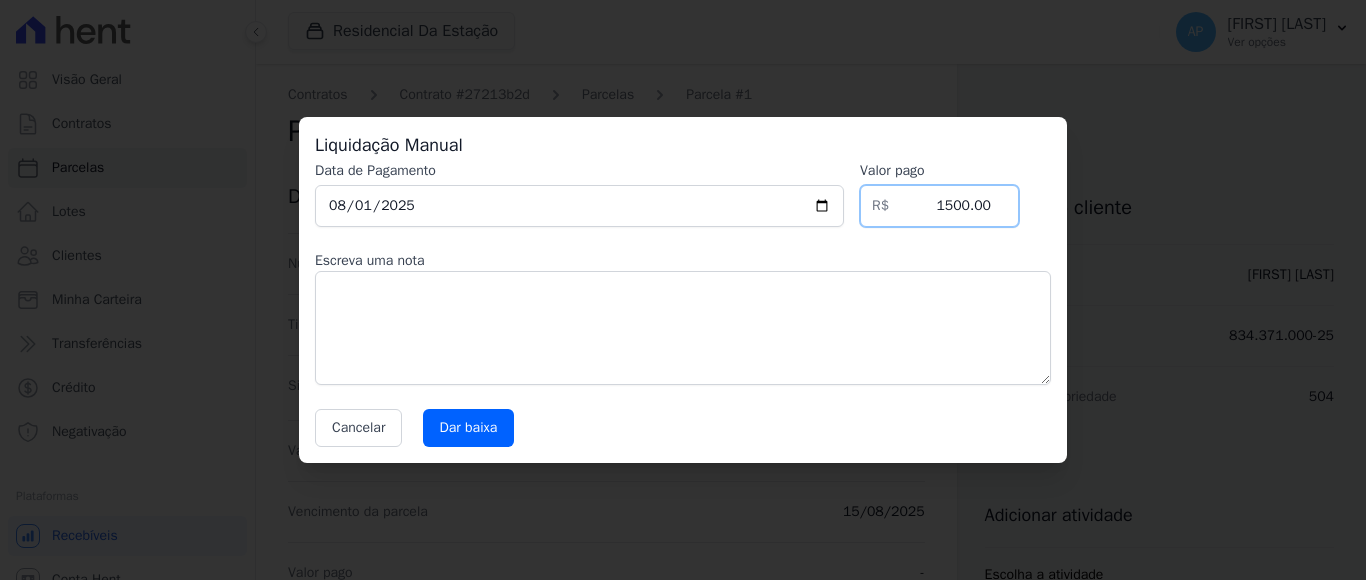 drag, startPoint x: 943, startPoint y: 203, endPoint x: 1016, endPoint y: 199, distance: 73.109505 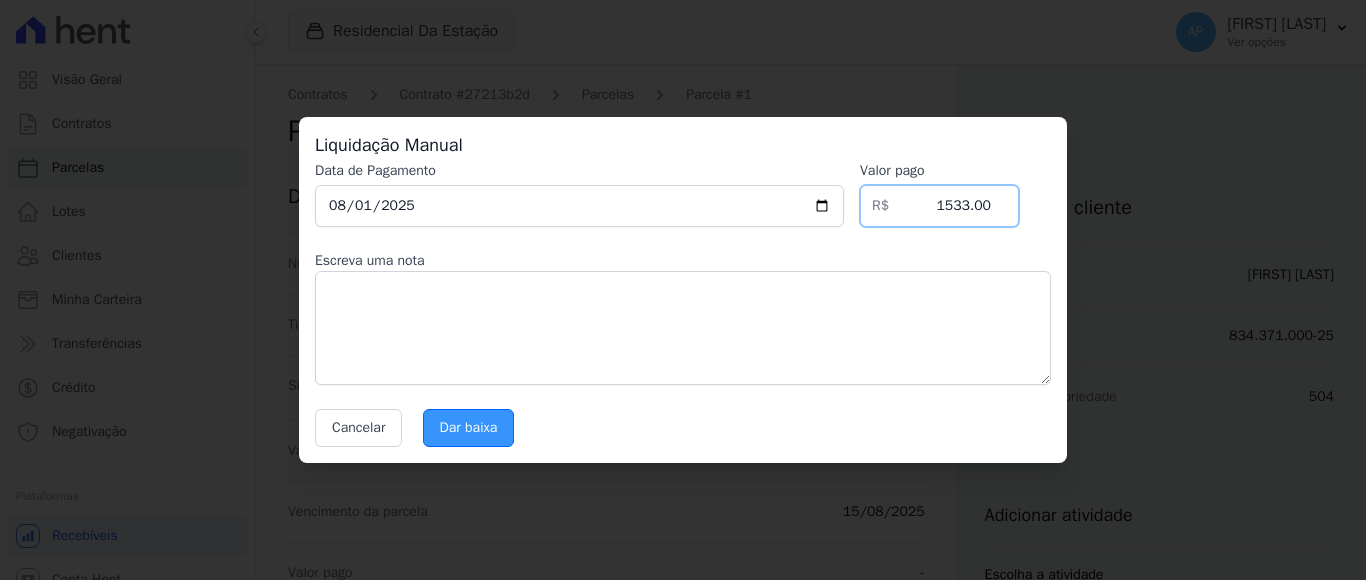 type on "1533.00" 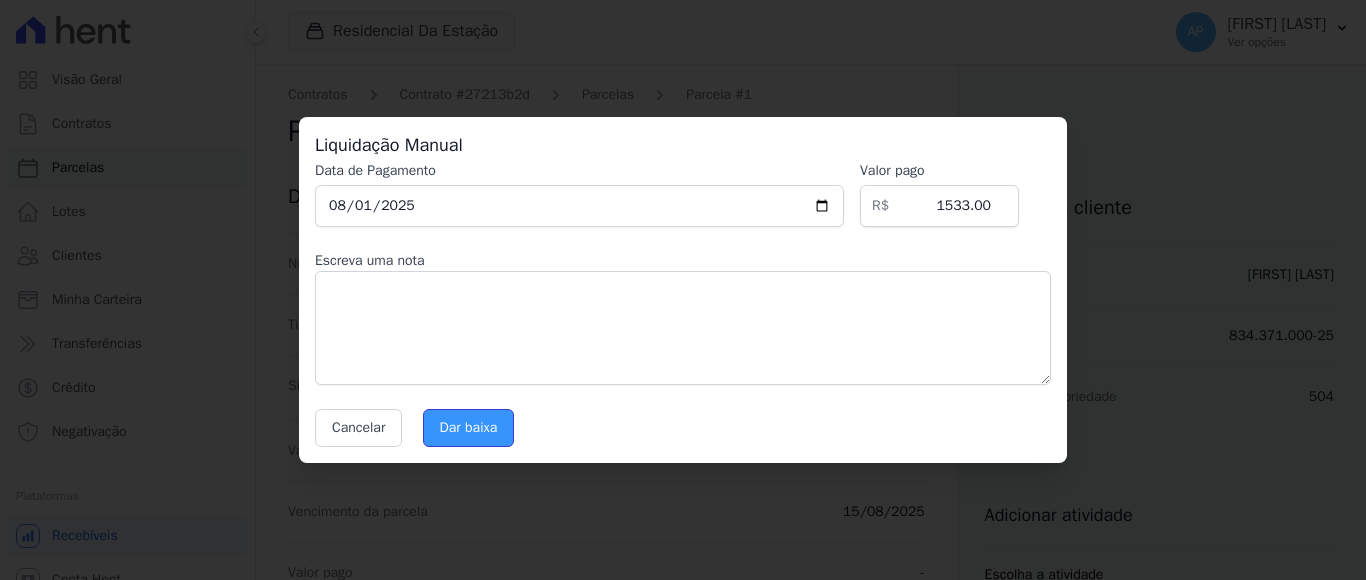 click on "Dar baixa" at bounding box center (469, 428) 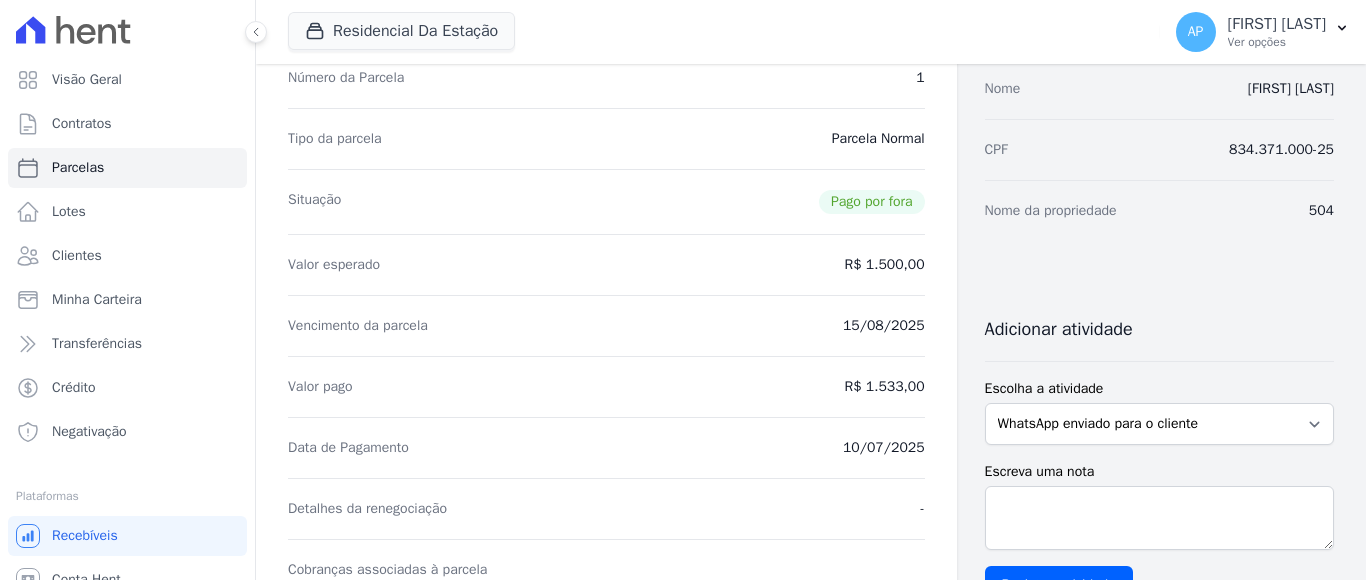 scroll, scrollTop: 0, scrollLeft: 0, axis: both 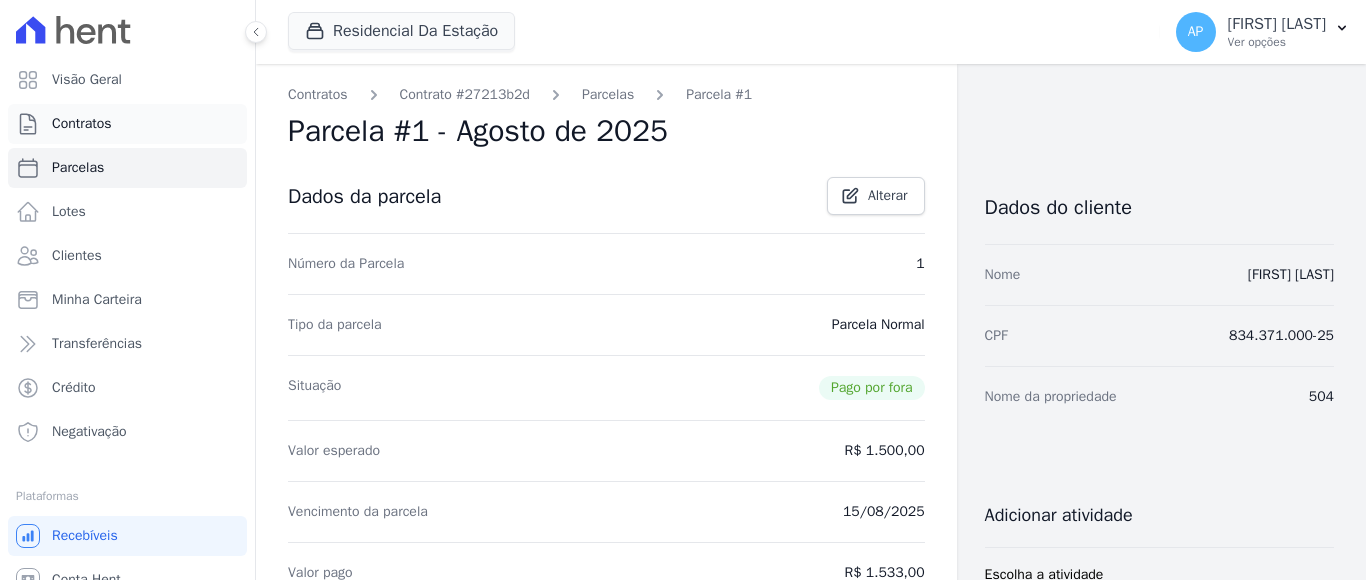 click on "Contratos" at bounding box center [127, 124] 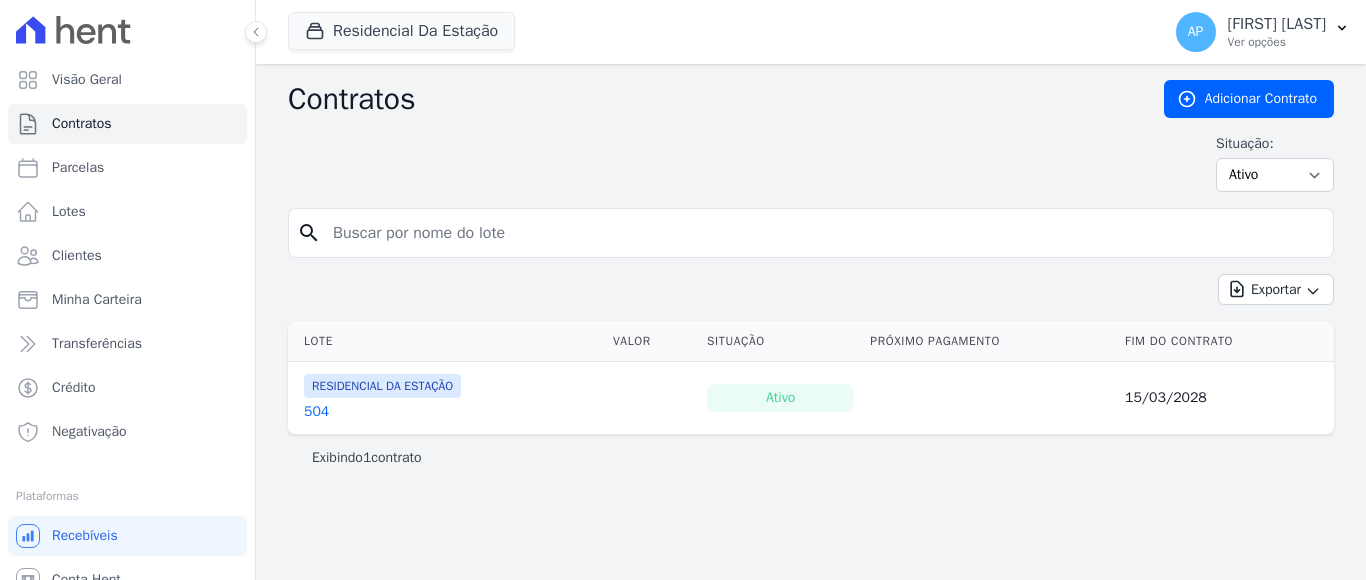 click on "504" at bounding box center (316, 412) 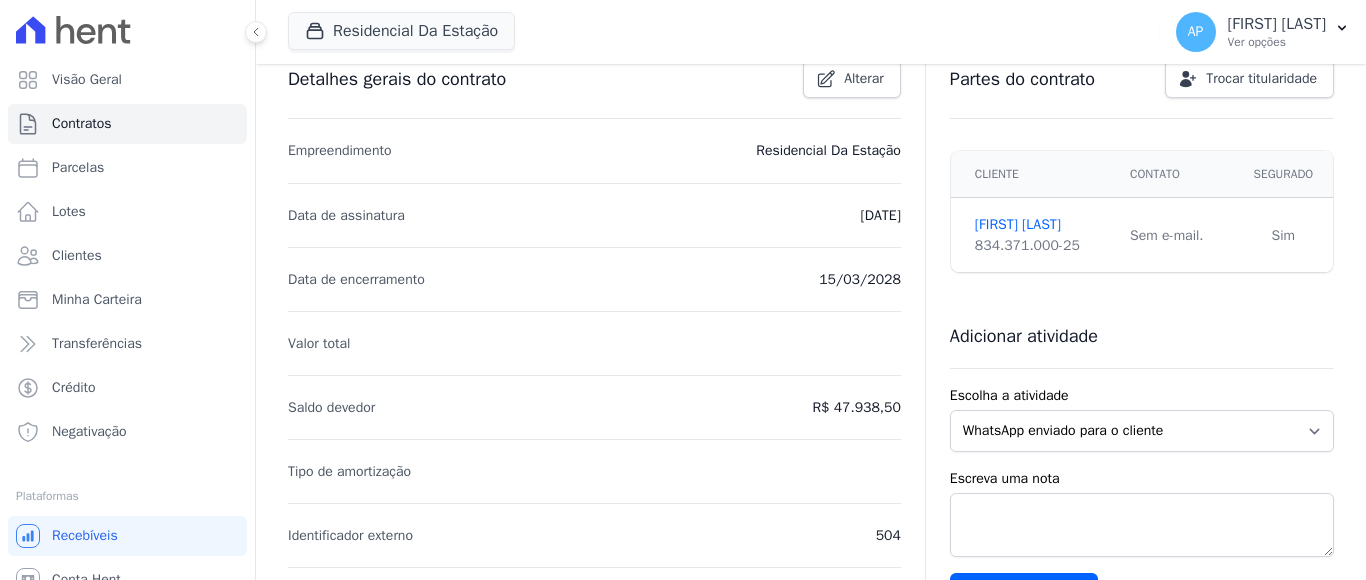 scroll, scrollTop: 0, scrollLeft: 0, axis: both 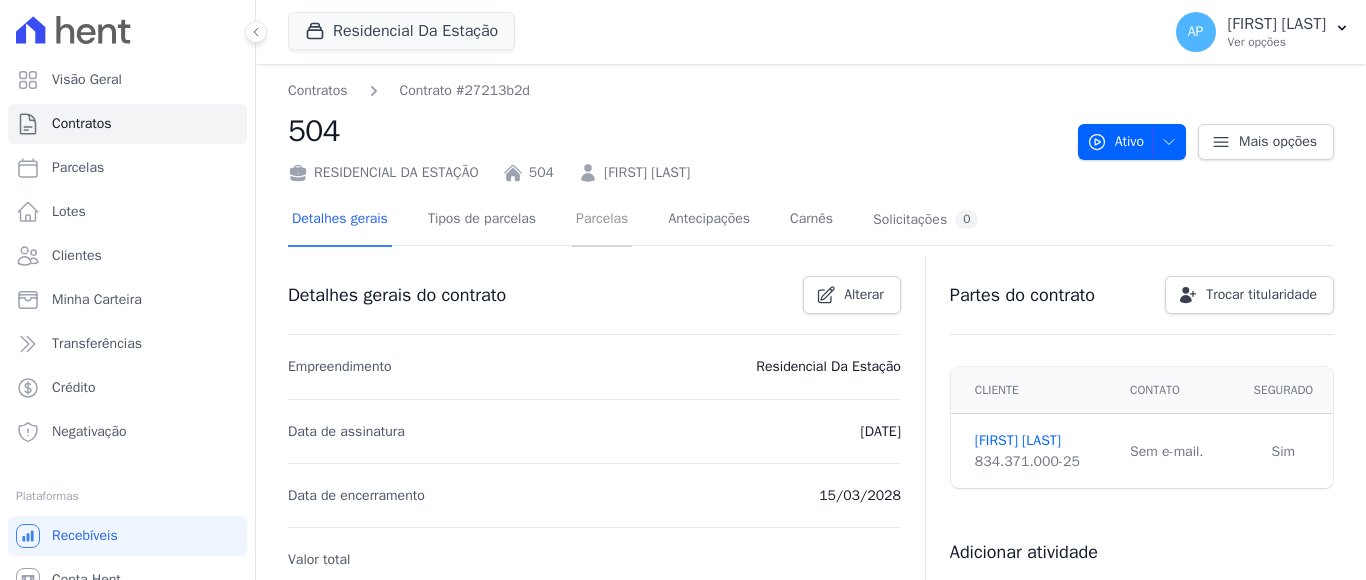 click on "Parcelas" at bounding box center [602, 220] 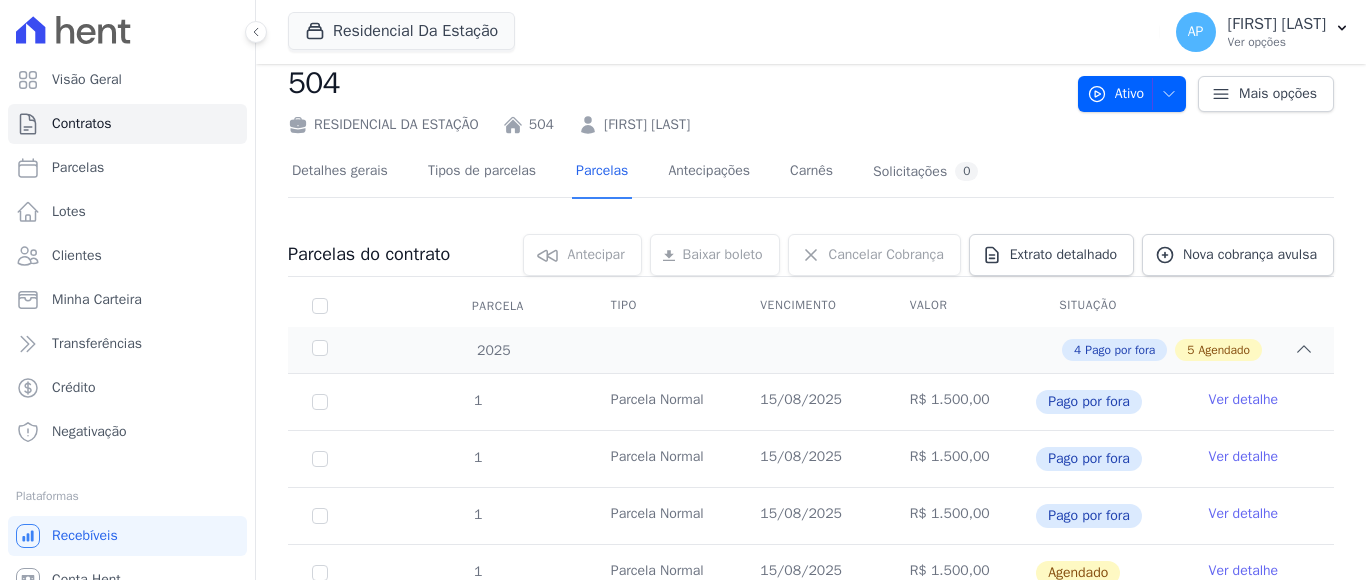 scroll, scrollTop: 0, scrollLeft: 0, axis: both 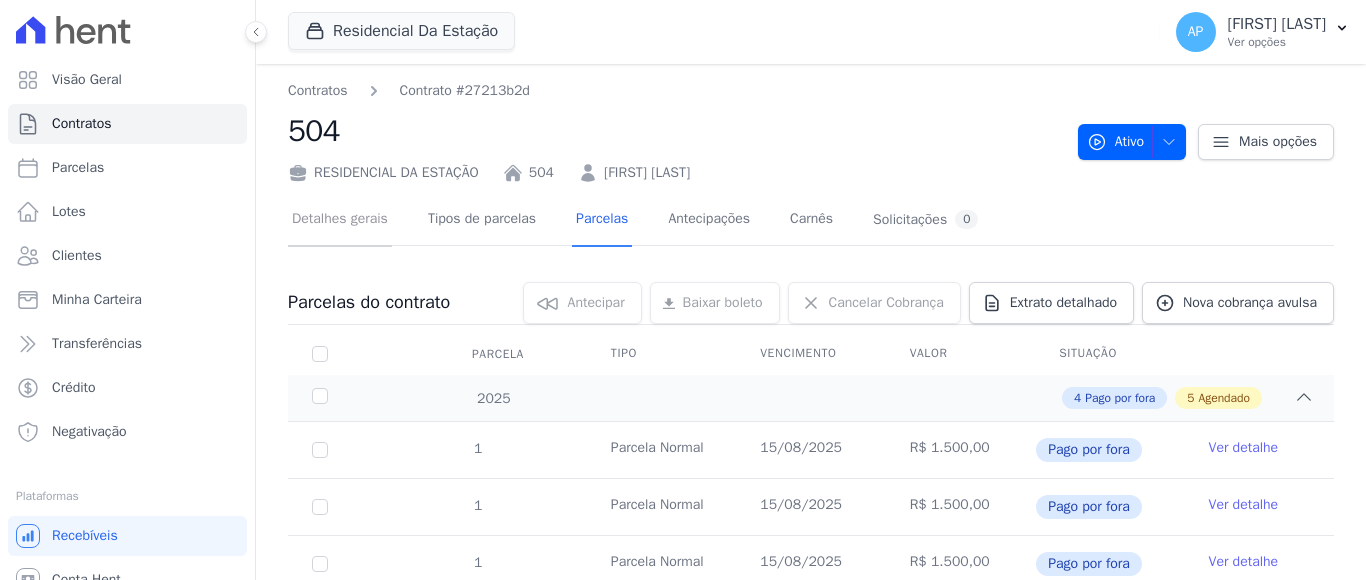 click on "Detalhes gerais" at bounding box center (340, 220) 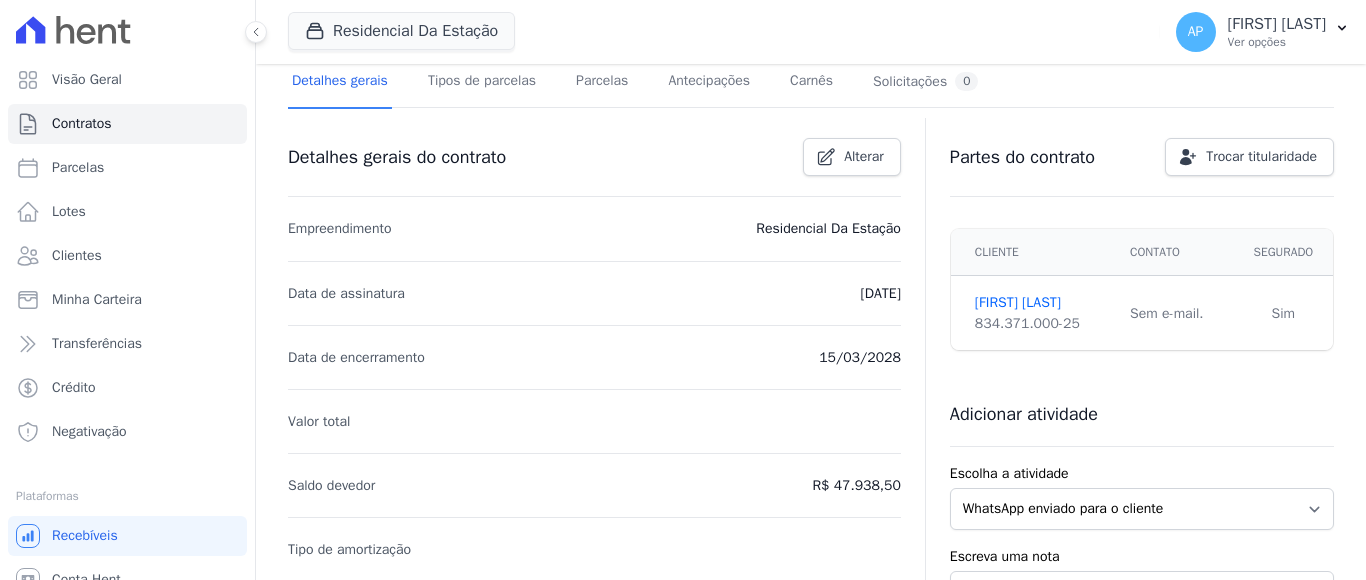scroll, scrollTop: 0, scrollLeft: 0, axis: both 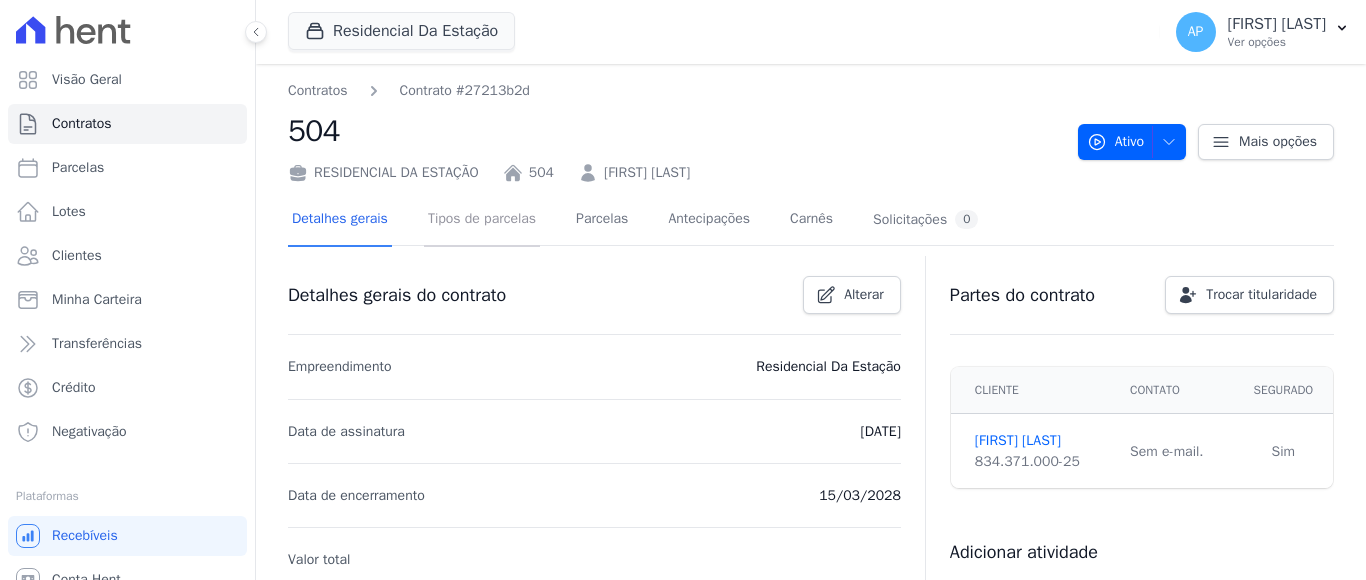 click on "Tipos de parcelas" at bounding box center [482, 220] 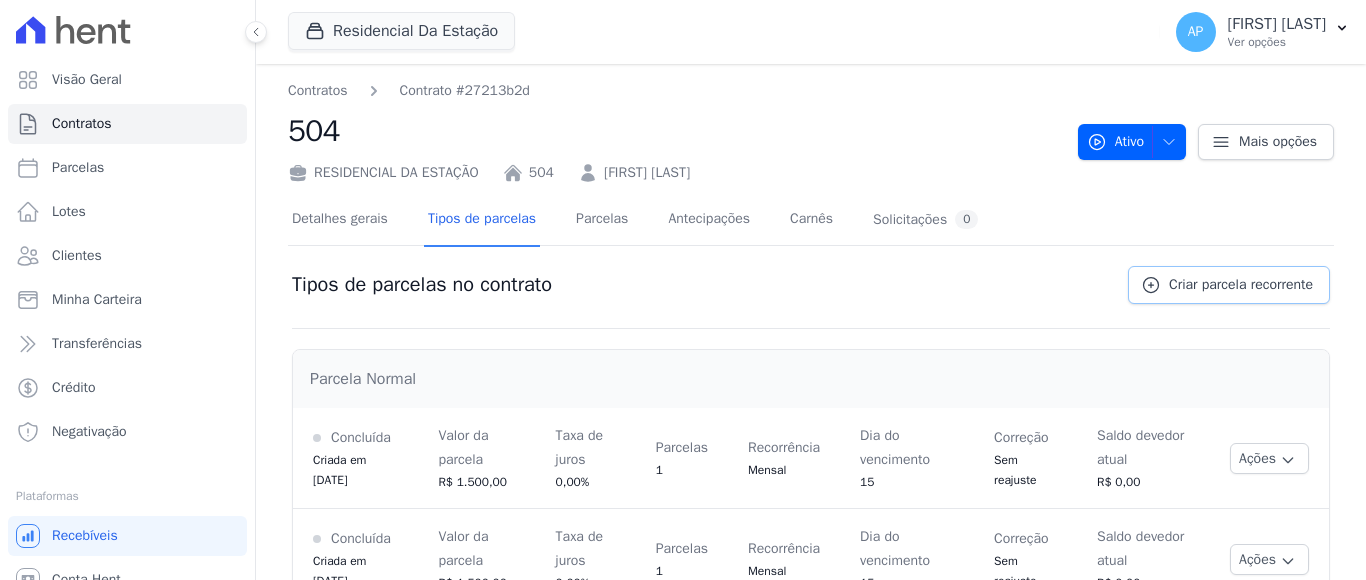 click on "Criar parcela recorrente" at bounding box center [1241, 285] 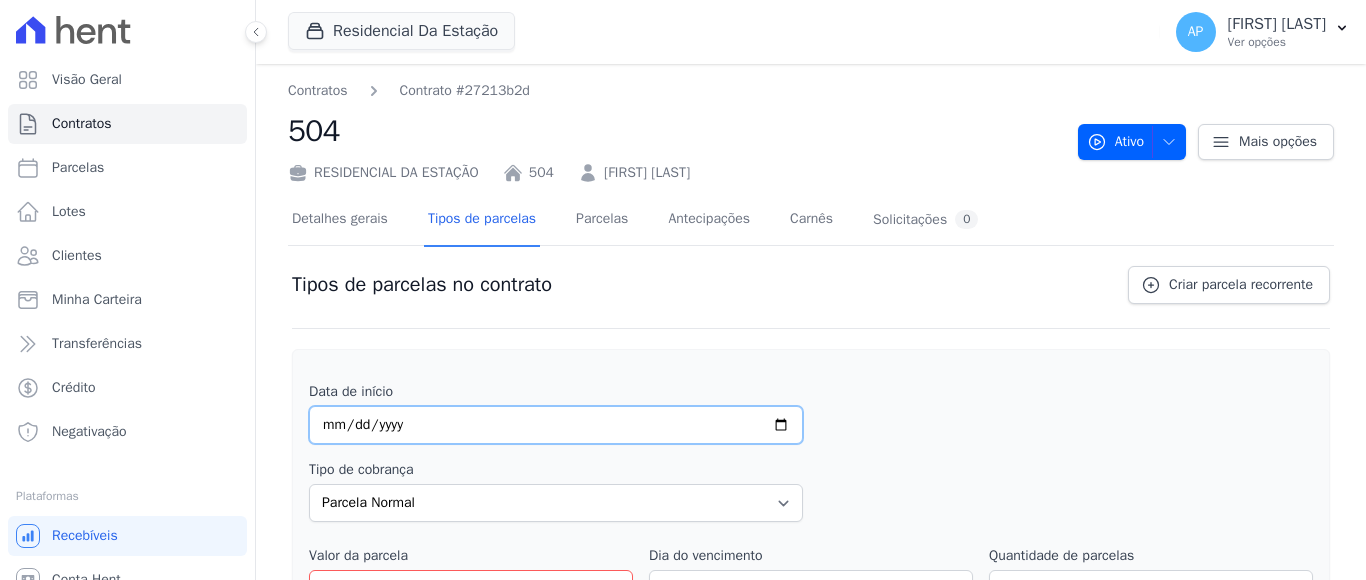 click at bounding box center [556, 425] 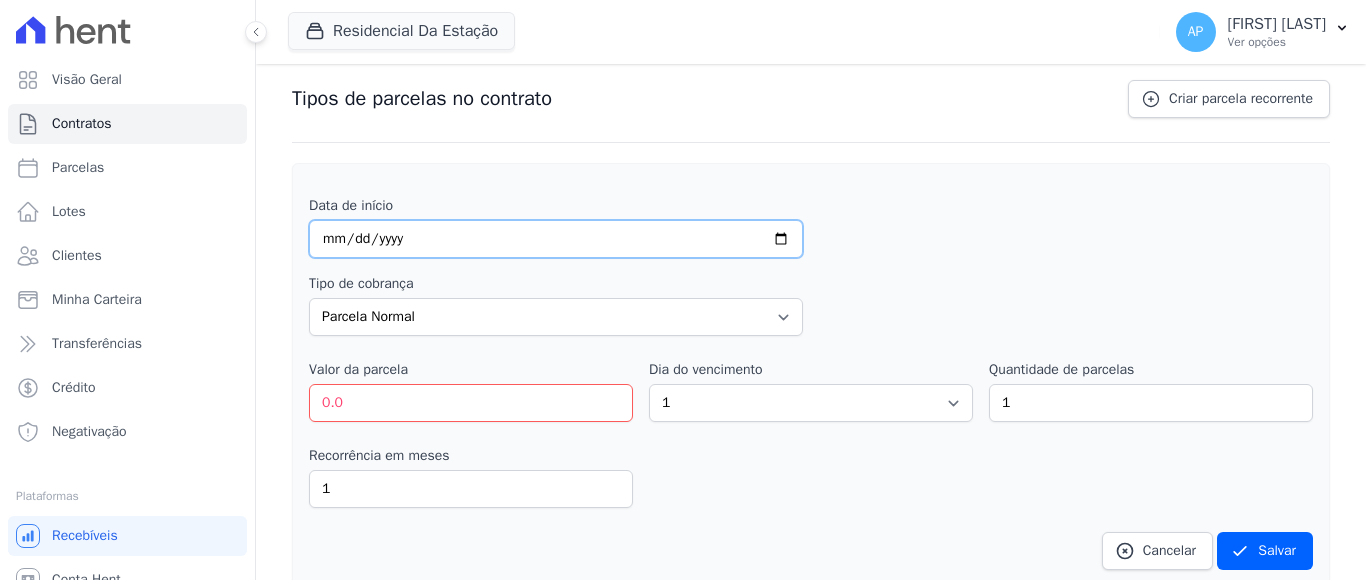 scroll, scrollTop: 200, scrollLeft: 0, axis: vertical 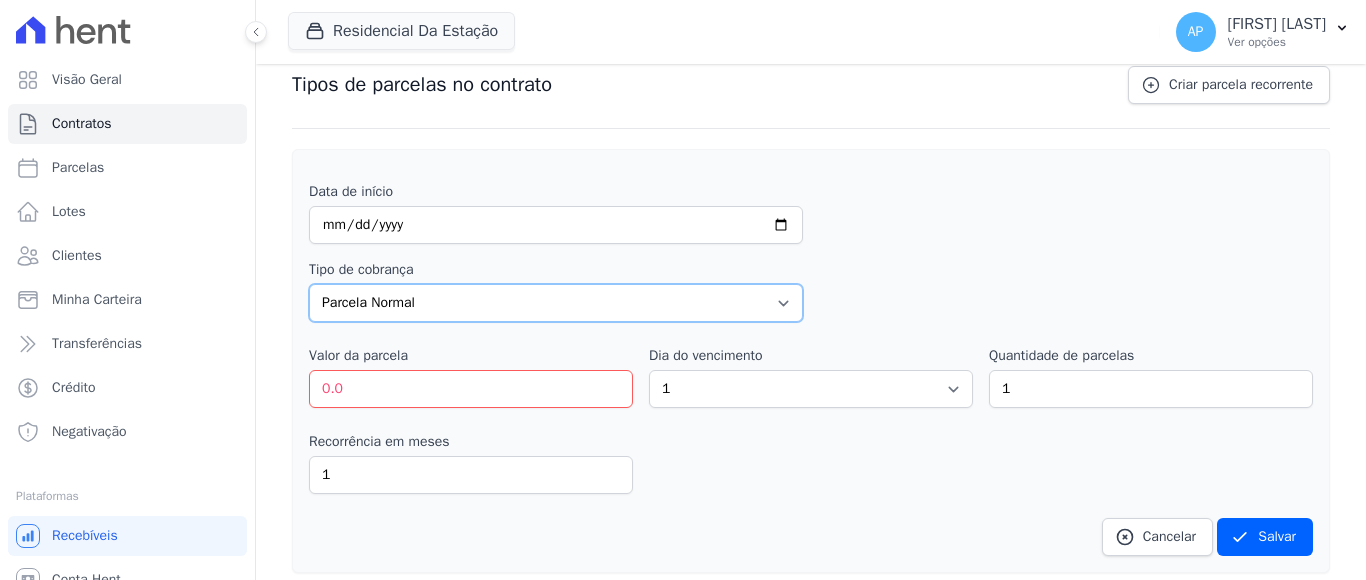 click on "Parcela Normal
Entrada
Sinal
Intercalada
Chaves
Pré-chaves
Pós-chaves
Impostos
Quitação
Outro
Customer
Settling
Financiamento Bancário" at bounding box center [556, 303] 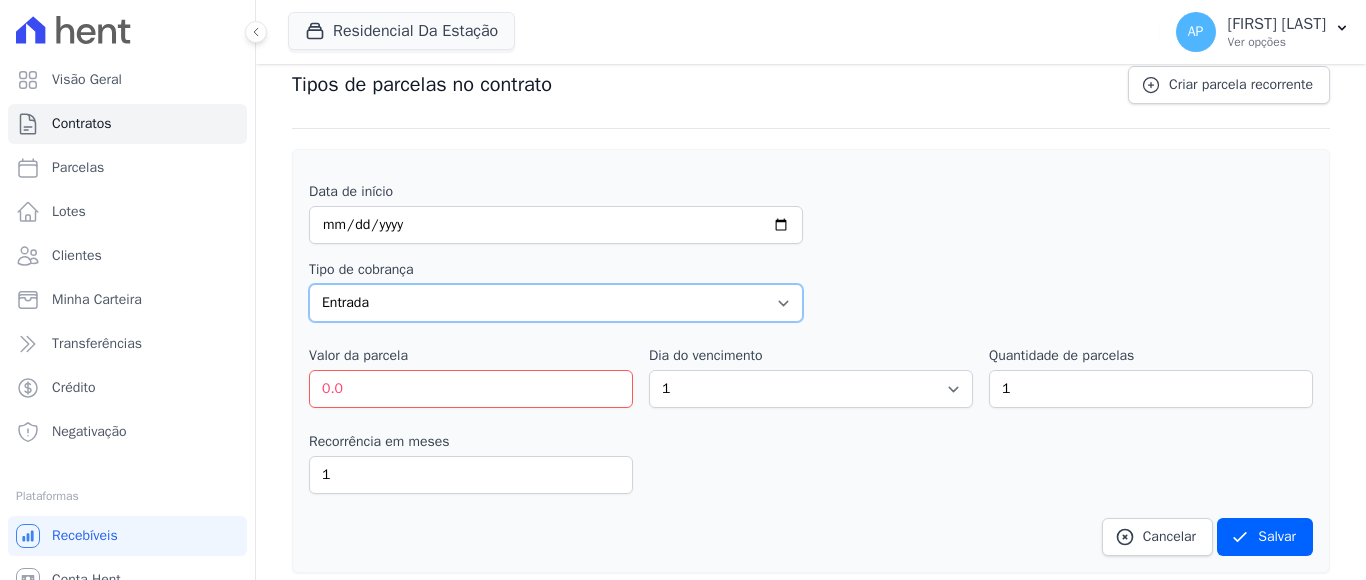 click on "Parcela Normal
Entrada
Sinal
Intercalada
Chaves
Pré-chaves
Pós-chaves
Impostos
Quitação
Outro
Customer
Settling
Financiamento Bancário" at bounding box center [556, 303] 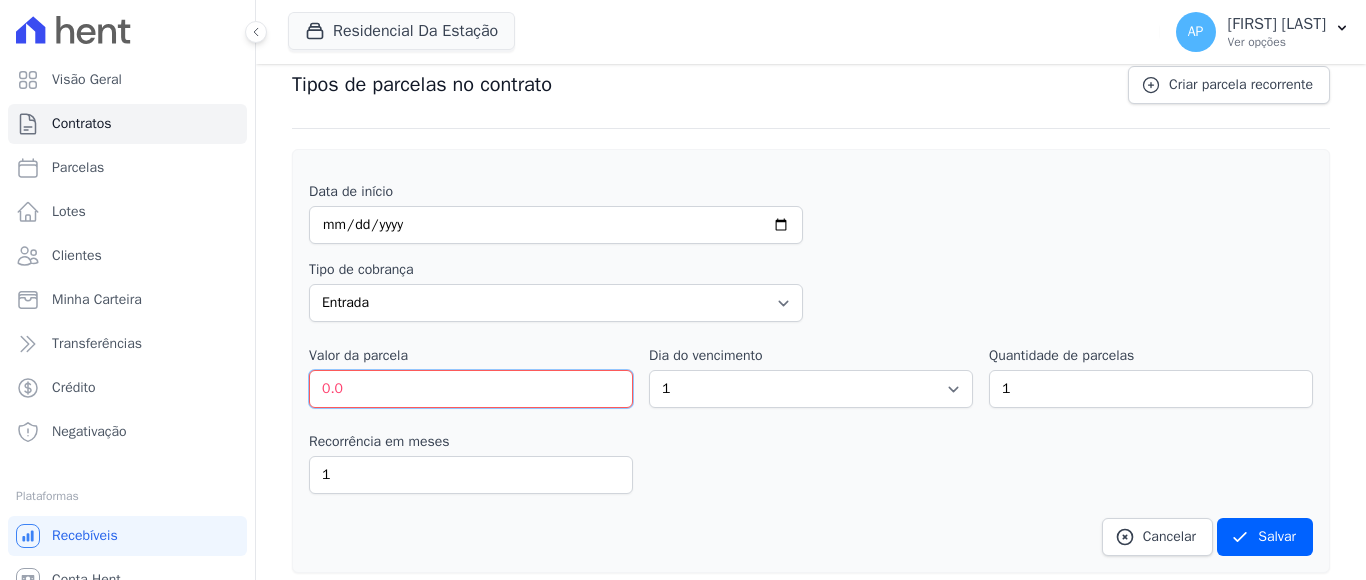 drag, startPoint x: 347, startPoint y: 388, endPoint x: 243, endPoint y: 371, distance: 105.380264 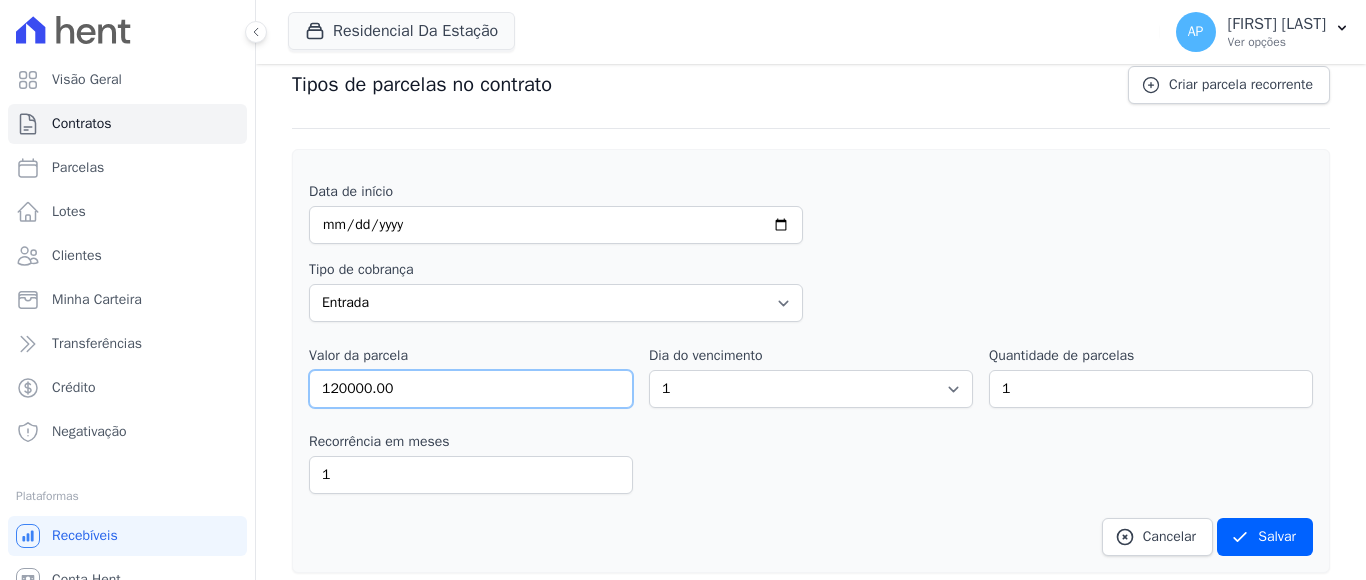 type on "120000.00" 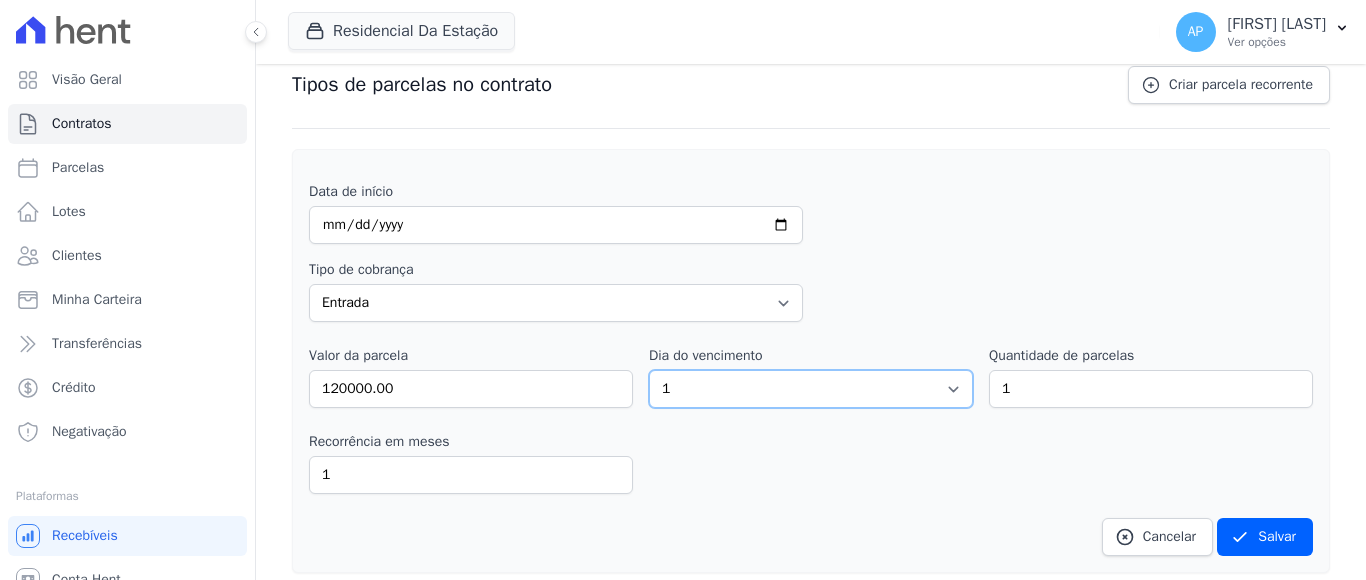 click on "1
2
3
4
5
6
7
8
9
10
11
12
13
14
15
16
17
18
19
20
21
22
23
24
25
26
27
28
29
30
31" at bounding box center [811, 389] 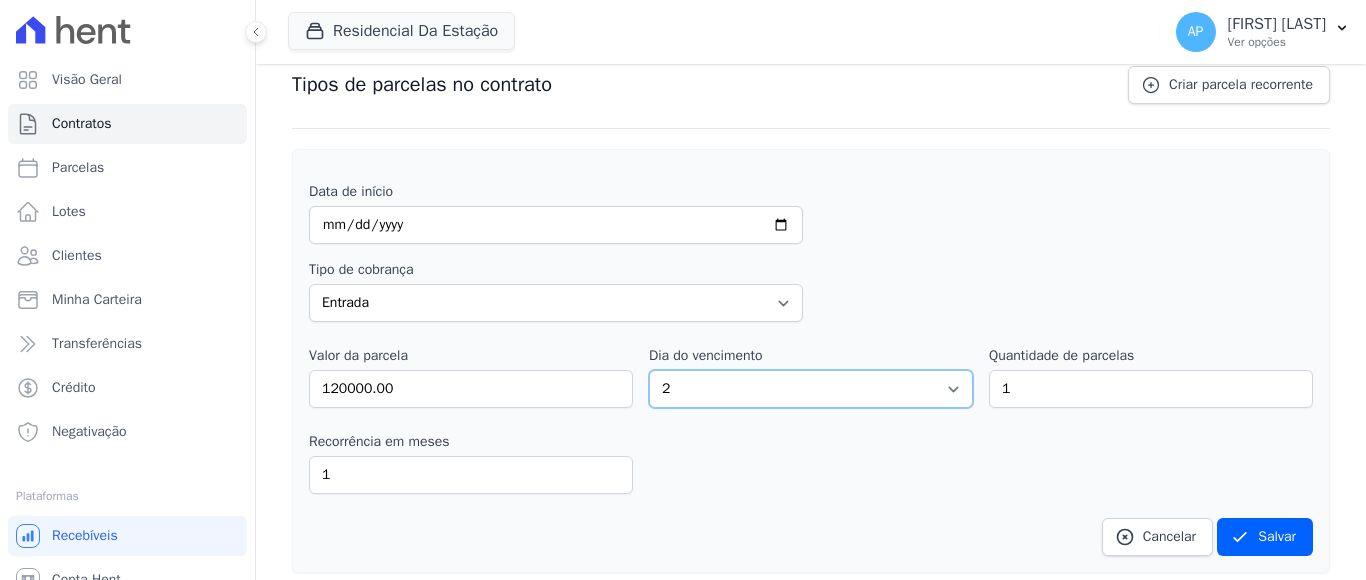 click on "1
2
3
4
5
6
7
8
9
10
11
12
13
14
15
16
17
18
19
20
21
22
23
24
25
26
27
28
29
30
31" at bounding box center [811, 389] 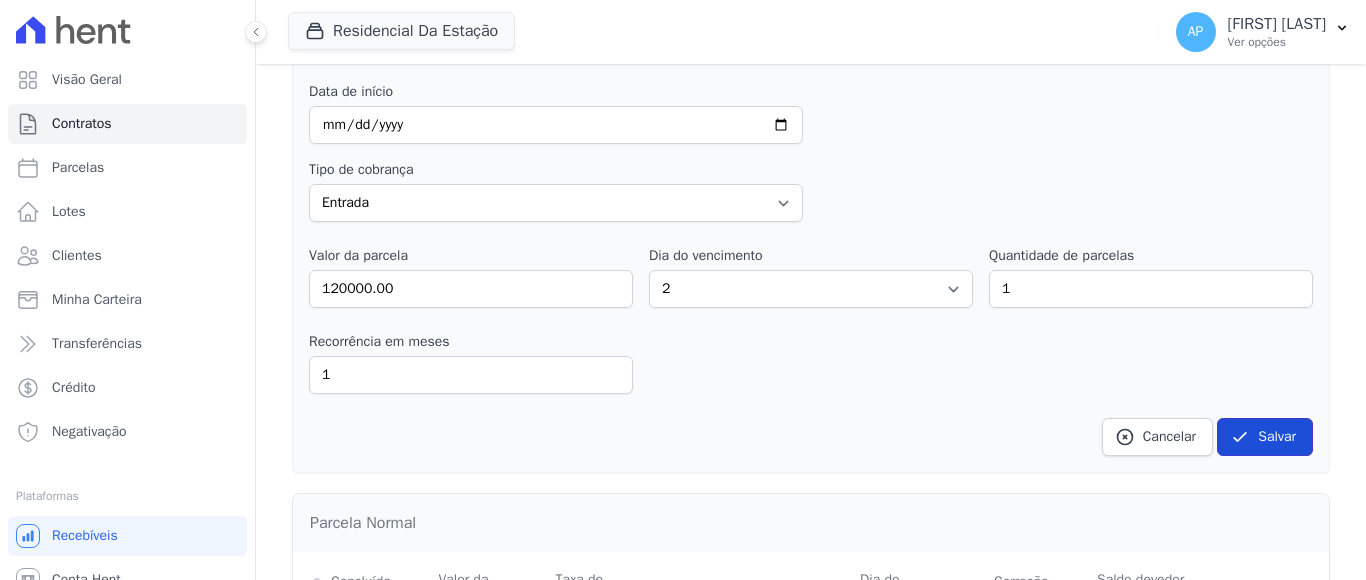 click on "Salvar" at bounding box center [1265, 437] 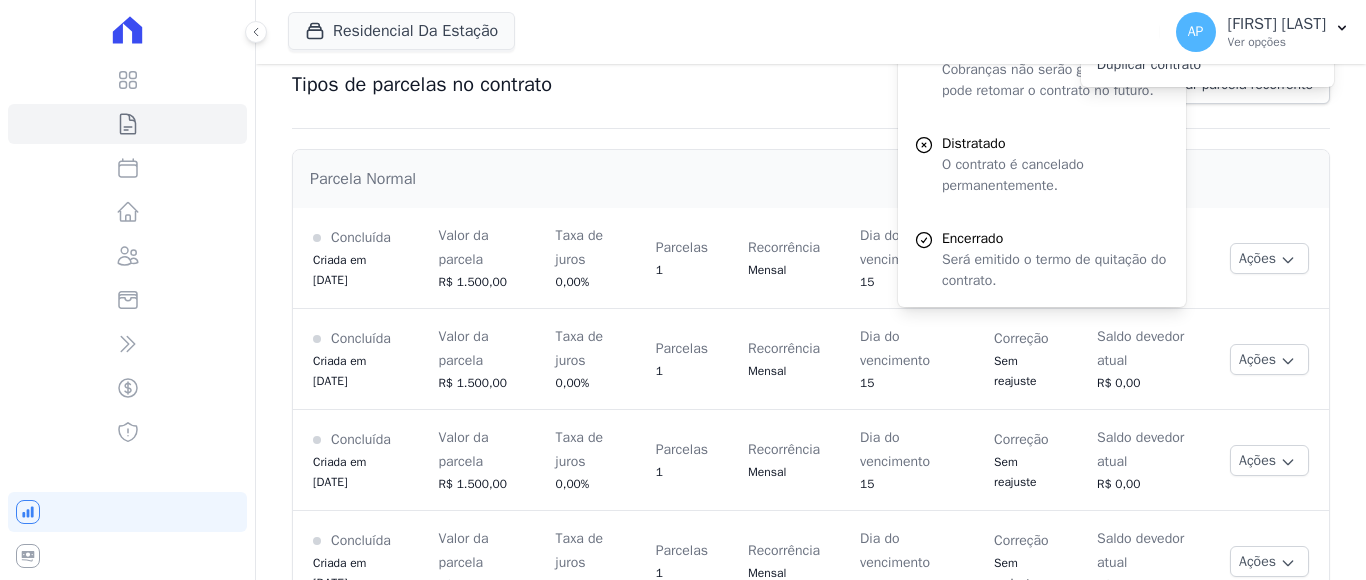 scroll, scrollTop: 0, scrollLeft: 0, axis: both 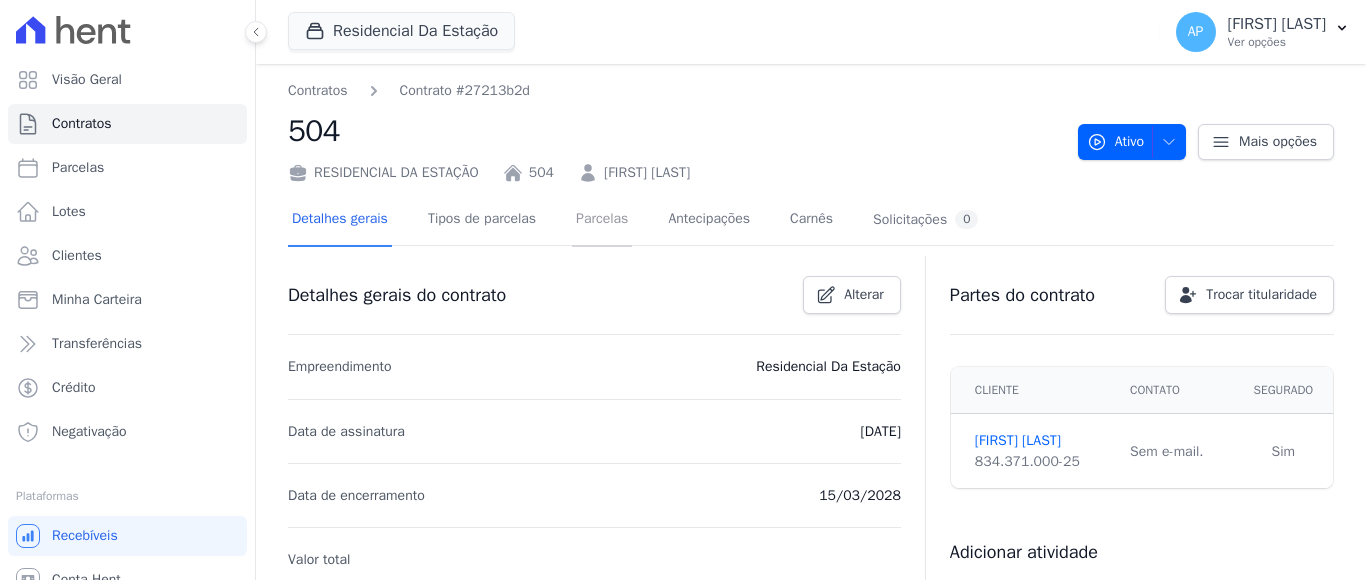 click on "Parcelas" at bounding box center (602, 220) 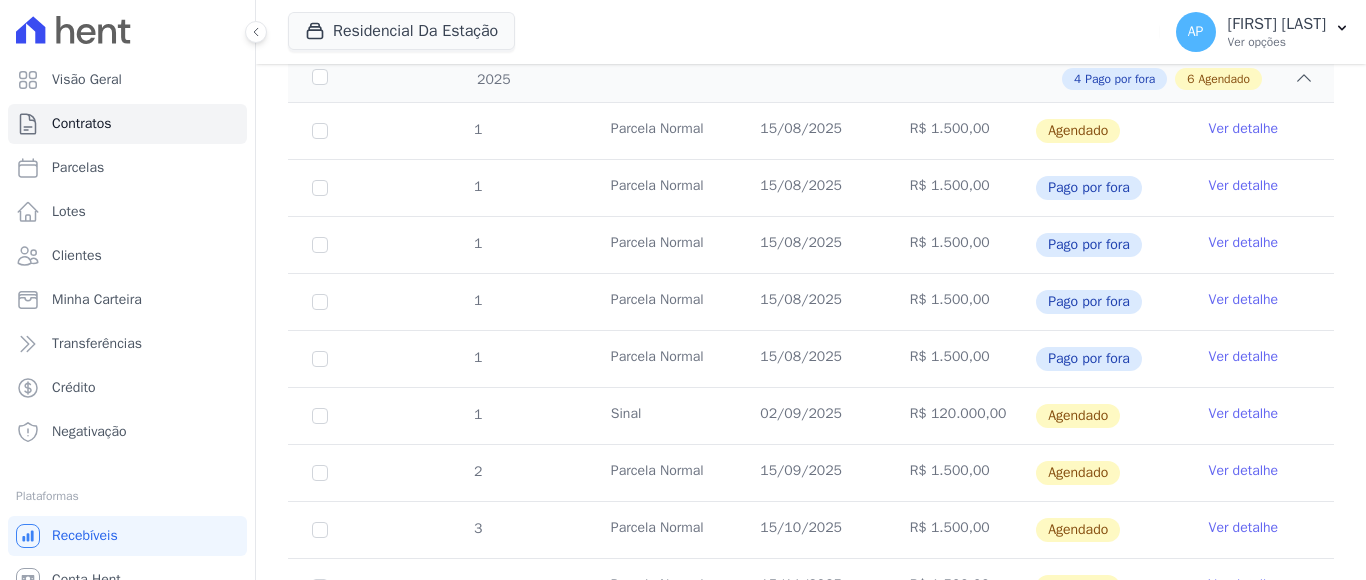 scroll, scrollTop: 300, scrollLeft: 0, axis: vertical 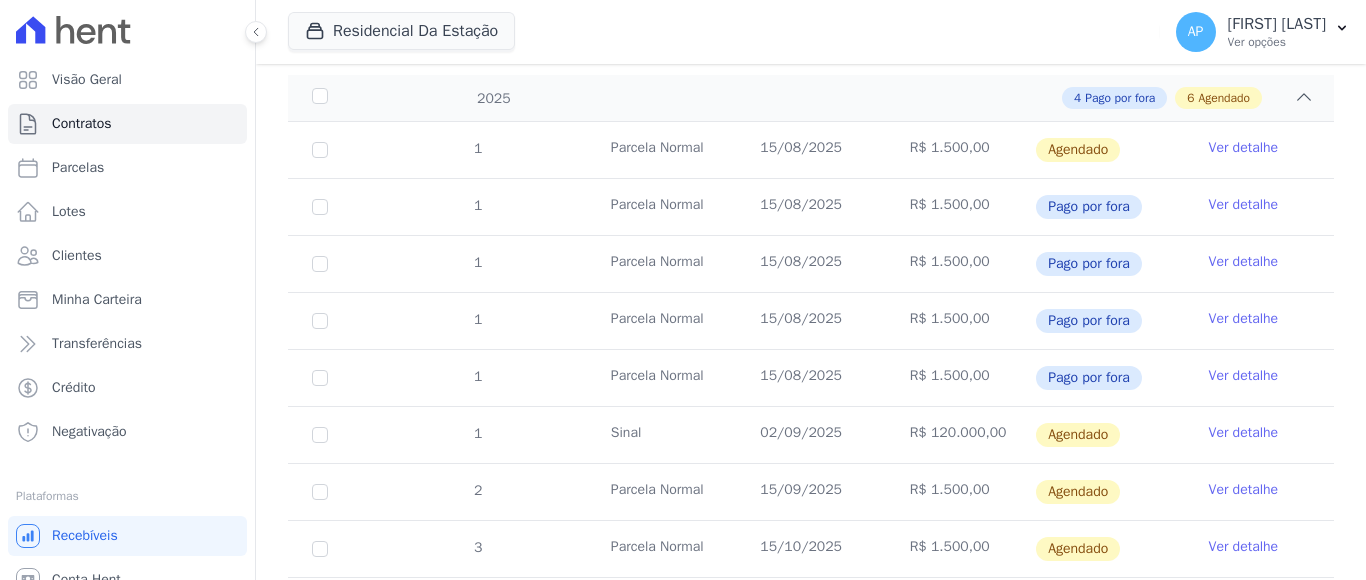 click on "Ver detalhe" at bounding box center [1244, 433] 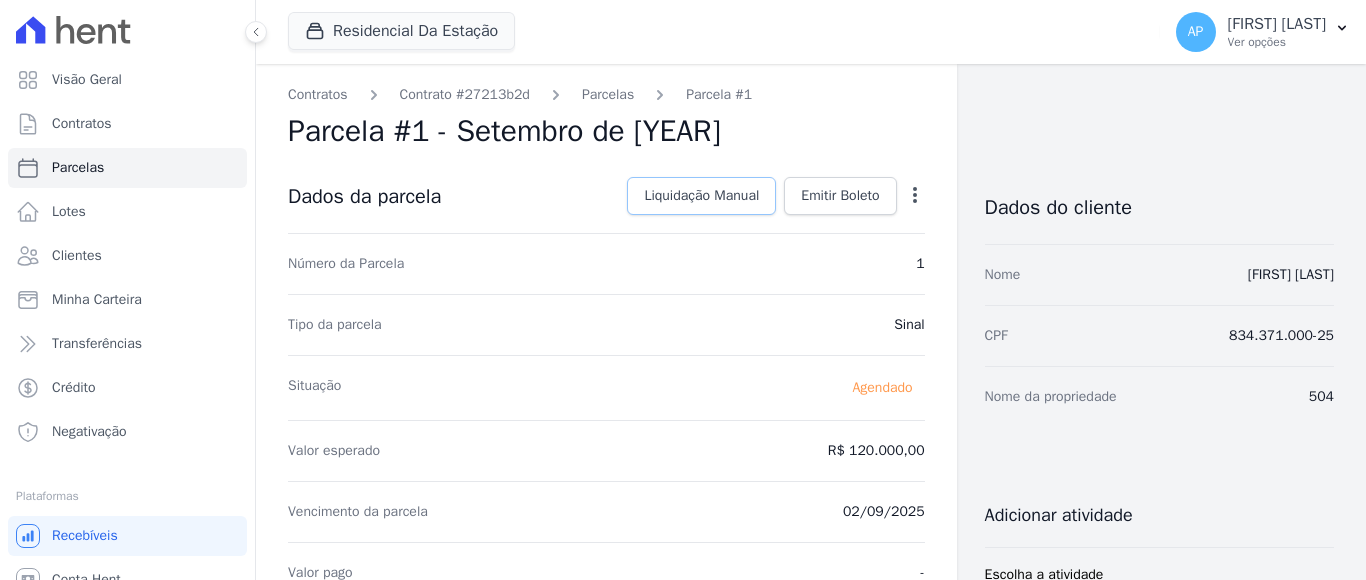 click on "Liquidação Manual" at bounding box center [701, 196] 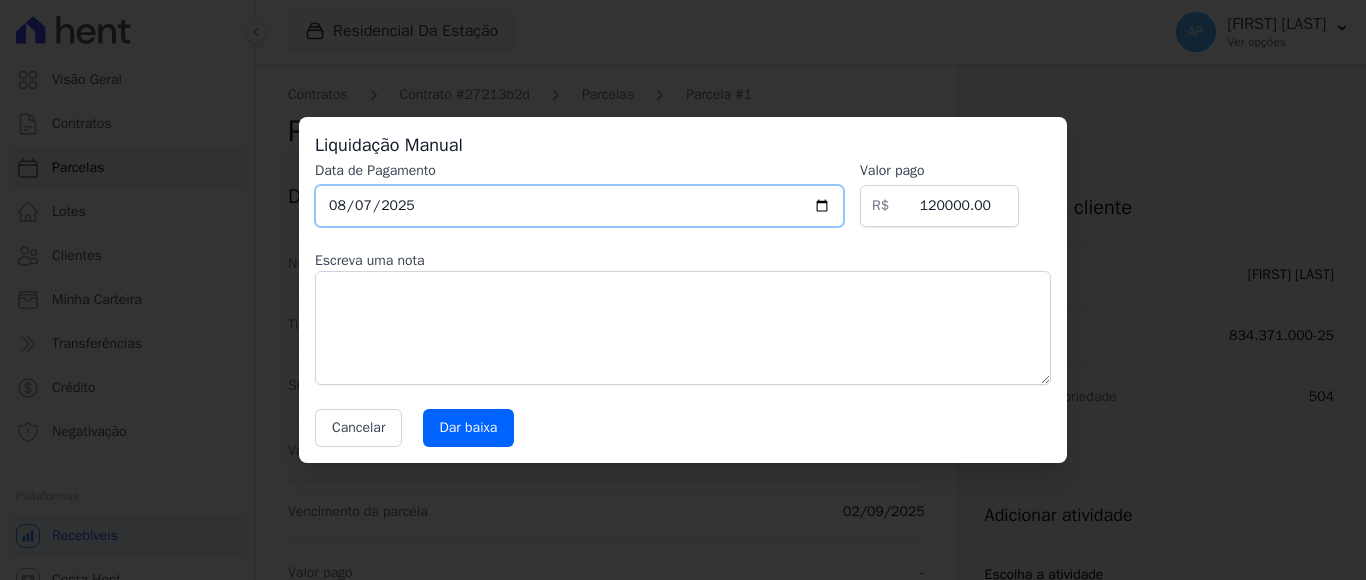 click on "2025-08-07" at bounding box center (579, 206) 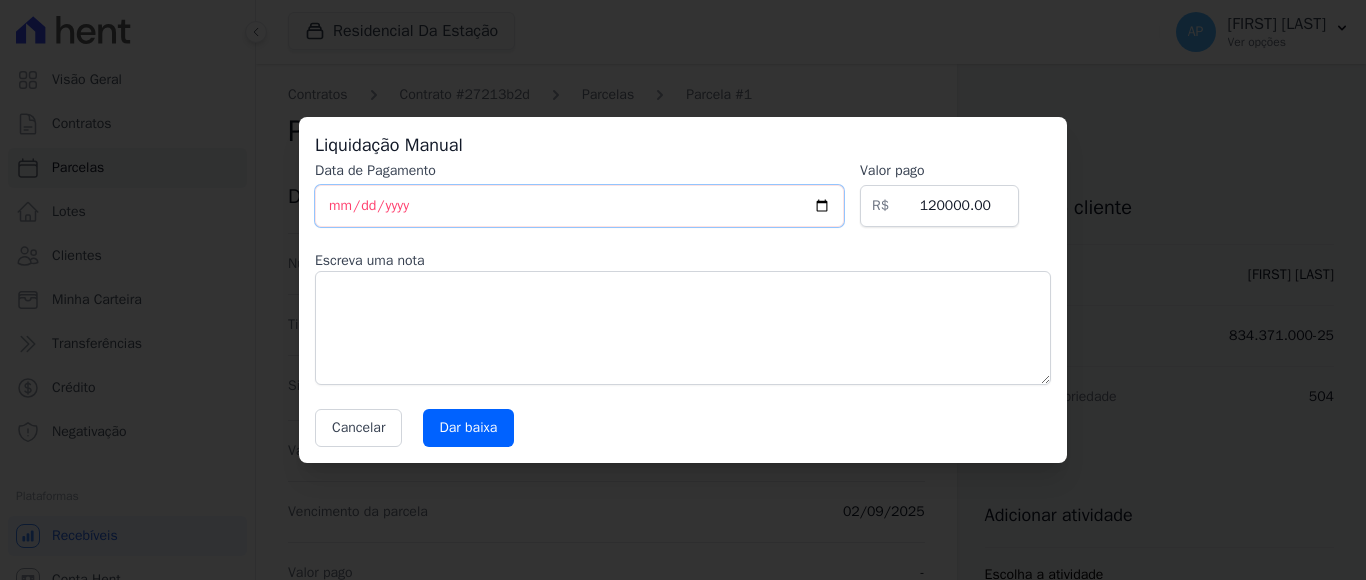 type on "2025-08-02" 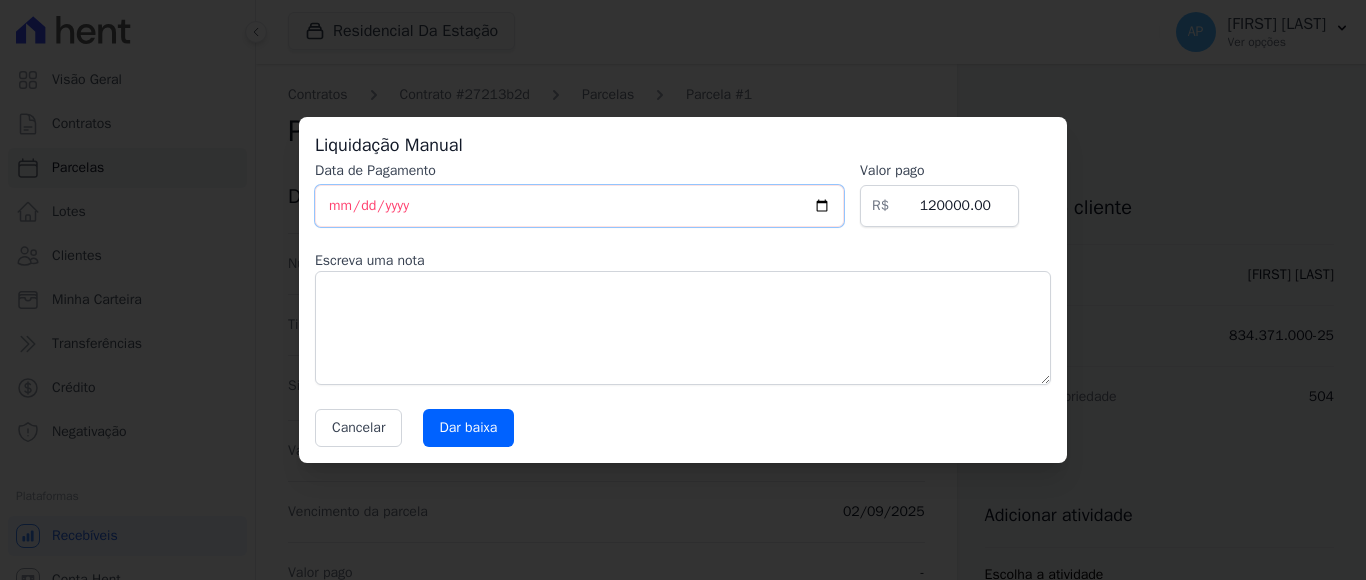 type on "2025-04-02" 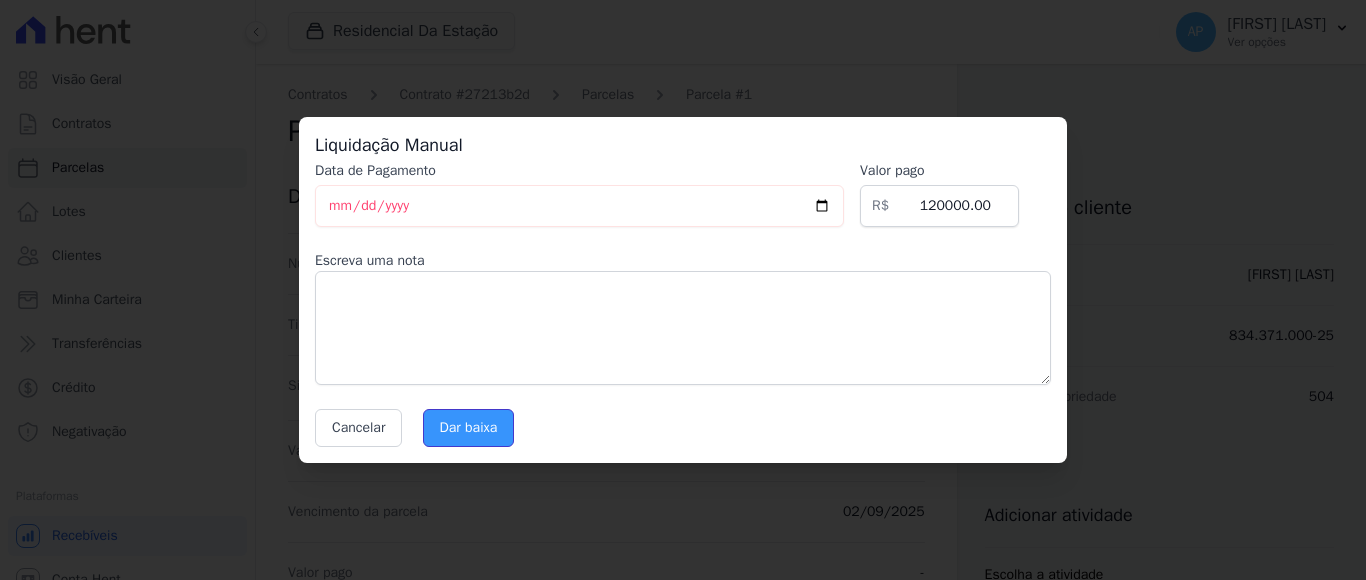 click on "Dar baixa" at bounding box center [469, 428] 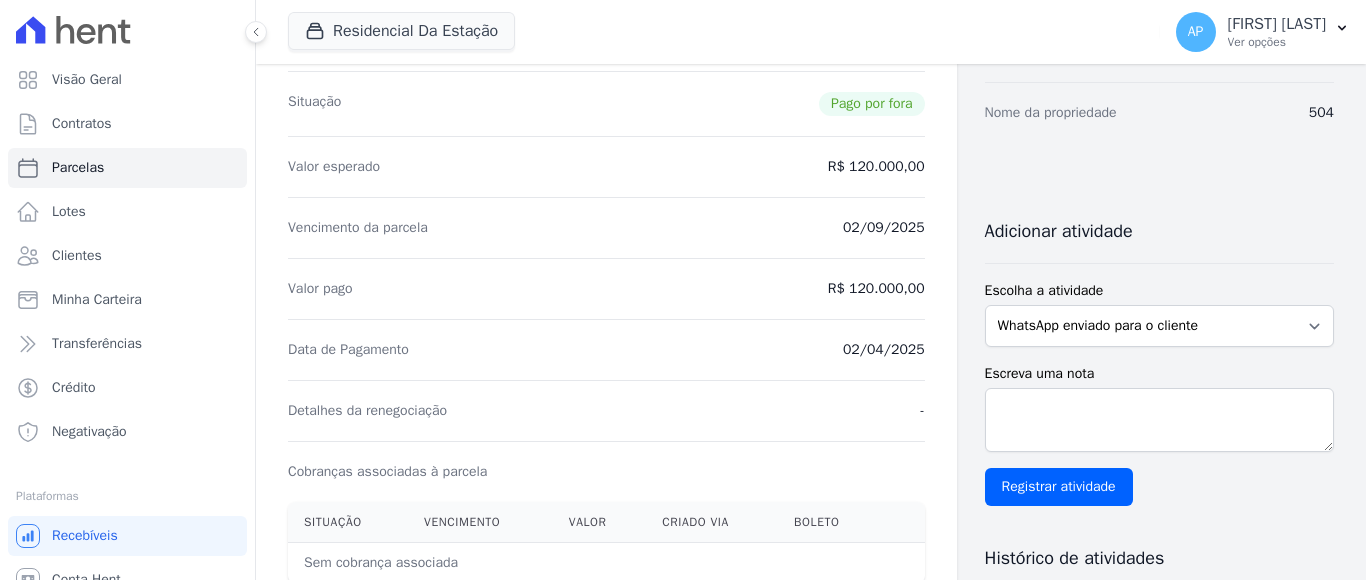 scroll, scrollTop: 186, scrollLeft: 0, axis: vertical 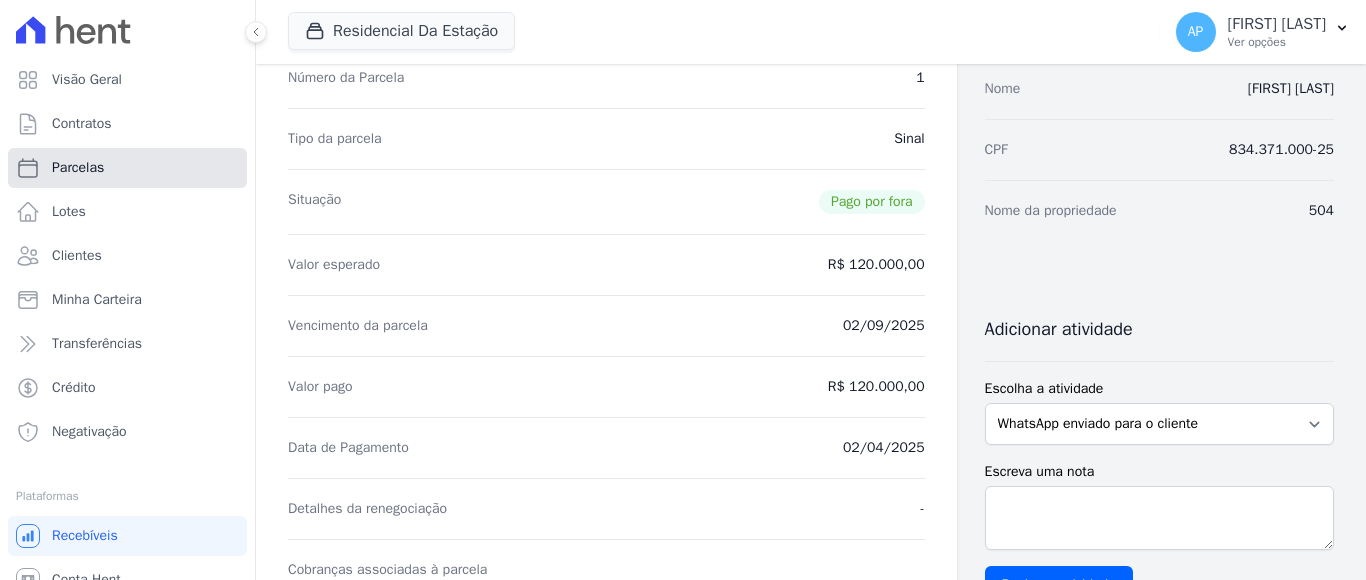 click on "Parcelas" at bounding box center (78, 168) 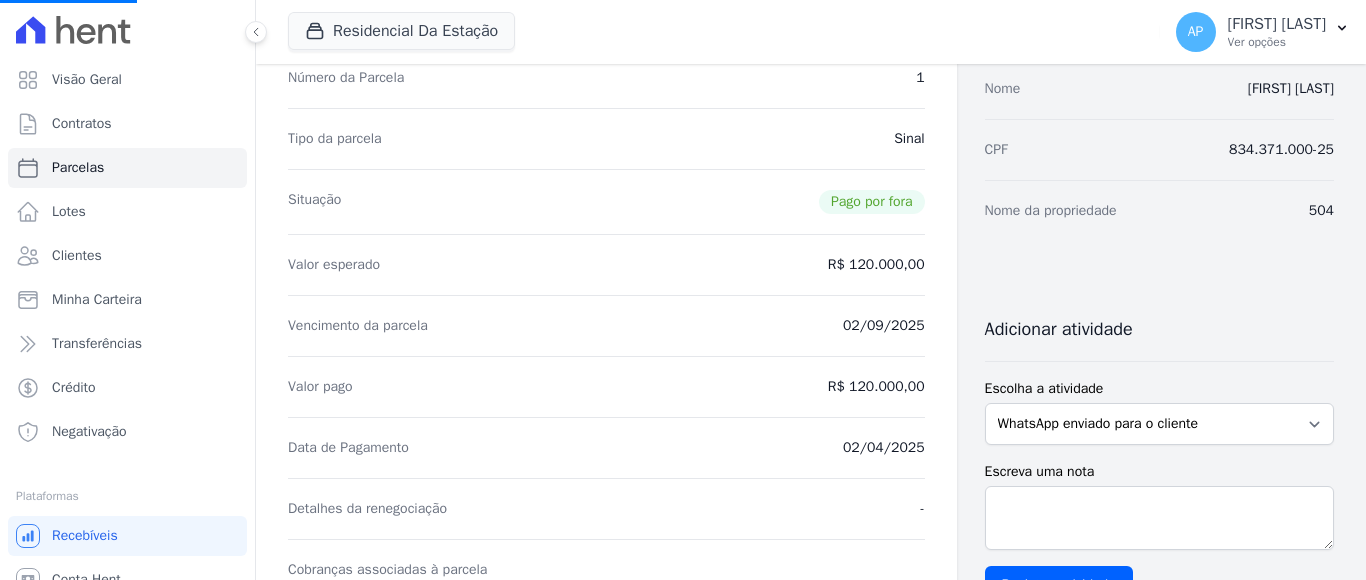 select 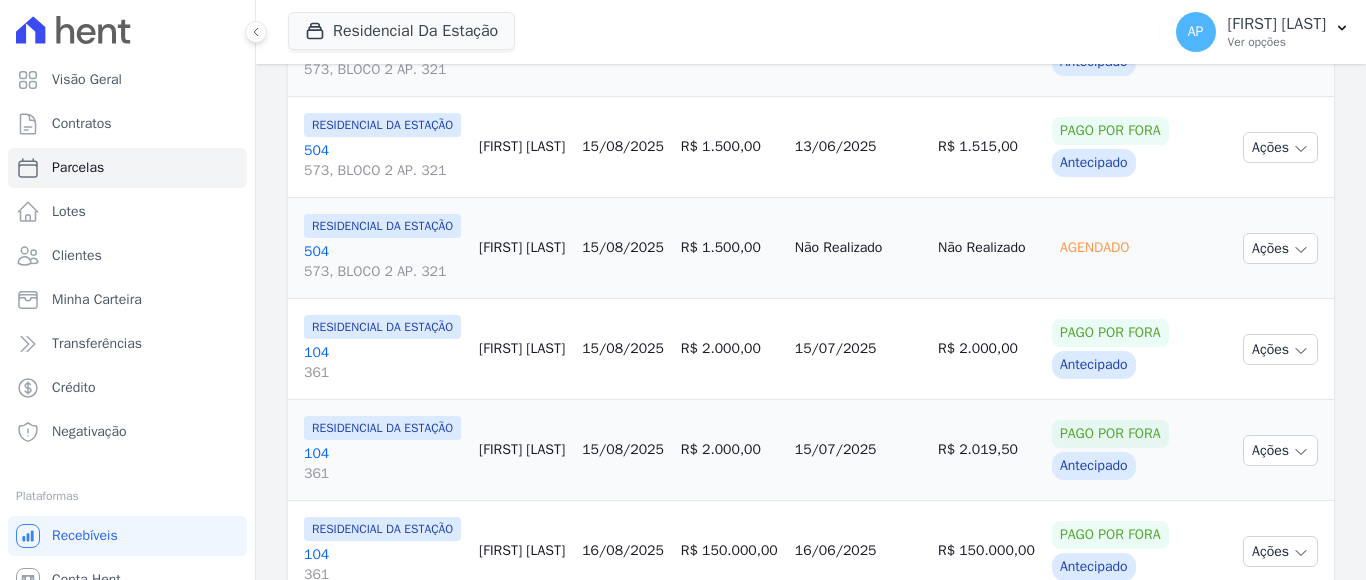 scroll, scrollTop: 989, scrollLeft: 0, axis: vertical 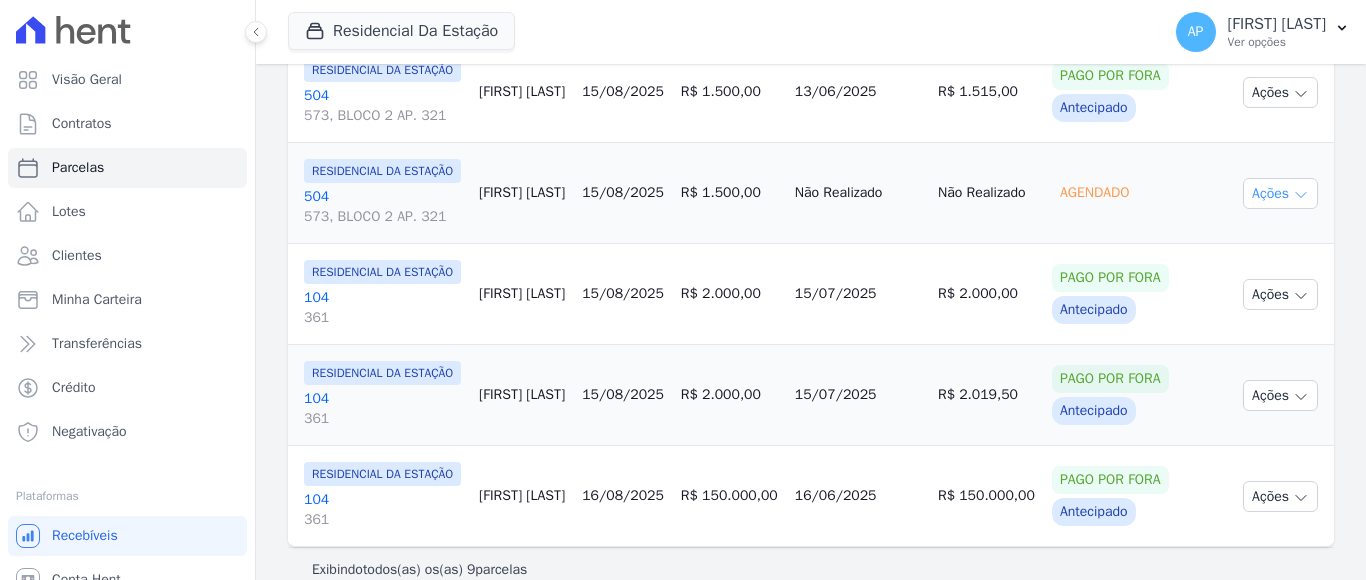 click on "Ações" at bounding box center (1280, 193) 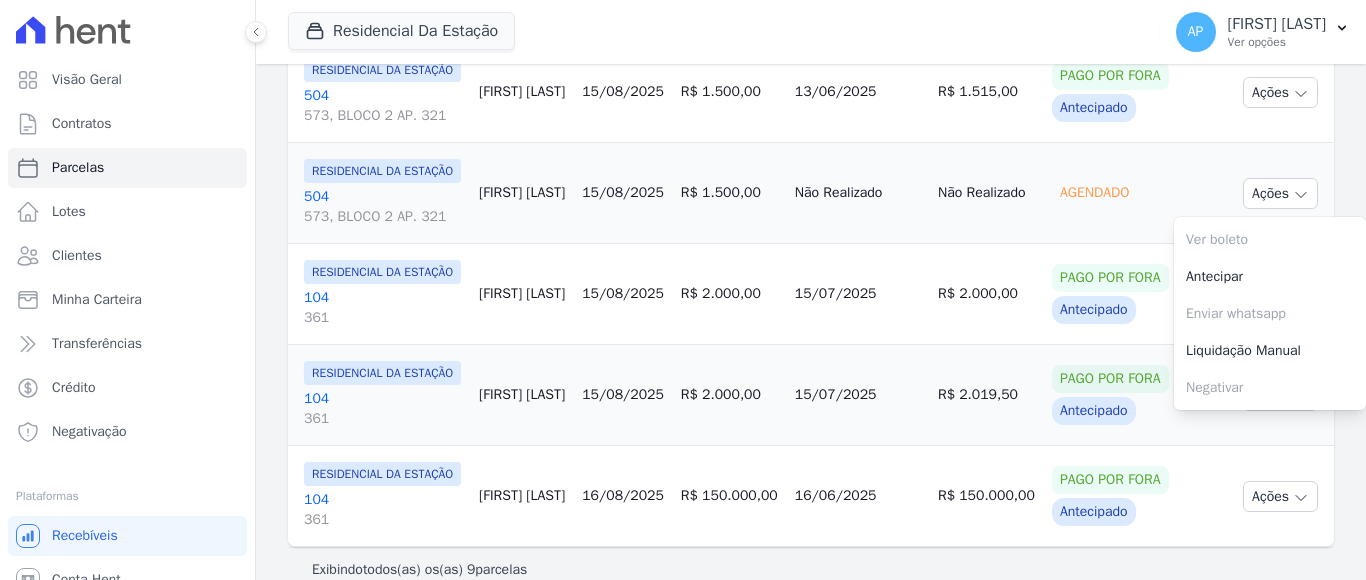 click on "RESIDENCIAL DA ESTAÇÃO" at bounding box center (382, 171) 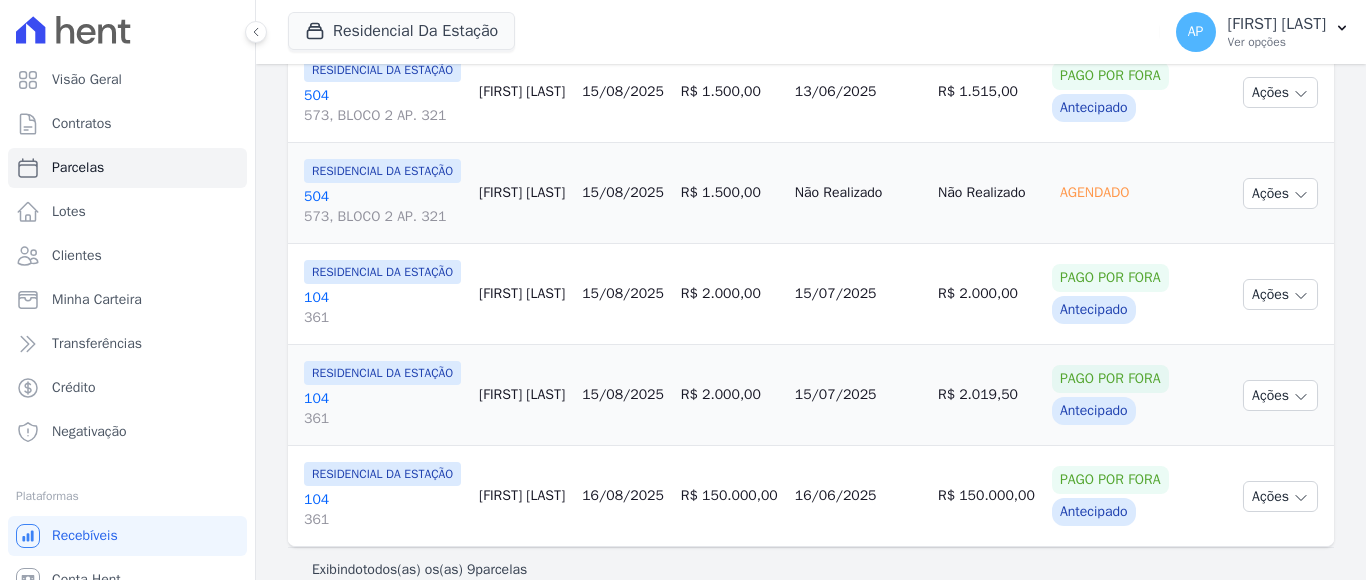 click on "RESIDENCIAL DA ESTAÇÃO" at bounding box center (382, 171) 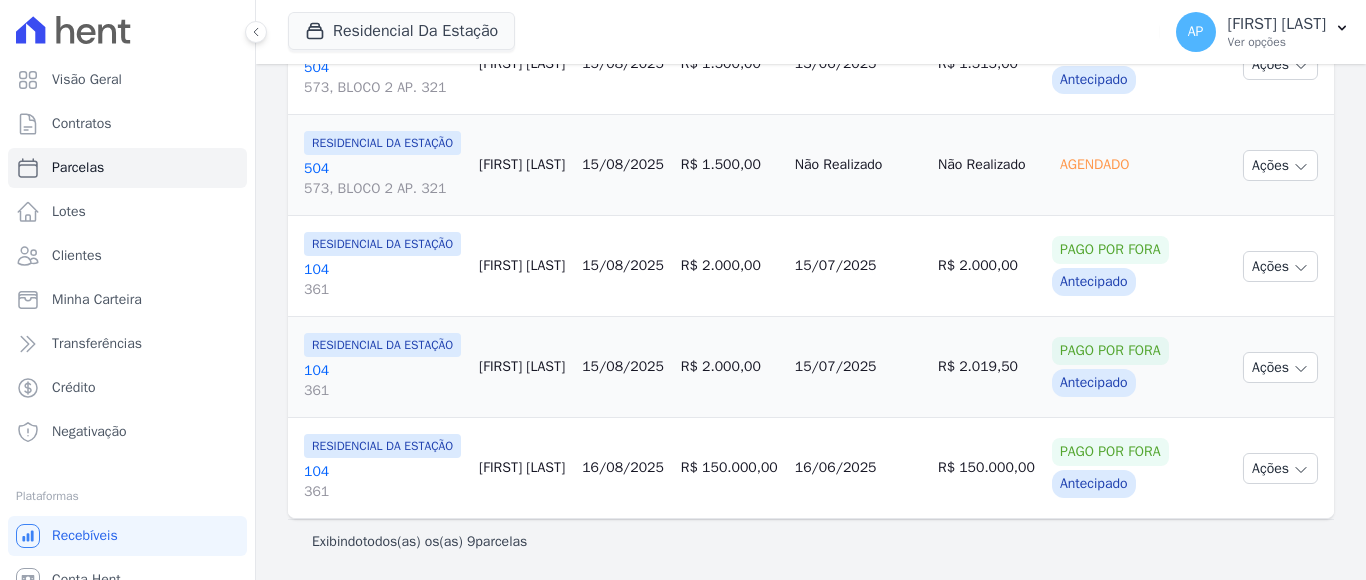 scroll, scrollTop: 1189, scrollLeft: 0, axis: vertical 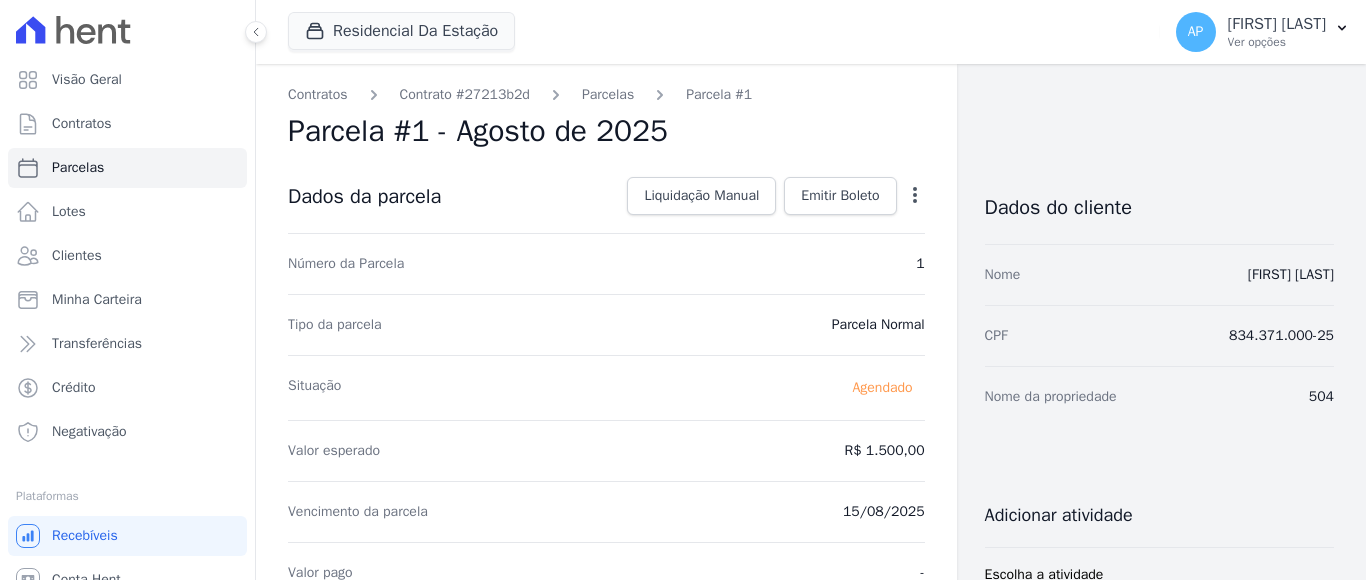 click 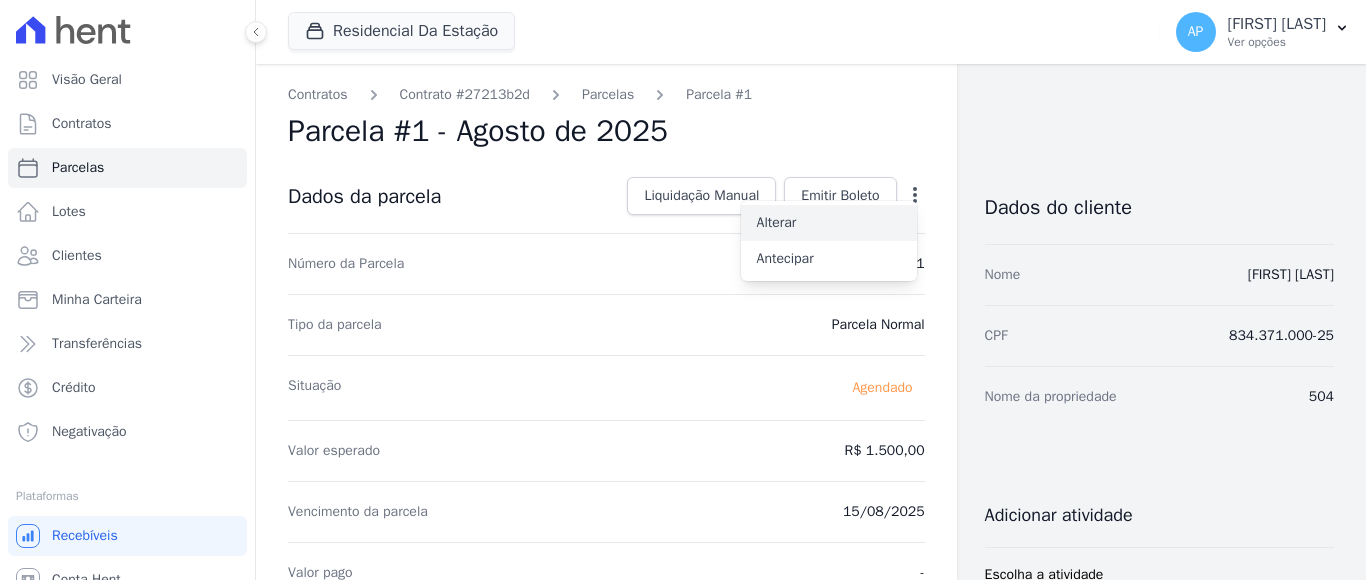 click on "Alterar" at bounding box center (829, 223) 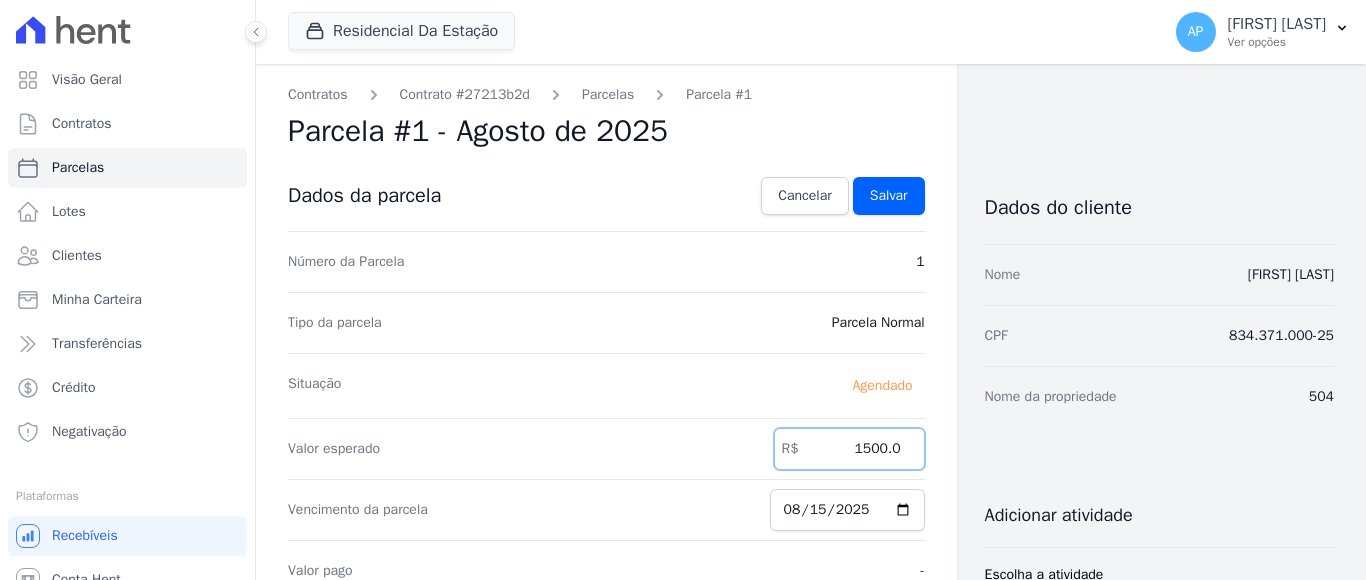 drag, startPoint x: 848, startPoint y: 447, endPoint x: 891, endPoint y: 448, distance: 43.011627 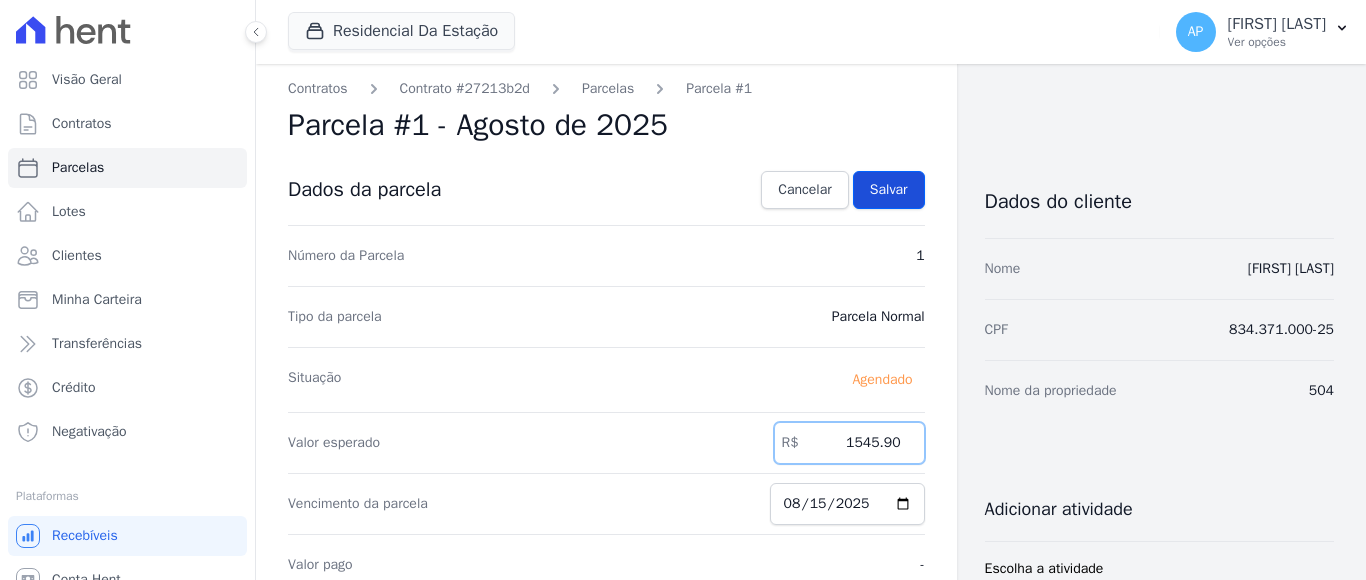 scroll, scrollTop: 0, scrollLeft: 0, axis: both 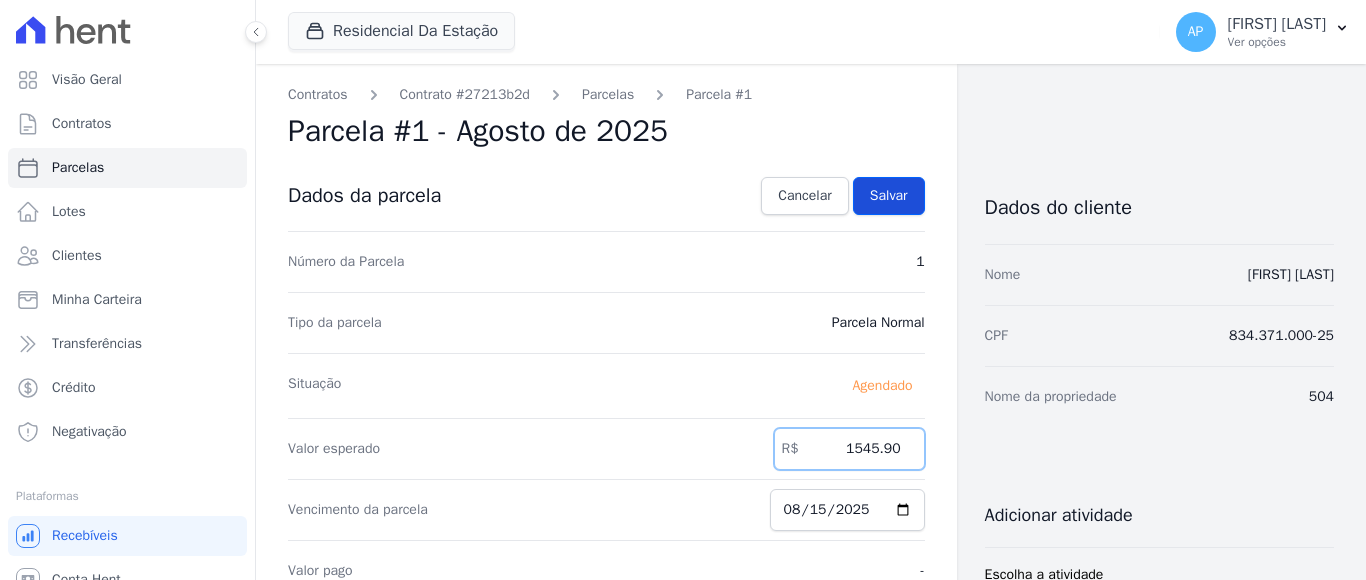 type on "1545.90" 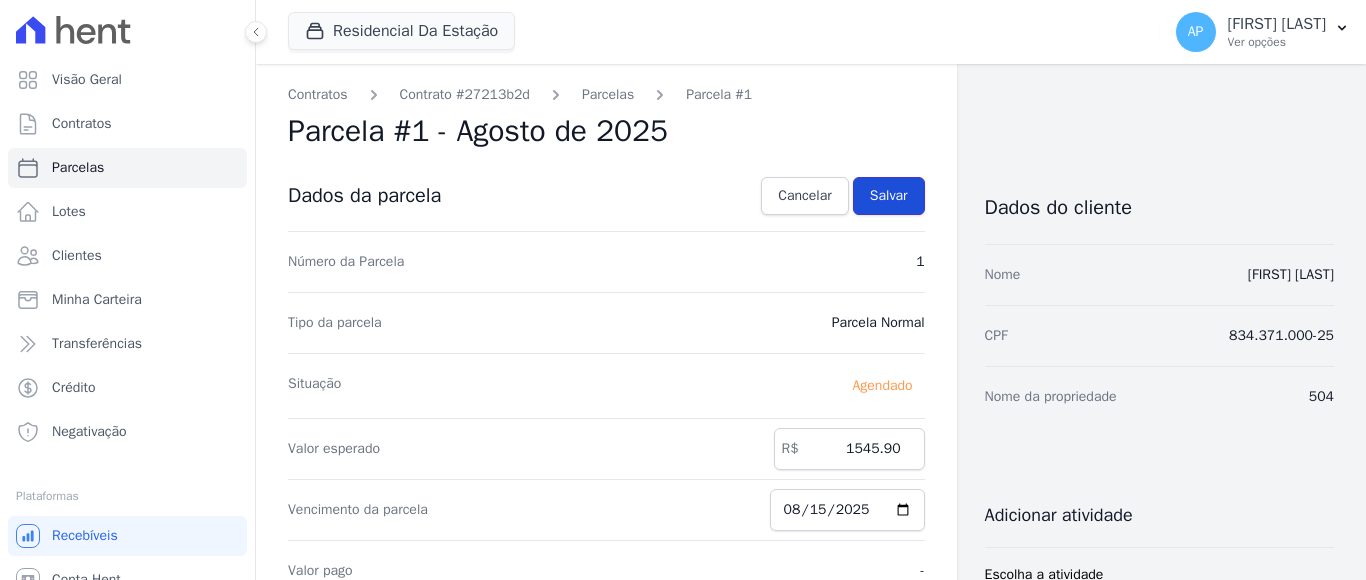click on "Salvar" at bounding box center [889, 196] 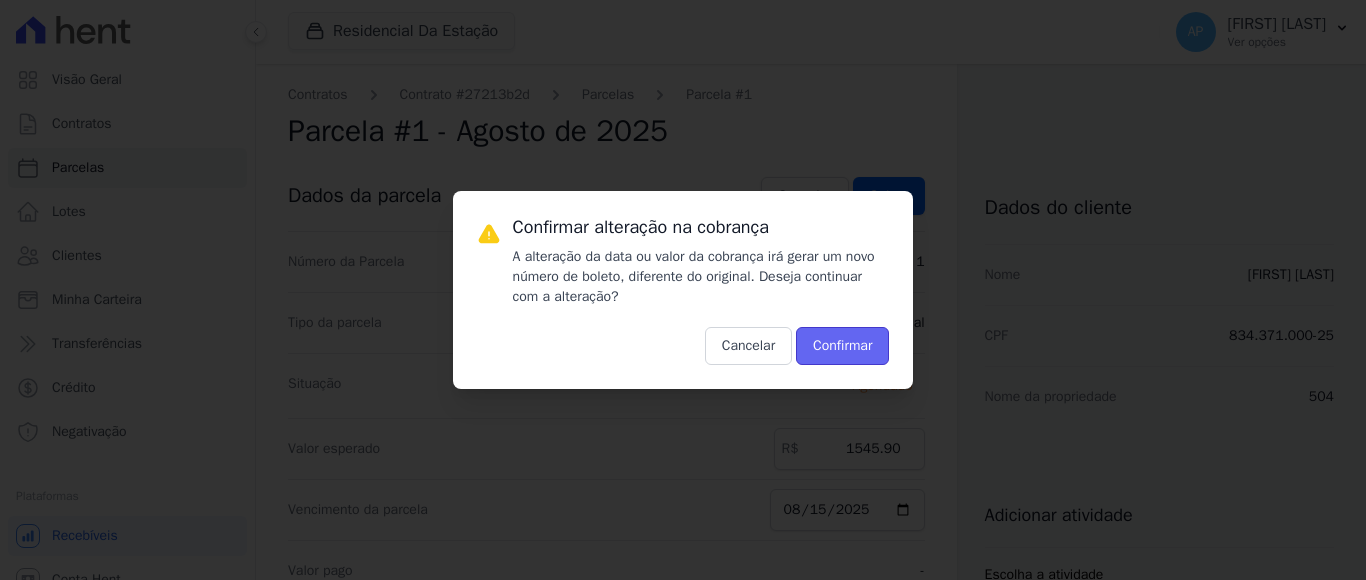 click on "Confirmar" at bounding box center [842, 346] 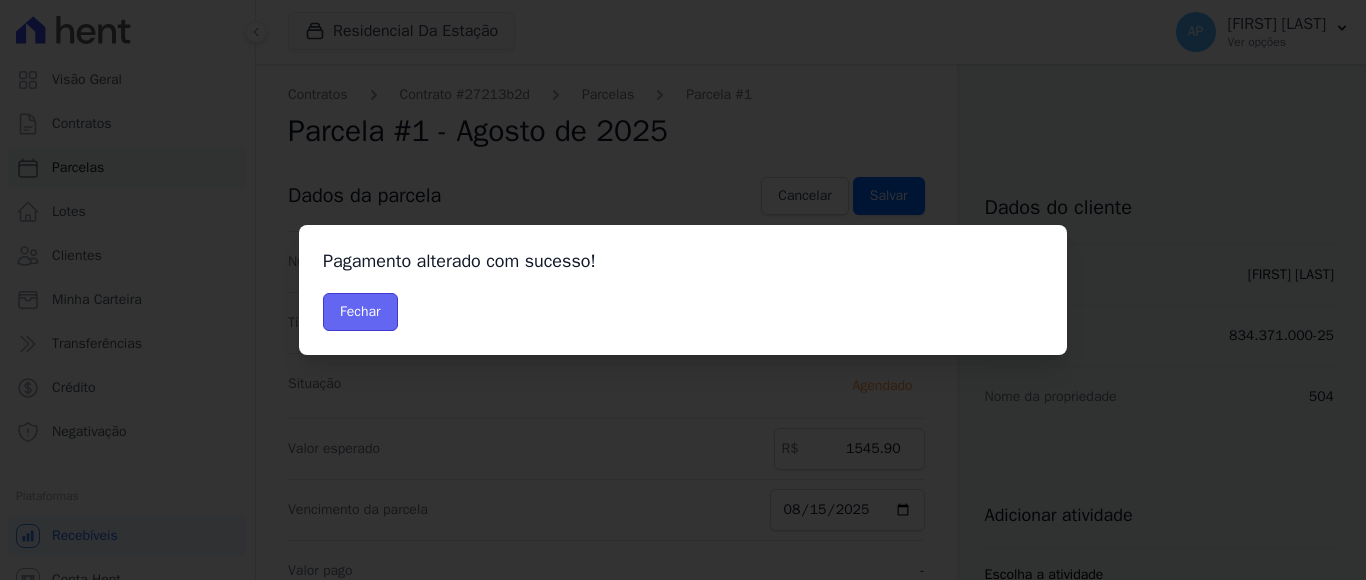 click on "Fechar" at bounding box center (360, 312) 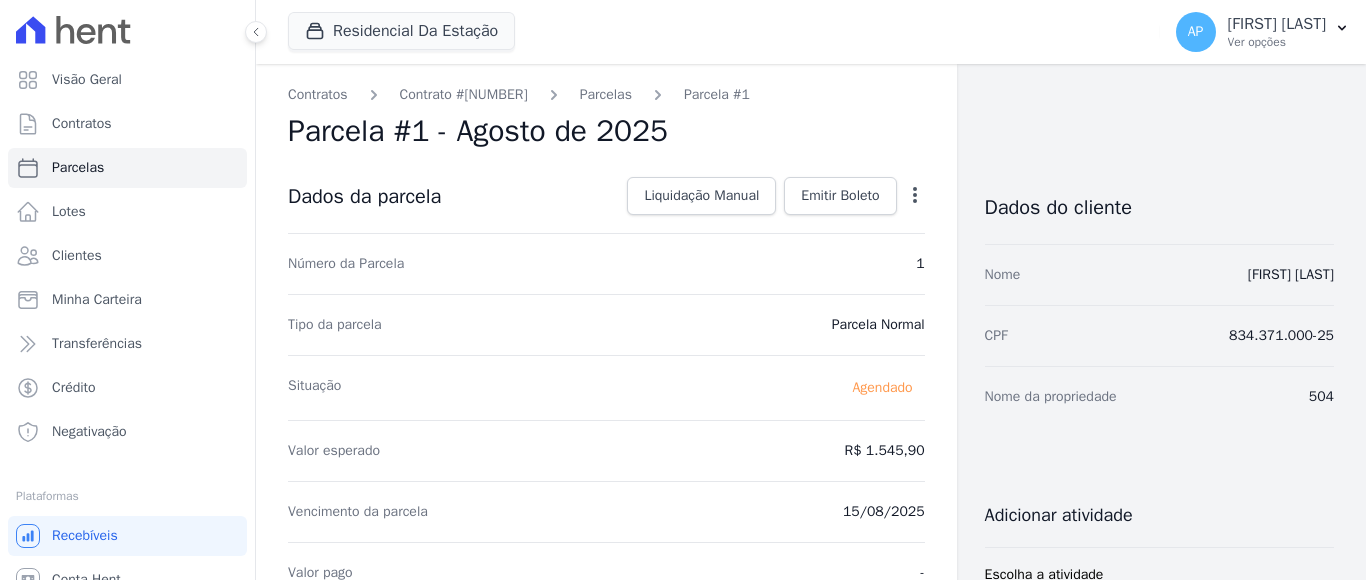 scroll, scrollTop: 0, scrollLeft: 0, axis: both 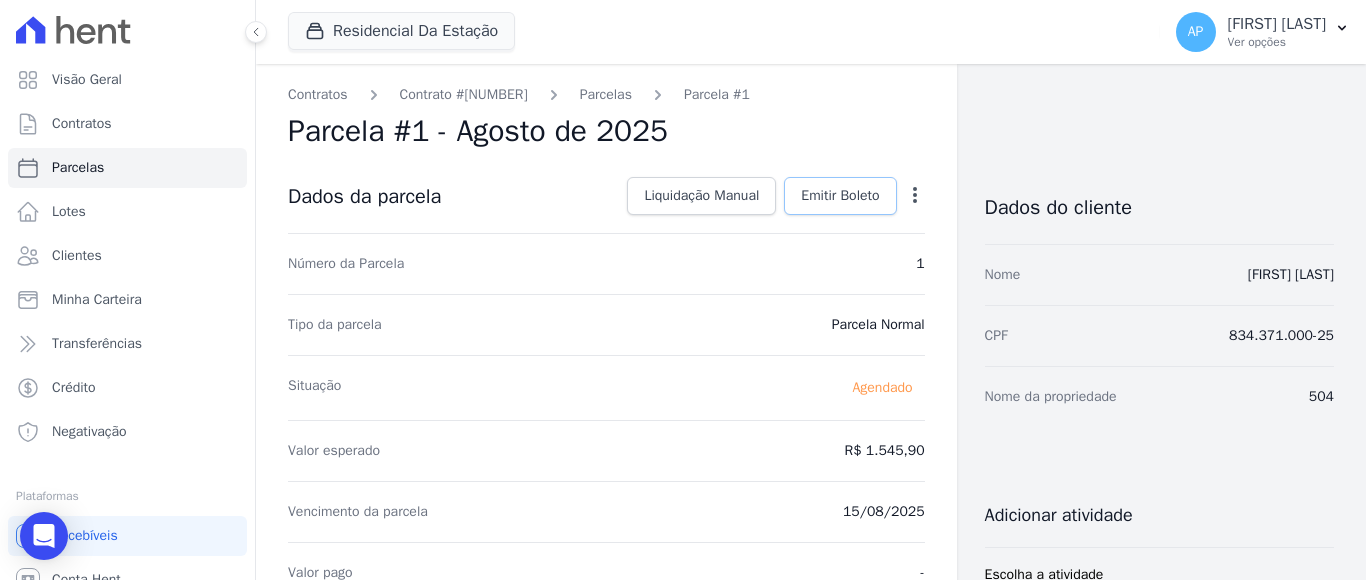 click on "Emitir Boleto" at bounding box center [840, 196] 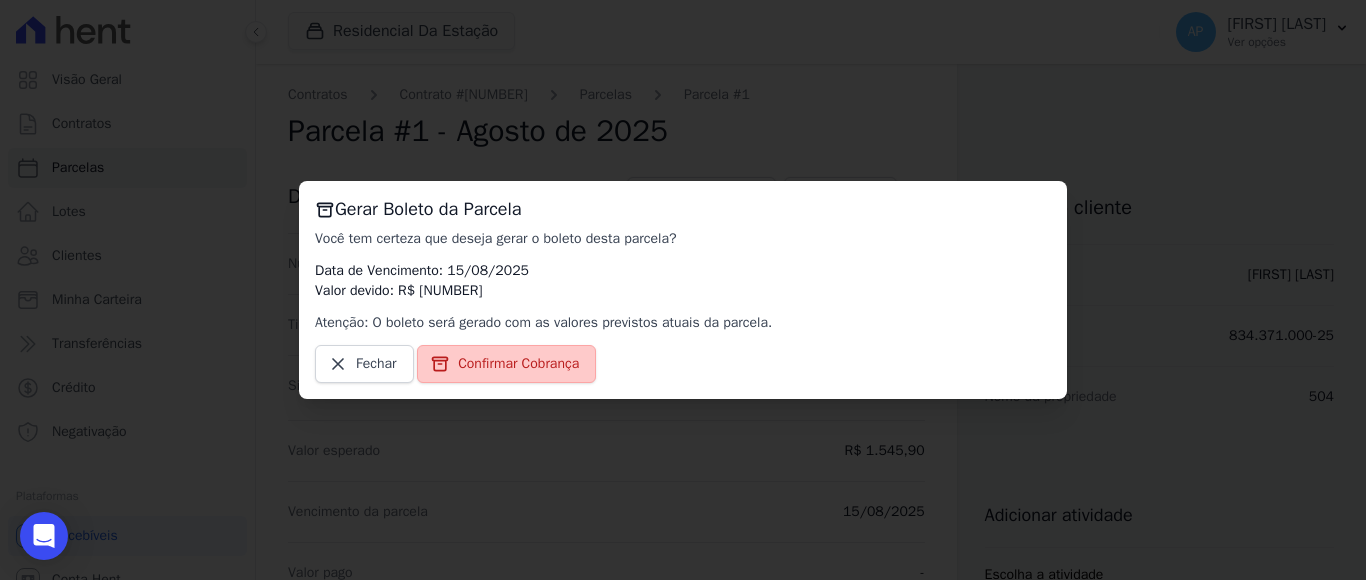 click on "Confirmar Cobrança" at bounding box center [518, 364] 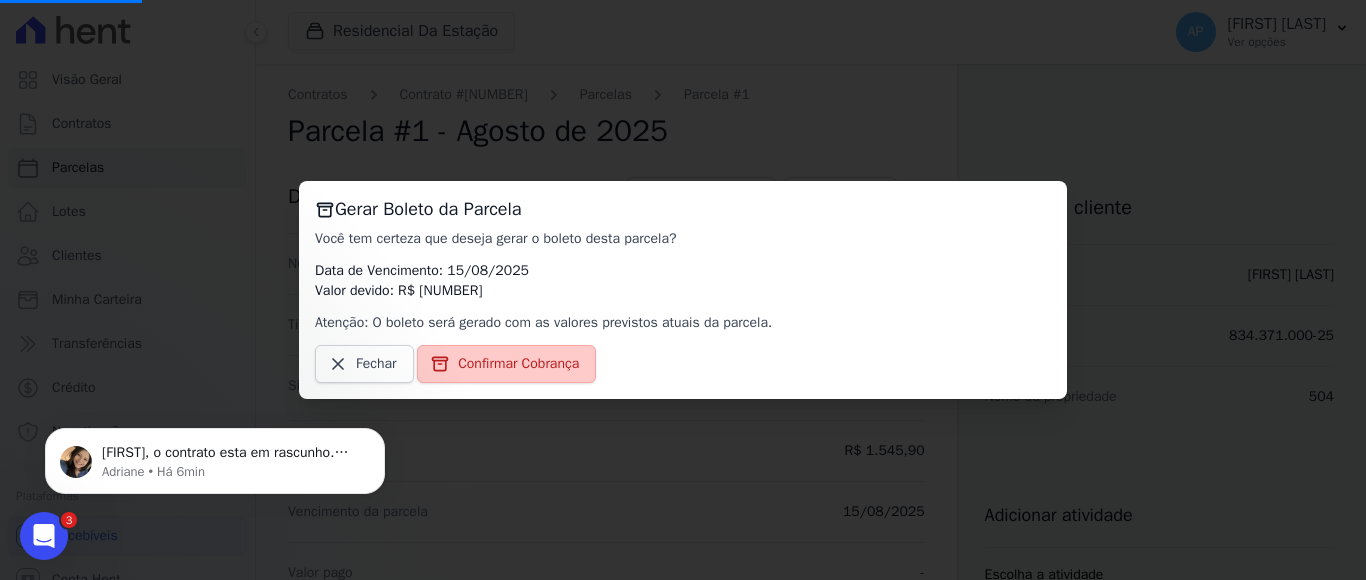 scroll, scrollTop: 0, scrollLeft: 0, axis: both 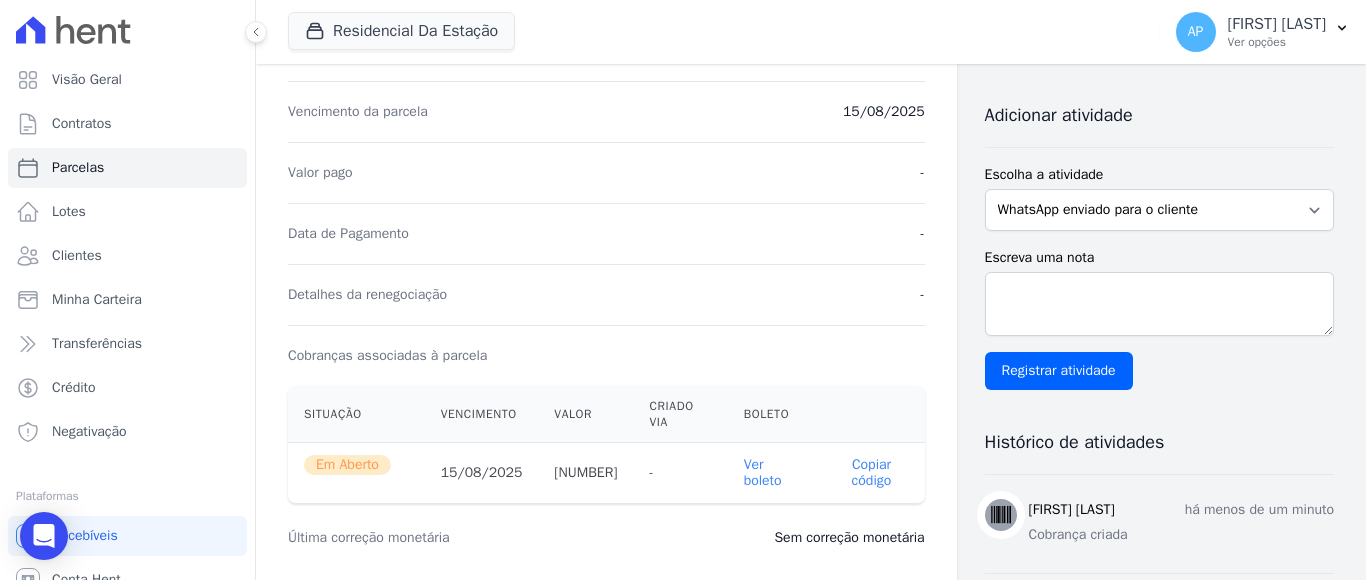 click on "Ver boleto" at bounding box center [763, 472] 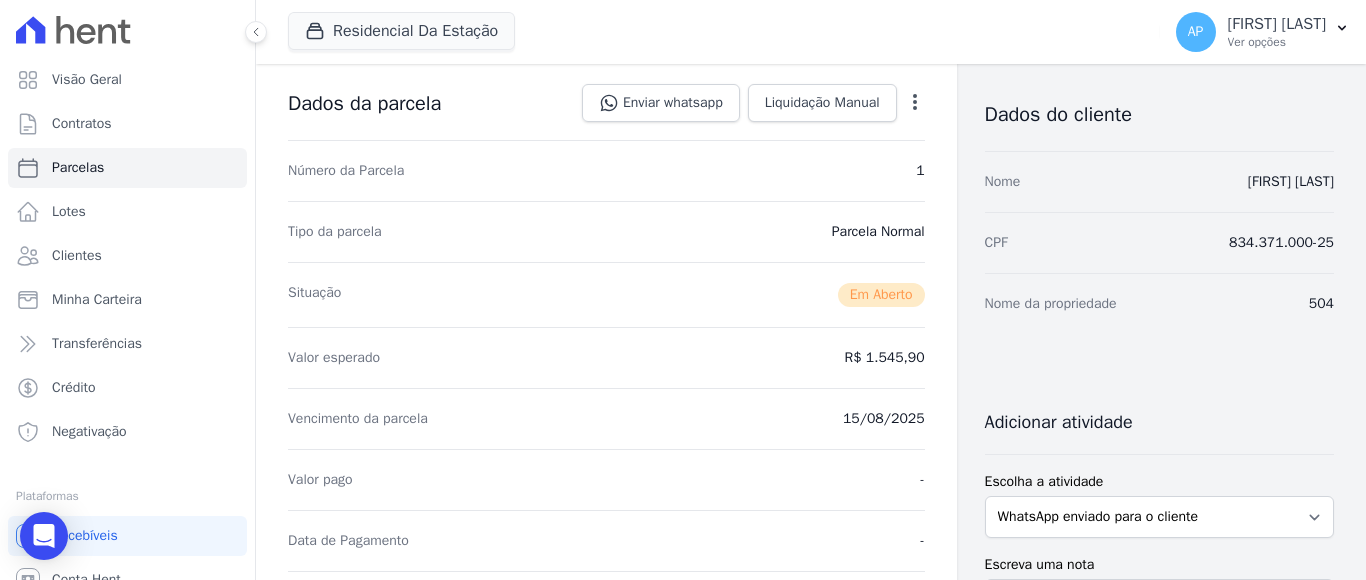 scroll, scrollTop: 0, scrollLeft: 0, axis: both 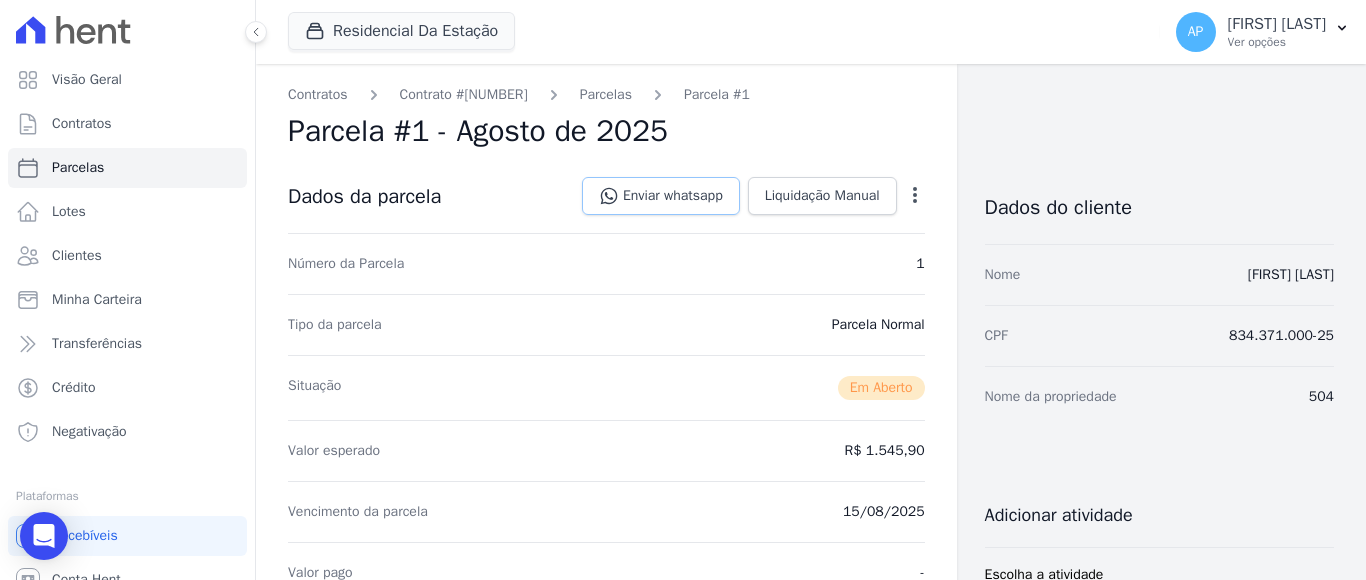 click on "Enviar whatsapp" at bounding box center [661, 196] 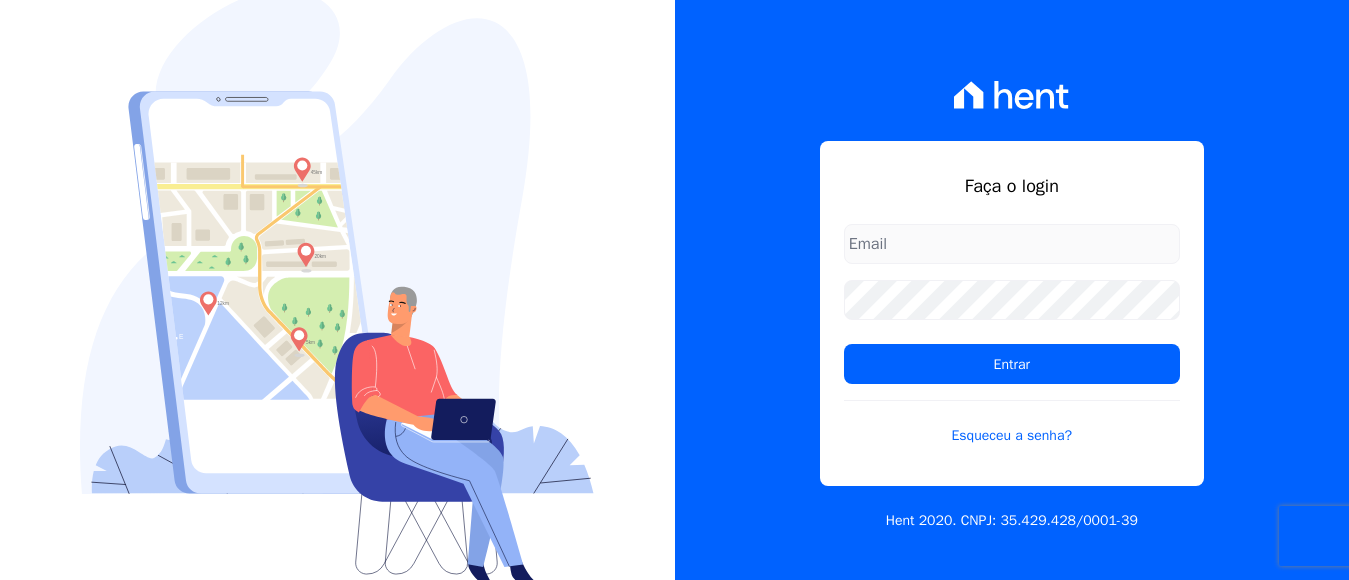 scroll, scrollTop: 0, scrollLeft: 0, axis: both 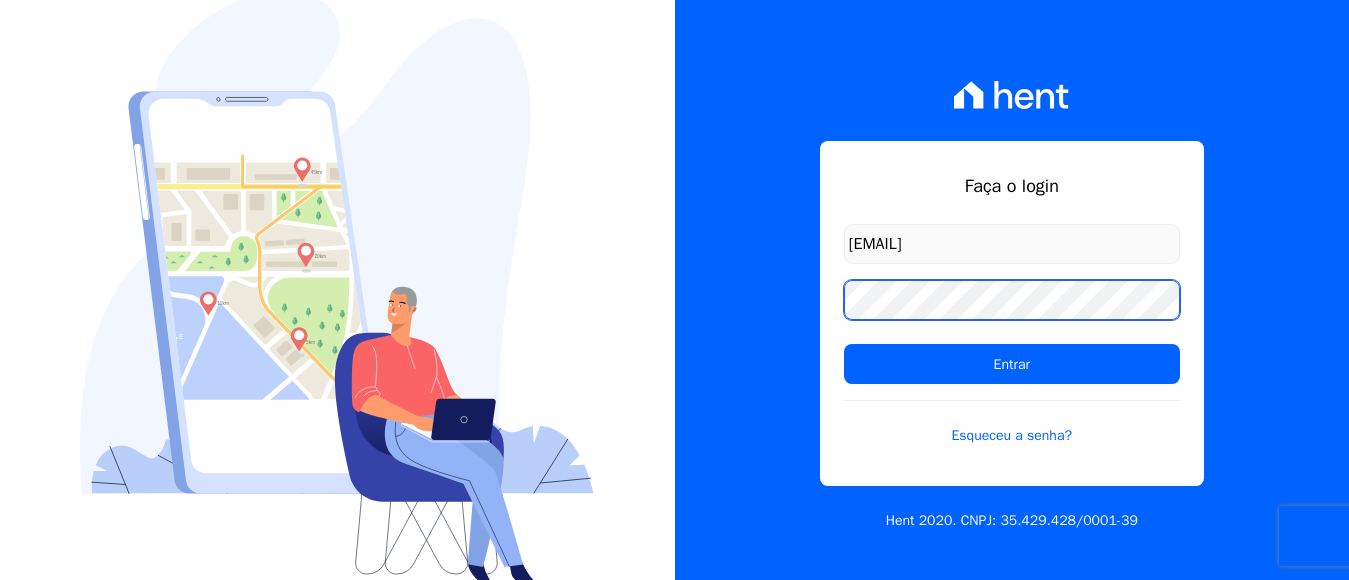 click on "Entrar" at bounding box center [1012, 364] 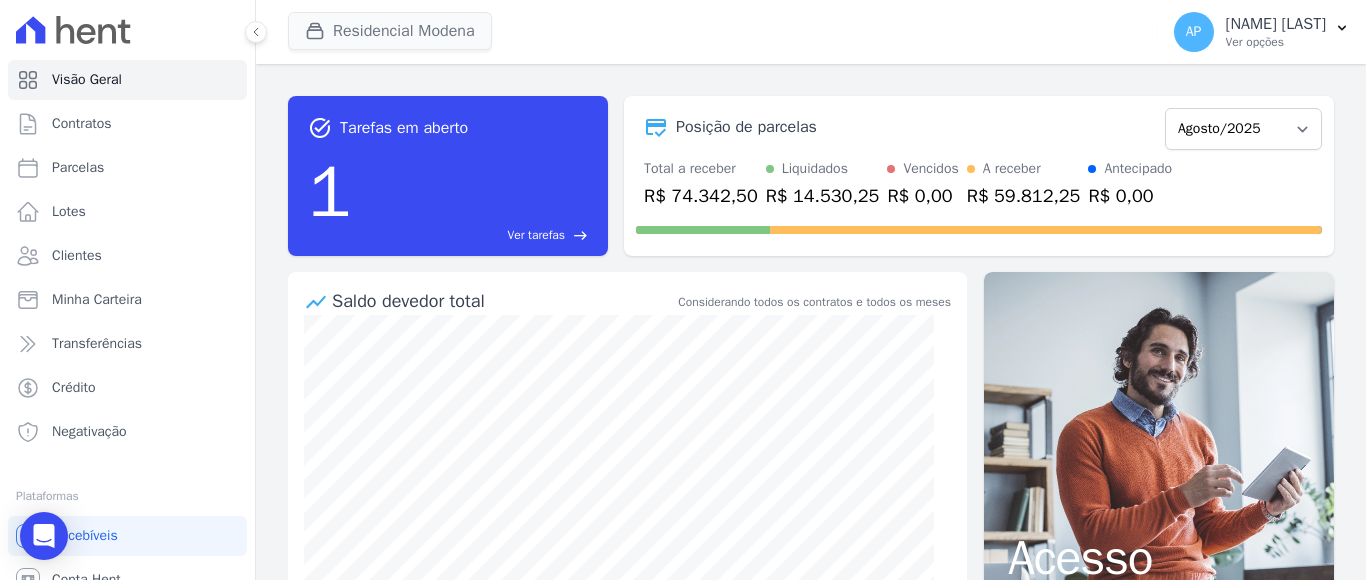 scroll, scrollTop: 0, scrollLeft: 0, axis: both 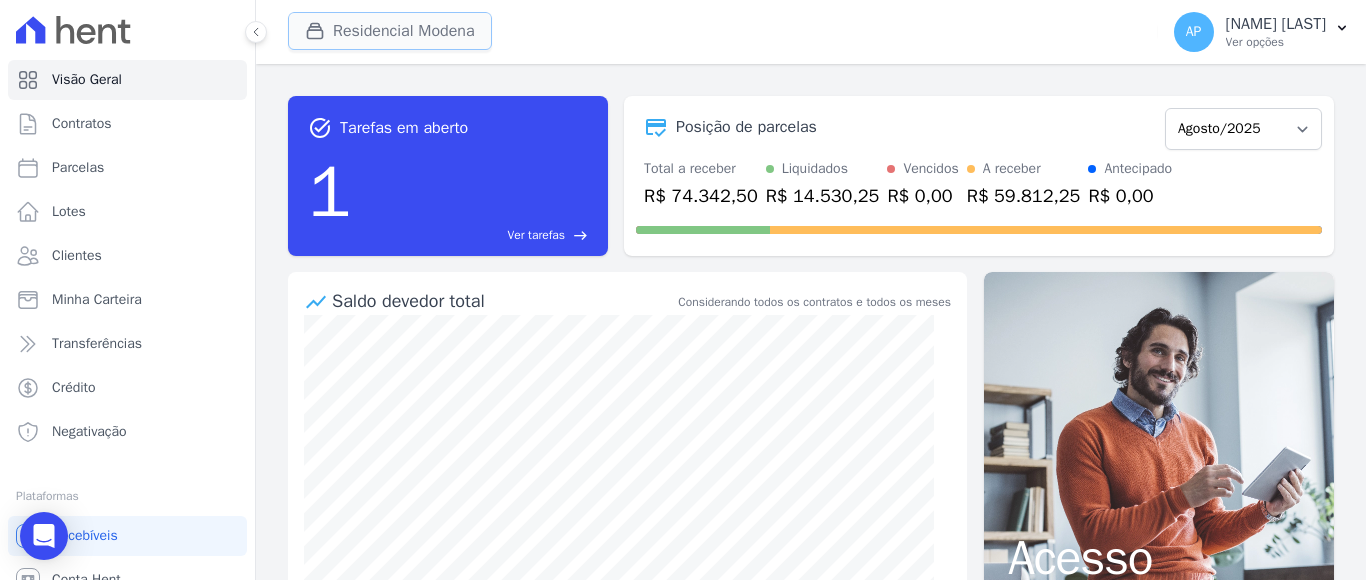click on "Residencial Modena" at bounding box center [390, 31] 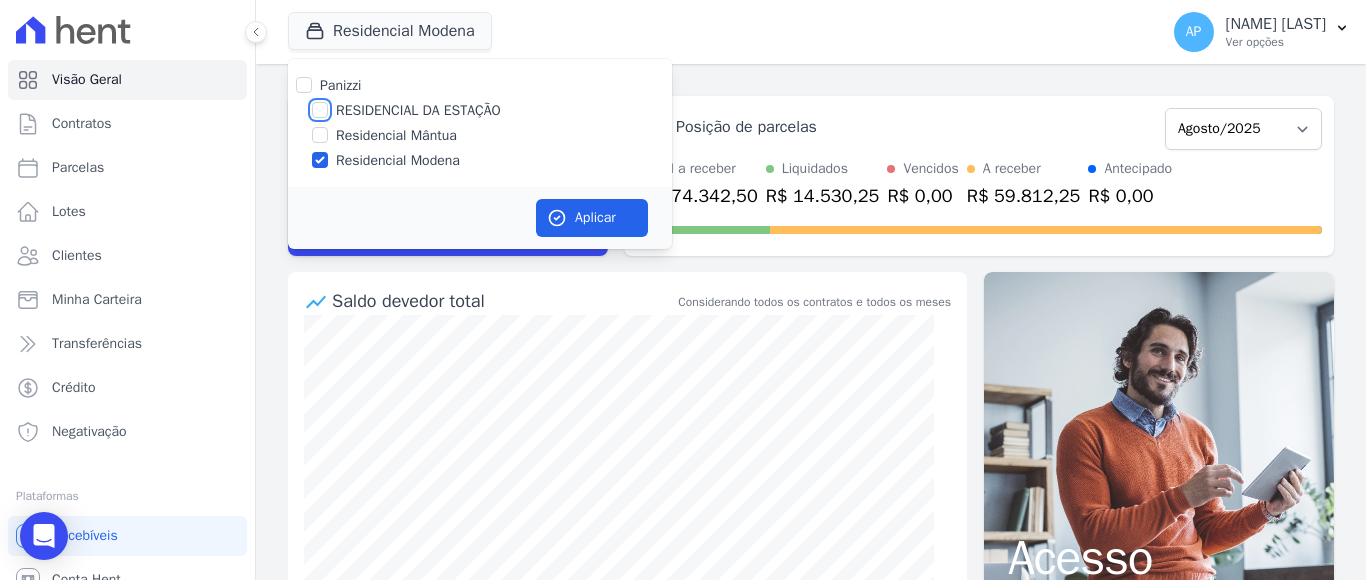 click on "RESIDENCIAL DA ESTAÇÃO" at bounding box center (320, 110) 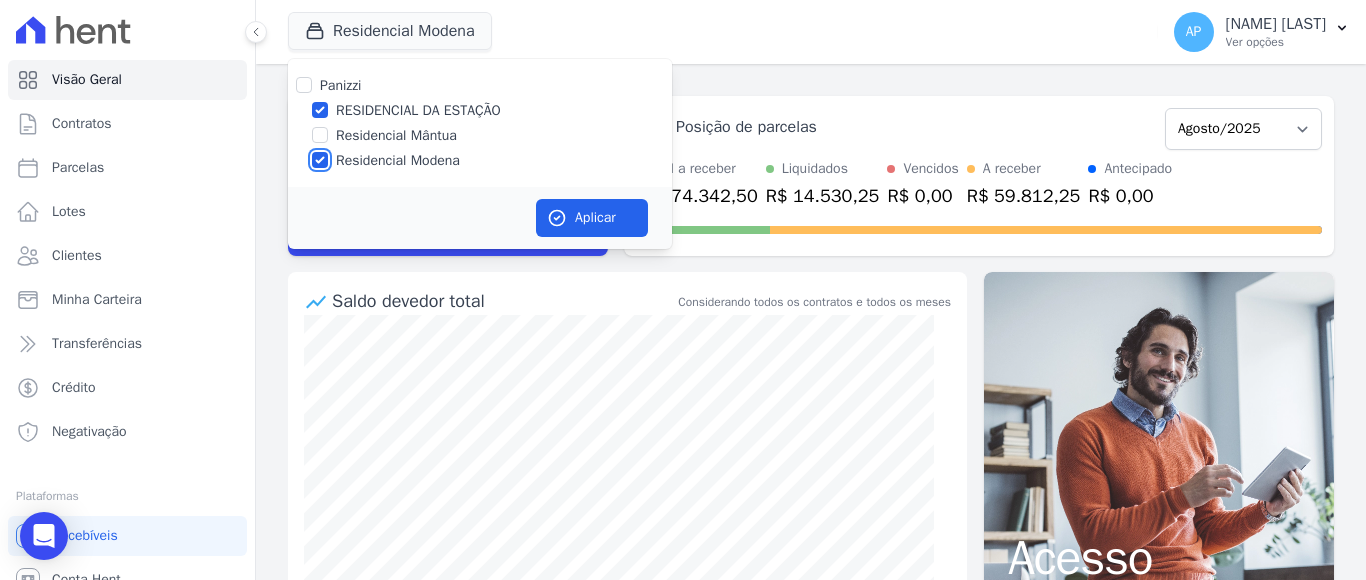 drag, startPoint x: 318, startPoint y: 163, endPoint x: 594, endPoint y: 236, distance: 285.4908 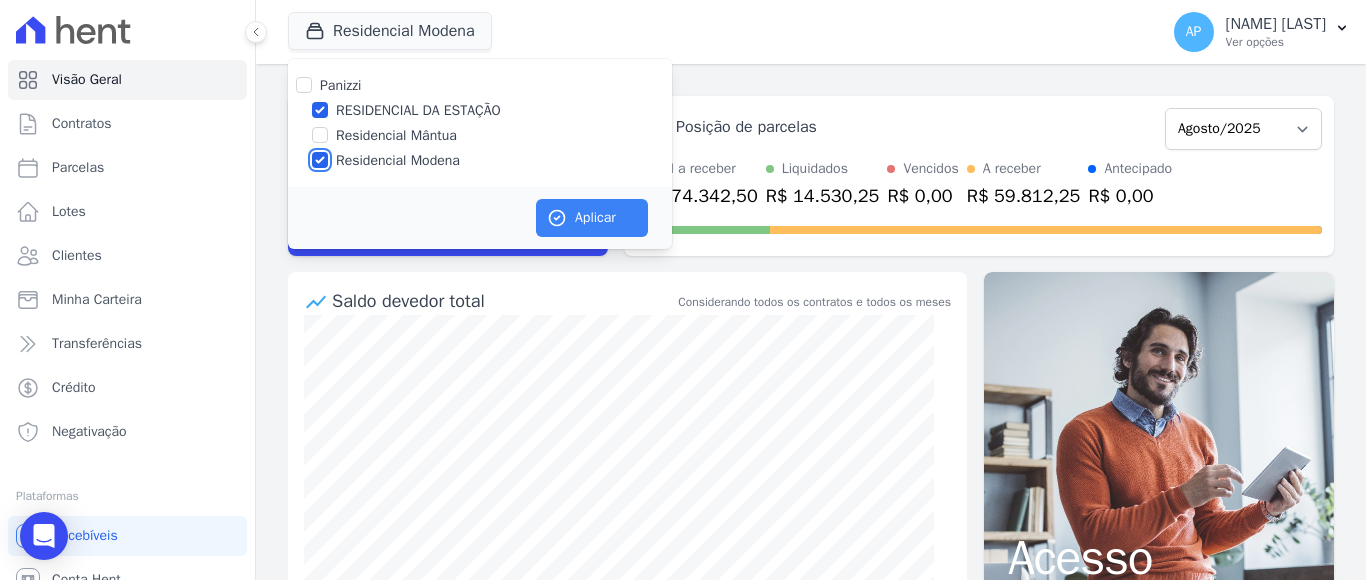 checkbox on "false" 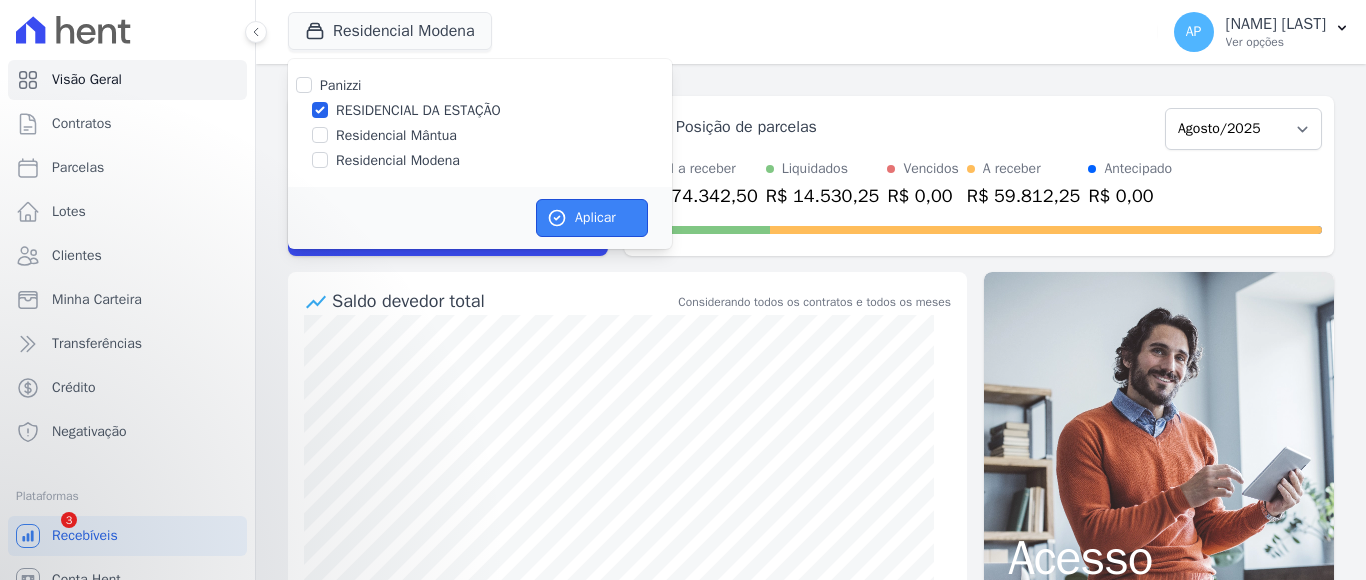 click on "Aplicar" at bounding box center (592, 218) 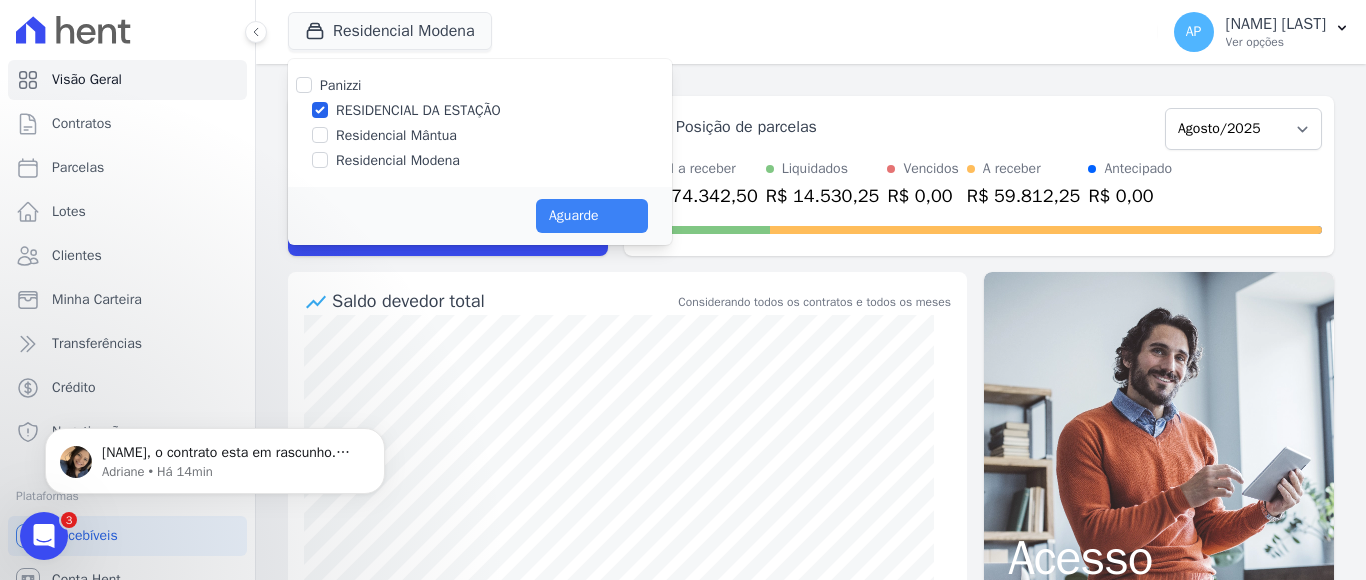 scroll, scrollTop: 0, scrollLeft: 0, axis: both 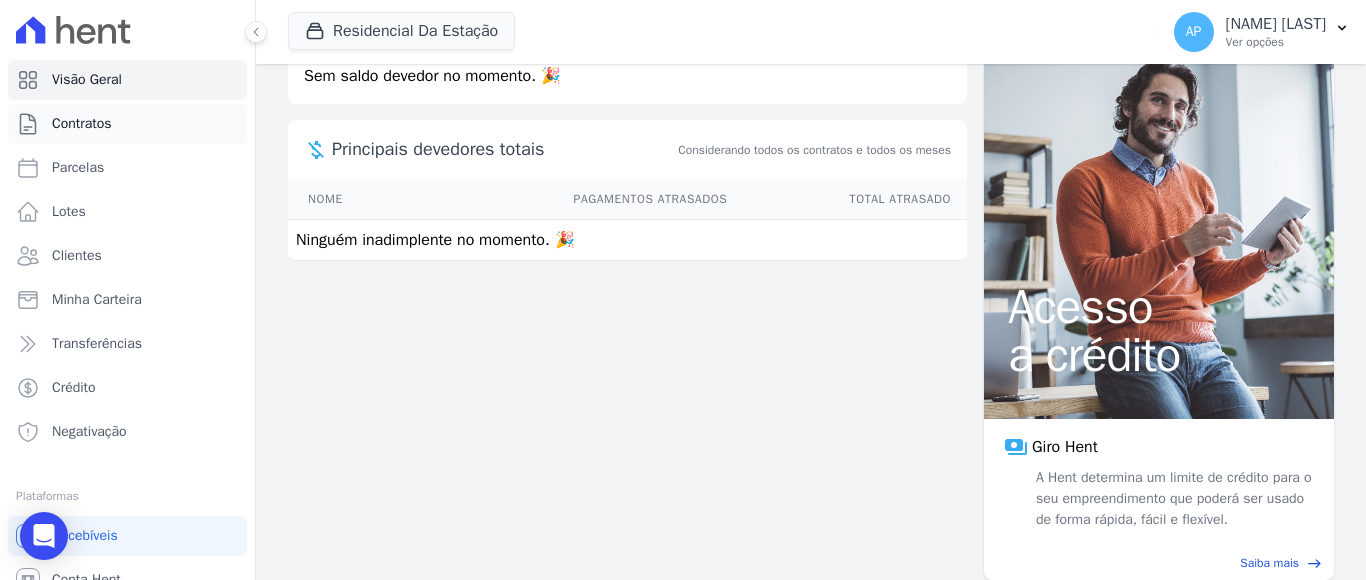click on "Contratos" at bounding box center (82, 124) 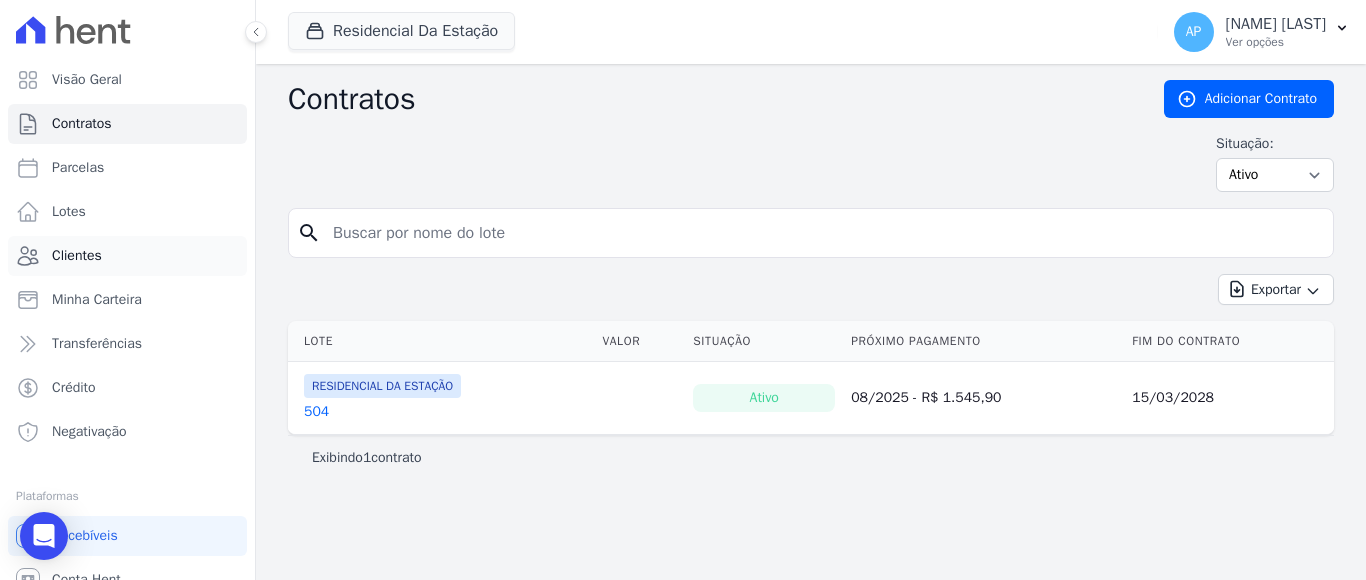 click on "Clientes" at bounding box center (77, 256) 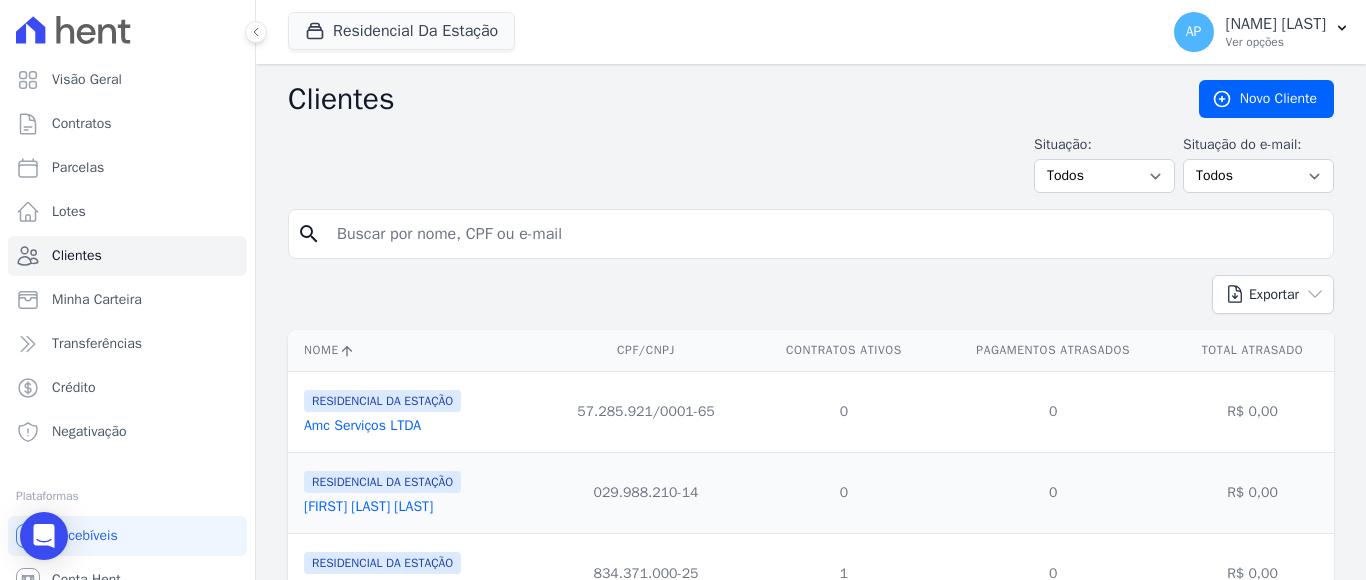 scroll, scrollTop: 97, scrollLeft: 0, axis: vertical 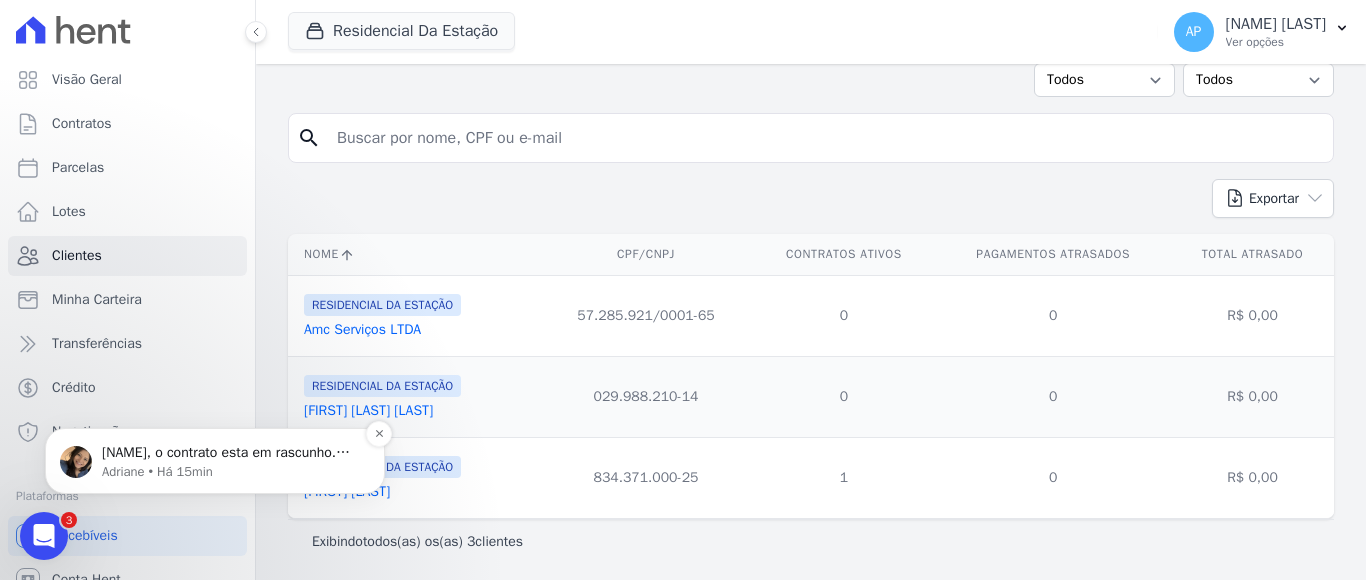 click on "Adriana, o contrato esta em rascunho. Assim que ativá-lo as parcelas serão pré-geradas. ; )" at bounding box center (231, 453) 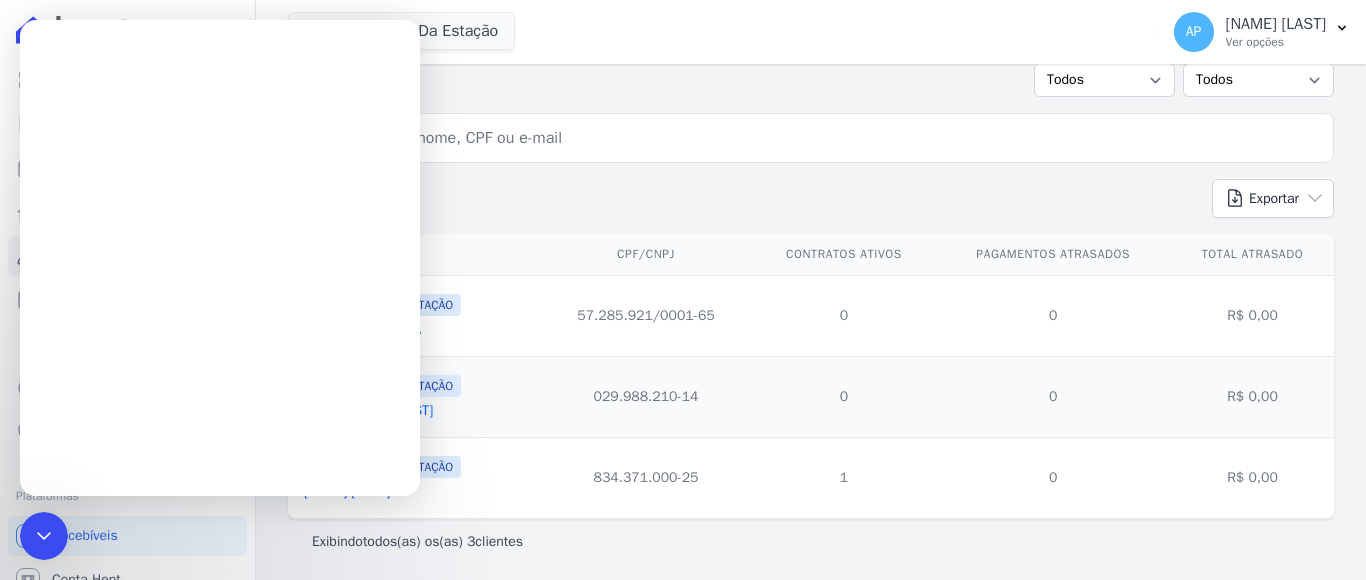scroll, scrollTop: 0, scrollLeft: 0, axis: both 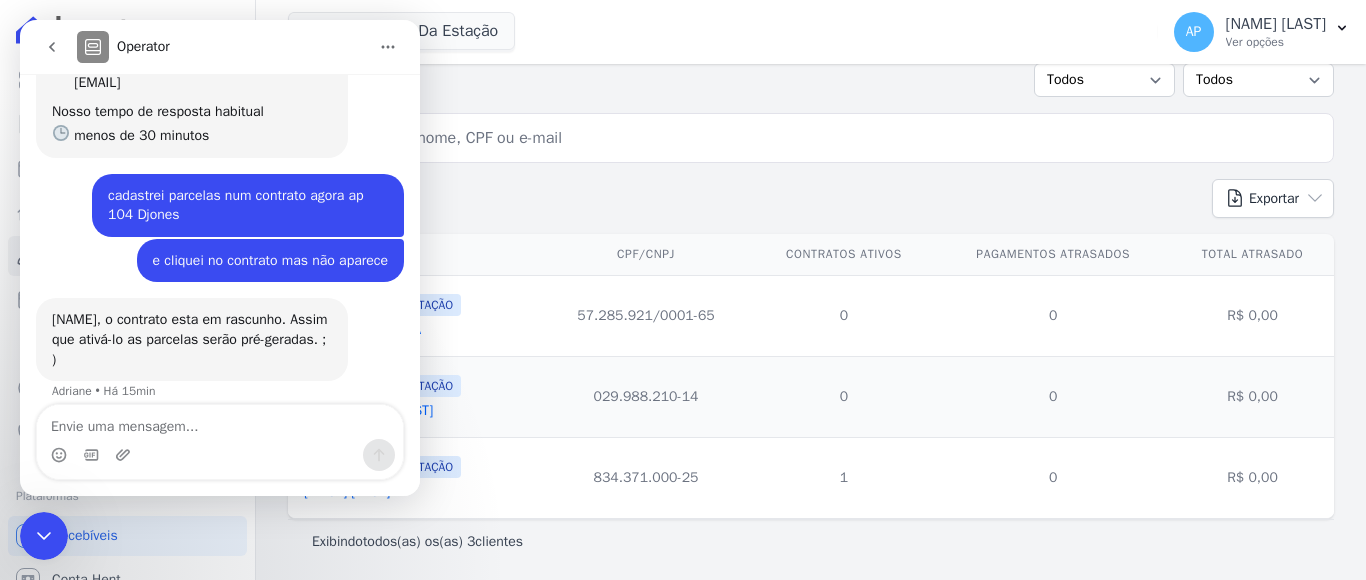 click on "Exportar
PDF
CSV
Dimob 2024" at bounding box center (811, 206) 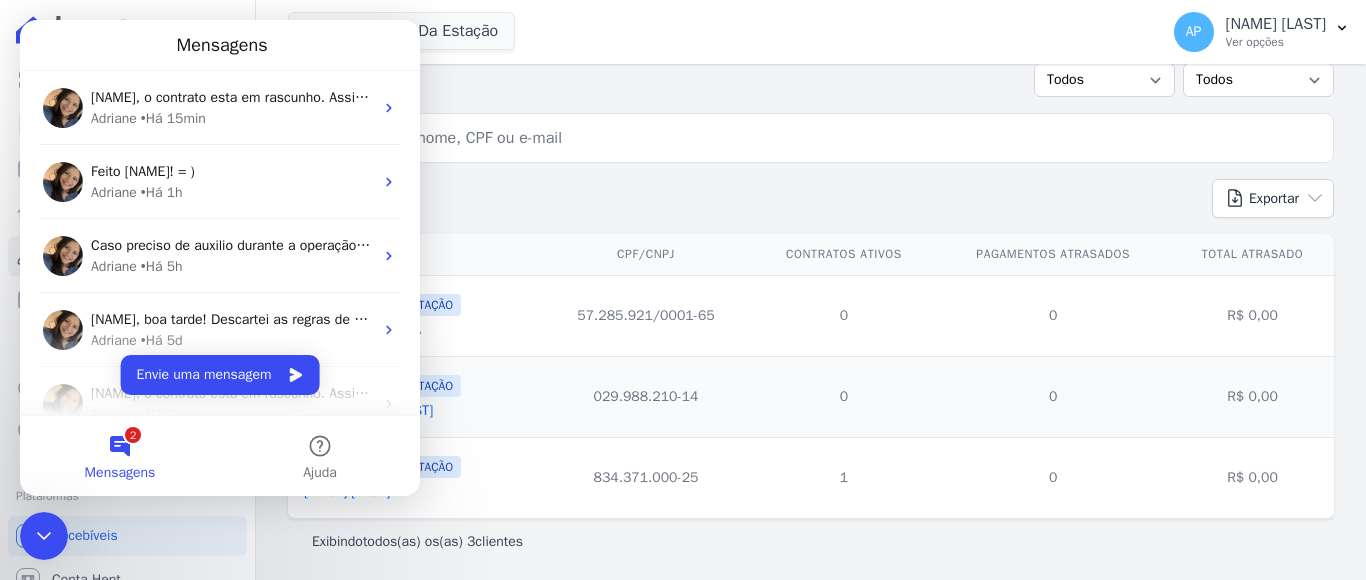 scroll, scrollTop: 0, scrollLeft: 0, axis: both 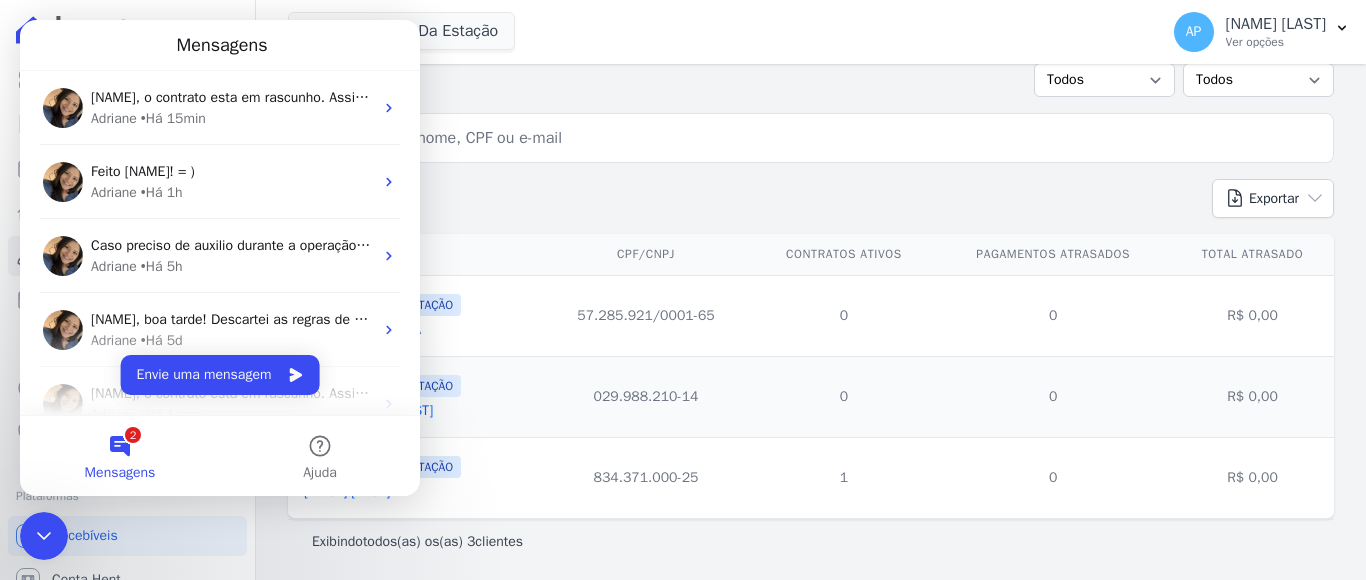 click on "Exportar
PDF
CSV
Dimob 2024" at bounding box center [811, 206] 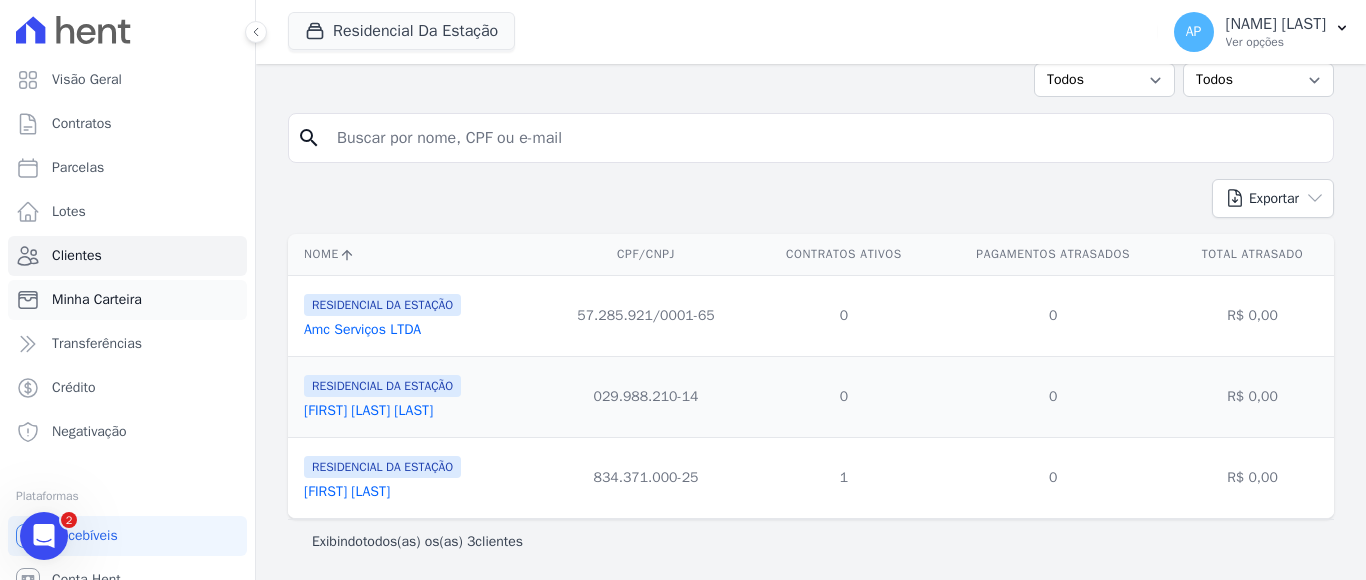 scroll, scrollTop: 0, scrollLeft: 0, axis: both 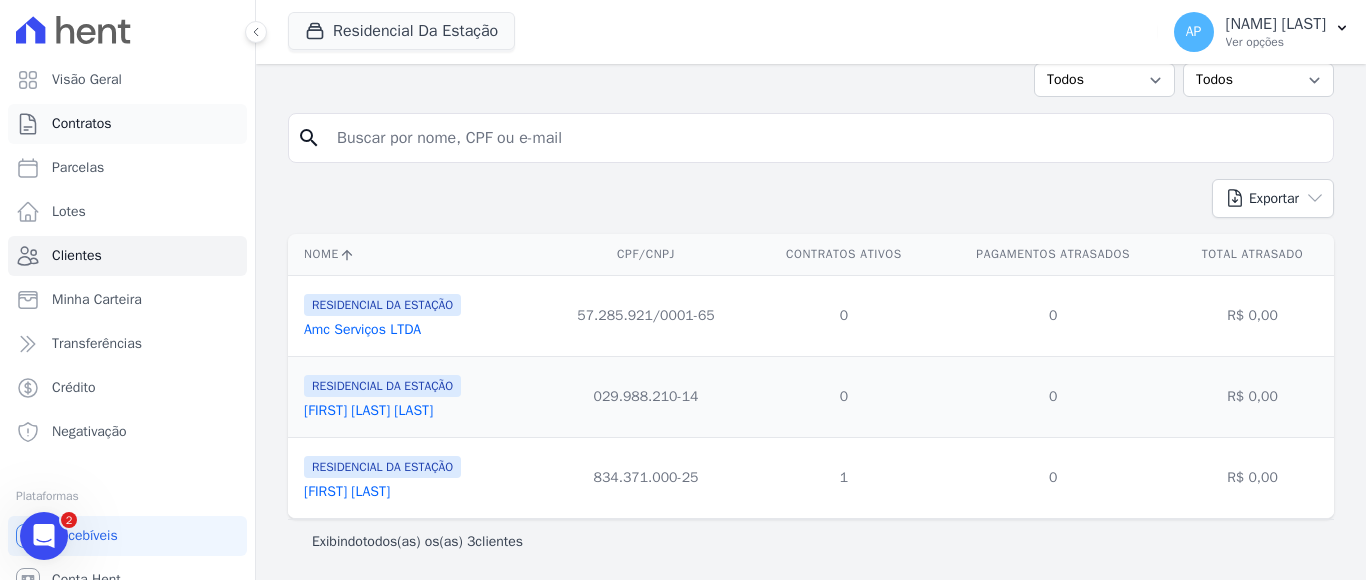 click on "Contratos" at bounding box center (82, 124) 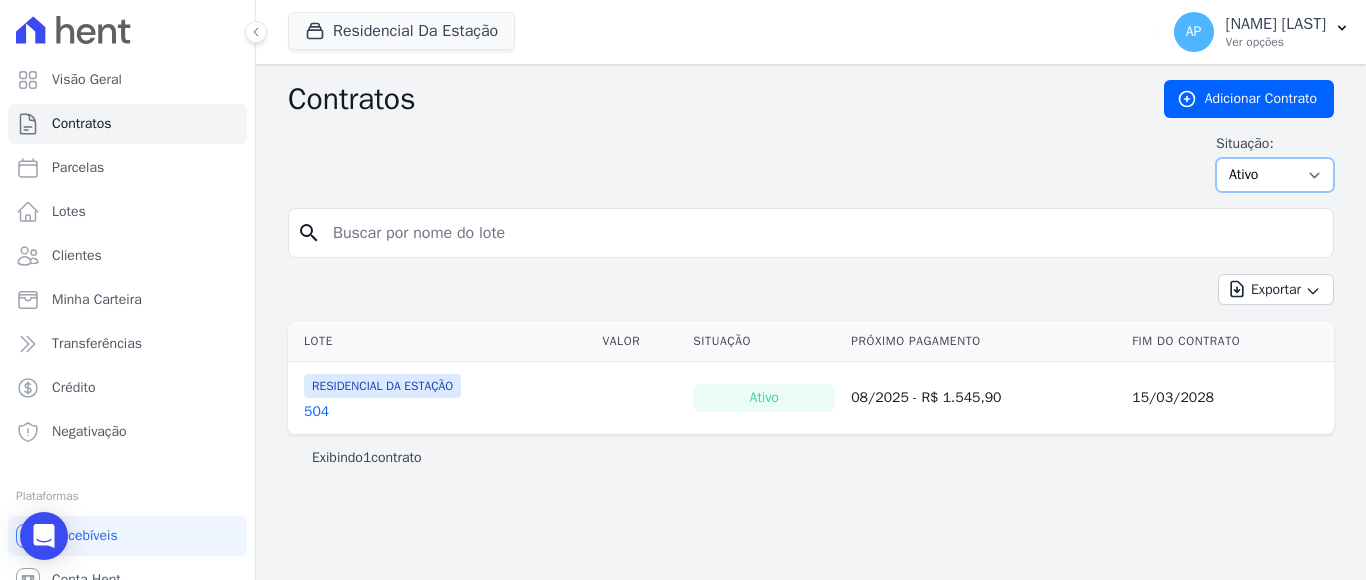 click on "Ativo
Todos
Pausado
Distratado
Rascunho
Expirado
Encerrado" at bounding box center [1275, 175] 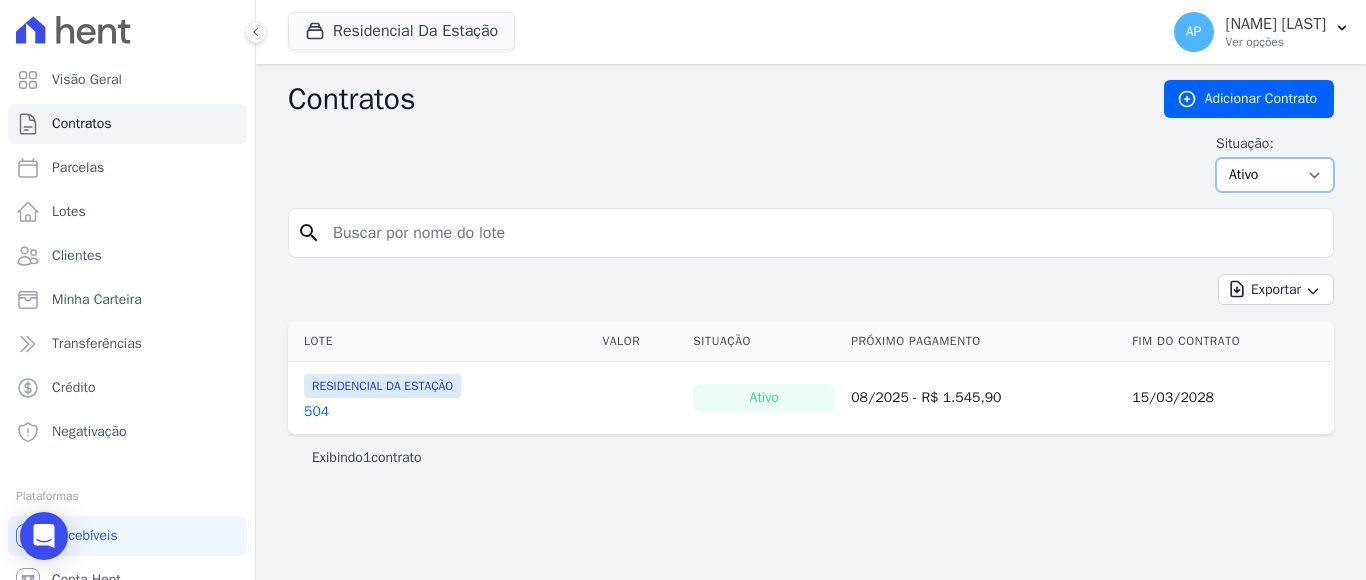 select on "draft" 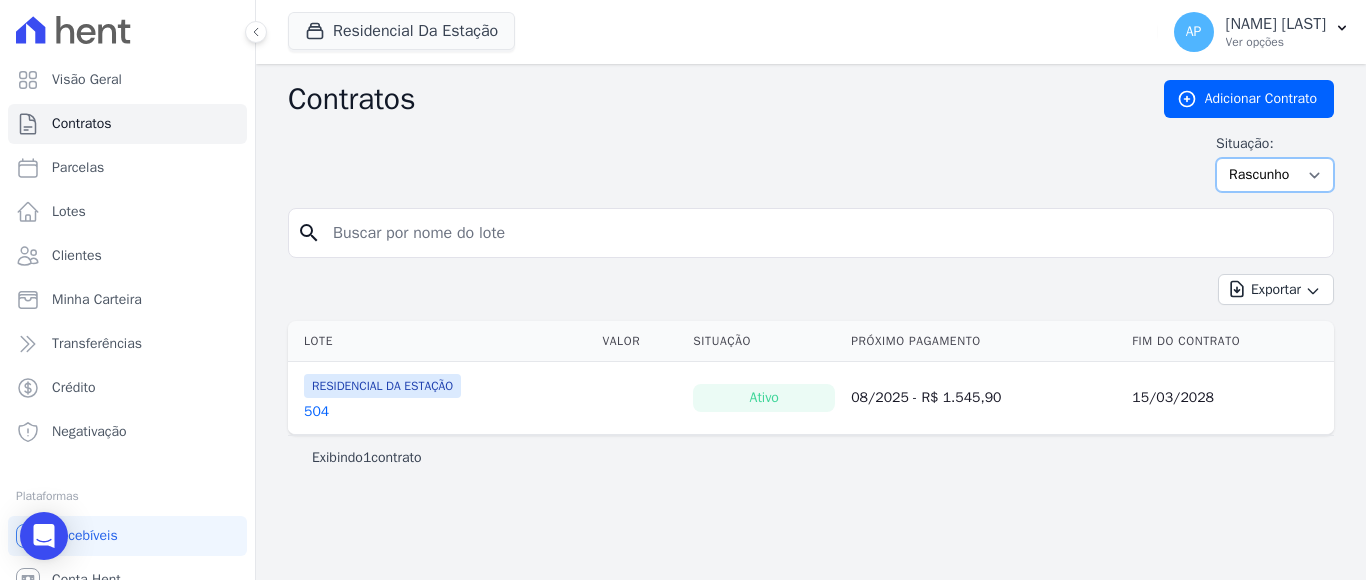 click on "Ativo
Todos
Pausado
Distratado
Rascunho
Expirado
Encerrado" at bounding box center (1275, 175) 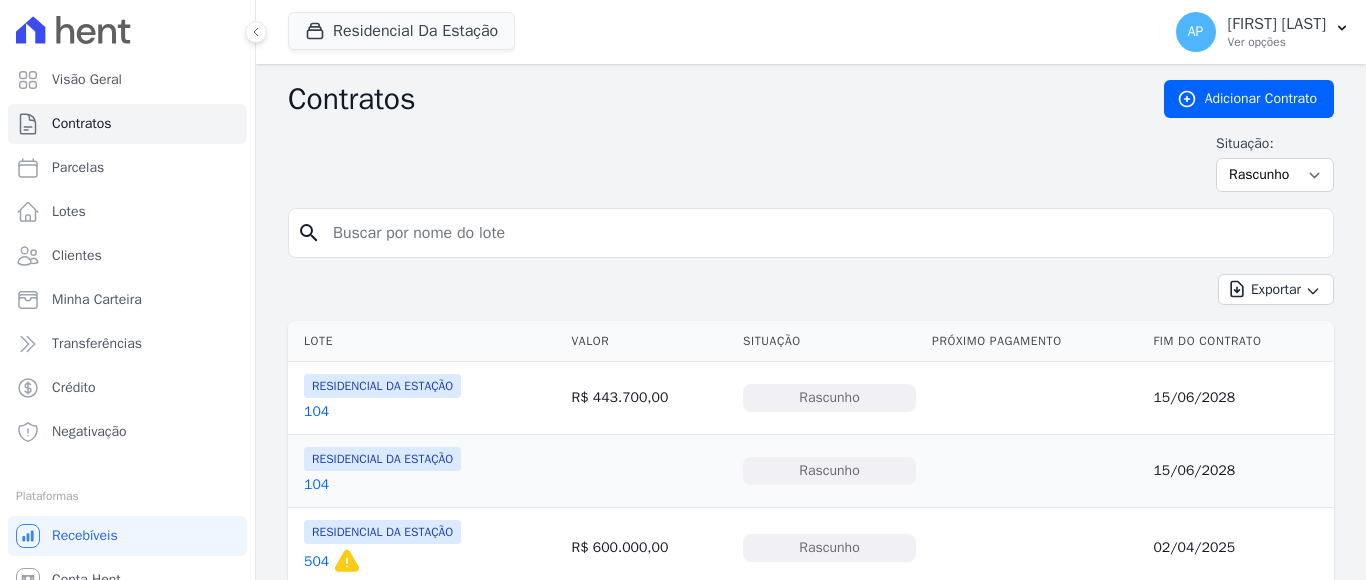 scroll, scrollTop: 0, scrollLeft: 0, axis: both 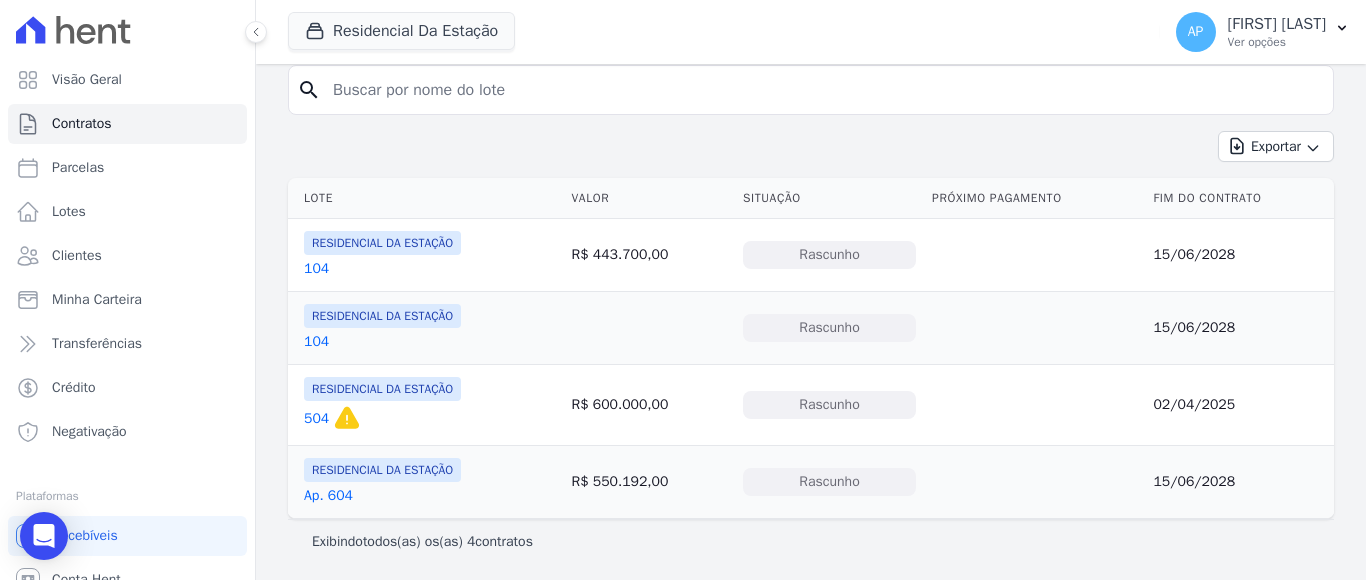 click at bounding box center (1034, 255) 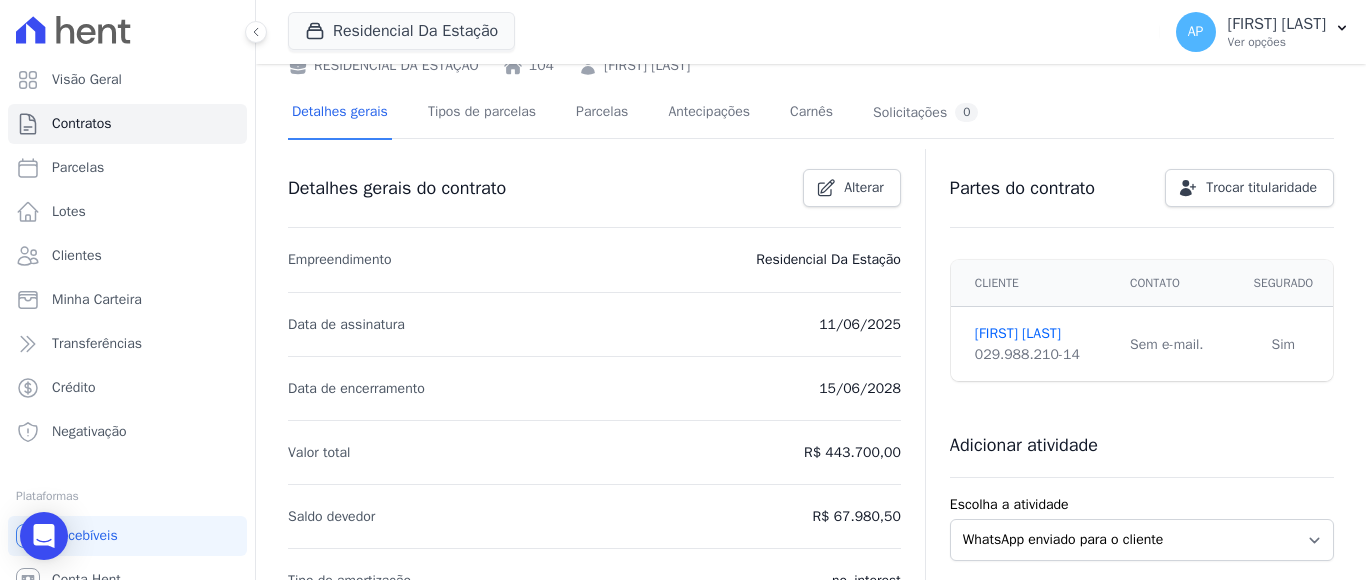 scroll, scrollTop: 0, scrollLeft: 0, axis: both 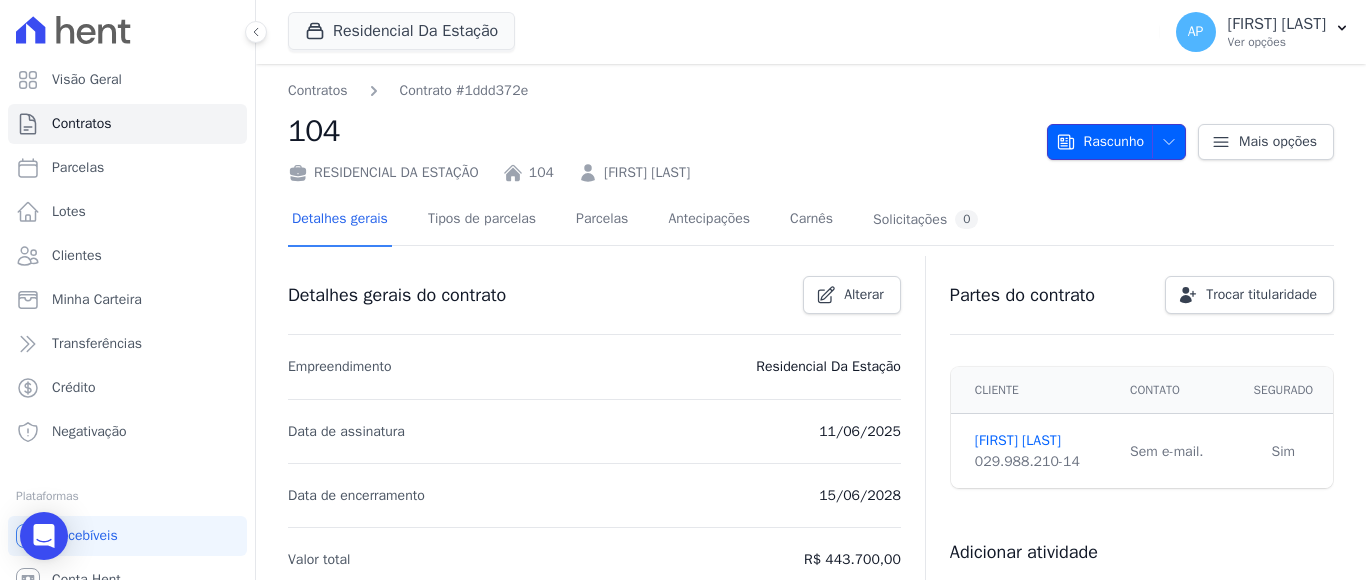 click 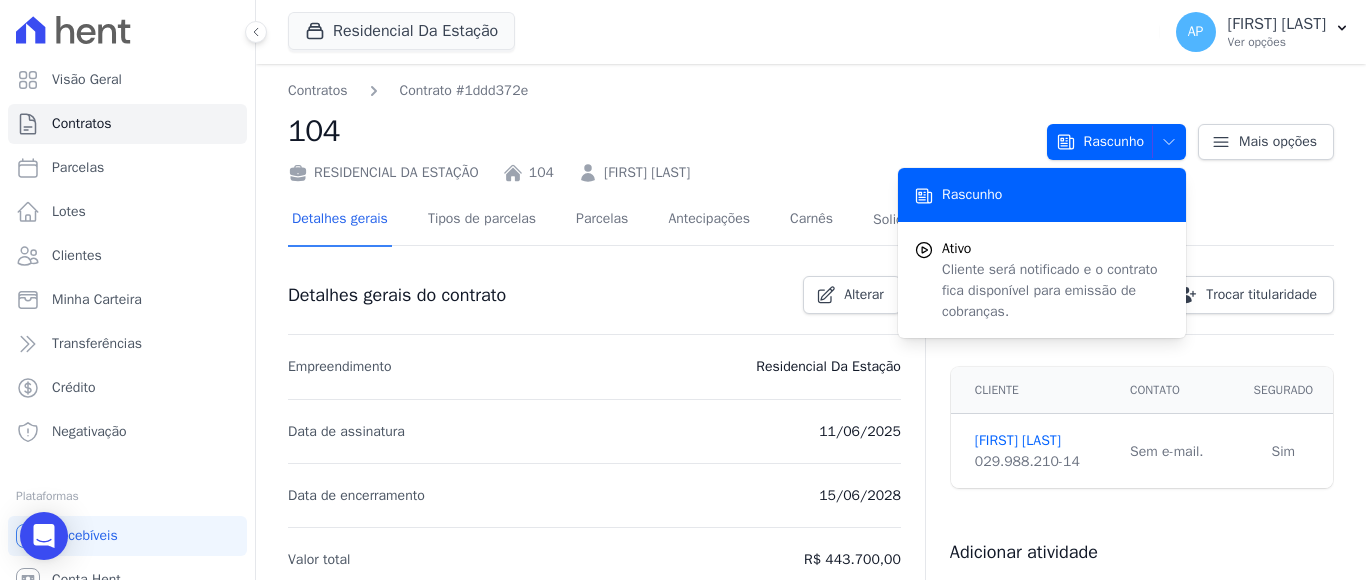 click on "Detalhes gerais
Tipos de parcelas
Parcelas
Antecipações
Carnês
Solicitações
0" at bounding box center [811, 220] 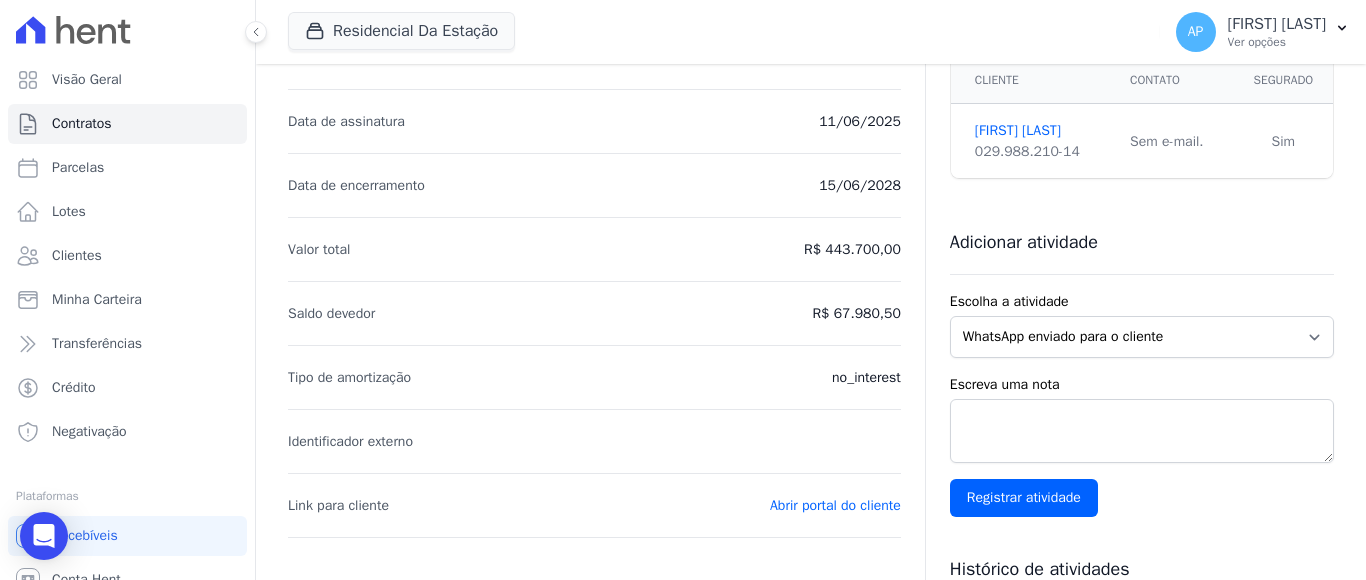 scroll, scrollTop: 297, scrollLeft: 0, axis: vertical 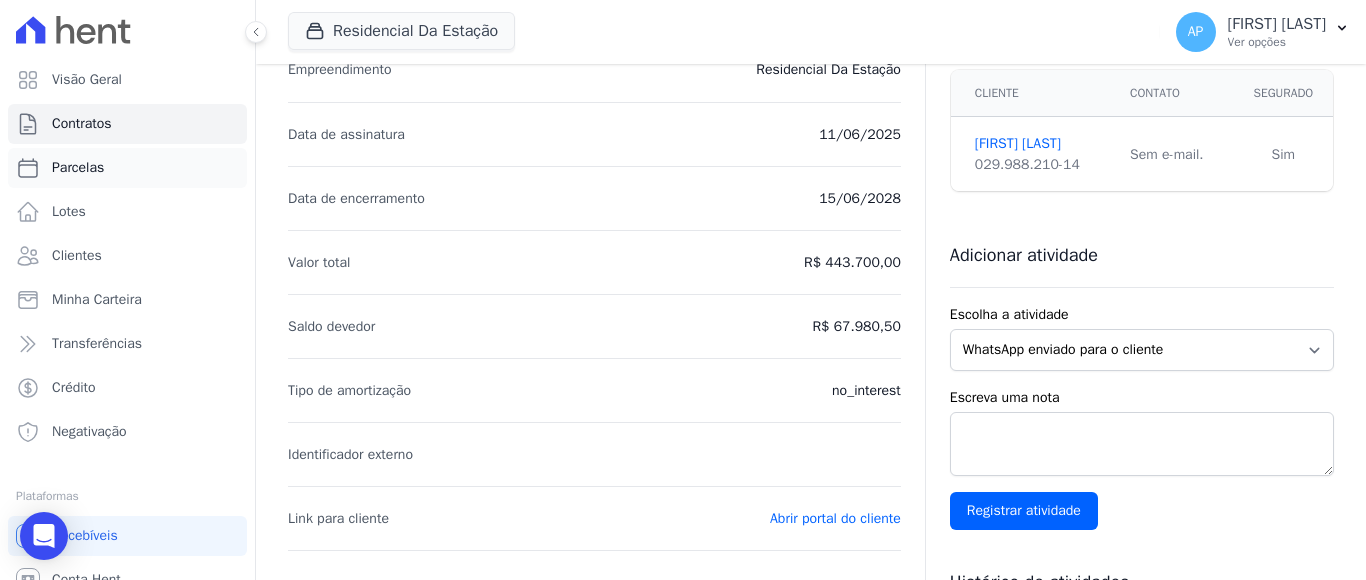 click on "Parcelas" at bounding box center (78, 168) 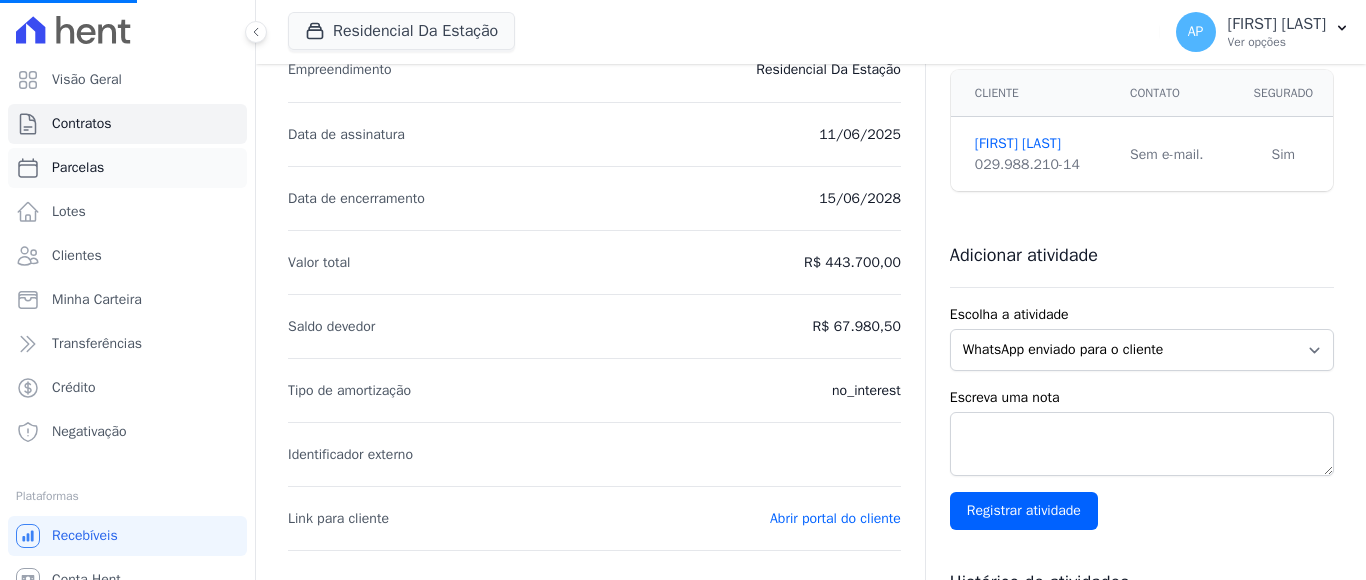 select 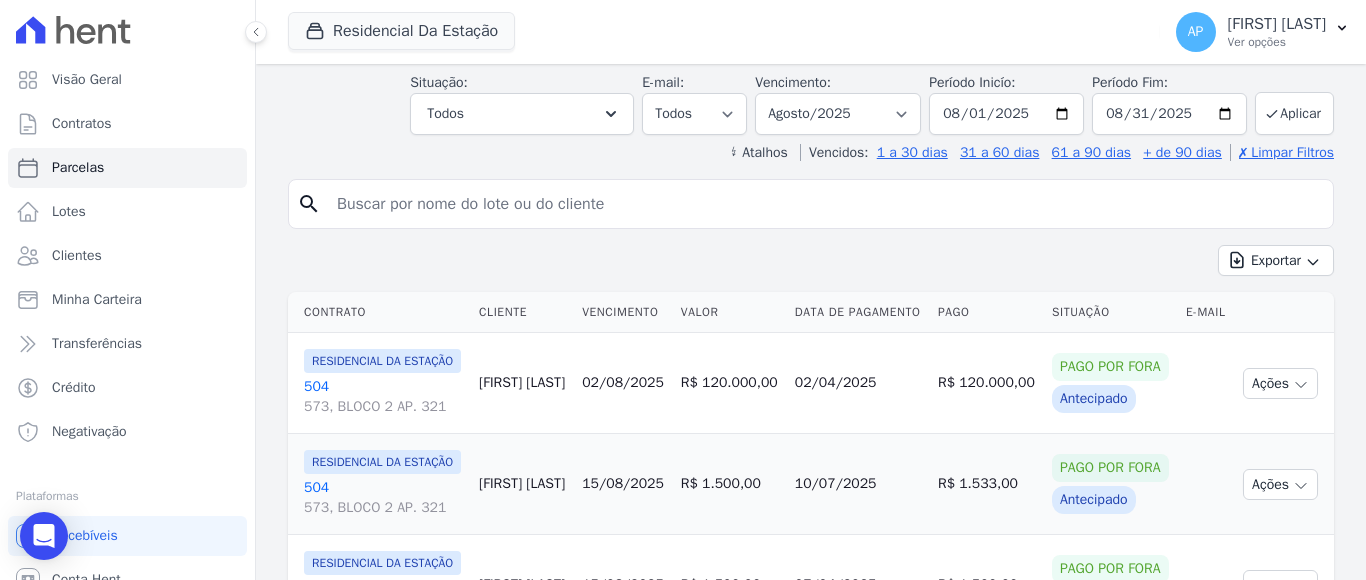 scroll, scrollTop: 0, scrollLeft: 0, axis: both 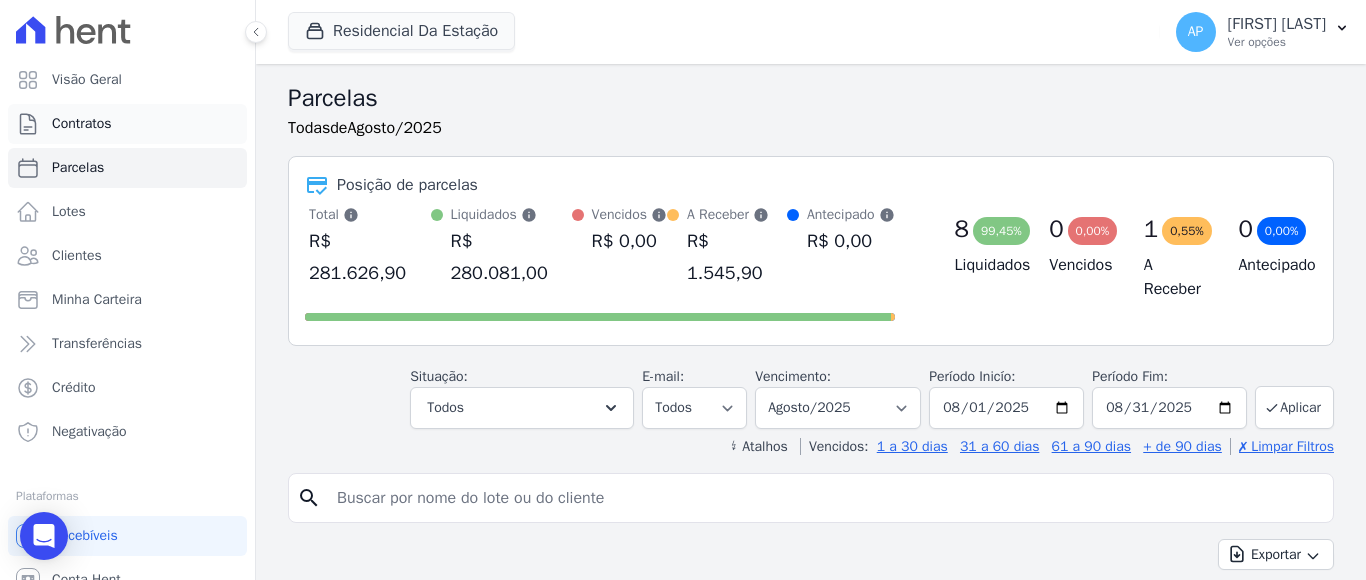 click on "Contratos" at bounding box center [82, 124] 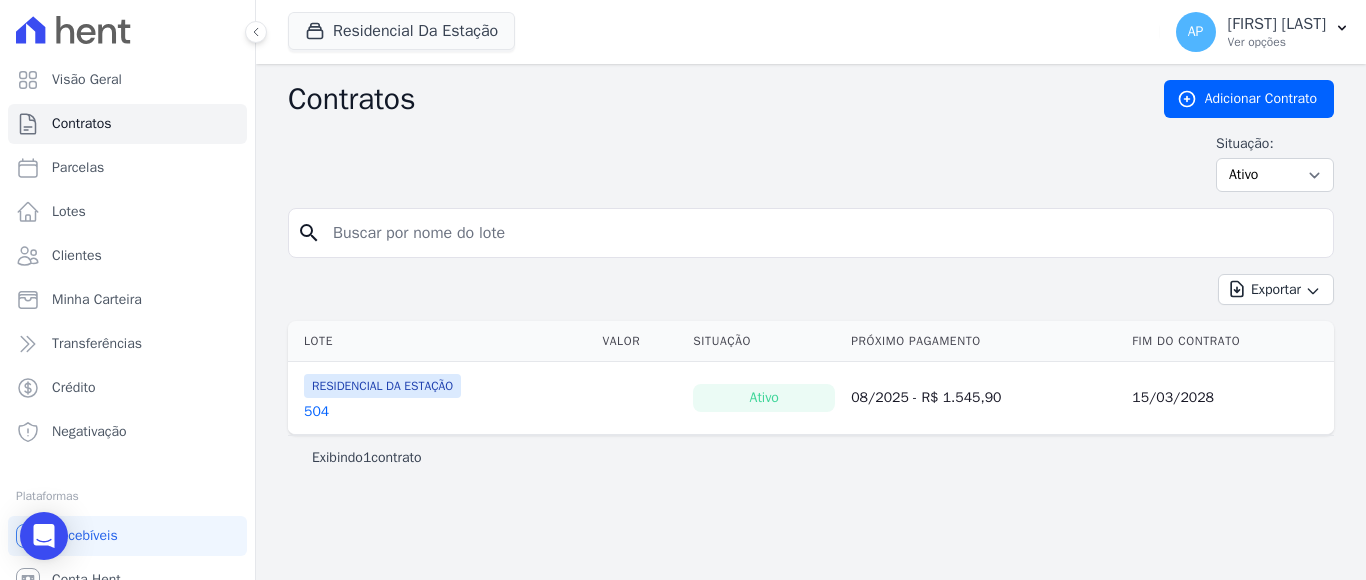 click on "504" at bounding box center (316, 412) 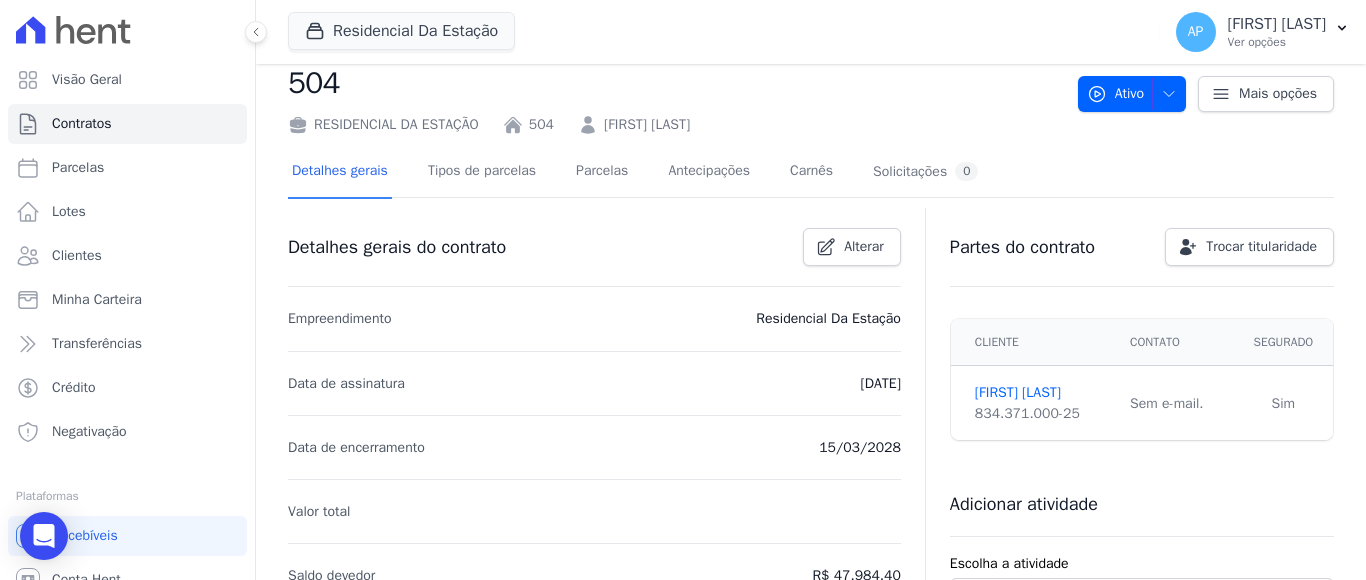 scroll, scrollTop: 0, scrollLeft: 0, axis: both 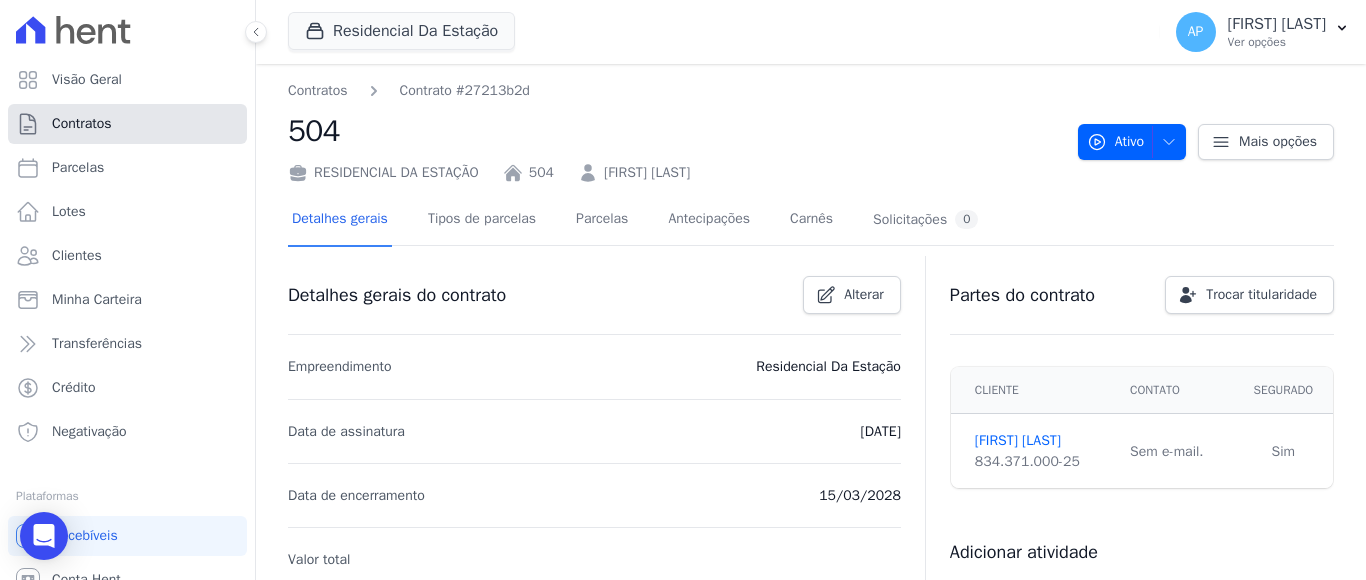 click on "Contratos" at bounding box center [82, 124] 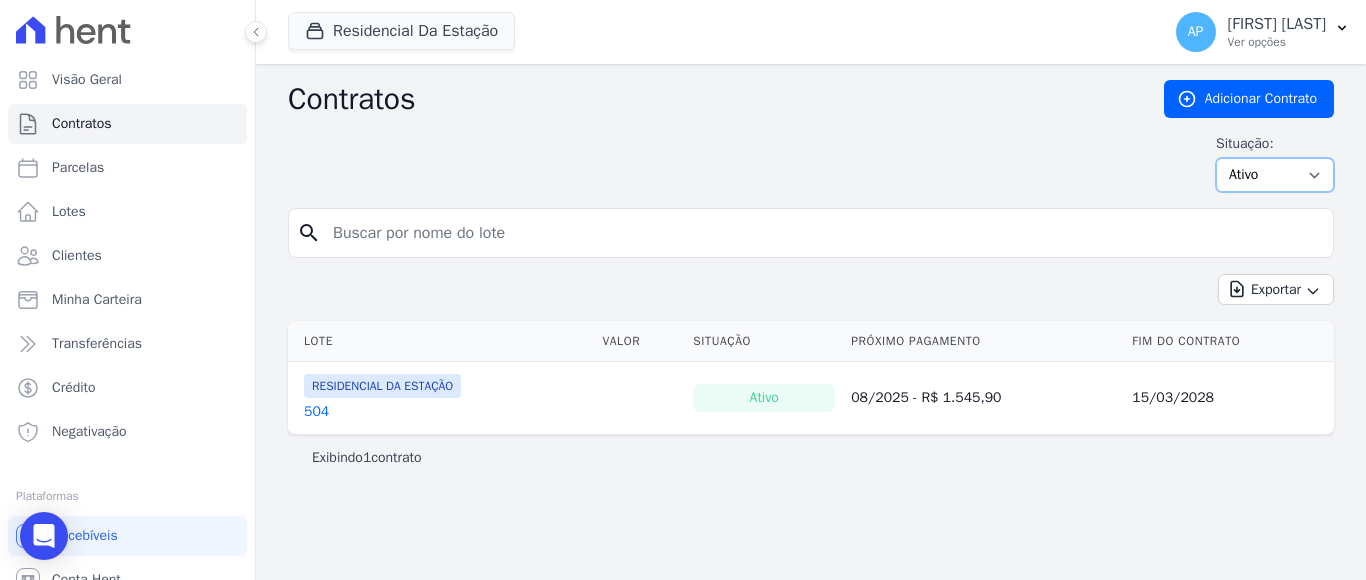 click on "Ativo
Todos
Pausado
Distratado
Rascunho
Expirado
Encerrado" at bounding box center (1275, 175) 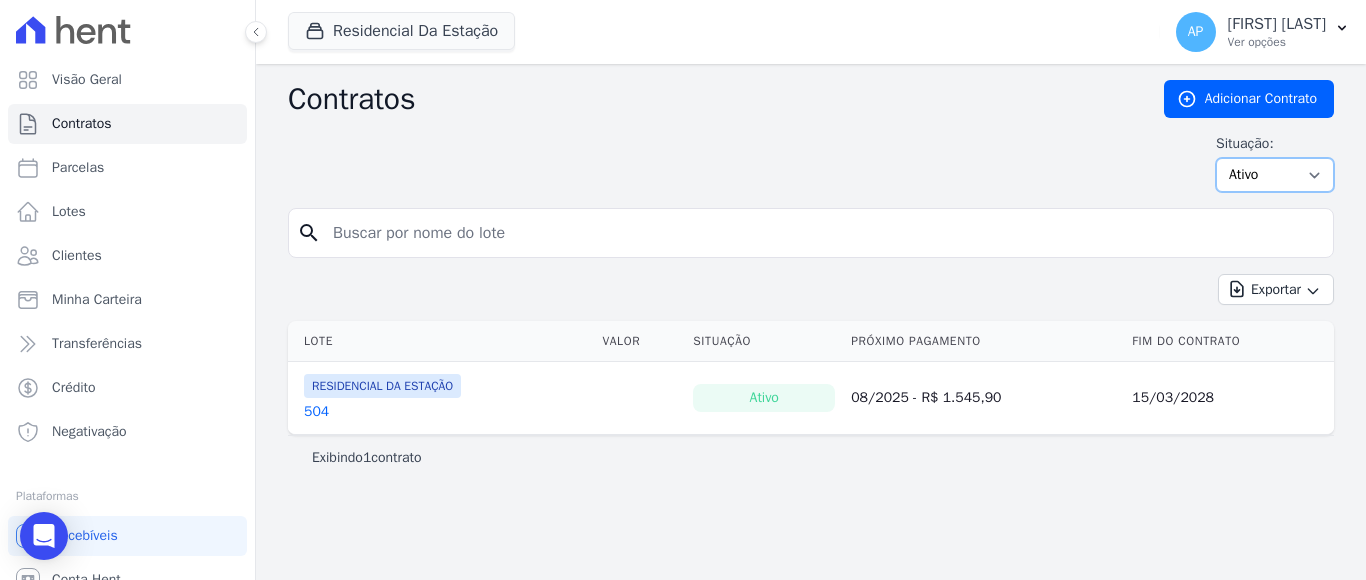 select on "draft" 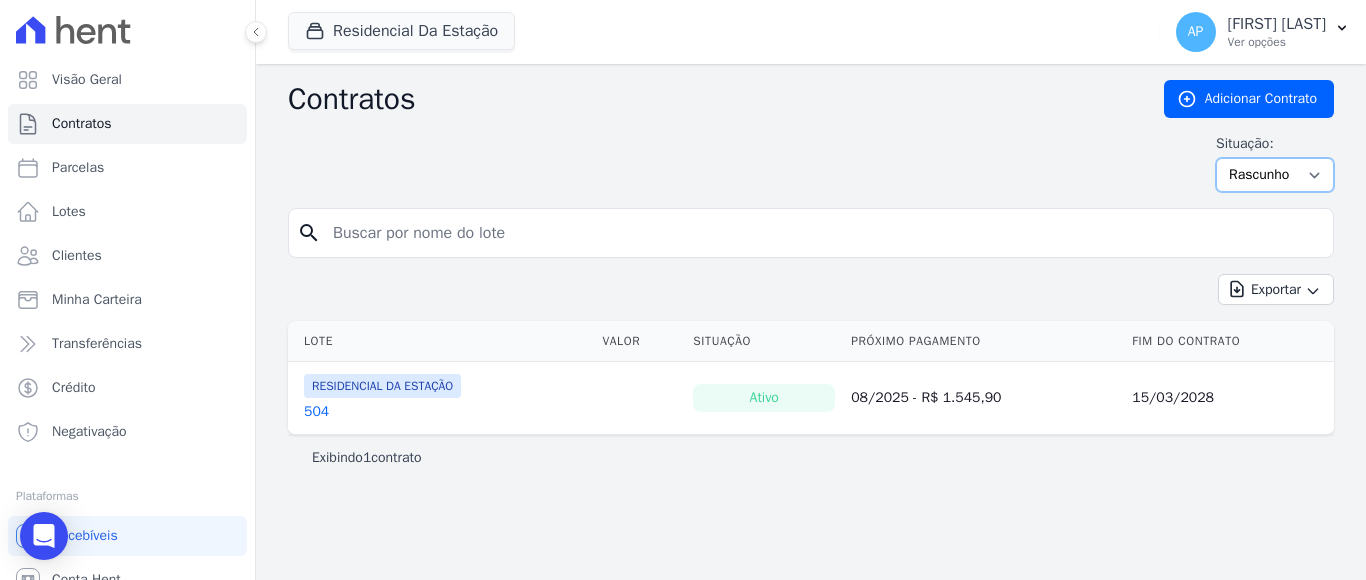 click on "Ativo
Todos
Pausado
Distratado
Rascunho
Expirado
Encerrado" at bounding box center (1275, 175) 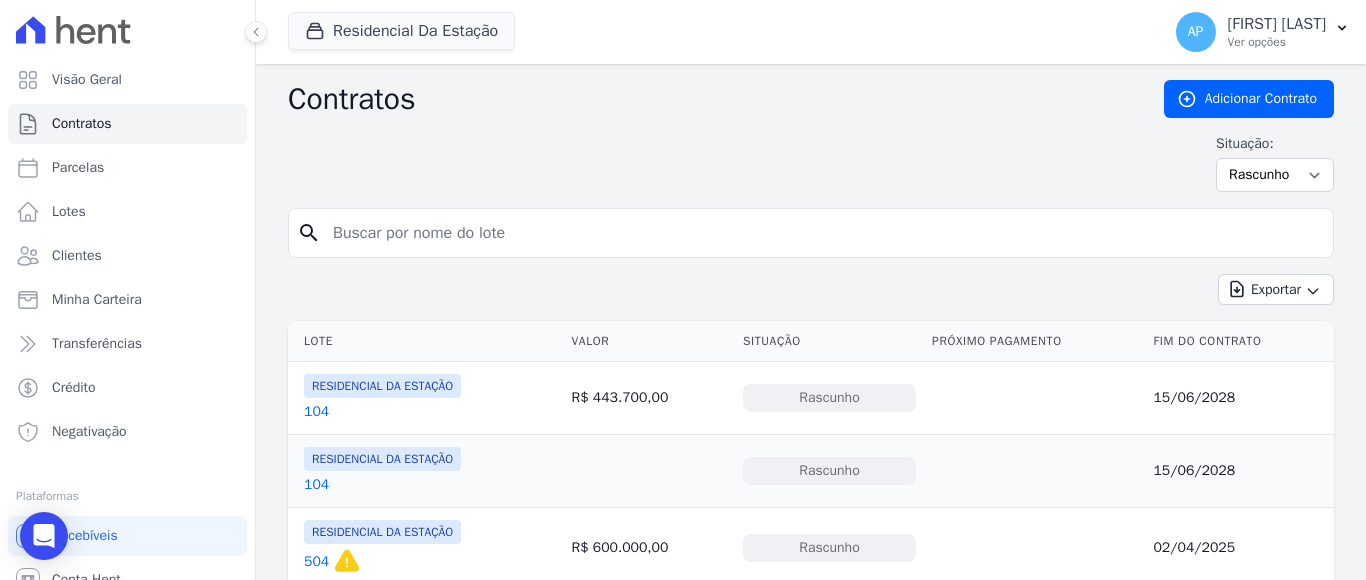 scroll, scrollTop: 0, scrollLeft: 0, axis: both 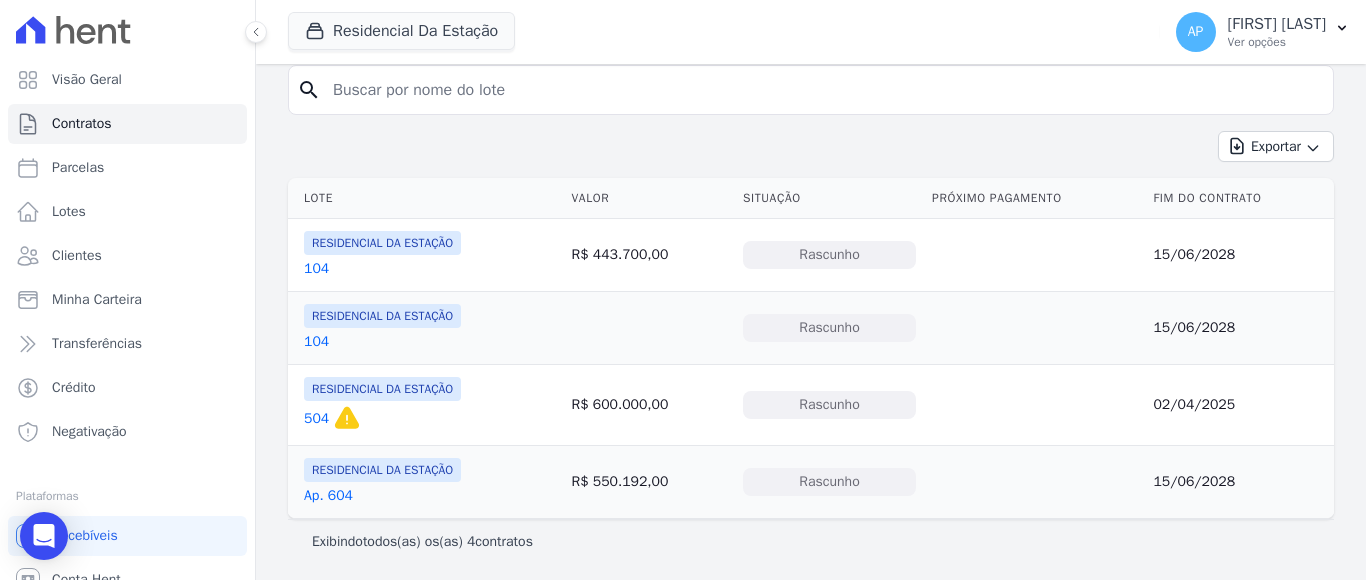 click on "104" at bounding box center [316, 342] 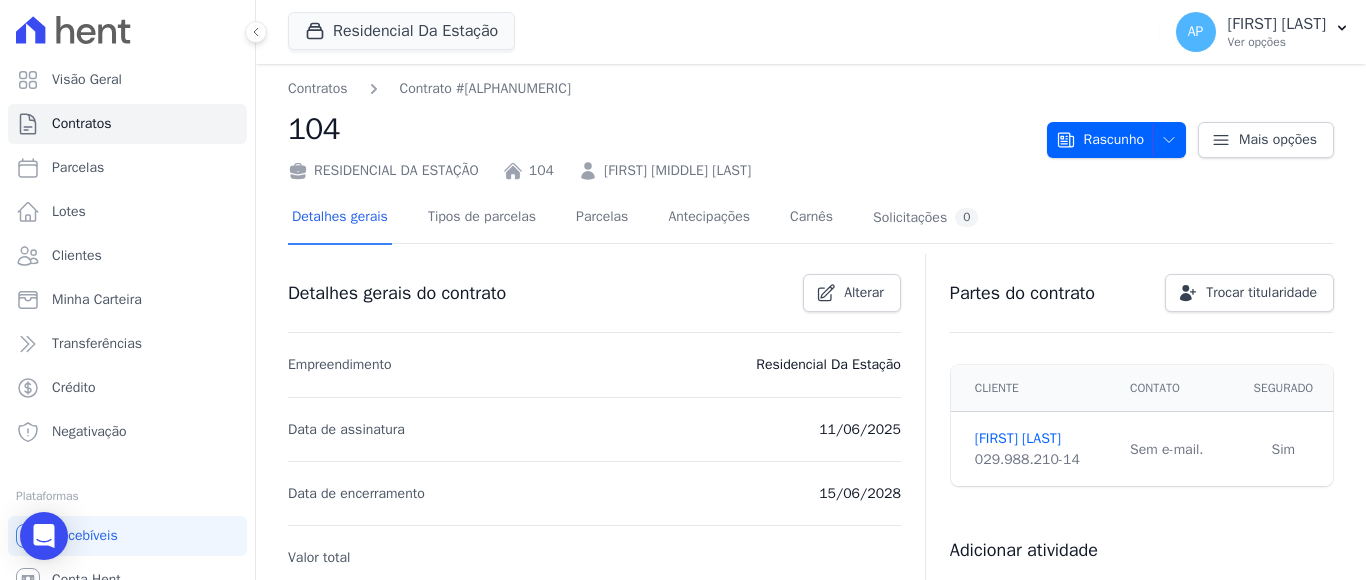 scroll, scrollTop: 0, scrollLeft: 0, axis: both 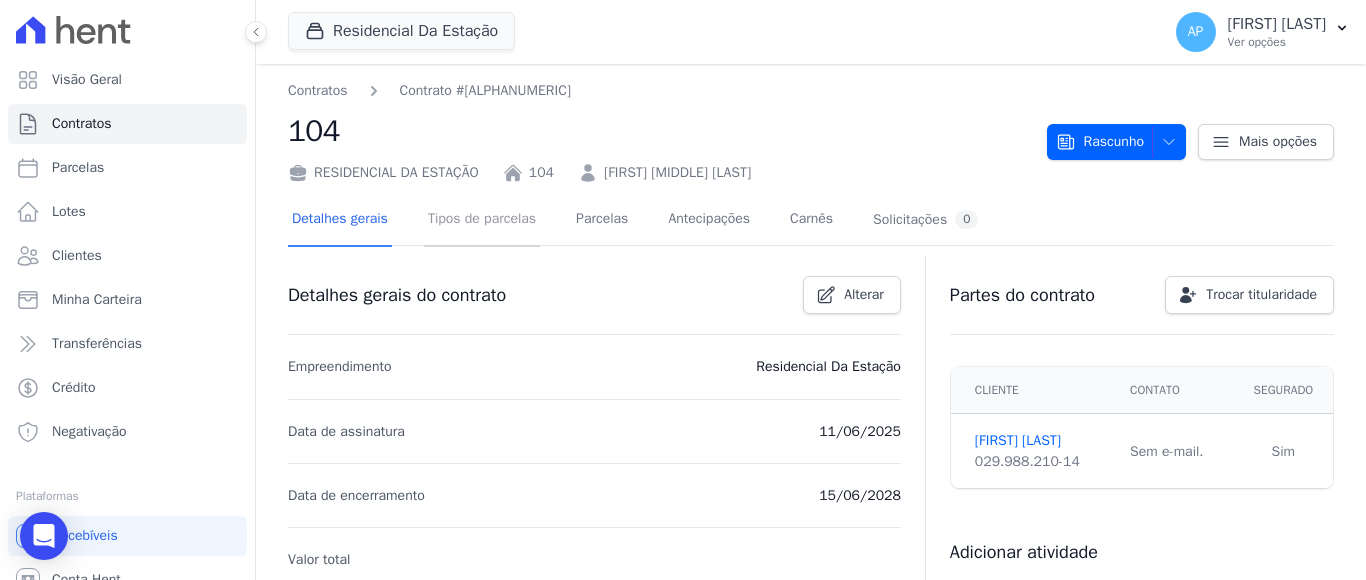 click on "Tipos de parcelas" at bounding box center (482, 220) 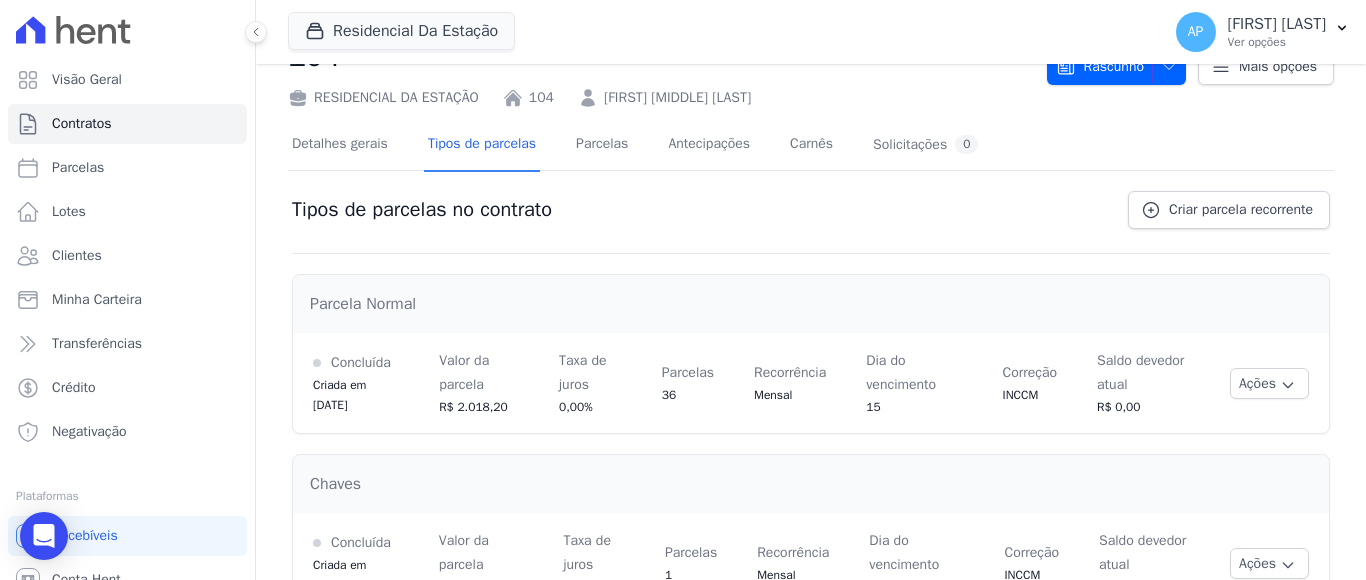 scroll, scrollTop: 165, scrollLeft: 0, axis: vertical 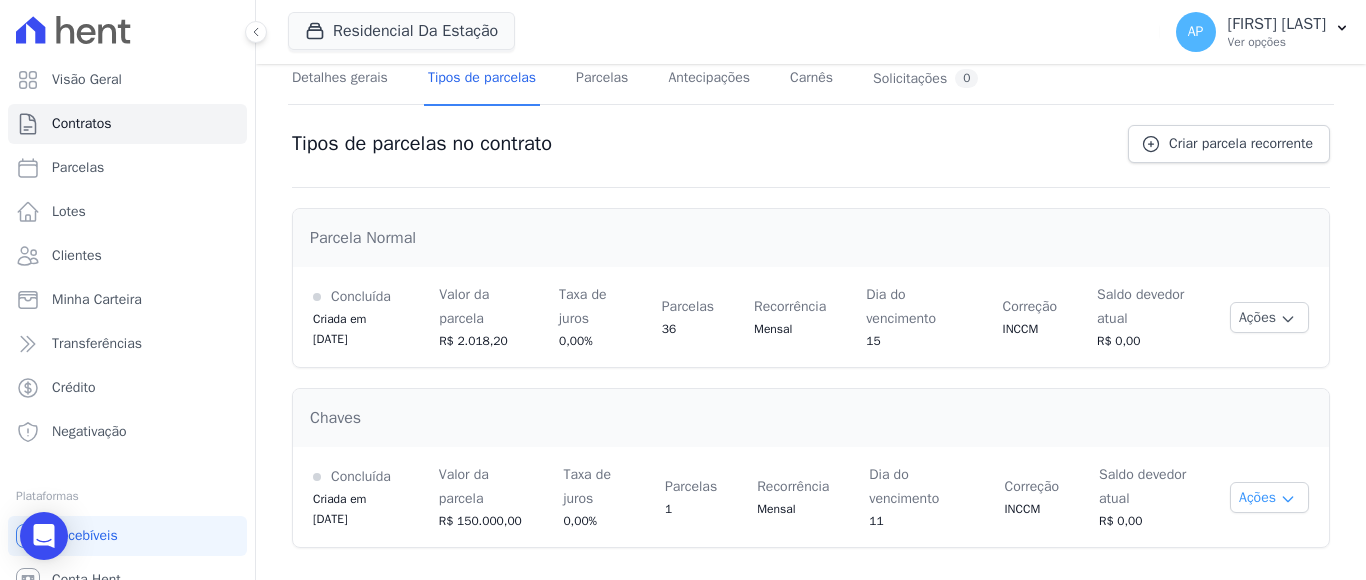 click on "Ações" at bounding box center [1269, 497] 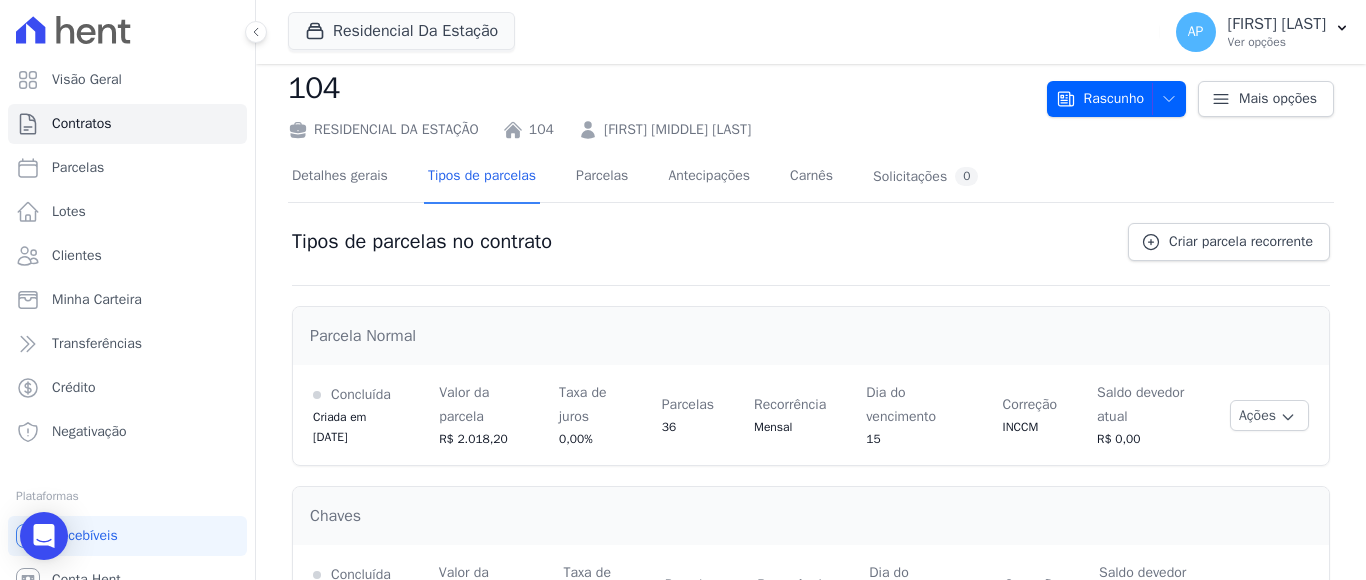 scroll, scrollTop: 0, scrollLeft: 0, axis: both 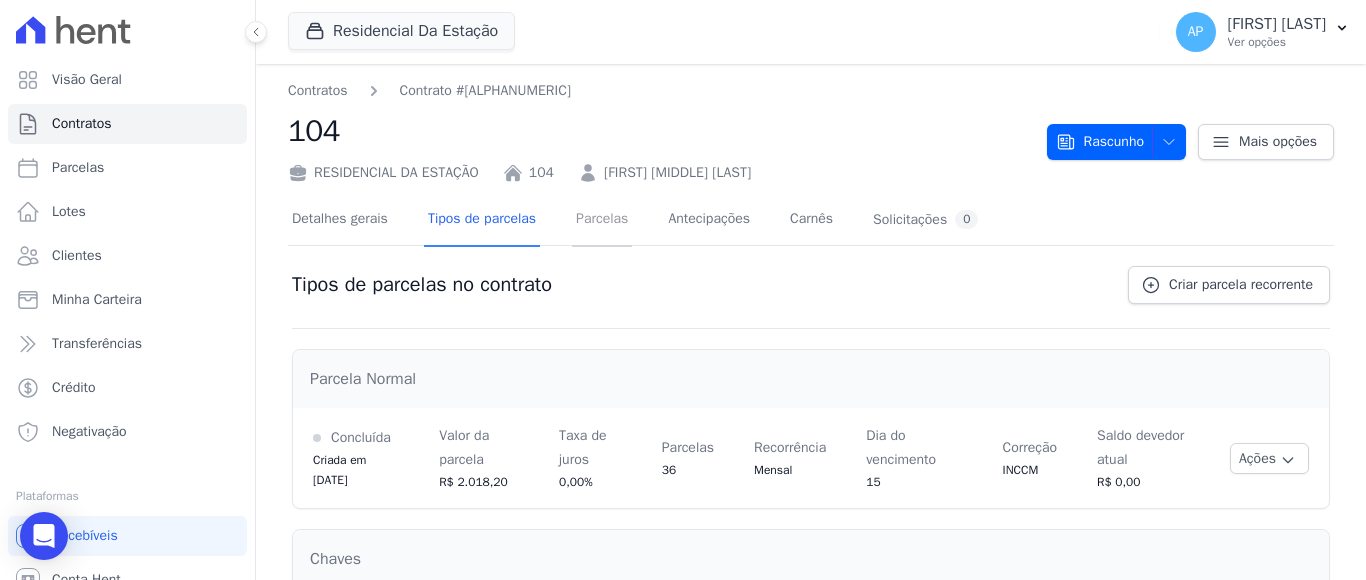 click on "Parcelas" at bounding box center (602, 220) 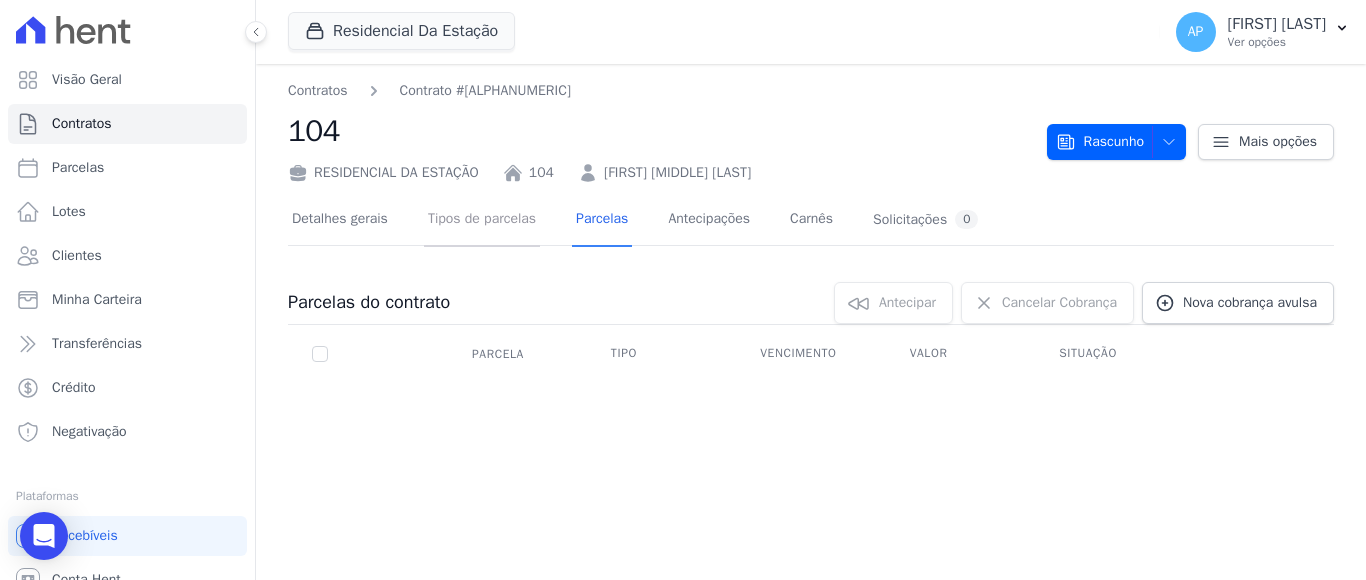 click on "Tipos de parcelas" at bounding box center [482, 220] 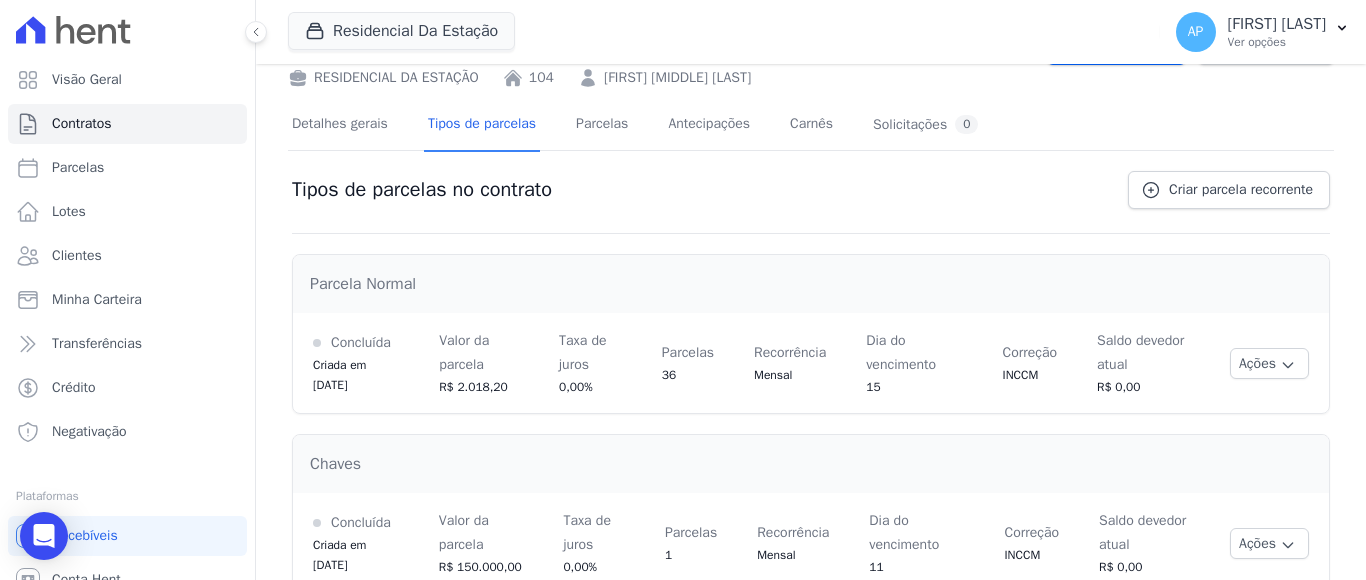 scroll, scrollTop: 165, scrollLeft: 0, axis: vertical 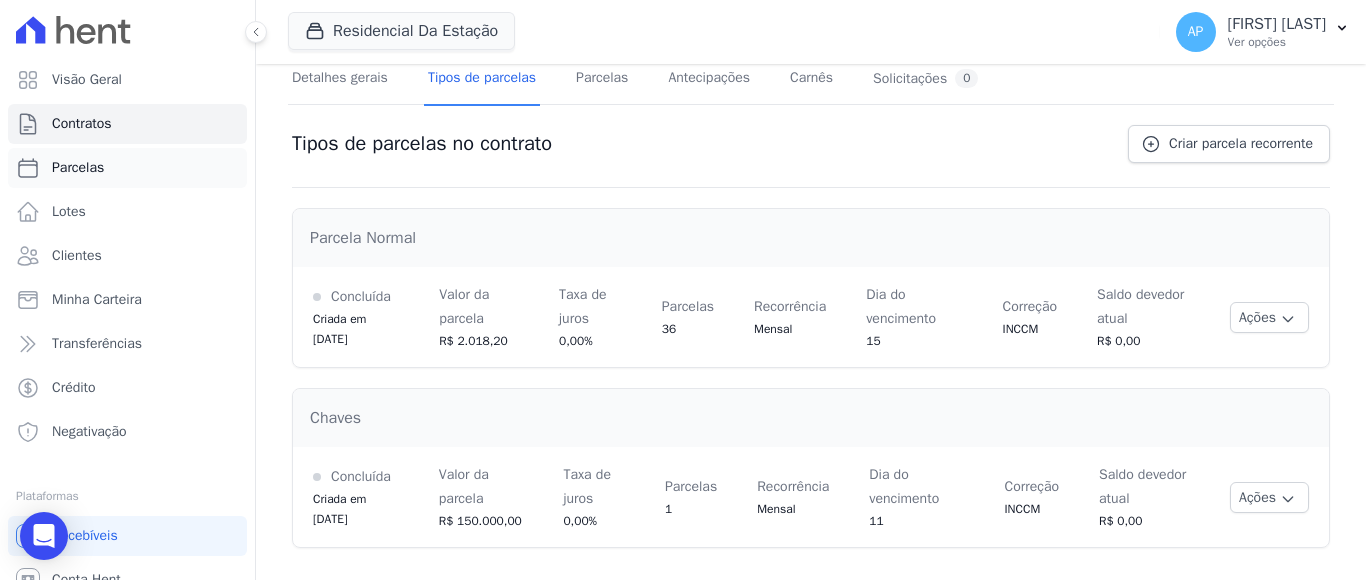 click on "Parcelas" at bounding box center (78, 168) 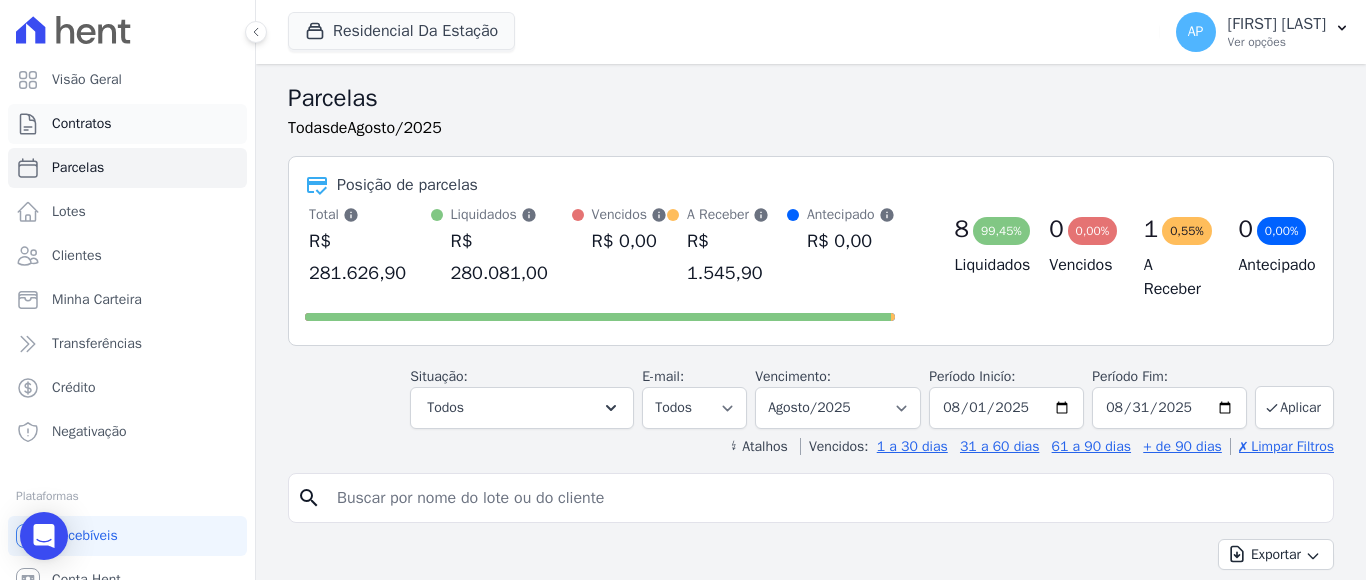 click on "Contratos" at bounding box center (82, 124) 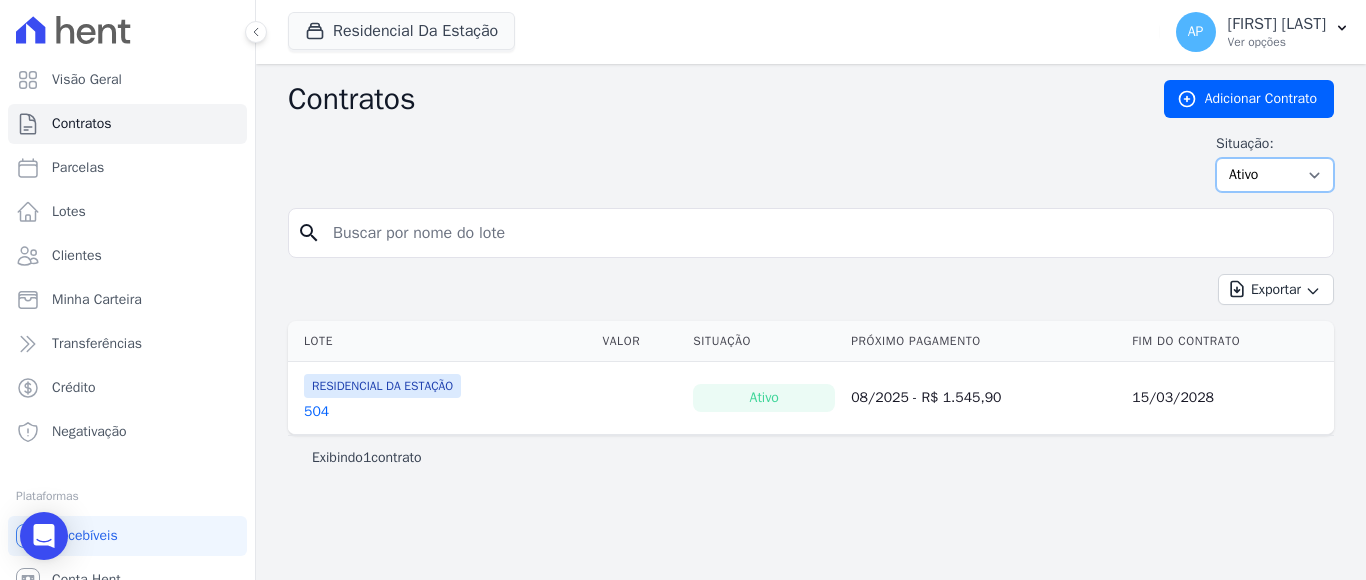 click on "Ativo
Todos
Pausado
Distratado
Rascunho
Expirado
Encerrado" at bounding box center (1275, 175) 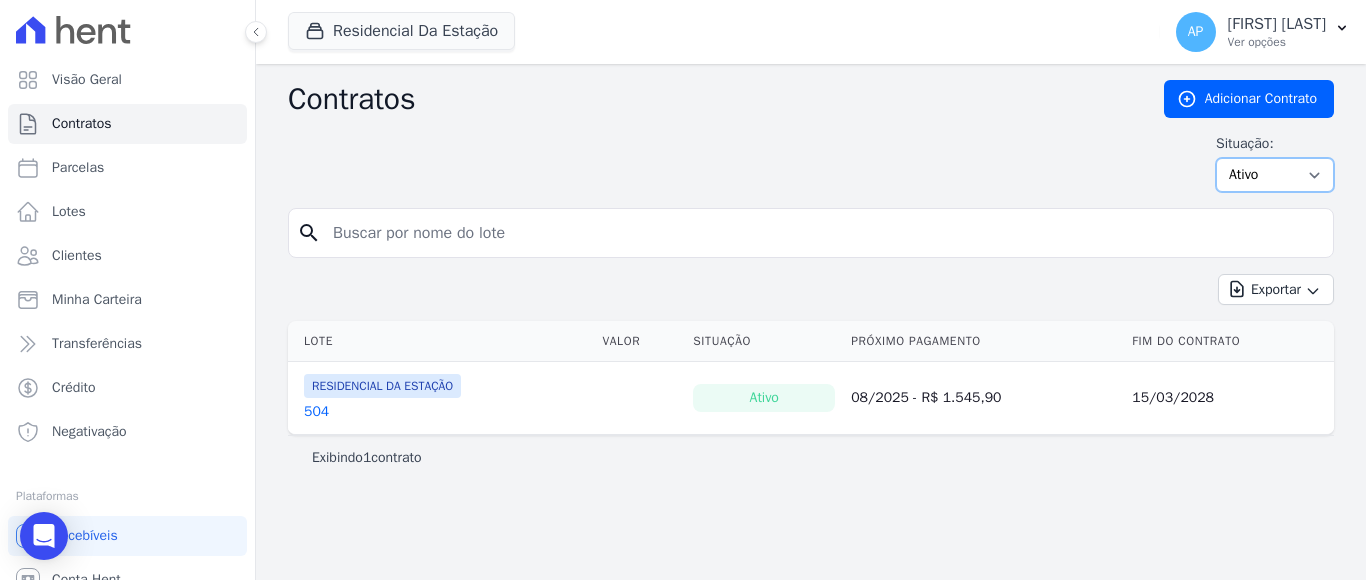 select on "draft" 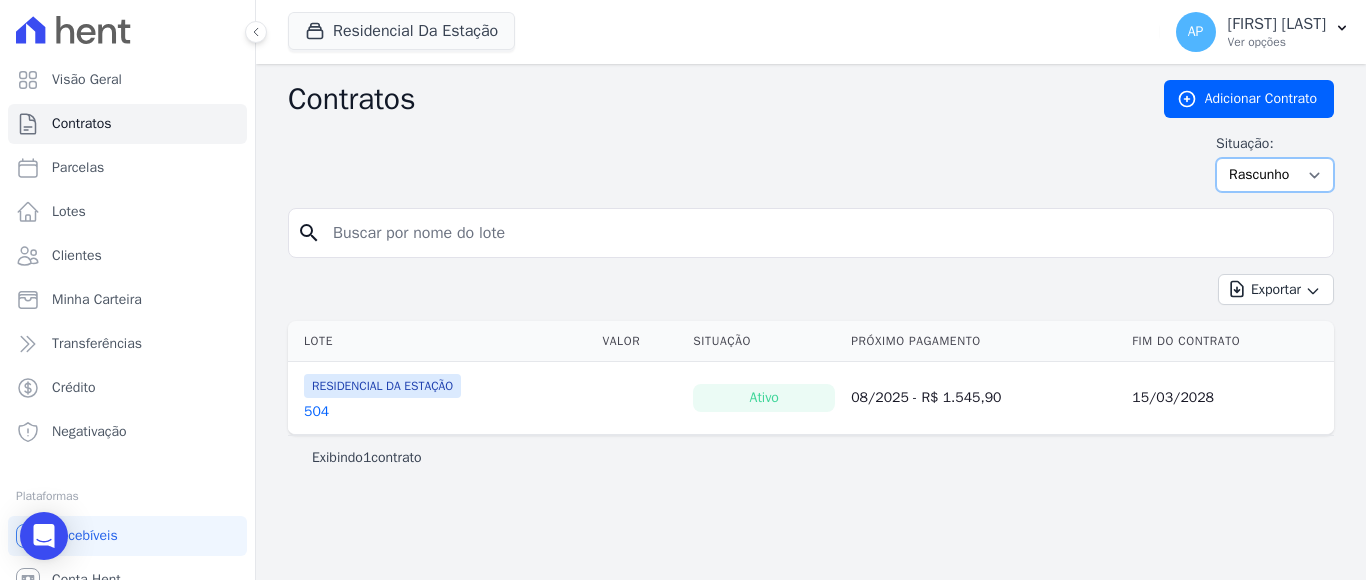 click on "Ativo
Todos
Pausado
Distratado
Rascunho
Expirado
Encerrado" at bounding box center (1275, 175) 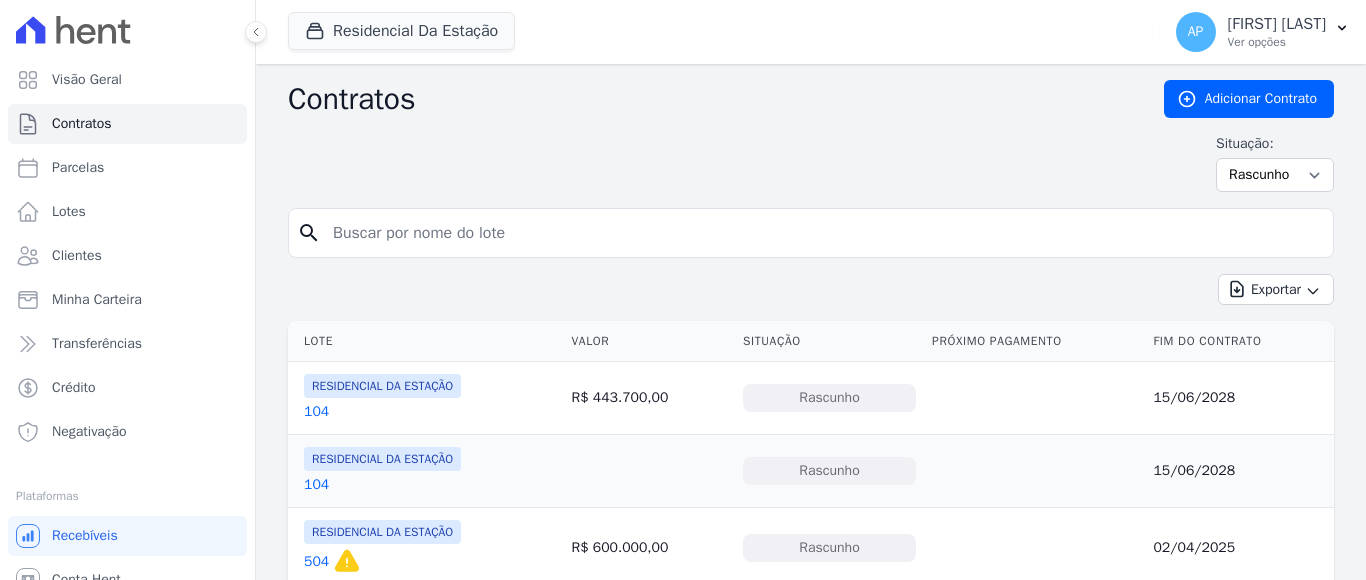 scroll, scrollTop: 0, scrollLeft: 0, axis: both 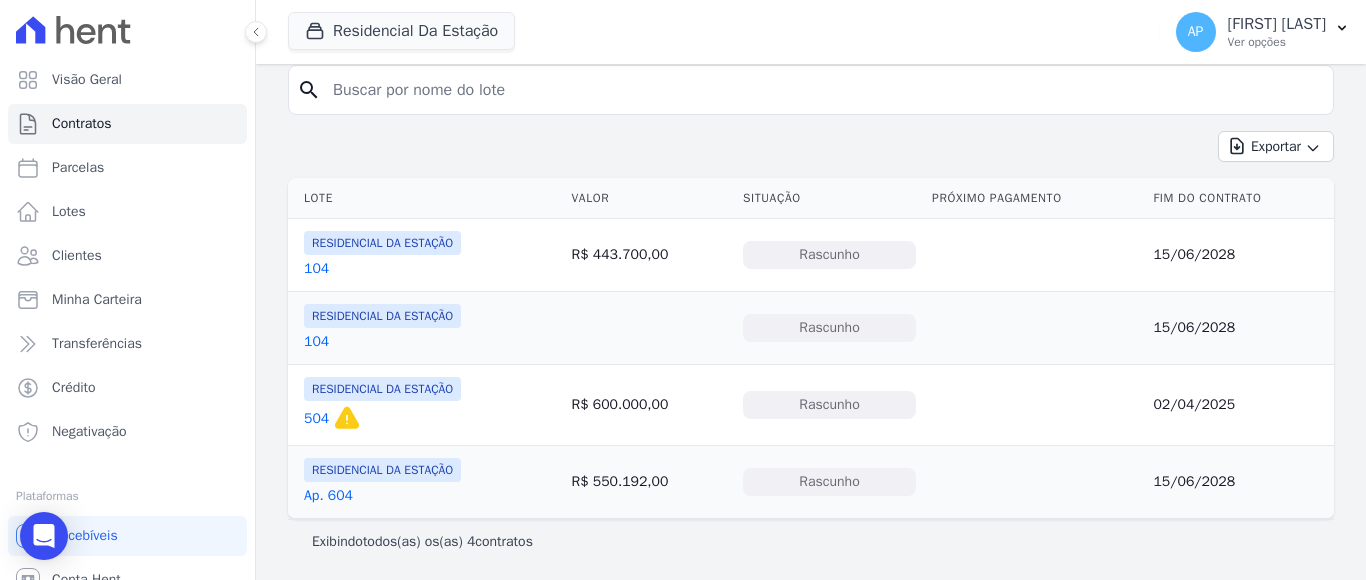 click on "104" at bounding box center (382, 269) 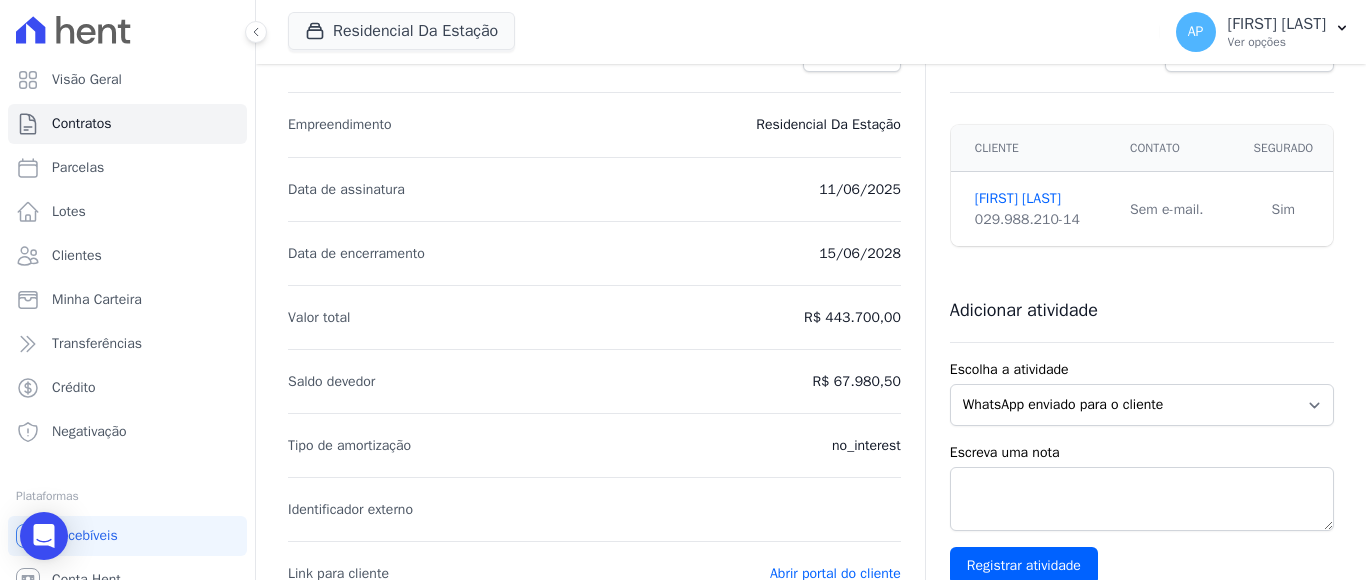 scroll, scrollTop: 0, scrollLeft: 0, axis: both 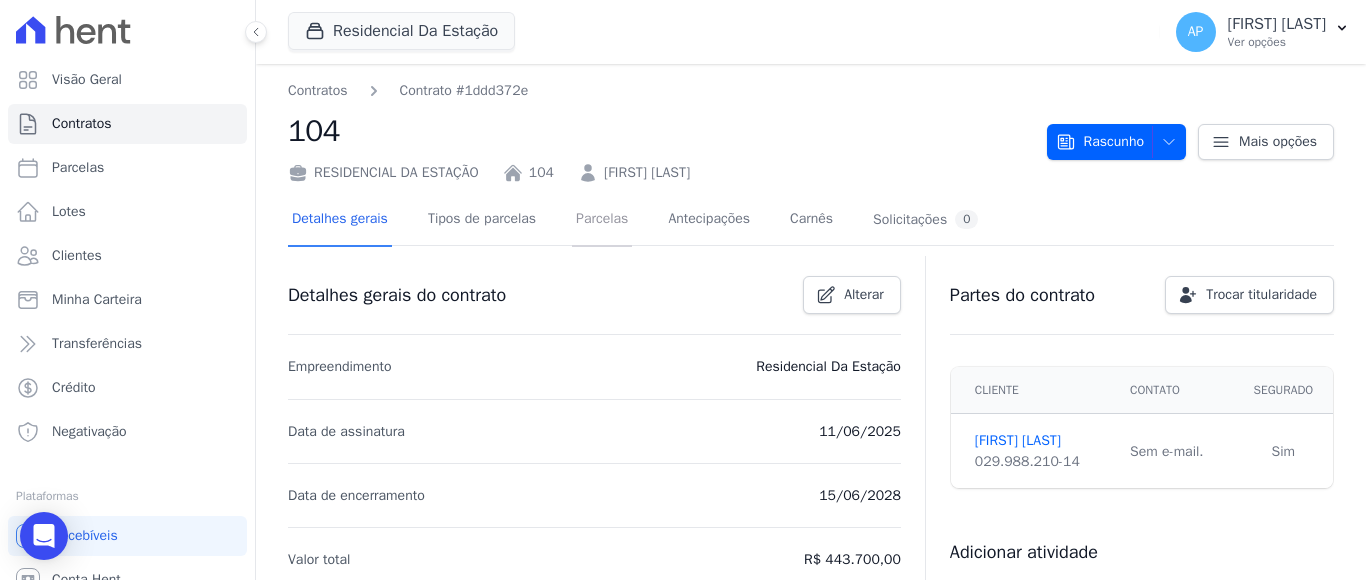 click on "Parcelas" at bounding box center (602, 220) 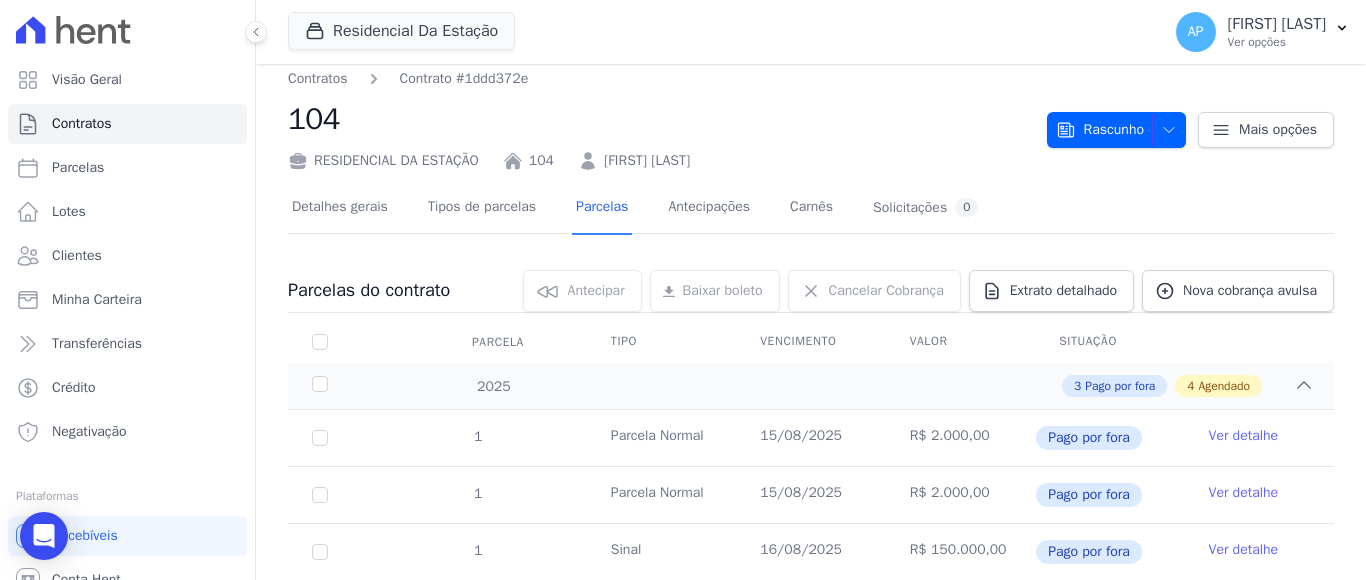 scroll, scrollTop: 0, scrollLeft: 0, axis: both 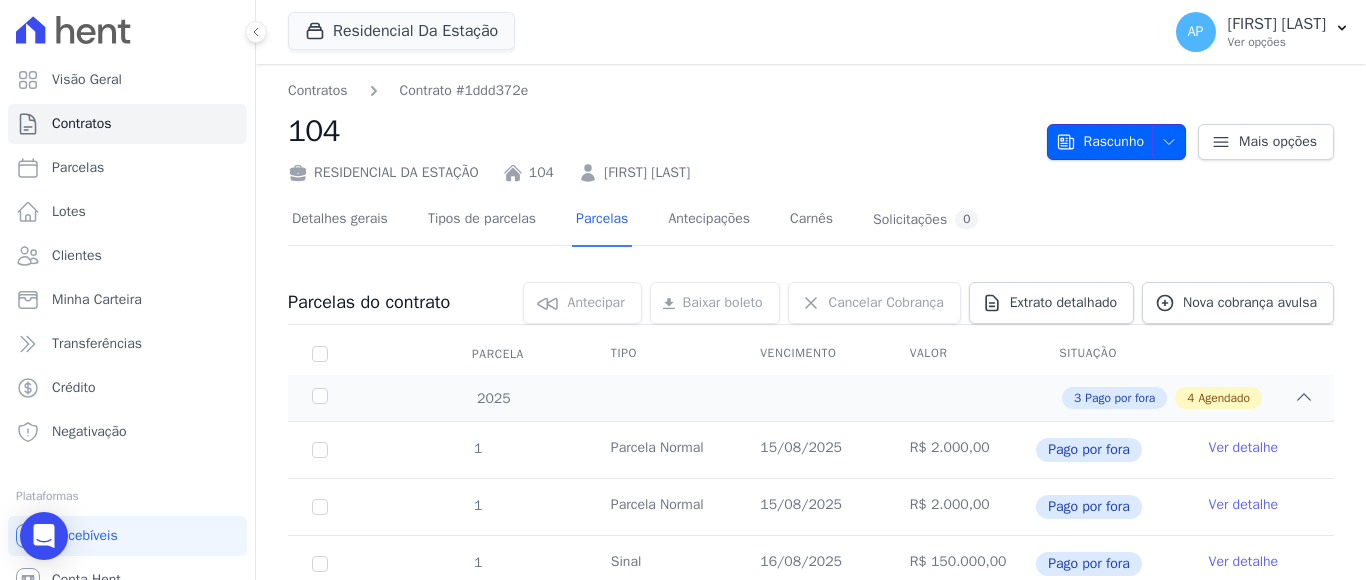 click 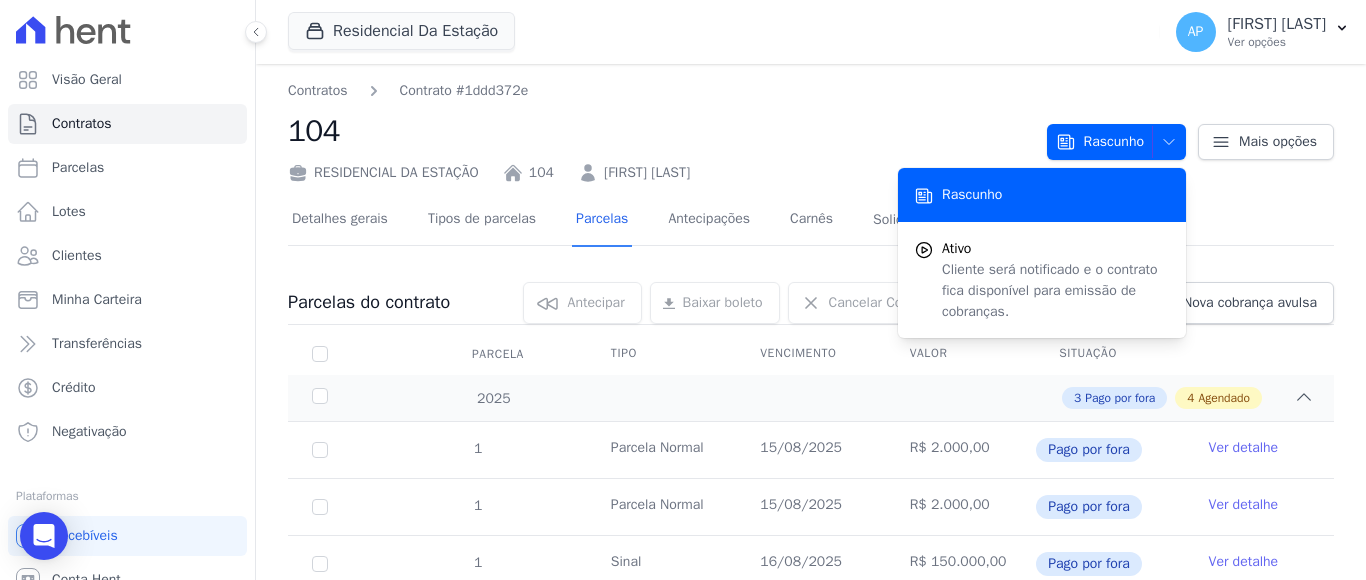 click on "Detalhes gerais
Tipos de parcelas
Parcelas
Antecipações
Carnês
Solicitações
0" at bounding box center [811, 220] 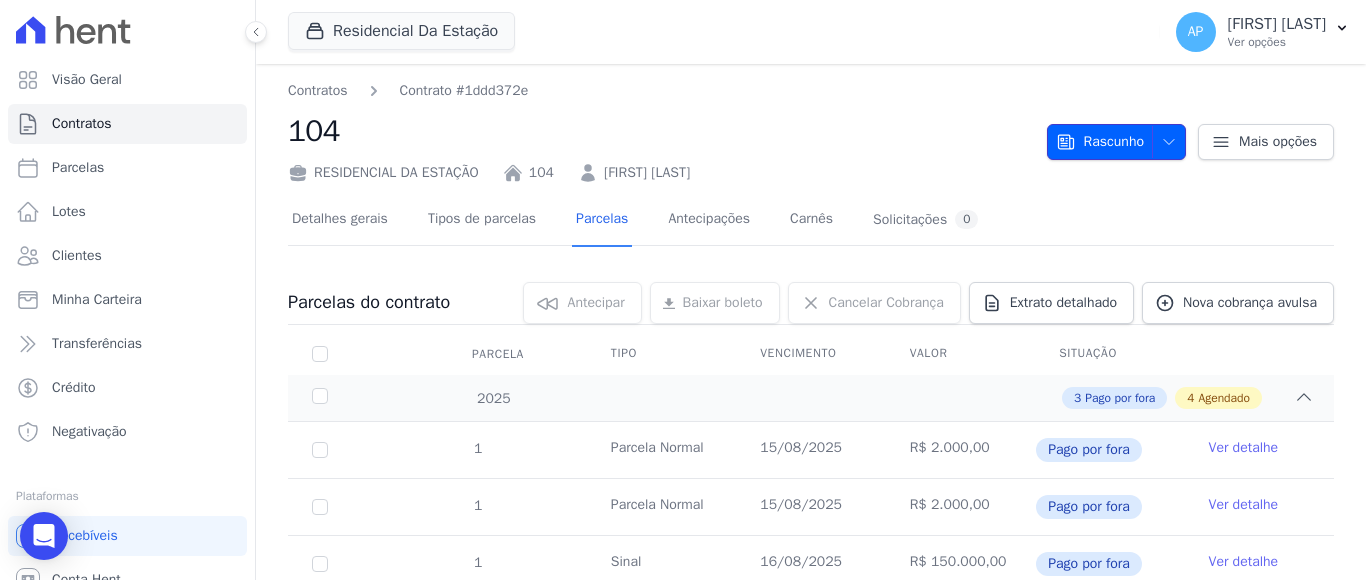 click at bounding box center [1164, 142] 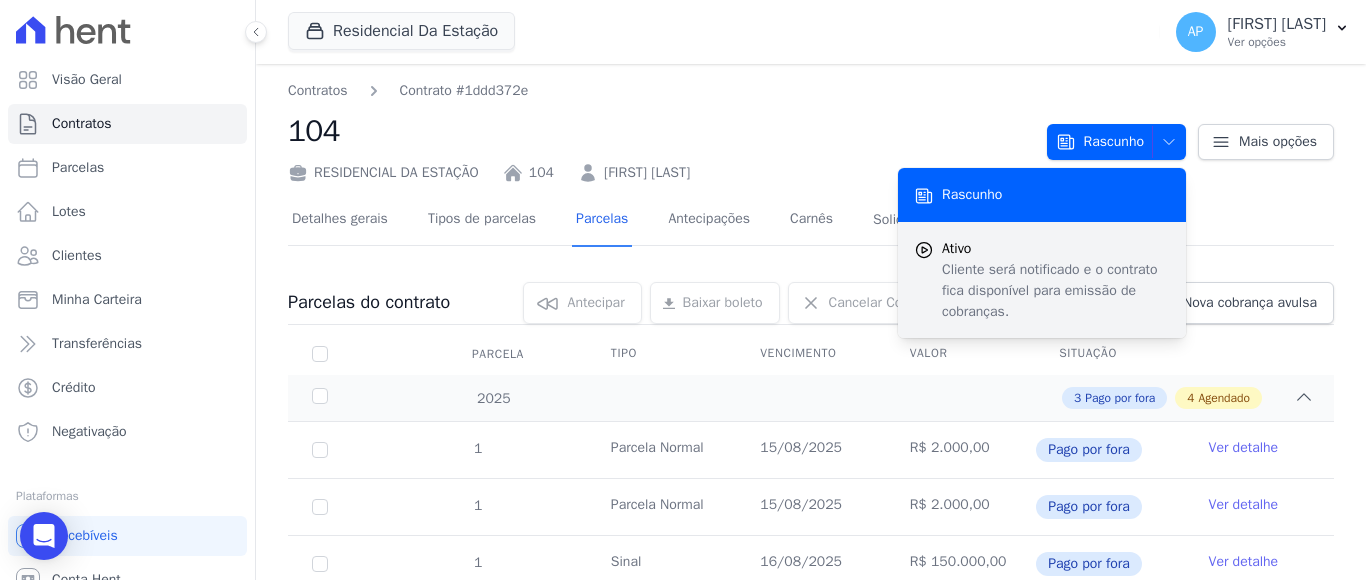 click on "Ativo" at bounding box center (1056, 248) 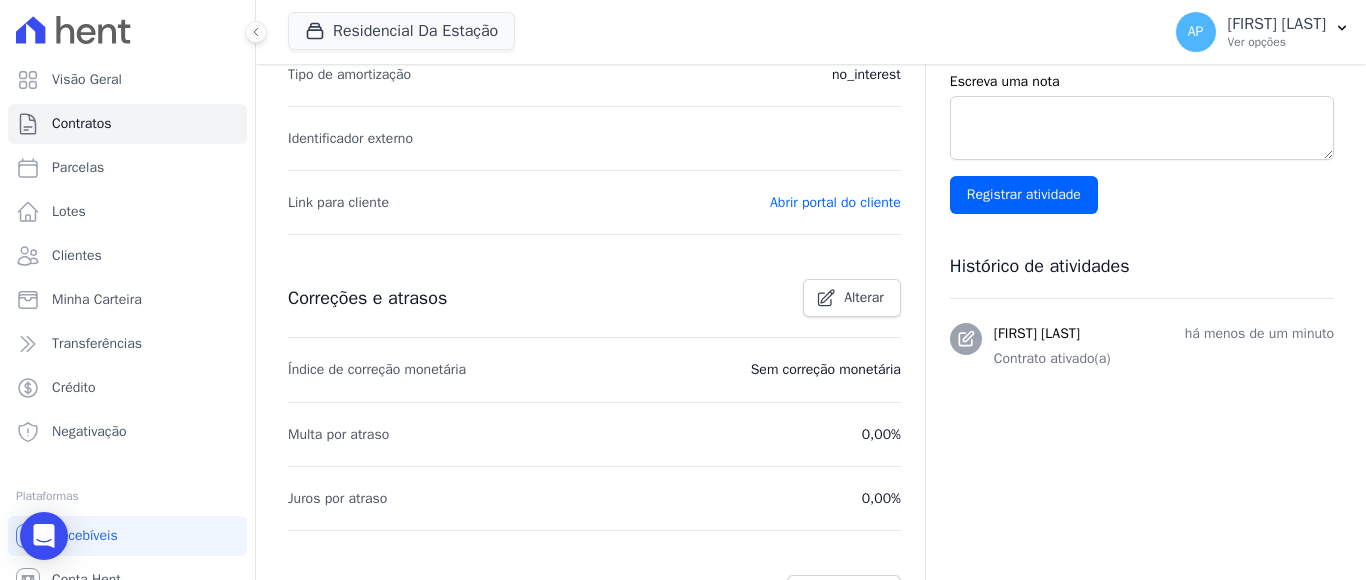 scroll, scrollTop: 611, scrollLeft: 0, axis: vertical 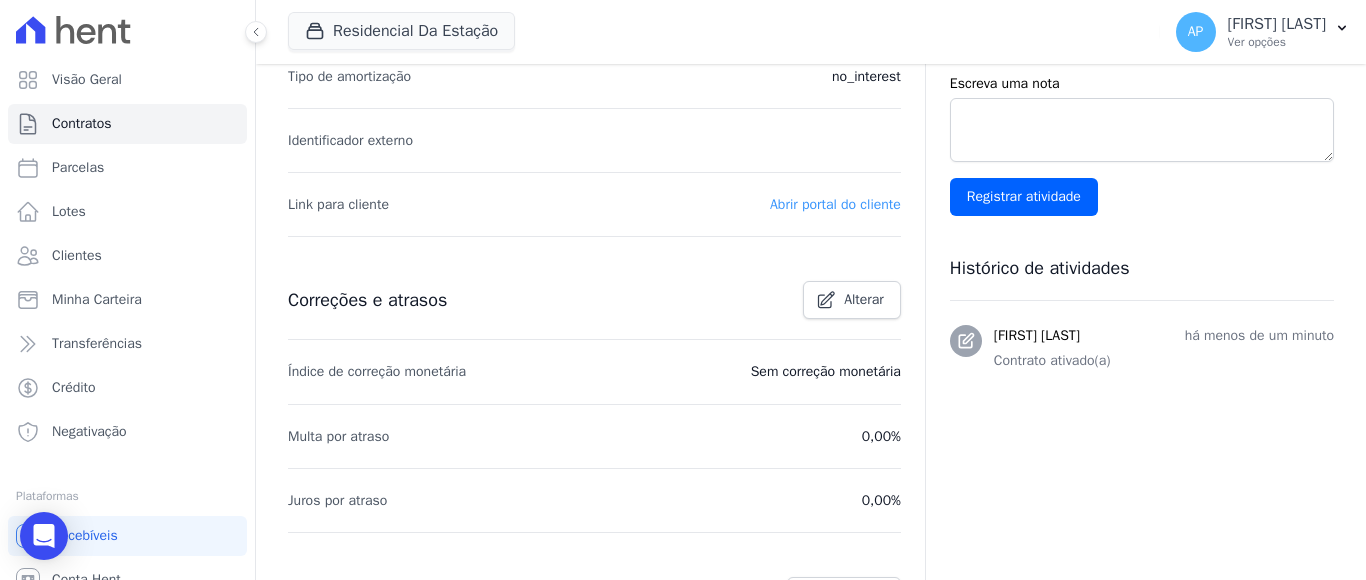 click on "Abrir portal do cliente" at bounding box center (835, 204) 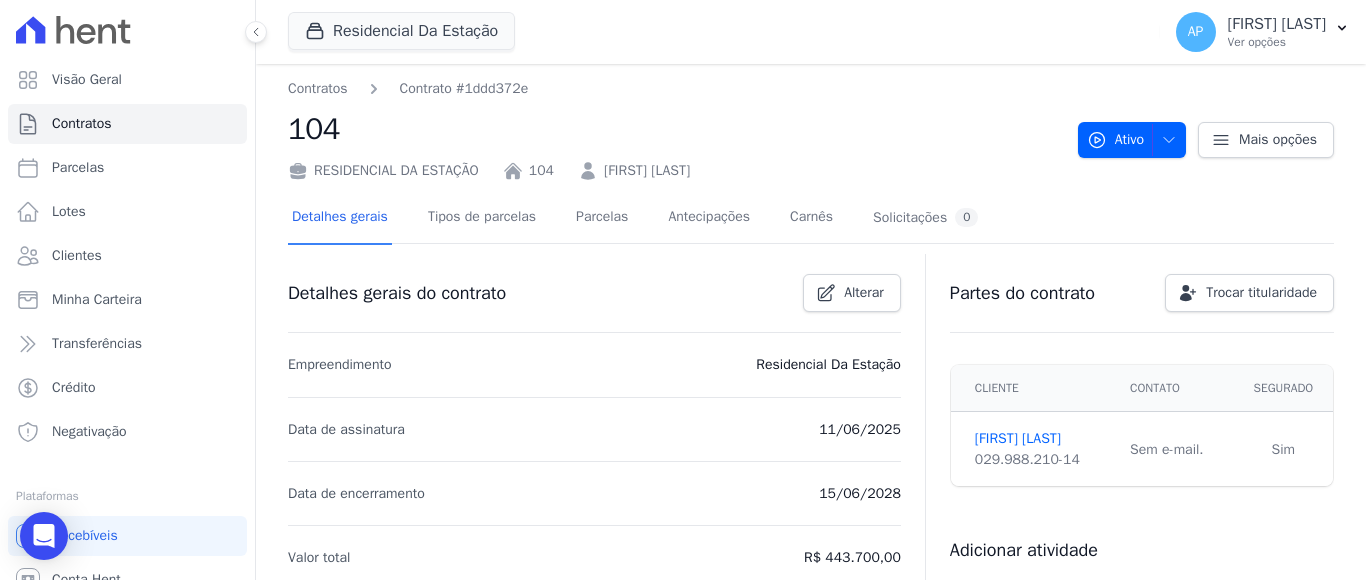 scroll, scrollTop: 0, scrollLeft: 0, axis: both 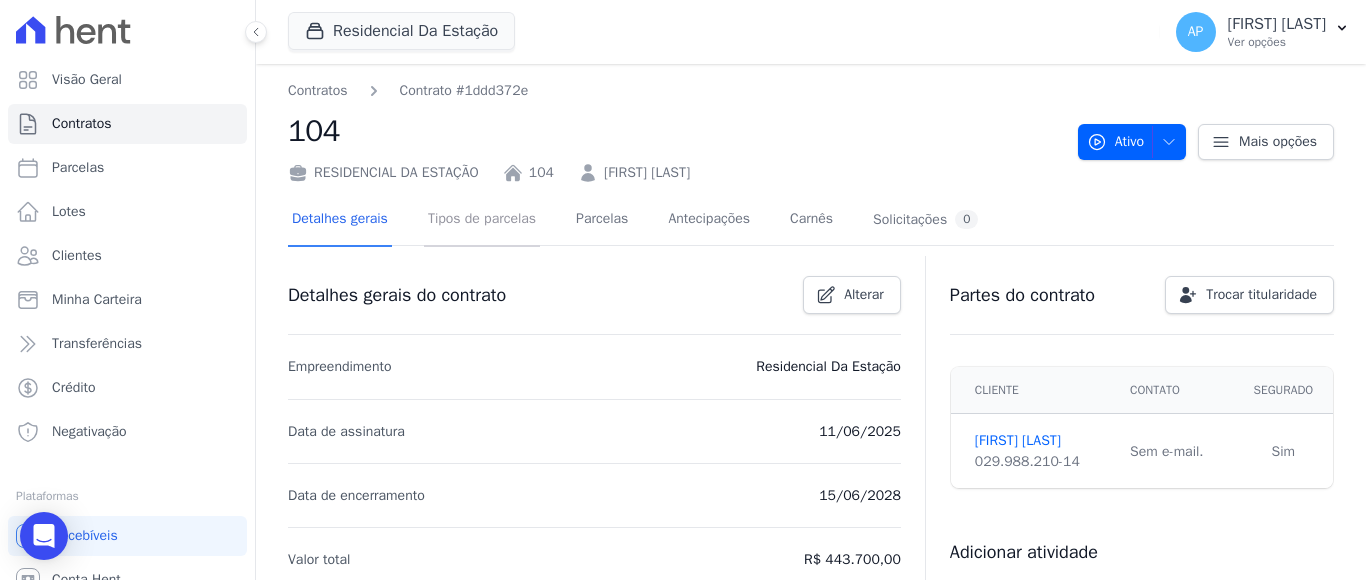 click on "Tipos de parcelas" at bounding box center [482, 220] 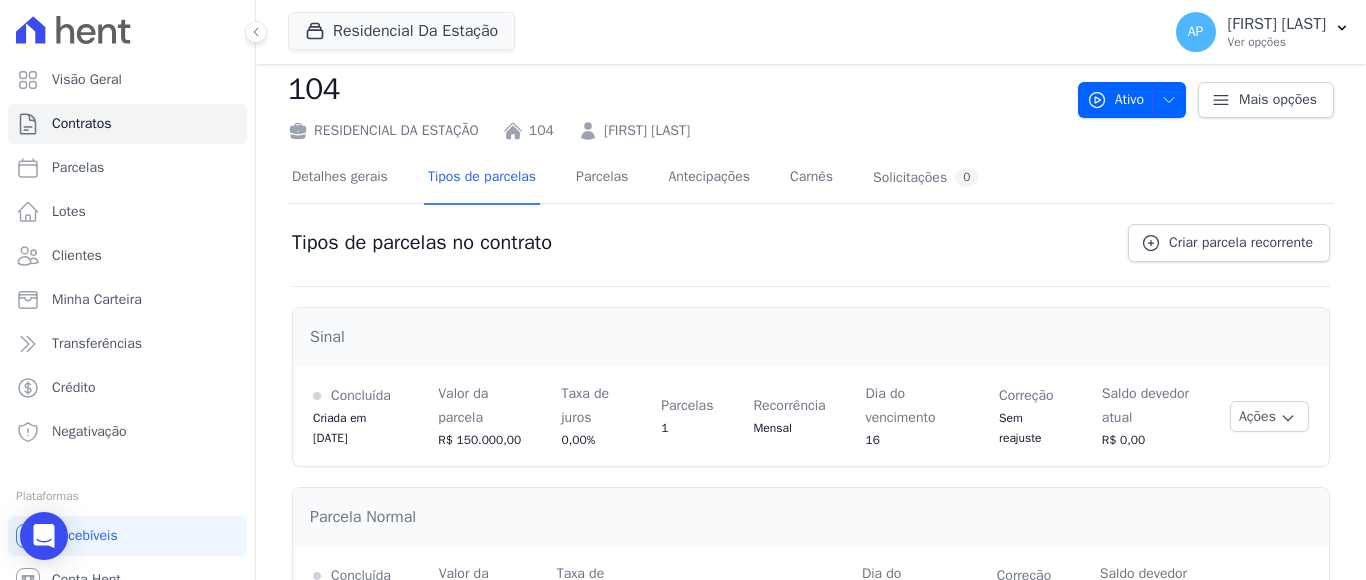 scroll, scrollTop: 14, scrollLeft: 0, axis: vertical 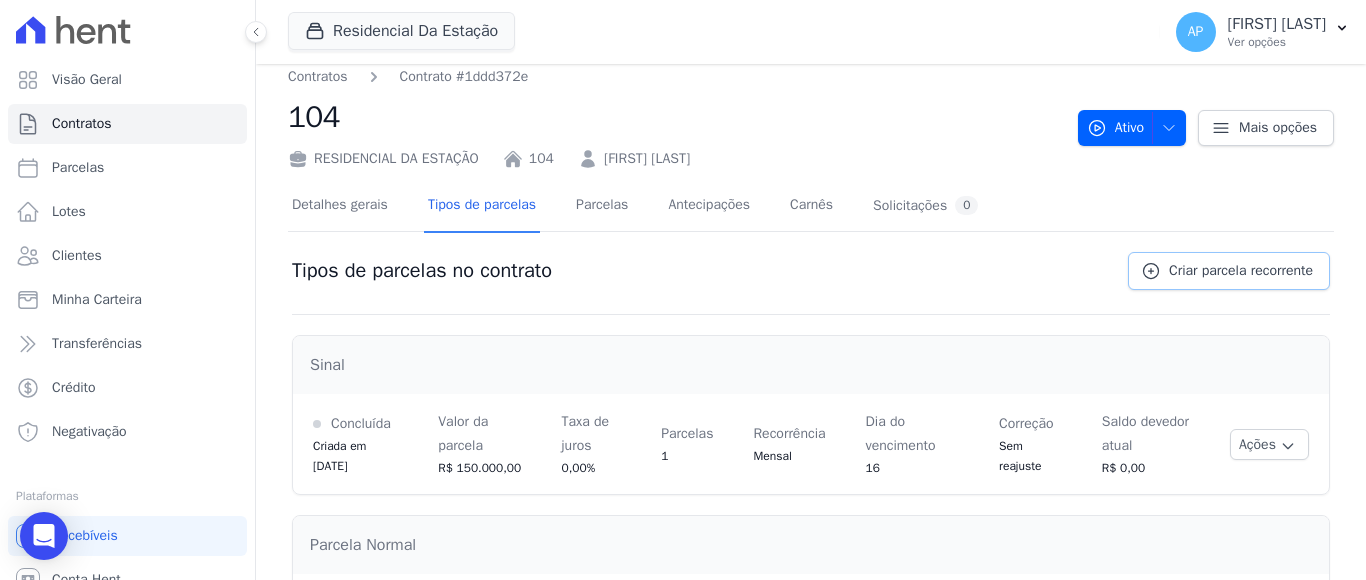 click on "Criar parcela recorrente" at bounding box center [1241, 271] 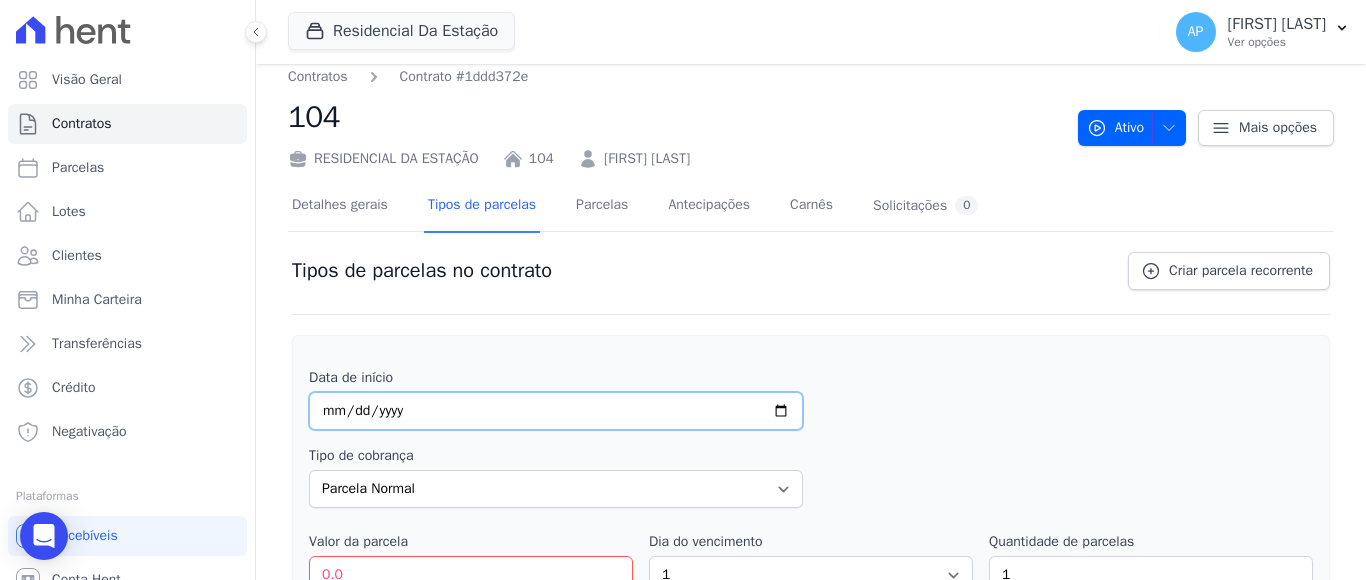 click at bounding box center [556, 411] 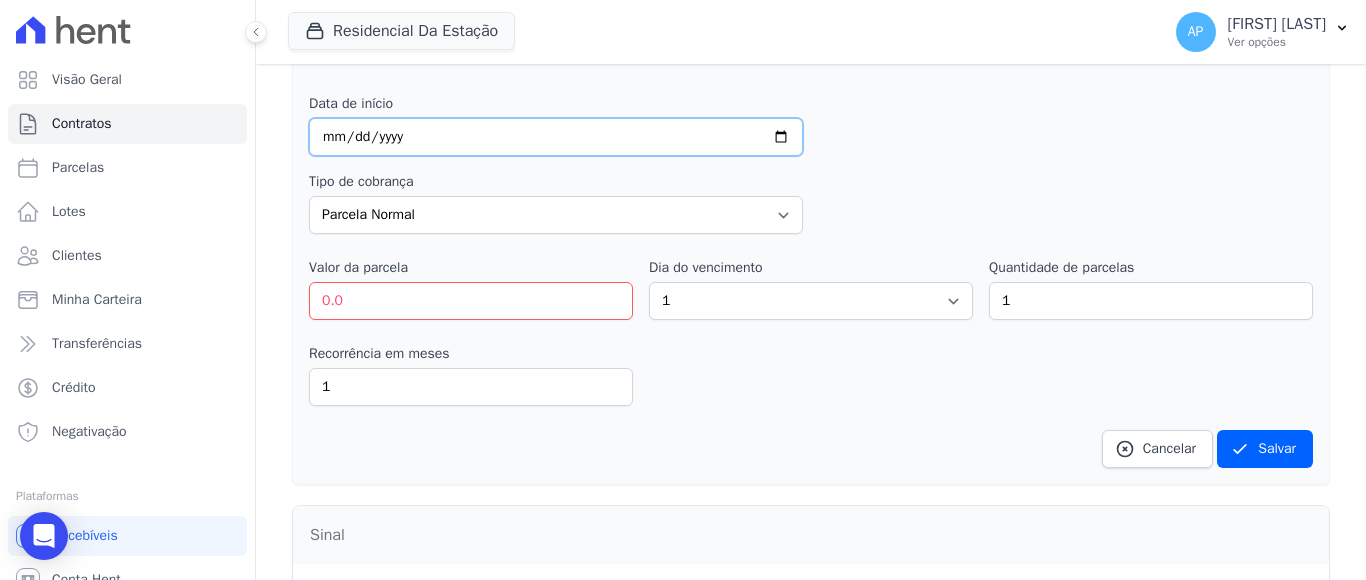 scroll, scrollTop: 300, scrollLeft: 0, axis: vertical 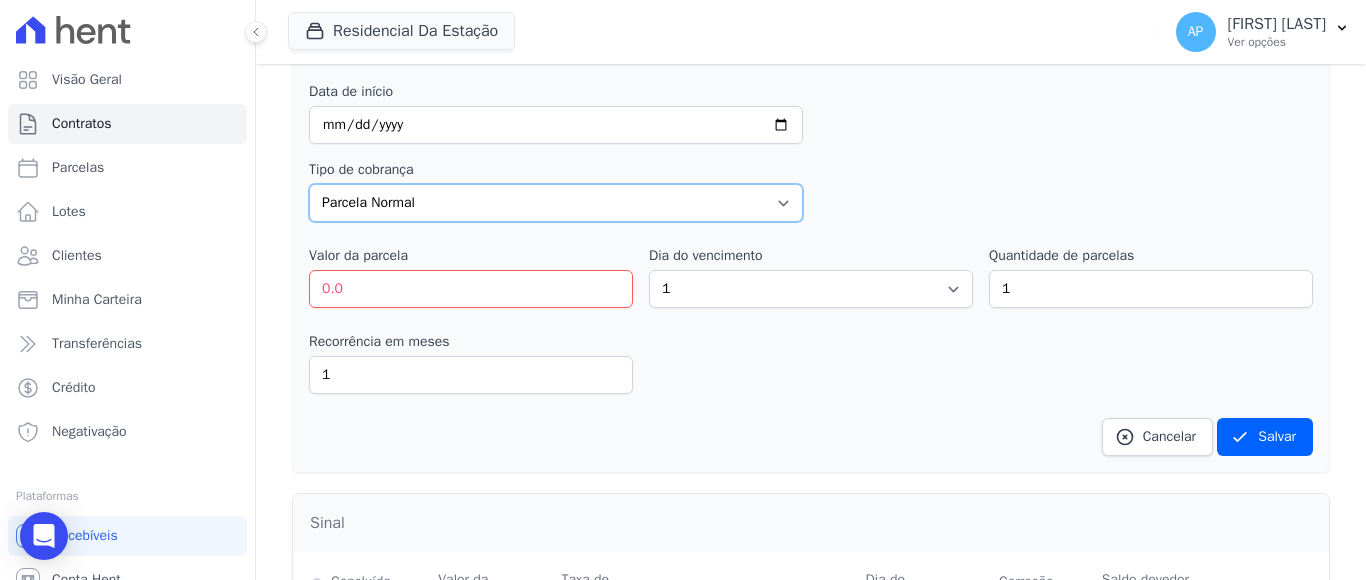 click on "Parcela Normal
Entrada
Sinal
Intercalada
Chaves
Pré-chaves
Pós-chaves
Impostos
Quitação
Outro
Customer
Settling
Financiamento Bancário" at bounding box center (556, 203) 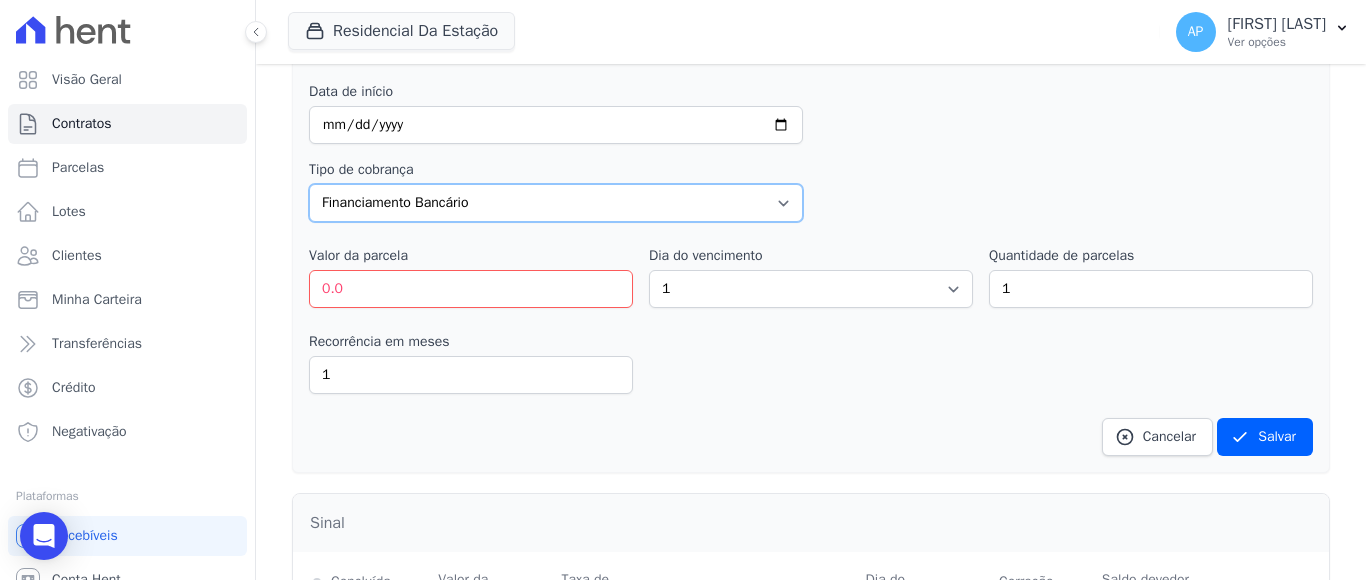 click on "Parcela Normal
Entrada
Sinal
Intercalada
Chaves
Pré-chaves
Pós-chaves
Impostos
Quitação
Outro
Customer
Settling
Financiamento Bancário" at bounding box center (556, 203) 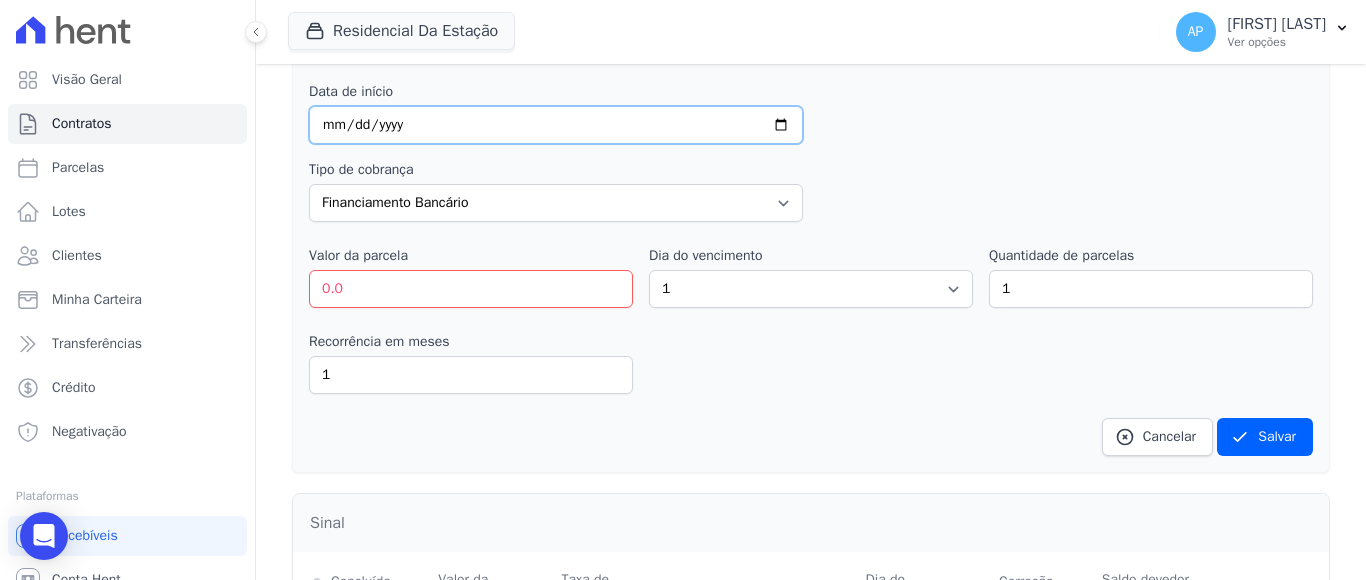 click at bounding box center [556, 125] 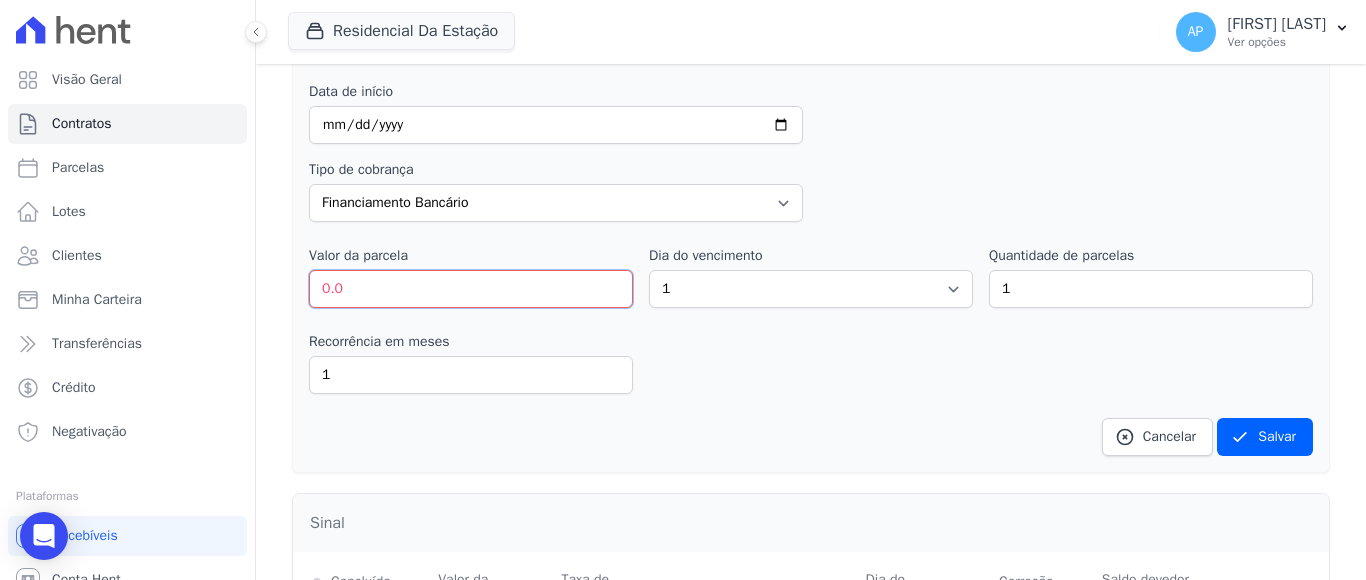 drag, startPoint x: 364, startPoint y: 297, endPoint x: 251, endPoint y: 294, distance: 113.03982 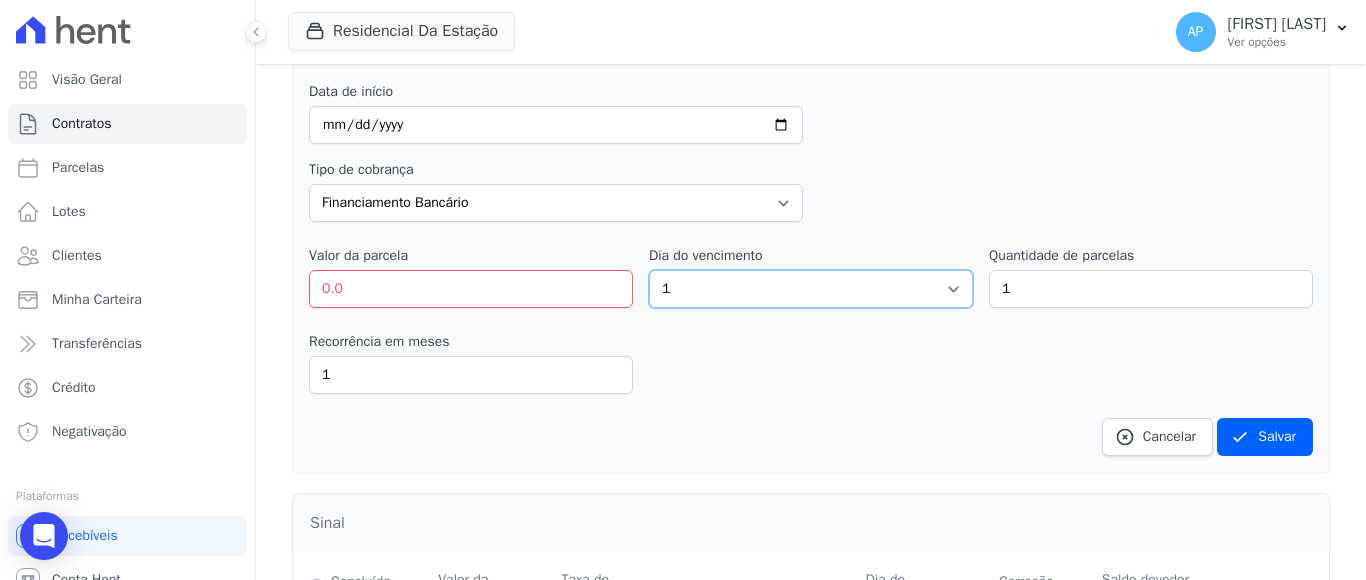 click on "1
2
3
4
5
6
7
8
9
10
11
12
13
14
15
16
17
18
19
20
21
22
23
24
25
26
27
28
29
30
31" at bounding box center [811, 289] 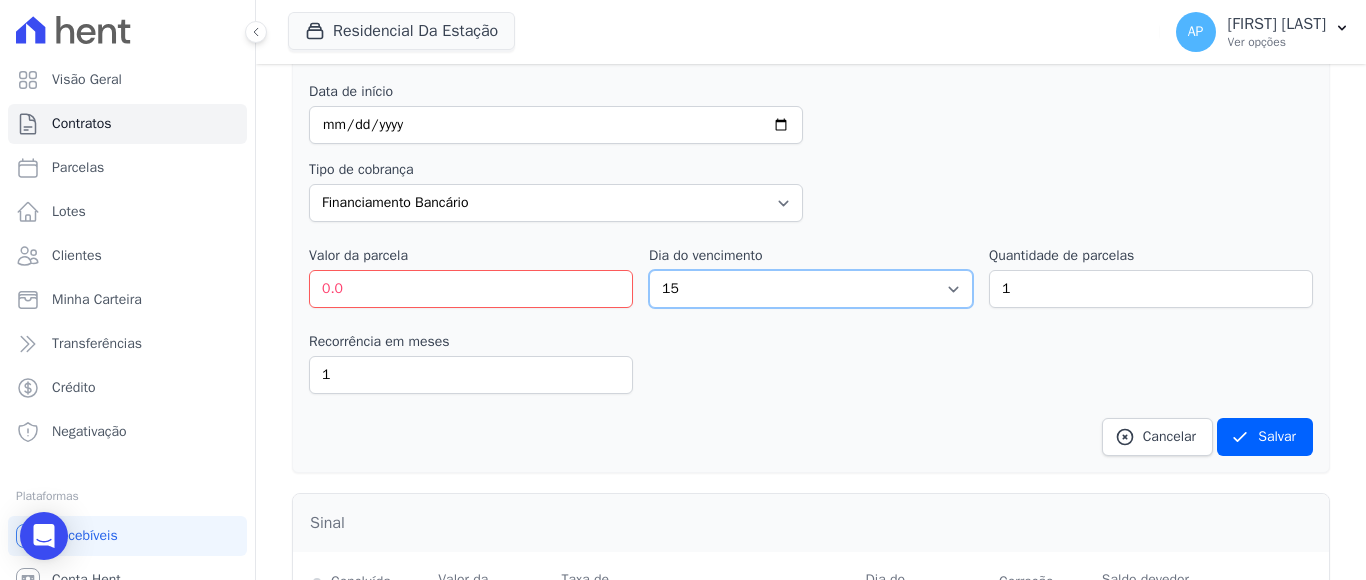 click on "1
2
3
4
5
6
7
8
9
10
11
12
13
14
15
16
17
18
19
20
21
22
23
24
25
26
27
28
29
30
31" at bounding box center [811, 289] 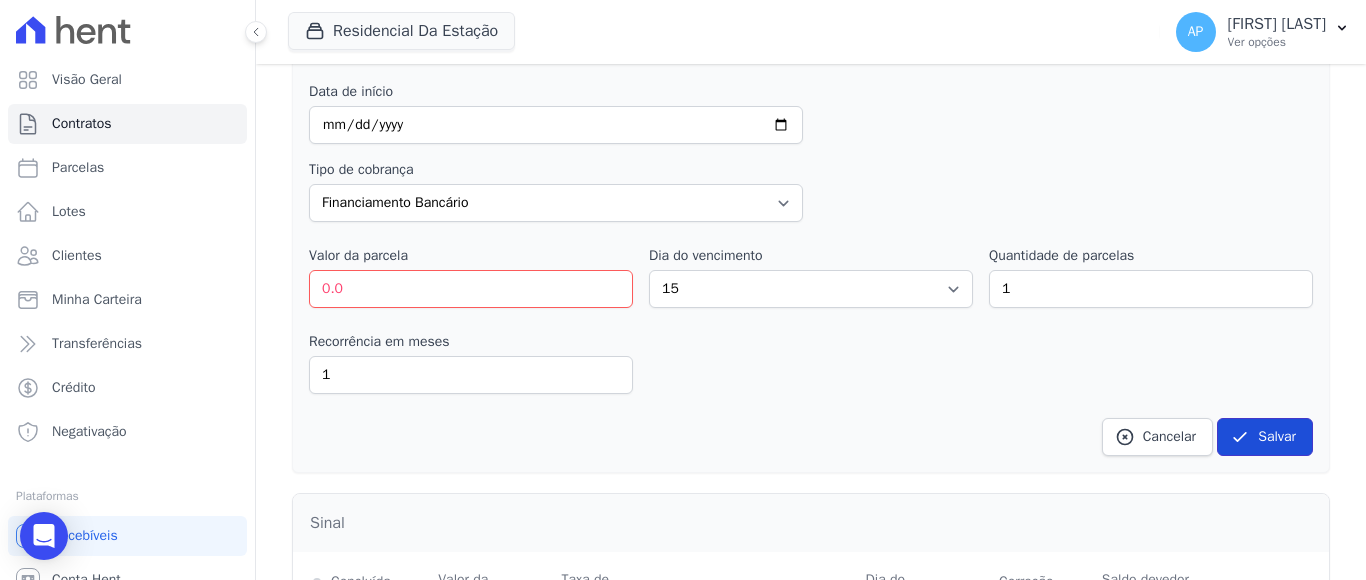 click on "Salvar" at bounding box center [1265, 437] 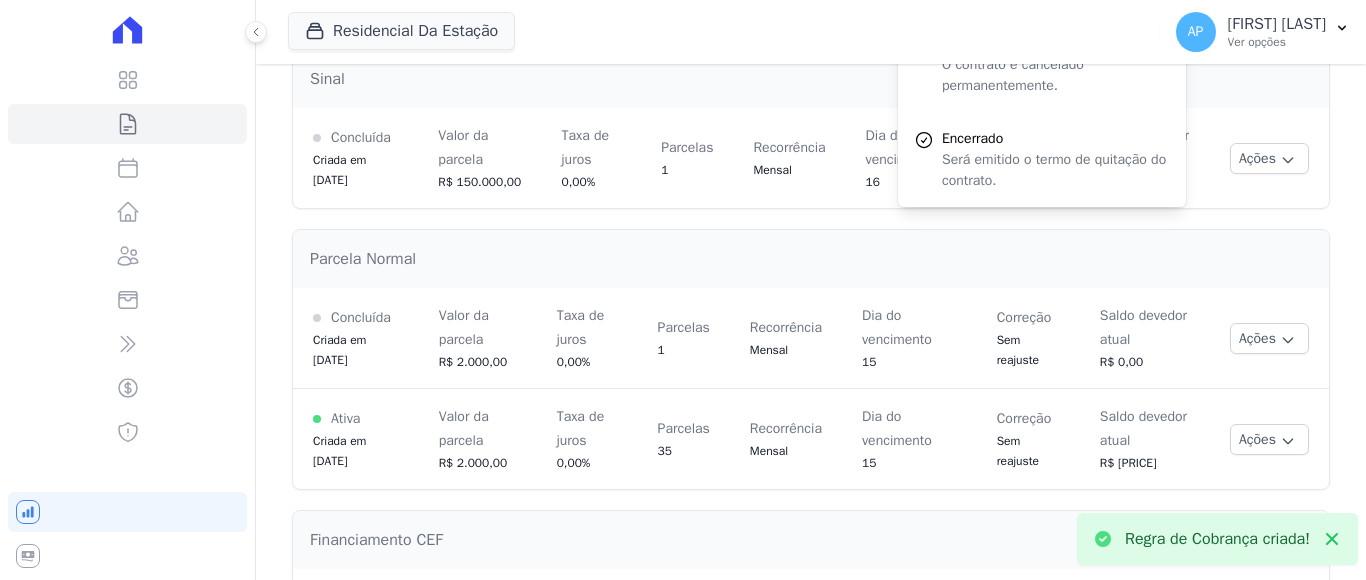 scroll, scrollTop: 0, scrollLeft: 0, axis: both 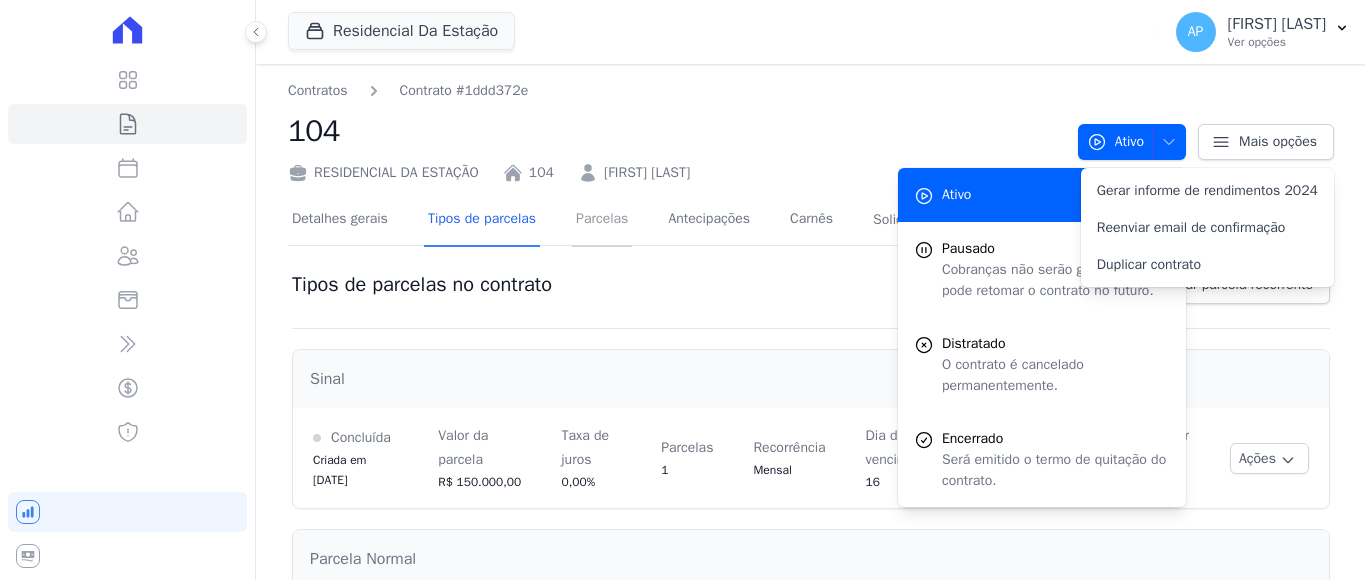 click on "Parcelas" at bounding box center [602, 220] 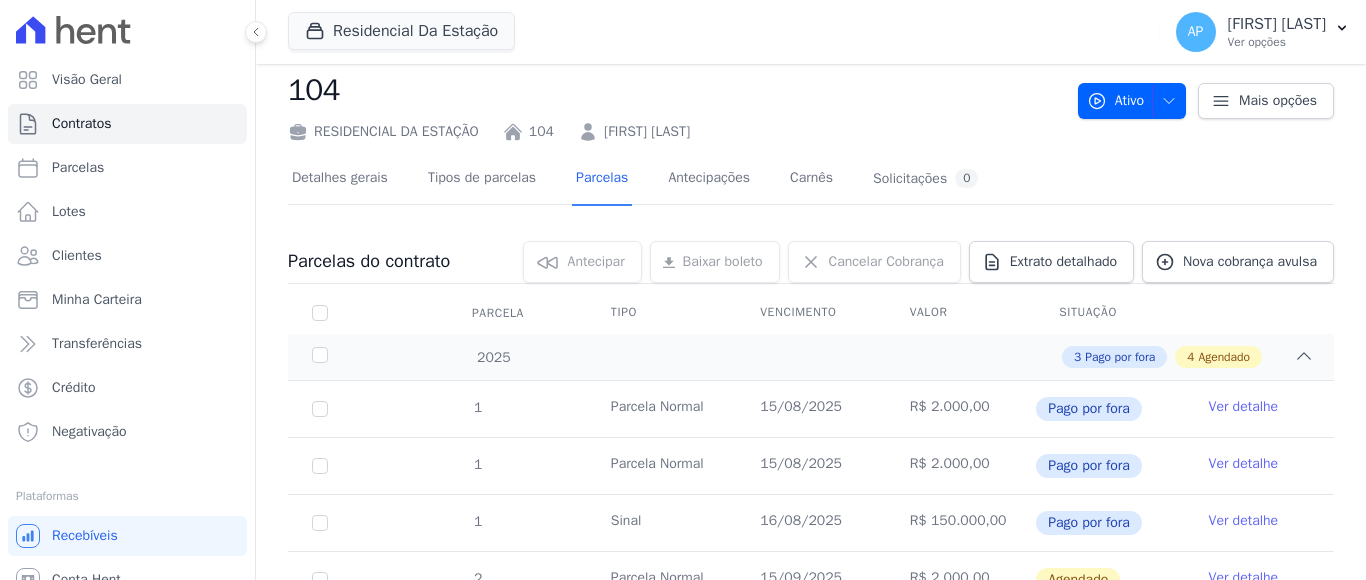 scroll, scrollTop: 0, scrollLeft: 0, axis: both 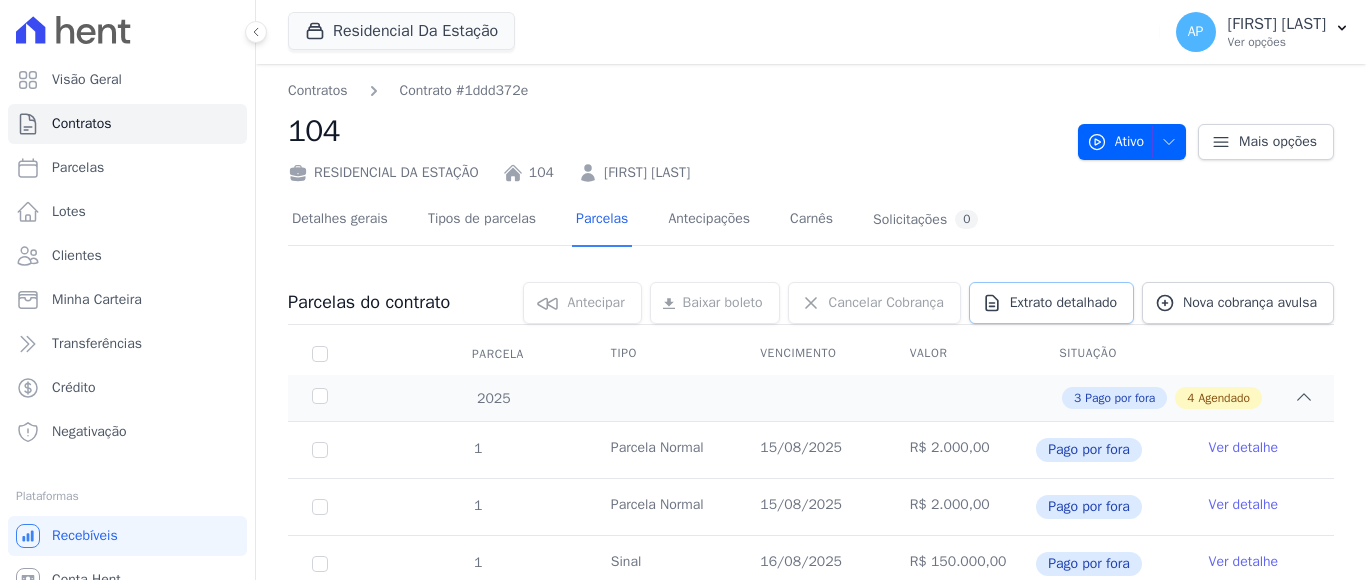 click on "Extrato detalhado" at bounding box center (1063, 303) 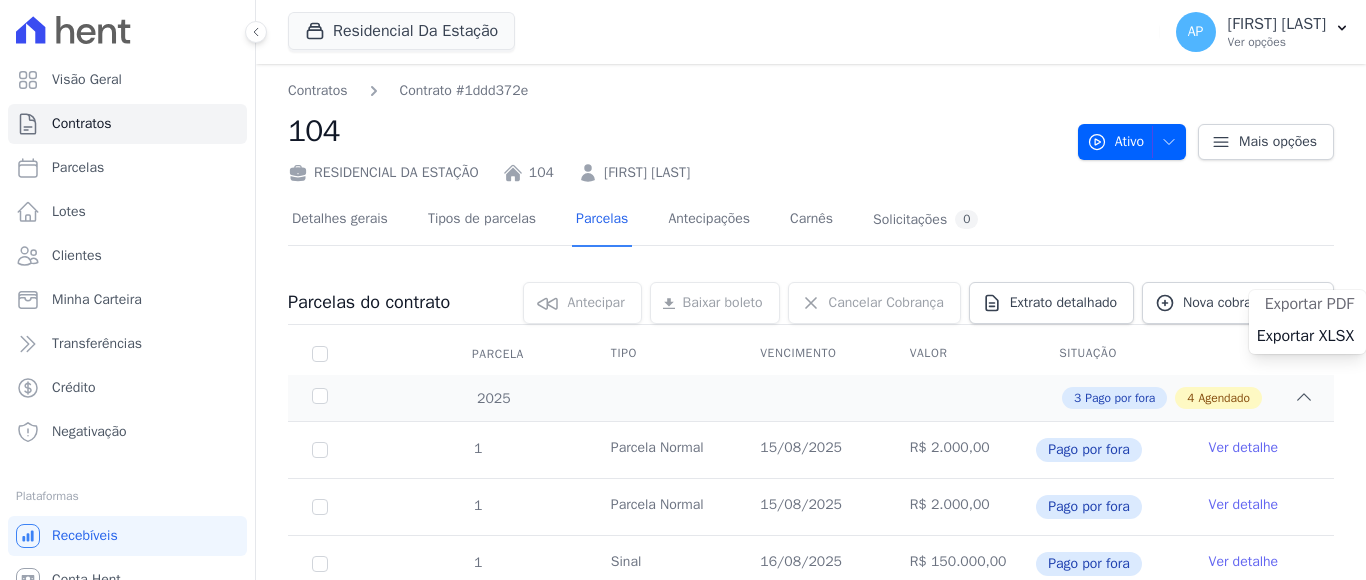 click on "Exportar PDF" at bounding box center (1309, 304) 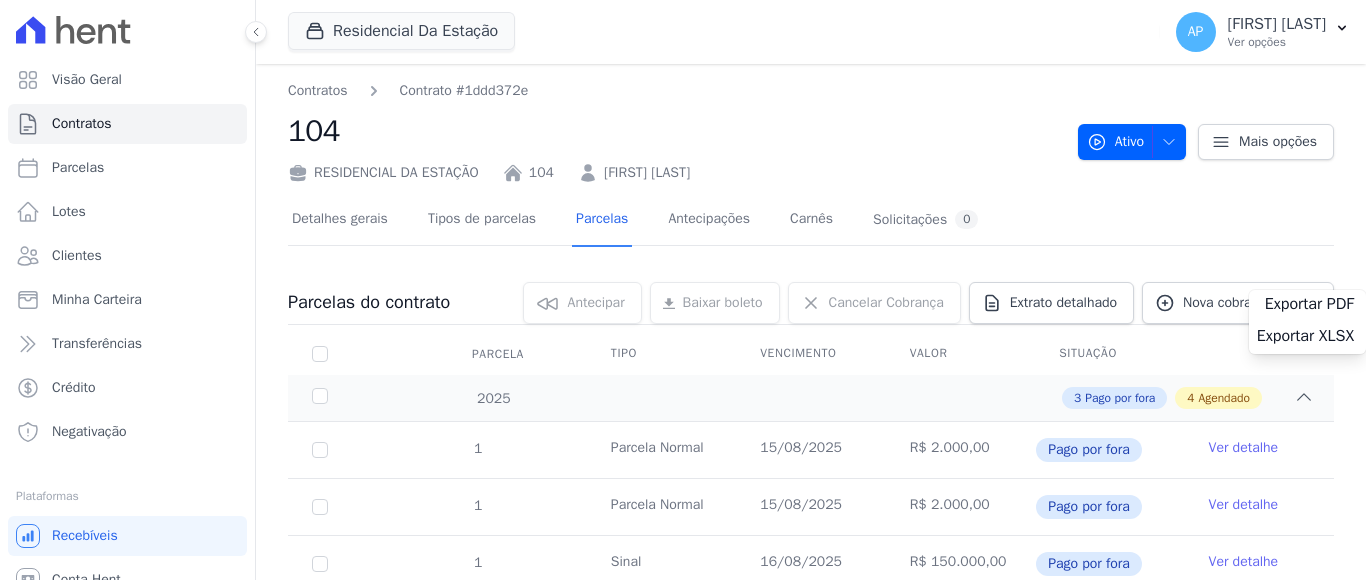 scroll, scrollTop: 100, scrollLeft: 0, axis: vertical 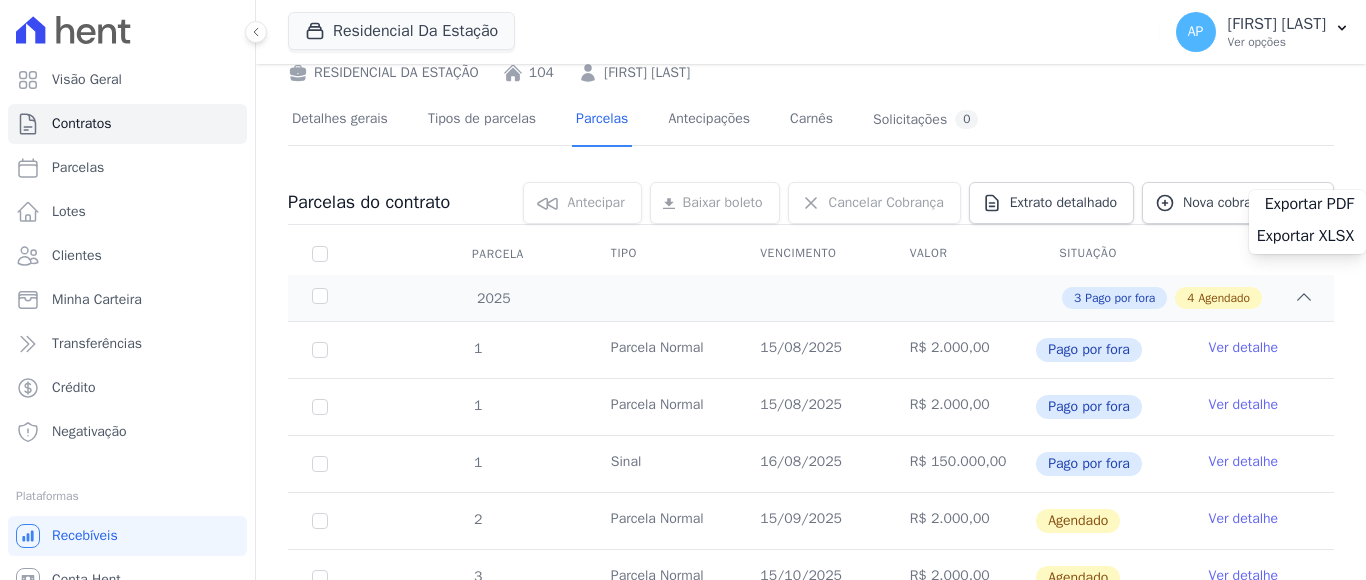click on "Ver detalhe" at bounding box center [1244, 348] 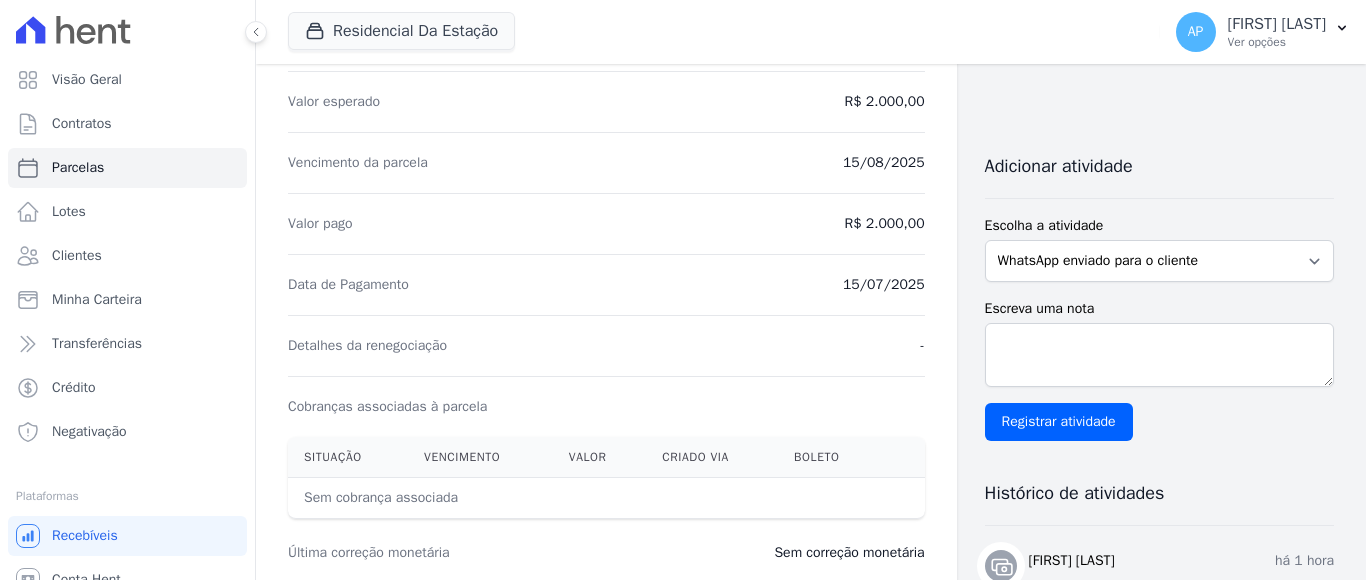 scroll, scrollTop: 186, scrollLeft: 0, axis: vertical 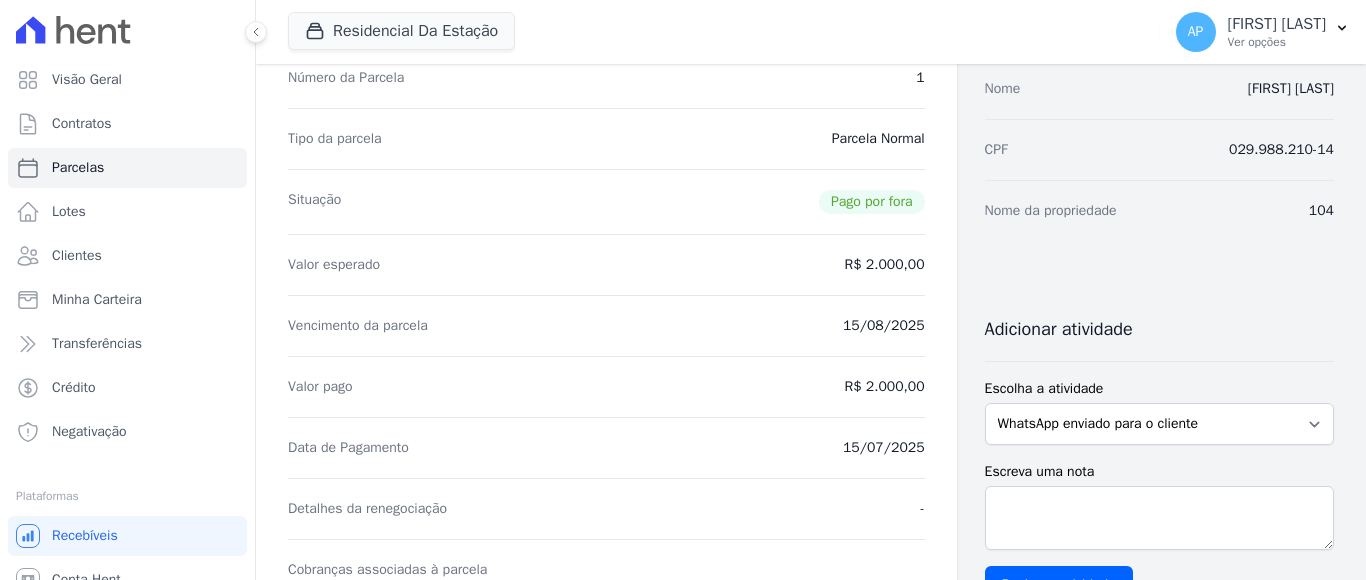 click on "15/07/2025" at bounding box center (884, 448) 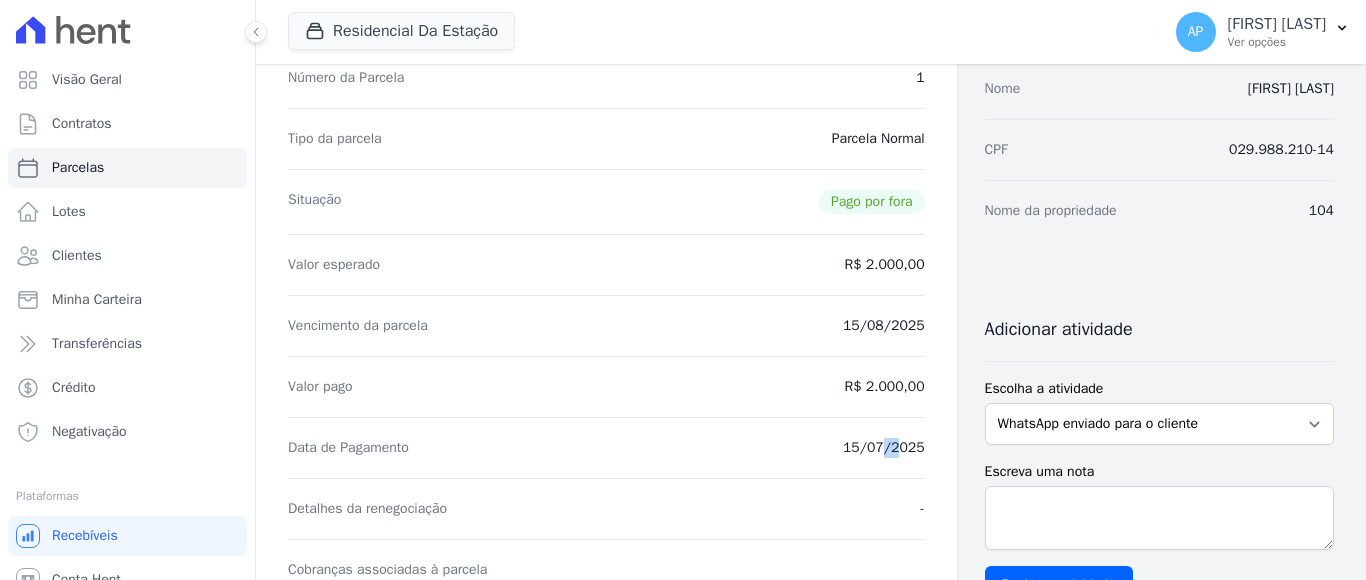 click on "15/07/2025" at bounding box center (884, 448) 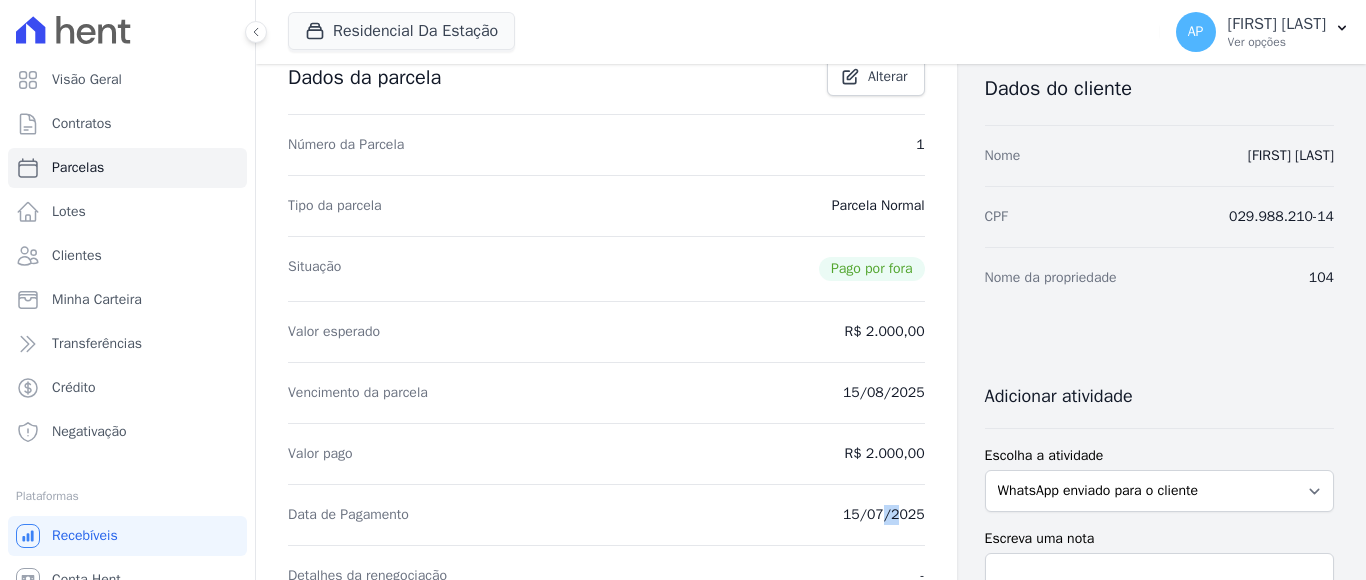scroll, scrollTop: 0, scrollLeft: 0, axis: both 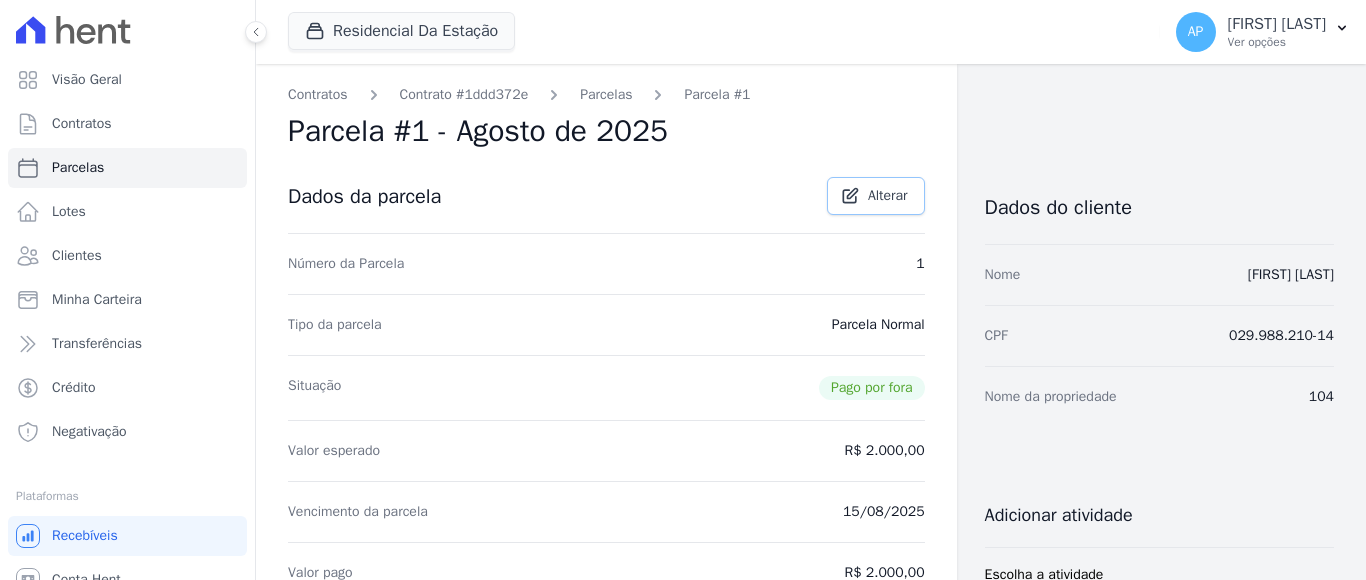 click on "Alterar" at bounding box center (888, 196) 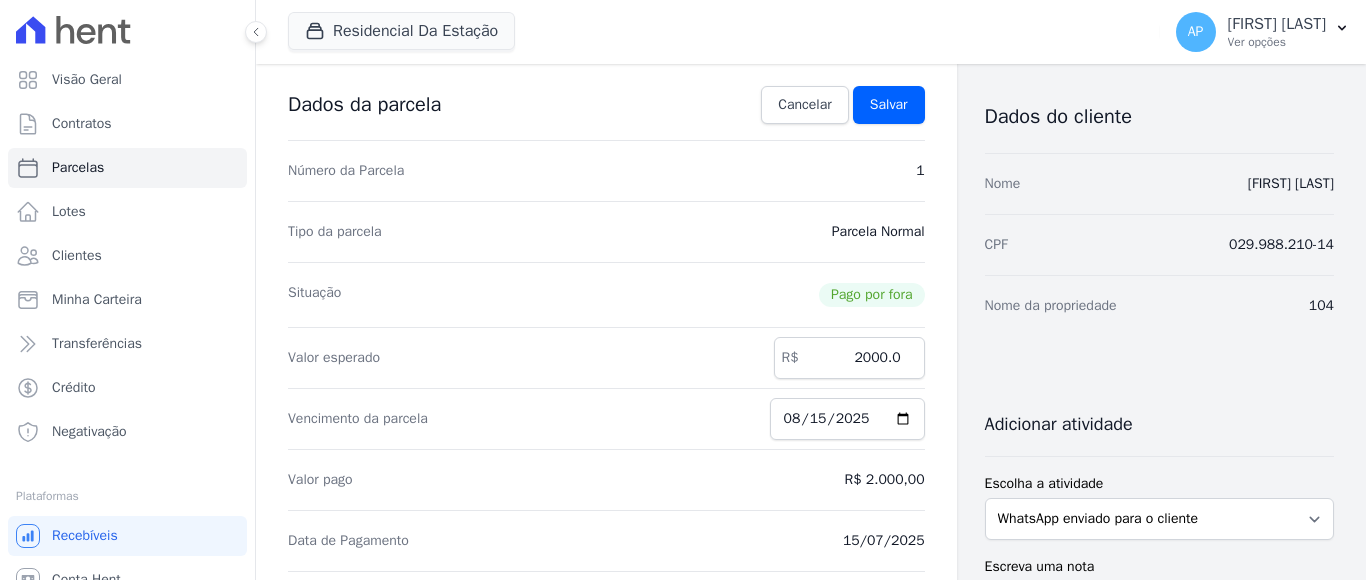 scroll, scrollTop: 300, scrollLeft: 0, axis: vertical 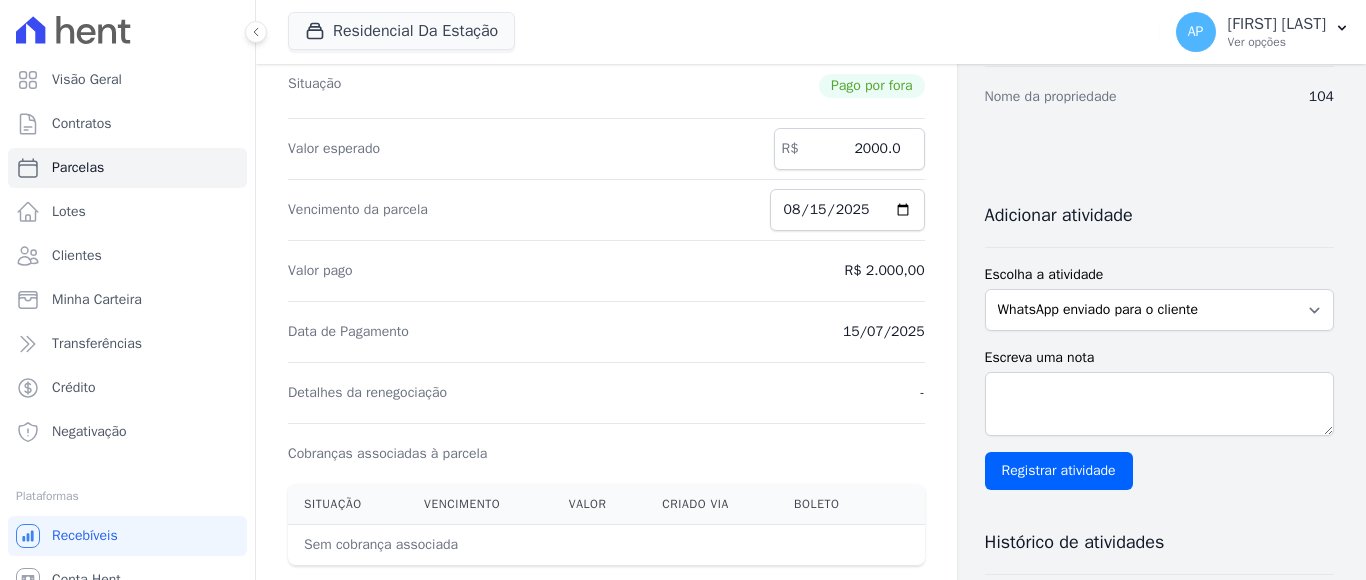 click on "15/07/2025" at bounding box center (884, 332) 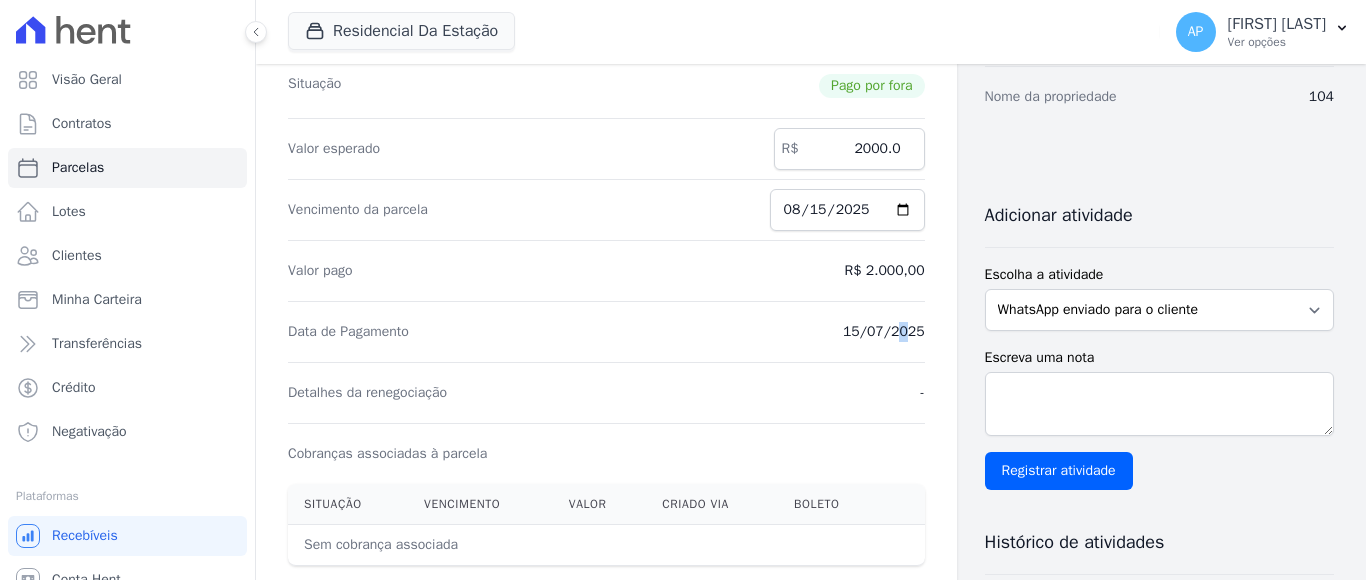 click on "15/07/2025" at bounding box center [884, 332] 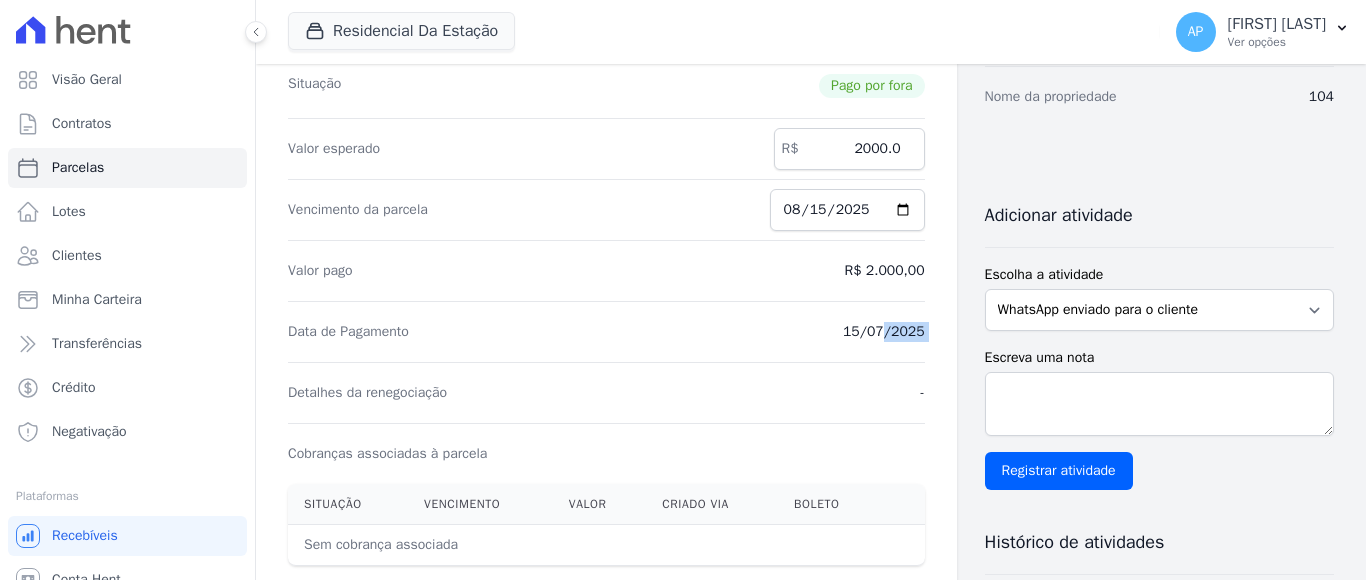 click on "15/07/2025" at bounding box center [884, 332] 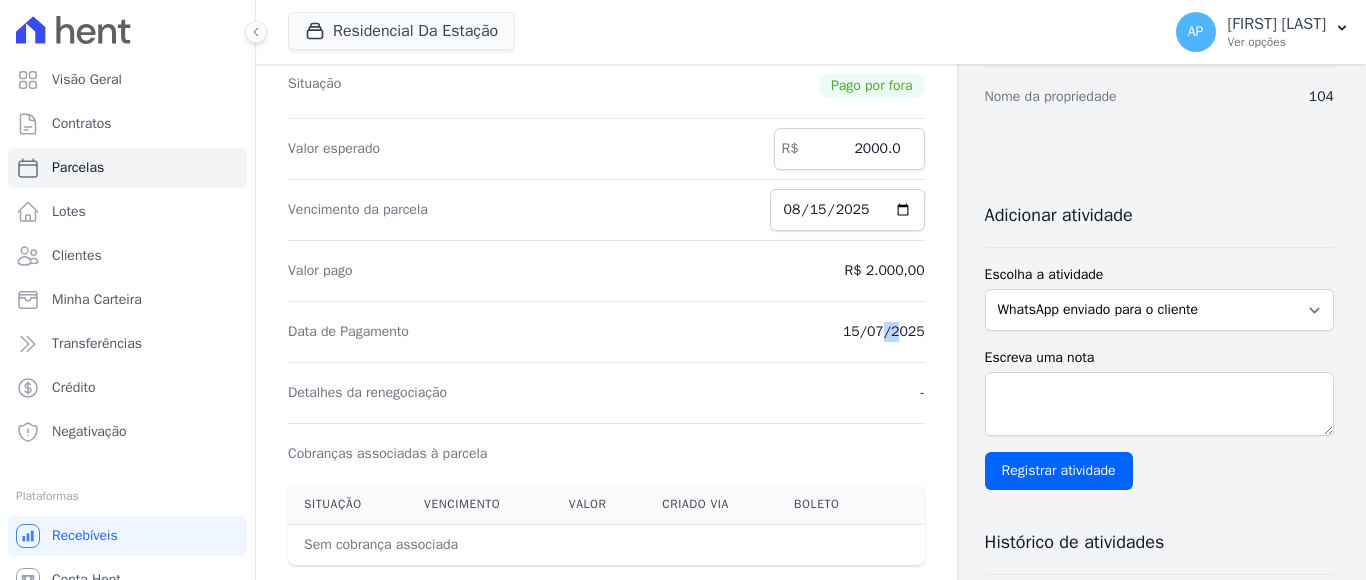 click on "Data de Pagamento
15/07/2025" at bounding box center [606, 331] 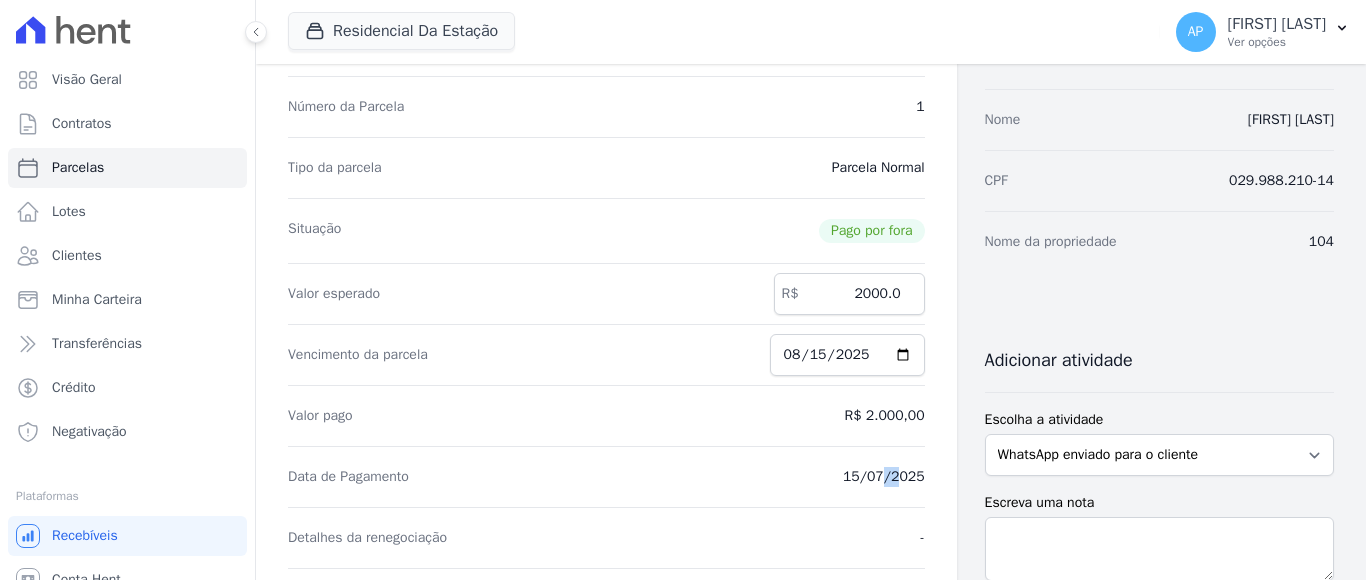scroll, scrollTop: 0, scrollLeft: 0, axis: both 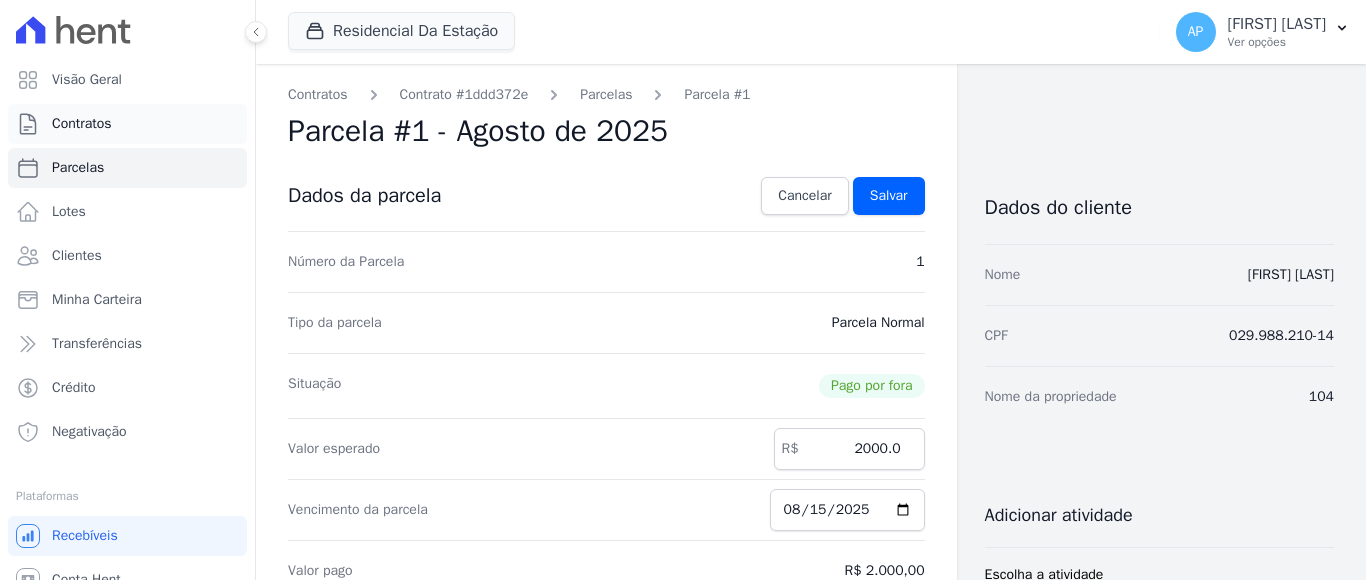 click on "Contratos" at bounding box center [82, 124] 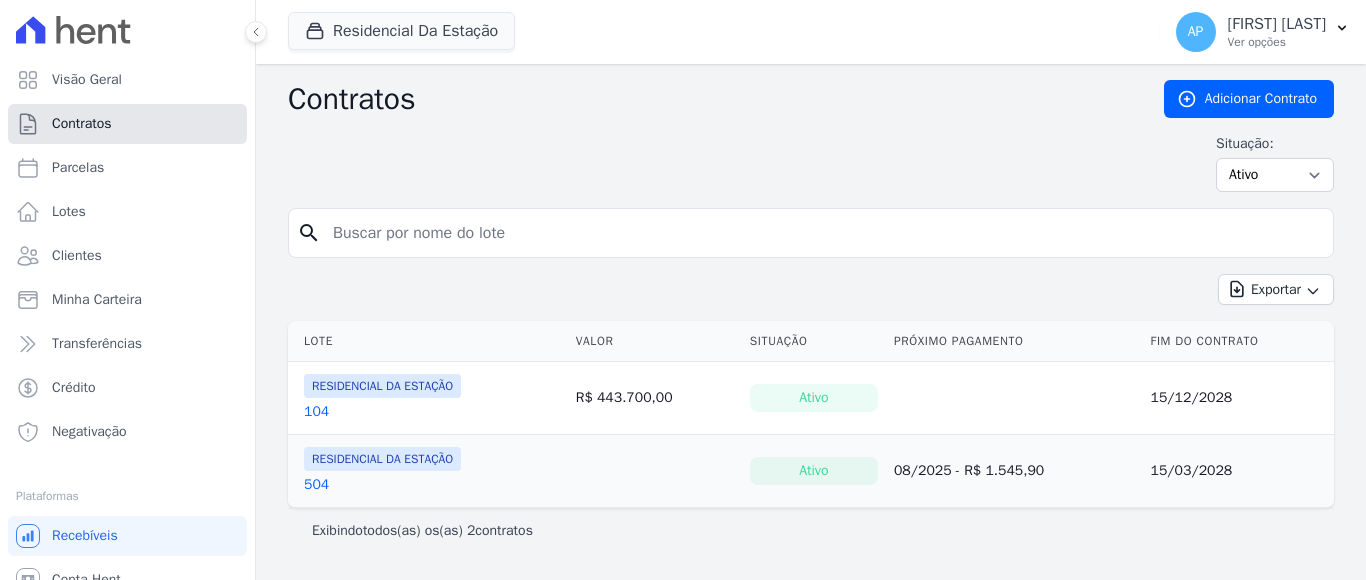 click on "Contratos" at bounding box center (82, 124) 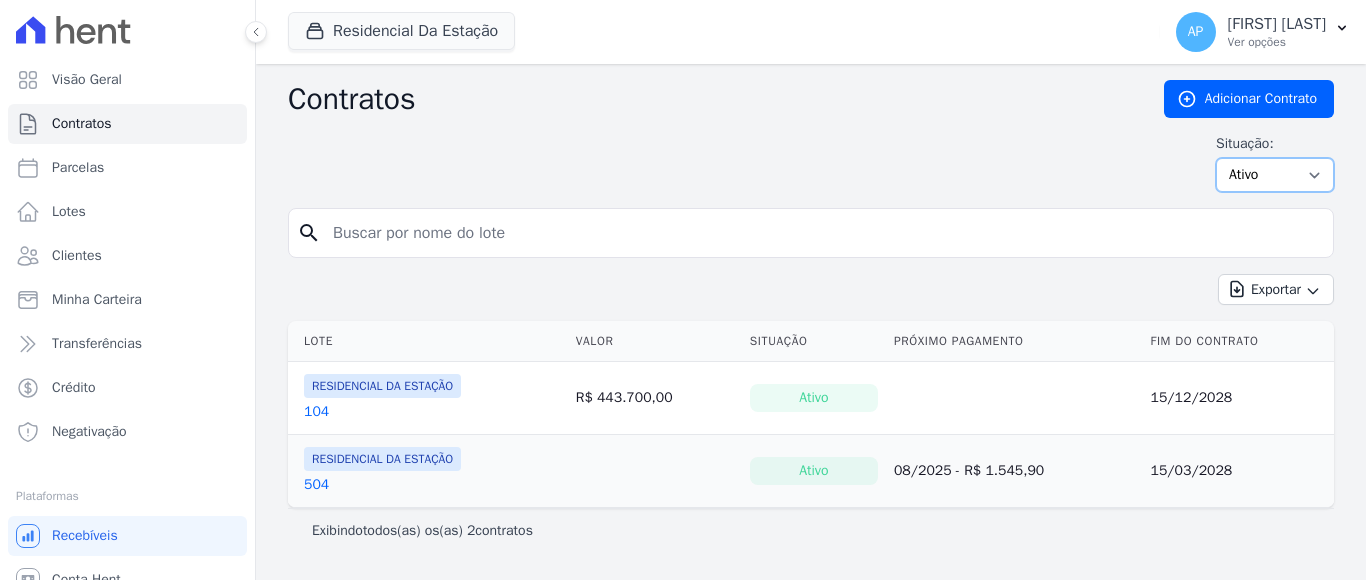 click on "Ativo
Todos
Pausado
Distratado
Rascunho
Expirado
Encerrado" at bounding box center (1275, 175) 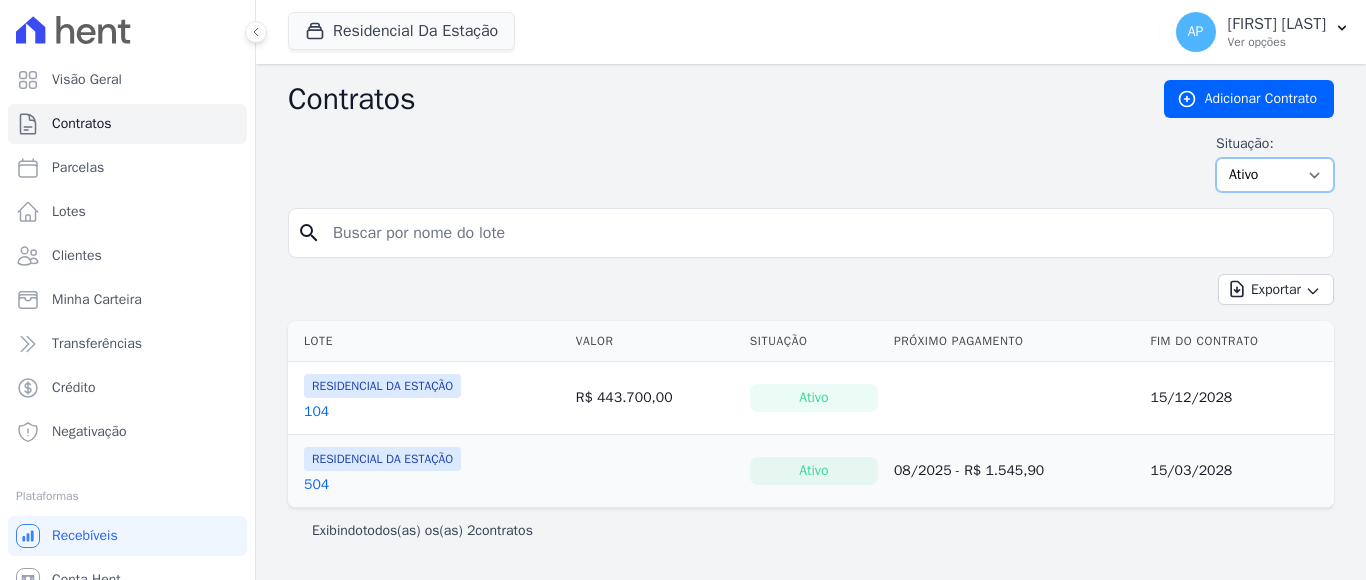 select on "draft" 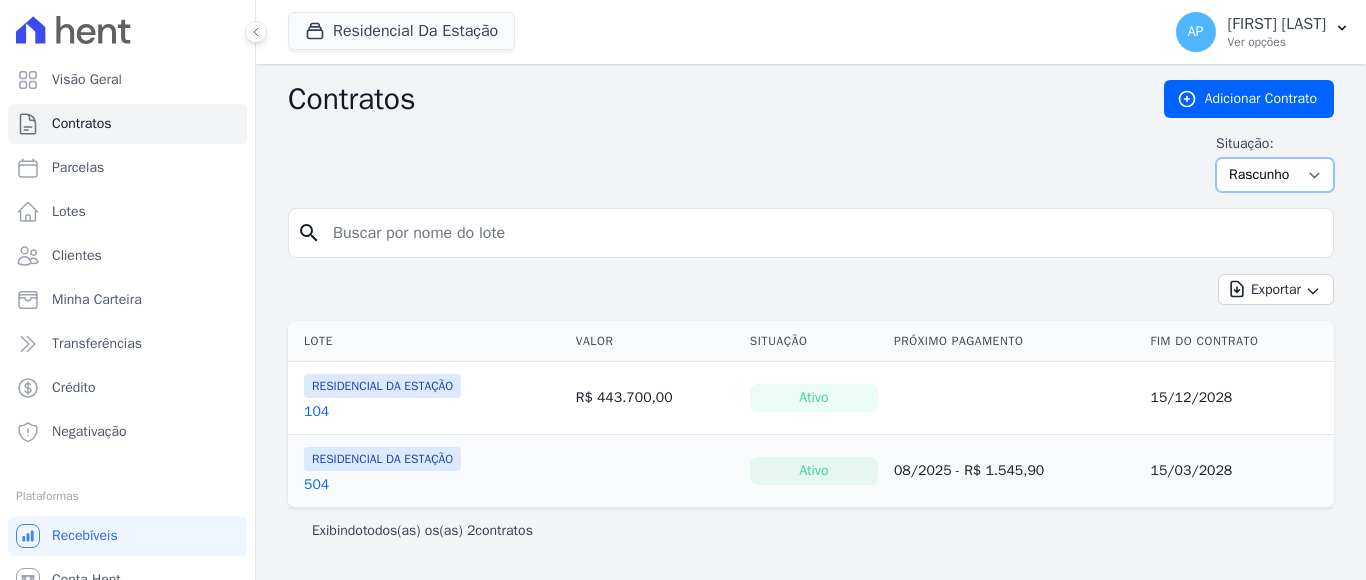 click on "Ativo
Todos
Pausado
Distratado
Rascunho
Expirado
Encerrado" at bounding box center (1275, 175) 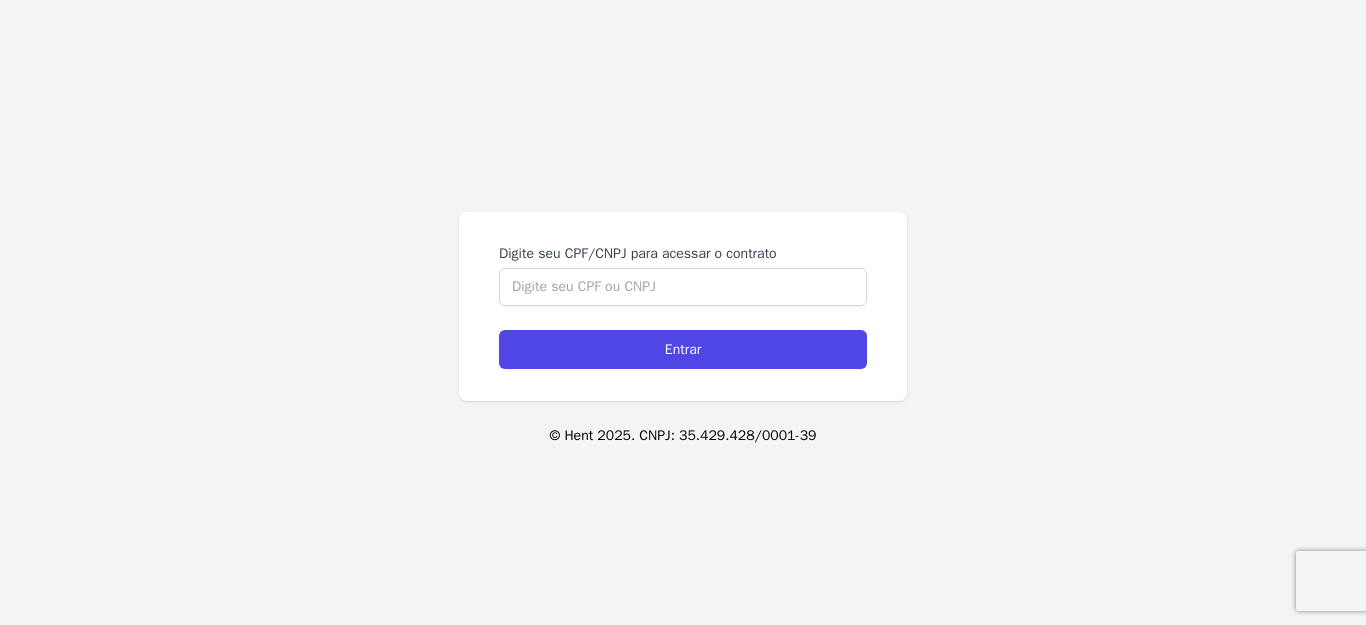 scroll, scrollTop: 0, scrollLeft: 0, axis: both 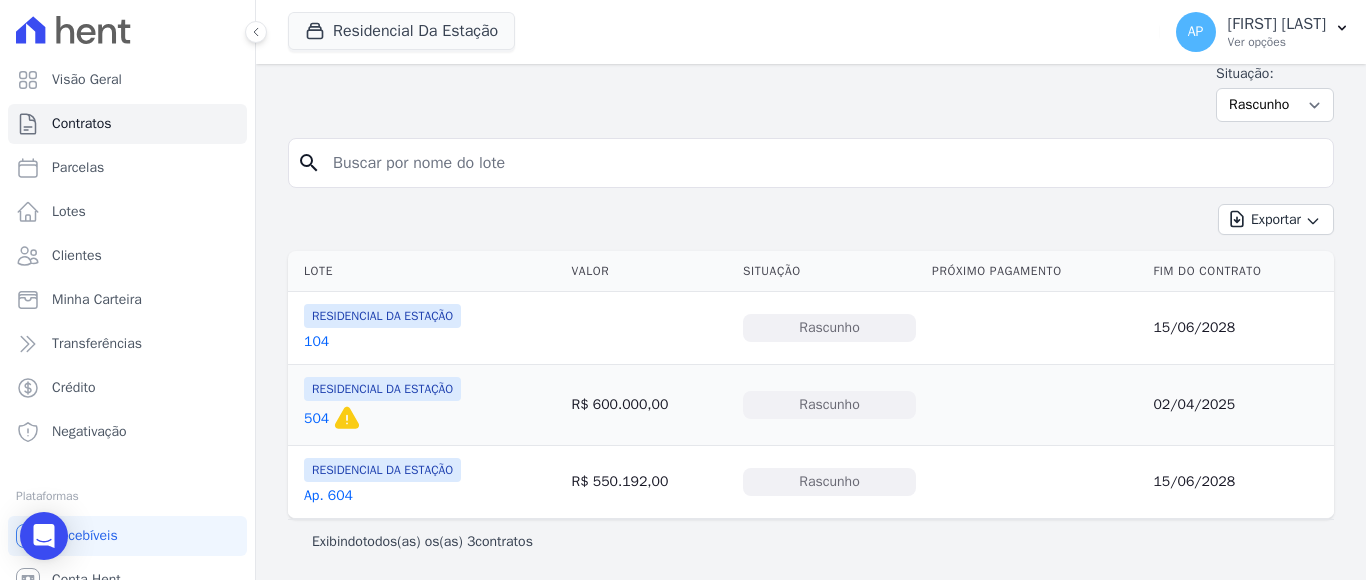 click at bounding box center [823, 163] 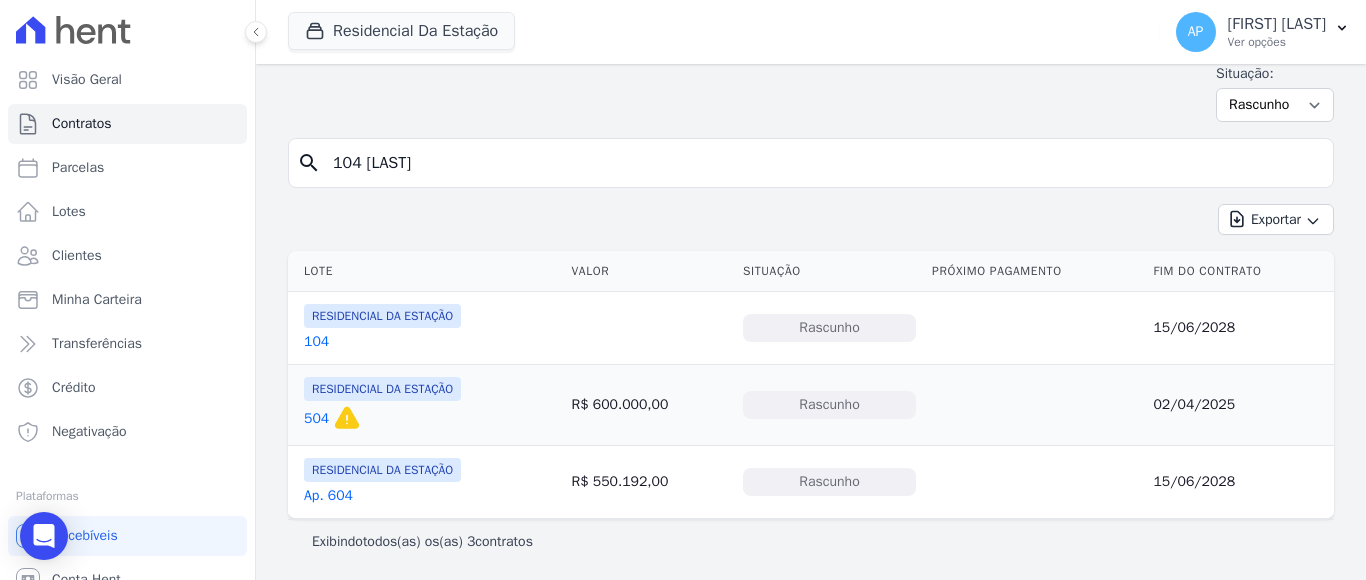scroll, scrollTop: 0, scrollLeft: 0, axis: both 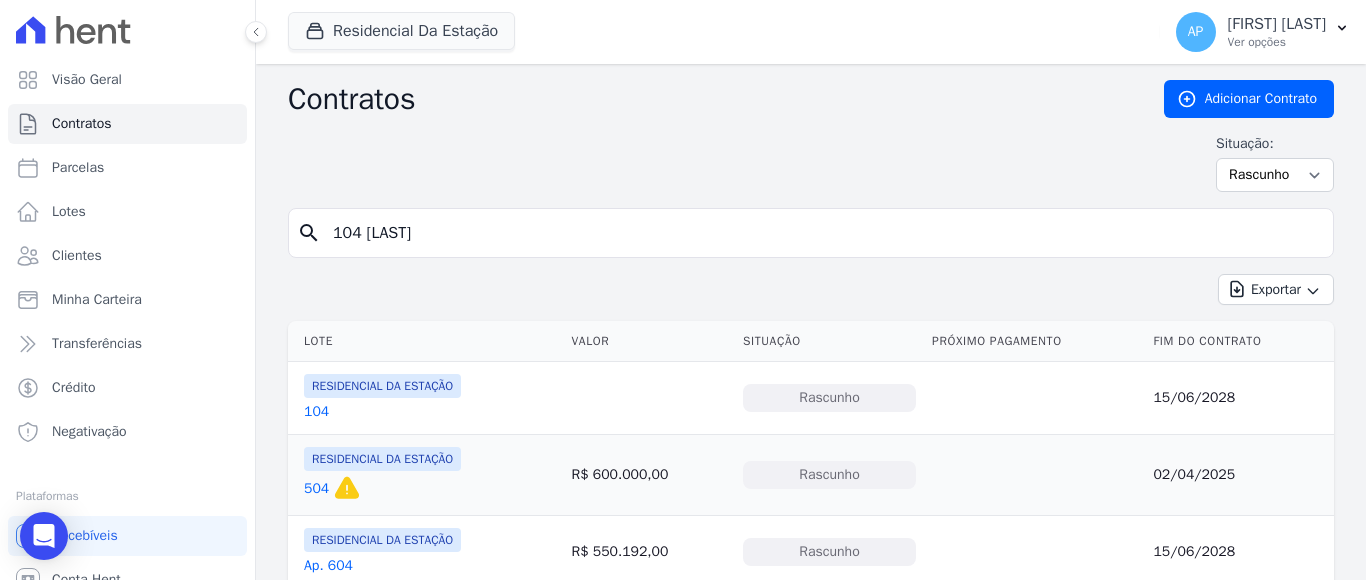 type on "104 [LAST]" 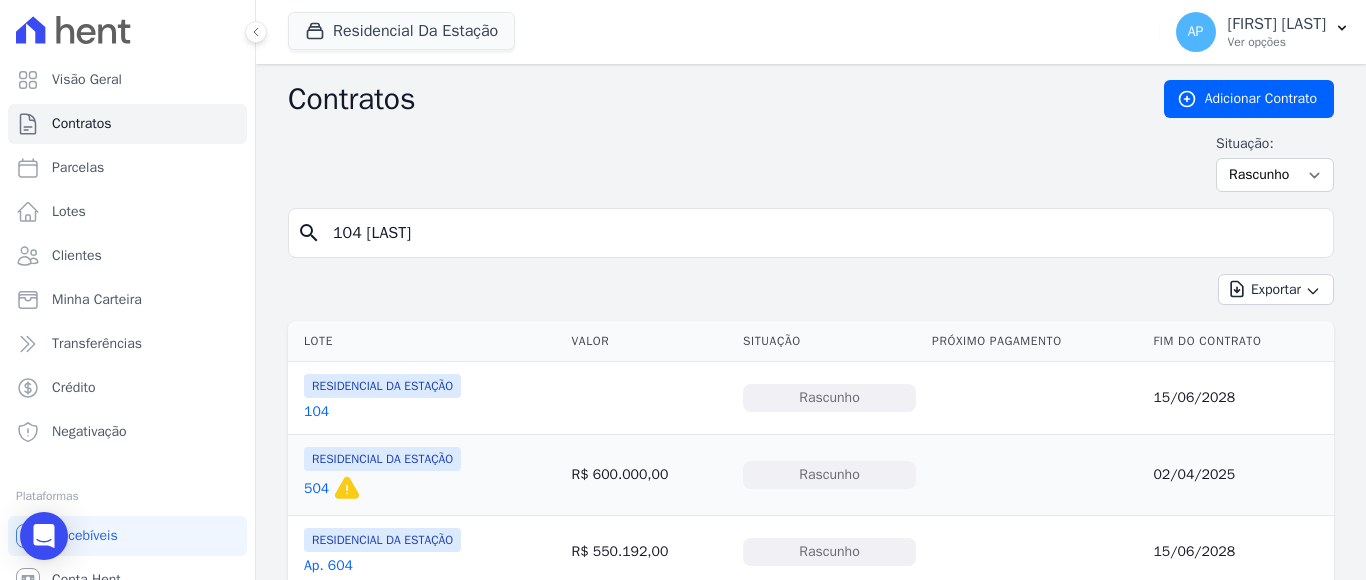 click on "Exportar
Exportar PDF
Exportar CSV
Exportar Fichas" at bounding box center (811, 297) 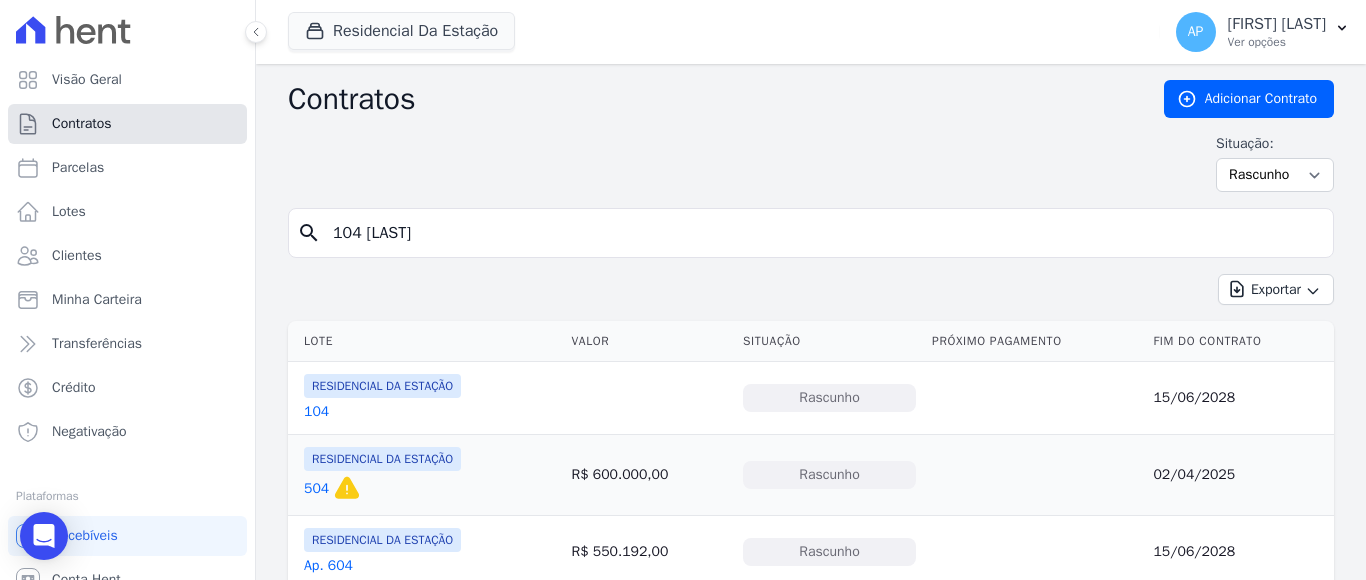 click on "Contratos" at bounding box center [82, 124] 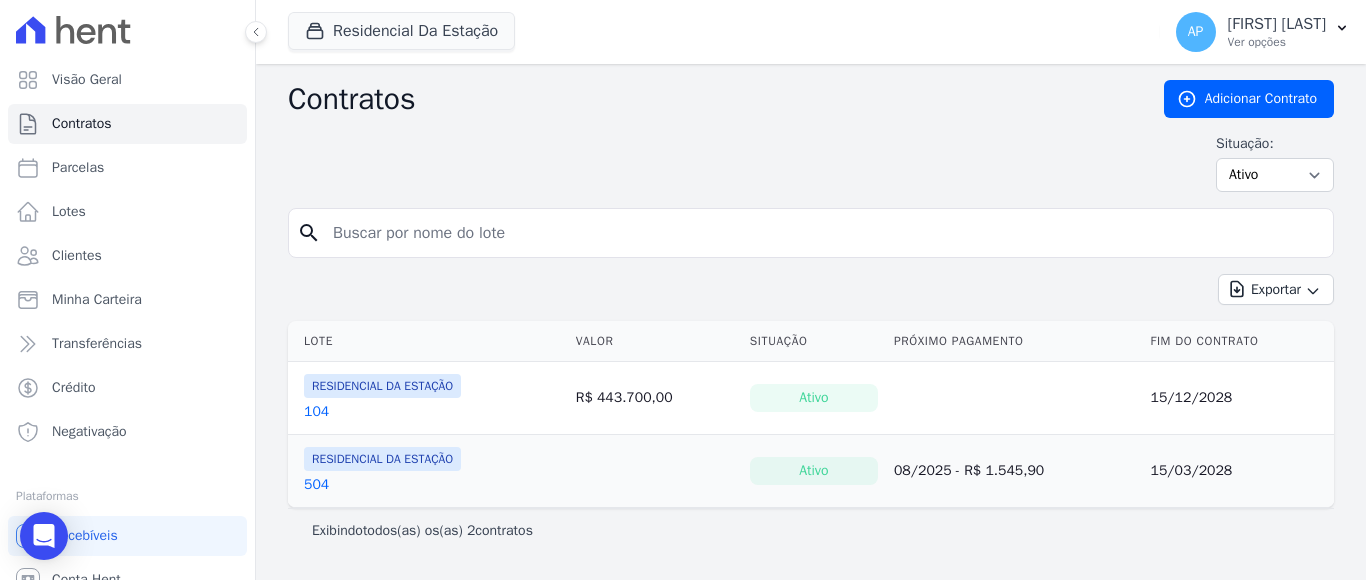 click on "504" at bounding box center (316, 485) 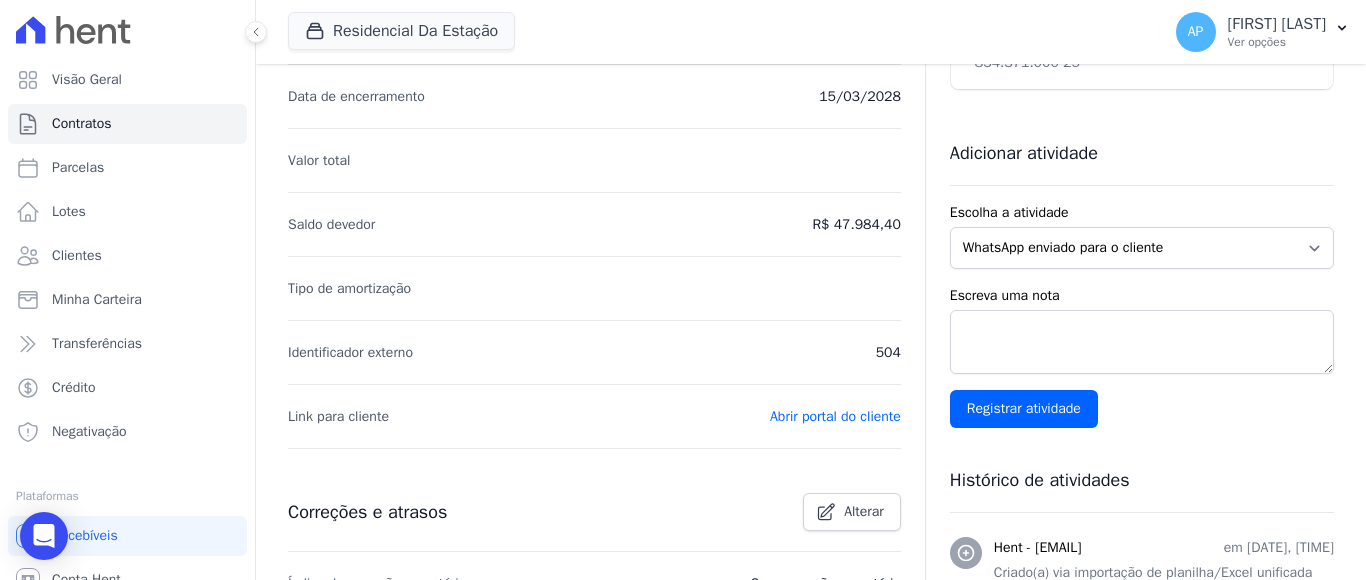 scroll, scrollTop: 400, scrollLeft: 0, axis: vertical 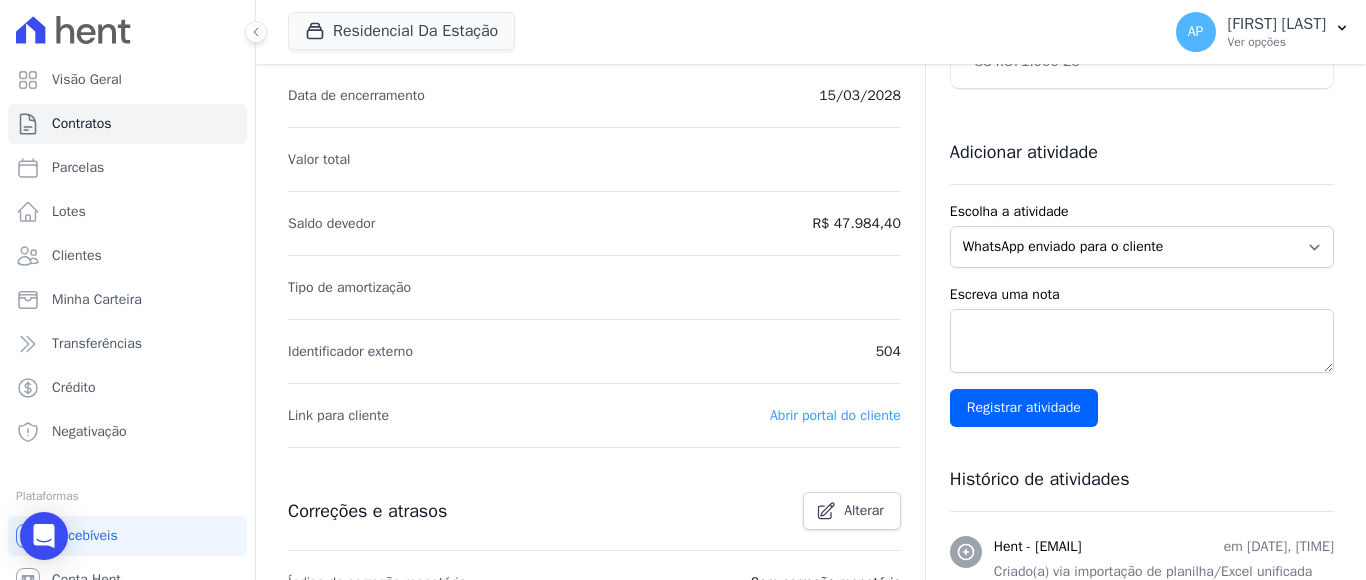click on "Abrir portal do cliente" at bounding box center (835, 415) 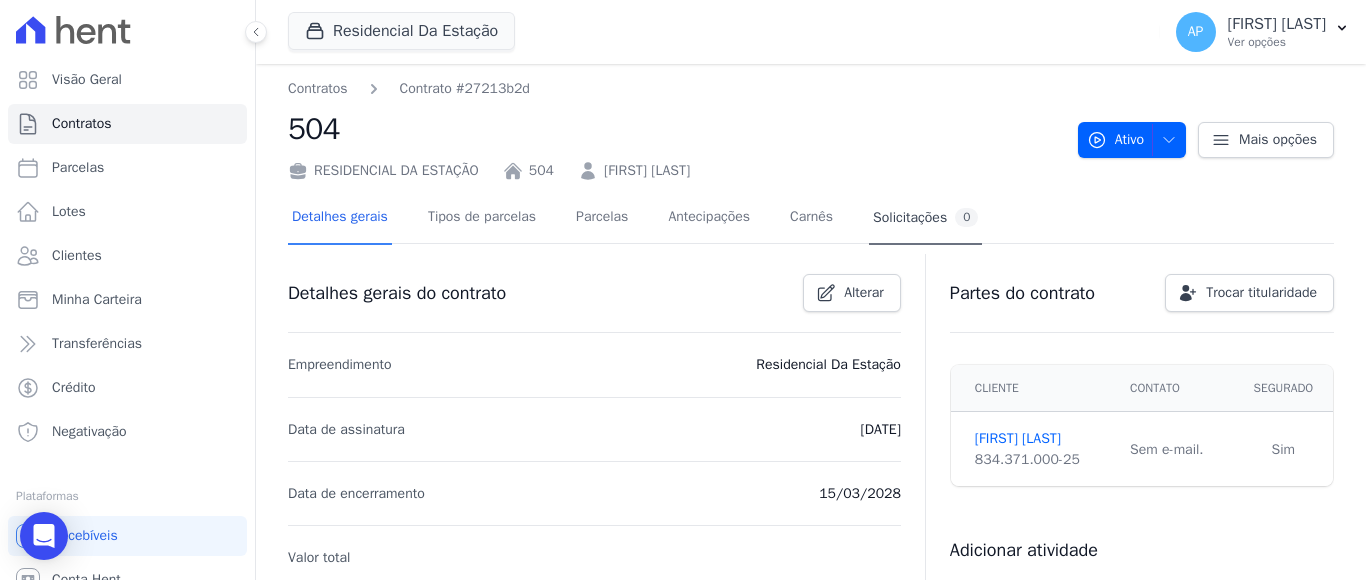 scroll, scrollTop: 0, scrollLeft: 0, axis: both 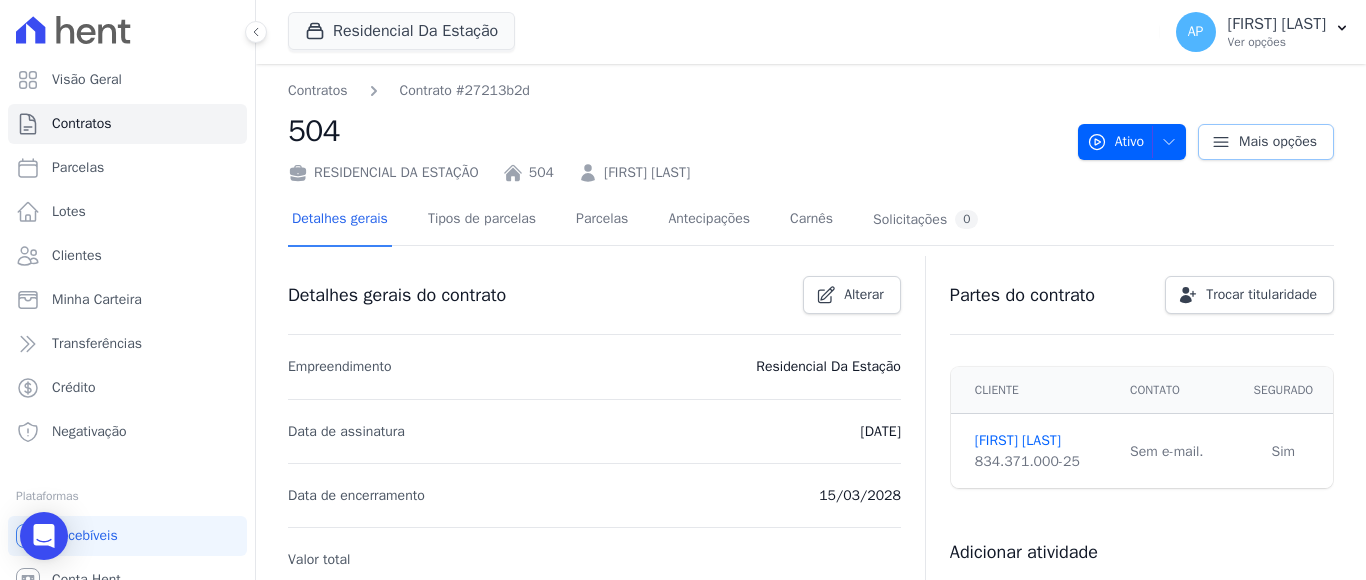 click on "Mais opções" at bounding box center [1278, 142] 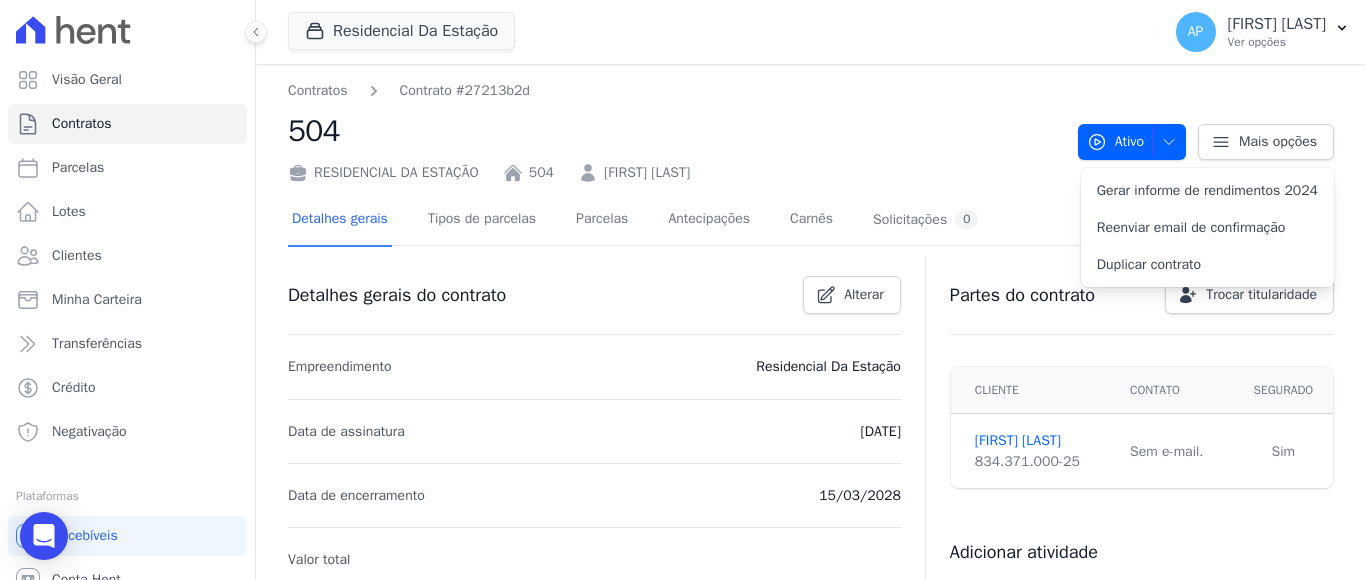 click on "504" at bounding box center (675, 131) 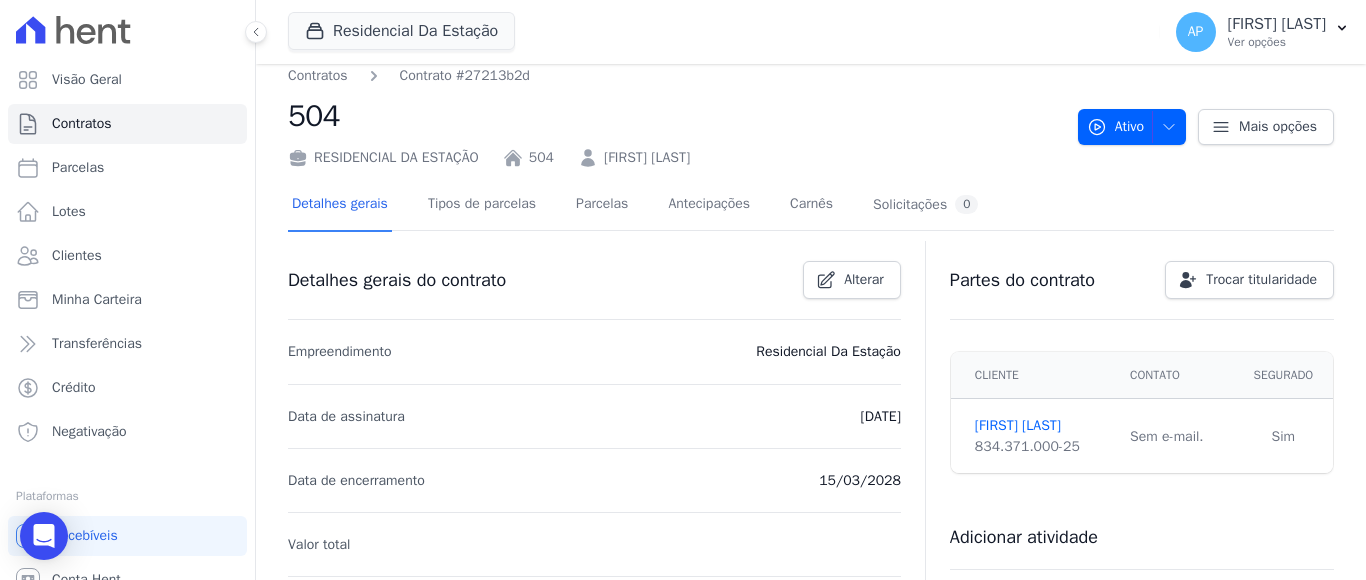 scroll, scrollTop: 0, scrollLeft: 0, axis: both 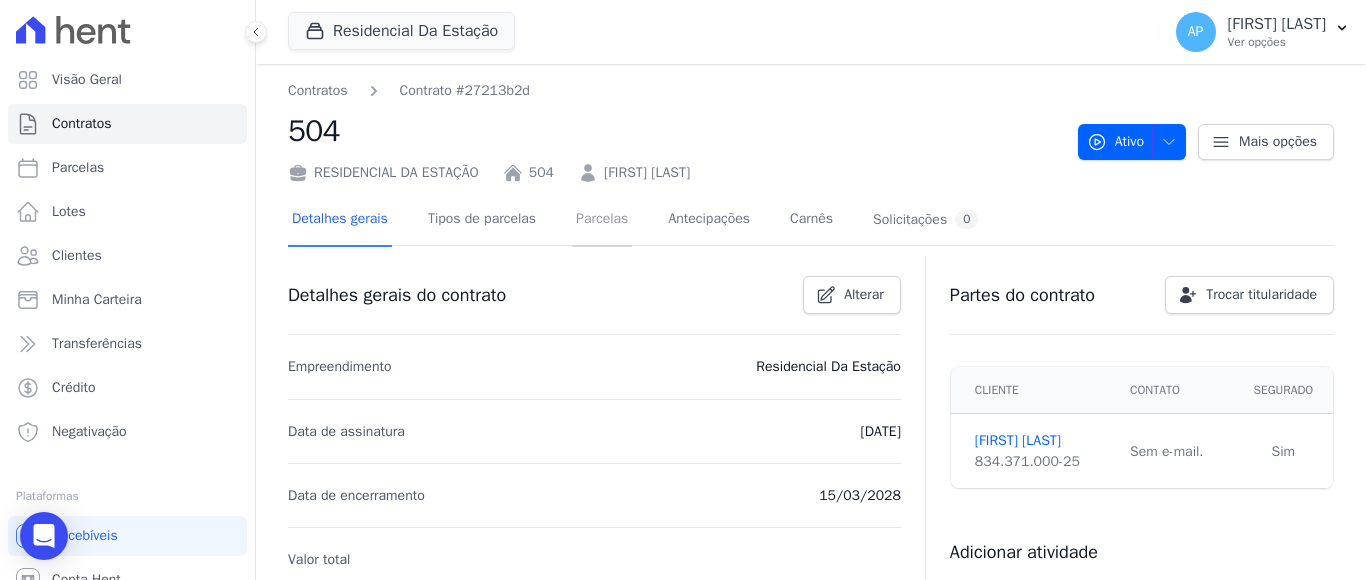 click on "Parcelas" at bounding box center (602, 220) 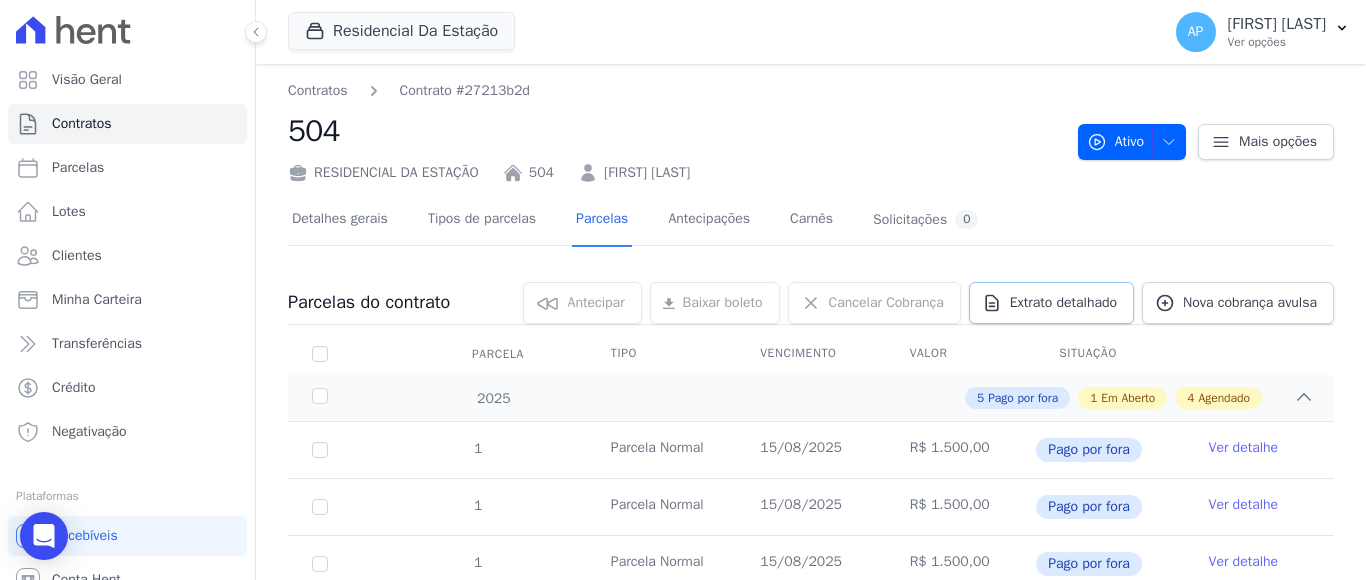 click on "Extrato detalhado" at bounding box center (1063, 303) 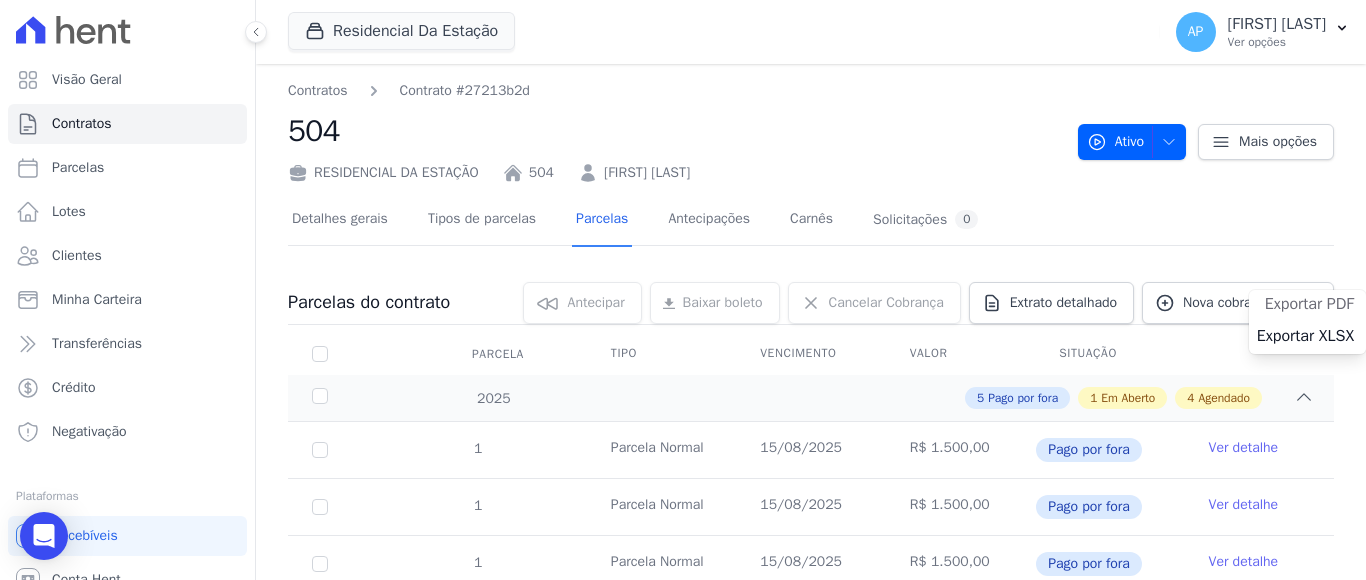 click on "Exportar PDF" at bounding box center [1309, 304] 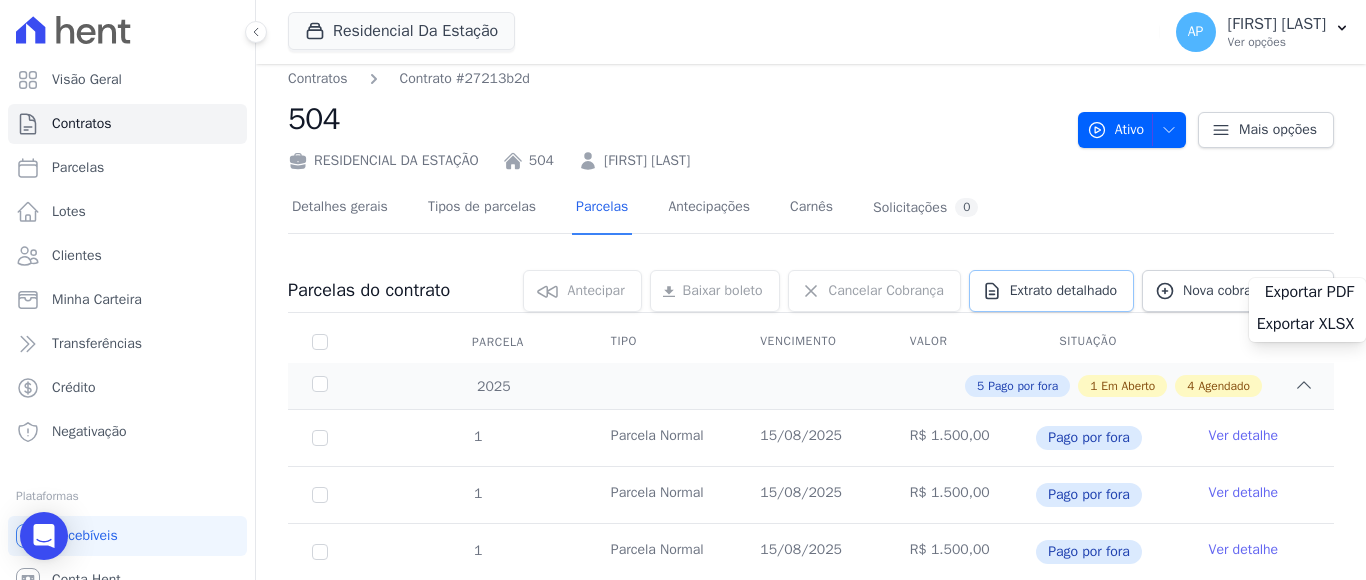 scroll, scrollTop: 0, scrollLeft: 0, axis: both 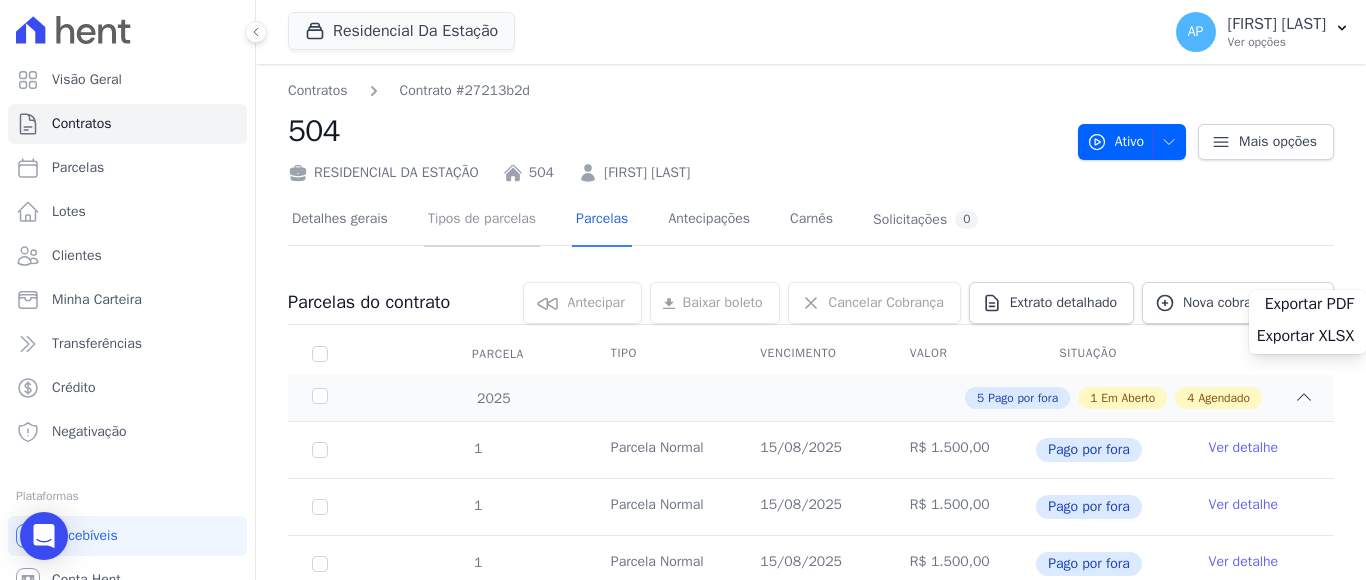 click on "Tipos de parcelas" at bounding box center [482, 220] 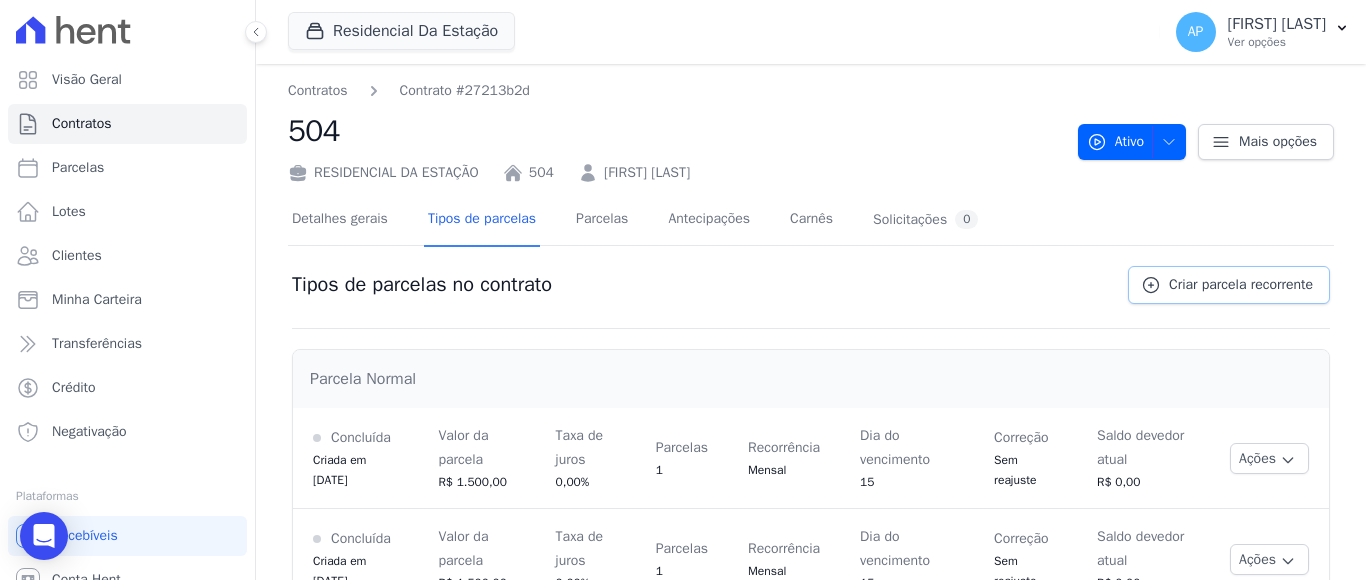 click on "Criar parcela recorrente" at bounding box center (1241, 285) 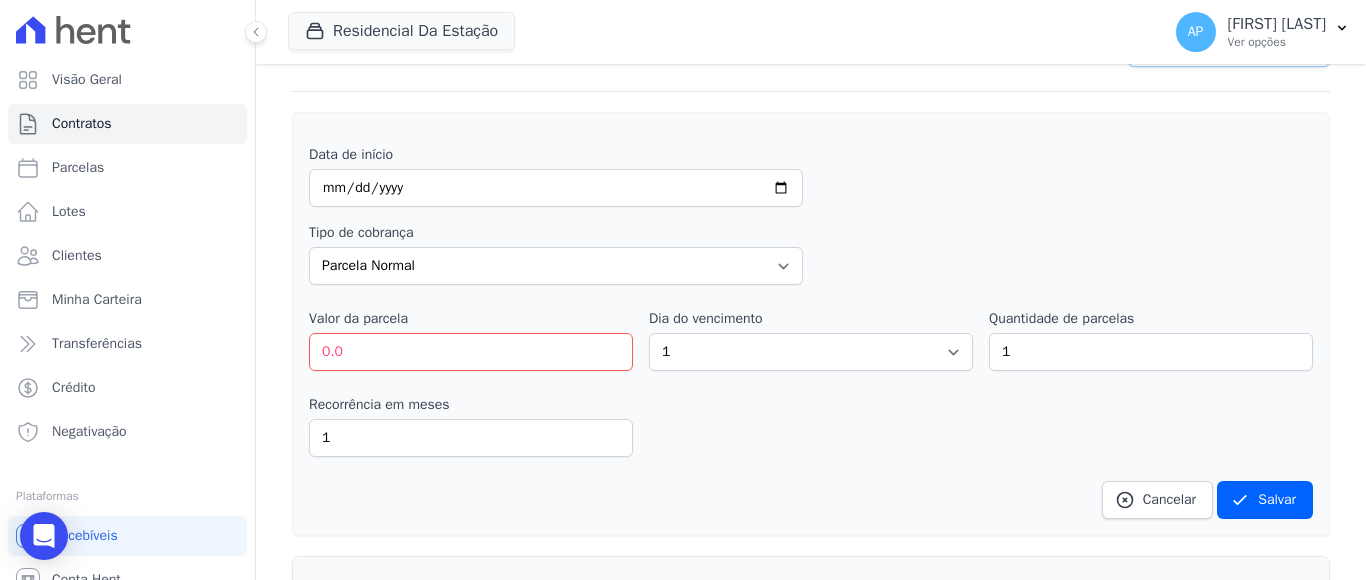 scroll, scrollTop: 400, scrollLeft: 0, axis: vertical 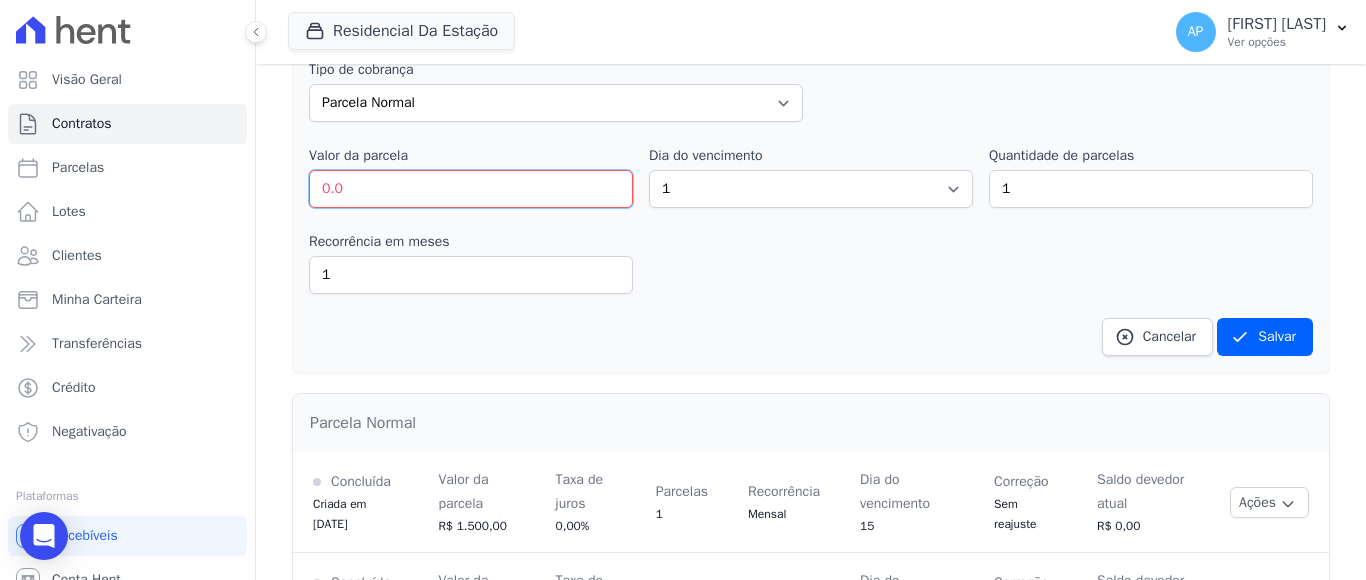 click on "0.0" at bounding box center [471, 189] 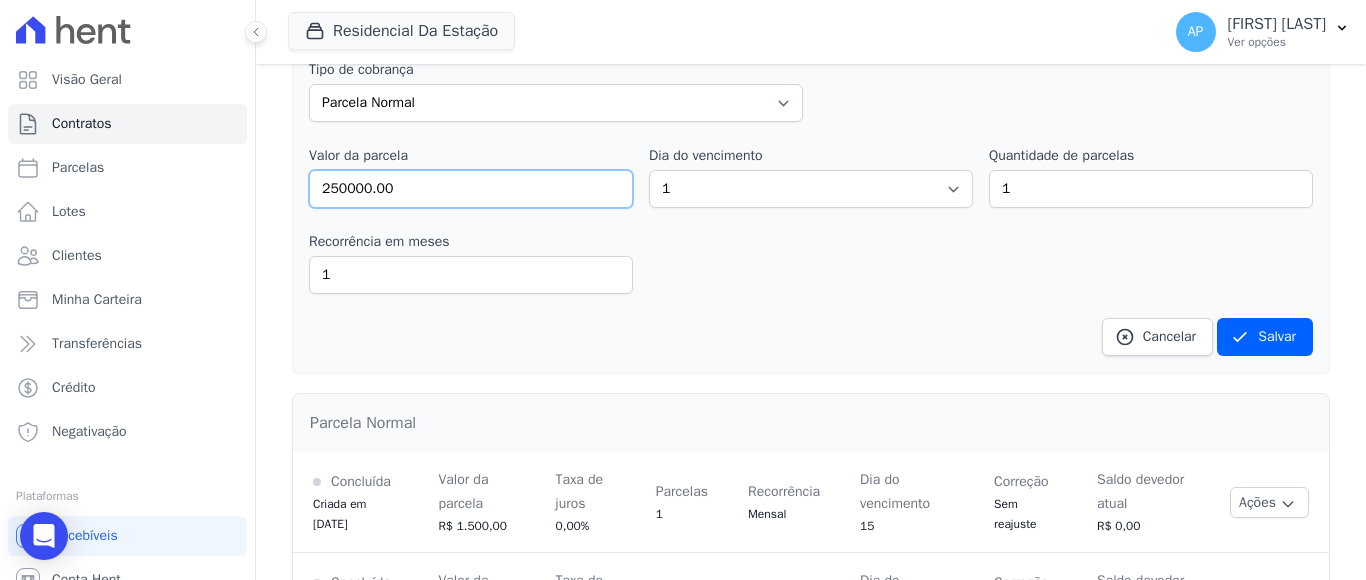 type on "250000.00" 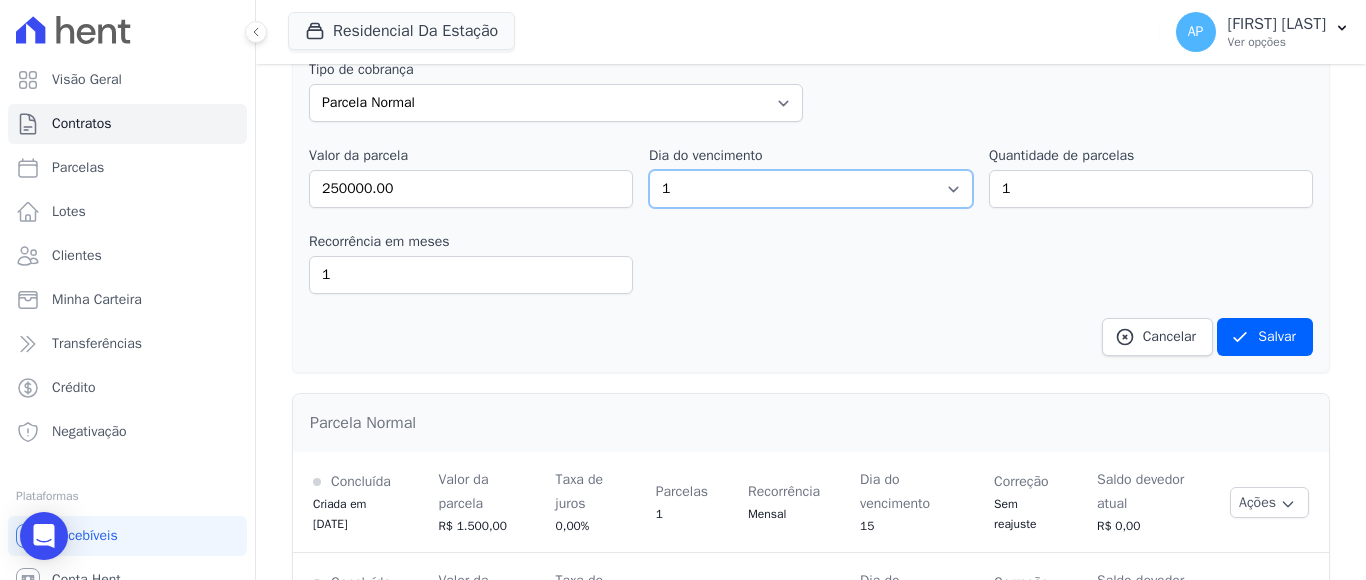 click on "1
2
3
4
5
6
7
8
9
10
11
12
13
14
15
16
17
18
19
20
21
22
23
24
25
26
27
28
29
30
31" at bounding box center [811, 189] 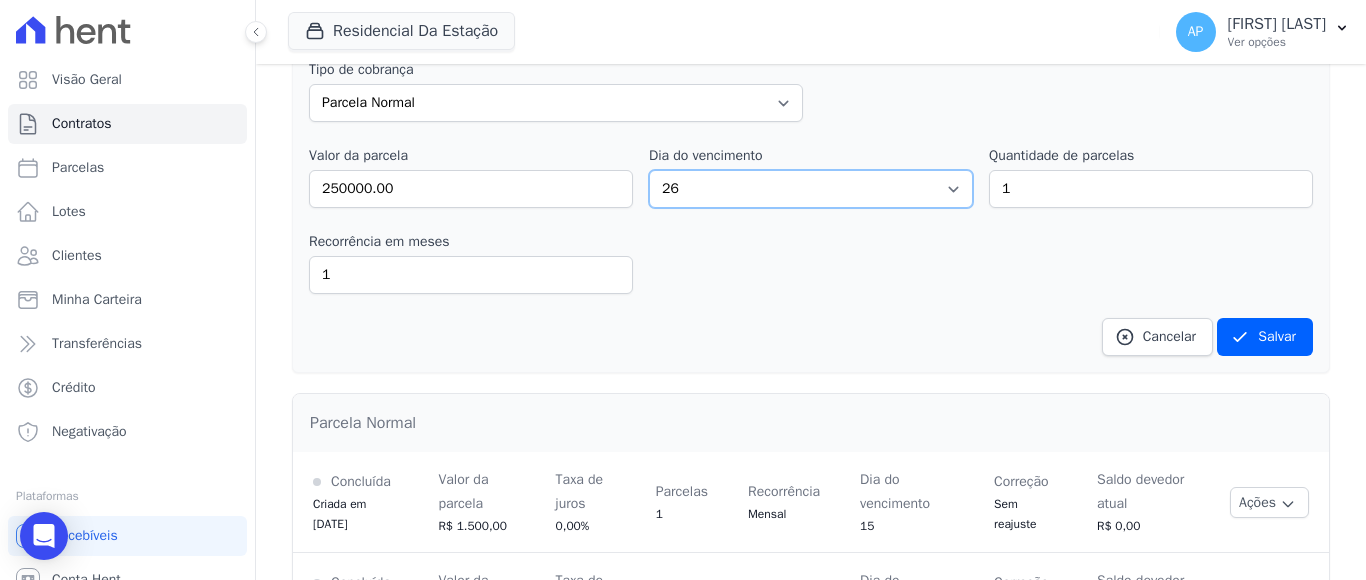 click on "1
2
3
4
5
6
7
8
9
10
11
12
13
14
15
16
17
18
19
20
21
22
23
24
25
26
27
28
29
30
31" at bounding box center [811, 189] 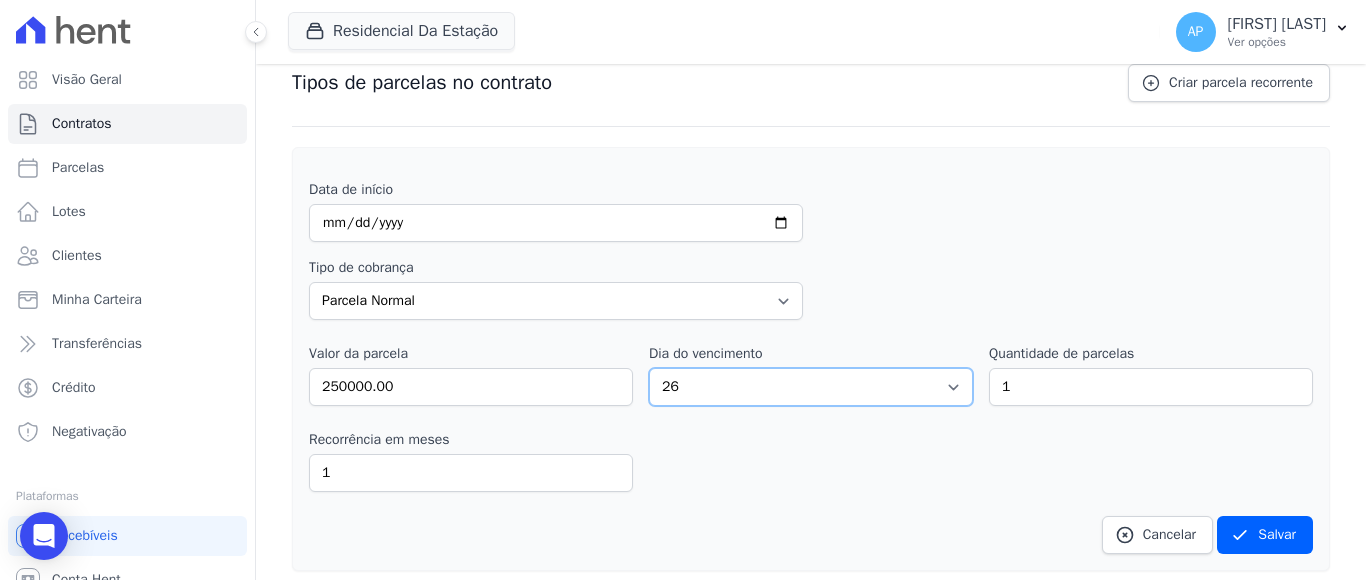 scroll, scrollTop: 200, scrollLeft: 0, axis: vertical 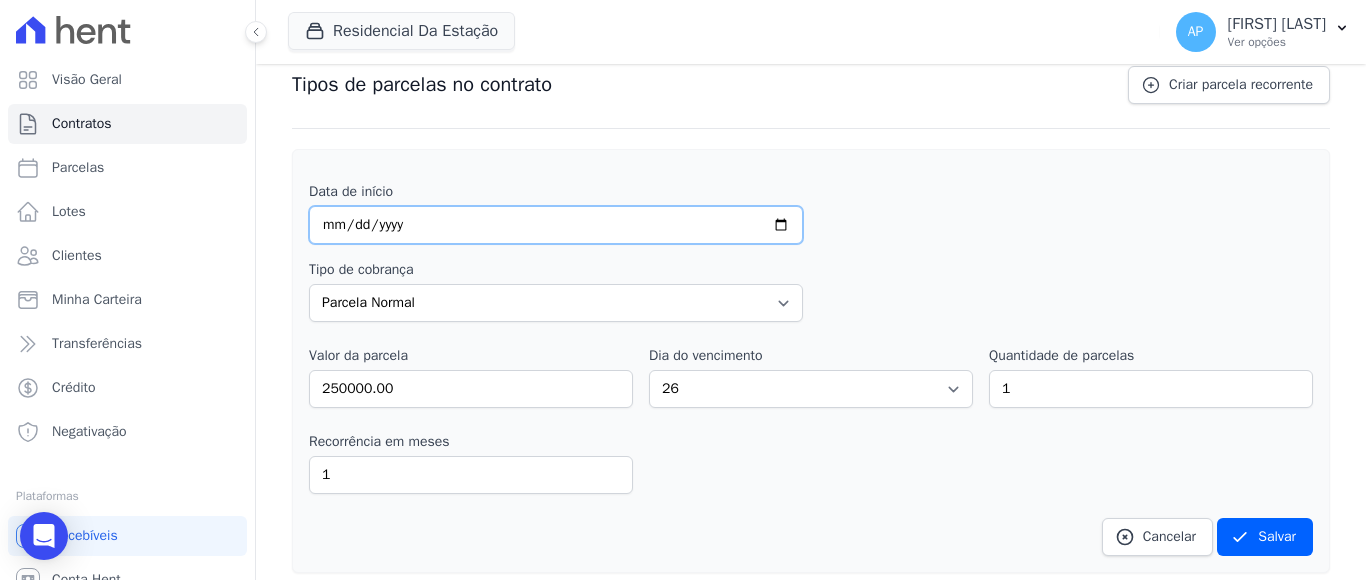 click at bounding box center (556, 225) 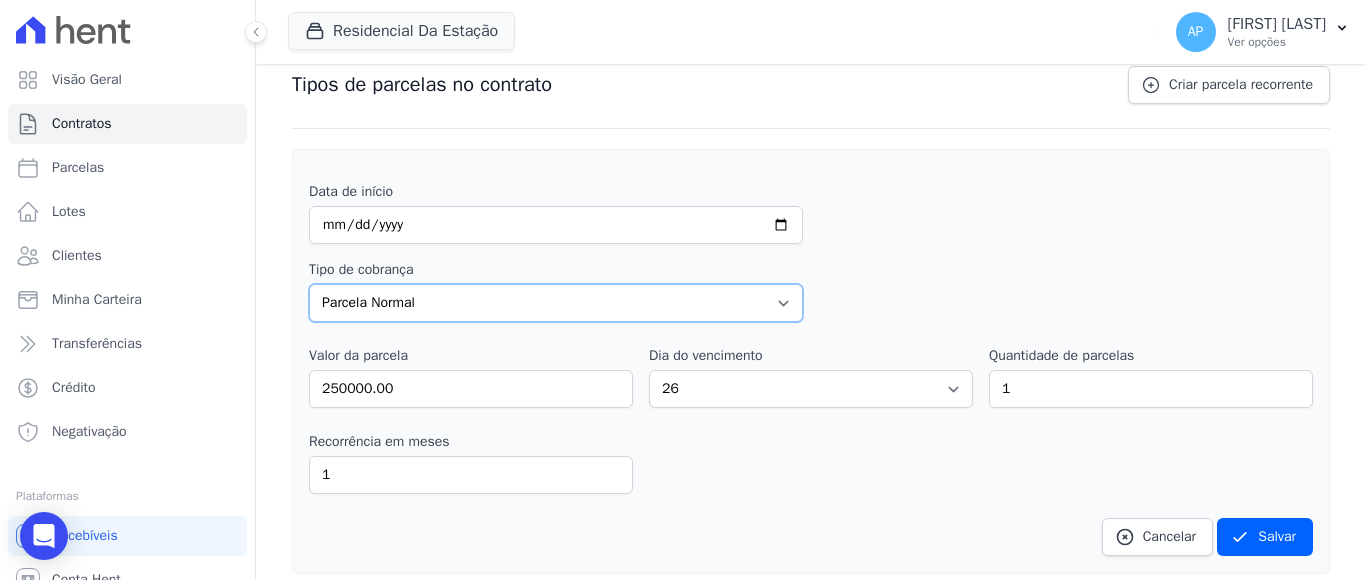 click on "Parcela Normal
Entrada
Sinal
Intercalada
Chaves
Pré-chaves
Pós-chaves
Impostos
Quitação
Outro
Customer
Settling
Financiamento Bancário" at bounding box center [556, 303] 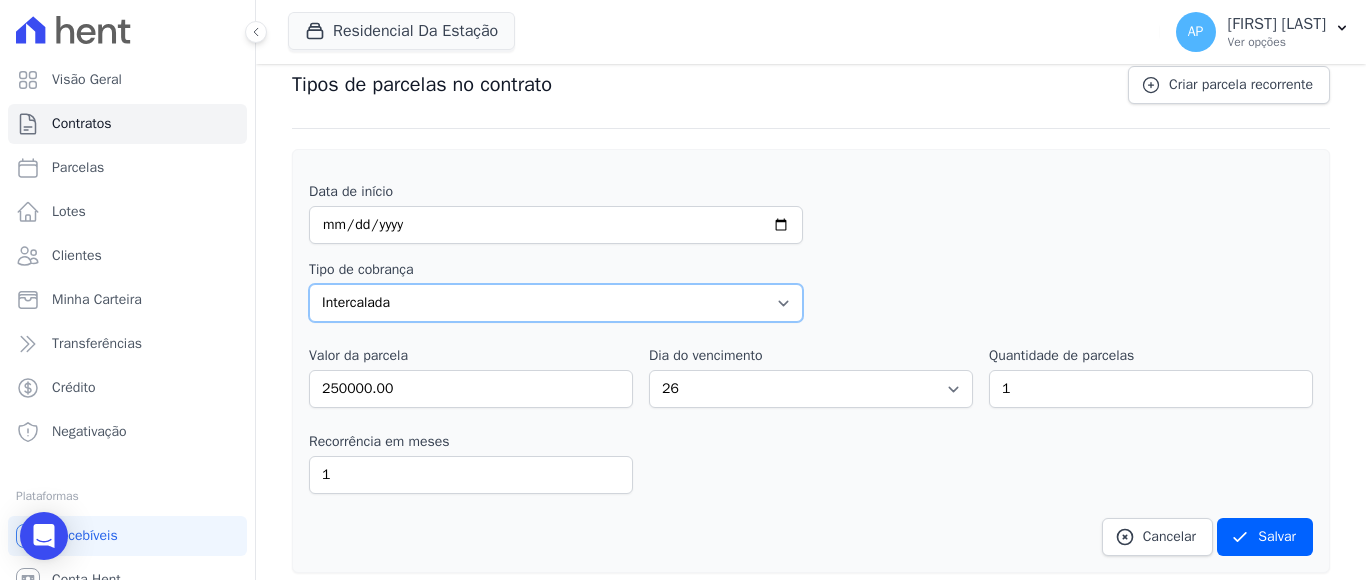 click on "Parcela Normal
Entrada
Sinal
Intercalada
Chaves
Pré-chaves
Pós-chaves
Impostos
Quitação
Outro
Customer
Settling
Financiamento Bancário" at bounding box center [556, 303] 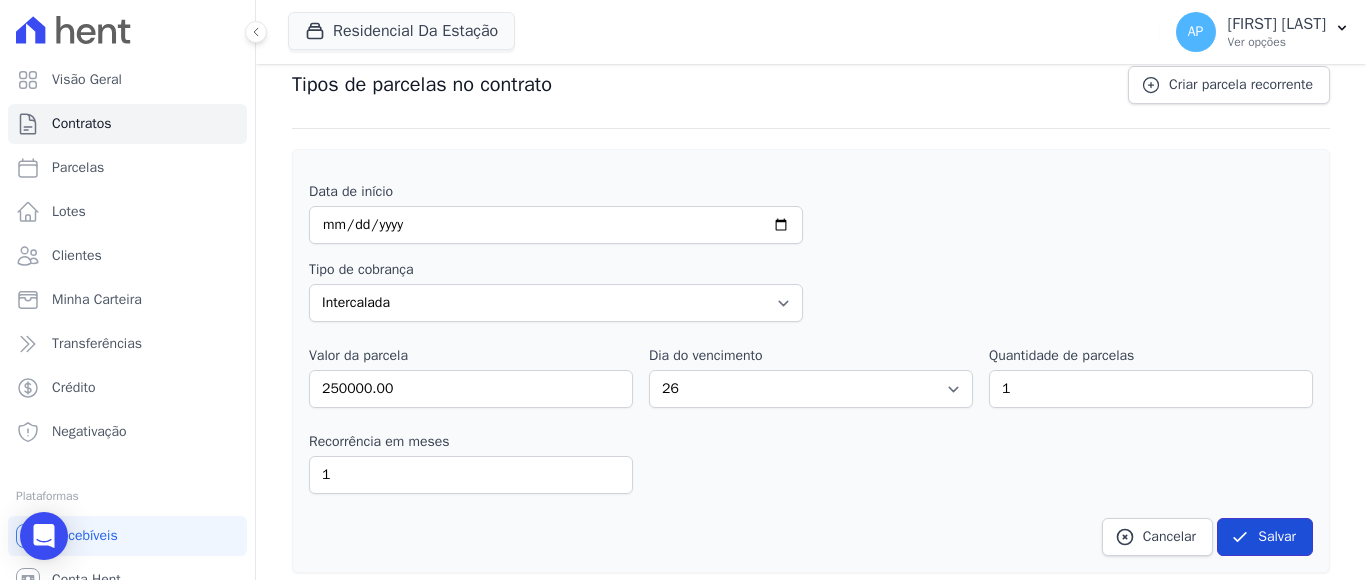 click on "Salvar" at bounding box center [1265, 537] 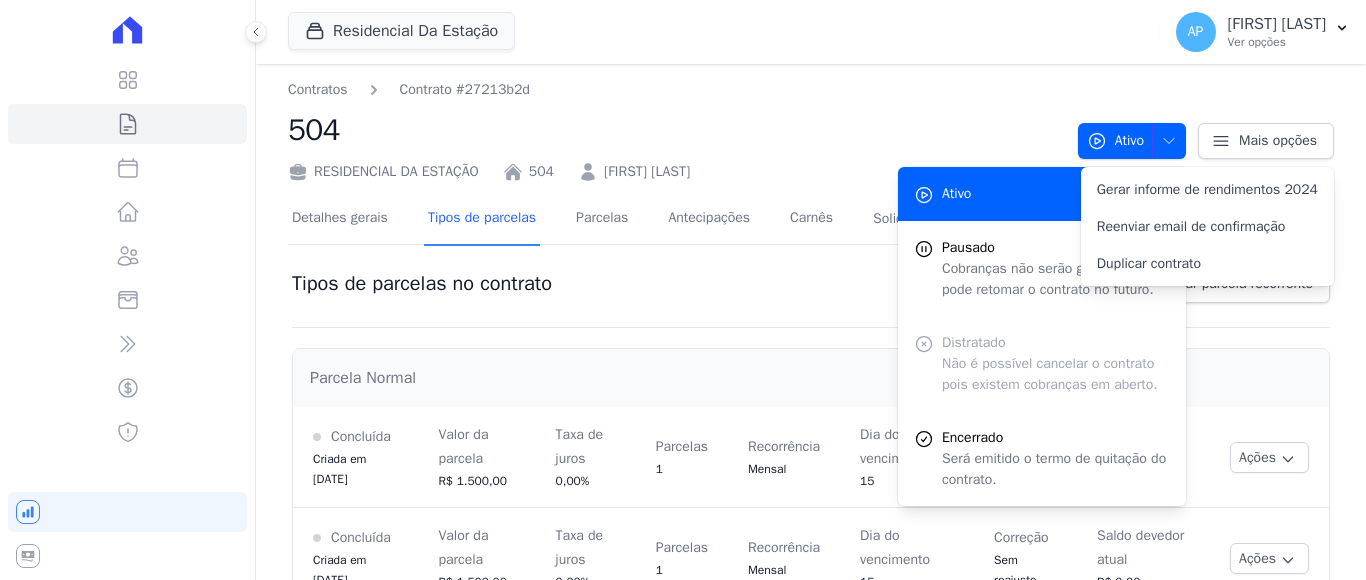 scroll, scrollTop: 0, scrollLeft: 0, axis: both 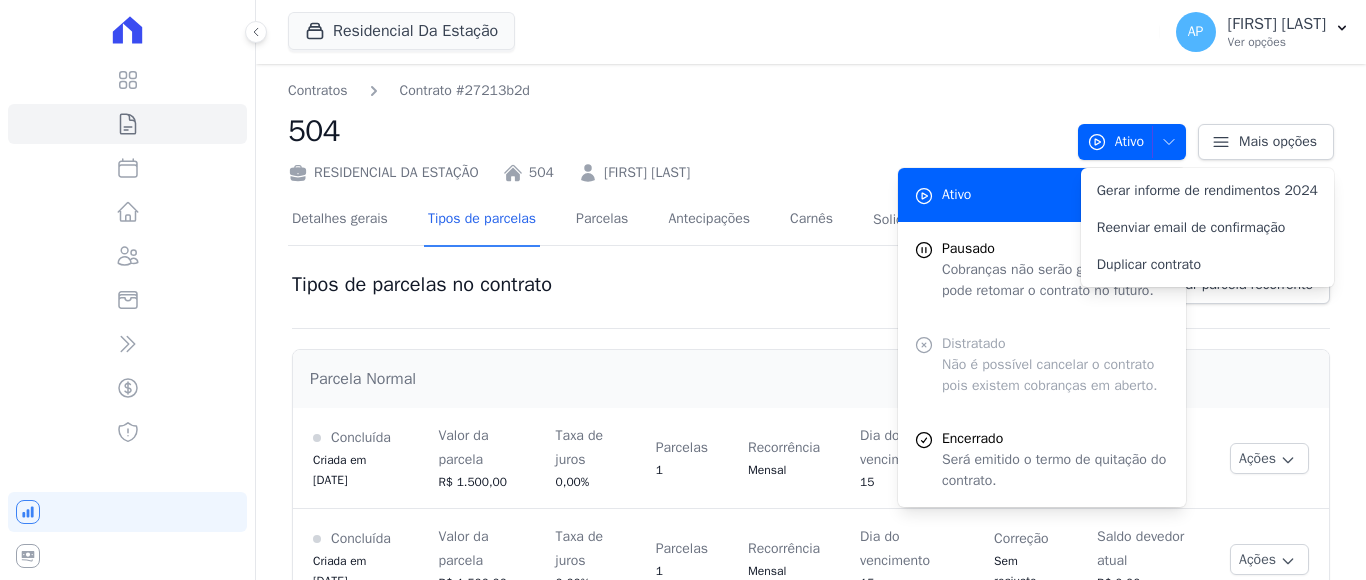 click on "Parcela Normal" at bounding box center [811, 379] 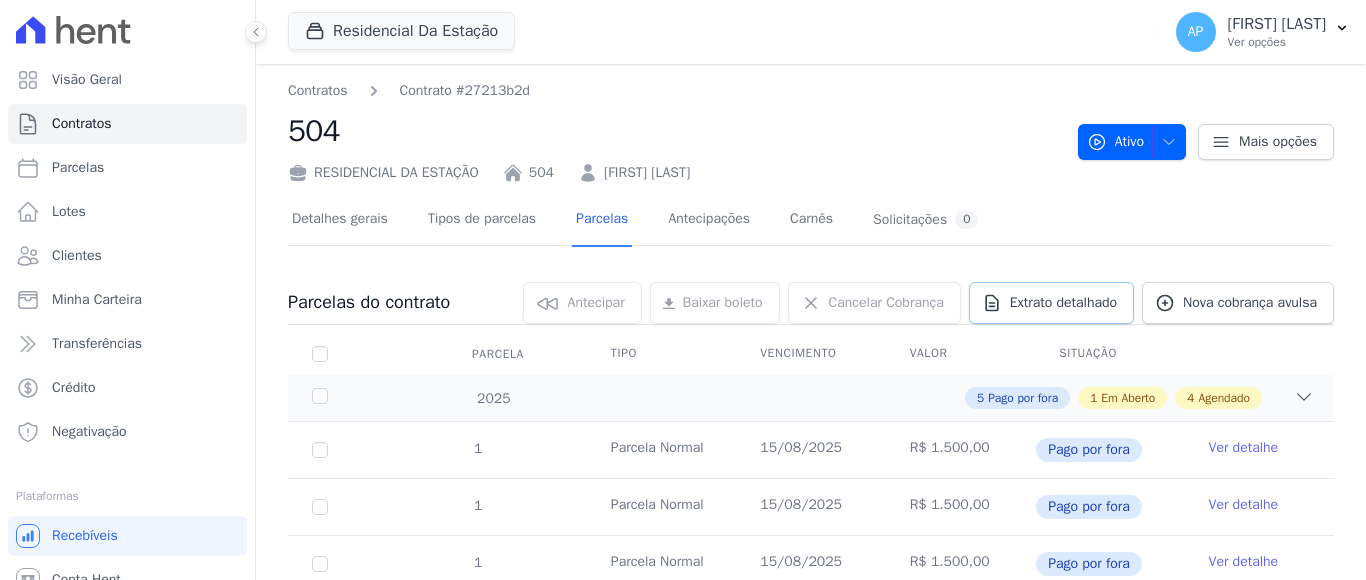click on "Extrato detalhado" at bounding box center [1063, 303] 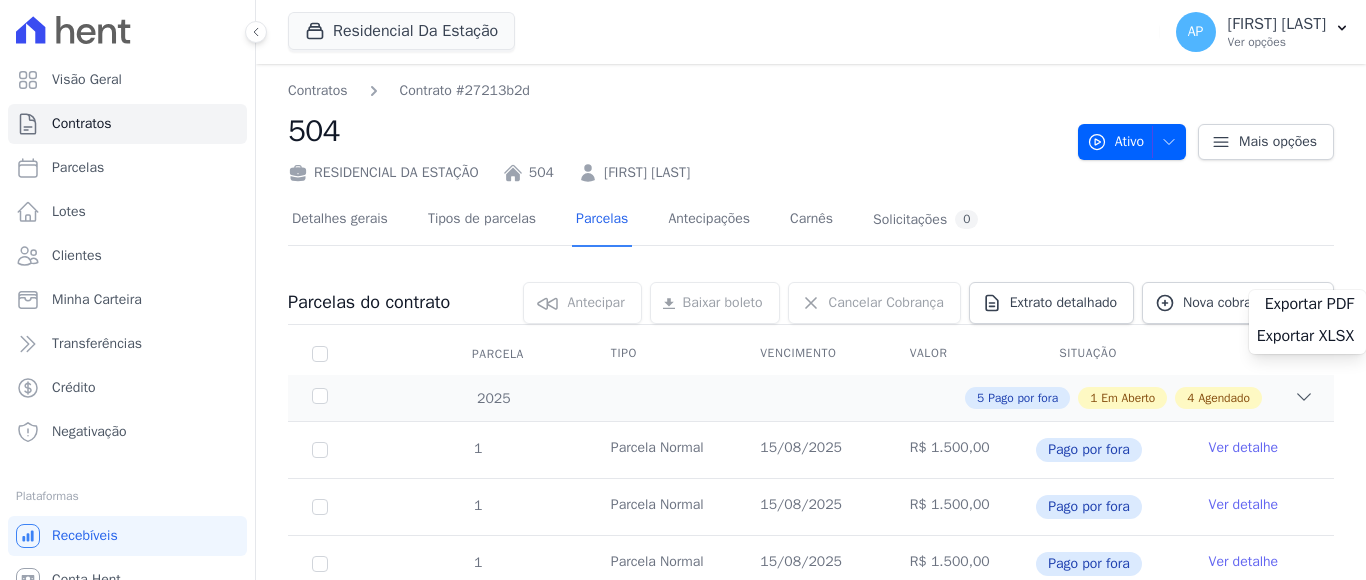 click on "Exportar PDF" at bounding box center (1307, 306) 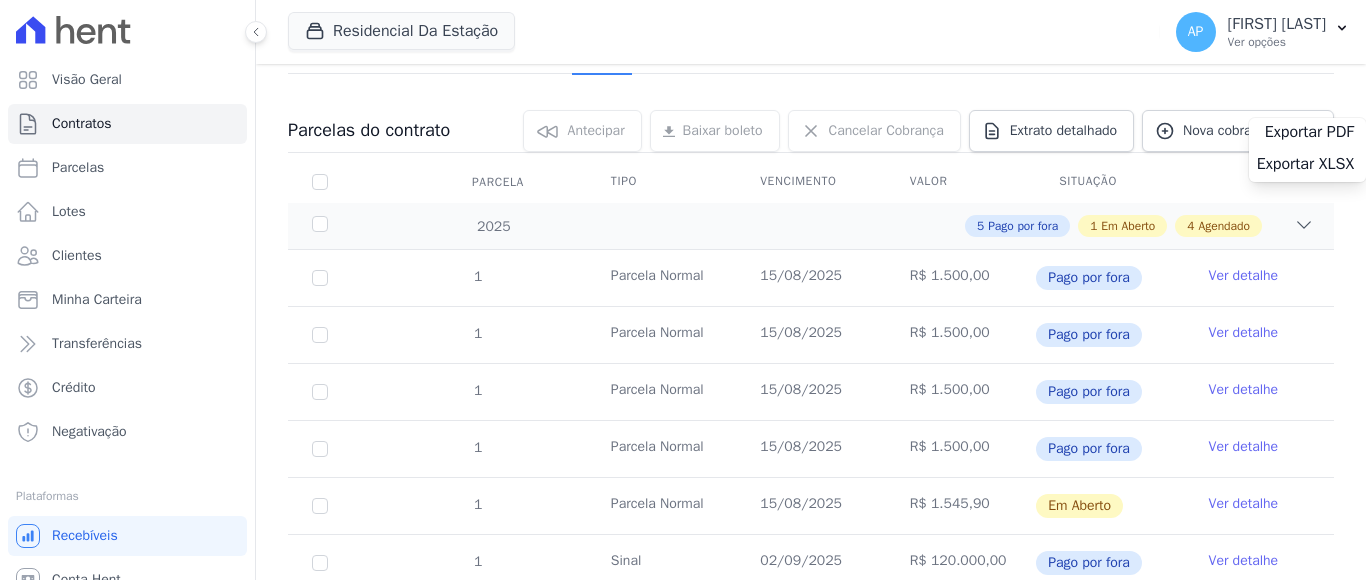 scroll, scrollTop: 0, scrollLeft: 0, axis: both 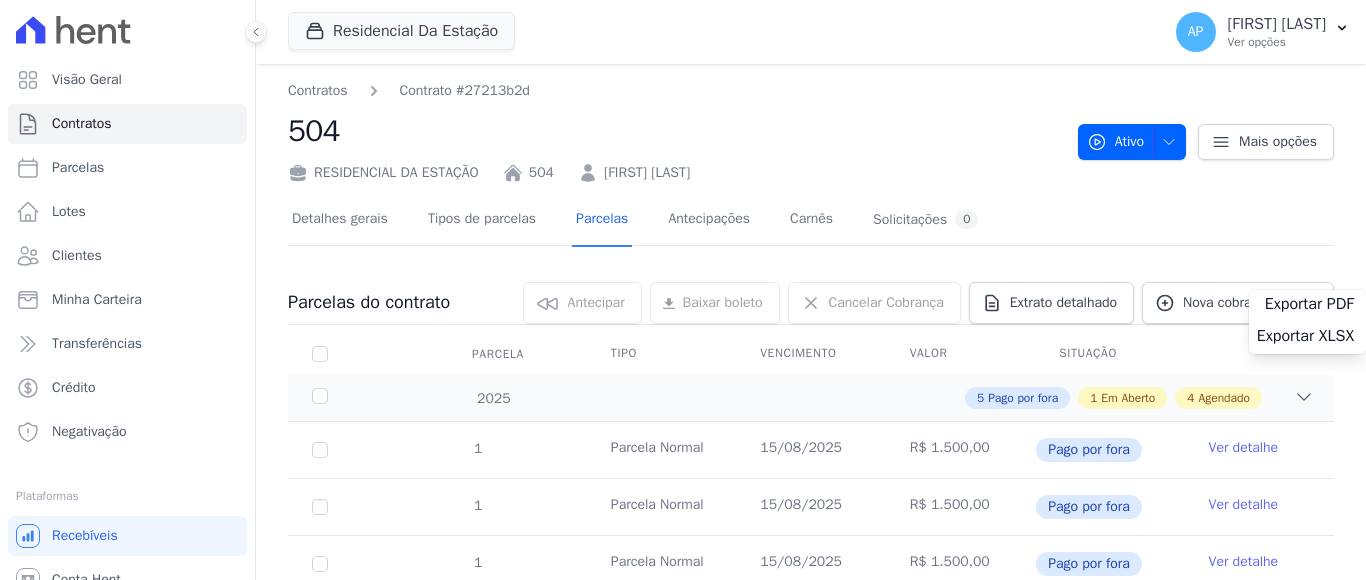click on "Exportar PDF" at bounding box center (1307, 306) 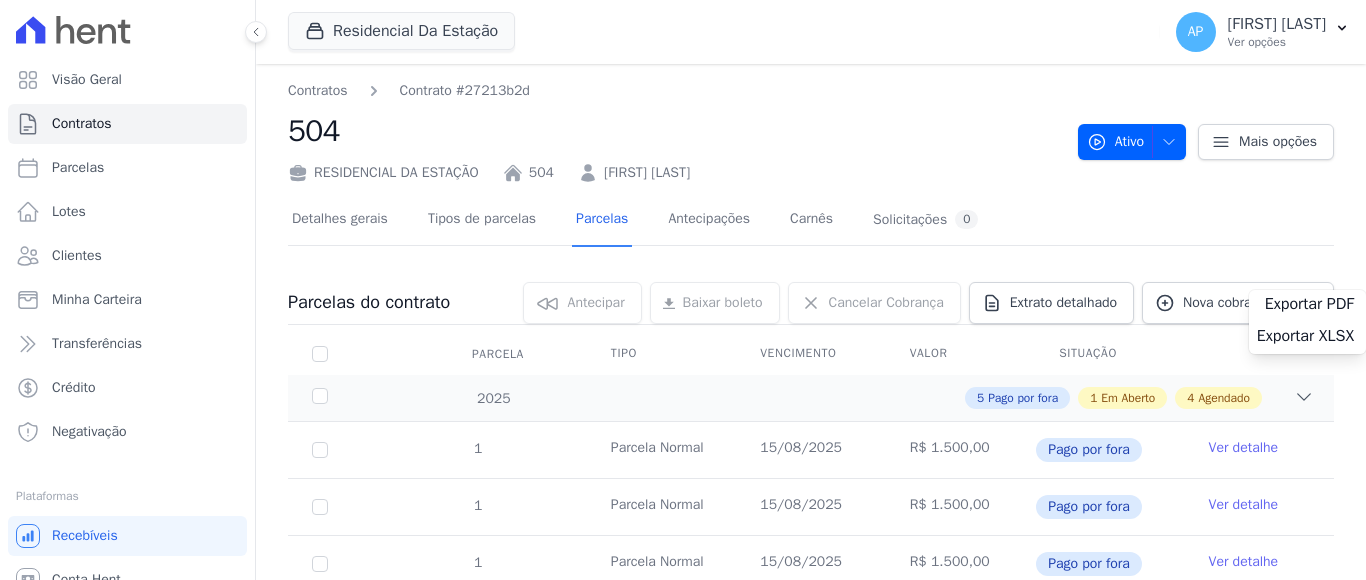 click on "Exportar PDF" at bounding box center (1307, 306) 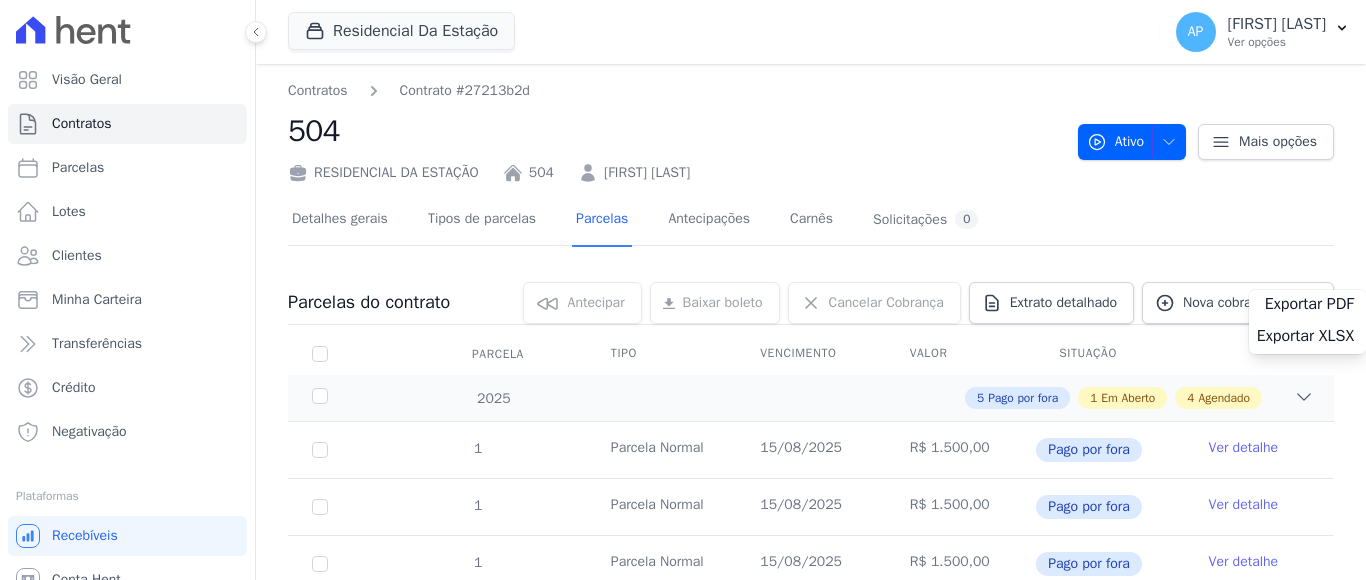 click on "Visão Geral
Contratos
Parcelas
Lotes
Clientes
Minha Carteira
Transferências
Crédito
Negativação" at bounding box center [127, 290] 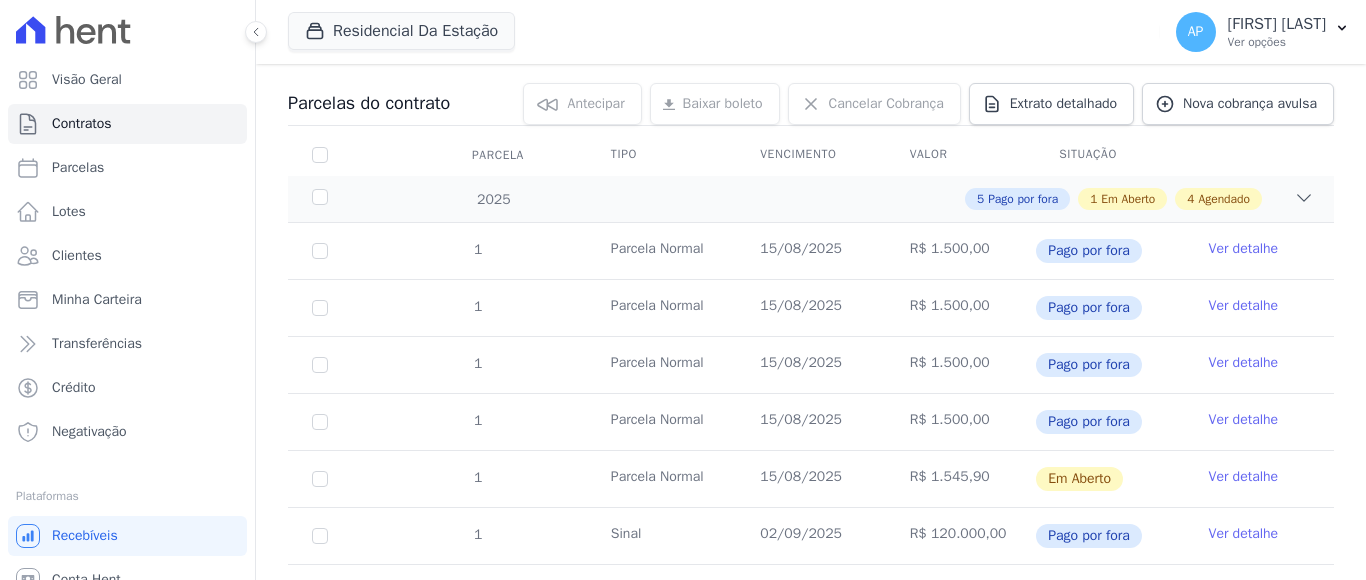 scroll, scrollTop: 200, scrollLeft: 0, axis: vertical 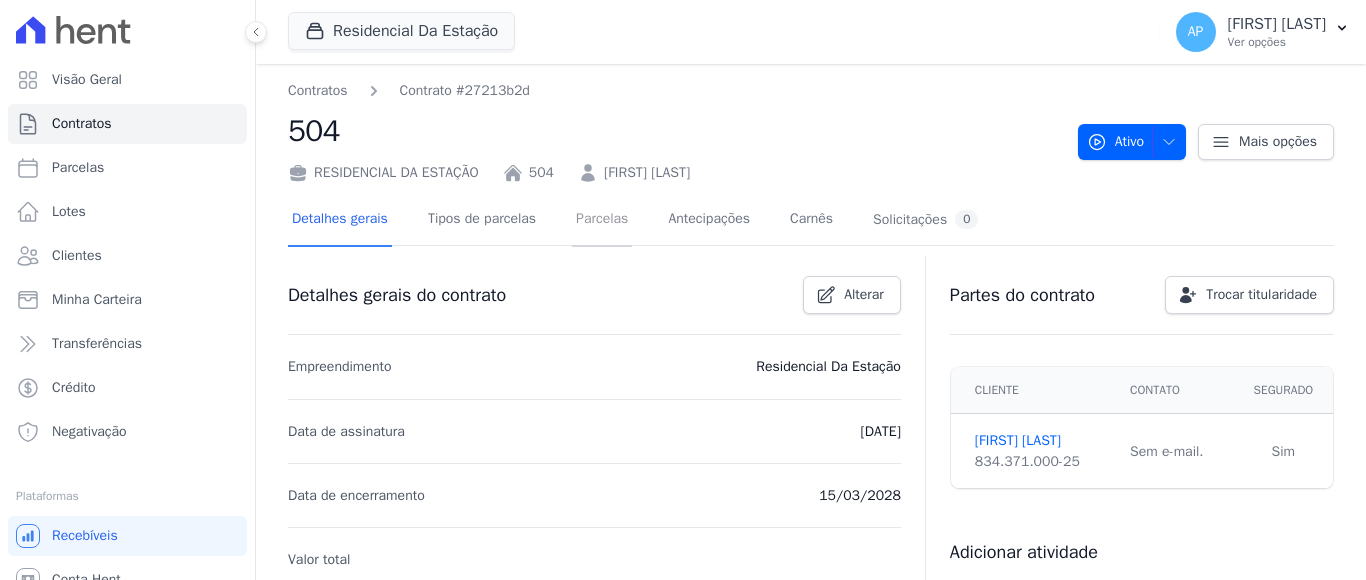 click on "Parcelas" at bounding box center (602, 220) 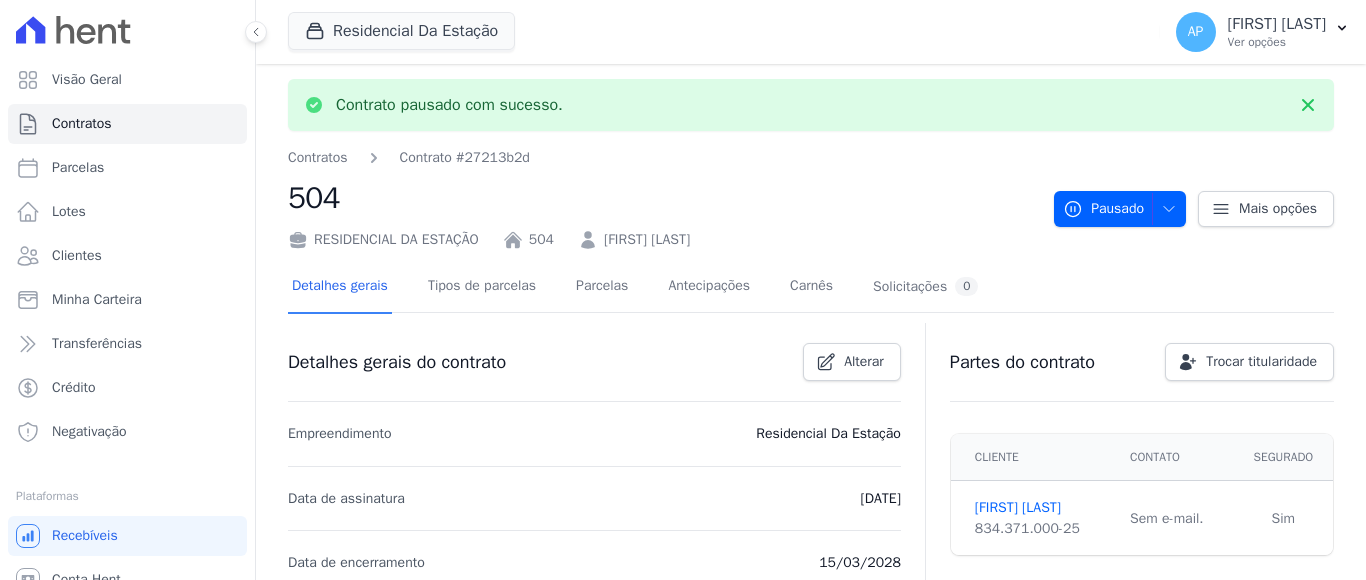 scroll, scrollTop: 0, scrollLeft: 0, axis: both 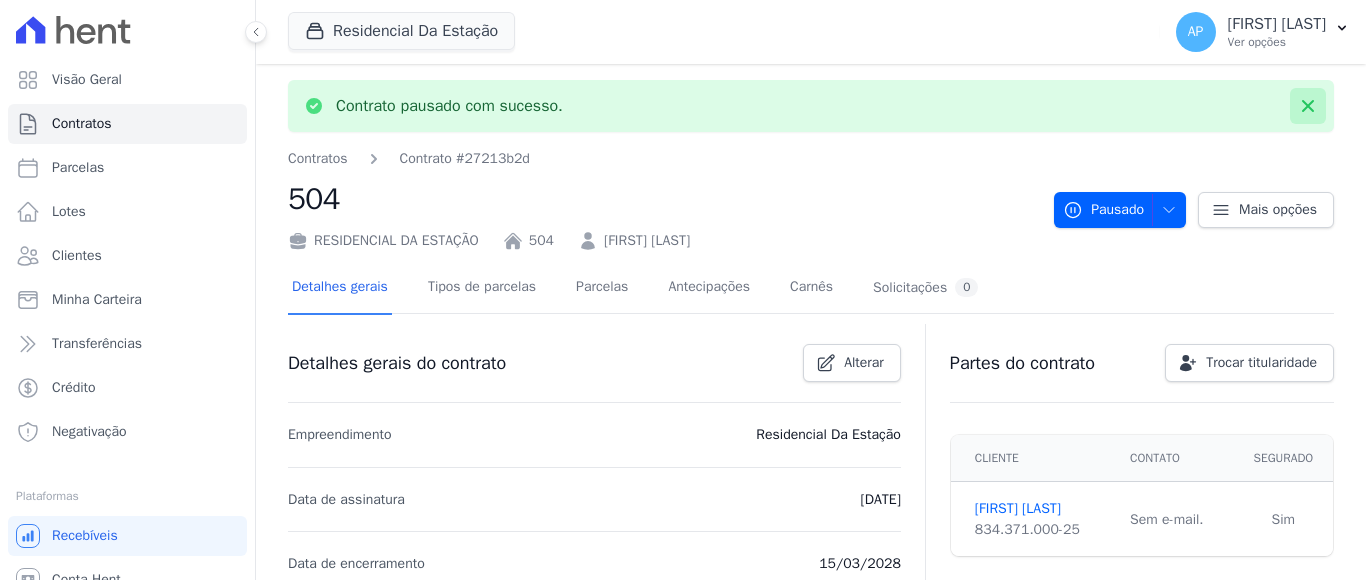 click 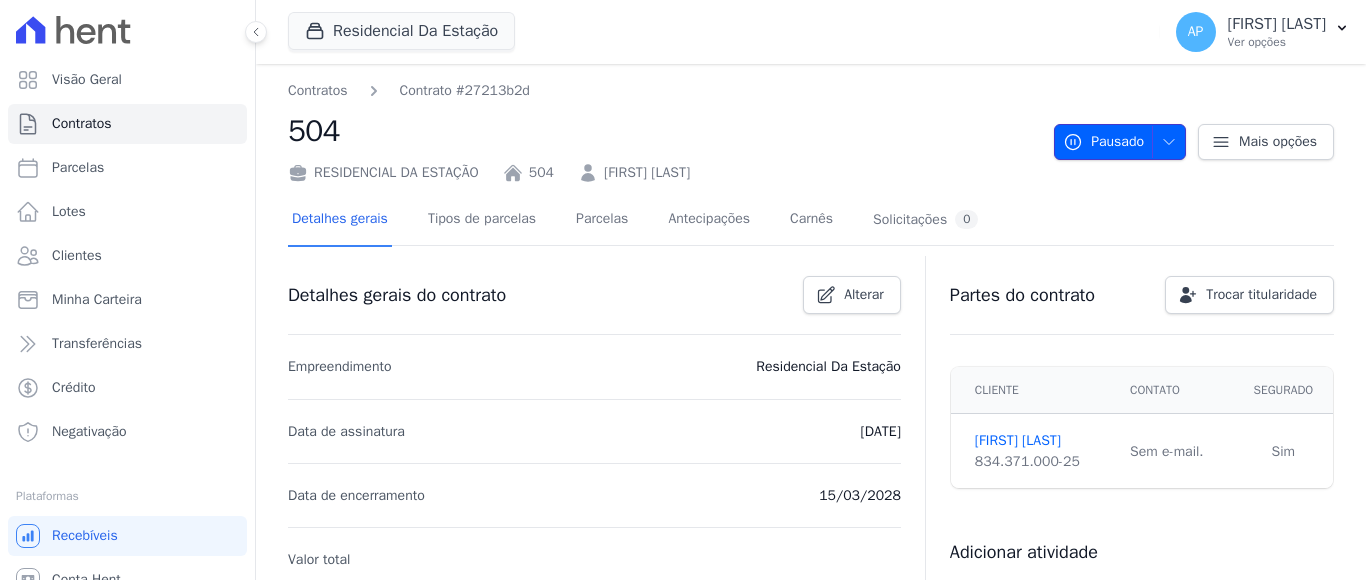 click 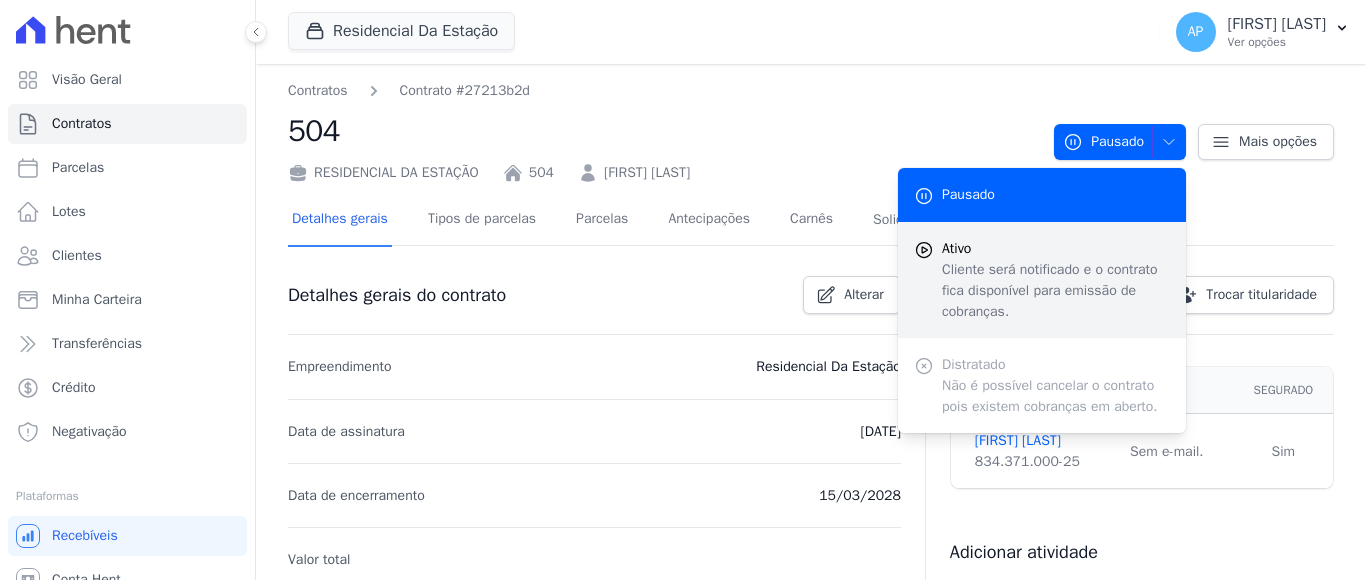 click on "Cliente será notificado e o contrato fica disponível para emissão de cobranças." at bounding box center [1056, 290] 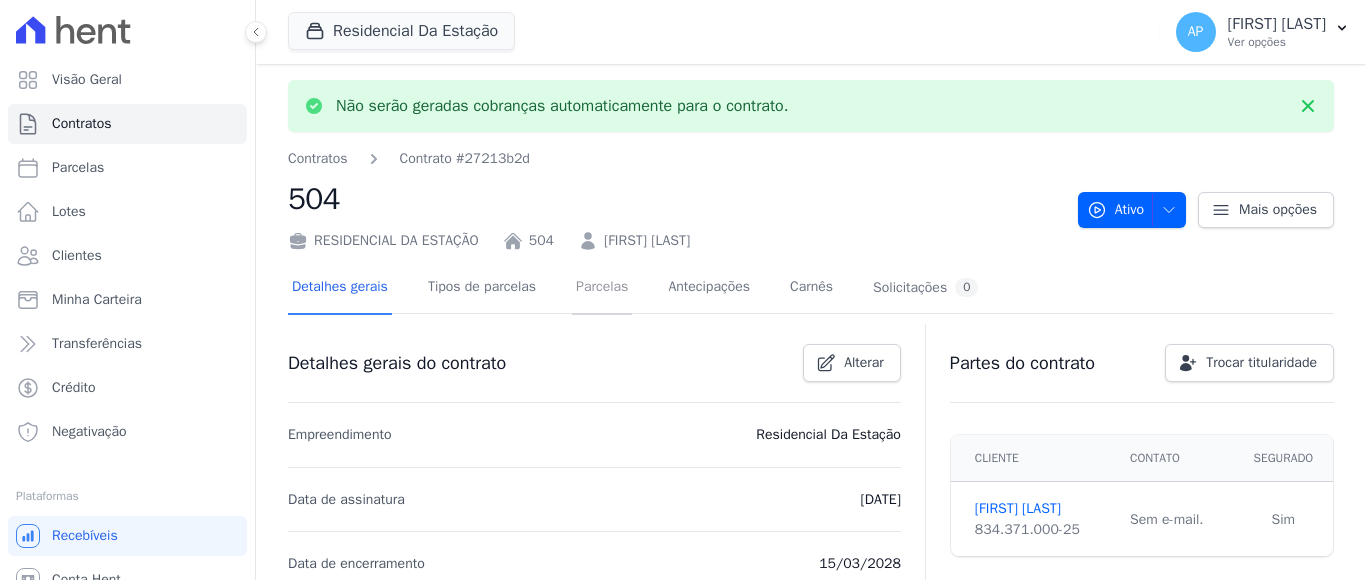 click on "Parcelas" at bounding box center (602, 288) 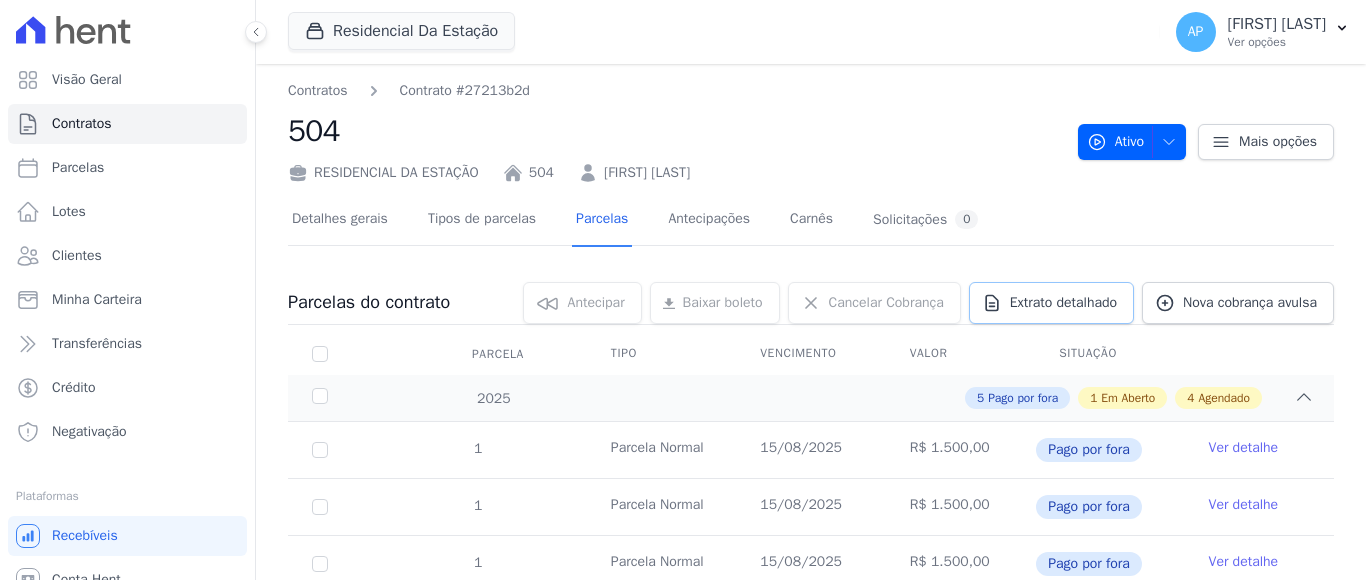 click on "Extrato detalhado" at bounding box center (1063, 303) 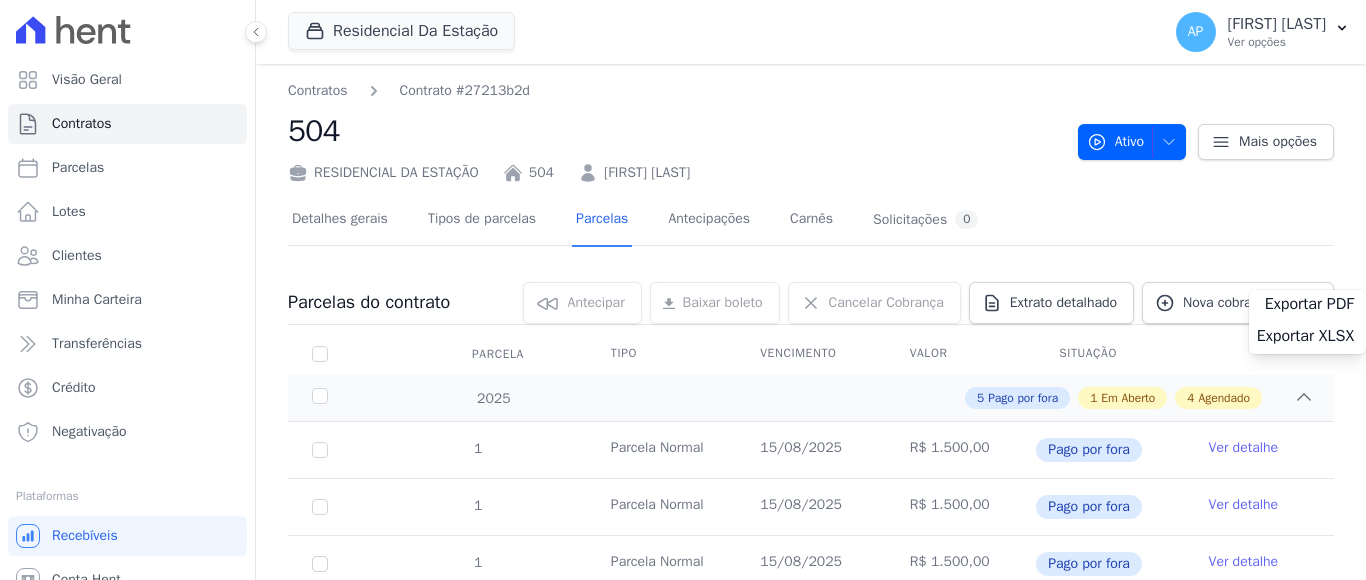 click on "Exportar PDF" at bounding box center (1309, 304) 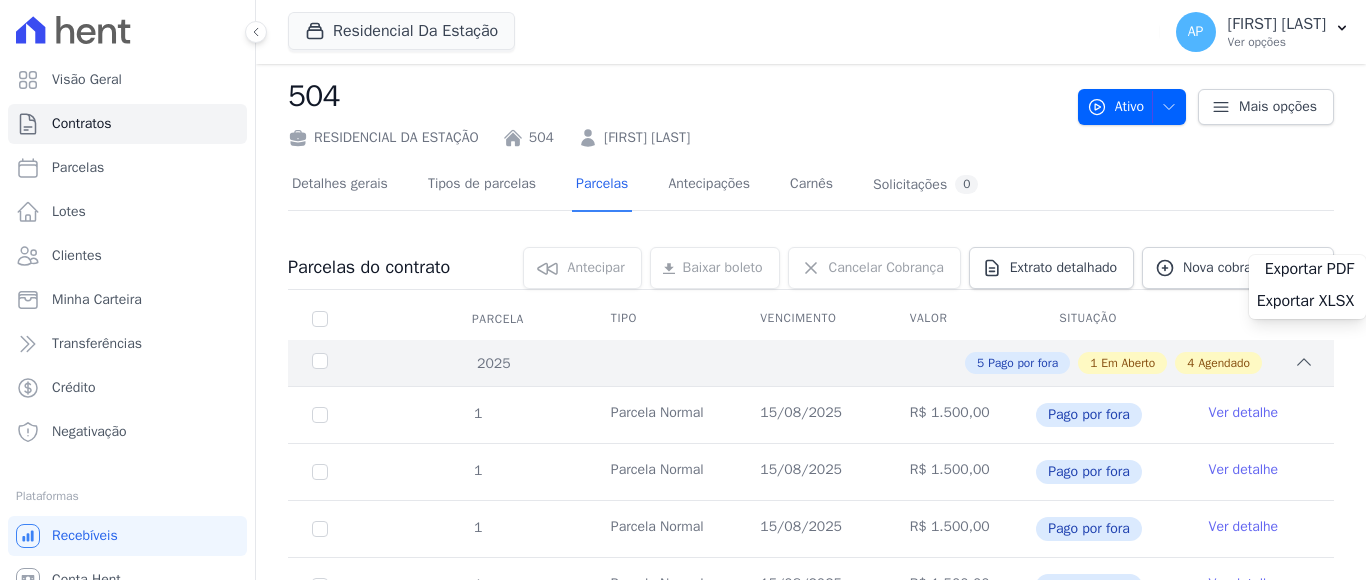 scroll, scrollTop: 0, scrollLeft: 0, axis: both 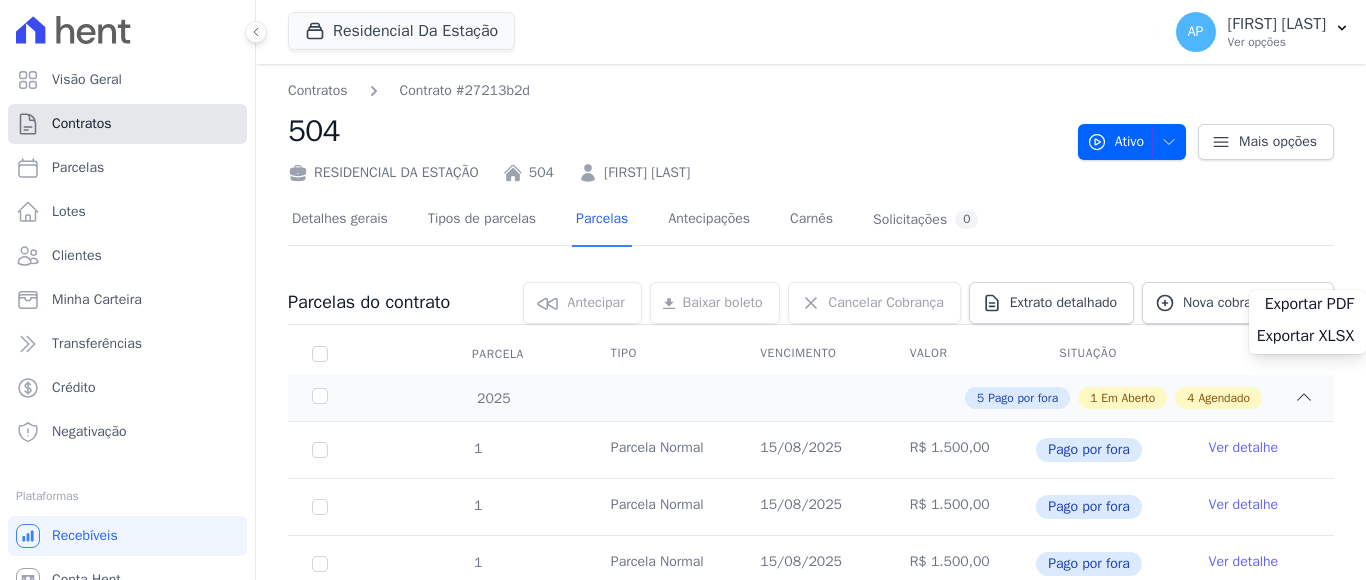 click on "Contratos" at bounding box center [127, 124] 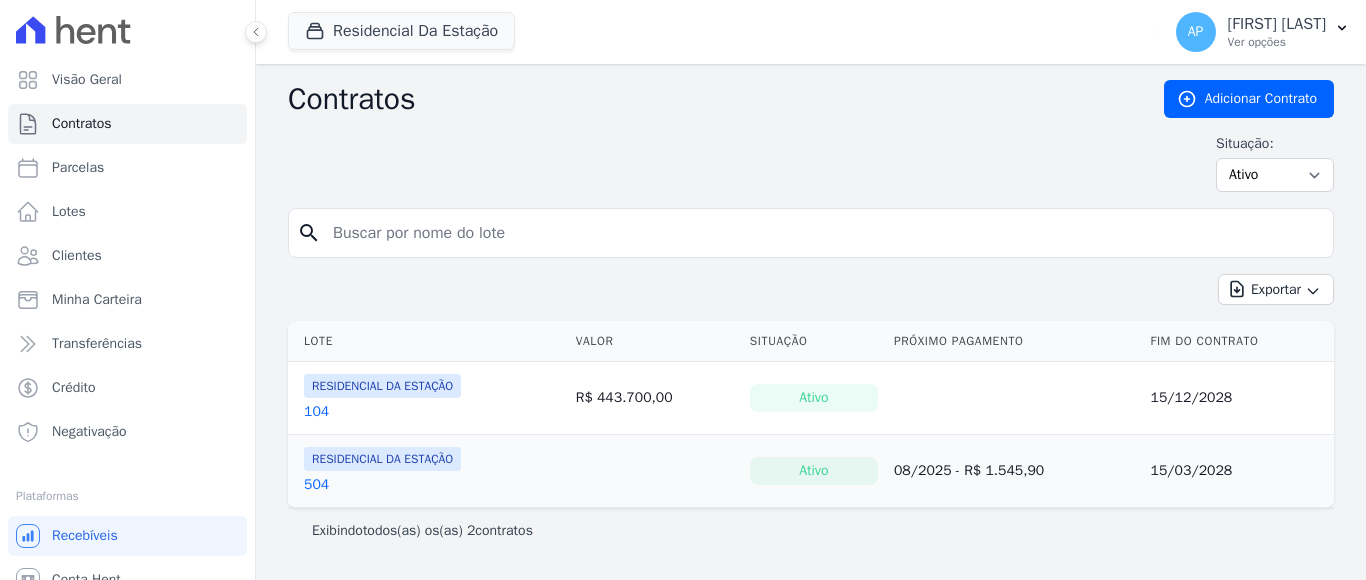 click on "504" at bounding box center [316, 485] 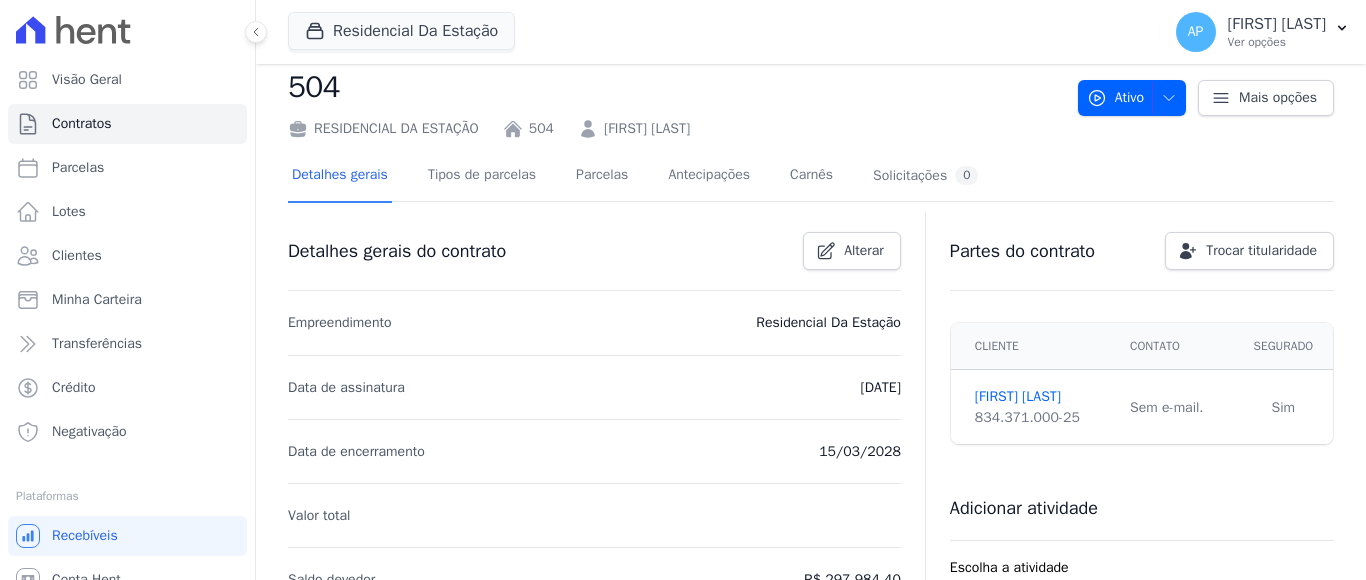 scroll, scrollTop: 0, scrollLeft: 0, axis: both 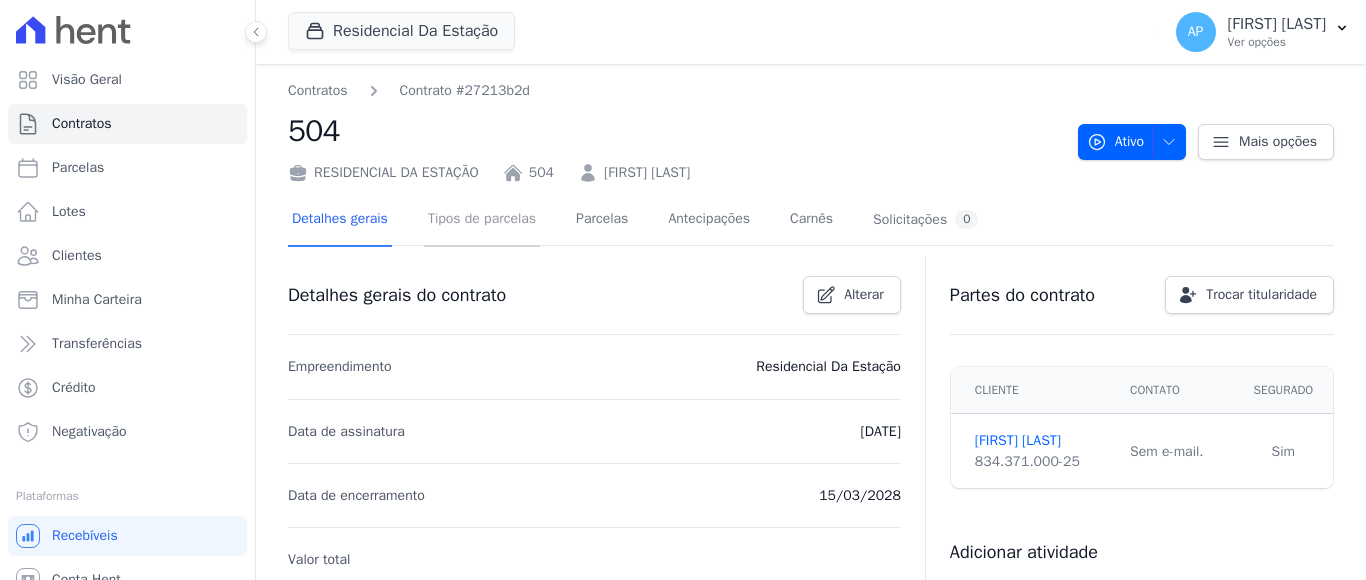 click on "Tipos de parcelas" at bounding box center [482, 220] 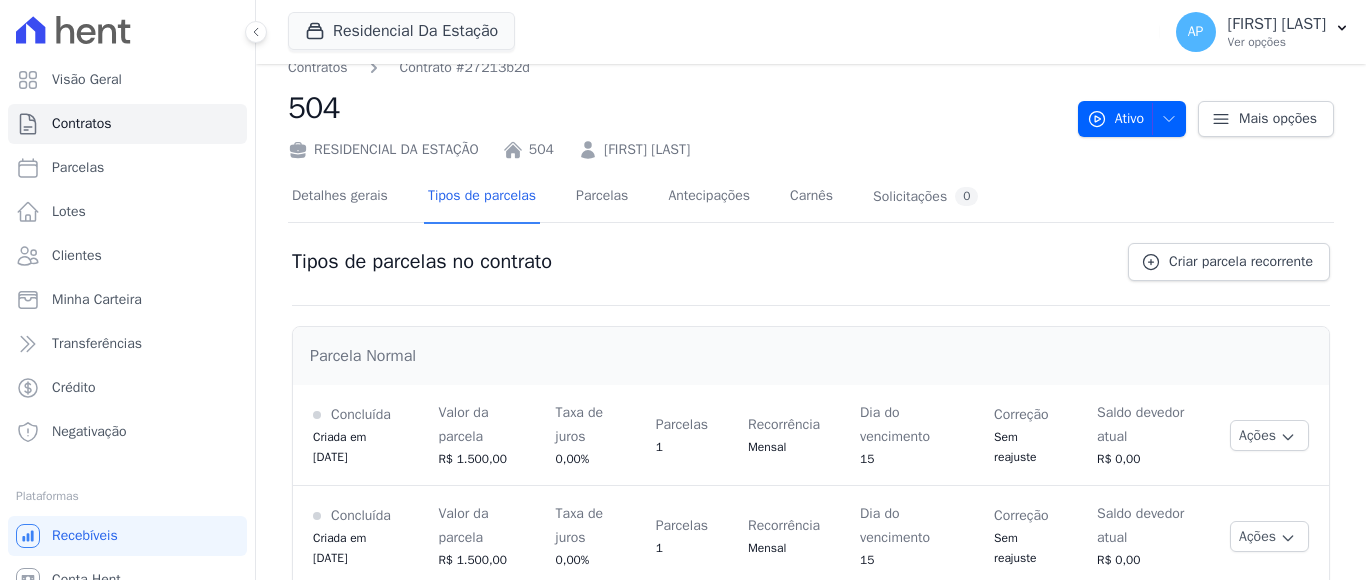 scroll, scrollTop: 0, scrollLeft: 0, axis: both 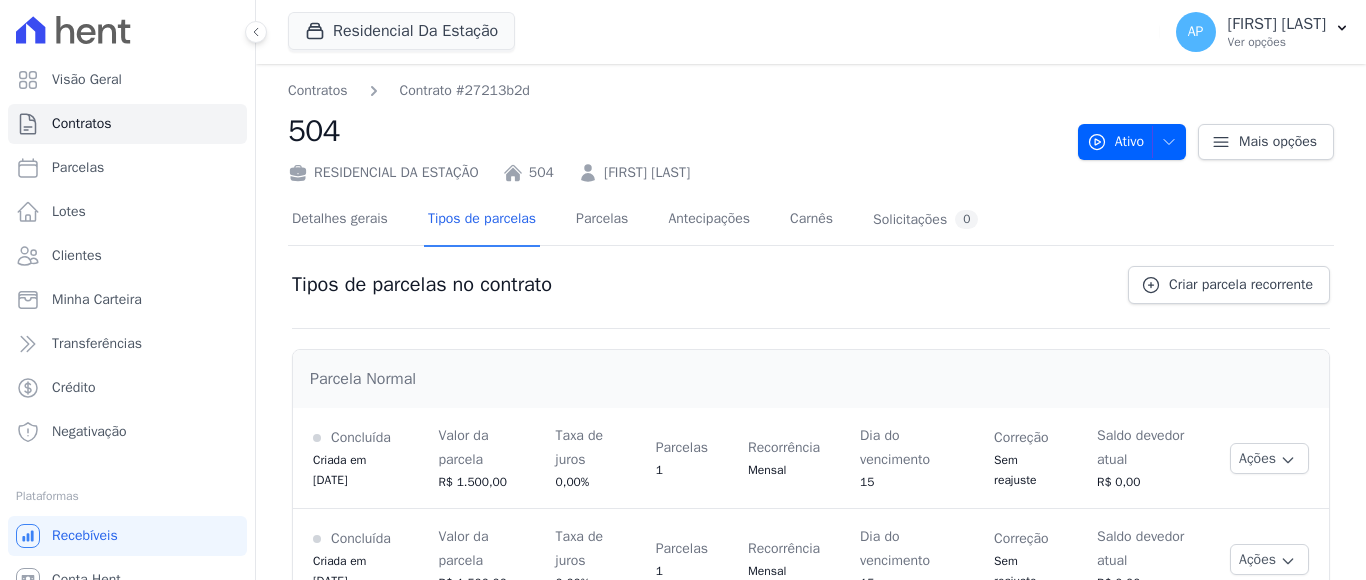 drag, startPoint x: 60, startPoint y: 5, endPoint x: 677, endPoint y: 356, distance: 709.8521 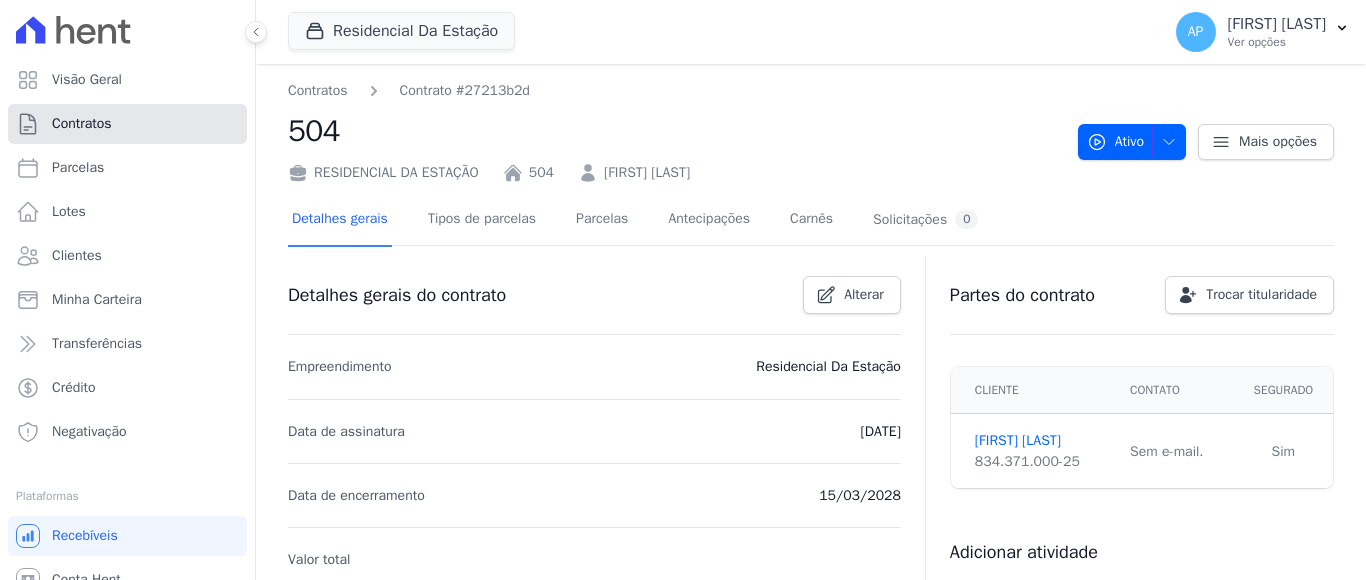 click on "Contratos" at bounding box center (127, 124) 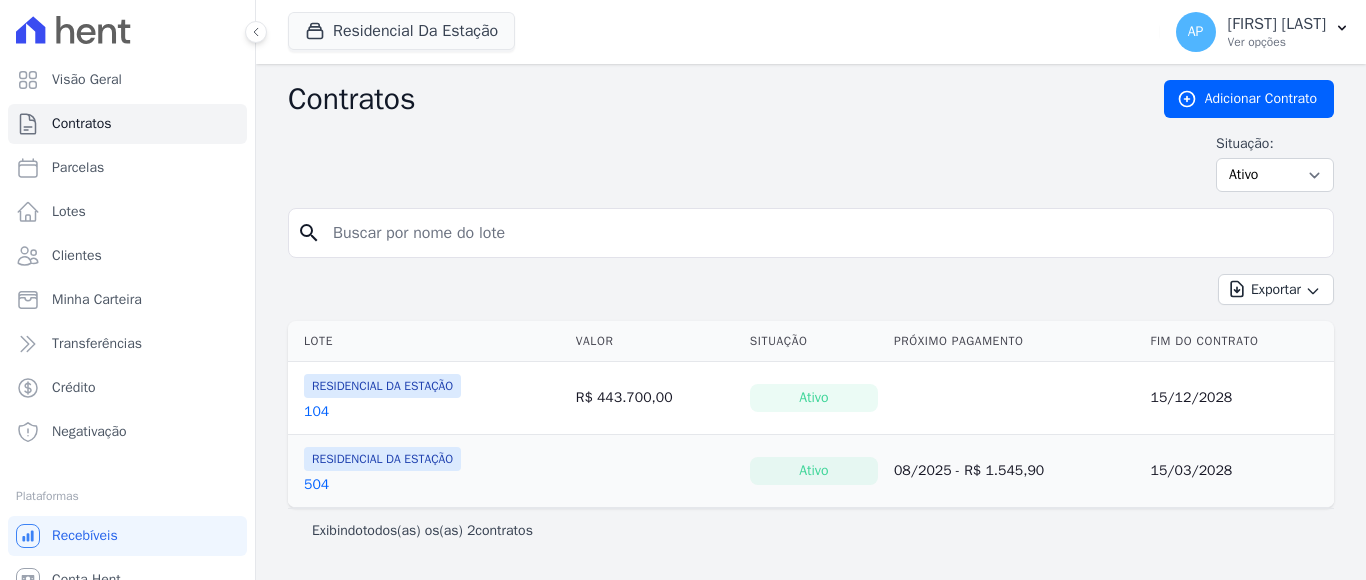 click on "104" at bounding box center [316, 412] 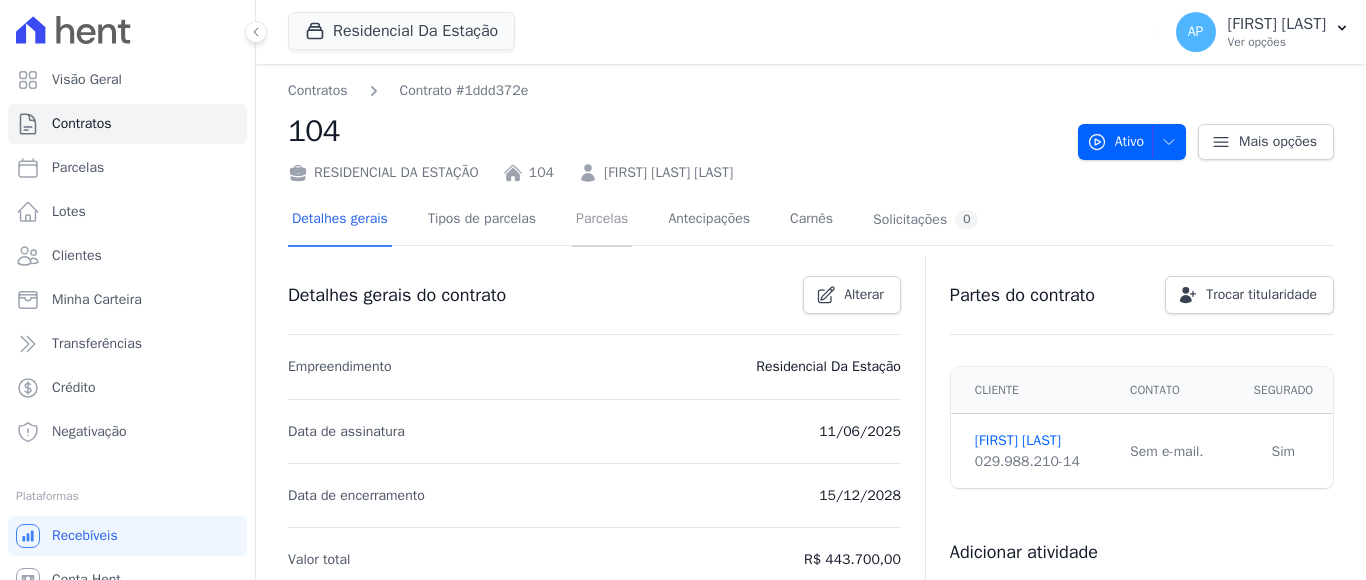 click on "Parcelas" at bounding box center (602, 220) 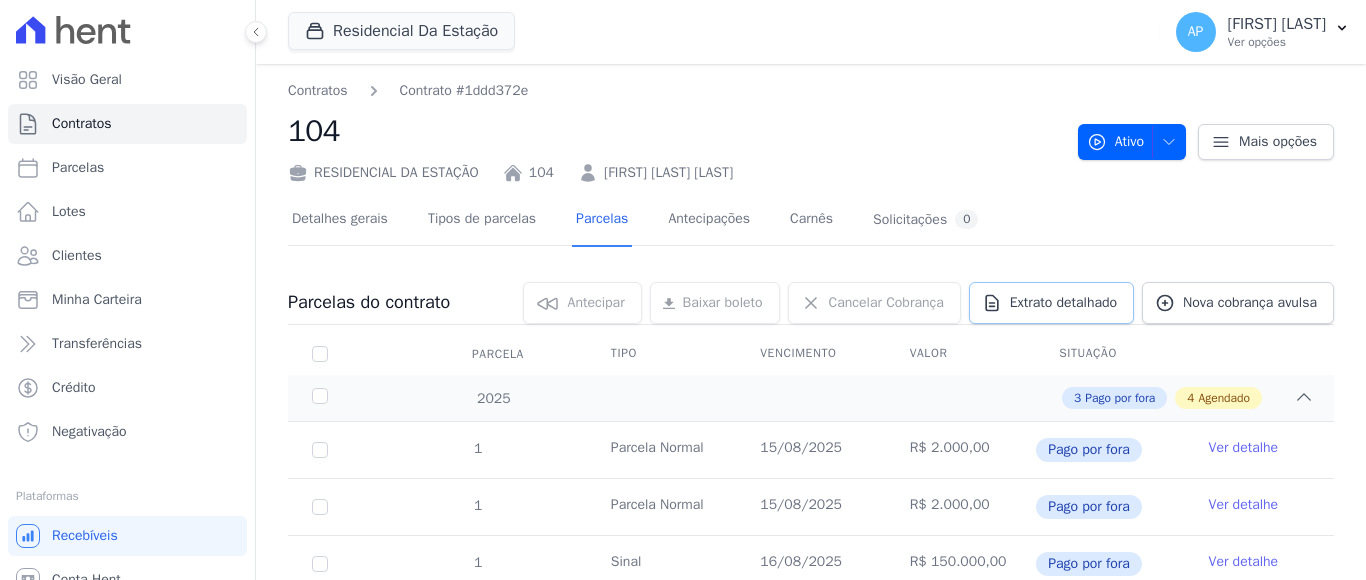 click on "Extrato detalhado" at bounding box center [1063, 303] 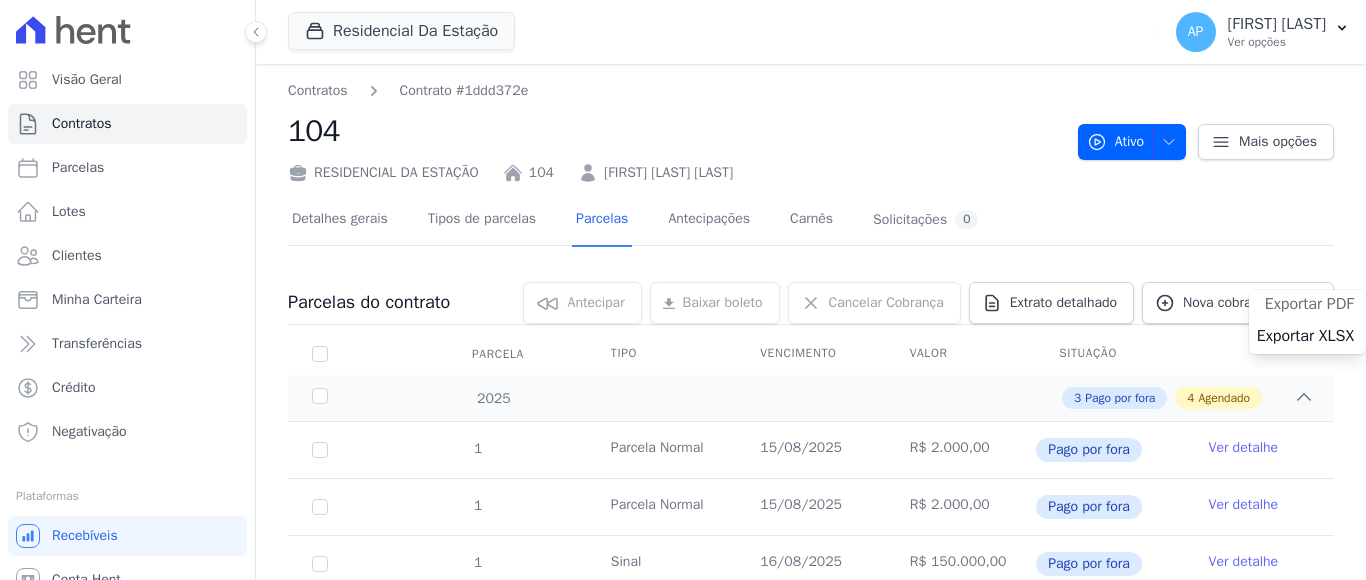 click on "Exportar PDF" at bounding box center [1309, 304] 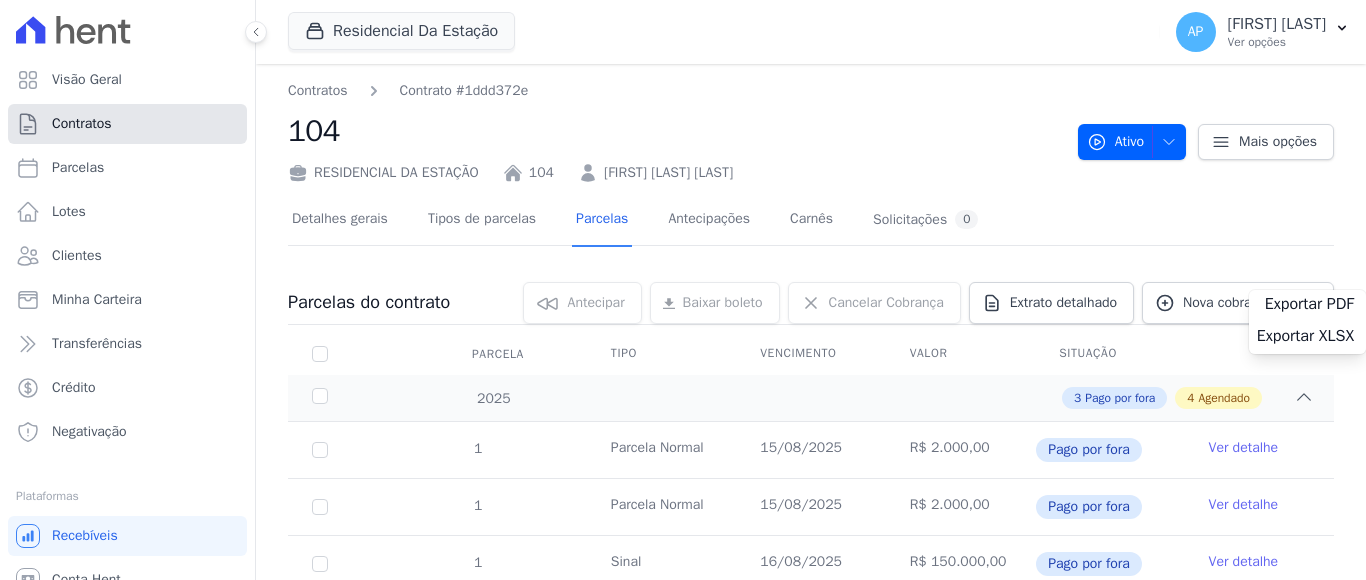 click on "Contratos" at bounding box center (82, 124) 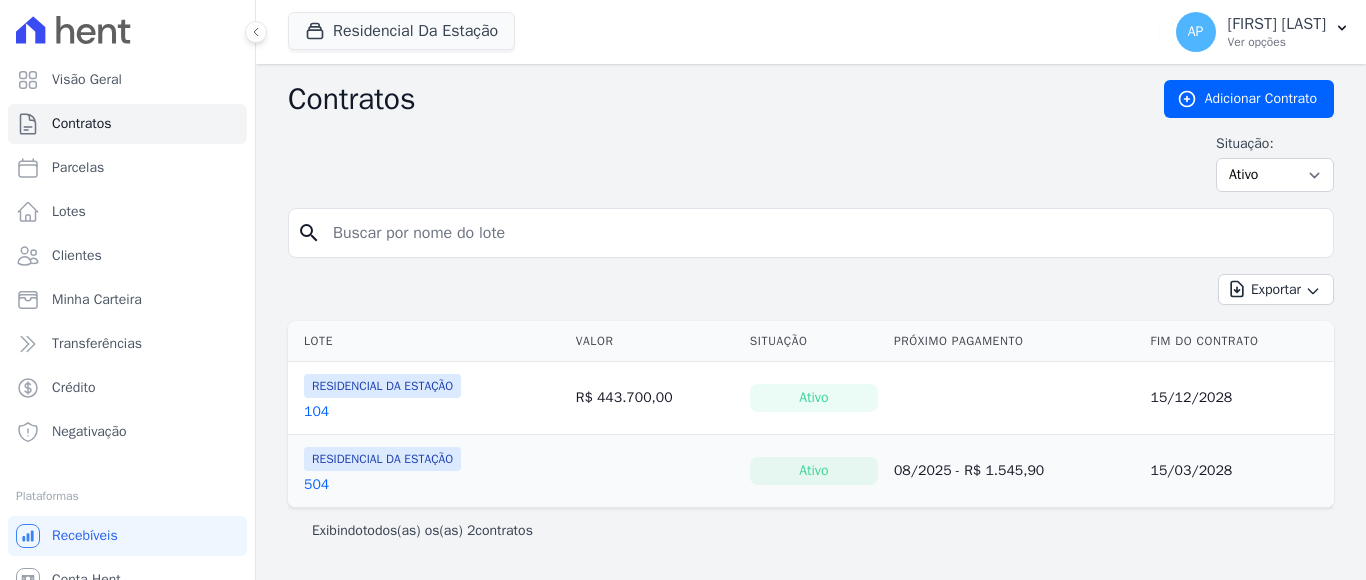 click on "504" at bounding box center (316, 485) 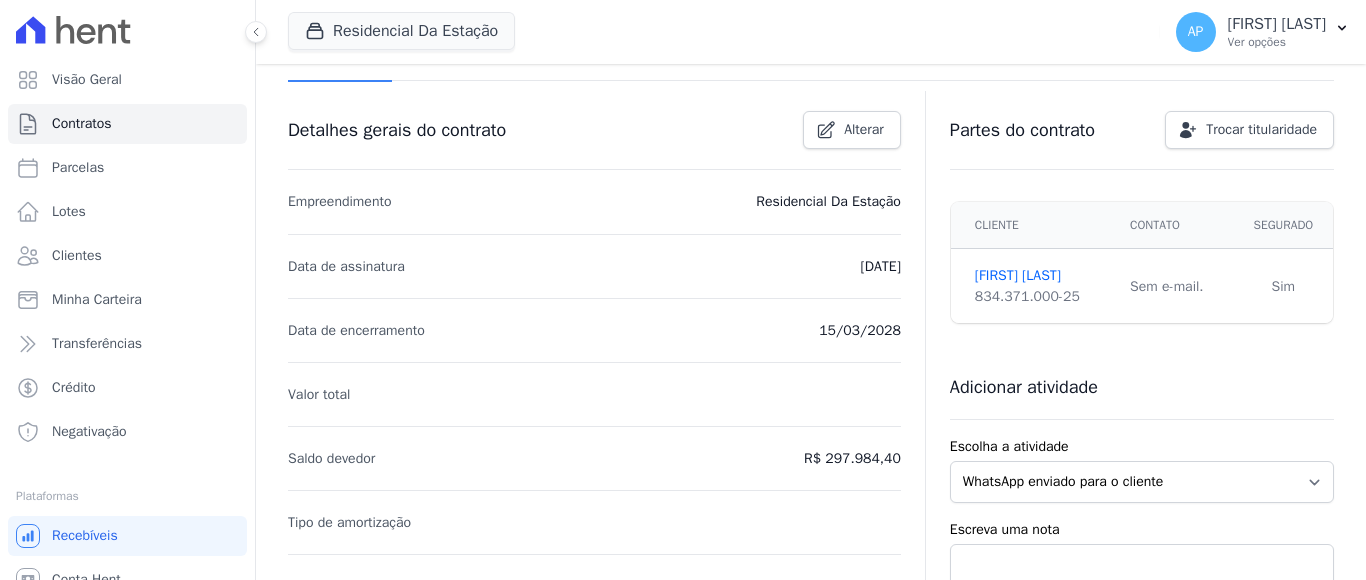 scroll, scrollTop: 200, scrollLeft: 0, axis: vertical 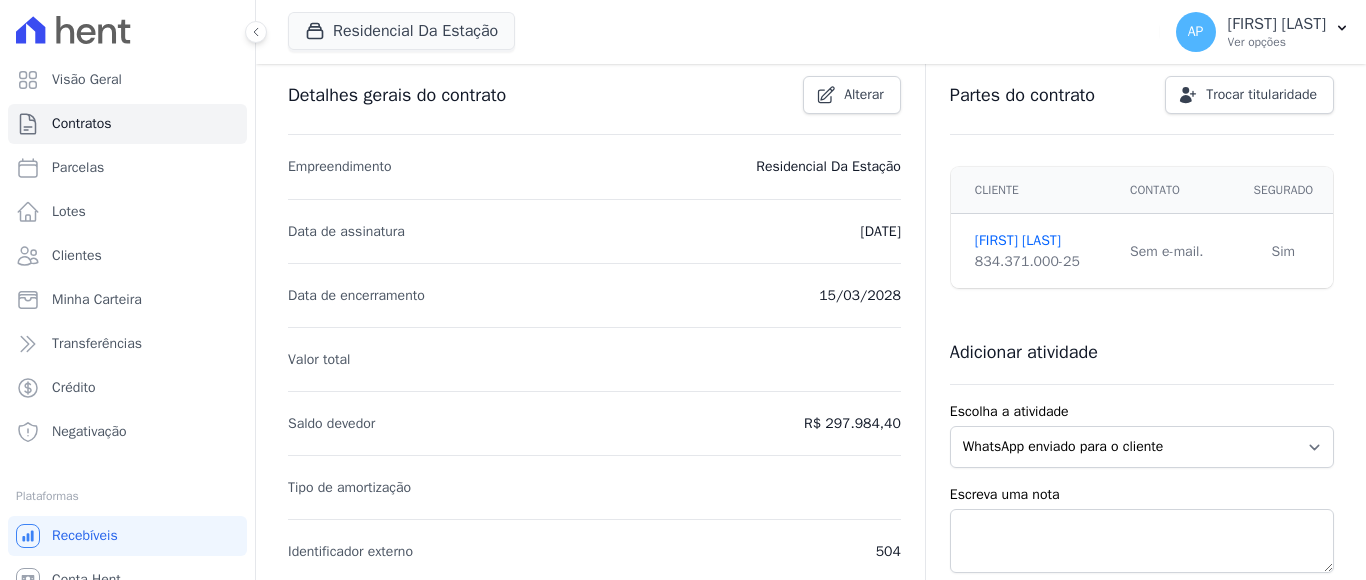 click on "Valor total" at bounding box center [594, 359] 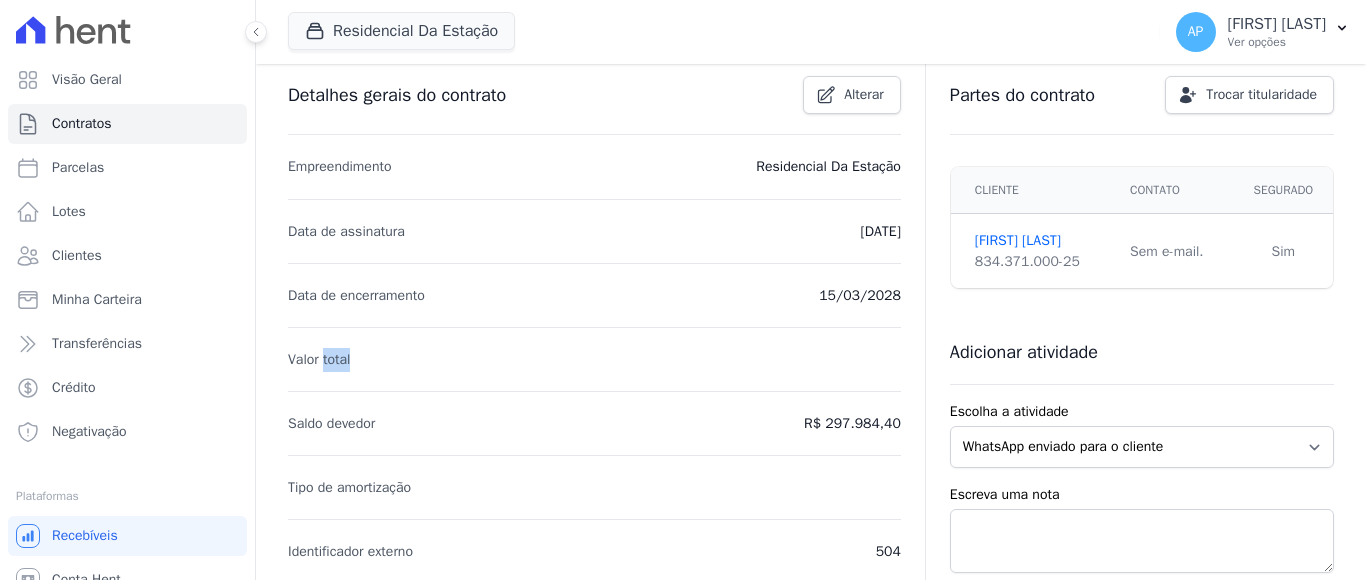 click on "Valor total" at bounding box center [319, 360] 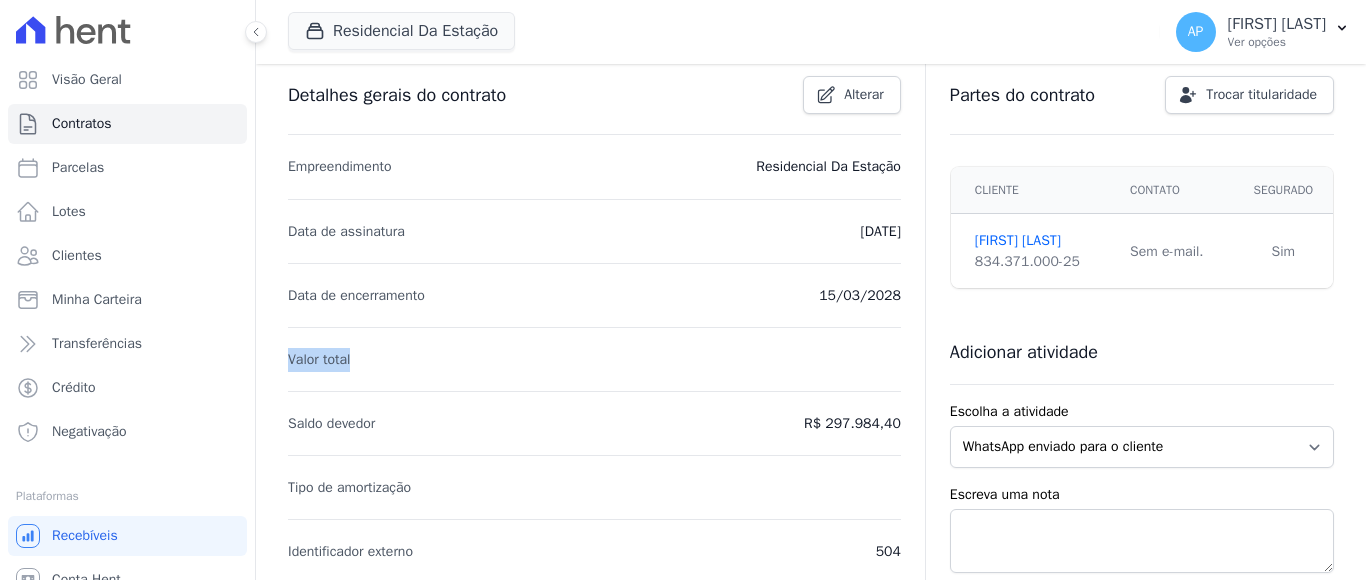 click on "Valor total" at bounding box center [319, 360] 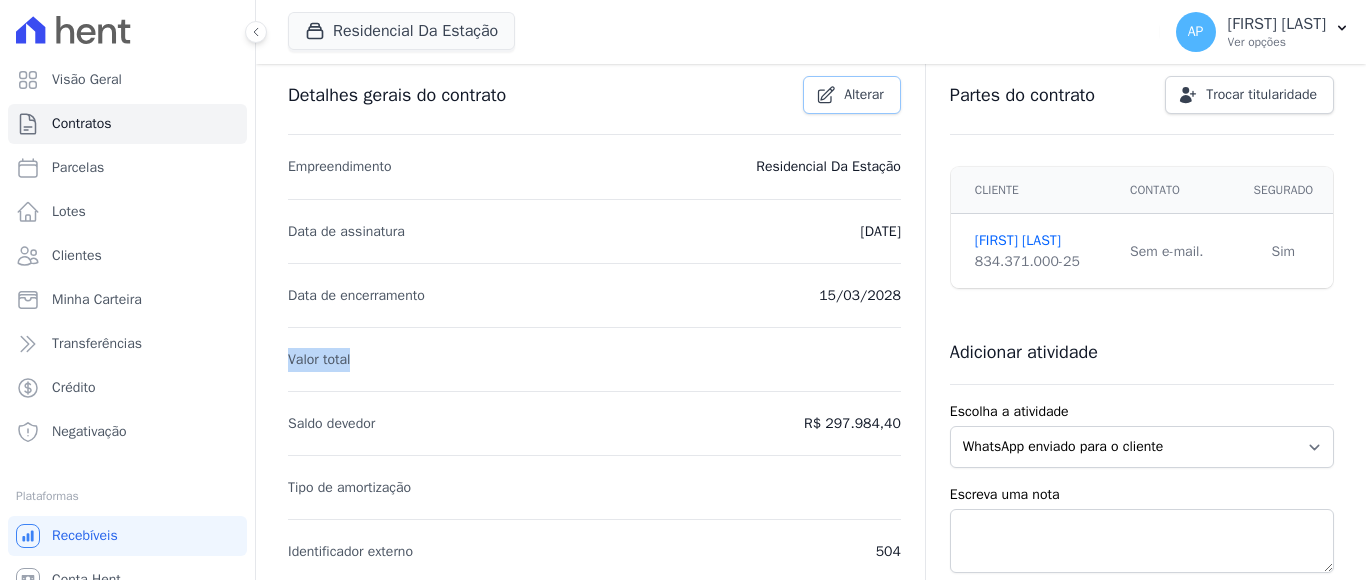 click on "Alterar" at bounding box center [864, 95] 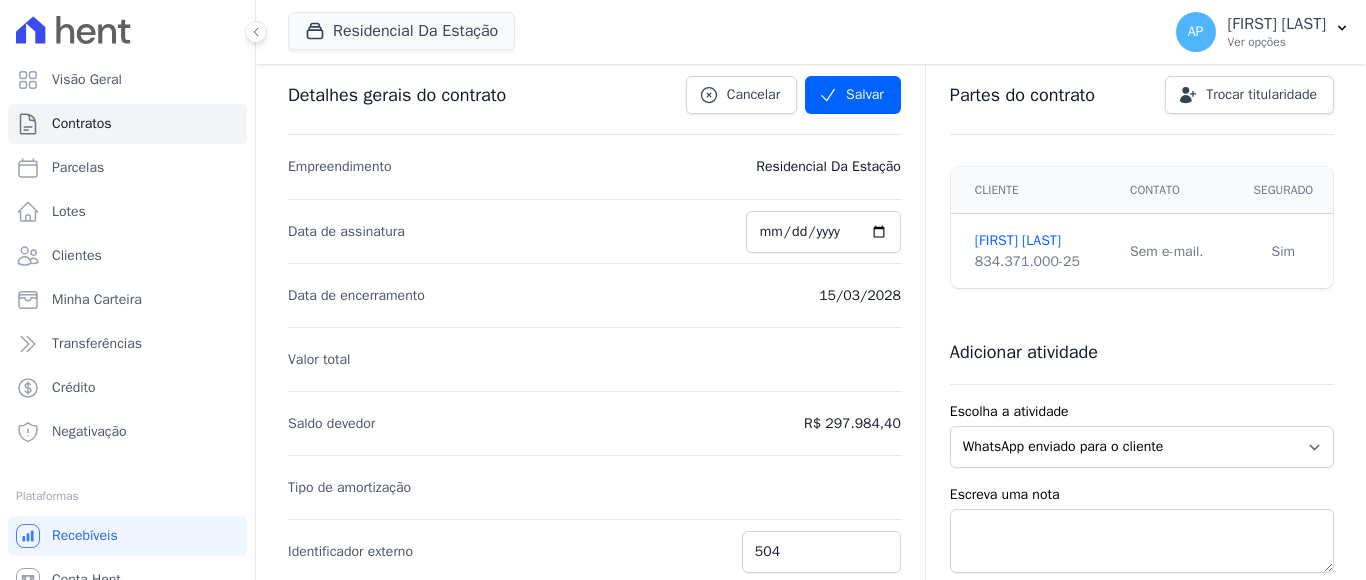 click on "Valor total" at bounding box center [594, 359] 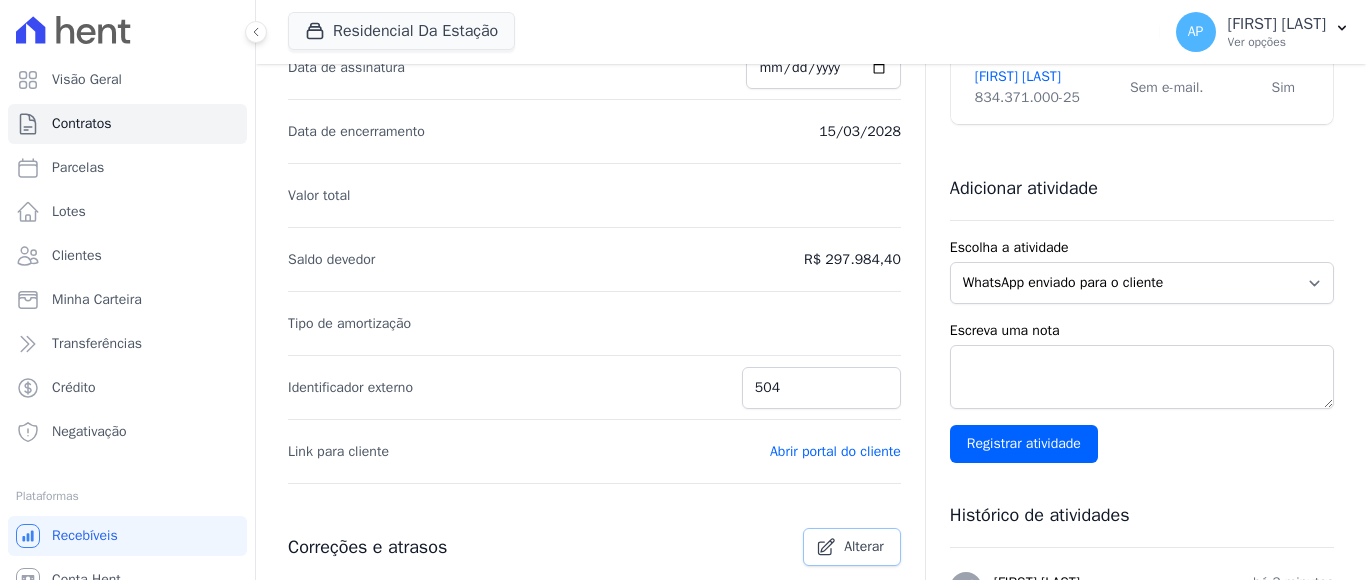 scroll, scrollTop: 211, scrollLeft: 0, axis: vertical 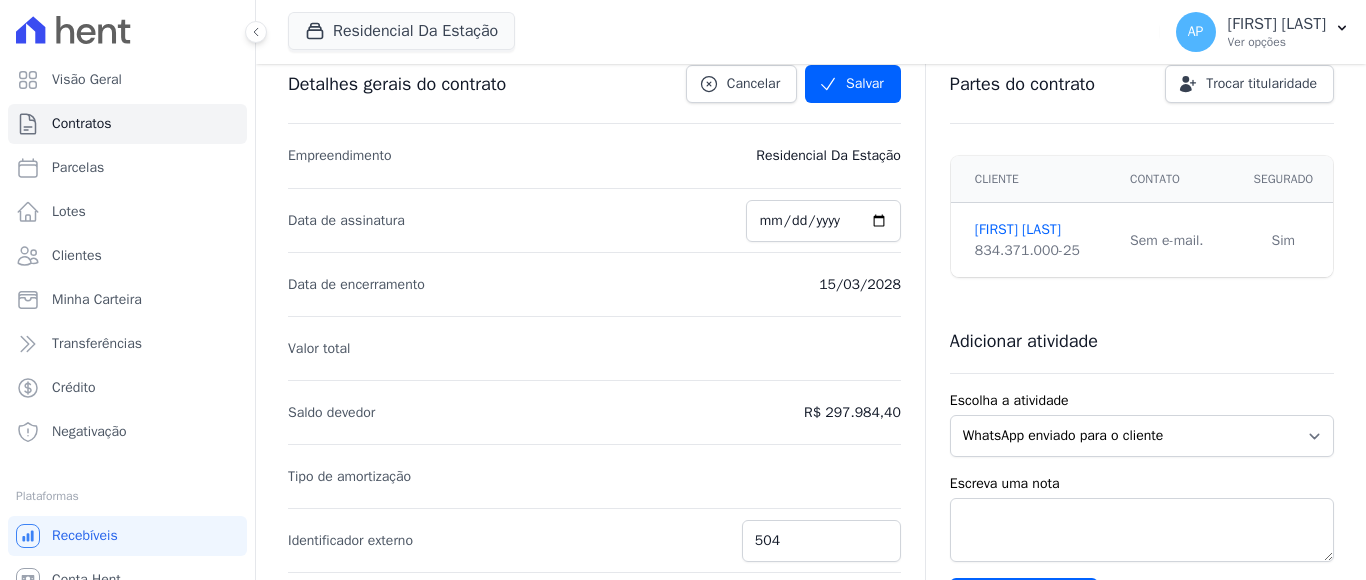 click on "Valor total" at bounding box center (594, 348) 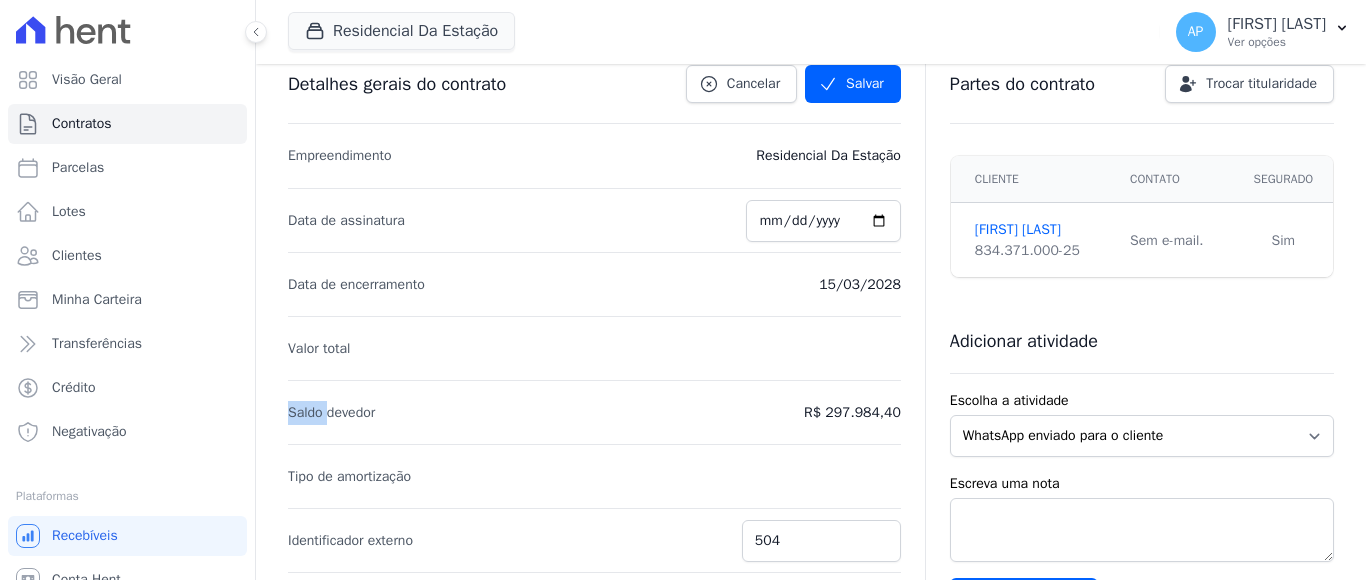 click on "Valor total" at bounding box center (594, 348) 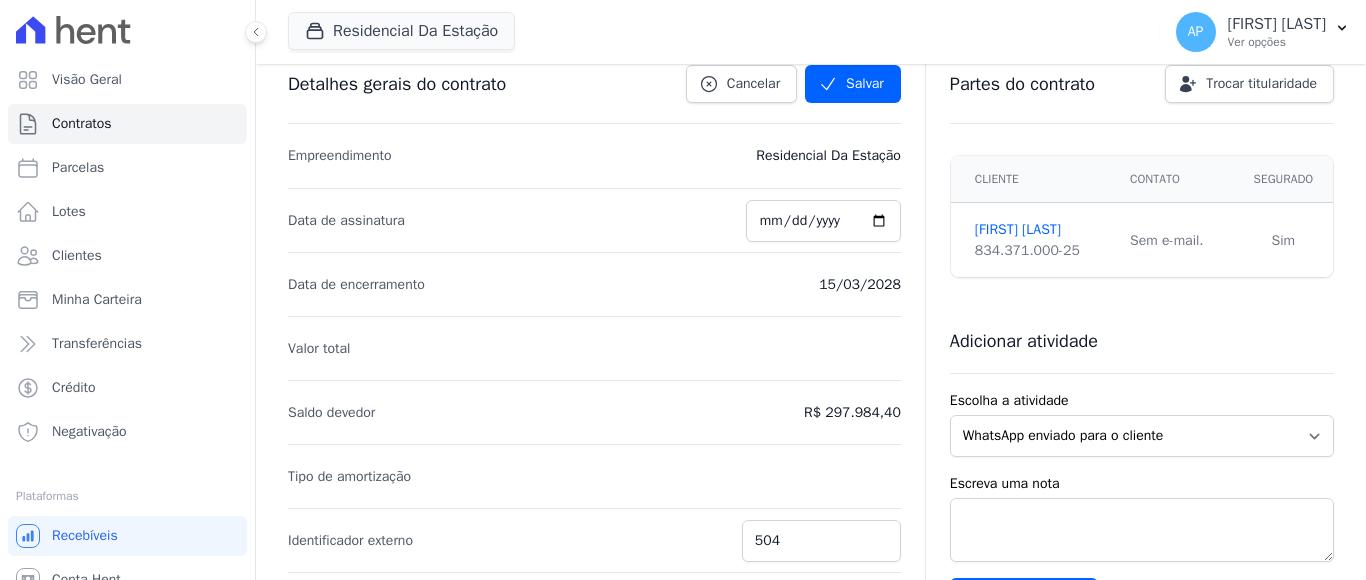 click on "Valor total" at bounding box center (594, 348) 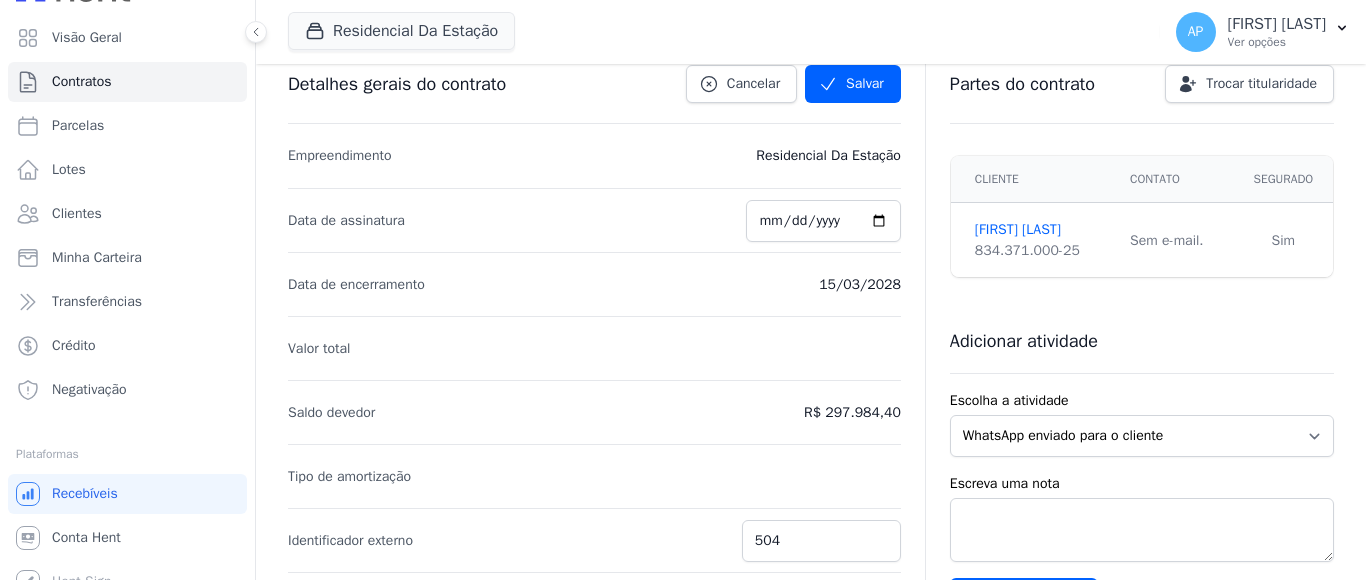 scroll, scrollTop: 64, scrollLeft: 0, axis: vertical 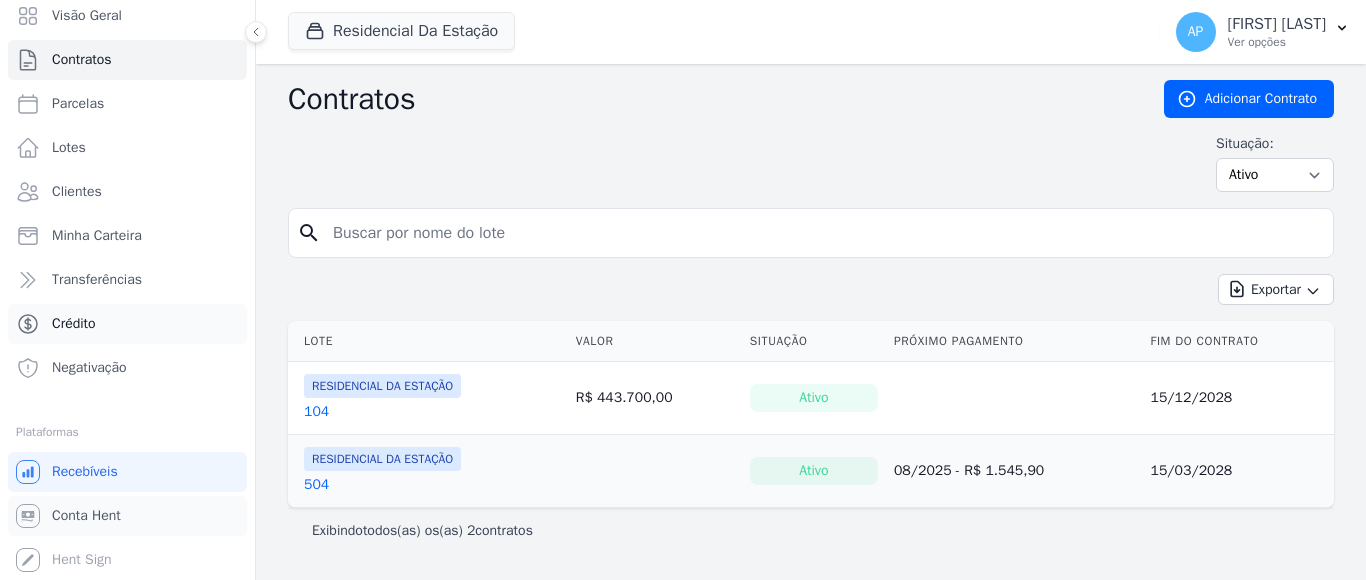 drag, startPoint x: 184, startPoint y: 504, endPoint x: 173, endPoint y: 315, distance: 189.31984 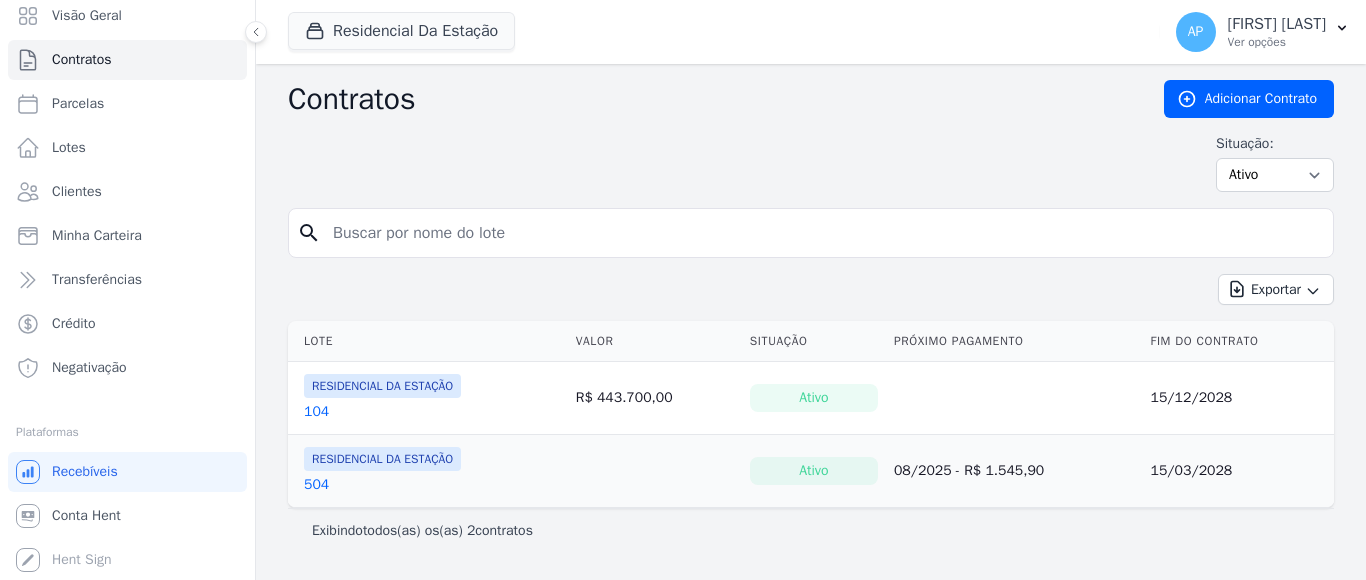 click on "Contratos
Adicionar Contrato
Situação:
Ativo
Todos
Pausado
Distratado
Rascunho
Expirado
Encerrado" at bounding box center [811, 144] 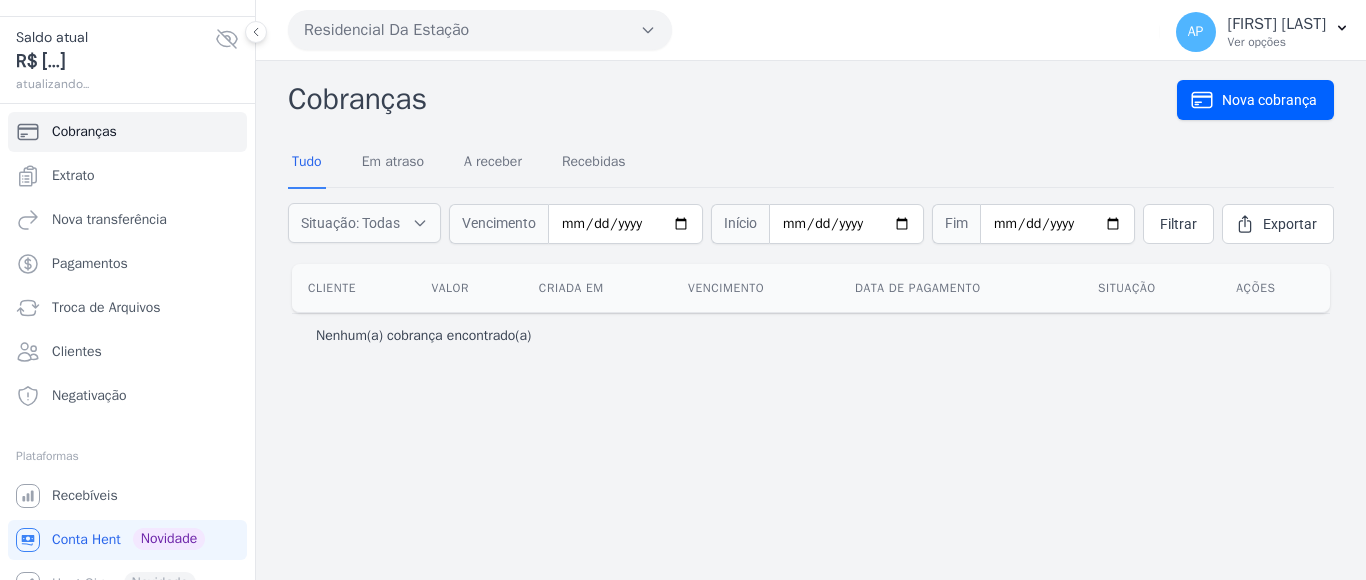 scroll, scrollTop: 68, scrollLeft: 0, axis: vertical 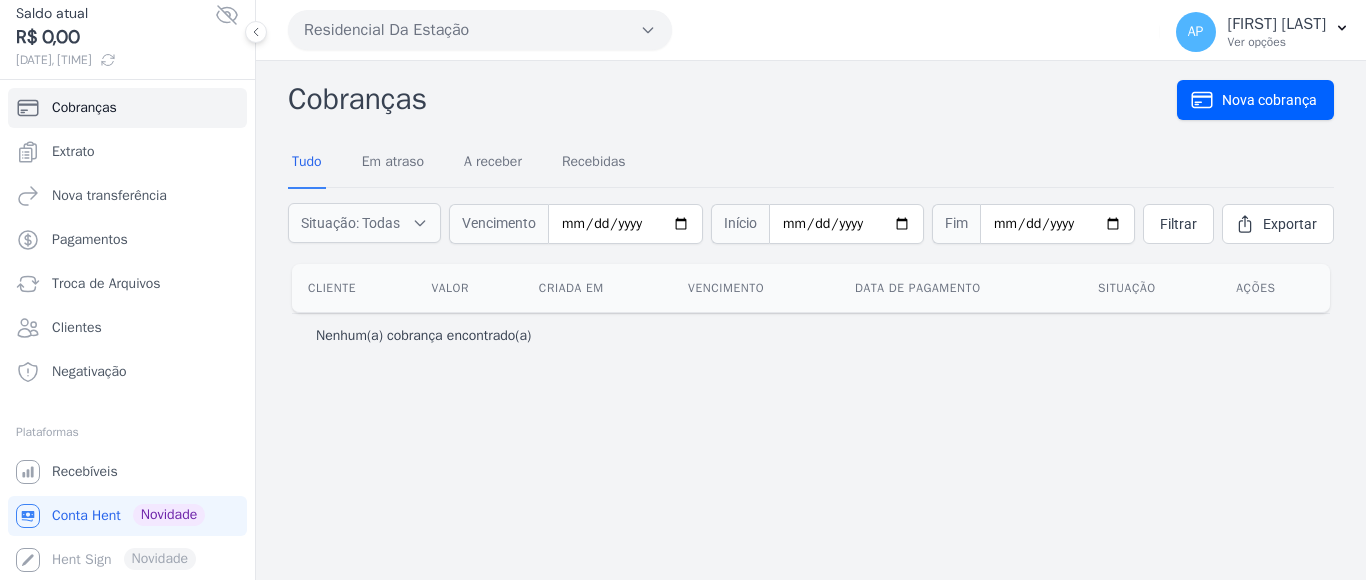click on "Cobranças
Nova cobrança
Tudo
Em atraso
A receber
Recebidas
Situação: Todas
Em atraso
A receber
Recebidas
Fim" at bounding box center [811, 320] 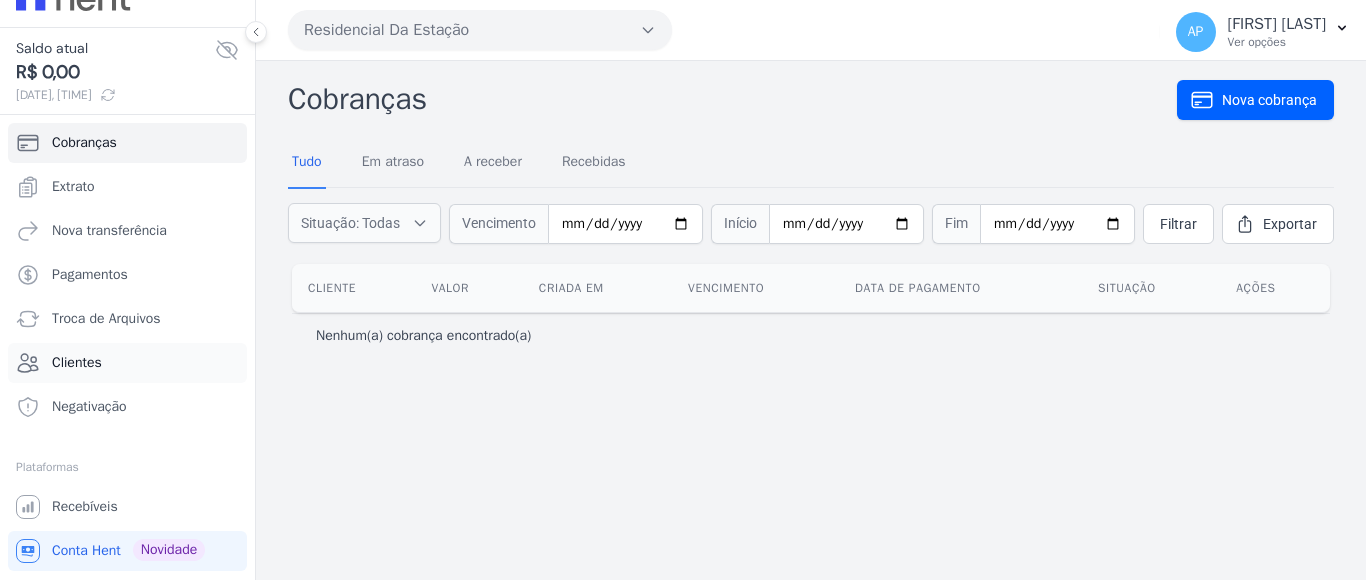 scroll, scrollTop: 0, scrollLeft: 0, axis: both 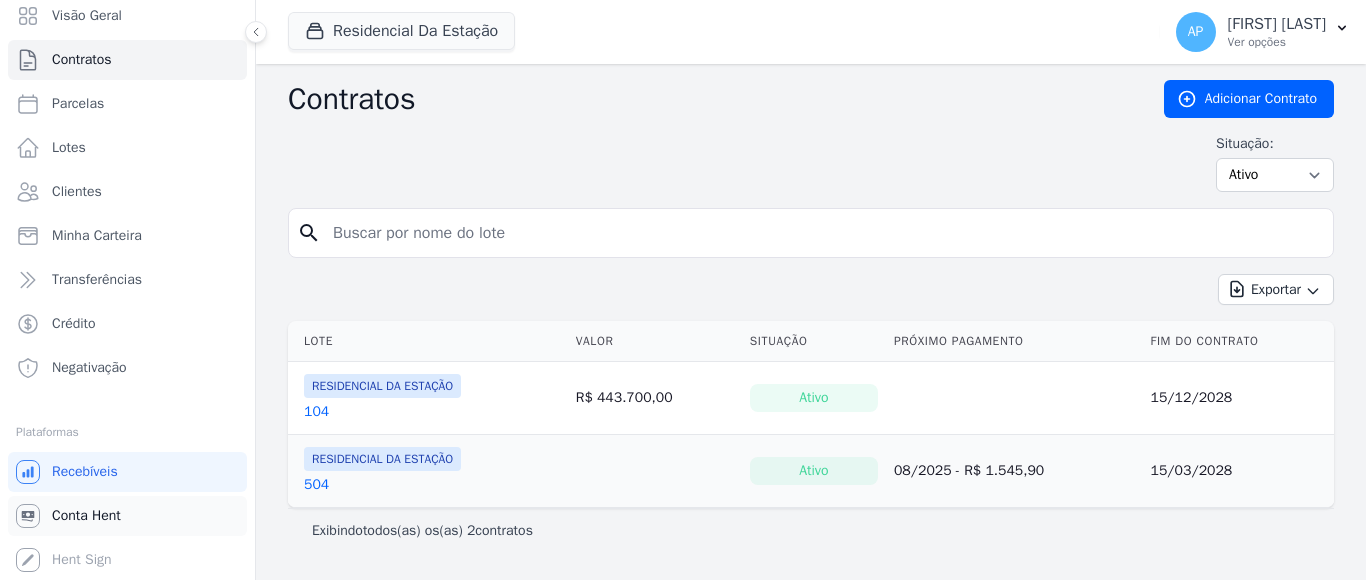 drag, startPoint x: 119, startPoint y: 533, endPoint x: 130, endPoint y: 493, distance: 41.484936 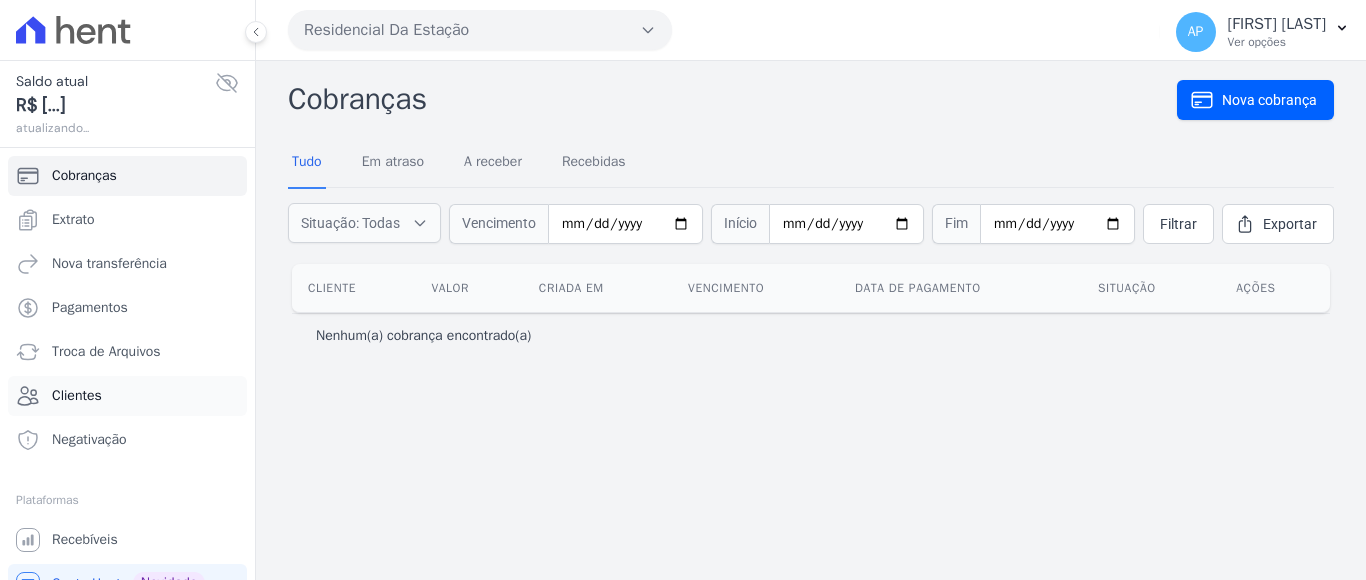 drag, startPoint x: 132, startPoint y: 478, endPoint x: 145, endPoint y: 405, distance: 74.1485 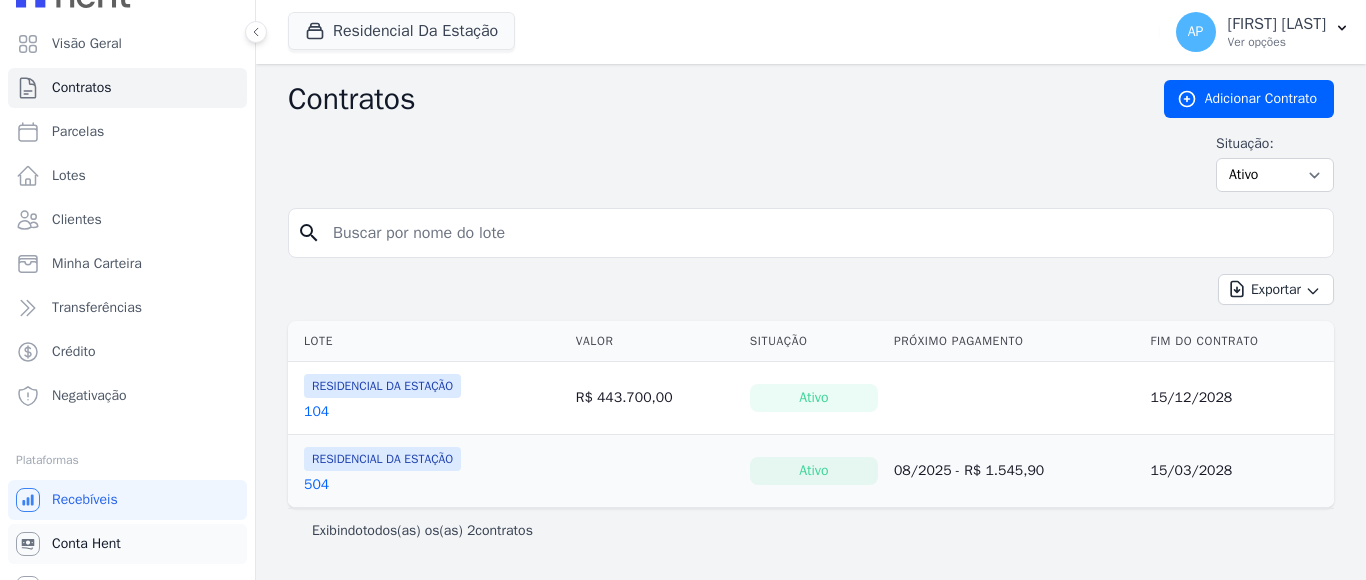scroll, scrollTop: 64, scrollLeft: 0, axis: vertical 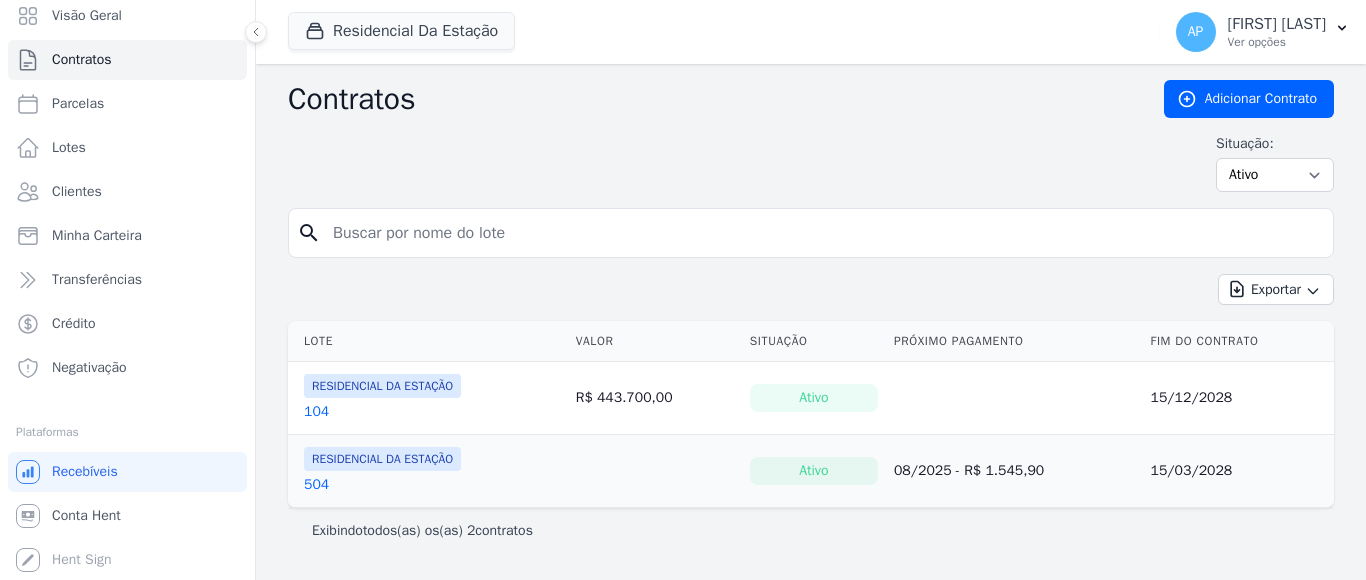 click on "Visão Geral
Contratos
Parcelas
Lotes
Clientes
Minha Carteira
Transferências
Crédito
Negativação" at bounding box center [127, 194] 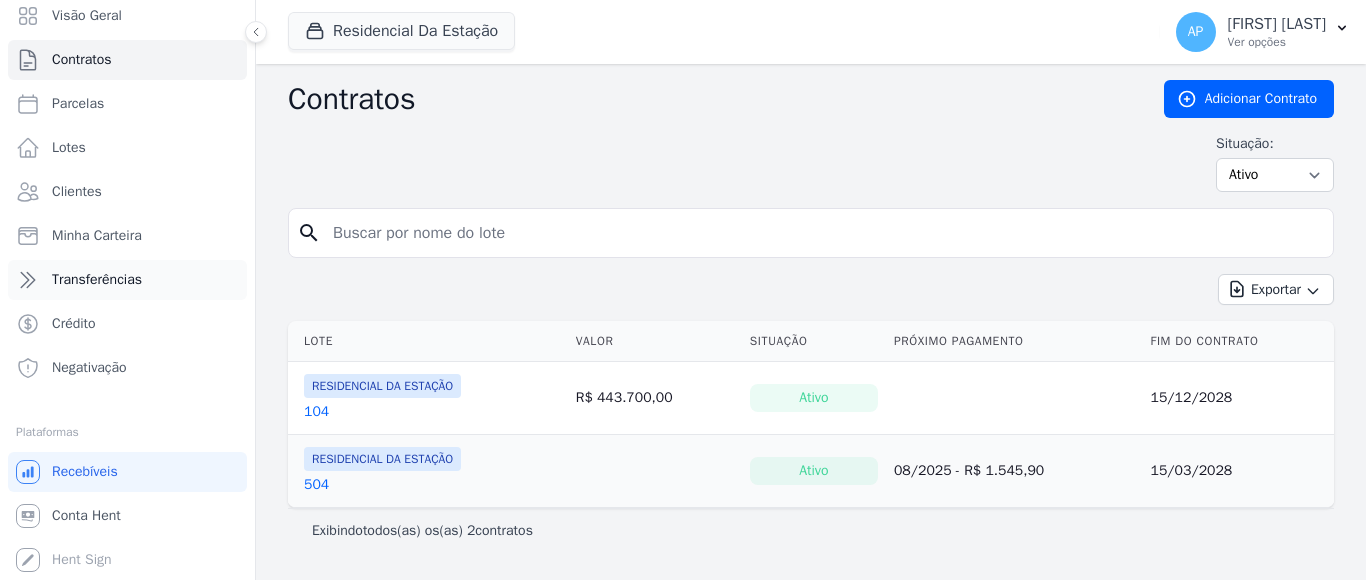 scroll, scrollTop: 0, scrollLeft: 0, axis: both 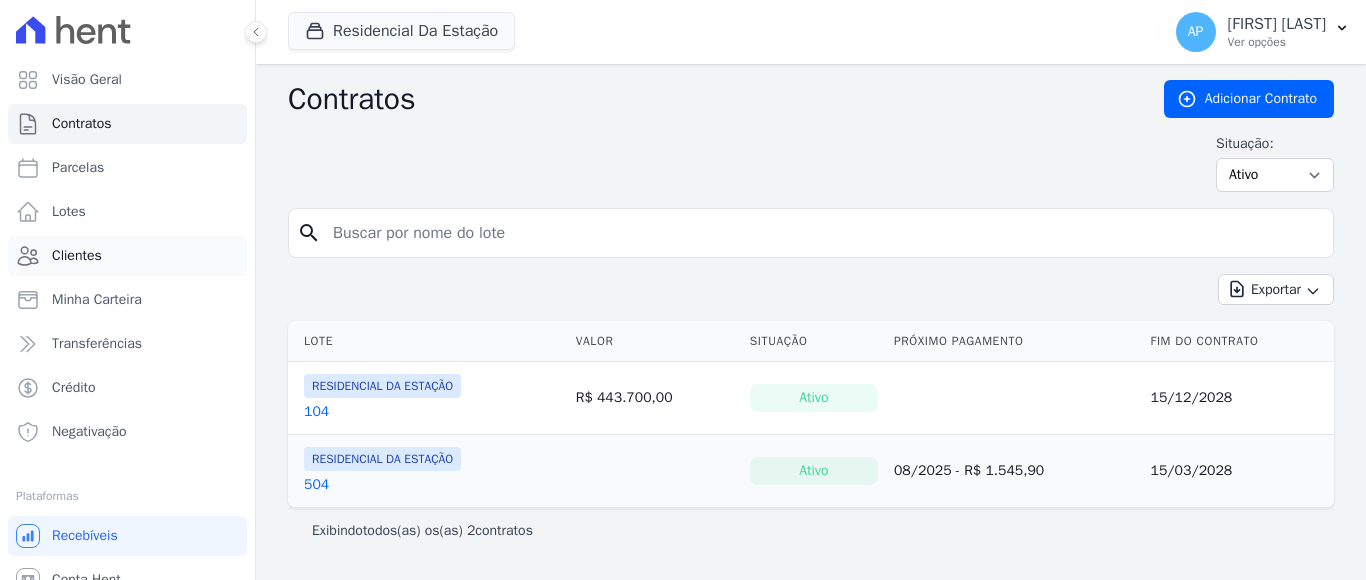 click on "Clientes" at bounding box center [77, 256] 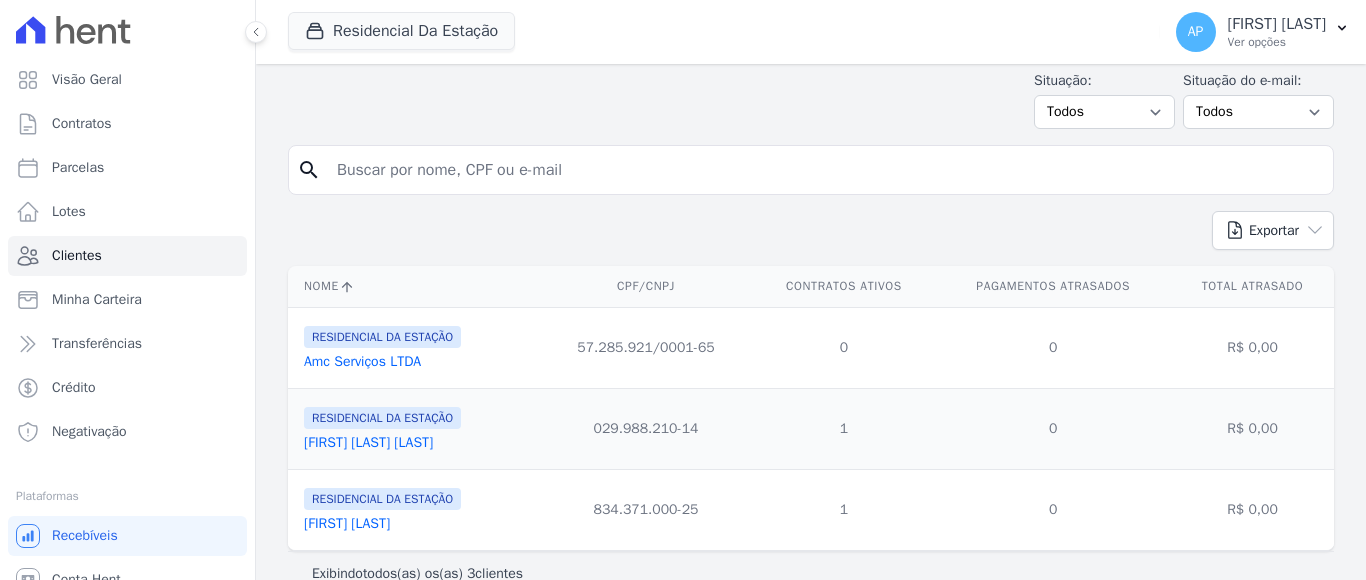 scroll, scrollTop: 97, scrollLeft: 0, axis: vertical 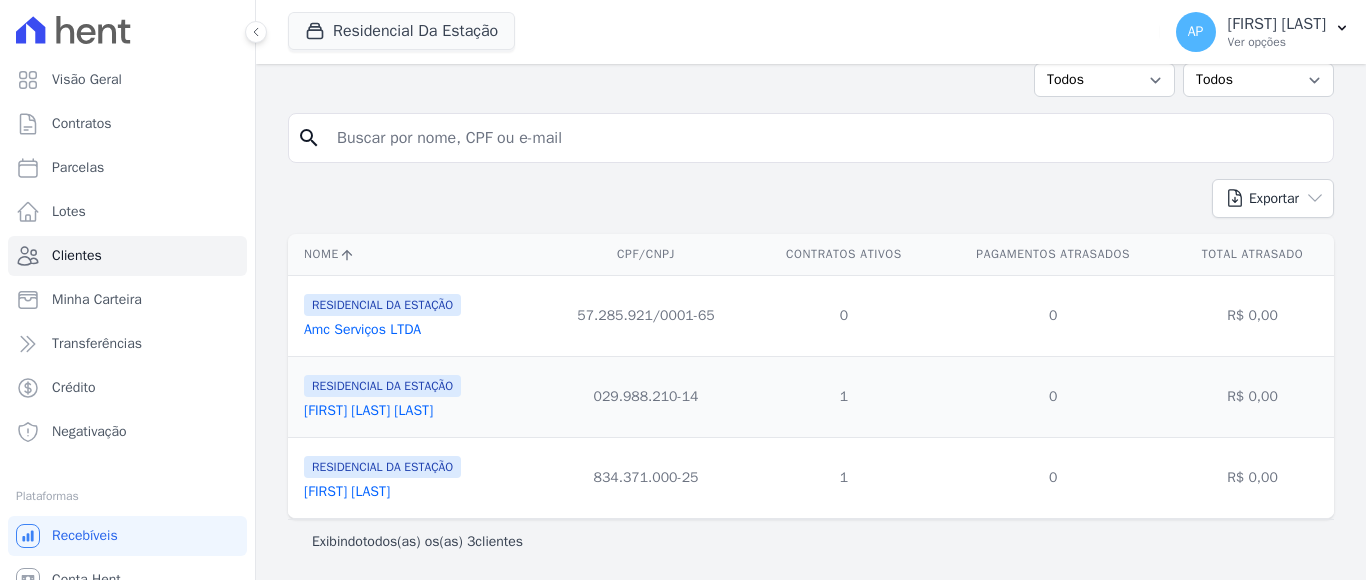 click on "Mateus Malabarba" at bounding box center (347, 491) 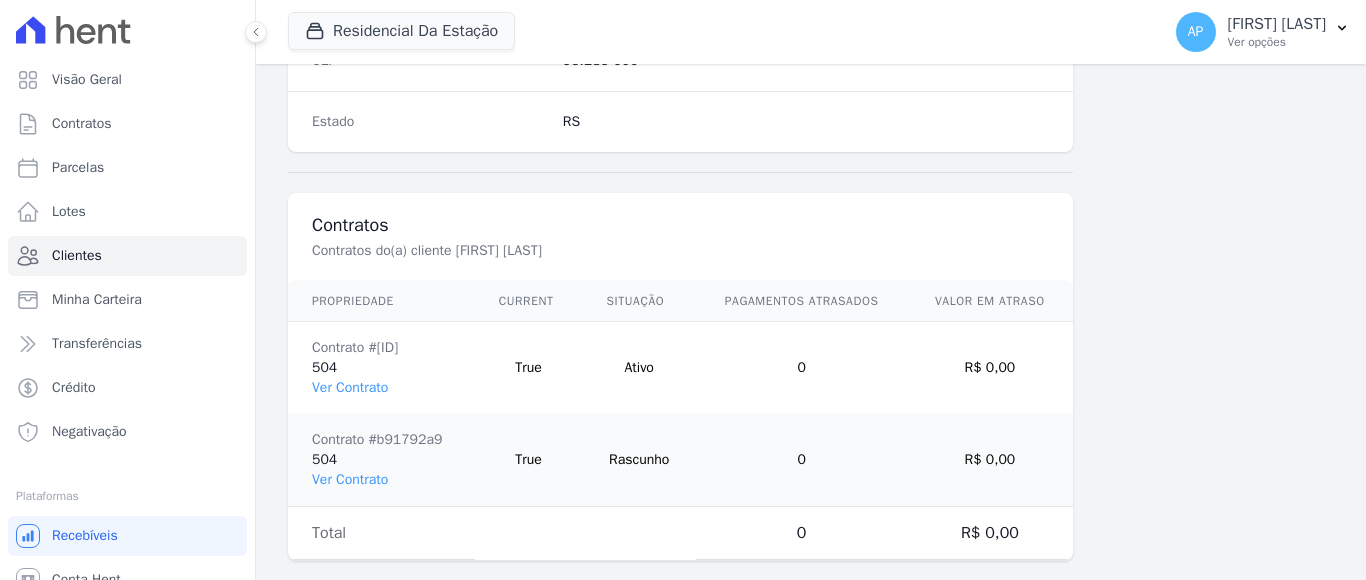 scroll, scrollTop: 1383, scrollLeft: 0, axis: vertical 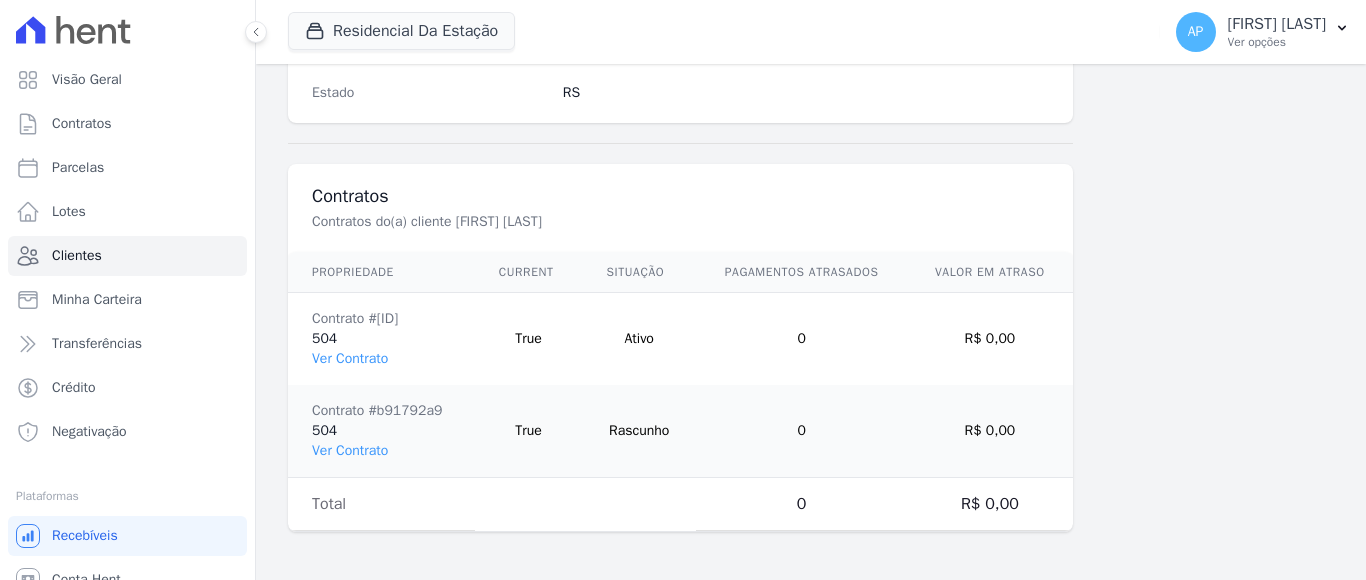 click on "Plataformas" at bounding box center [127, 496] 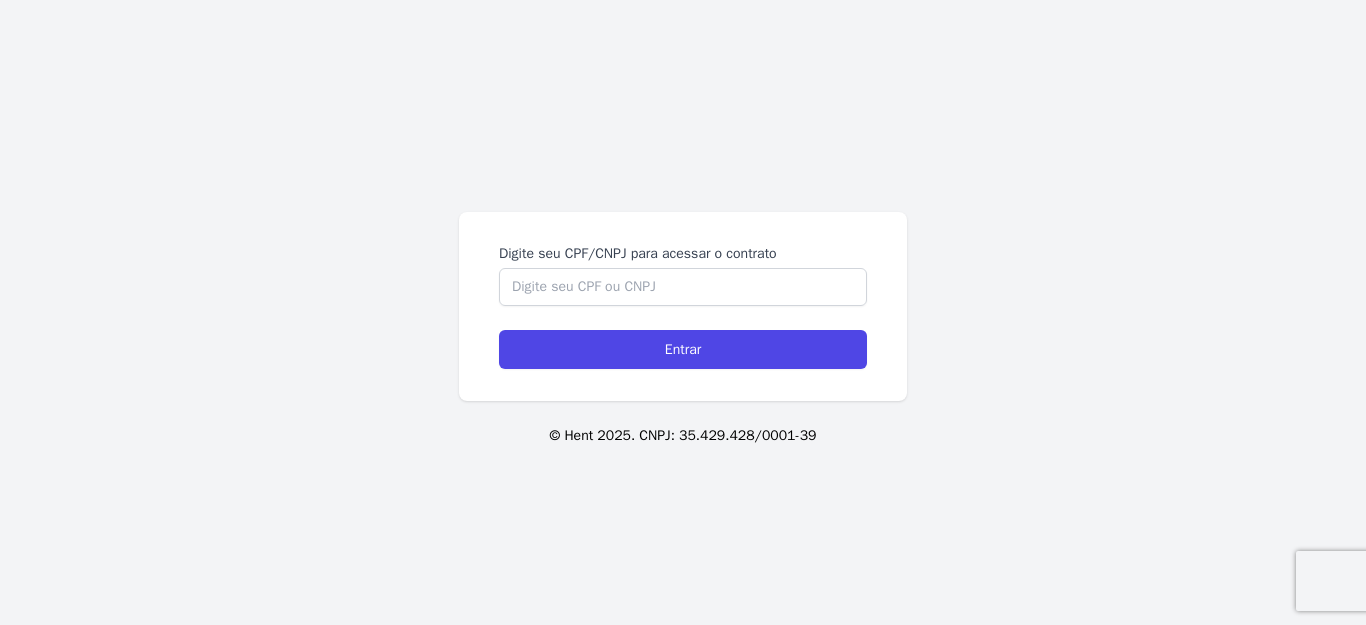 scroll, scrollTop: 0, scrollLeft: 0, axis: both 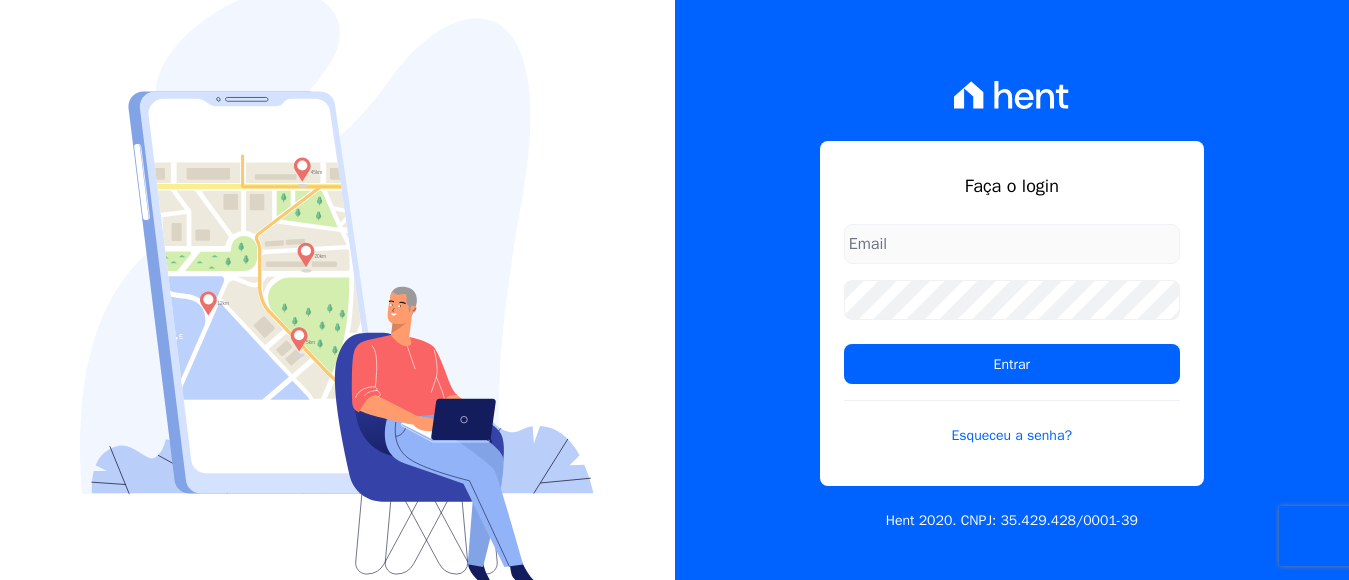 click at bounding box center [1012, 244] 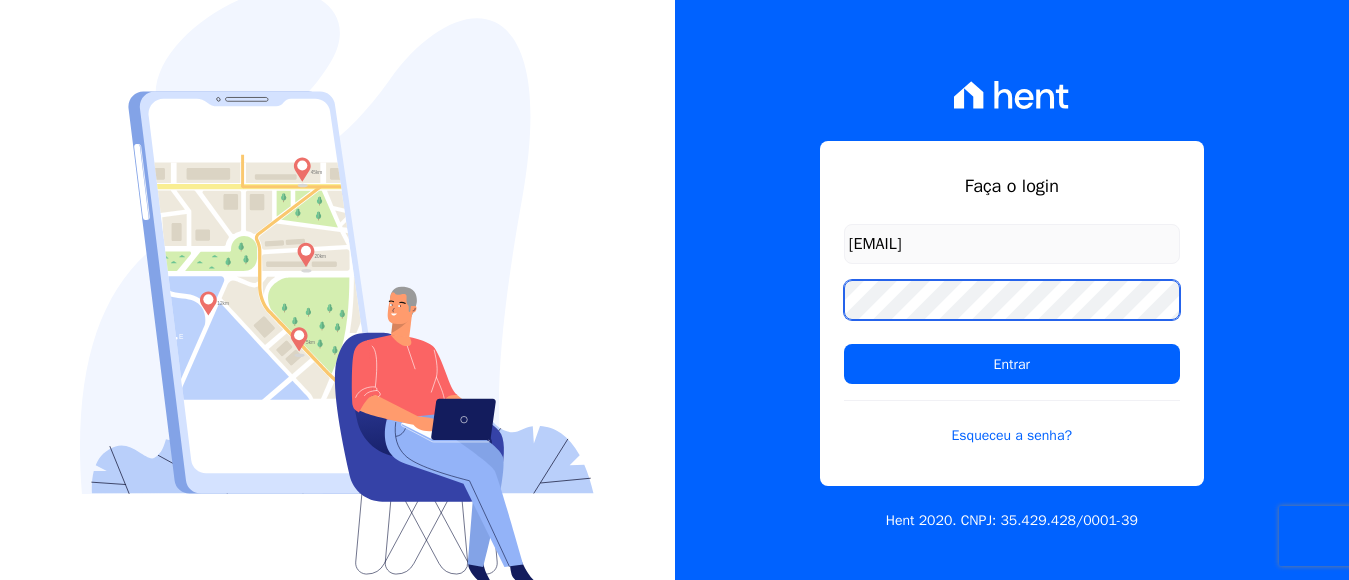 click on "Entrar" at bounding box center [1012, 364] 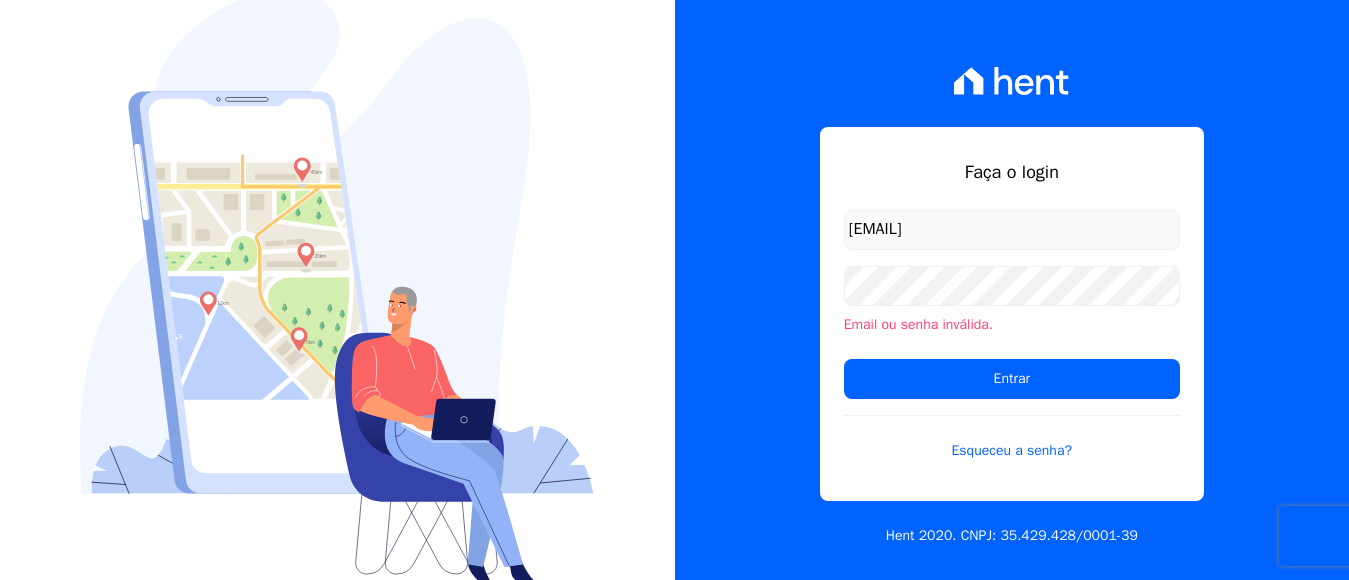 scroll, scrollTop: 0, scrollLeft: 0, axis: both 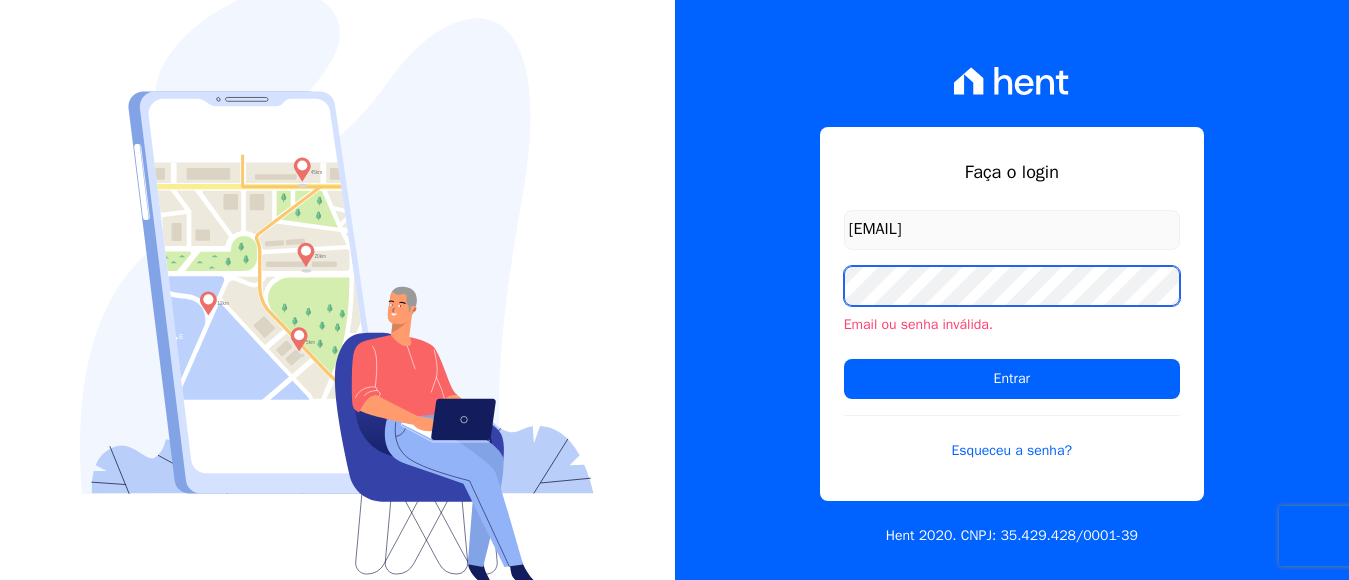 click on "Entrar" at bounding box center (1012, 379) 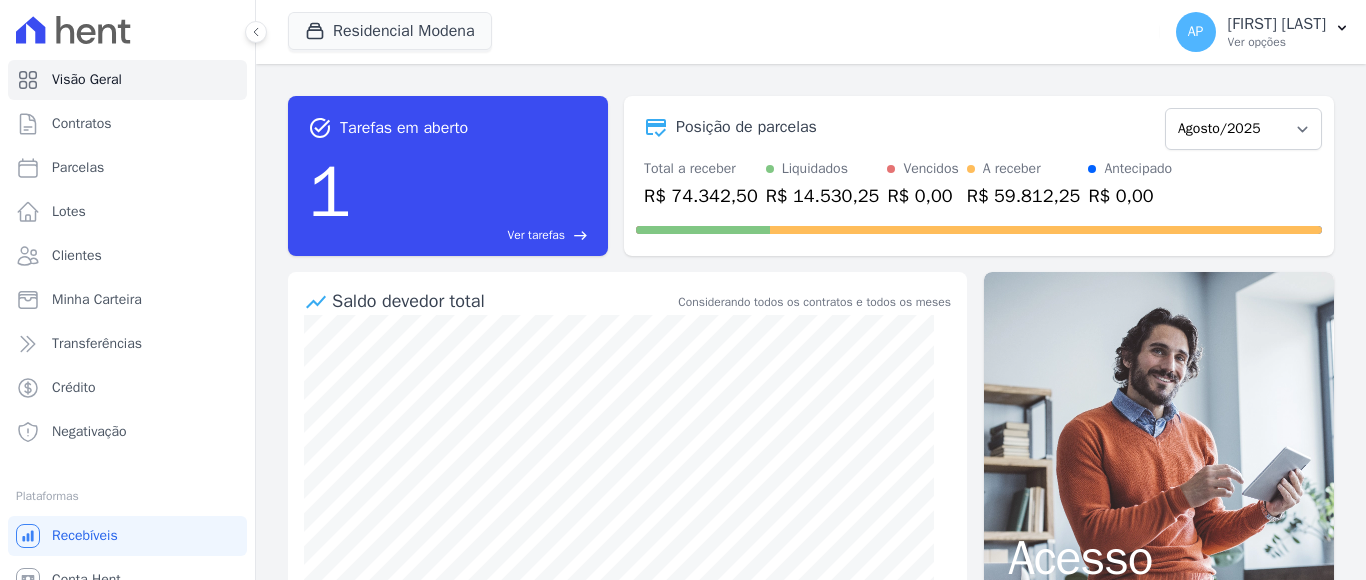 scroll, scrollTop: 0, scrollLeft: 0, axis: both 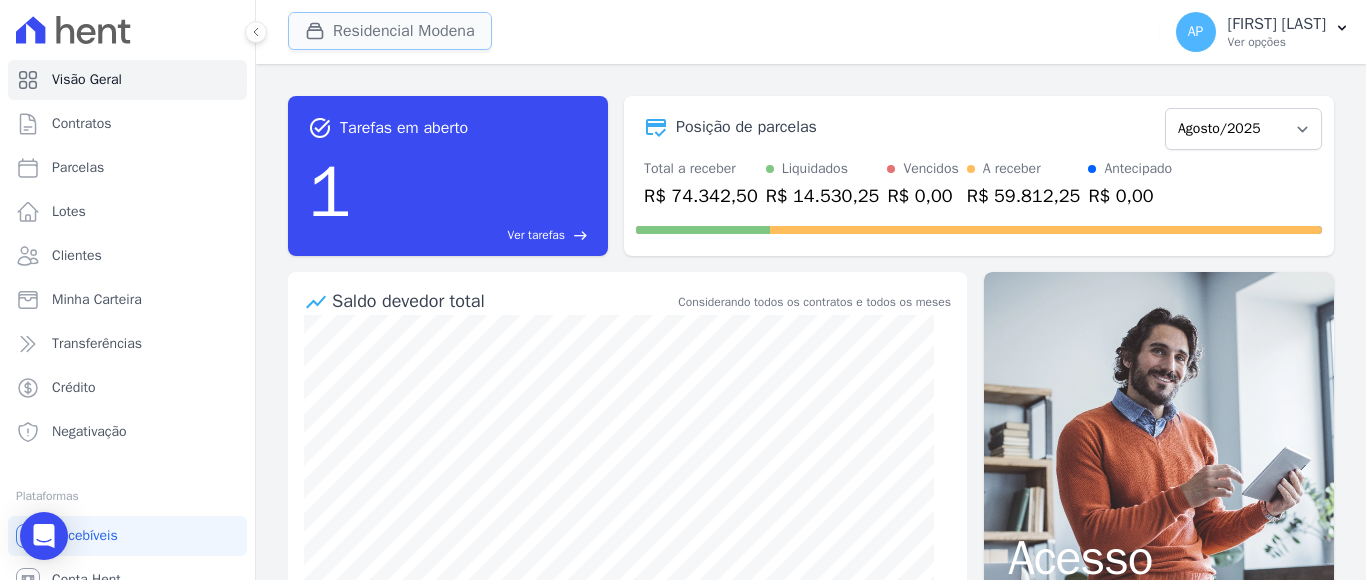 click on "Residencial Modena" at bounding box center (390, 31) 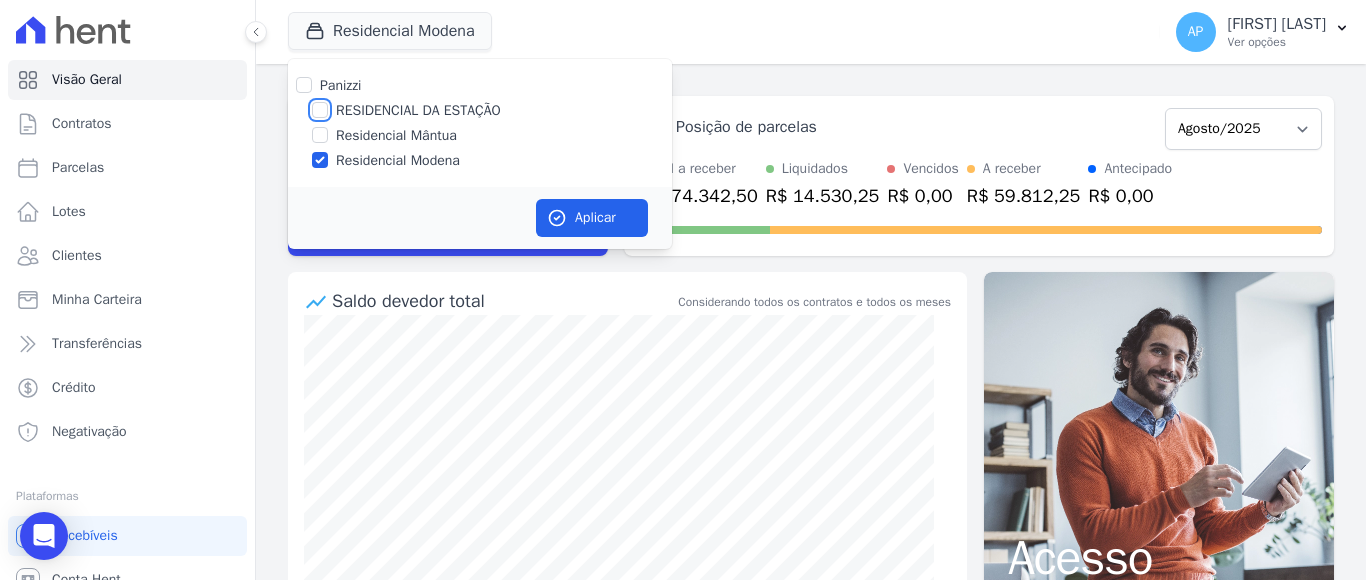 click on "RESIDENCIAL DA ESTAÇÃO" at bounding box center (320, 110) 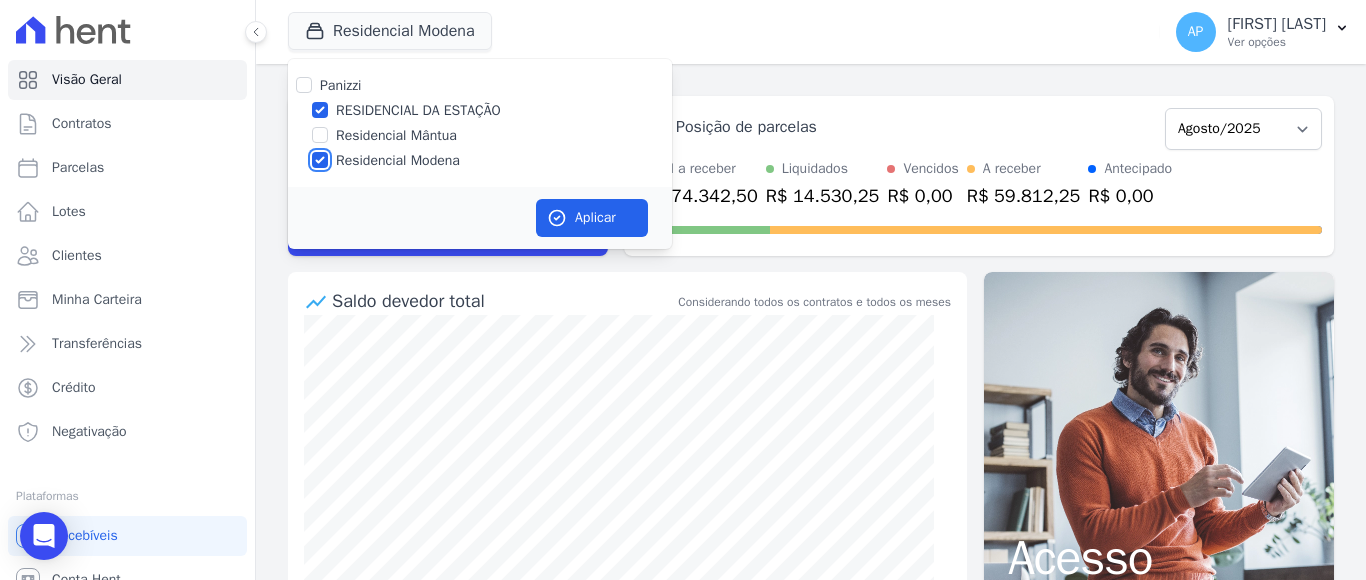 click on "Residencial Modena" at bounding box center [320, 160] 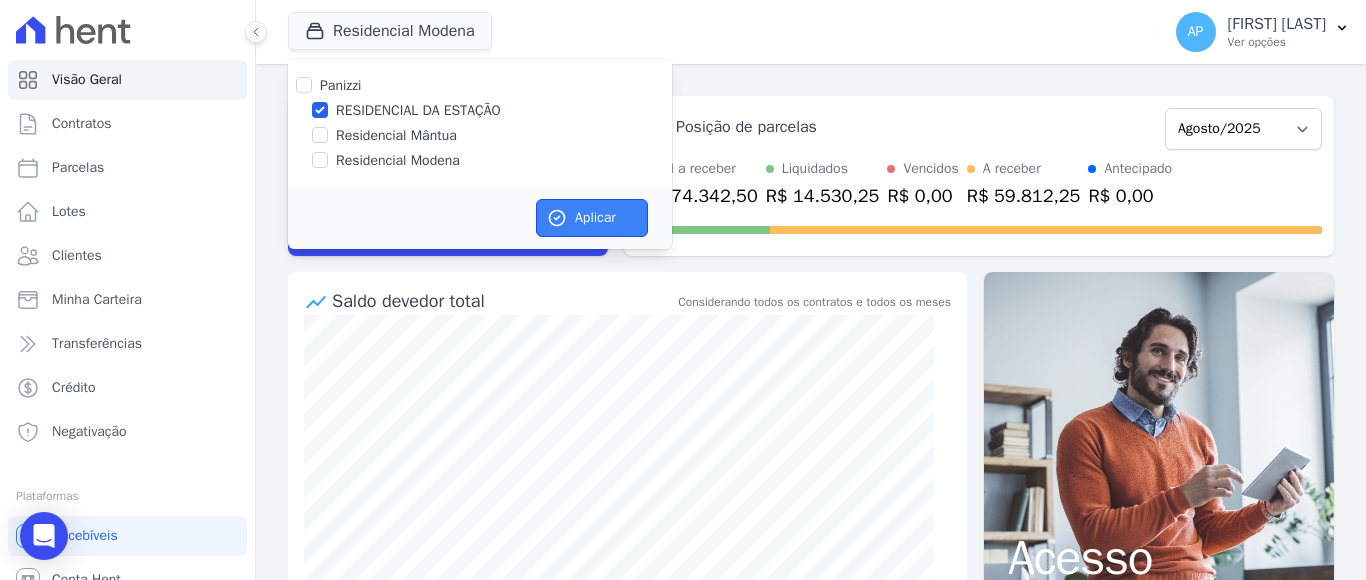 click on "Aplicar" at bounding box center (592, 218) 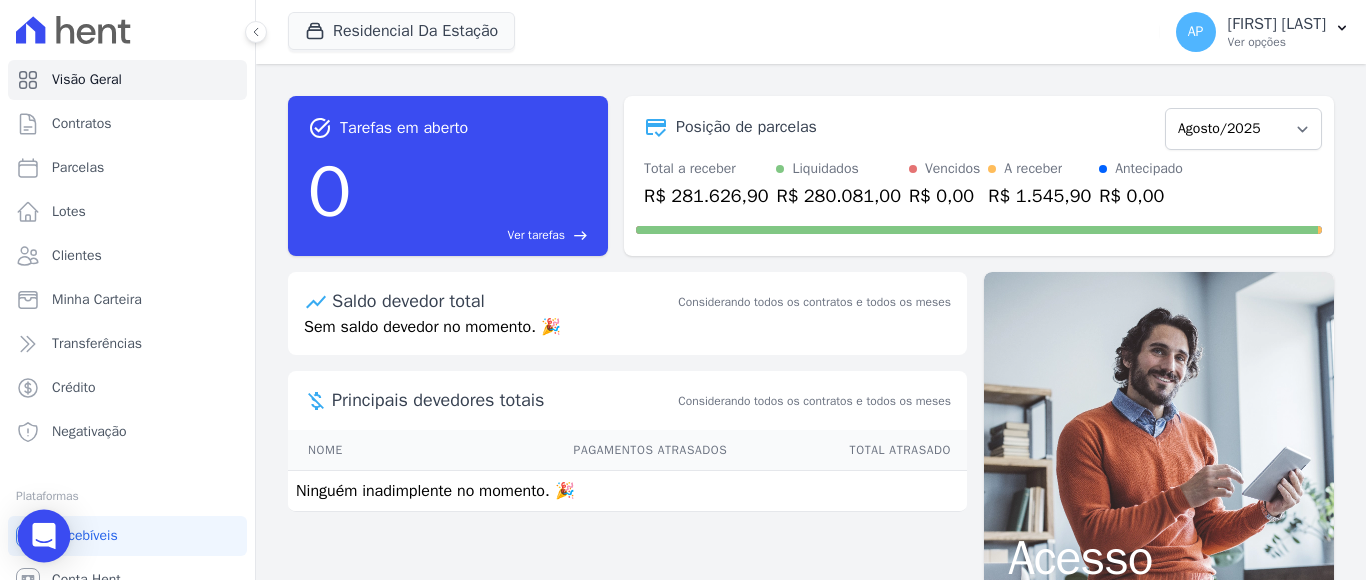 click 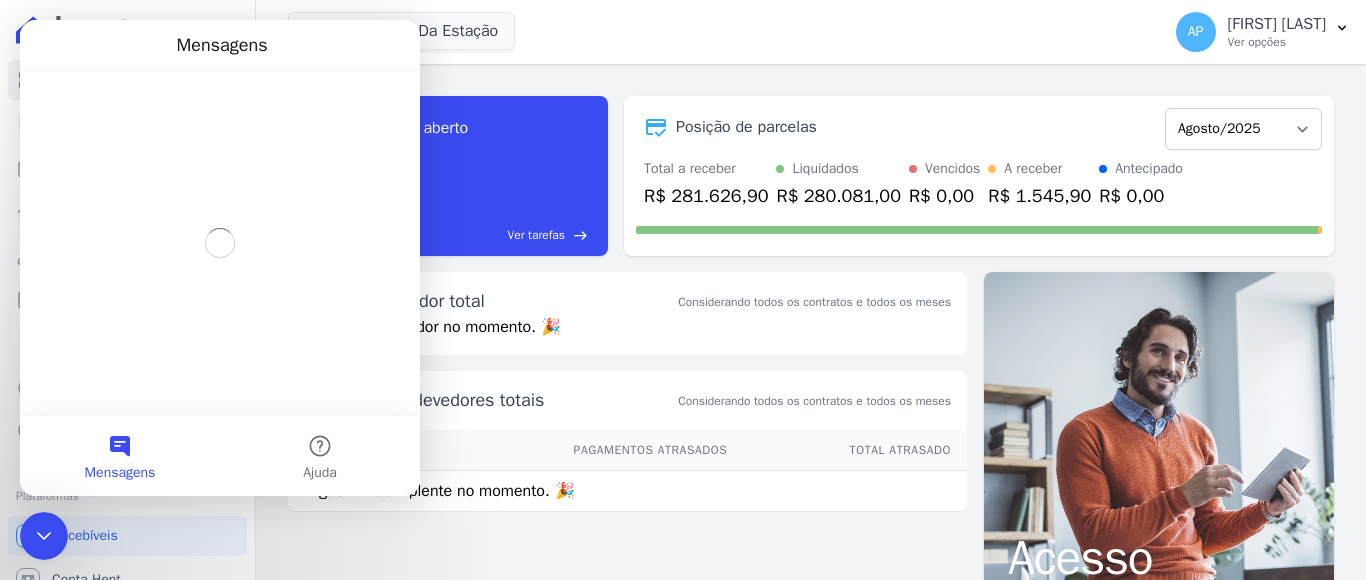 scroll, scrollTop: 0, scrollLeft: 0, axis: both 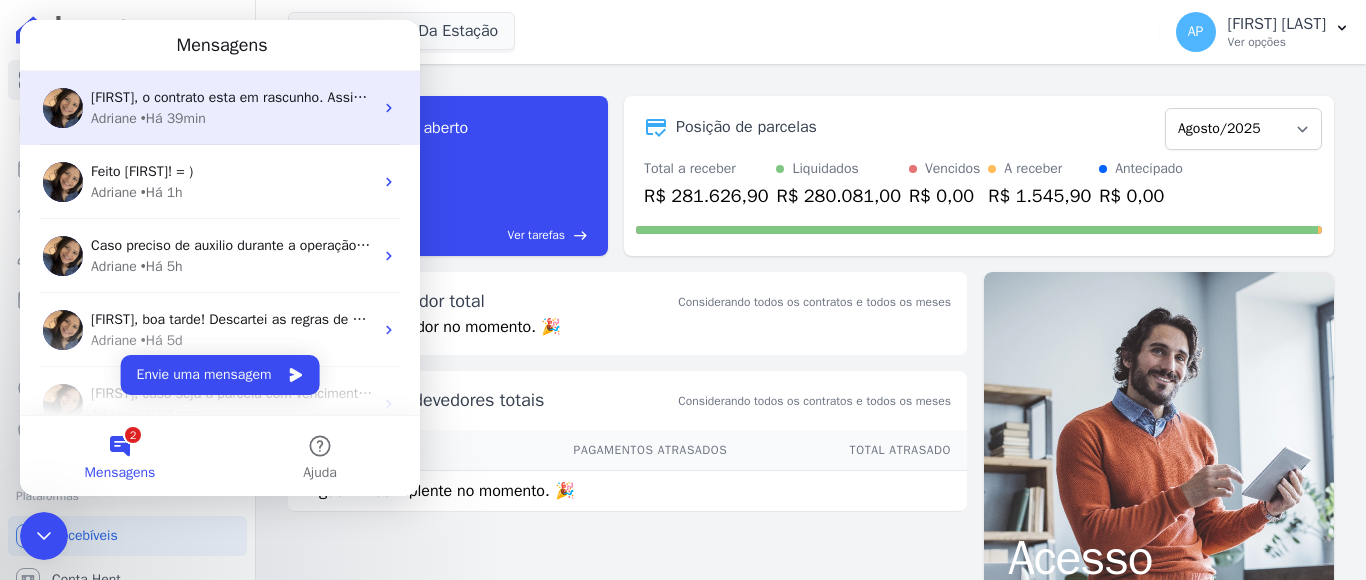click on "[FIRST] •  Há 39min" at bounding box center [232, 118] 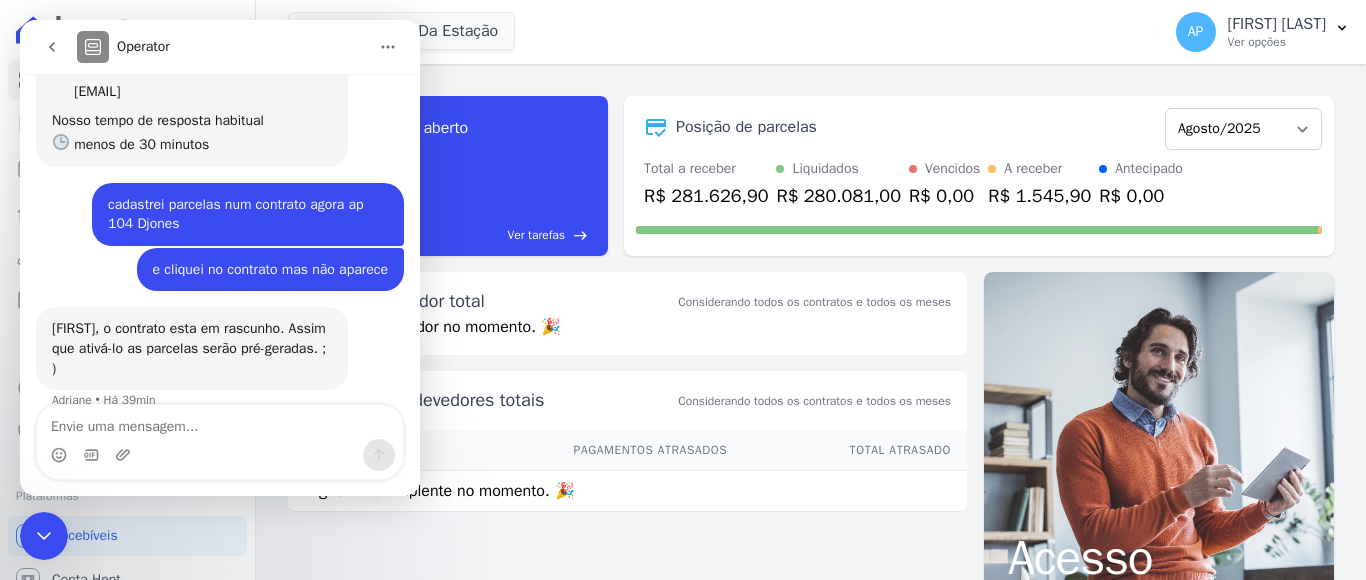 scroll, scrollTop: 137, scrollLeft: 0, axis: vertical 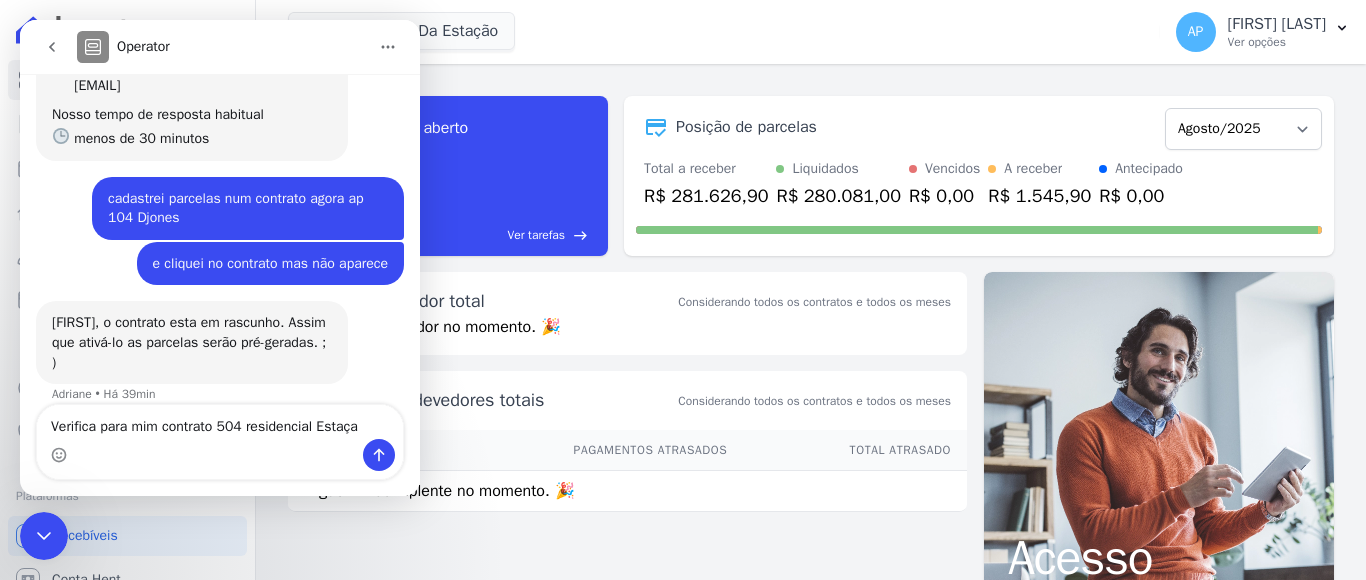 type on "Verifica para mim contrato 504 residencial Estaçao" 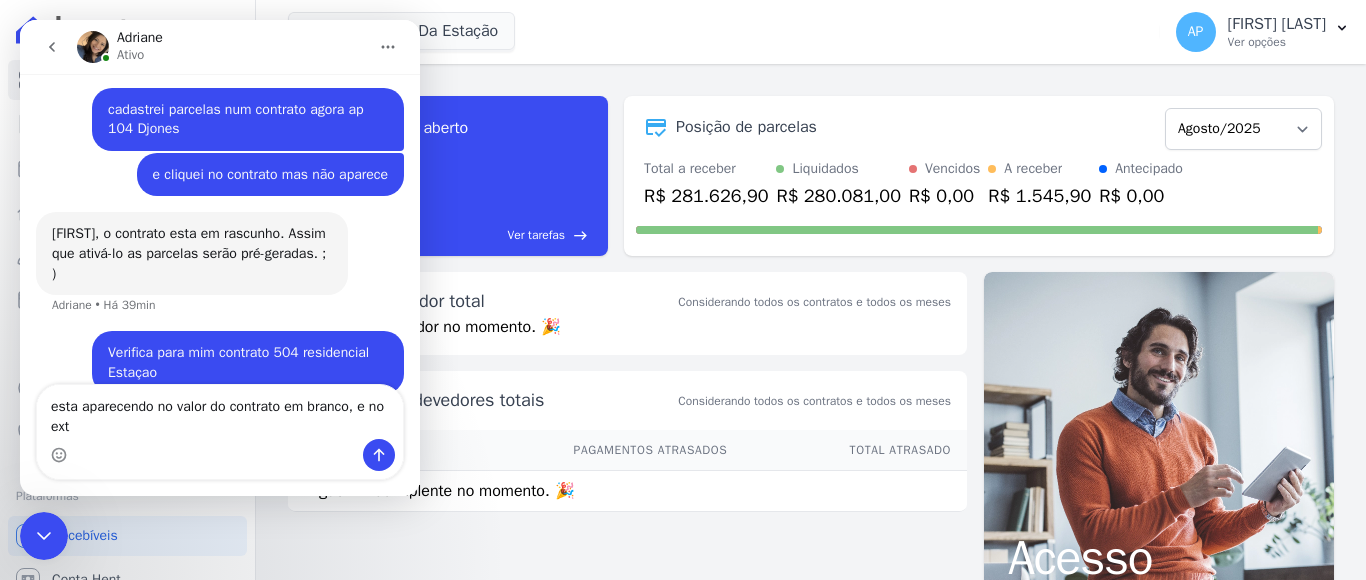 scroll, scrollTop: 231, scrollLeft: 0, axis: vertical 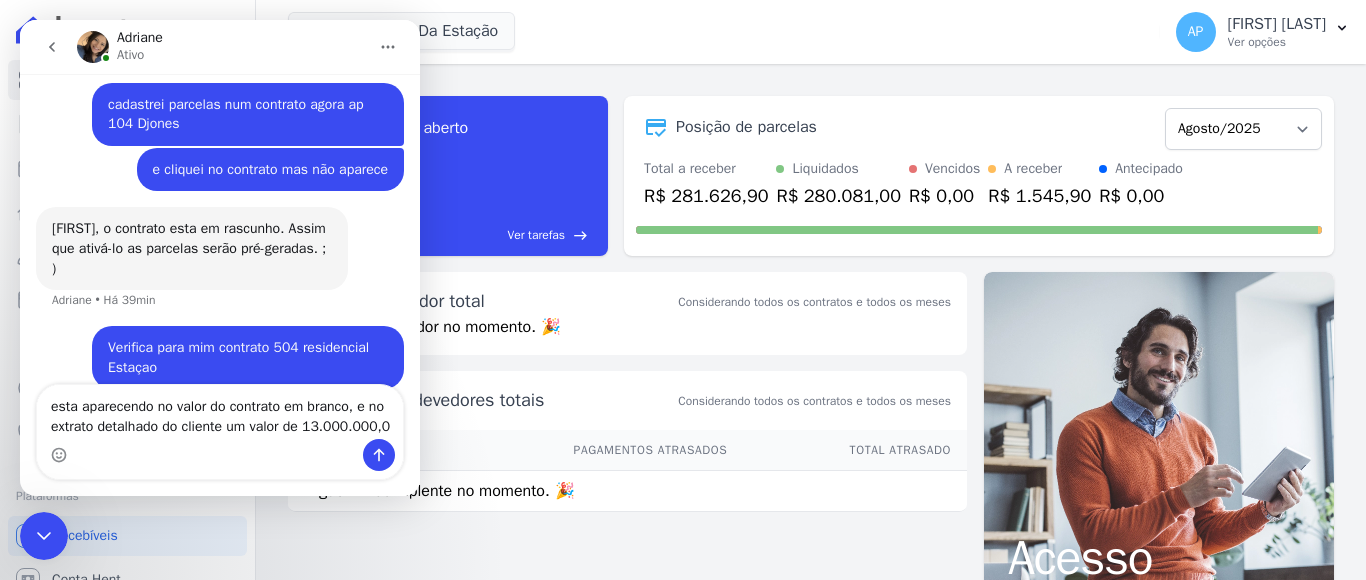 type on "esta aparecendo no valor do contrato em branco, e no extrato detalhado do cliente um valor de 13.000.000,00" 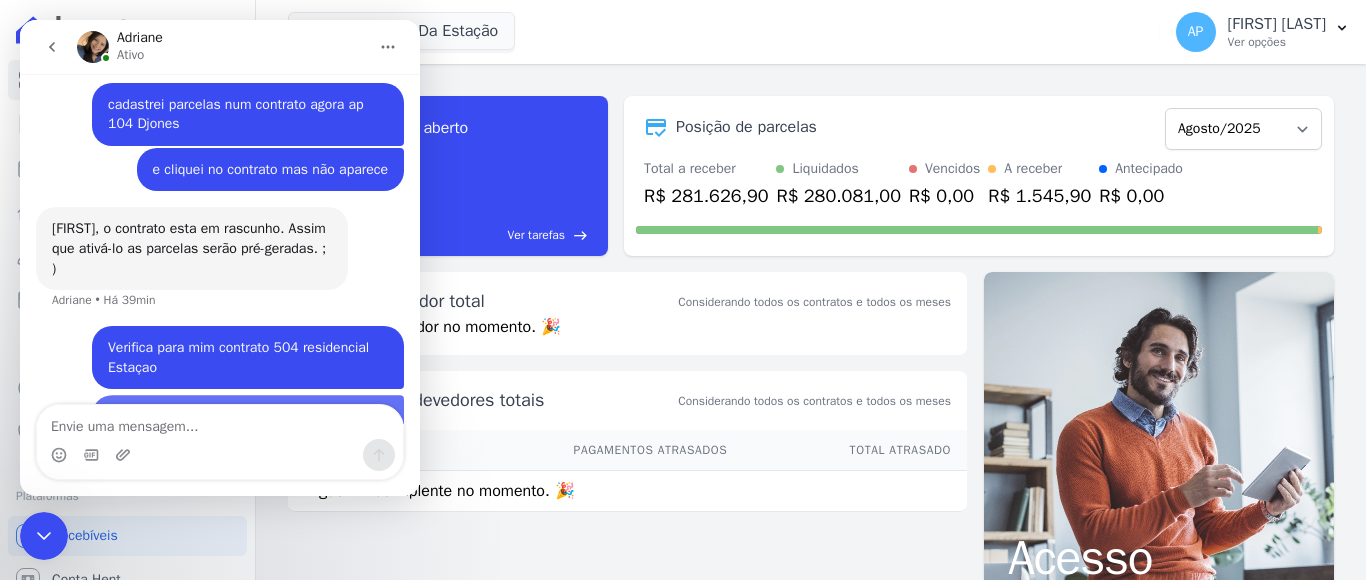 scroll, scrollTop: 301, scrollLeft: 0, axis: vertical 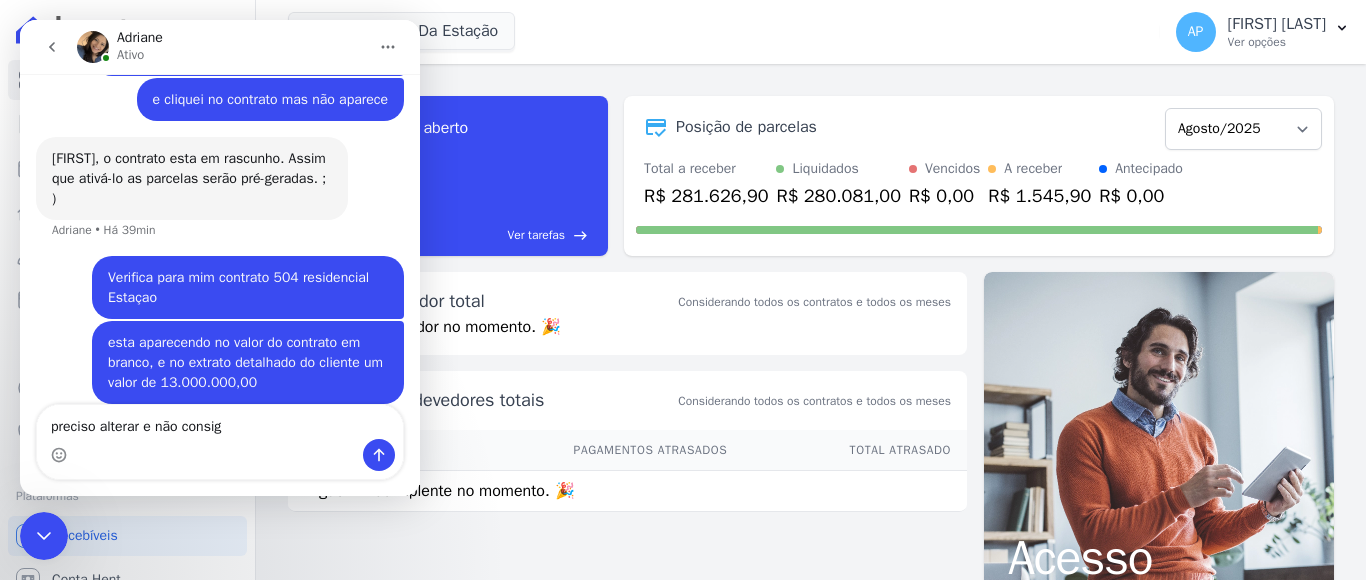 type on "preciso alterar e não consigo" 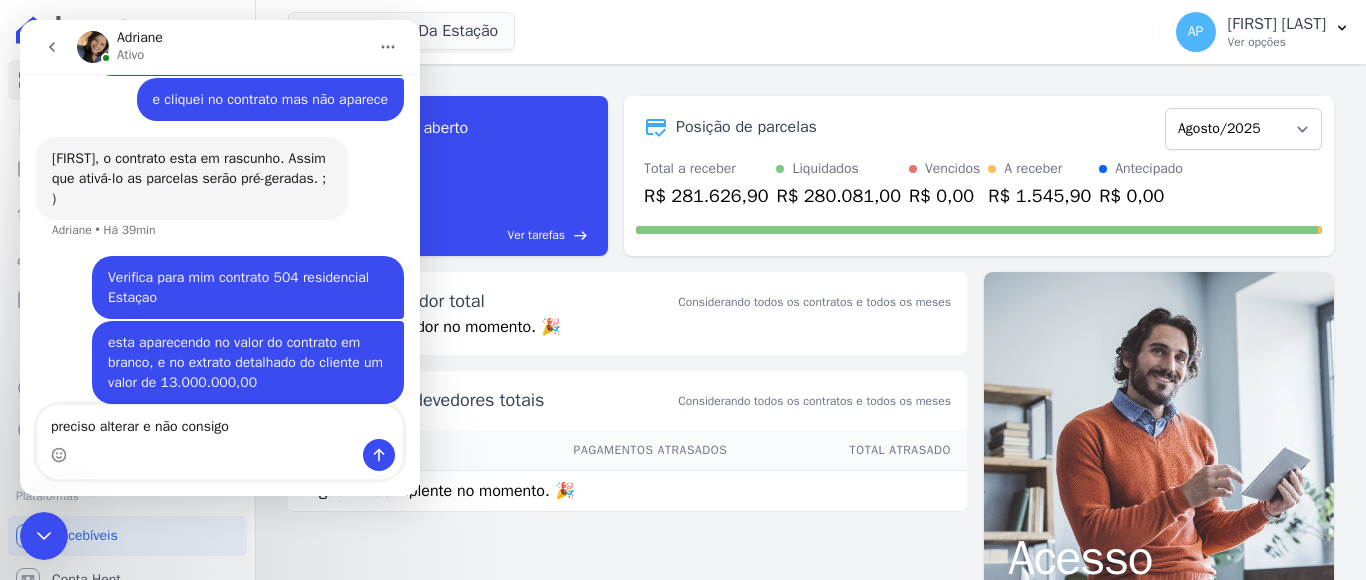 type 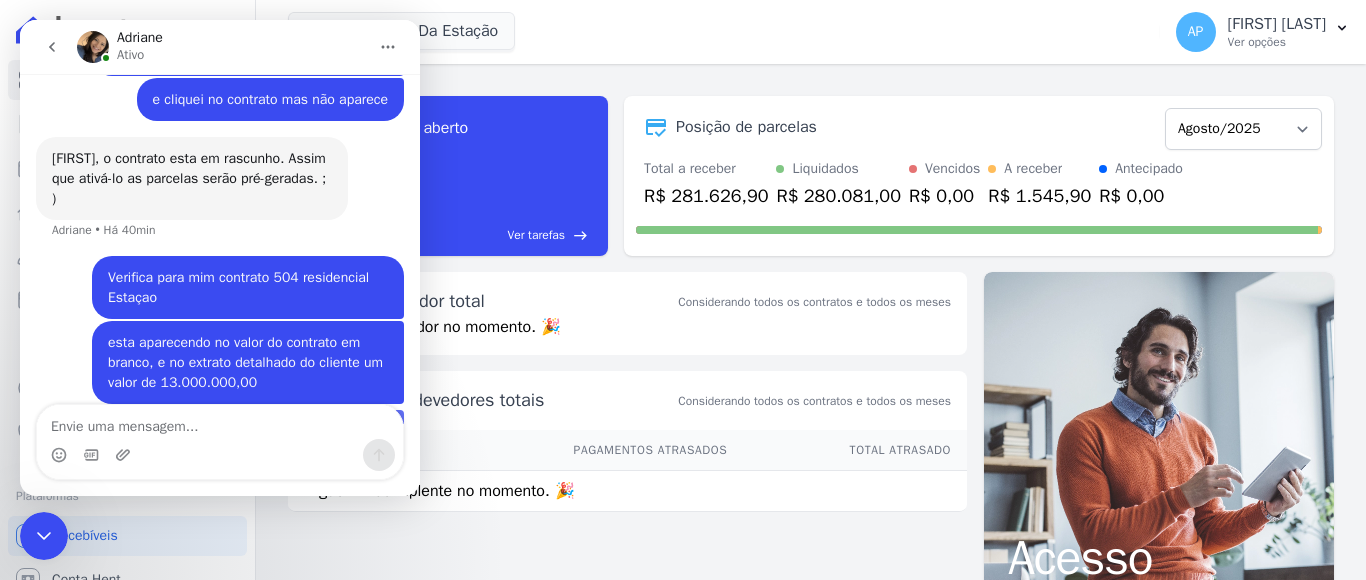 scroll, scrollTop: 346, scrollLeft: 0, axis: vertical 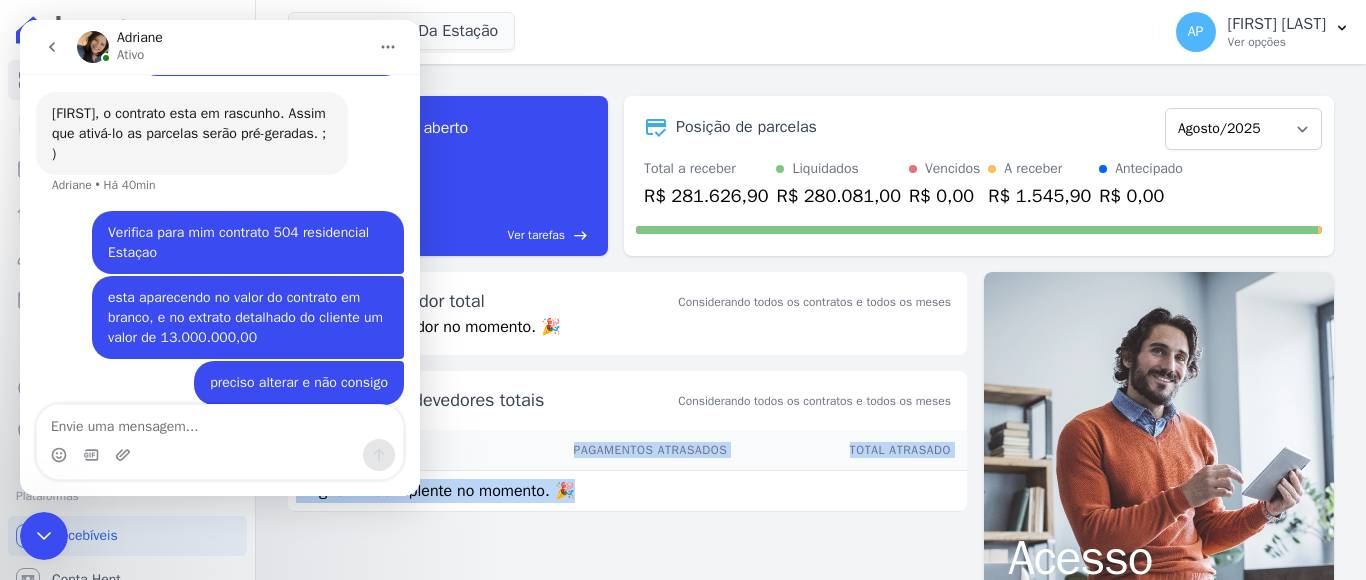 click on "Saldo devedor total
Considerando todos os contratos e todos os meses
Sem saldo devedor no momento. 🎉
Principais devedores totais
Considerando todos os contratos e todos os meses
Nome
Pagamentos Atrasados
Total Atrasado
Ninguém inadimplente no momento. 🎉" at bounding box center (627, 408) 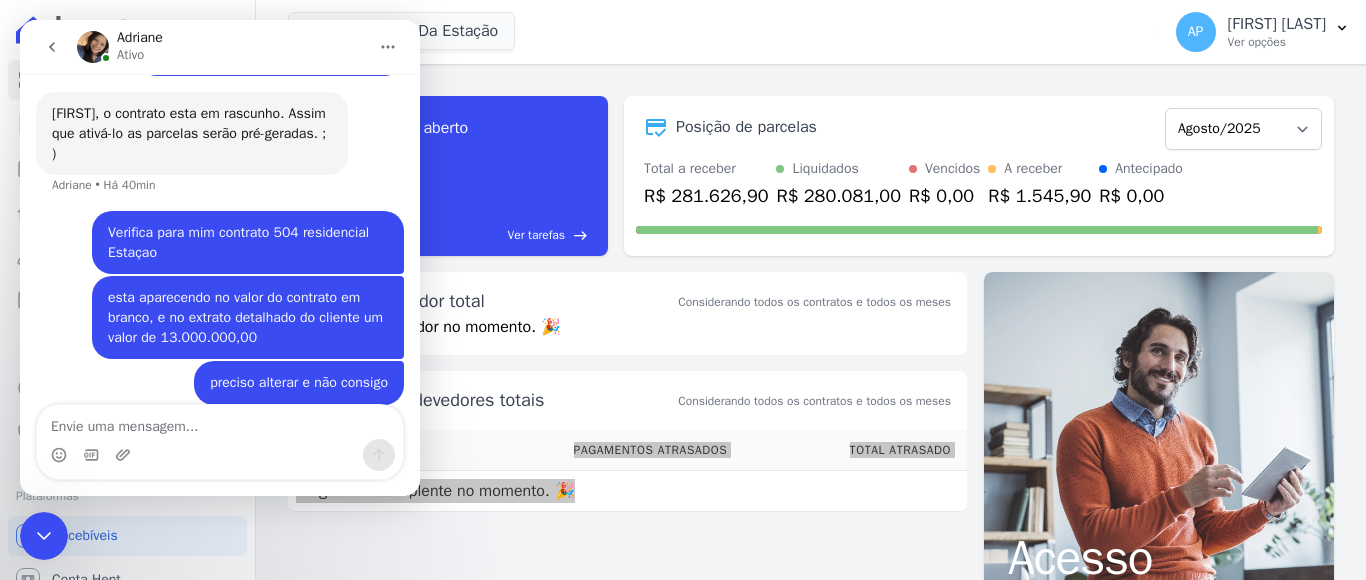click 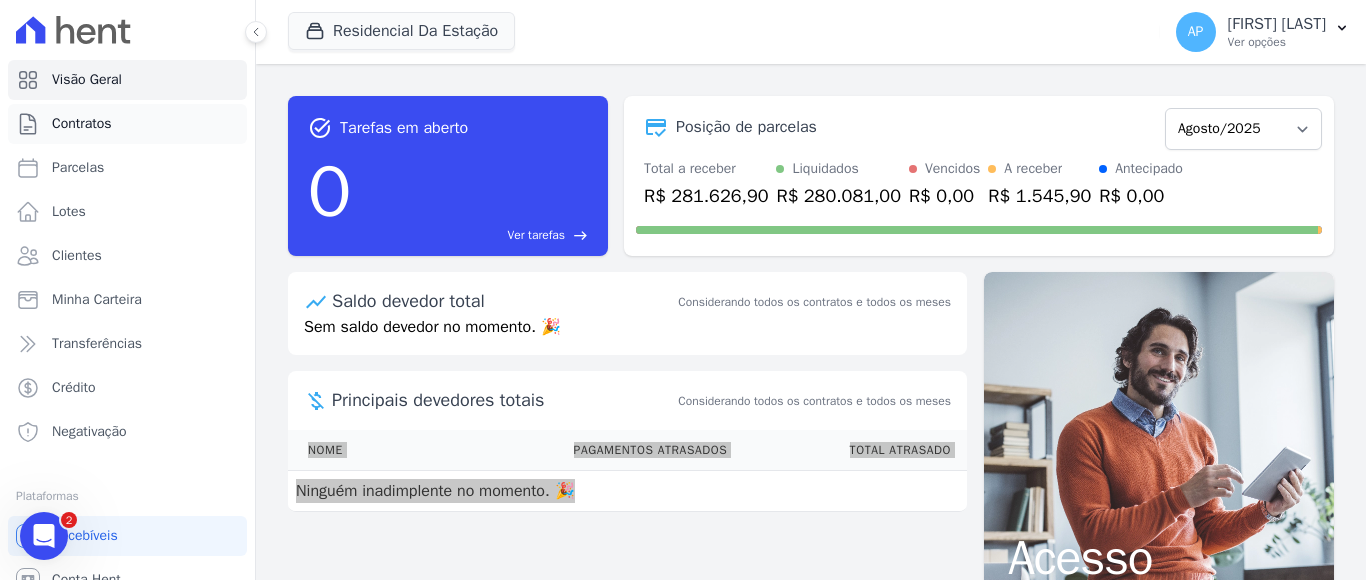 scroll, scrollTop: 0, scrollLeft: 0, axis: both 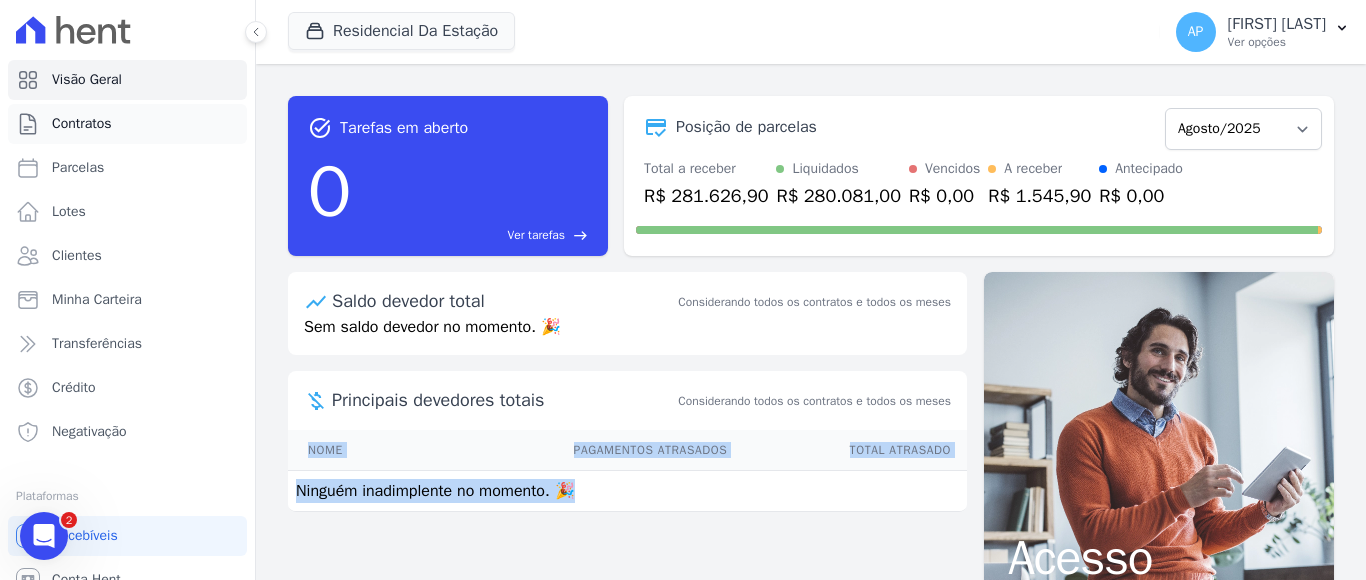 click on "Contratos" at bounding box center (82, 124) 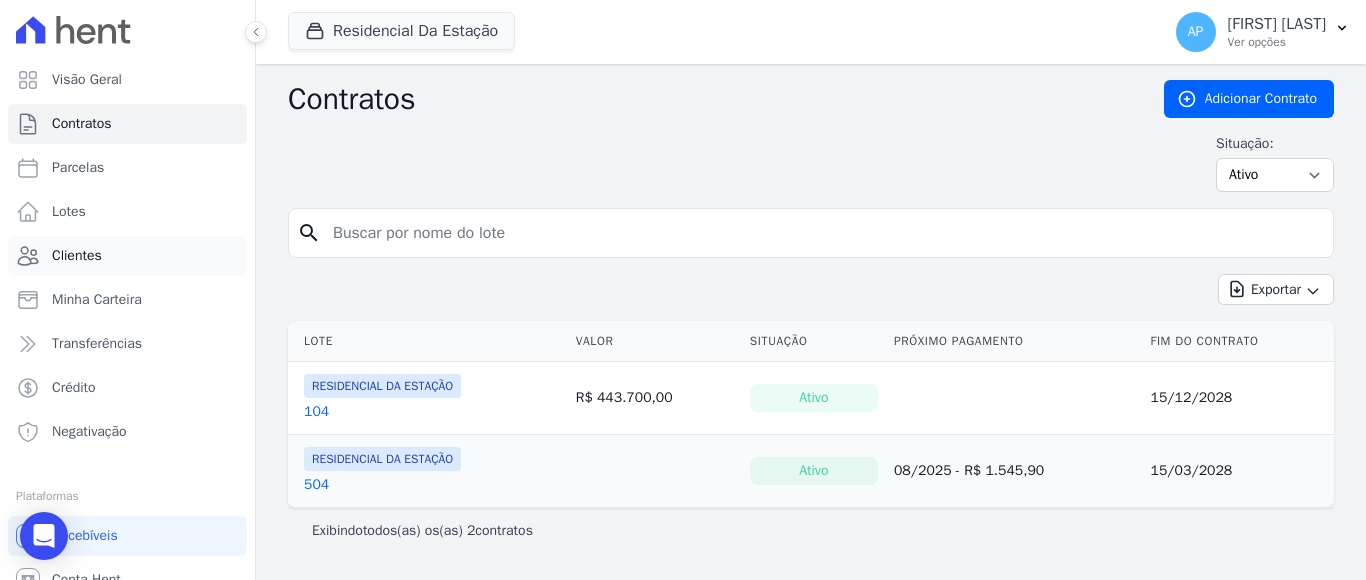 click on "Clientes" at bounding box center (77, 256) 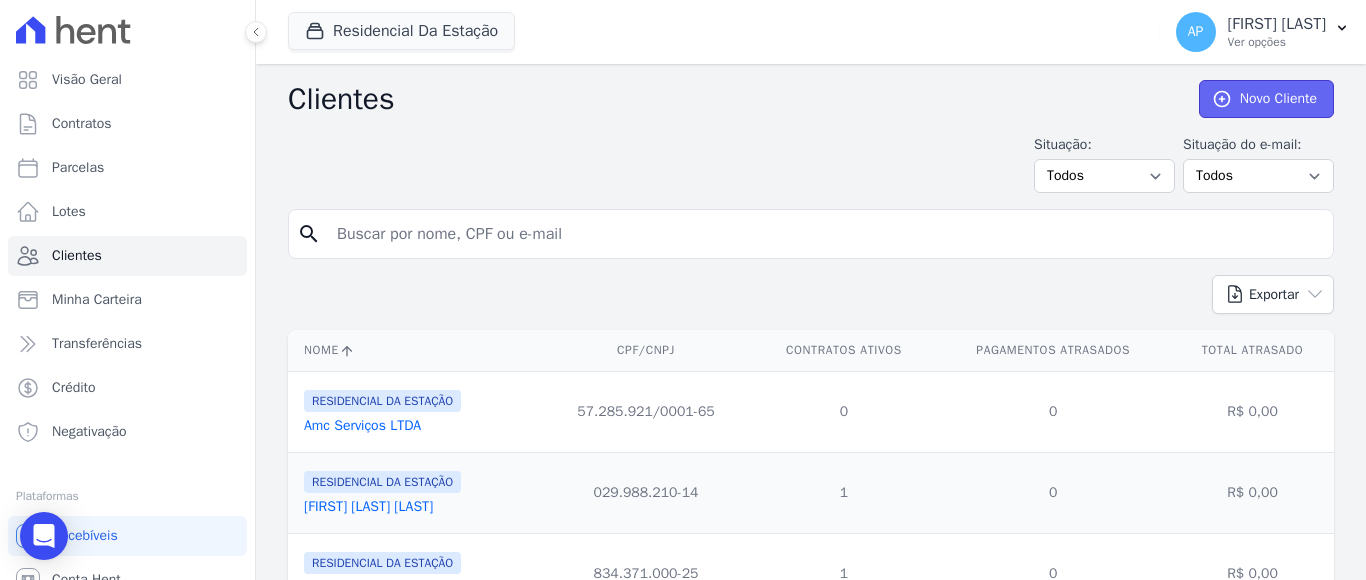 click on "Novo Cliente" at bounding box center [1266, 99] 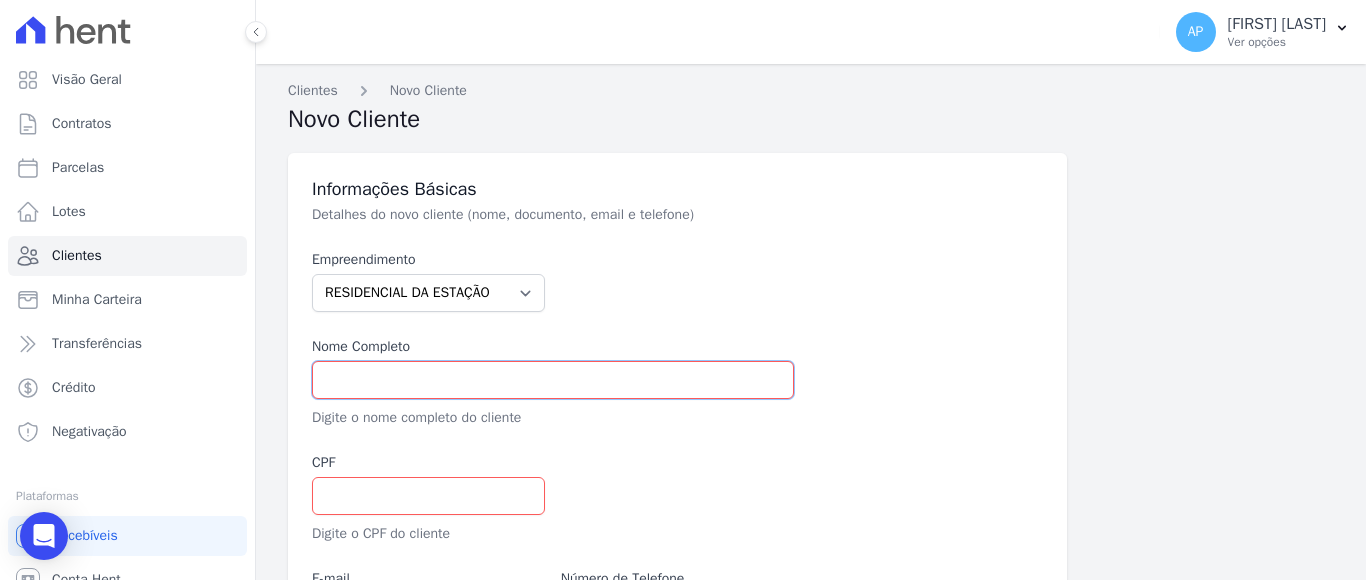 click at bounding box center (553, 380) 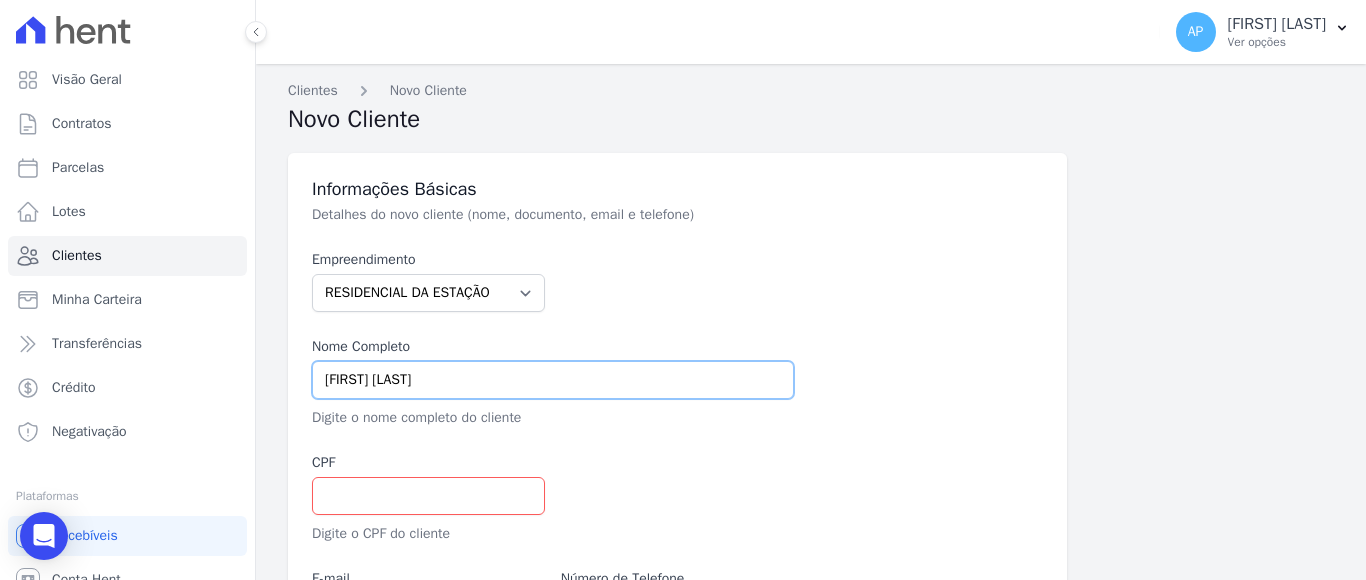 type on "[FIRST] [LAST]" 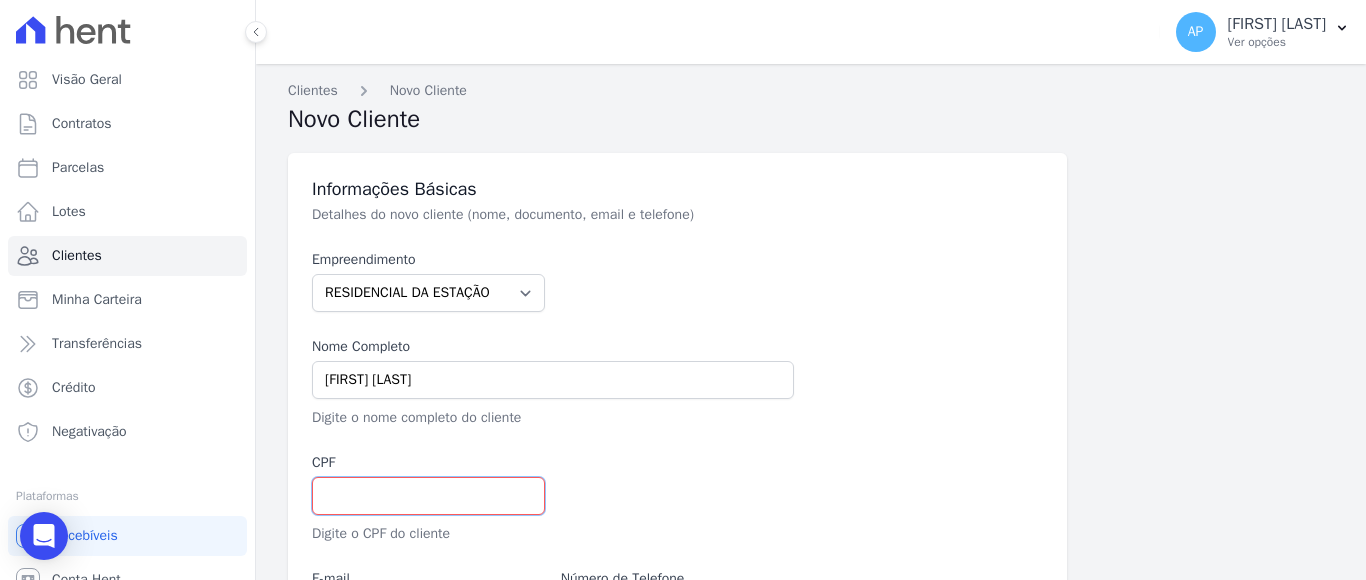 click at bounding box center (428, 496) 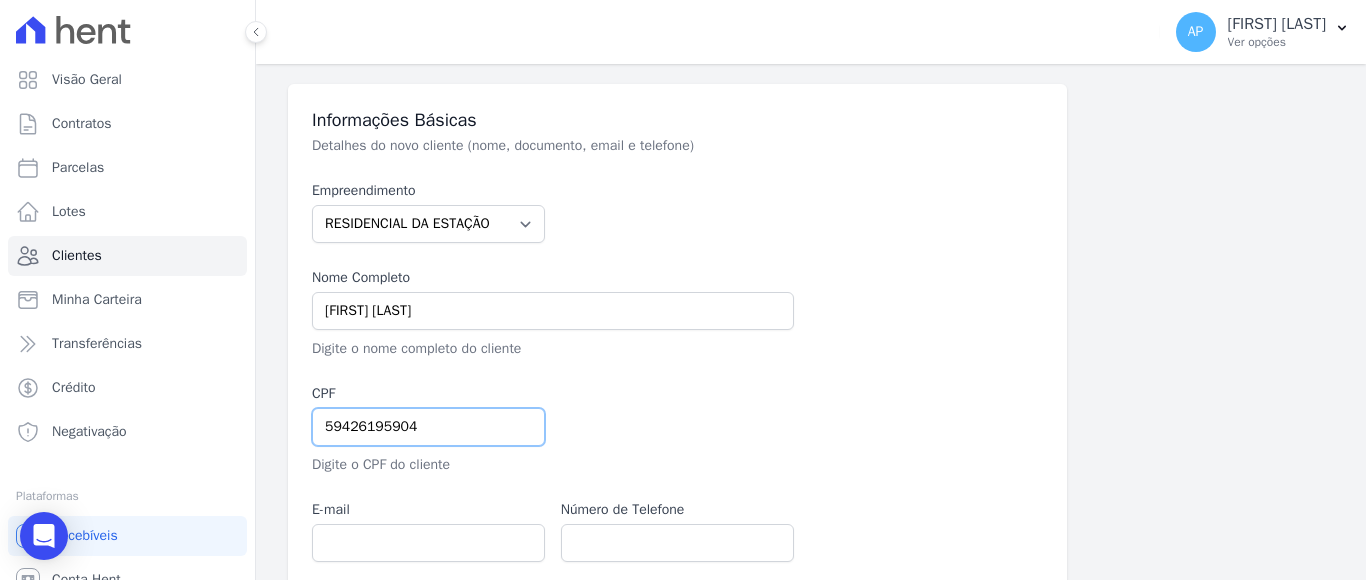 scroll, scrollTop: 200, scrollLeft: 0, axis: vertical 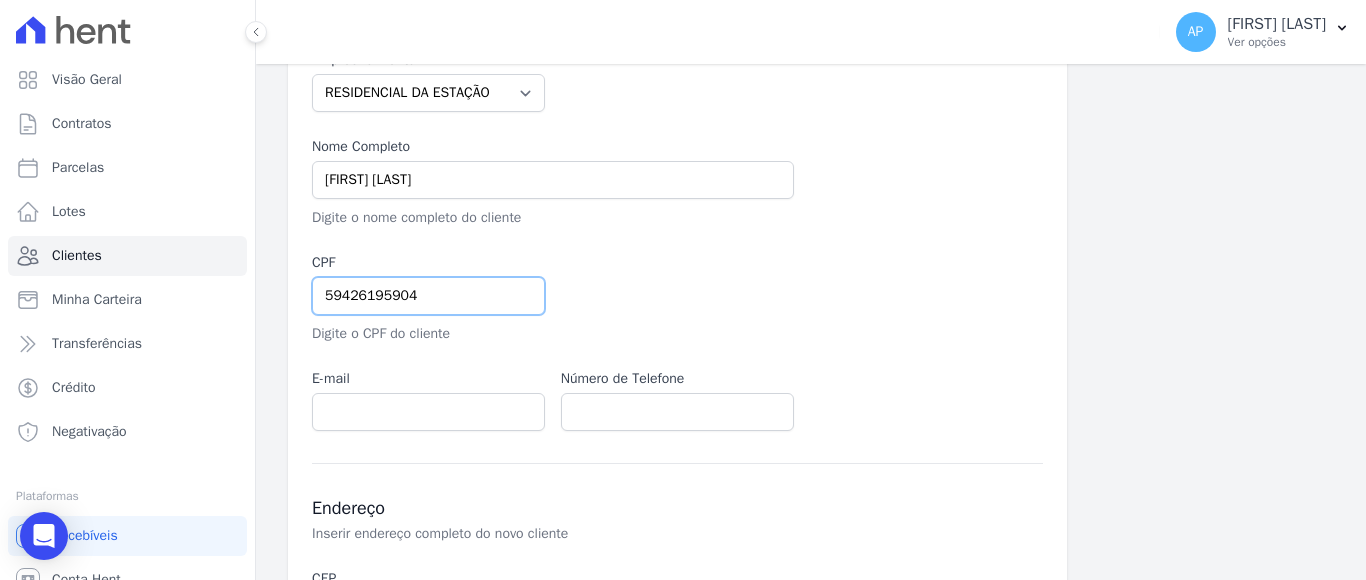 type on "59426195904" 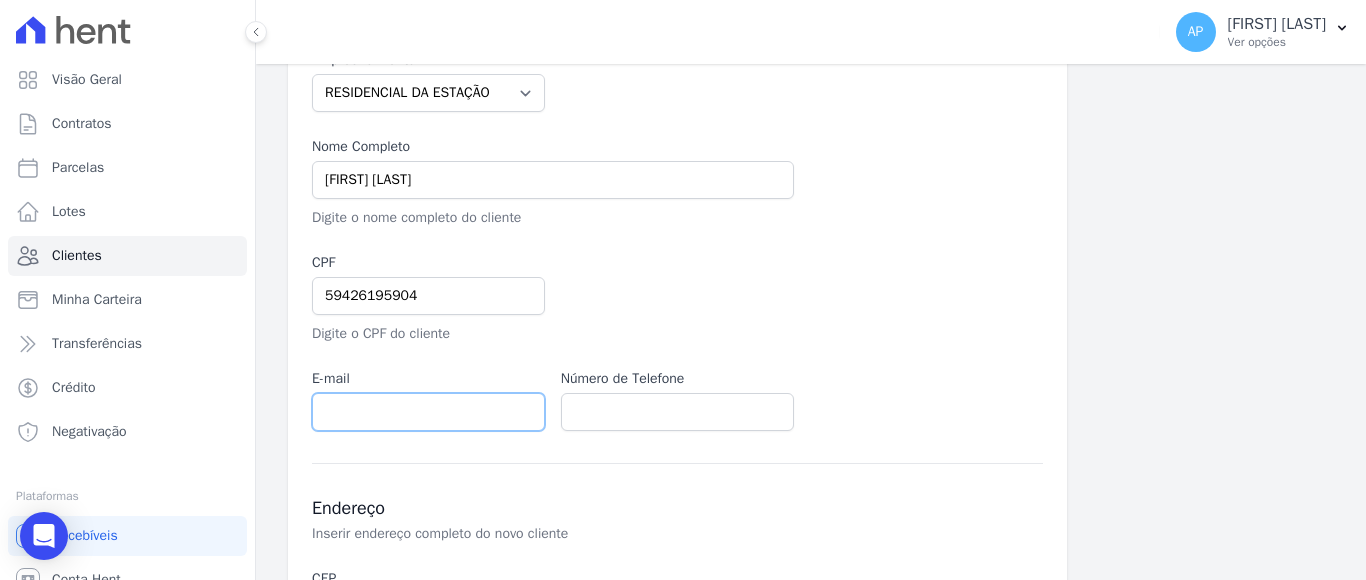 click at bounding box center [428, 412] 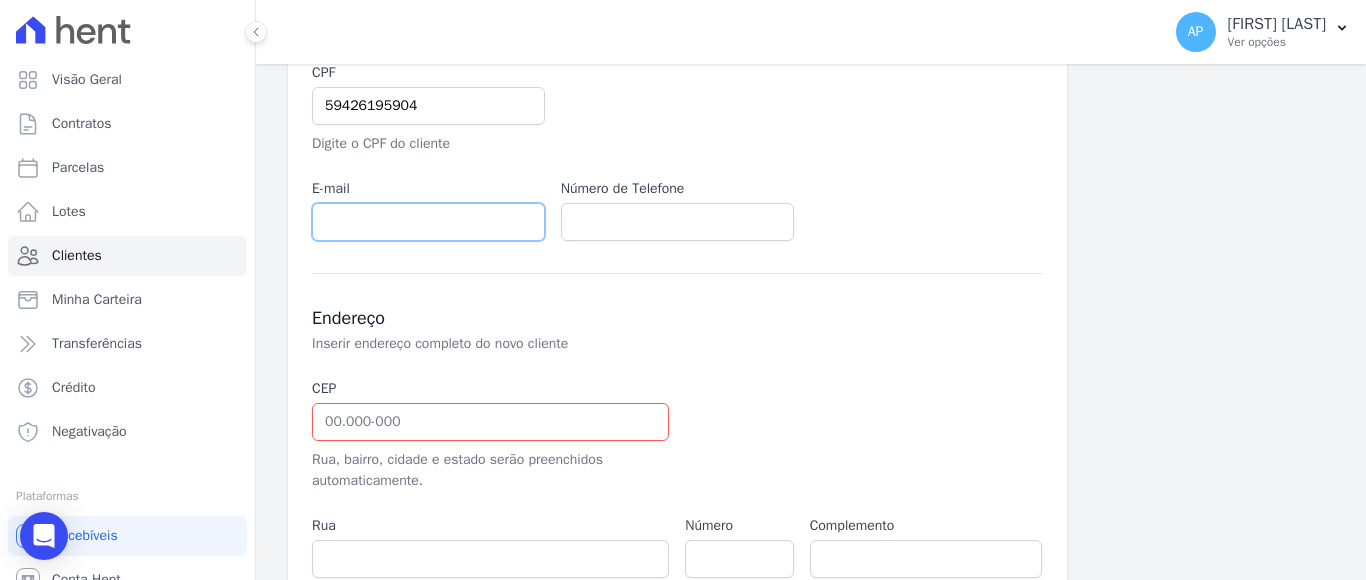 scroll, scrollTop: 400, scrollLeft: 0, axis: vertical 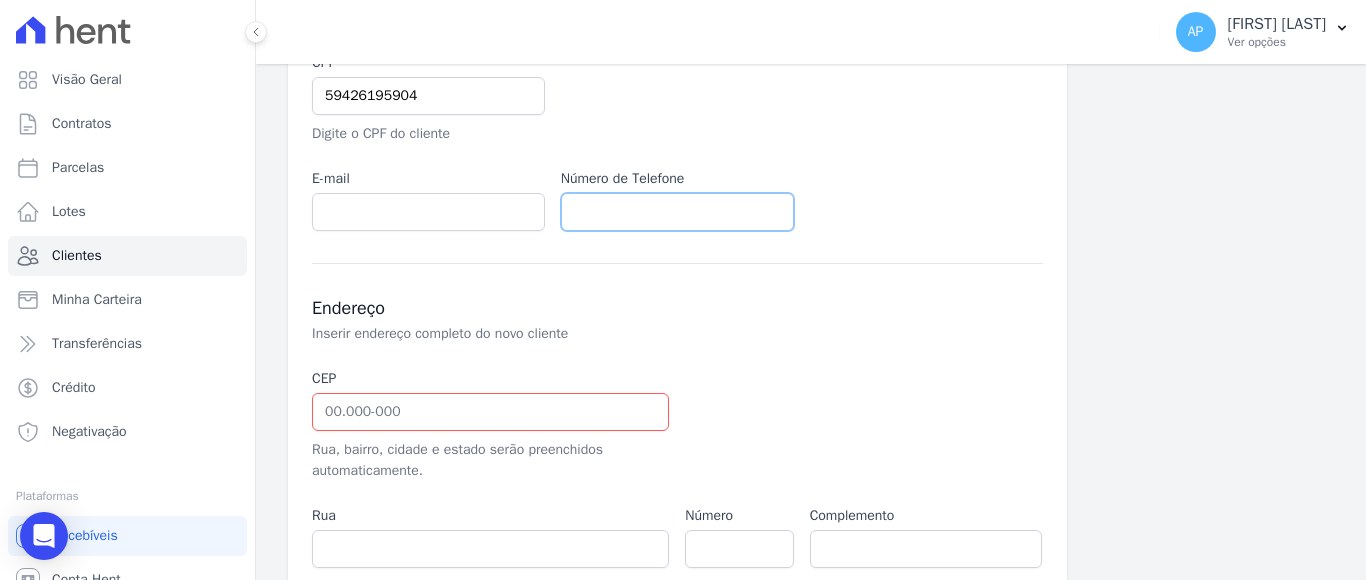 click at bounding box center [677, 212] 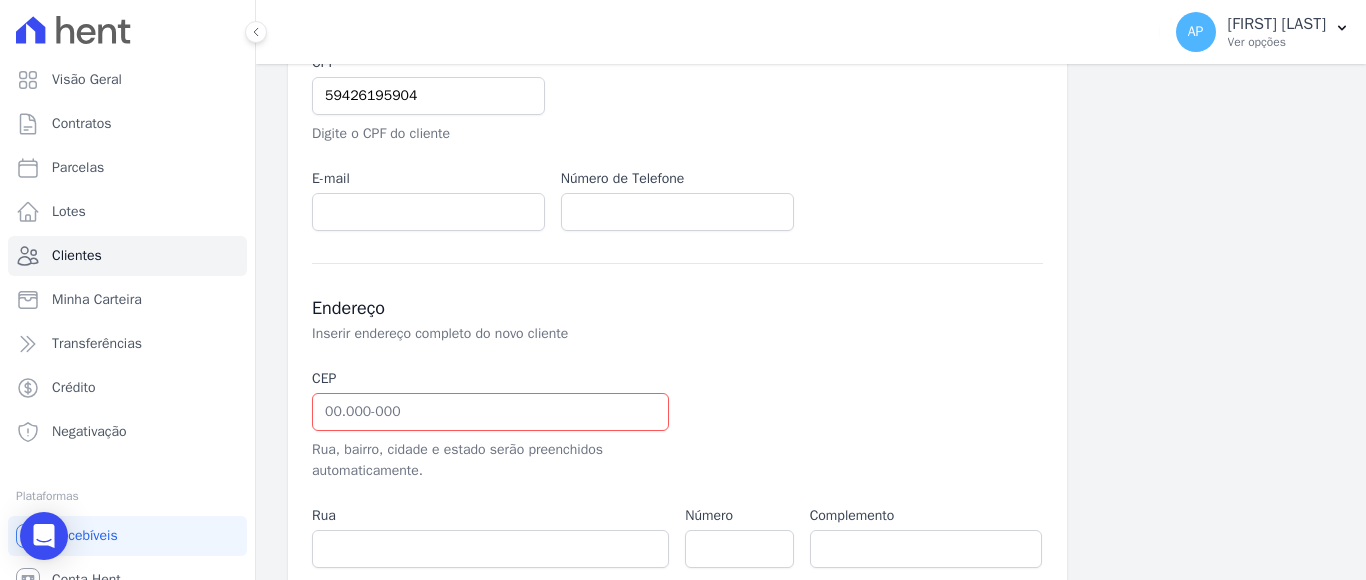 click on "Informações Básicas
Detalhes do novo cliente (nome, documento, email e telefone)
Empreendimento
RESIDENCIAL DA ESTAÇÃO
Residencial Mântua
Residencial Modena
Nome Completo
[FIRST] [LAST]
Digite o nome completo do cliente
CPF
59426195904
Digite o CPF do cliente
E-mail
Número de Telefone
Endereço
Inserir endereço completo do novo cliente" at bounding box center [811, 270] 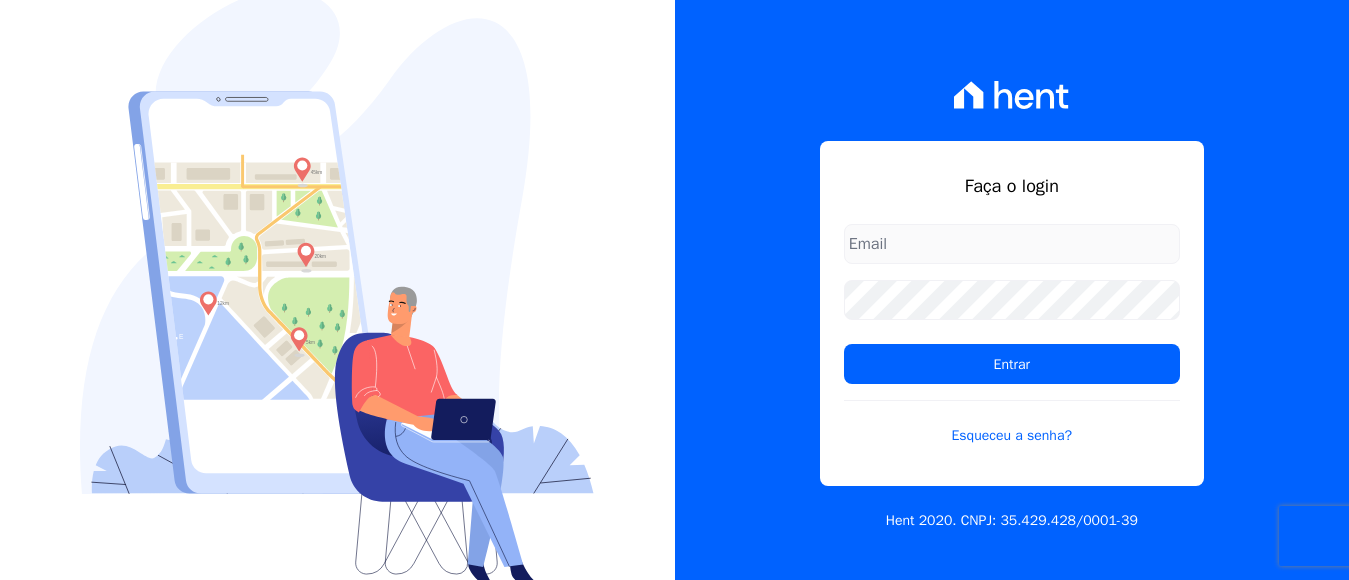 scroll, scrollTop: 0, scrollLeft: 0, axis: both 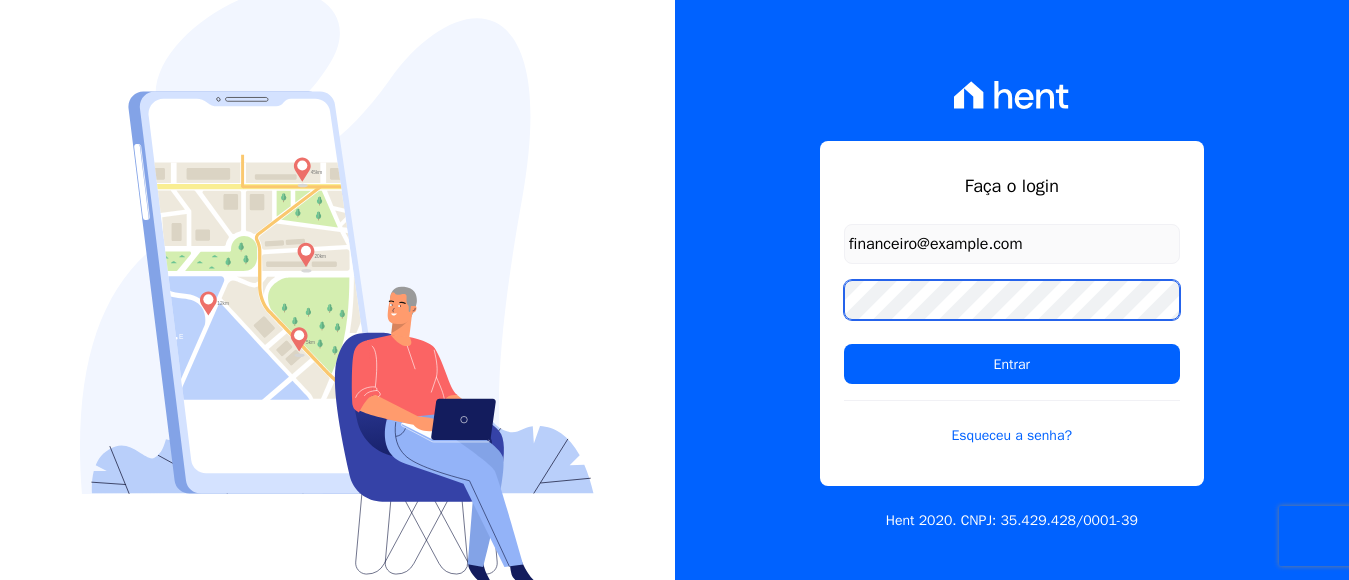 click on "Entrar" at bounding box center (1012, 364) 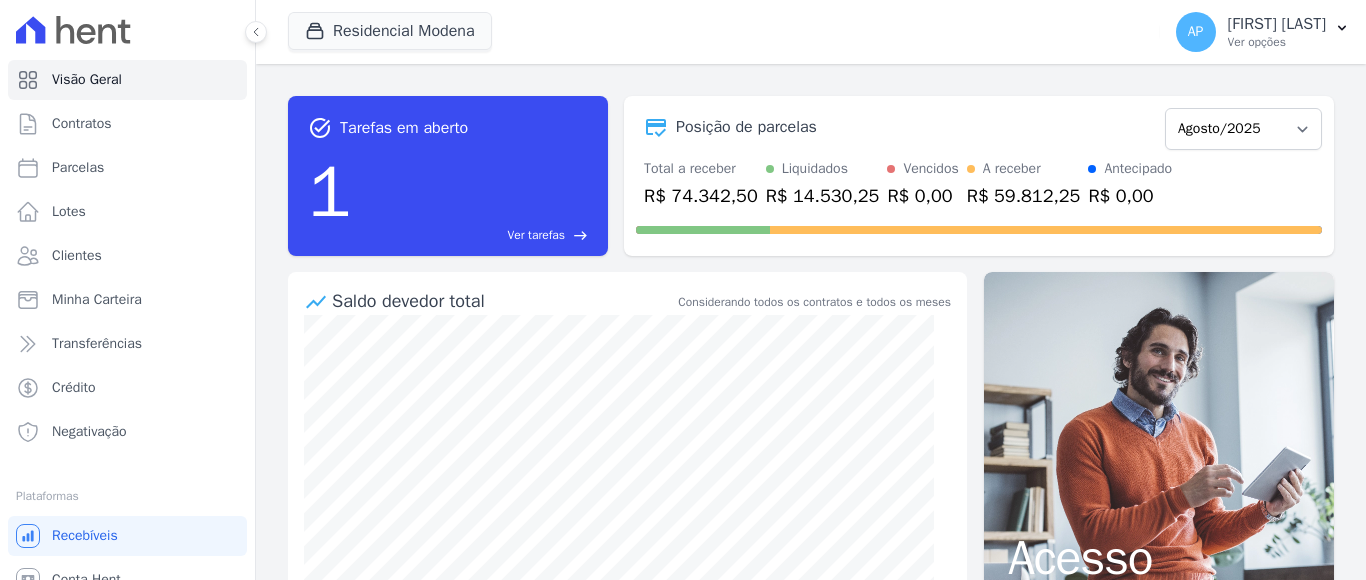 scroll, scrollTop: 0, scrollLeft: 0, axis: both 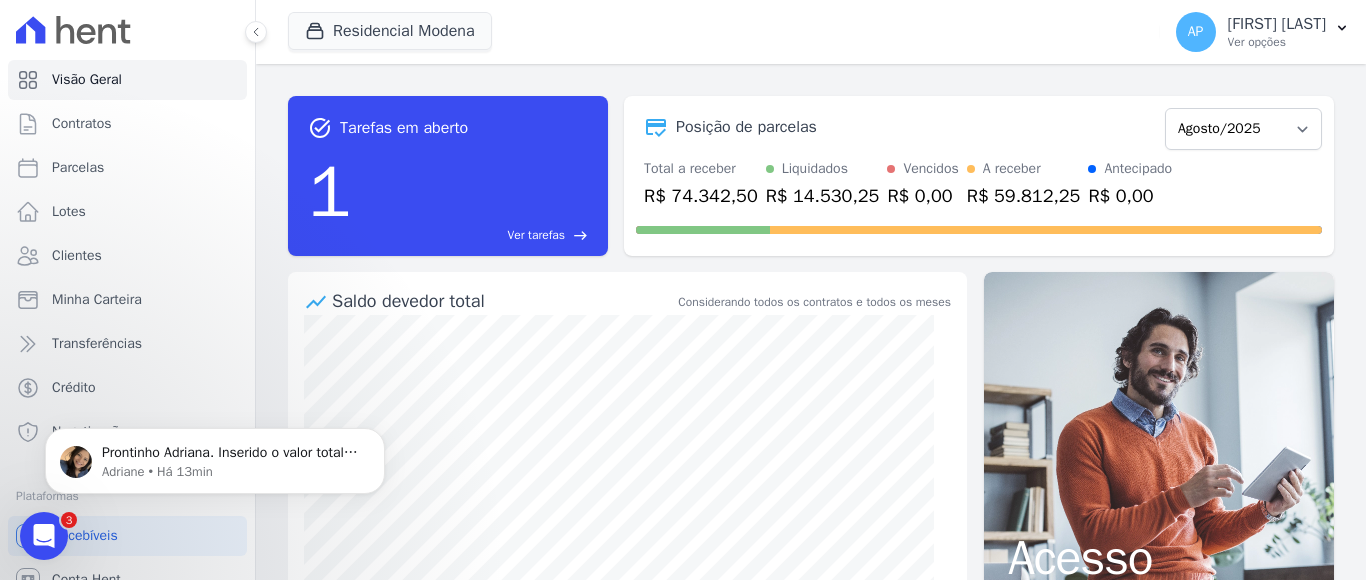 click 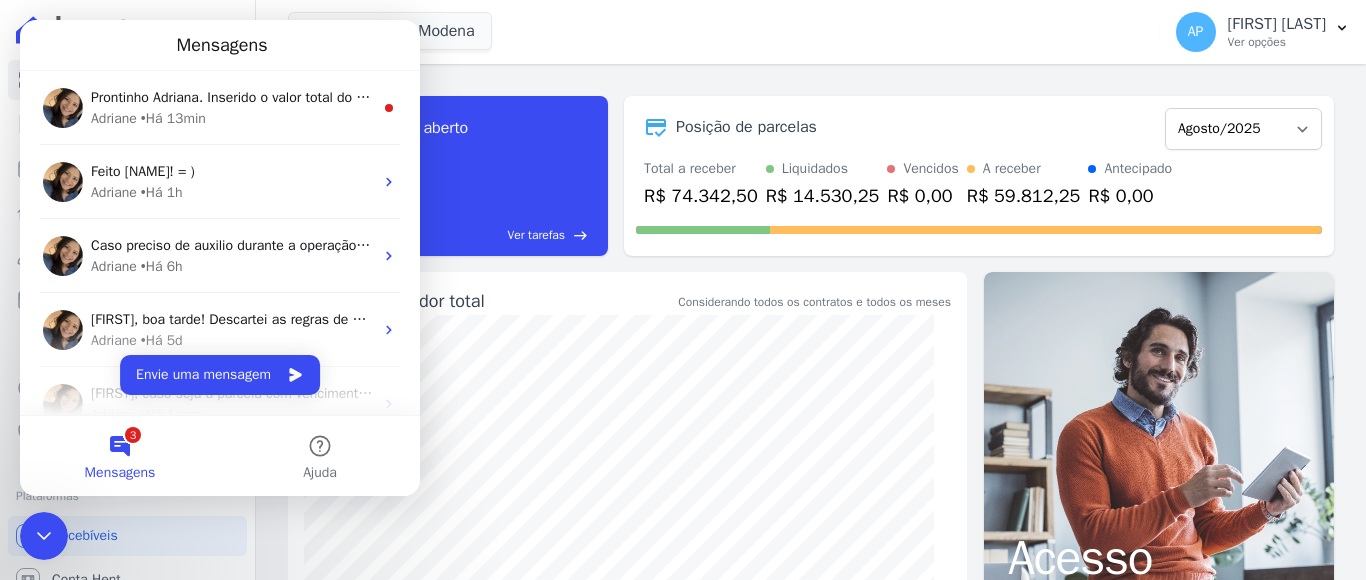 scroll, scrollTop: 0, scrollLeft: 0, axis: both 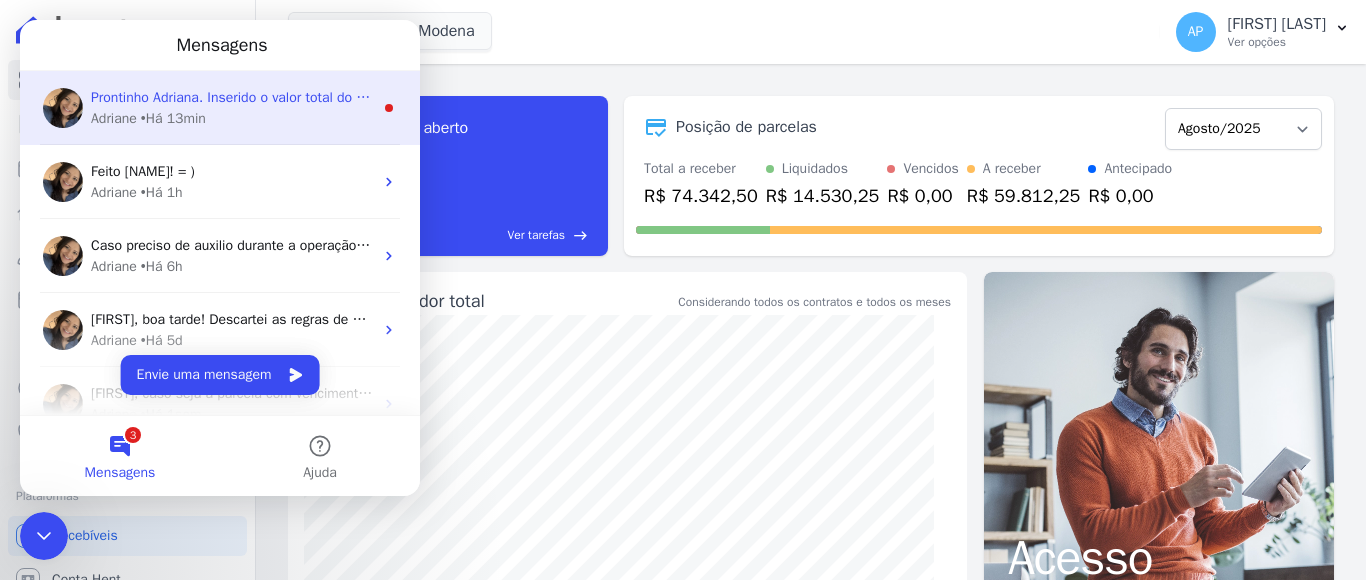 click on "•  Há 13min" at bounding box center (173, 118) 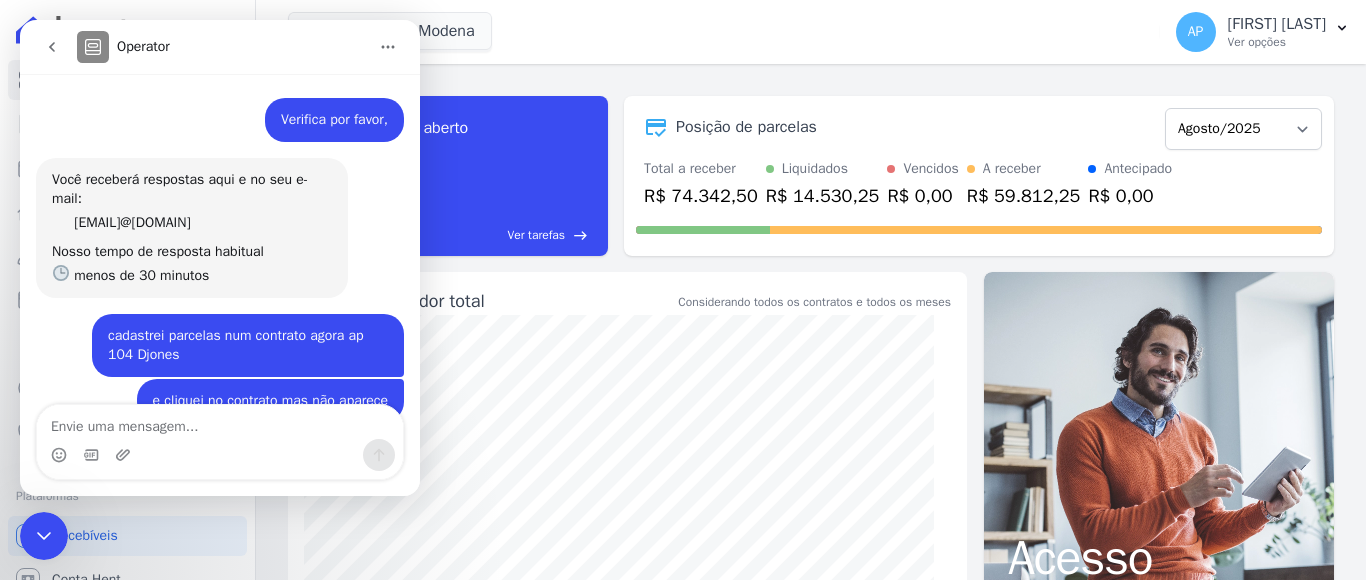 scroll, scrollTop: 23, scrollLeft: 0, axis: vertical 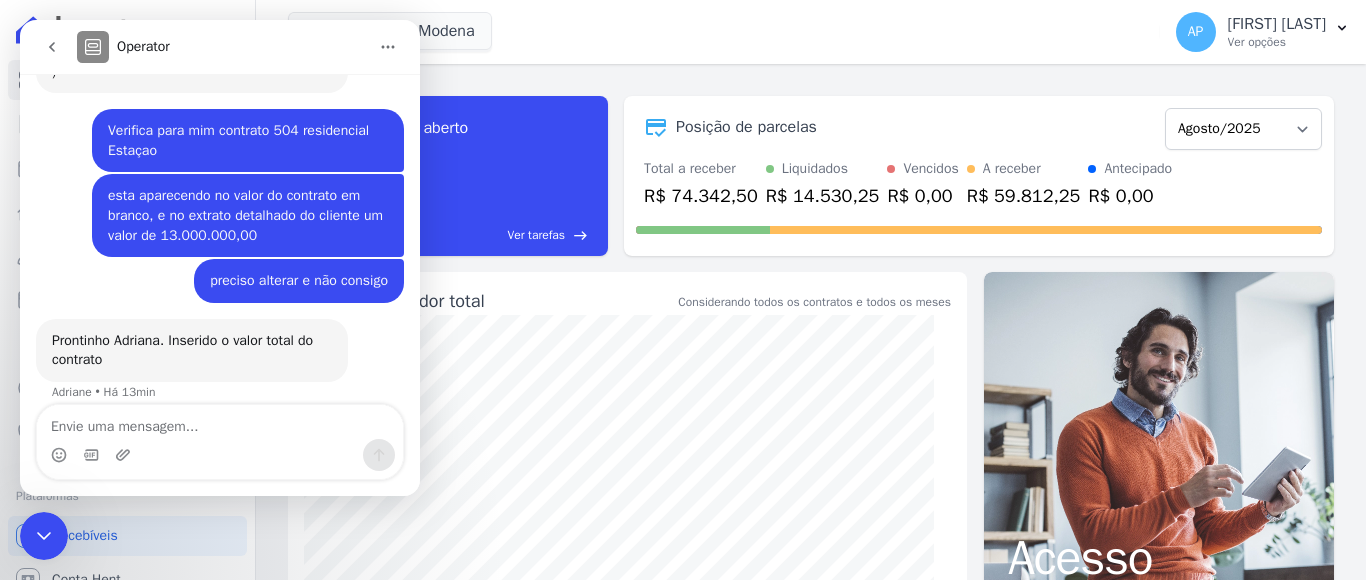 drag, startPoint x: 50, startPoint y: 534, endPoint x: 49, endPoint y: 521, distance: 13.038404 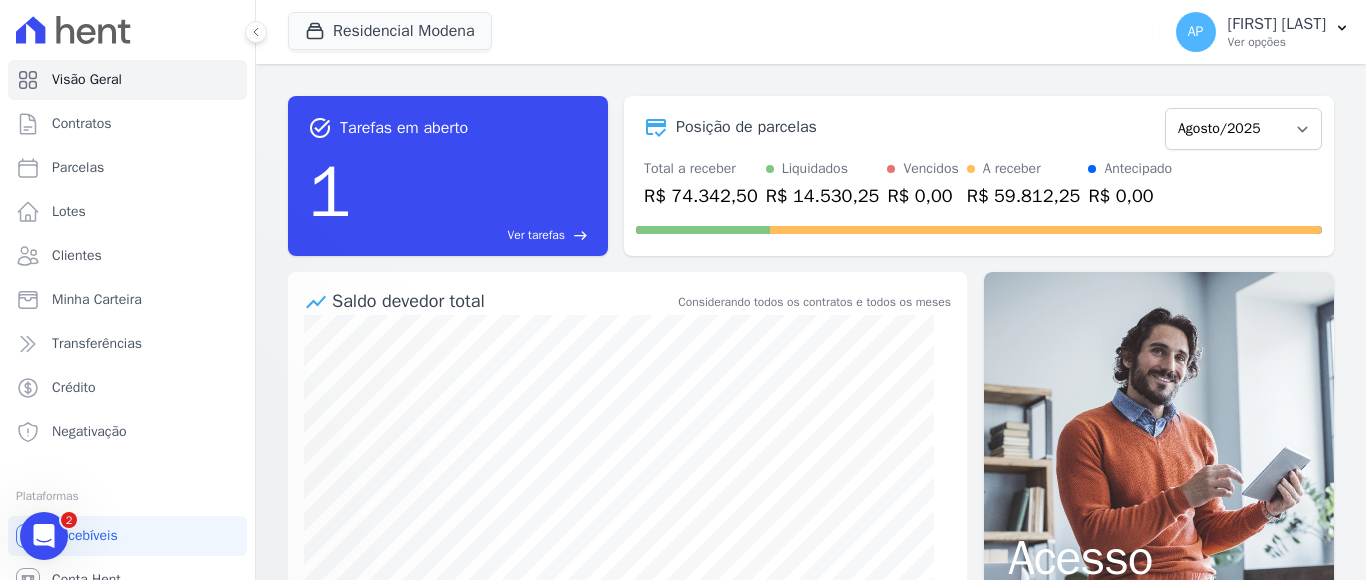 scroll, scrollTop: 0, scrollLeft: 0, axis: both 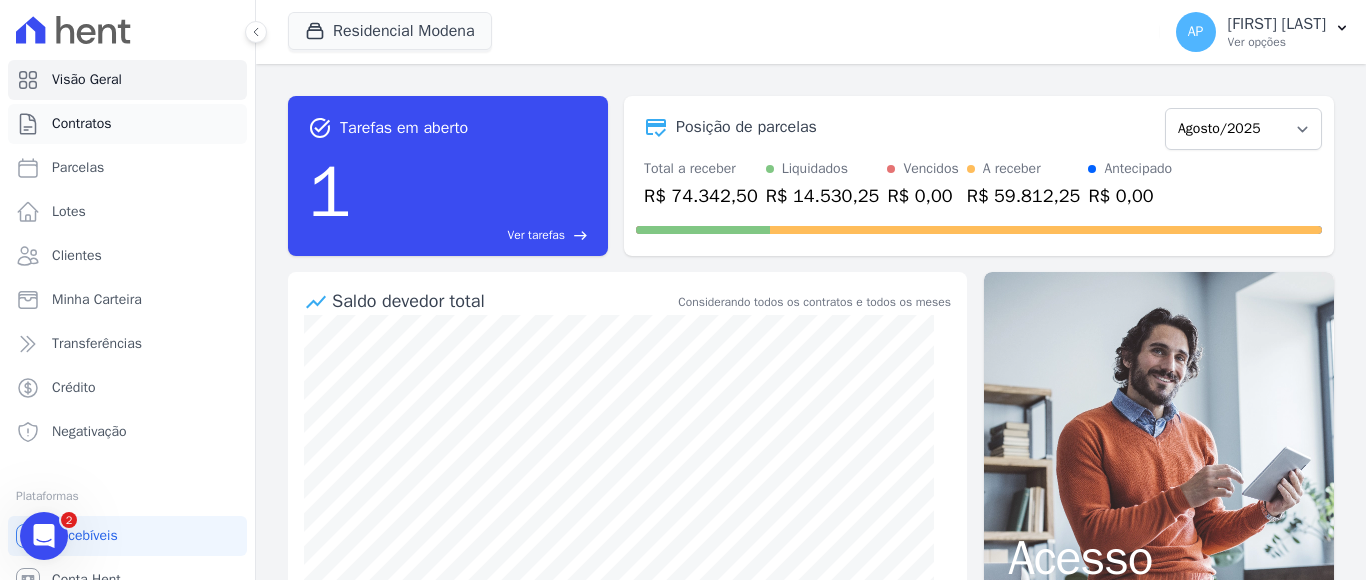 click on "Contratos" at bounding box center (82, 124) 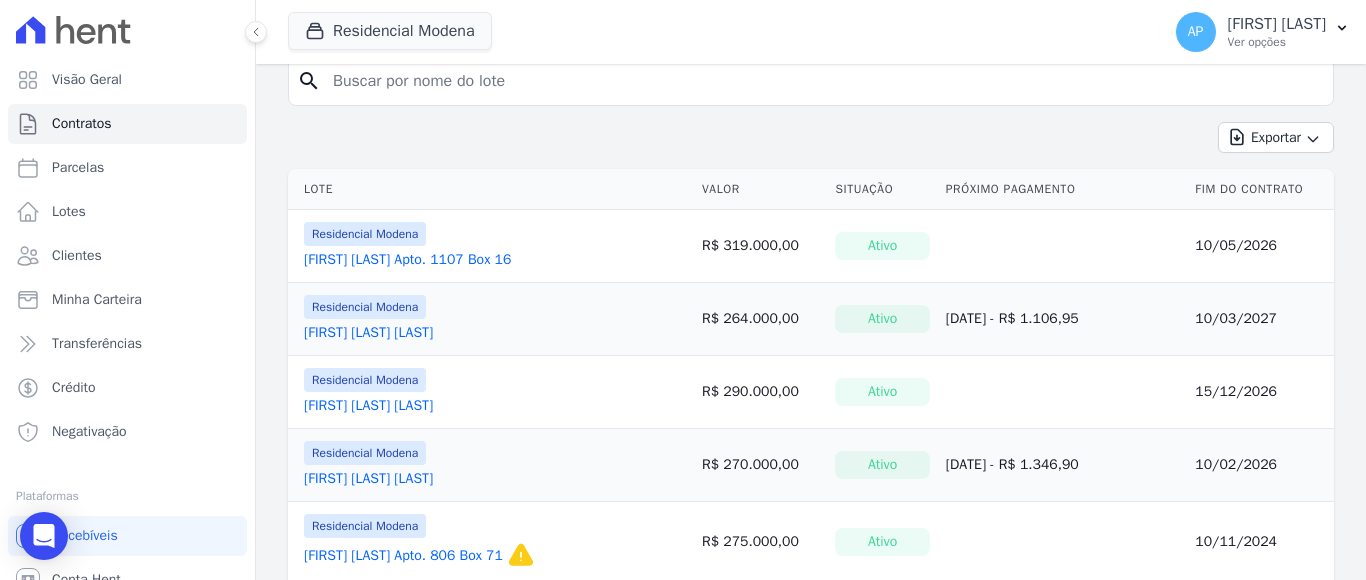 scroll, scrollTop: 0, scrollLeft: 0, axis: both 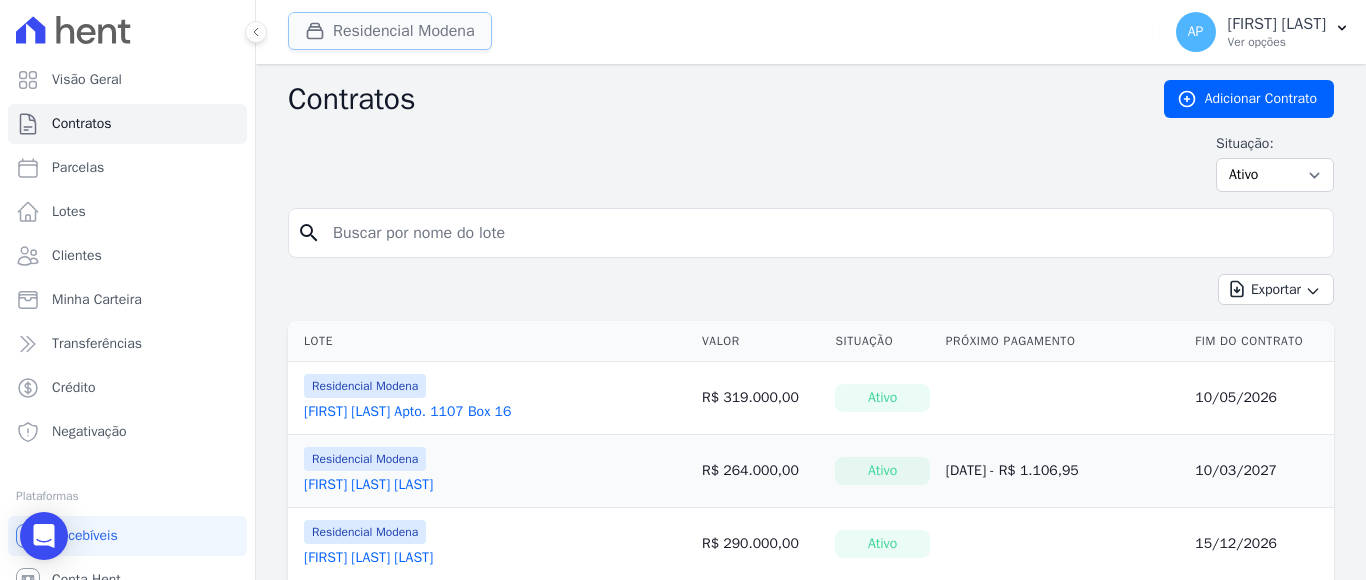 click on "Residencial Modena" at bounding box center [390, 31] 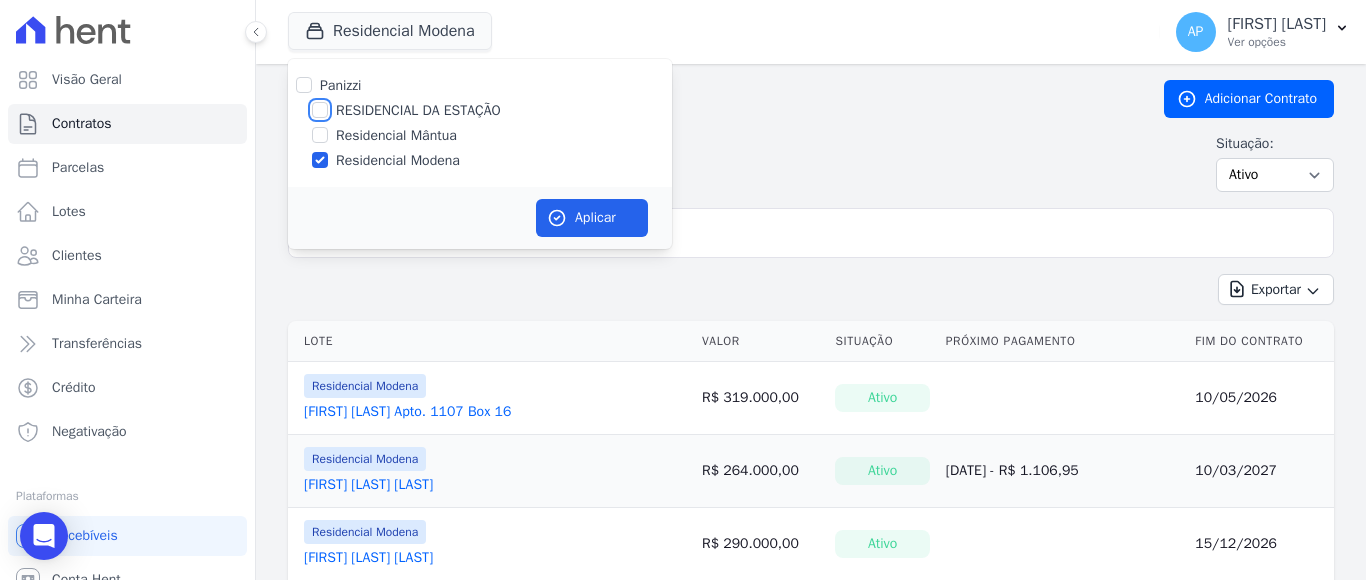 click on "RESIDENCIAL DA ESTAÇÃO" at bounding box center [320, 110] 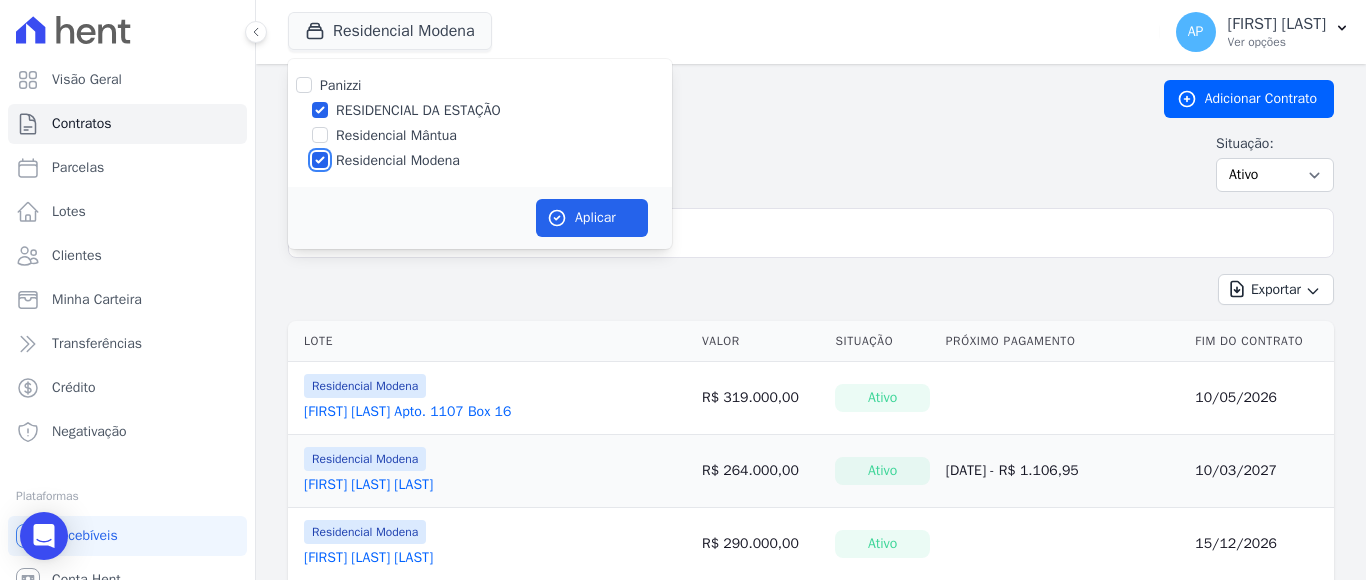 click on "Residencial Modena" at bounding box center [320, 160] 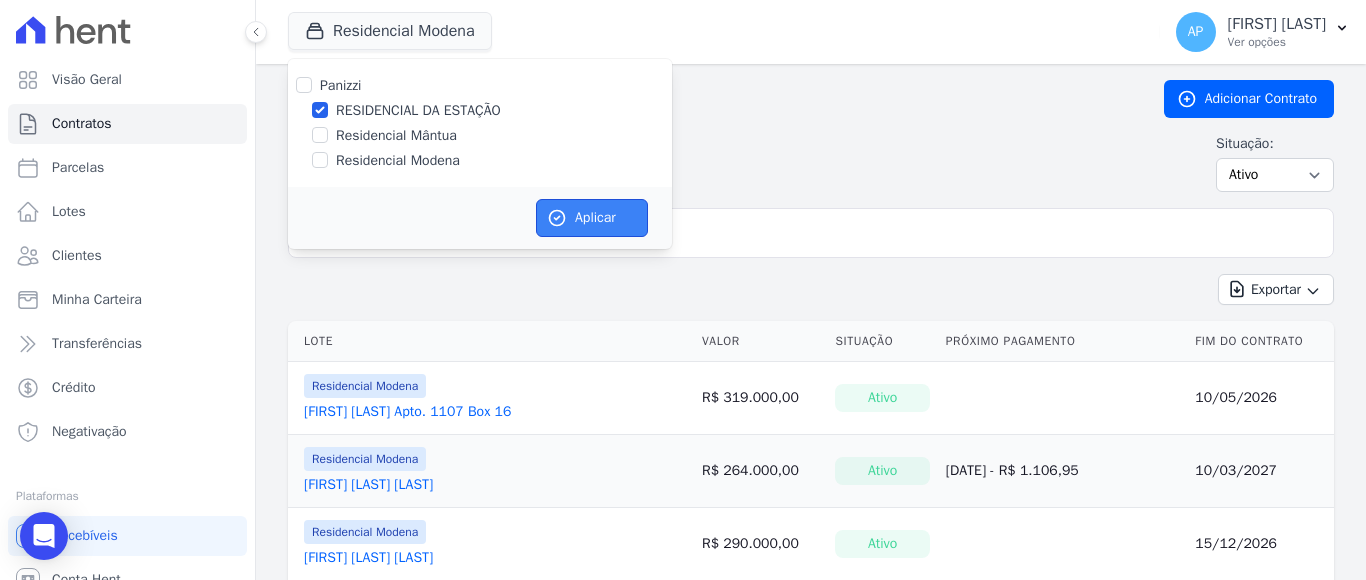 click on "Aplicar" at bounding box center [592, 218] 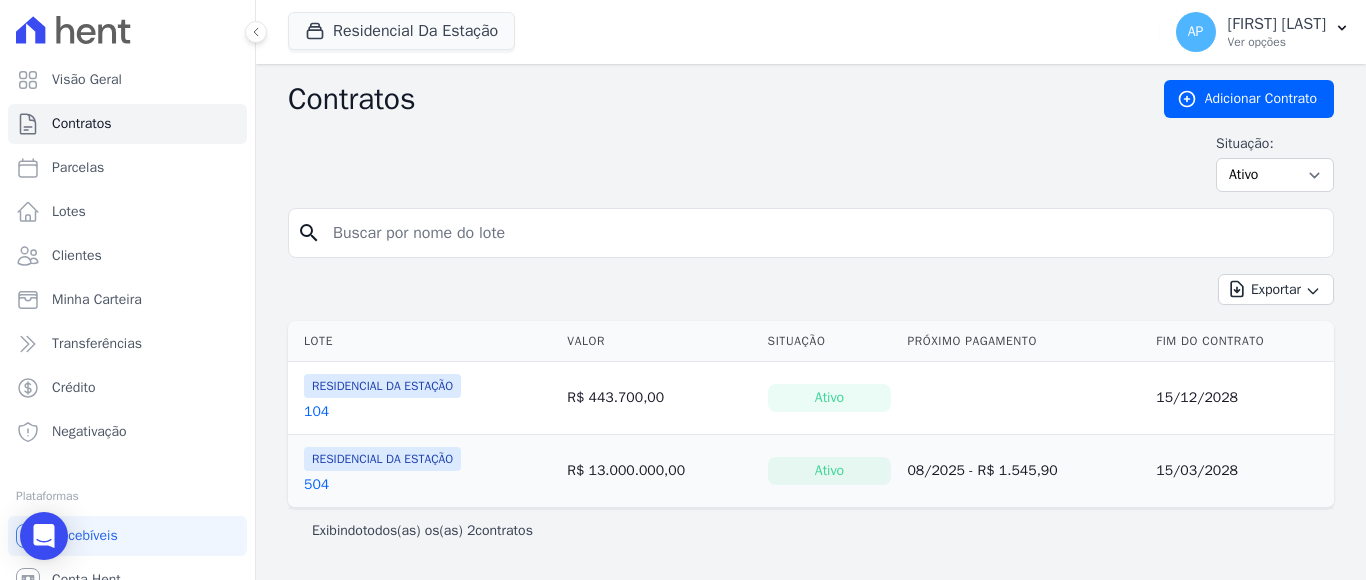 click on "504" at bounding box center (316, 485) 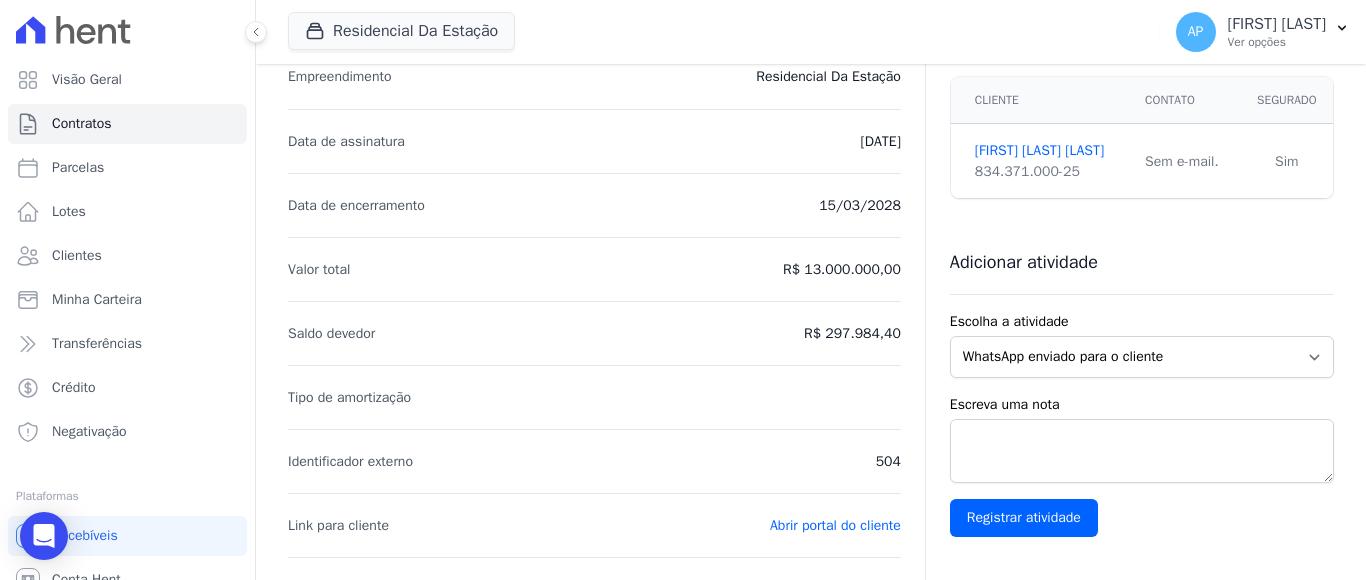 scroll, scrollTop: 300, scrollLeft: 0, axis: vertical 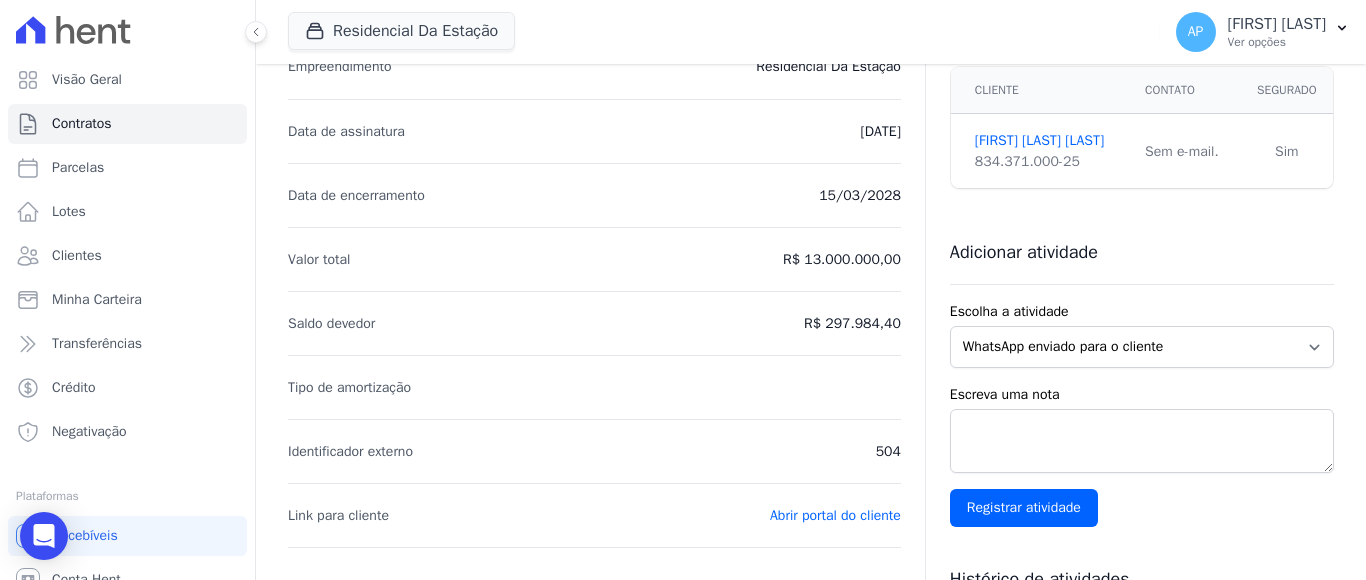 click on "R$ 13.000.000,00" at bounding box center [842, 260] 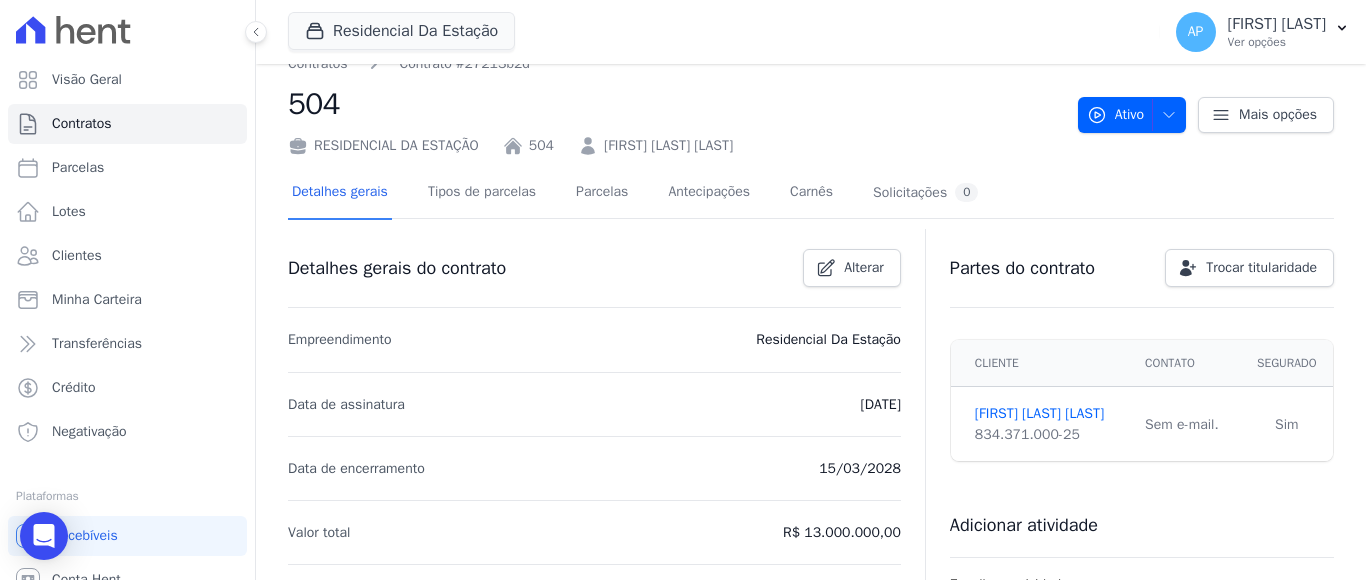 scroll, scrollTop: 0, scrollLeft: 0, axis: both 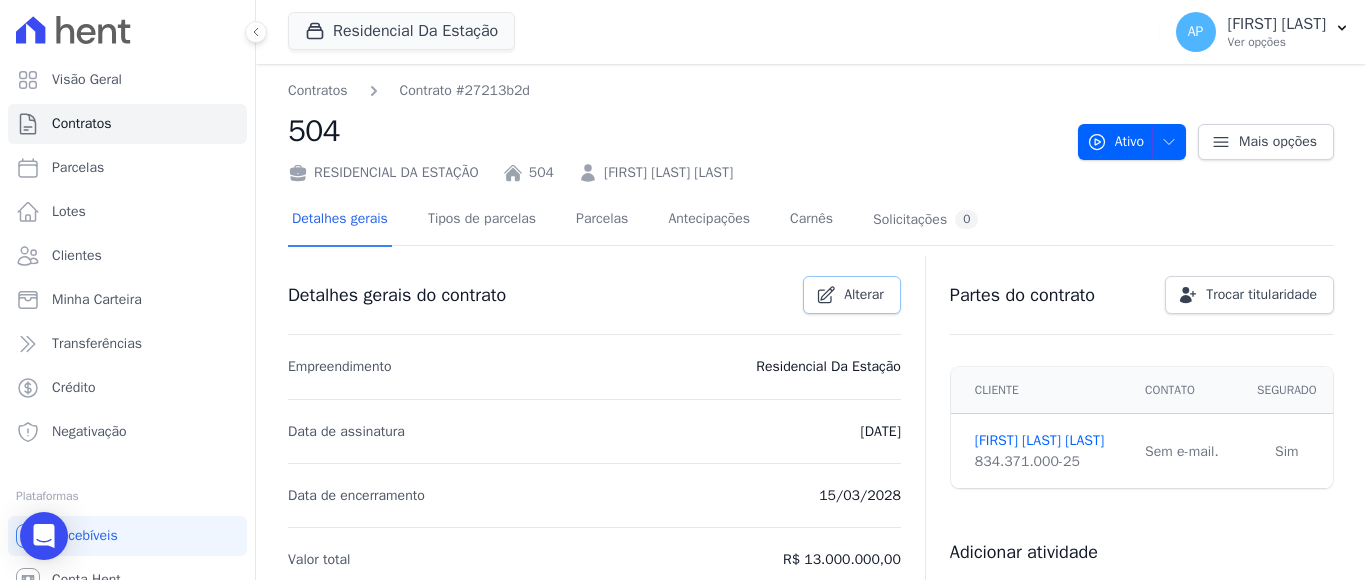click on "Alterar" at bounding box center (864, 295) 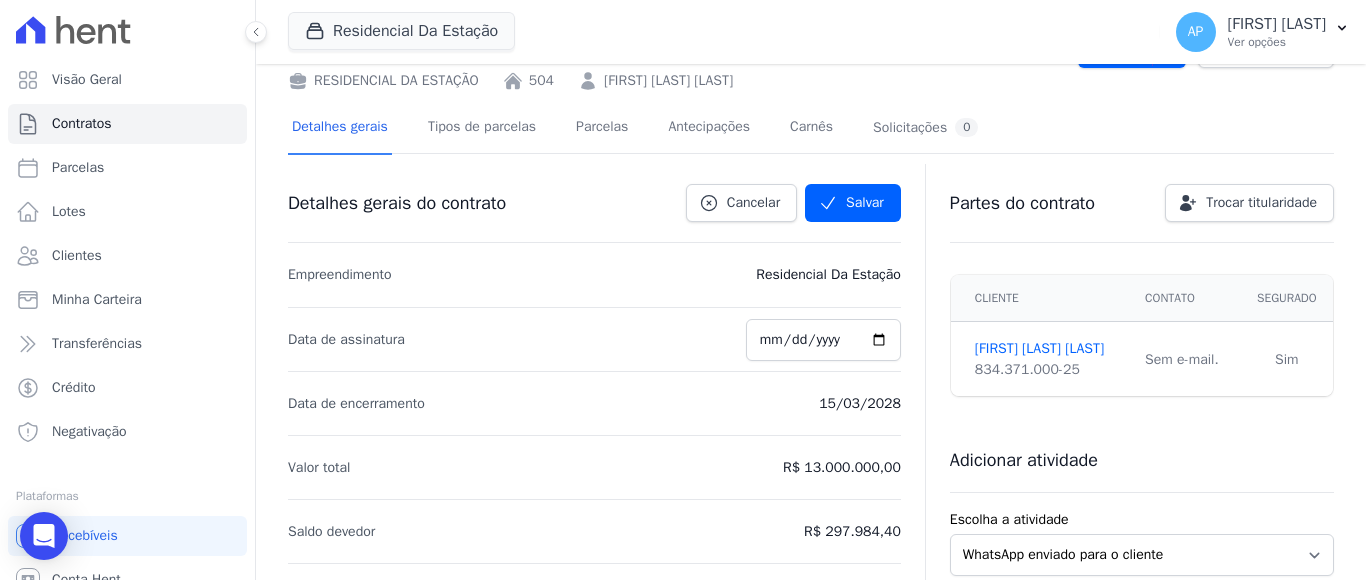 scroll, scrollTop: 300, scrollLeft: 0, axis: vertical 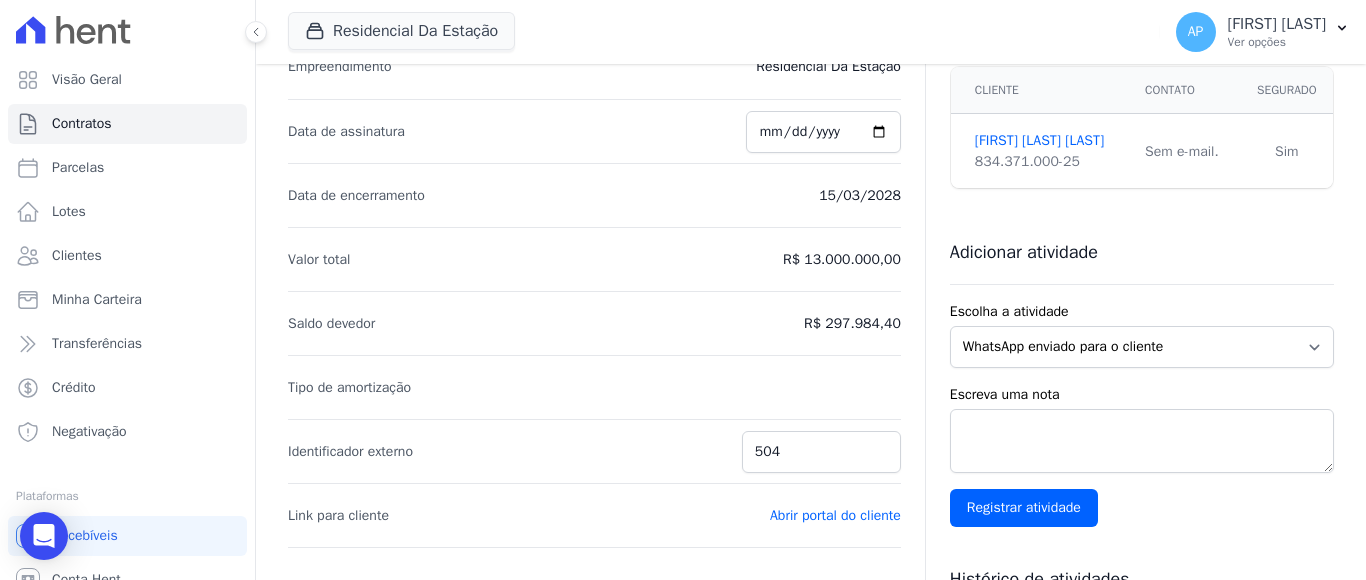 drag, startPoint x: 778, startPoint y: 253, endPoint x: 797, endPoint y: 263, distance: 21.470911 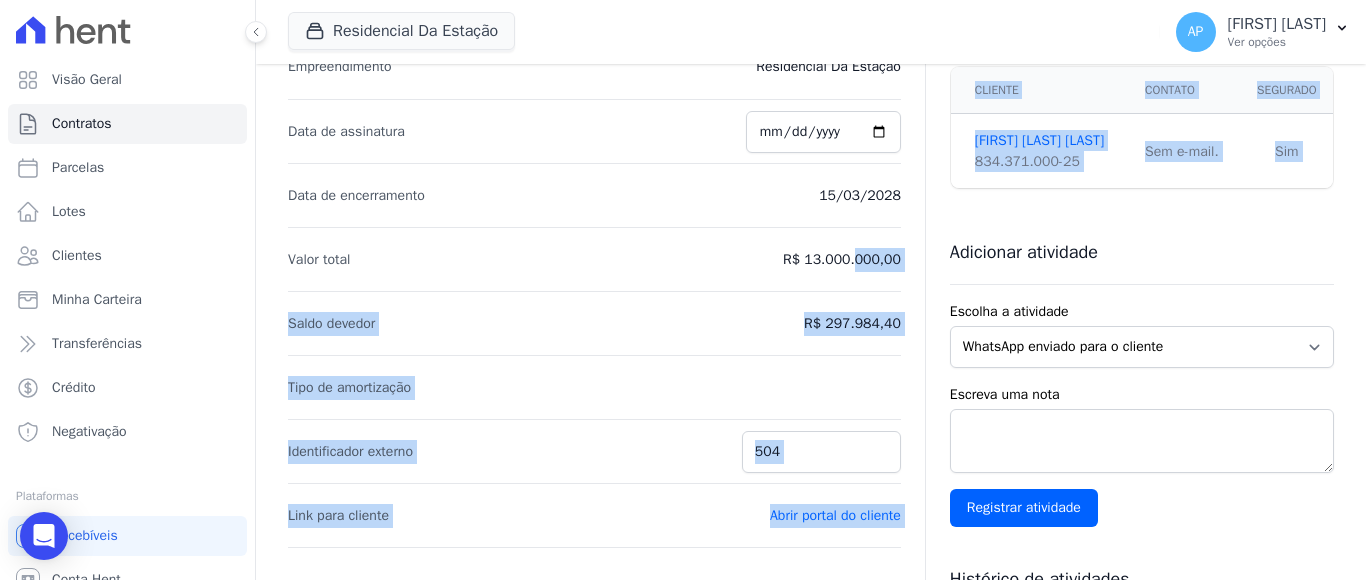 drag, startPoint x: 805, startPoint y: 260, endPoint x: 911, endPoint y: 268, distance: 106.30146 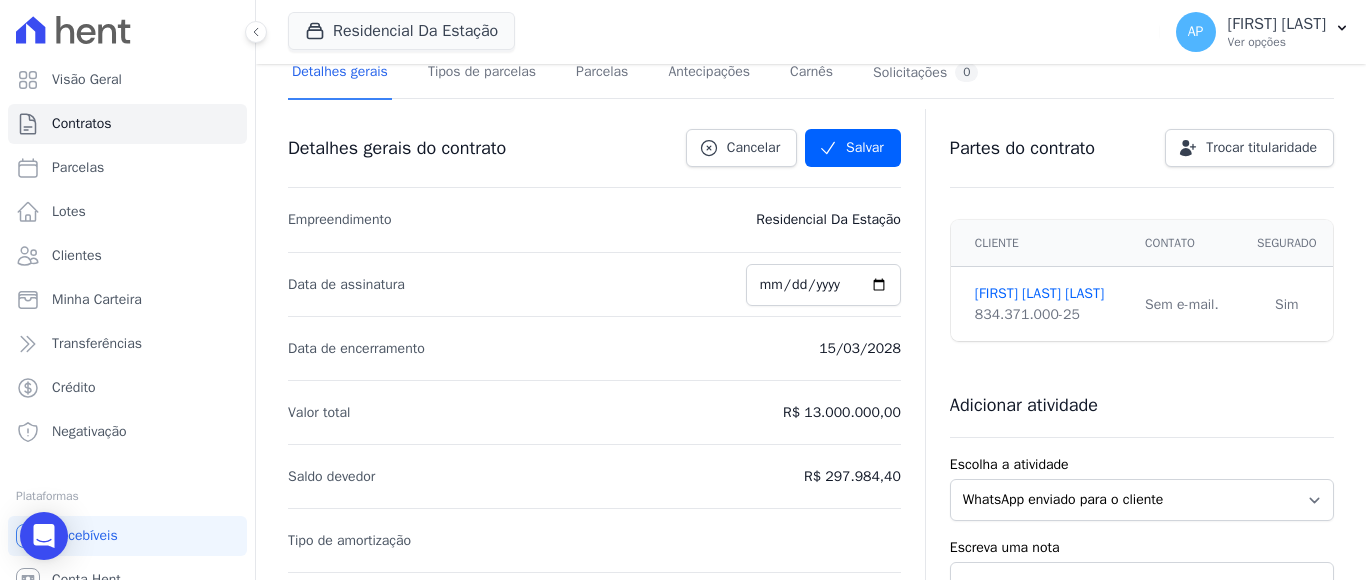 scroll, scrollTop: 300, scrollLeft: 0, axis: vertical 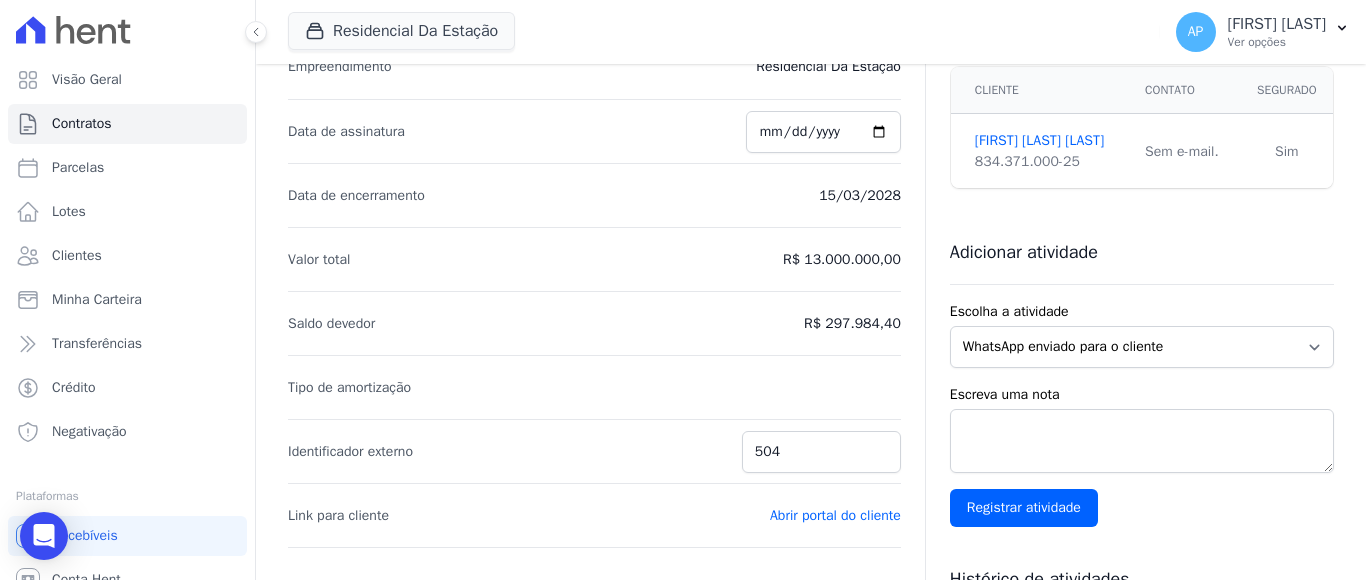 drag, startPoint x: 786, startPoint y: 258, endPoint x: 911, endPoint y: 252, distance: 125.14392 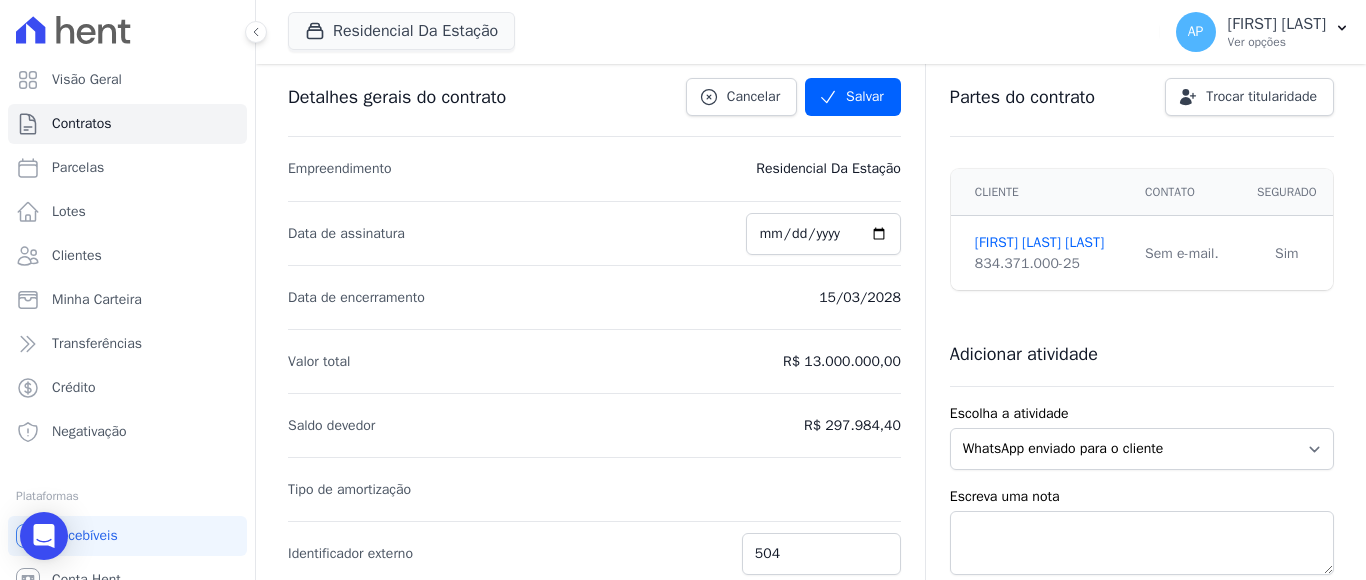 scroll, scrollTop: 113, scrollLeft: 0, axis: vertical 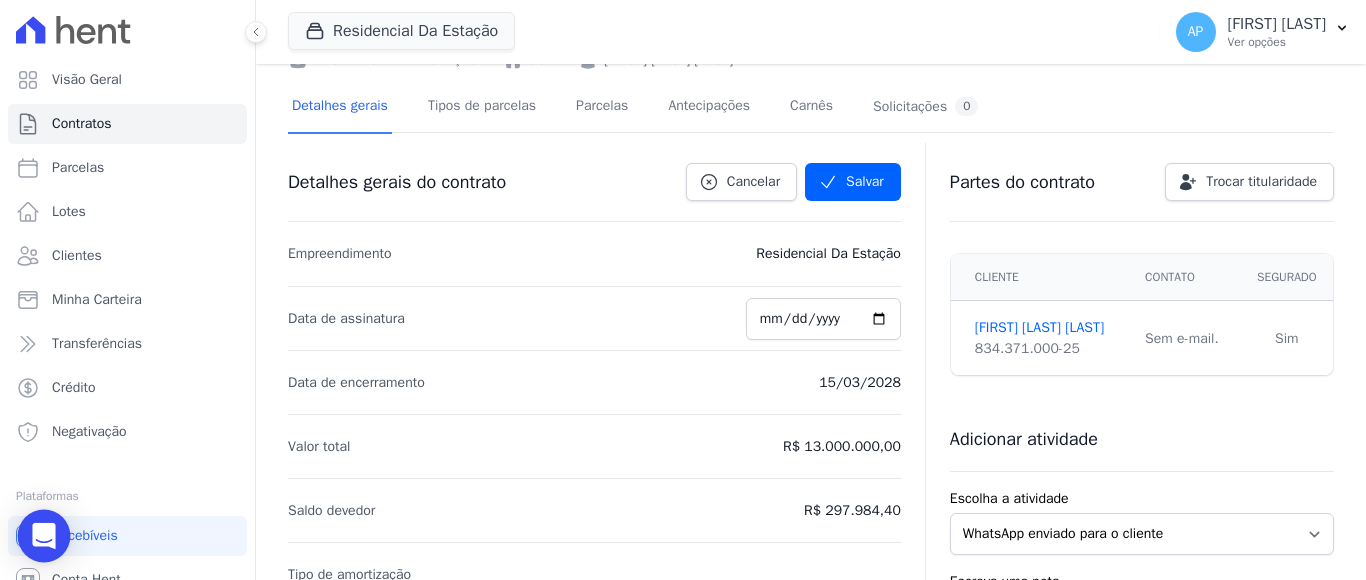 click 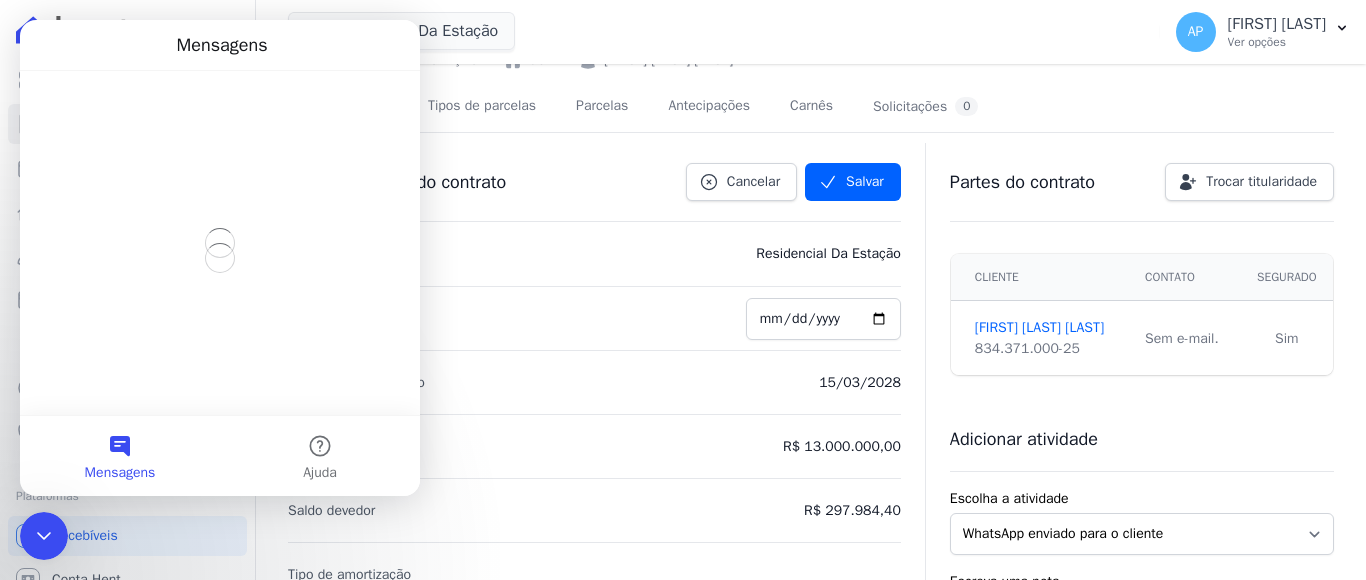 scroll, scrollTop: 0, scrollLeft: 0, axis: both 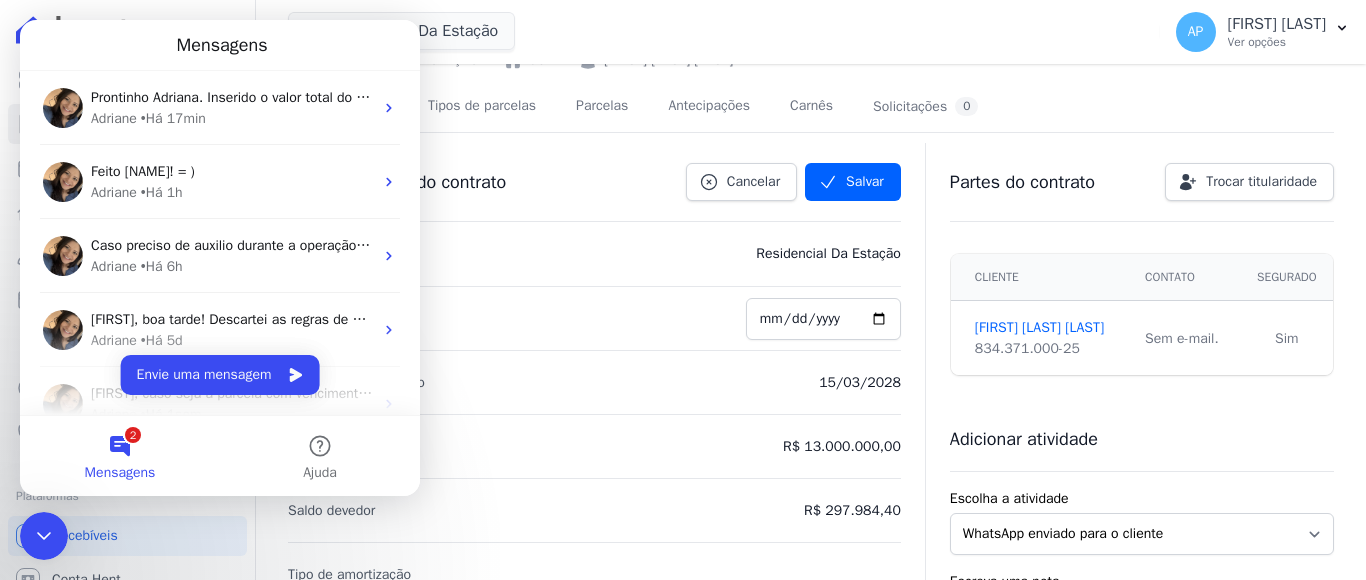 click on "2 Mensagens" at bounding box center [120, 456] 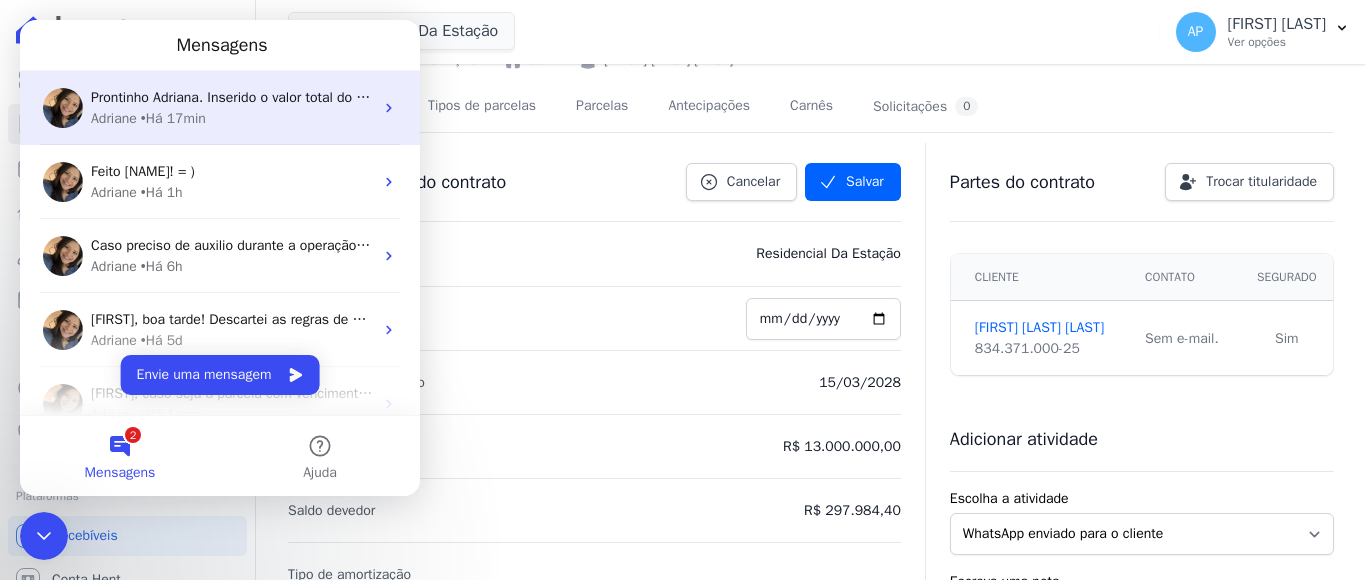 click on "Adriane •  Há 17min" at bounding box center (232, 118) 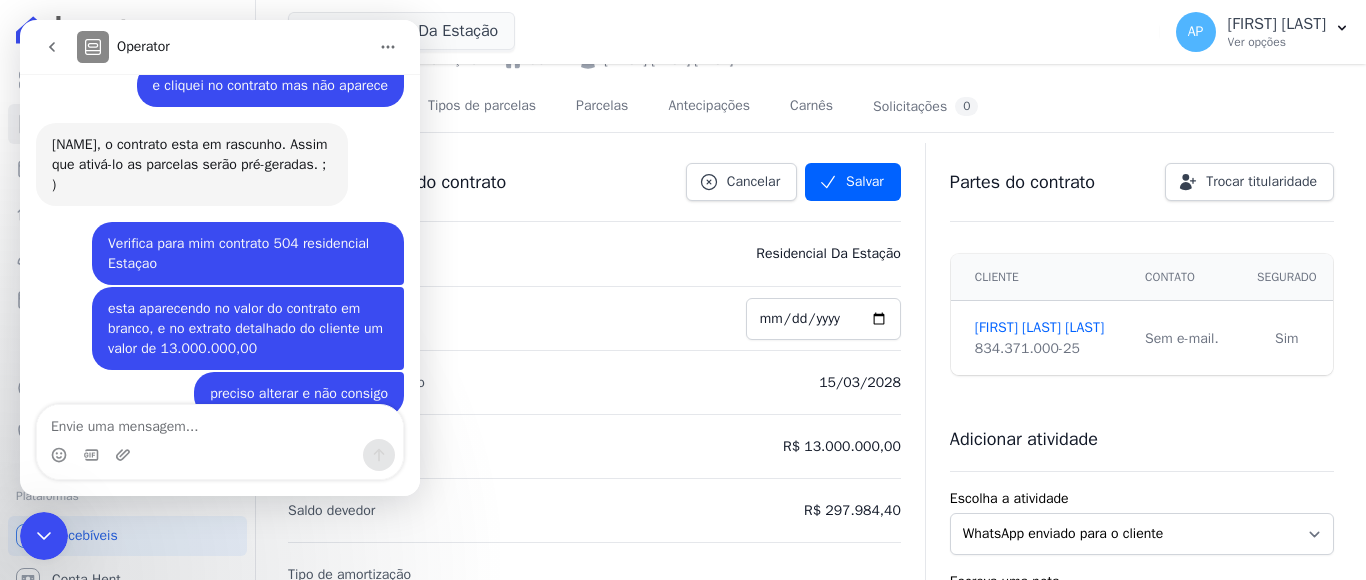 scroll, scrollTop: 425, scrollLeft: 0, axis: vertical 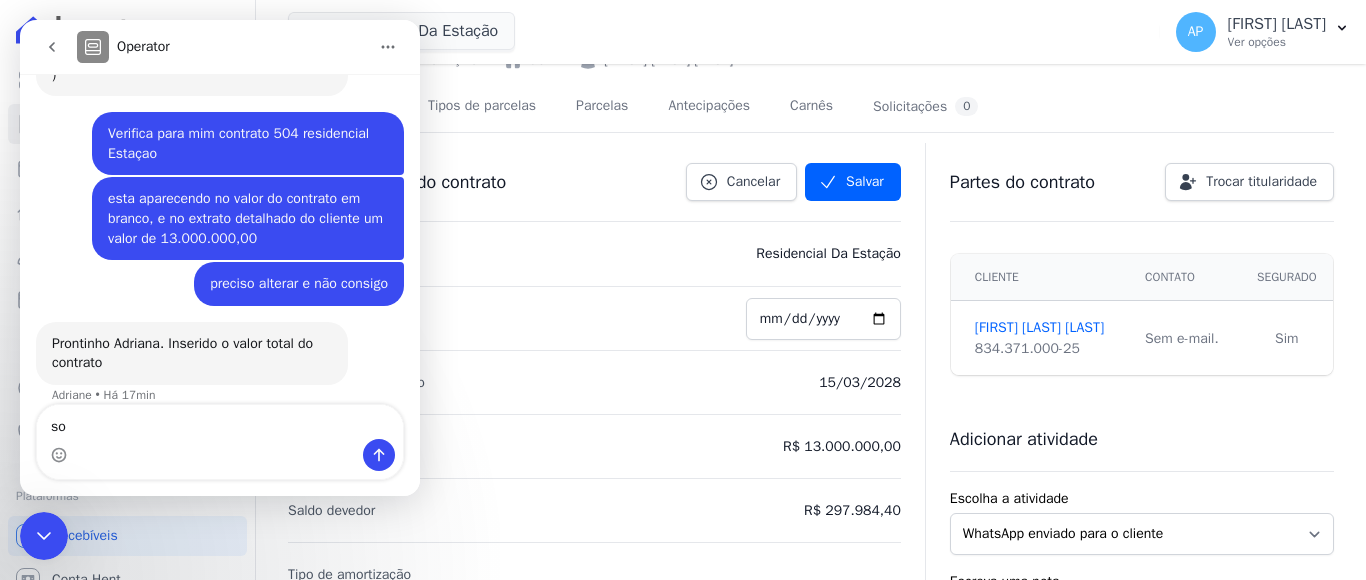 type on "s" 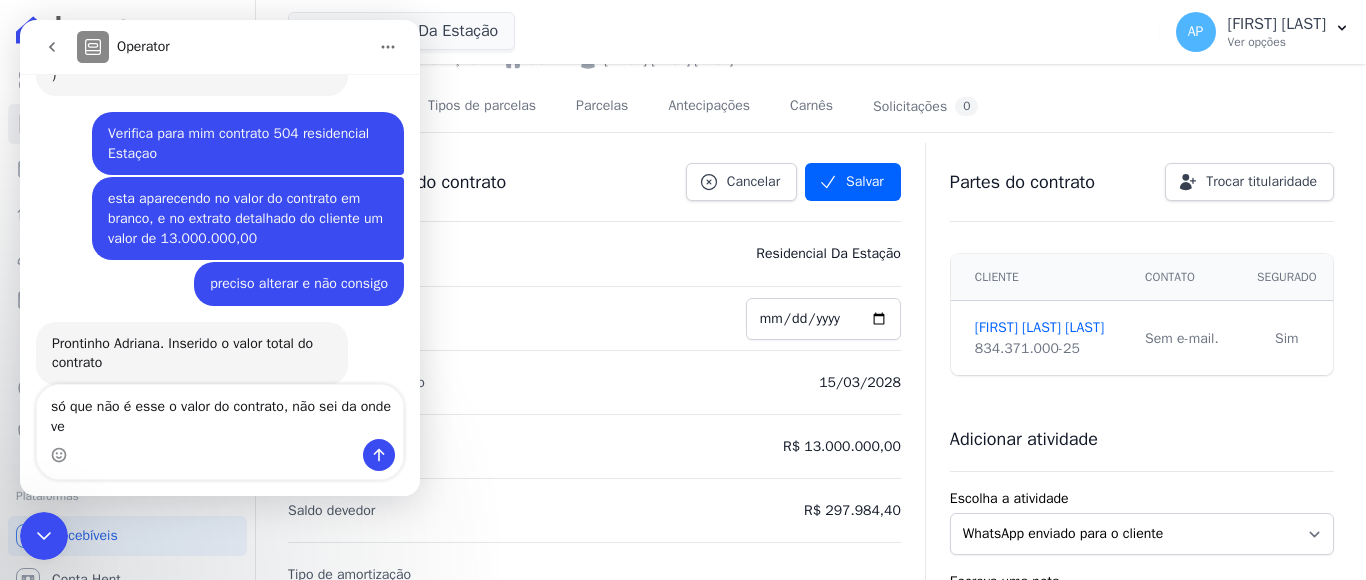 scroll, scrollTop: 445, scrollLeft: 0, axis: vertical 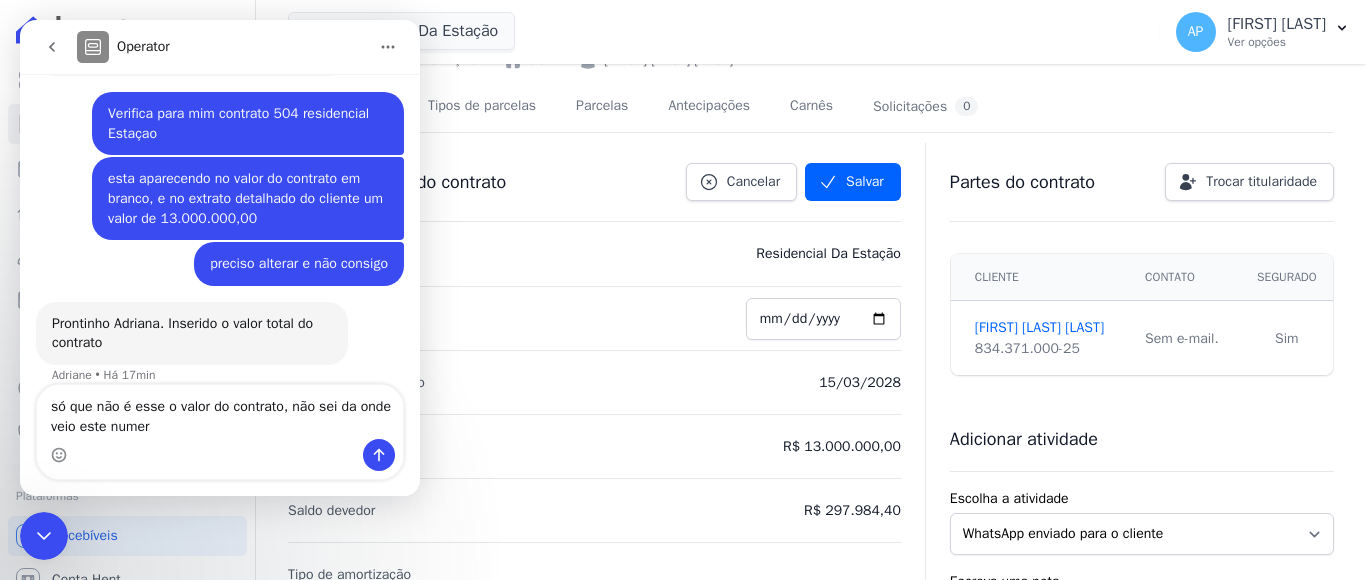 type on "só que não é esse o valor do contrato, não sei da onde veio este numero" 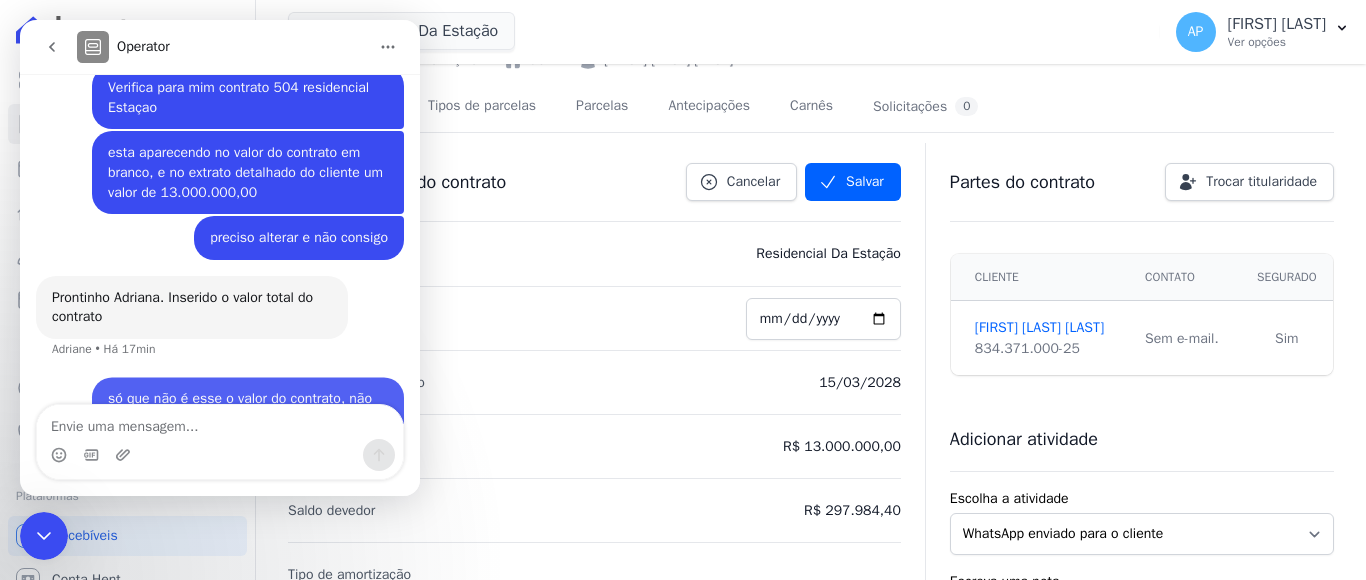 scroll, scrollTop: 504, scrollLeft: 0, axis: vertical 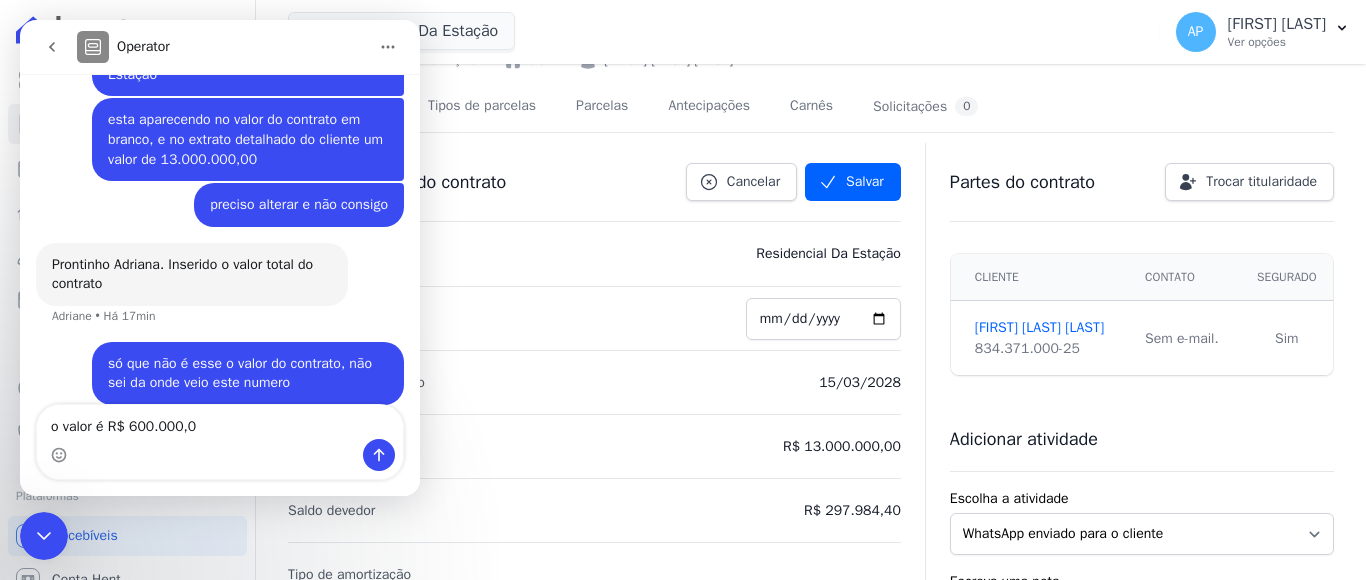 type on "o valor é R$ 600.000,00" 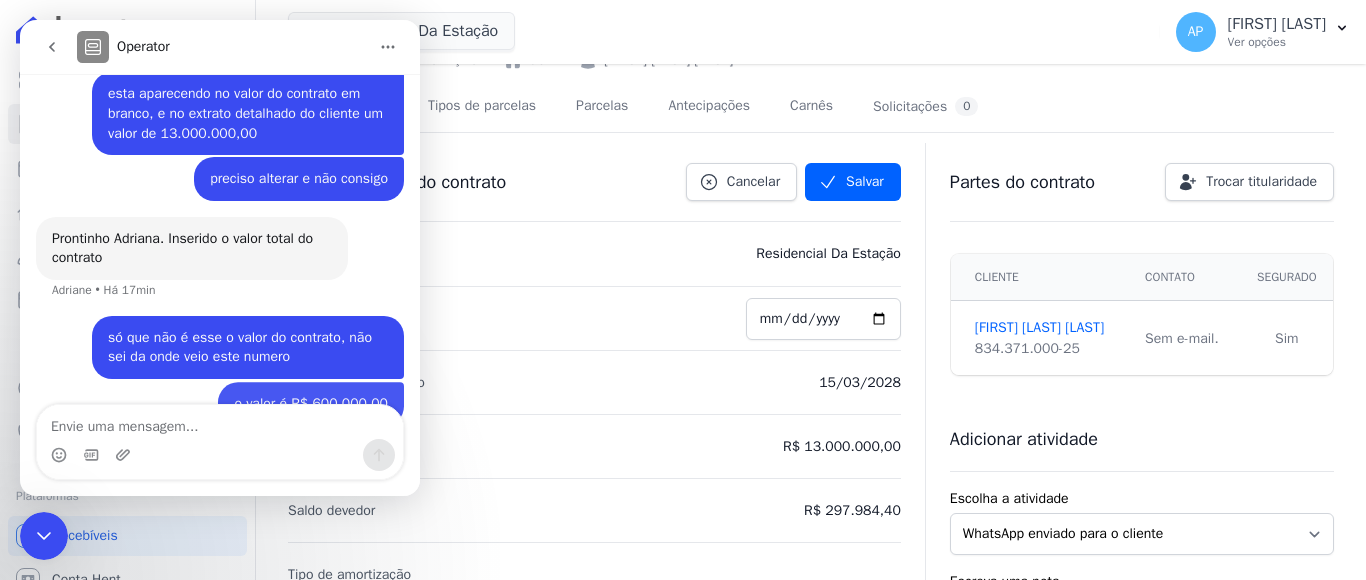 scroll, scrollTop: 550, scrollLeft: 0, axis: vertical 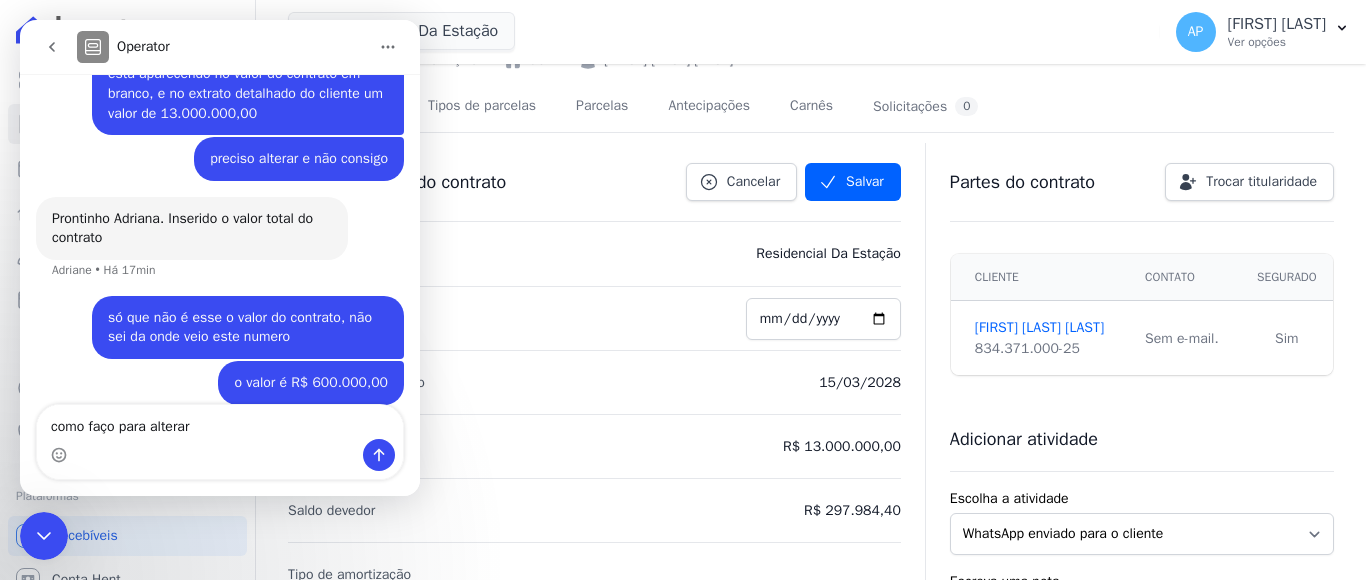 type on "como faço para alterar?" 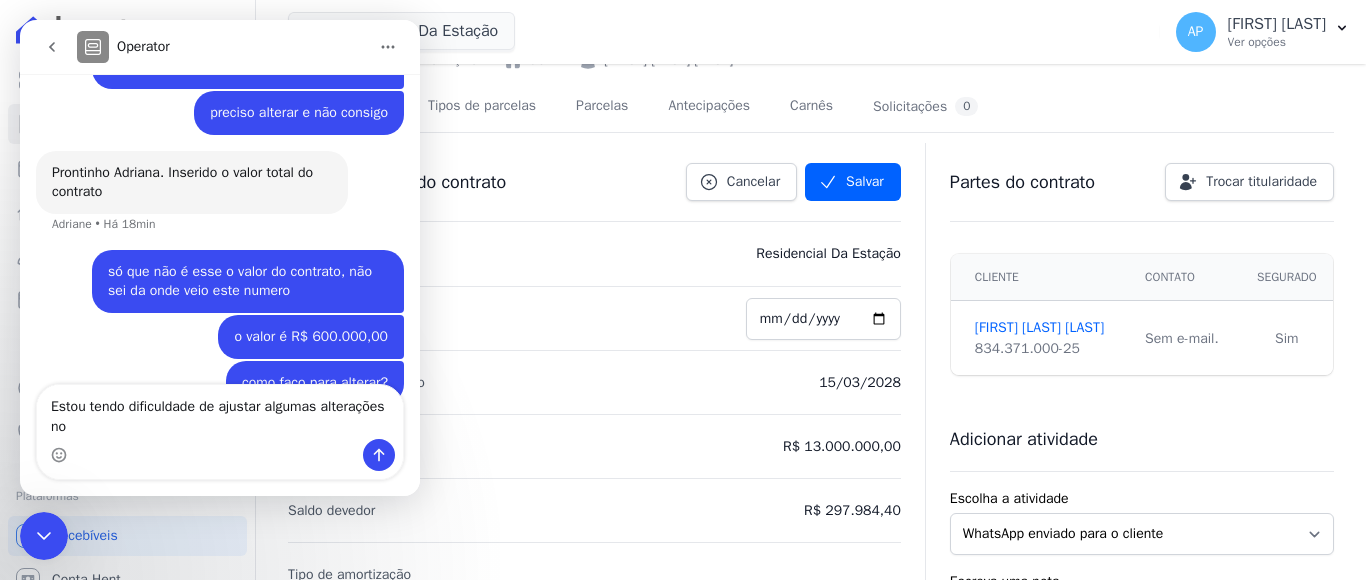 scroll, scrollTop: 616, scrollLeft: 0, axis: vertical 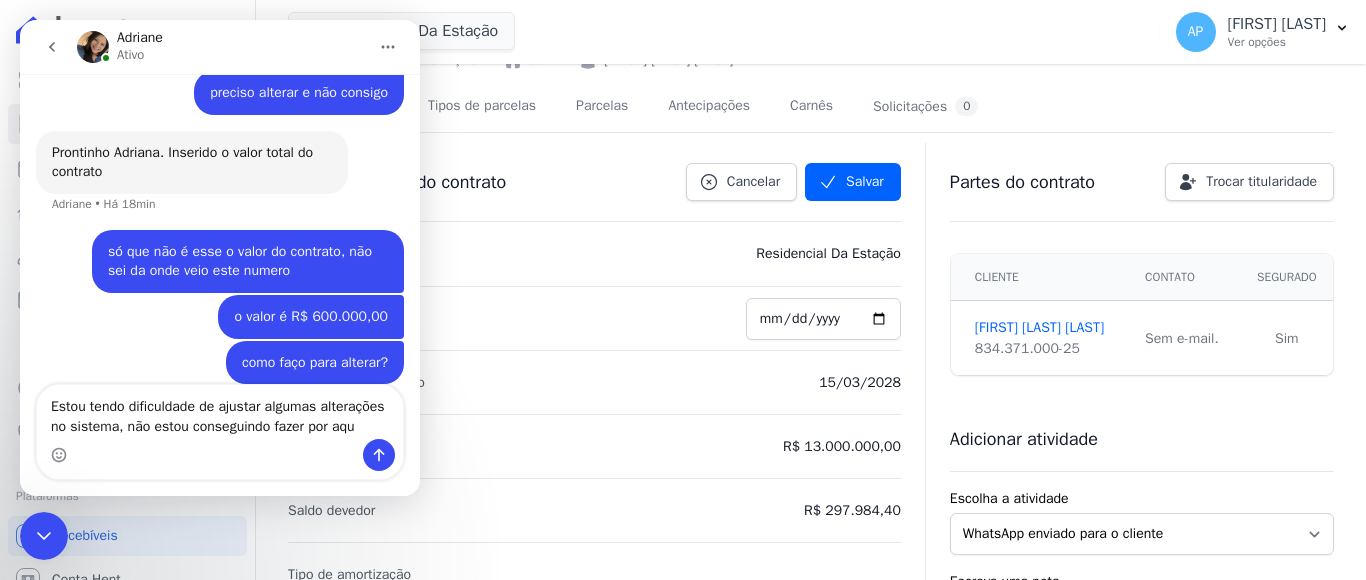 type on "Estou tendo dificuldade de ajustar algumas alterações no sistema, não estou conseguindo fazer por aqui" 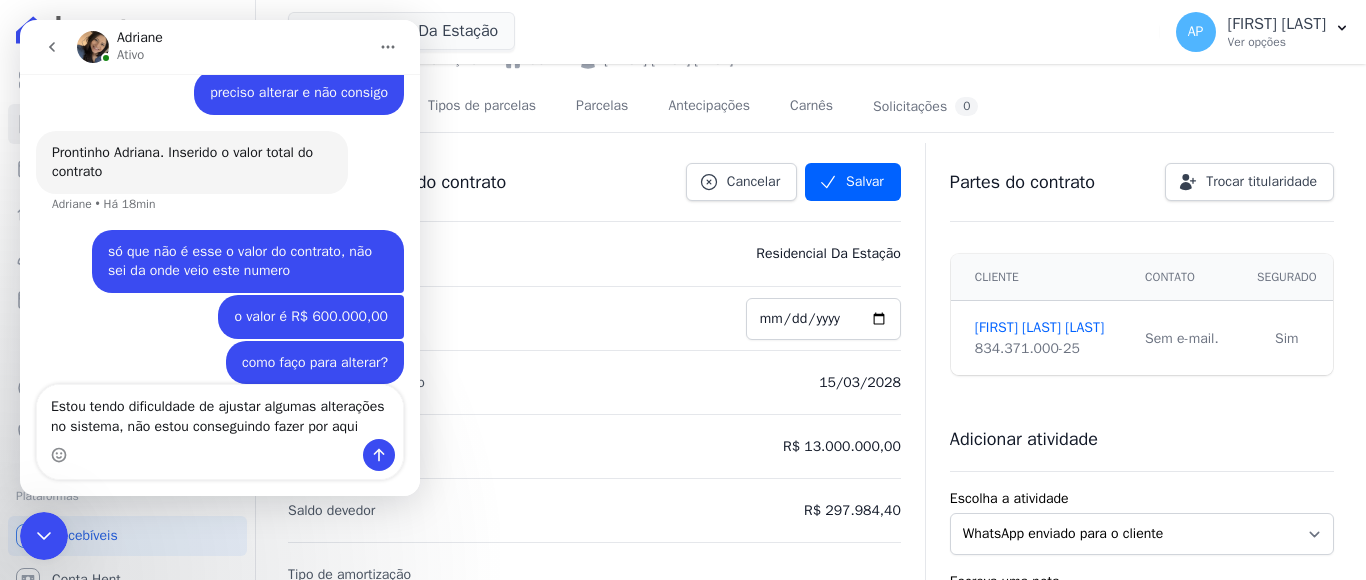 type 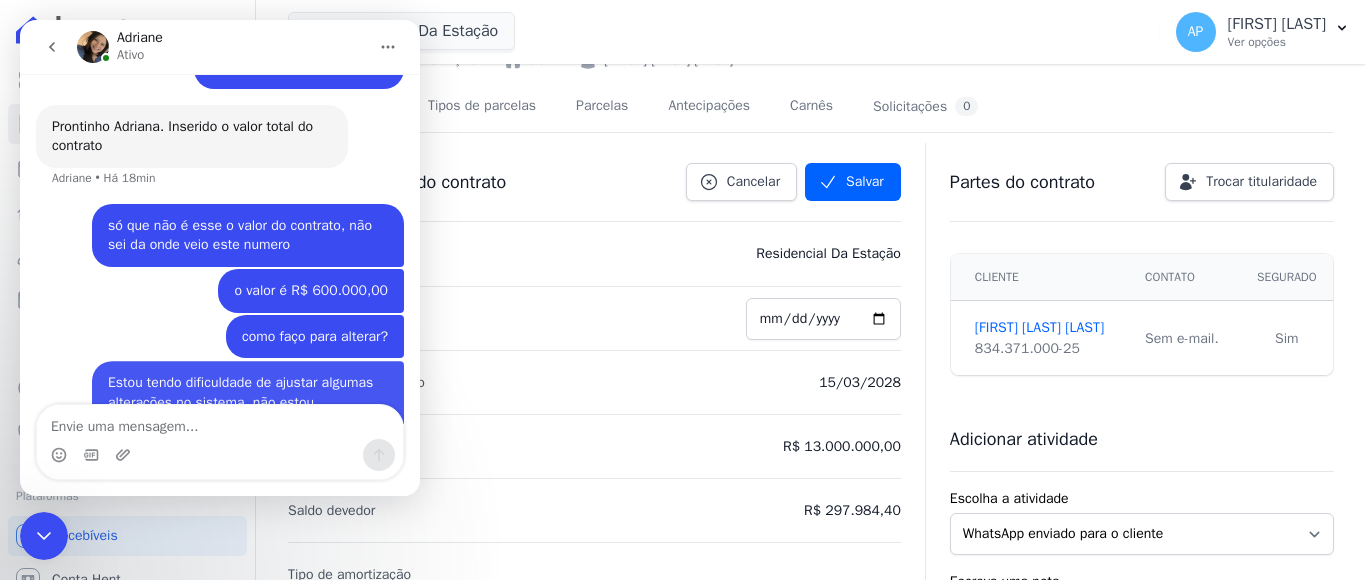 scroll, scrollTop: 680, scrollLeft: 0, axis: vertical 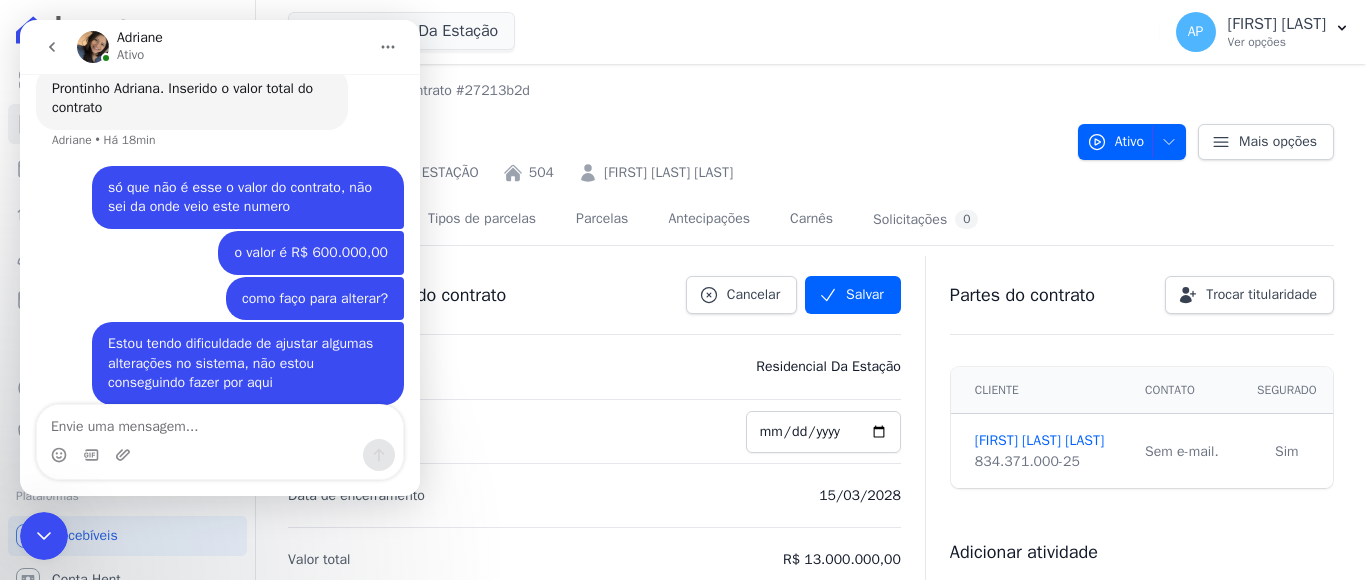click 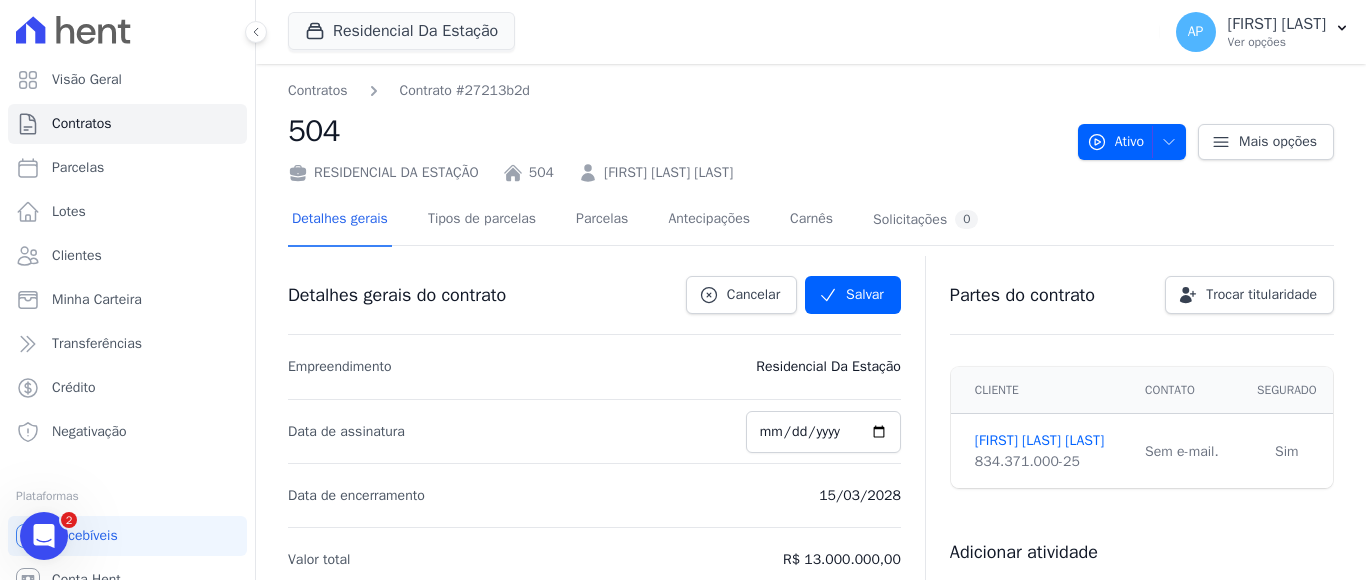 scroll, scrollTop: 0, scrollLeft: 0, axis: both 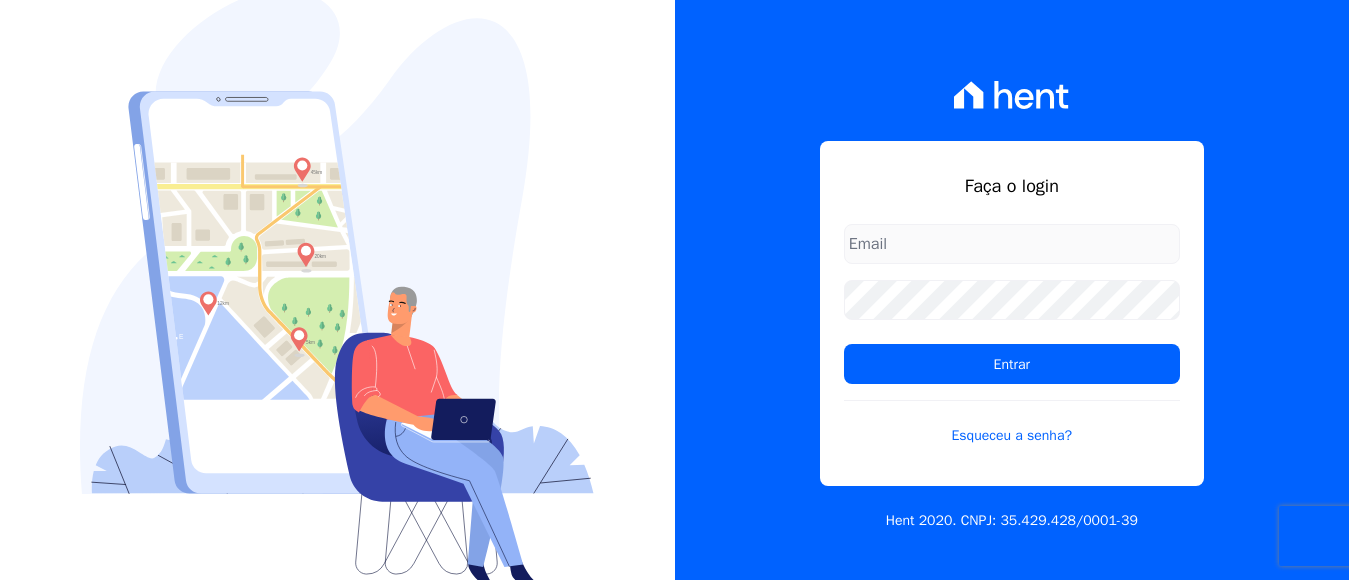click at bounding box center (1012, 244) 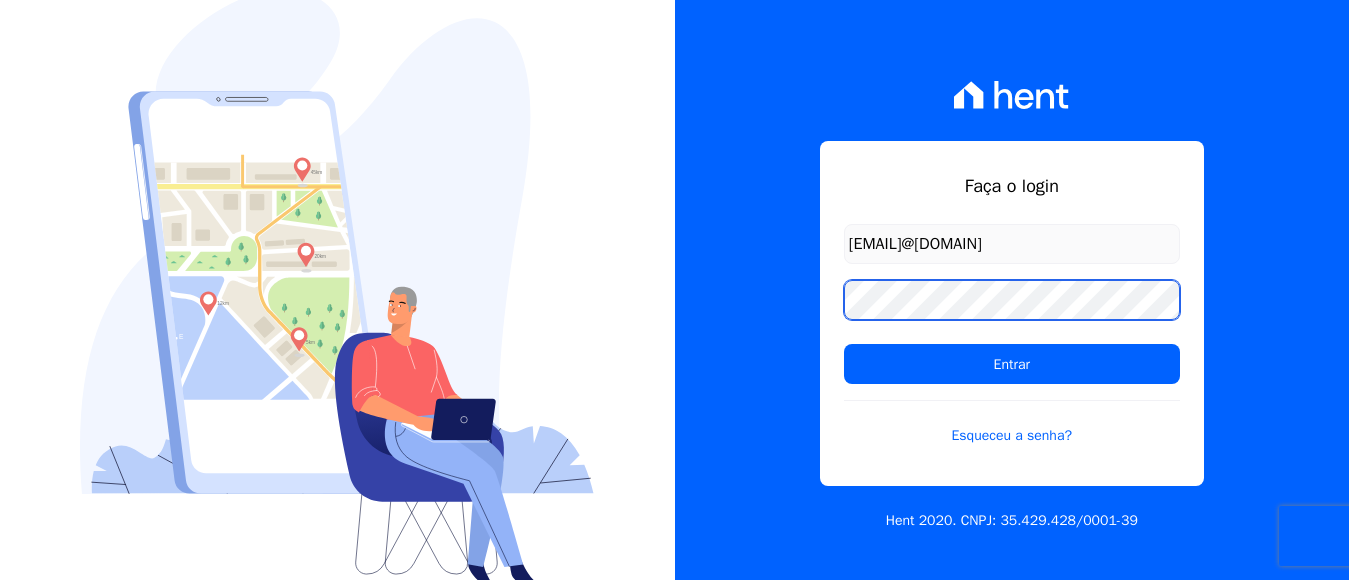click on "Entrar" at bounding box center [1012, 364] 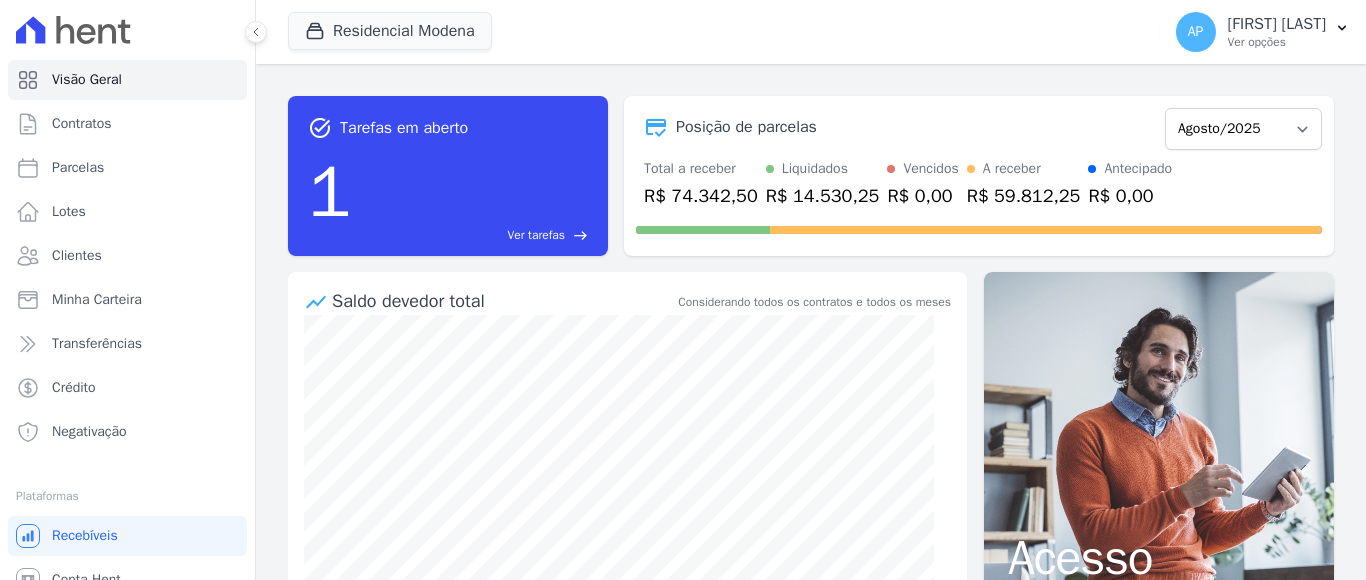 scroll, scrollTop: 0, scrollLeft: 0, axis: both 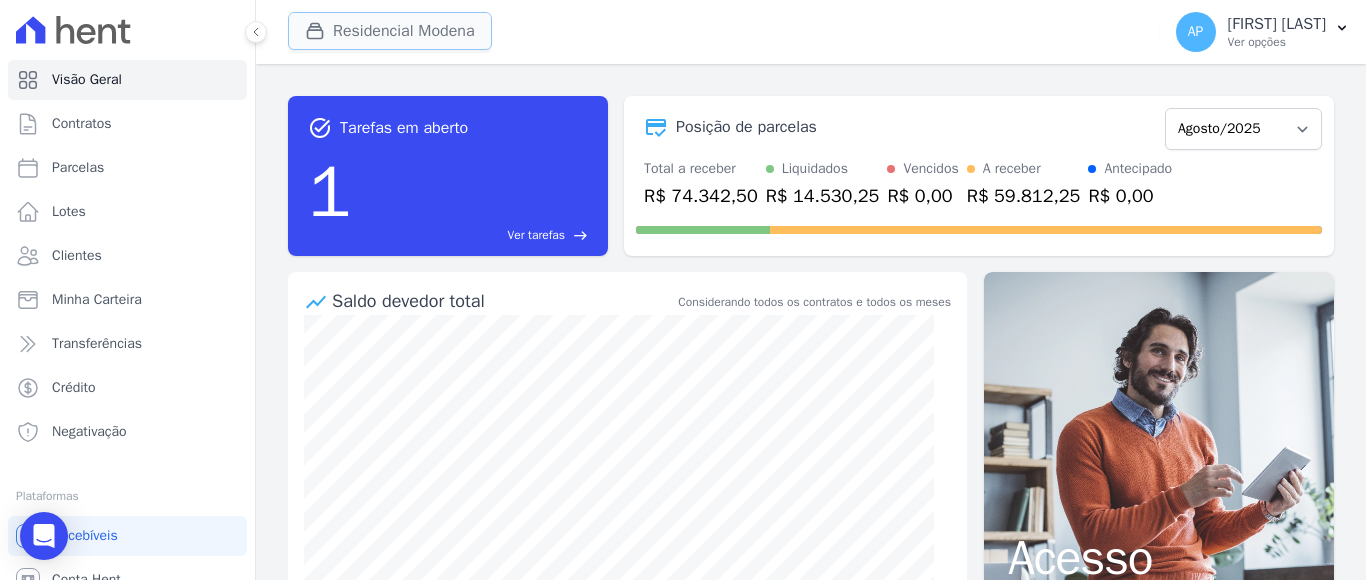click on "Residencial Modena" at bounding box center (390, 31) 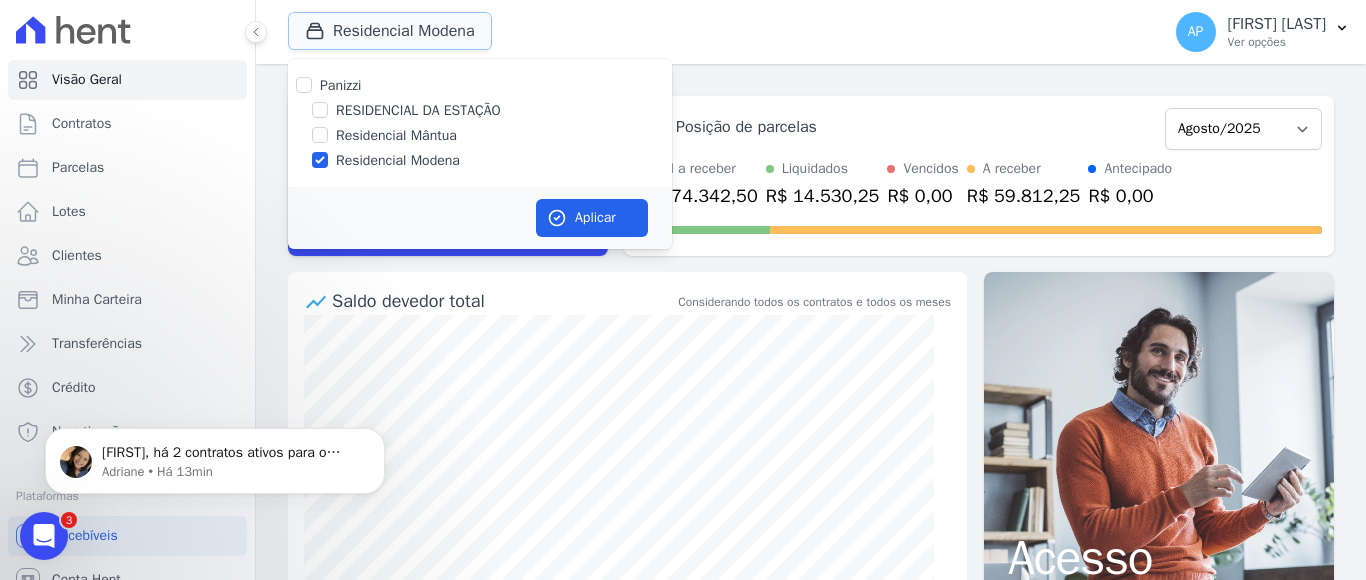 scroll, scrollTop: 0, scrollLeft: 0, axis: both 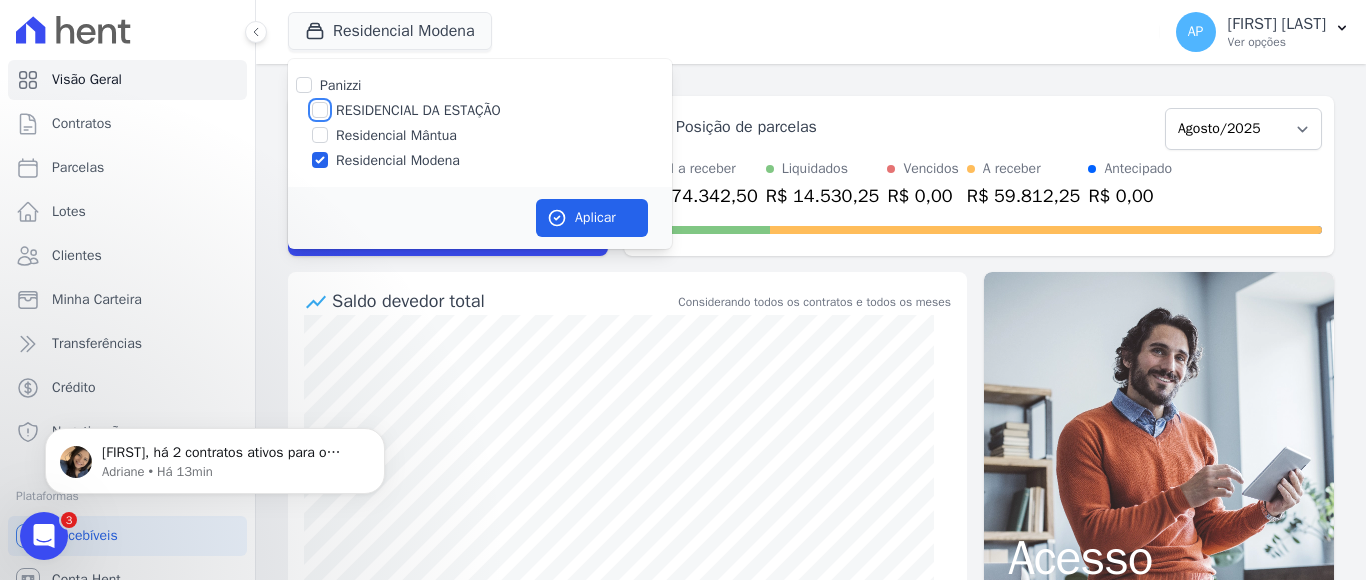 click on "RESIDENCIAL DA ESTAÇÃO" at bounding box center (320, 110) 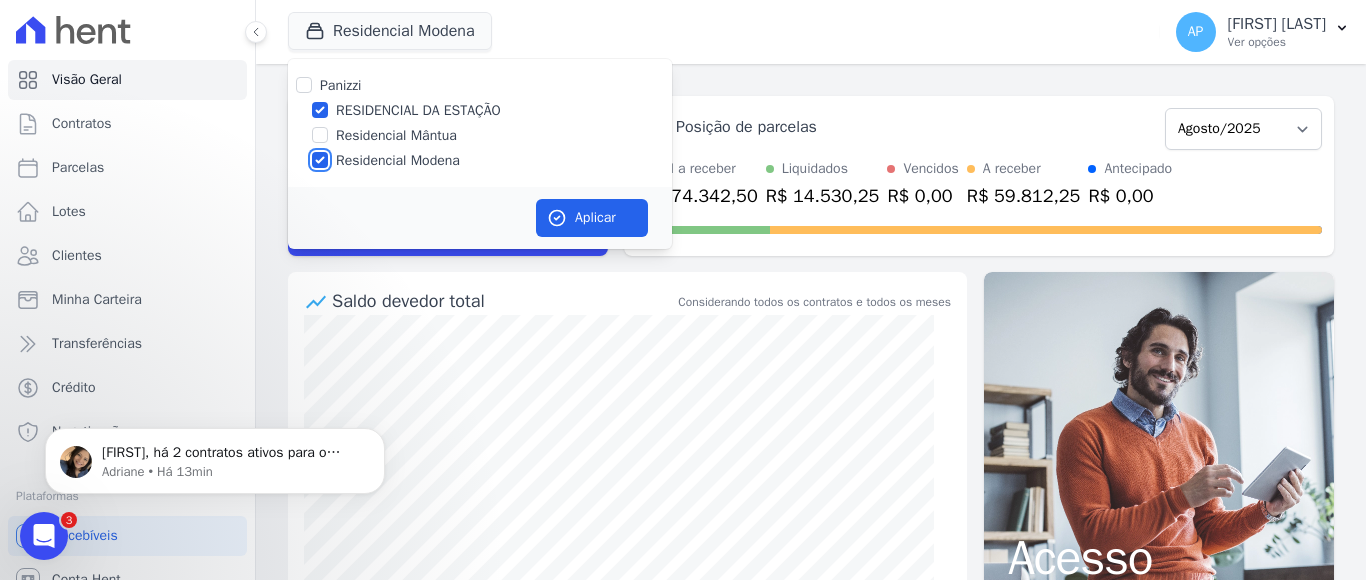 click on "Residencial Modena" at bounding box center (320, 160) 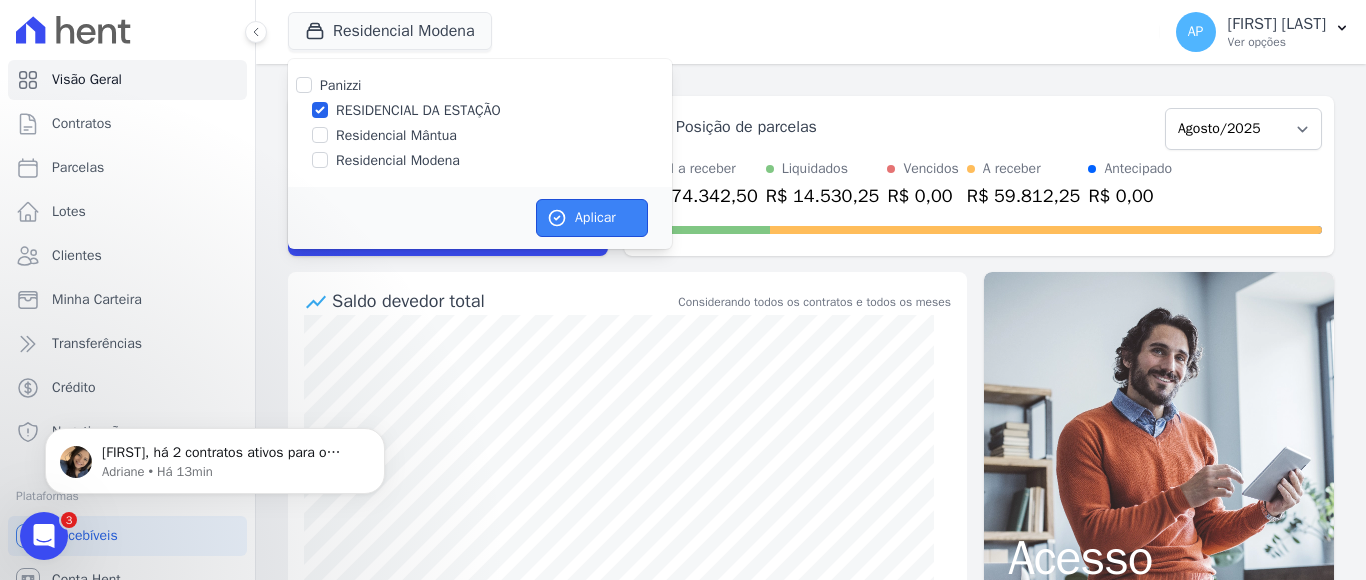 click on "Aplicar" at bounding box center [592, 218] 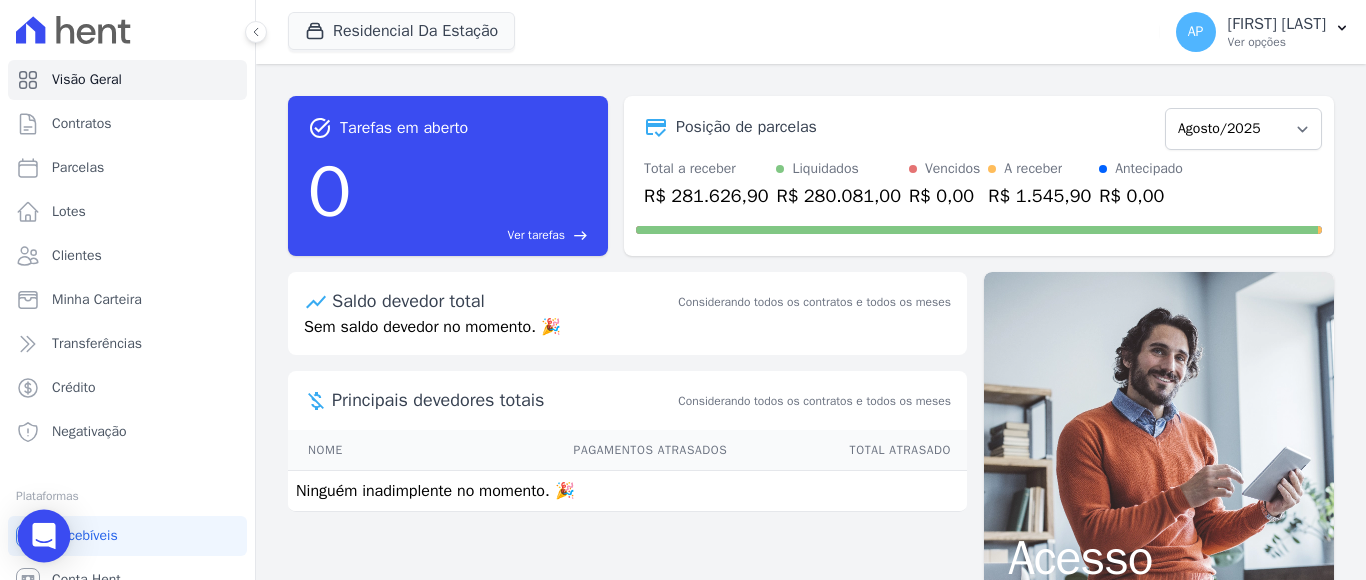 click 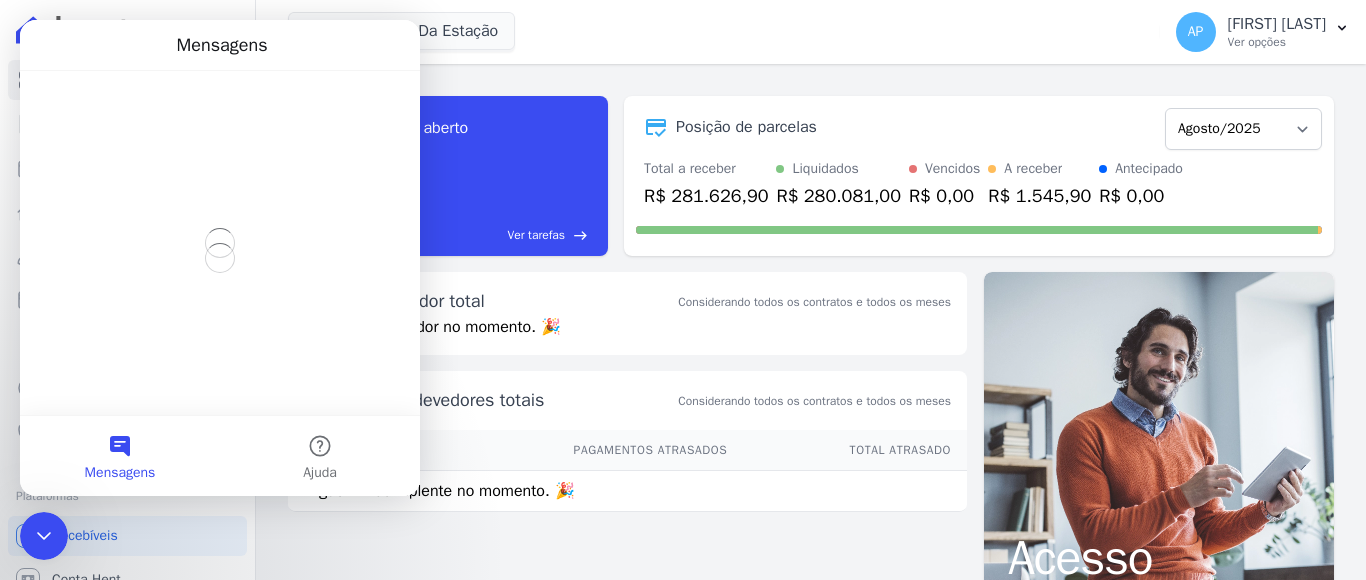 scroll, scrollTop: 0, scrollLeft: 0, axis: both 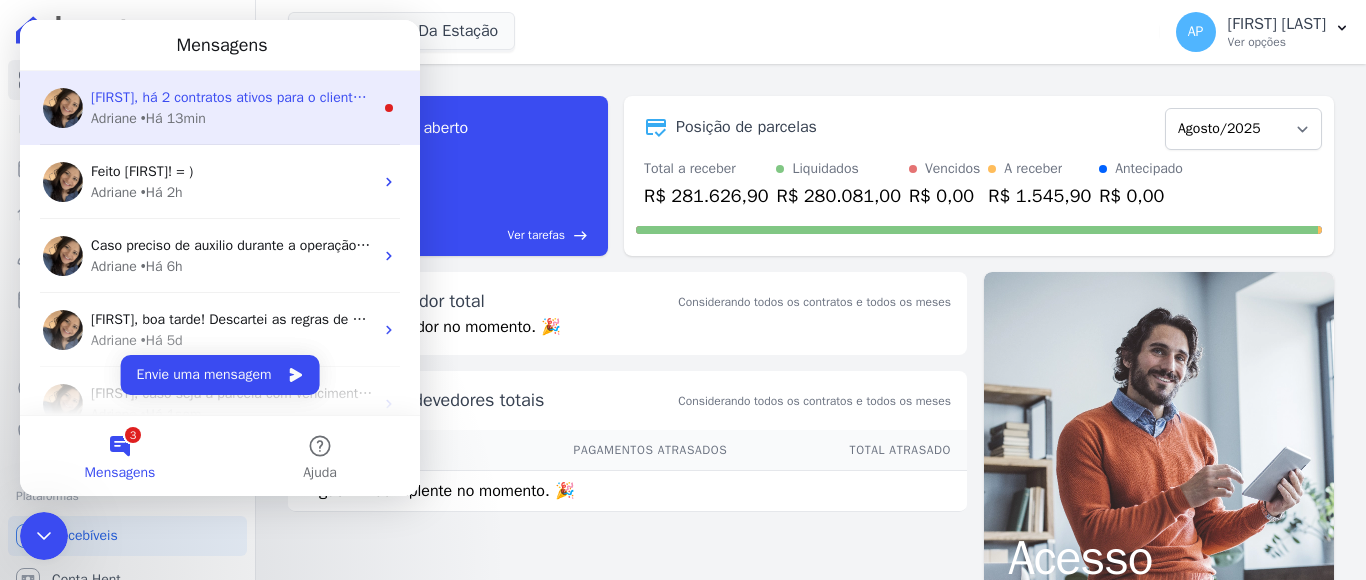 click on "[FIRST], há 2 contratos ativos para o cliente [FIRST]. Está correto essa informação?" at bounding box center (347, 97) 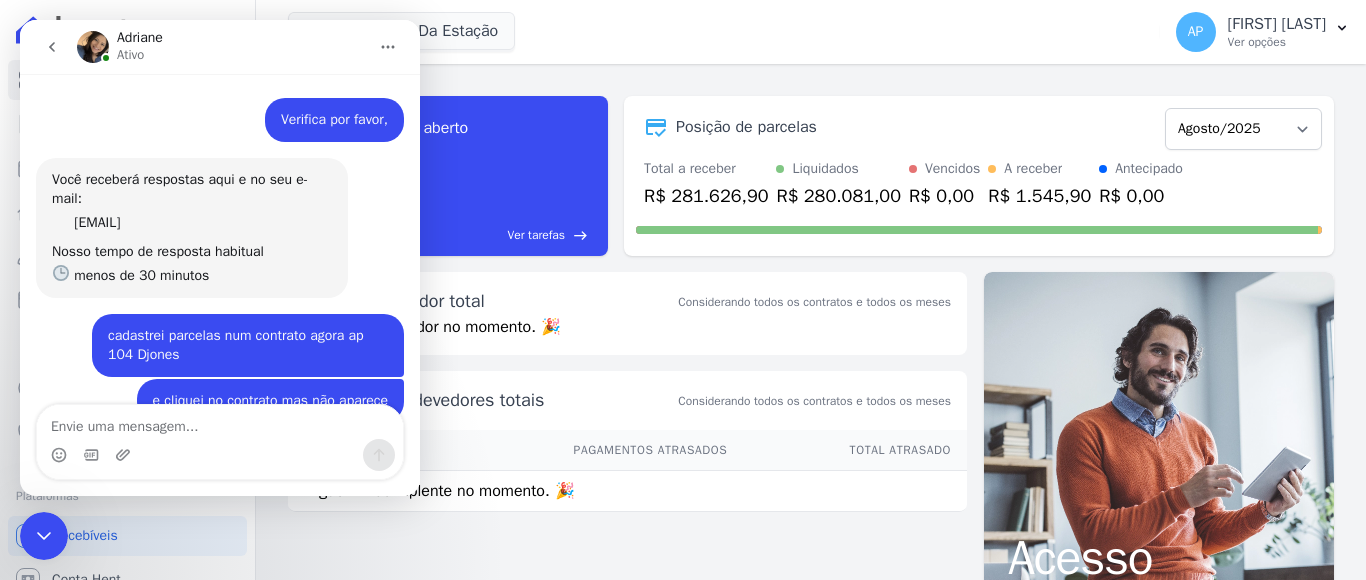 scroll, scrollTop: 23, scrollLeft: 0, axis: vertical 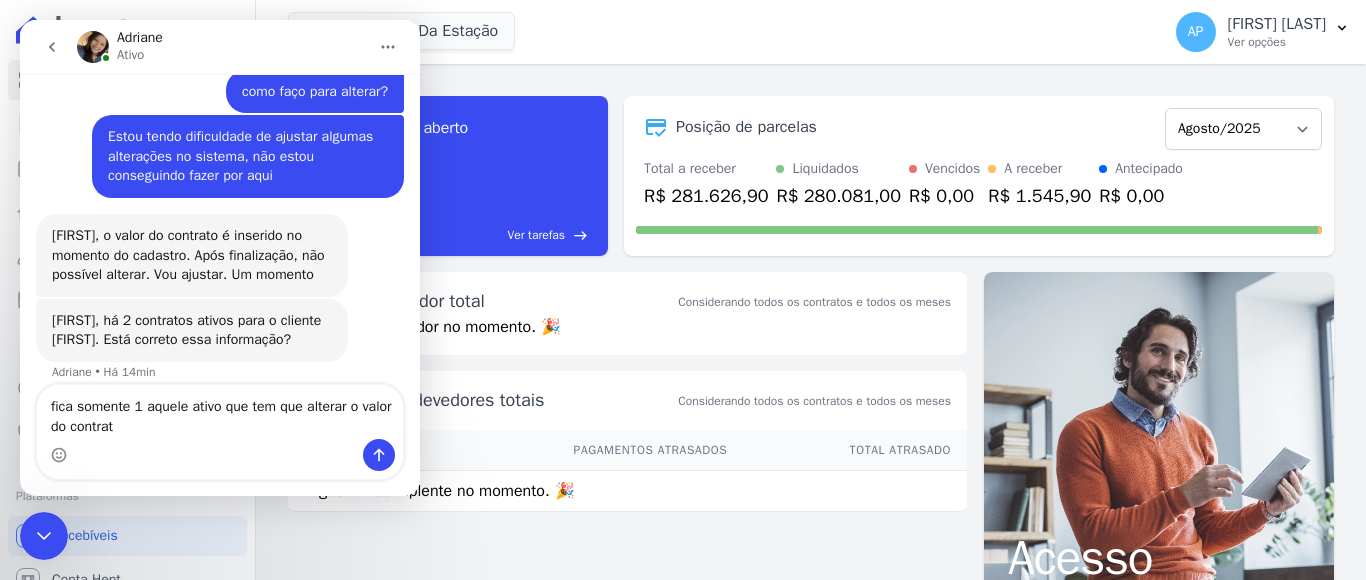 type on "fica somente 1 aquele ativo que tem que alterar o valor do contrato" 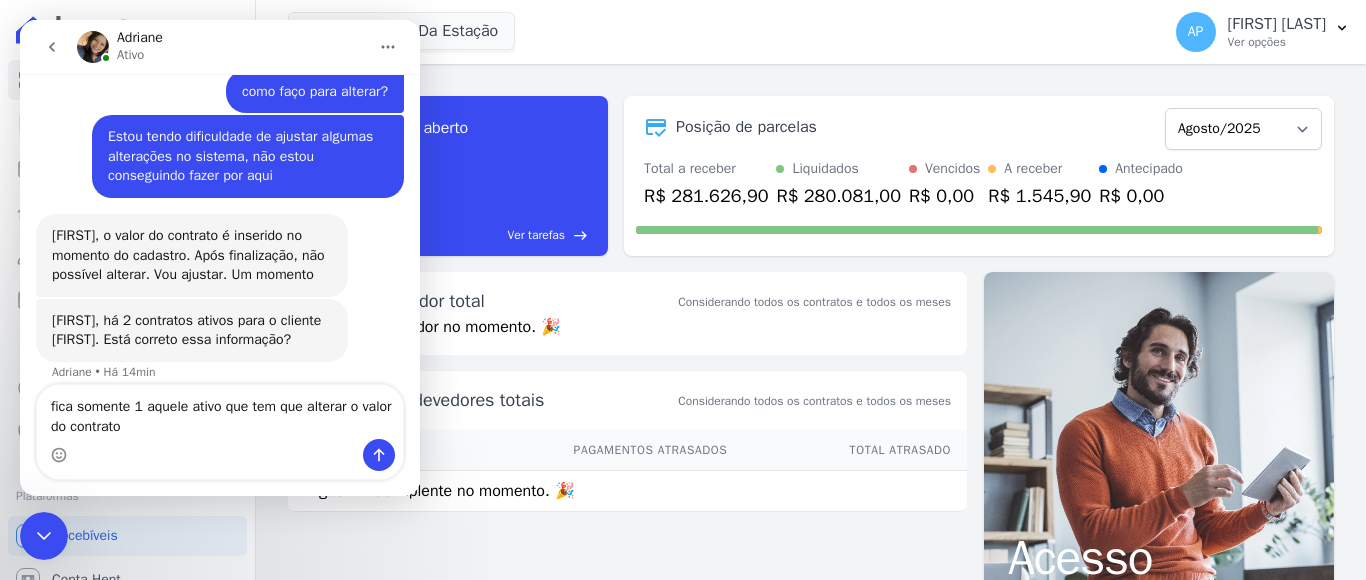 type 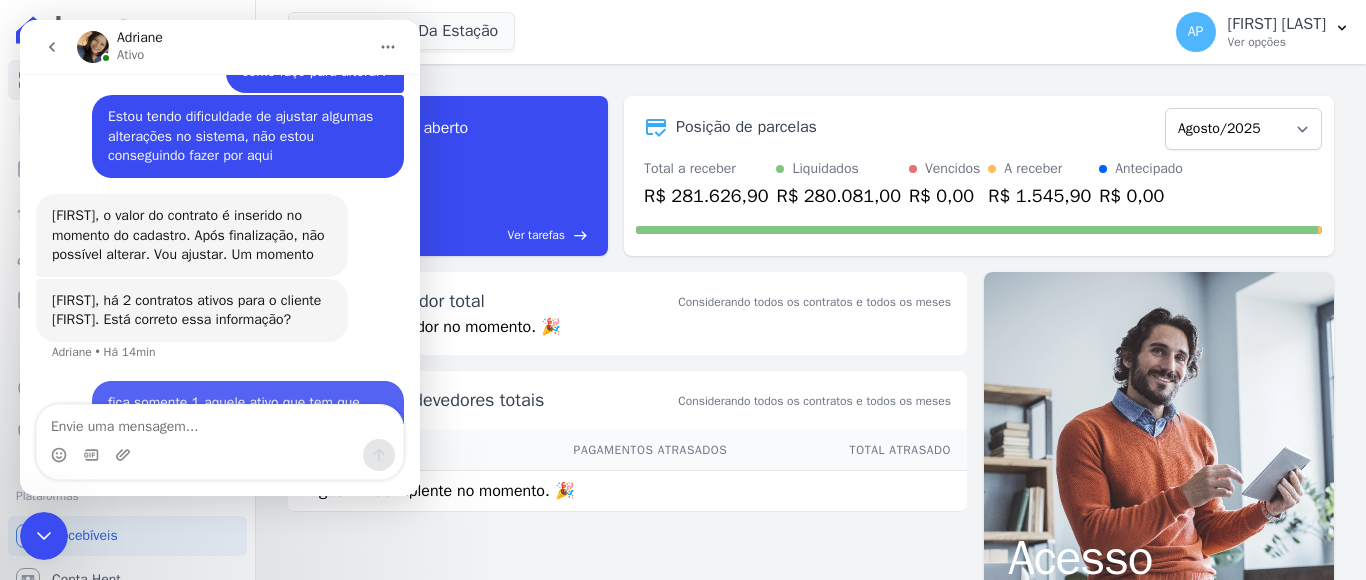 scroll, scrollTop: 924, scrollLeft: 0, axis: vertical 